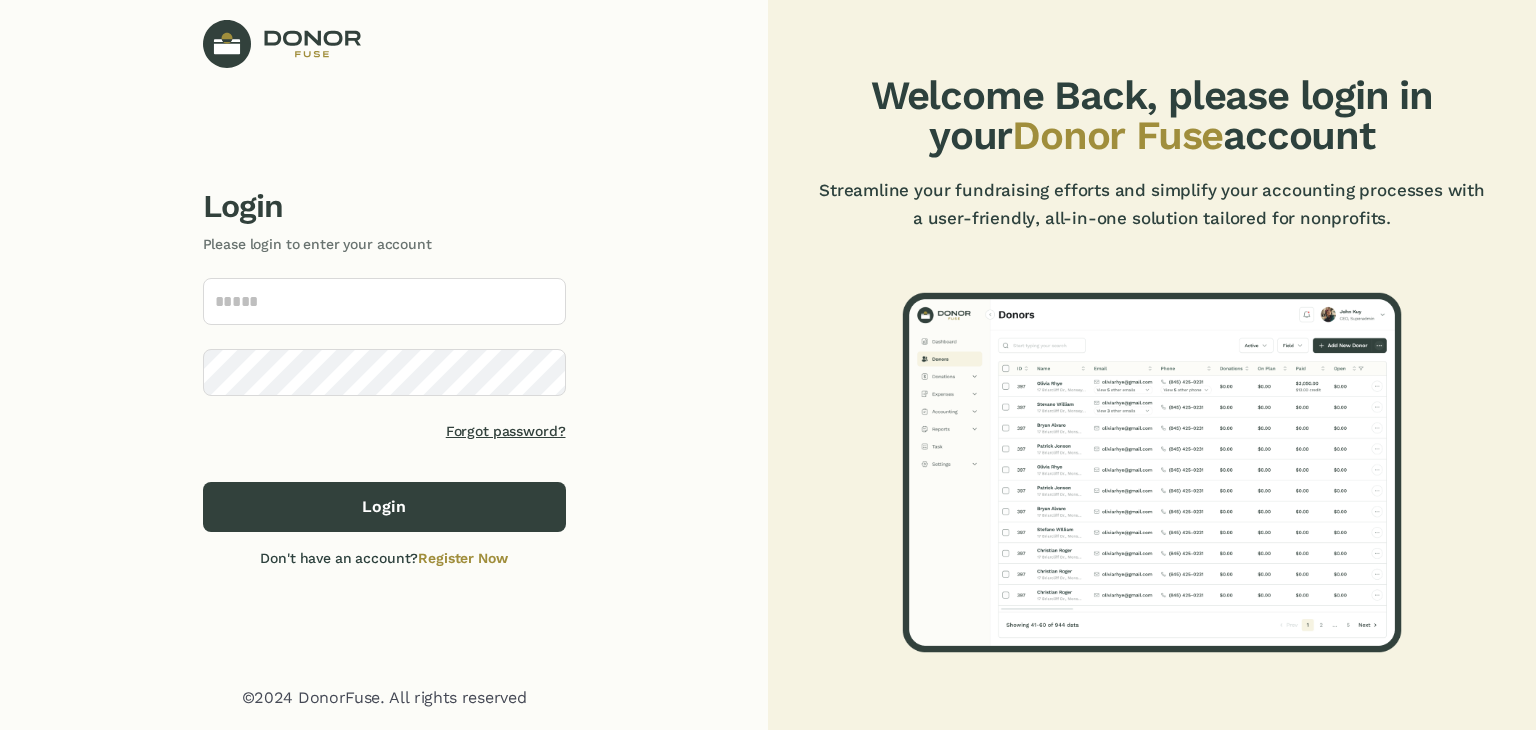 scroll, scrollTop: 0, scrollLeft: 0, axis: both 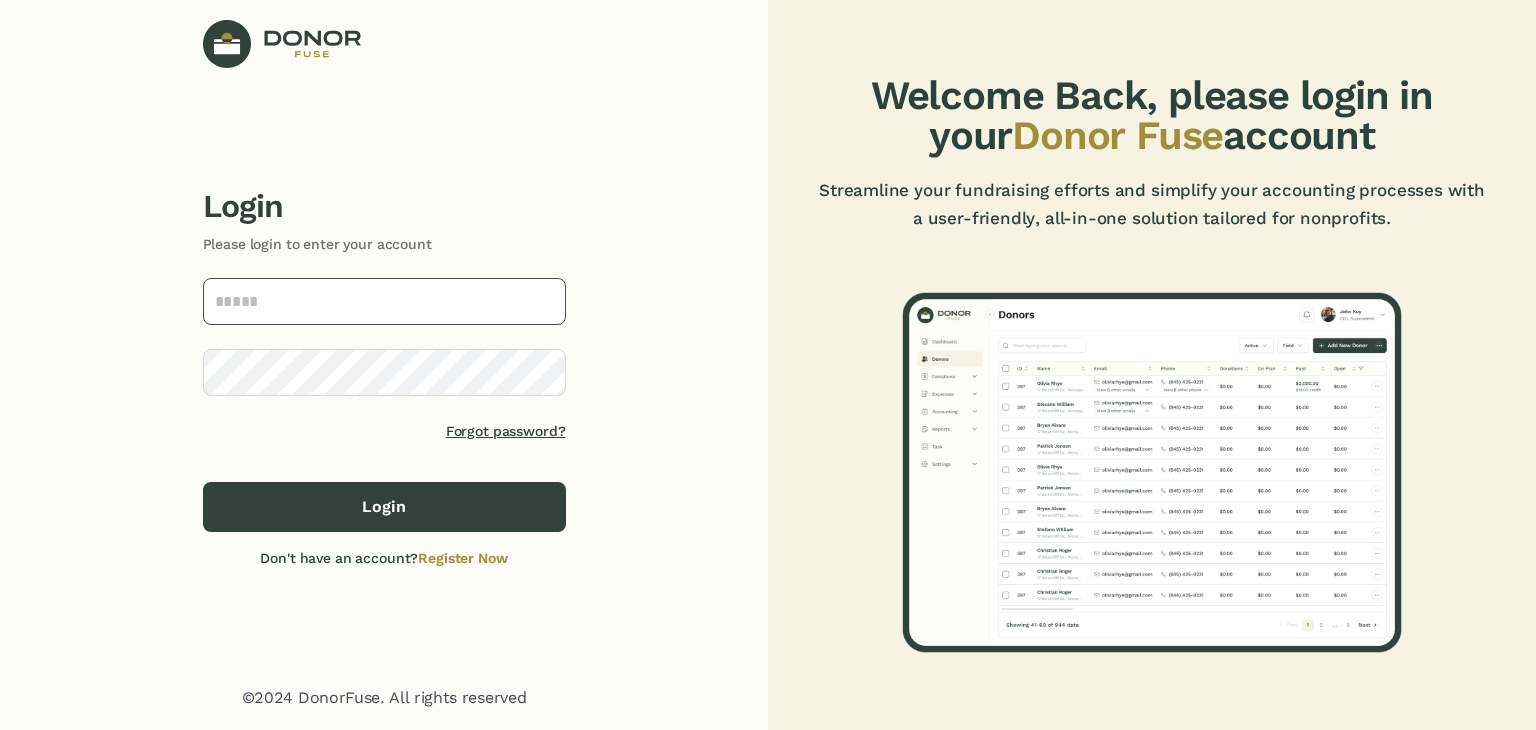 click 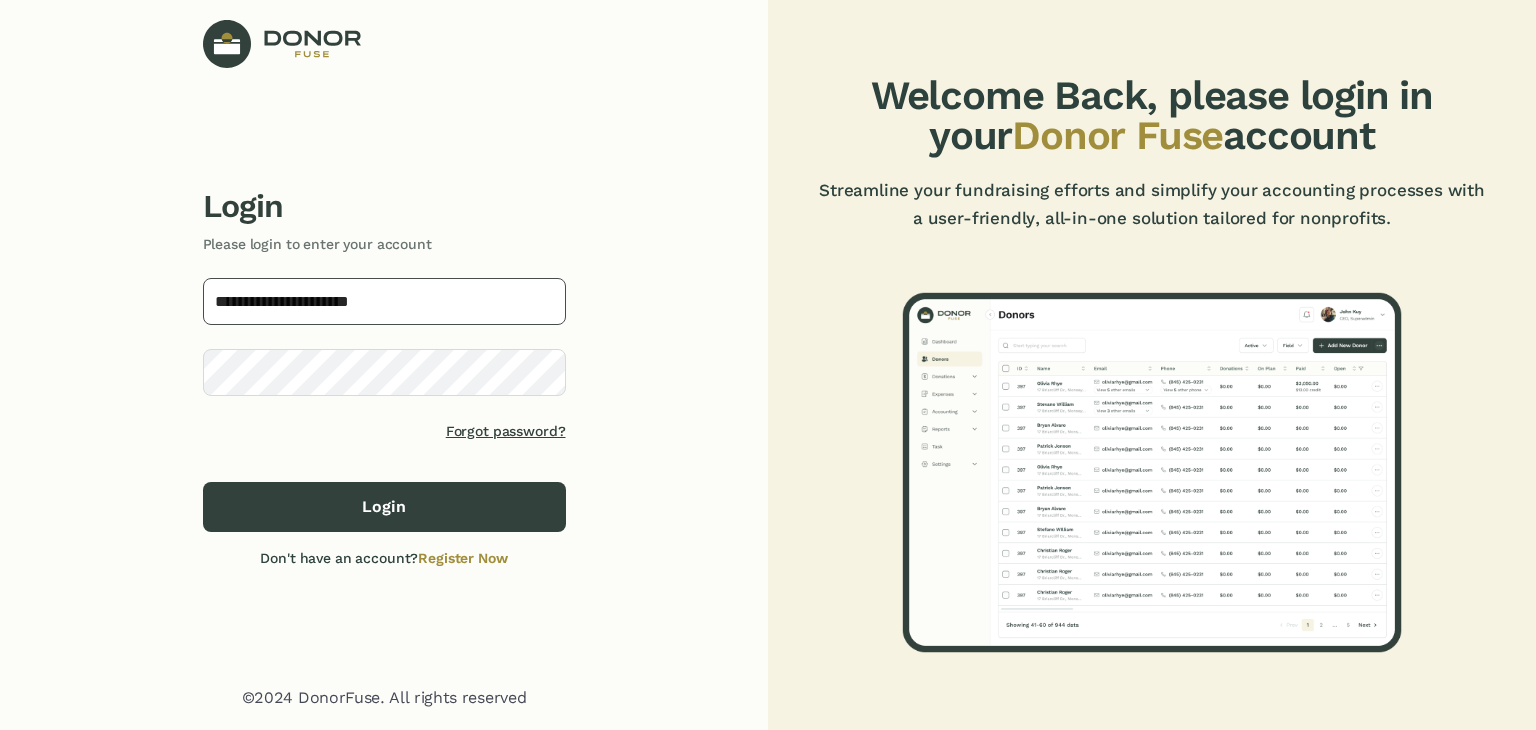 type on "**********" 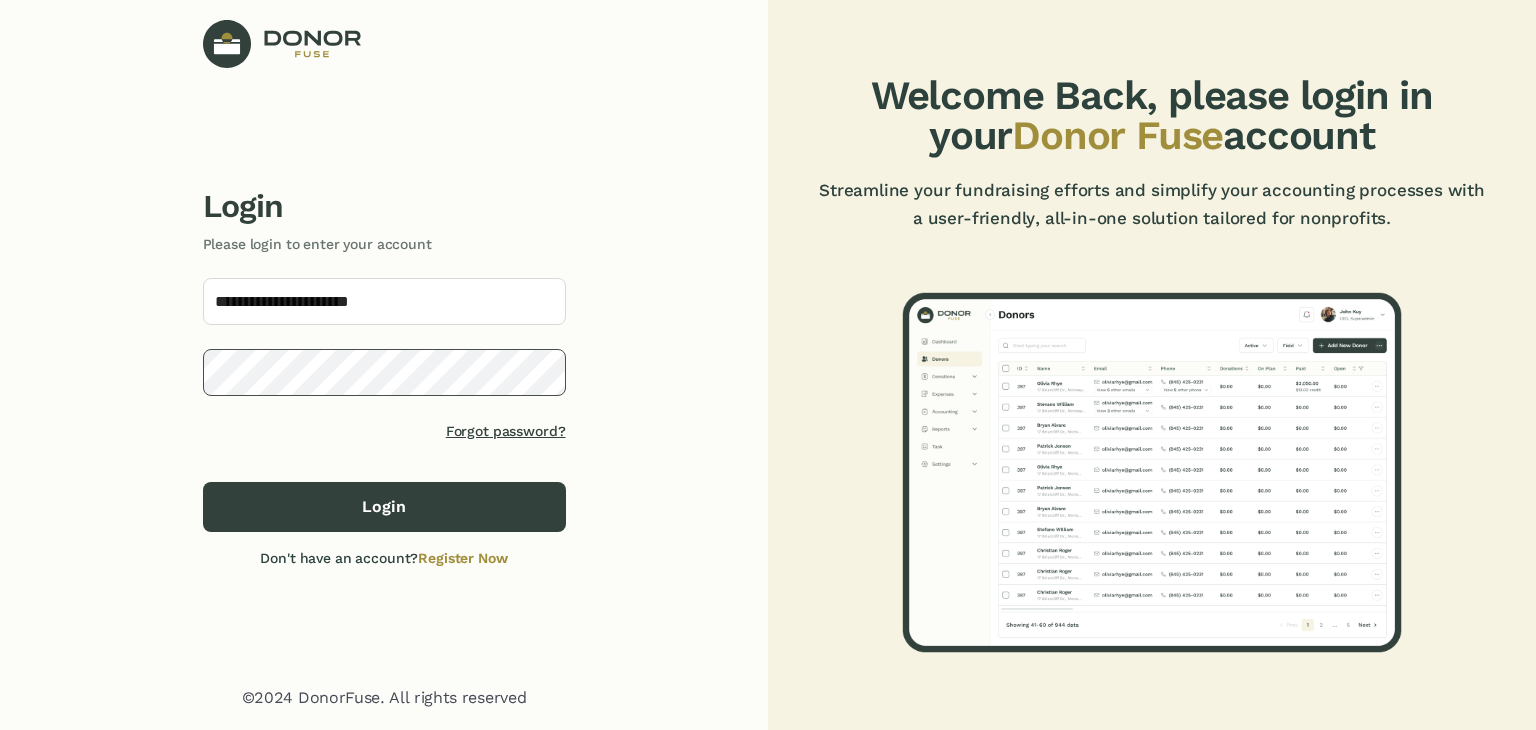 click on "Login" 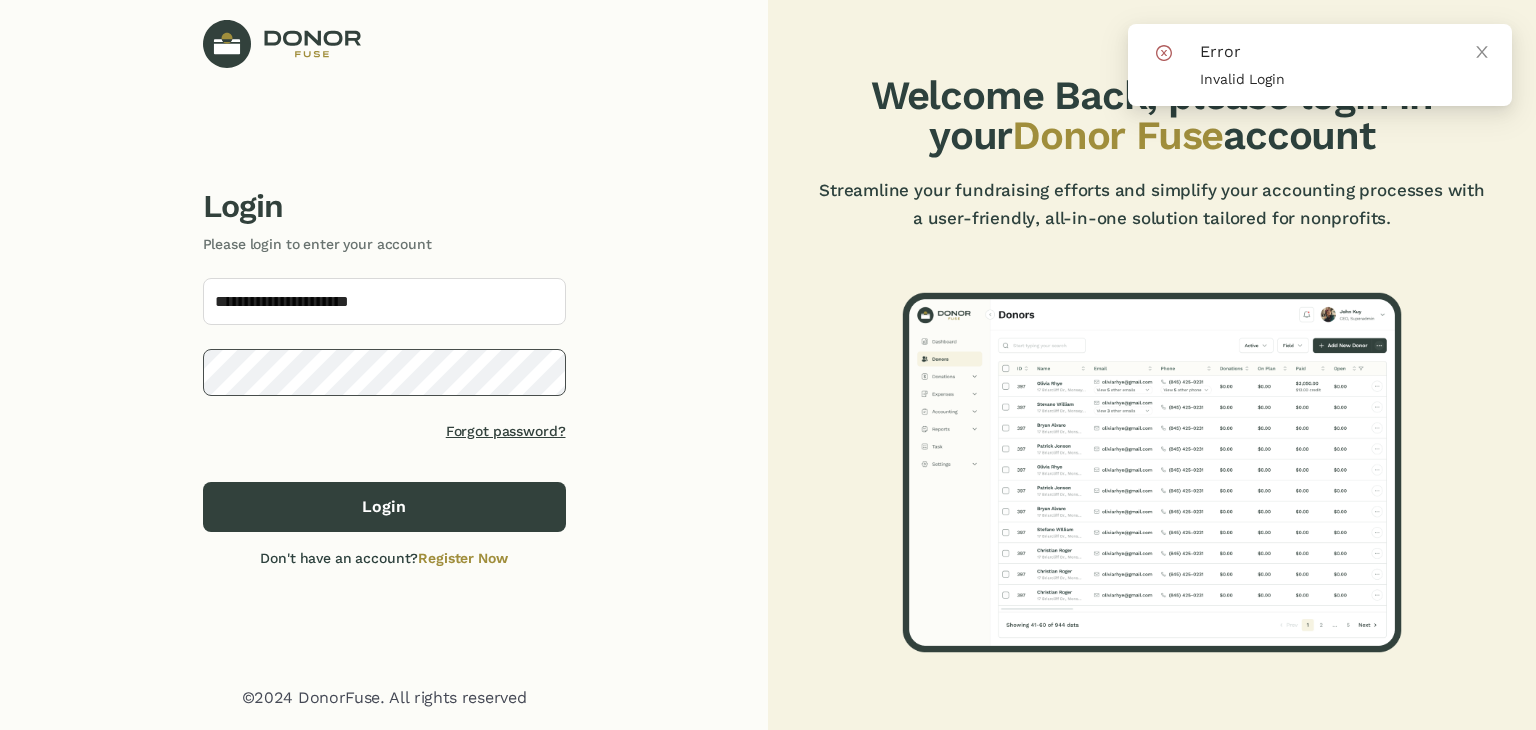 click on "**********" 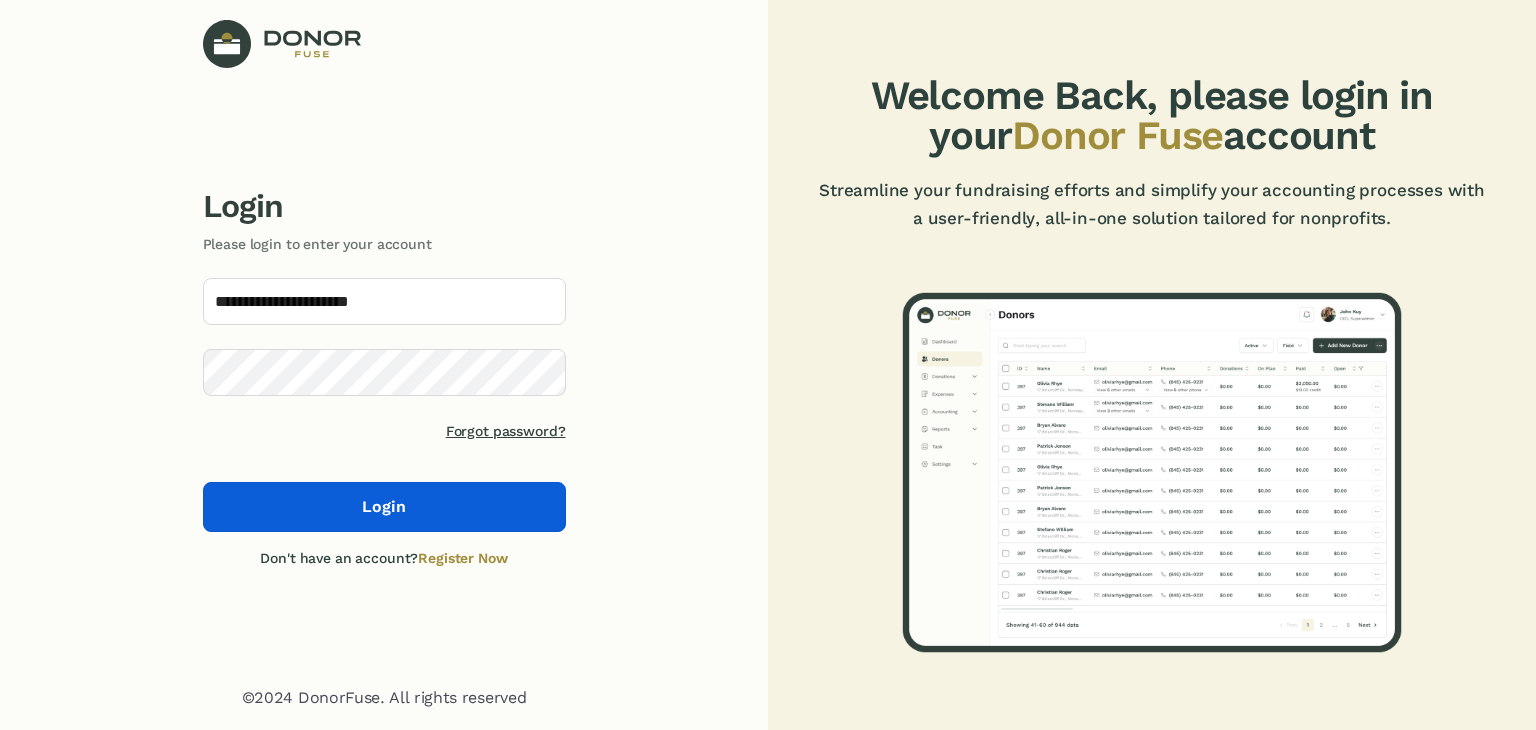 click on "Login" 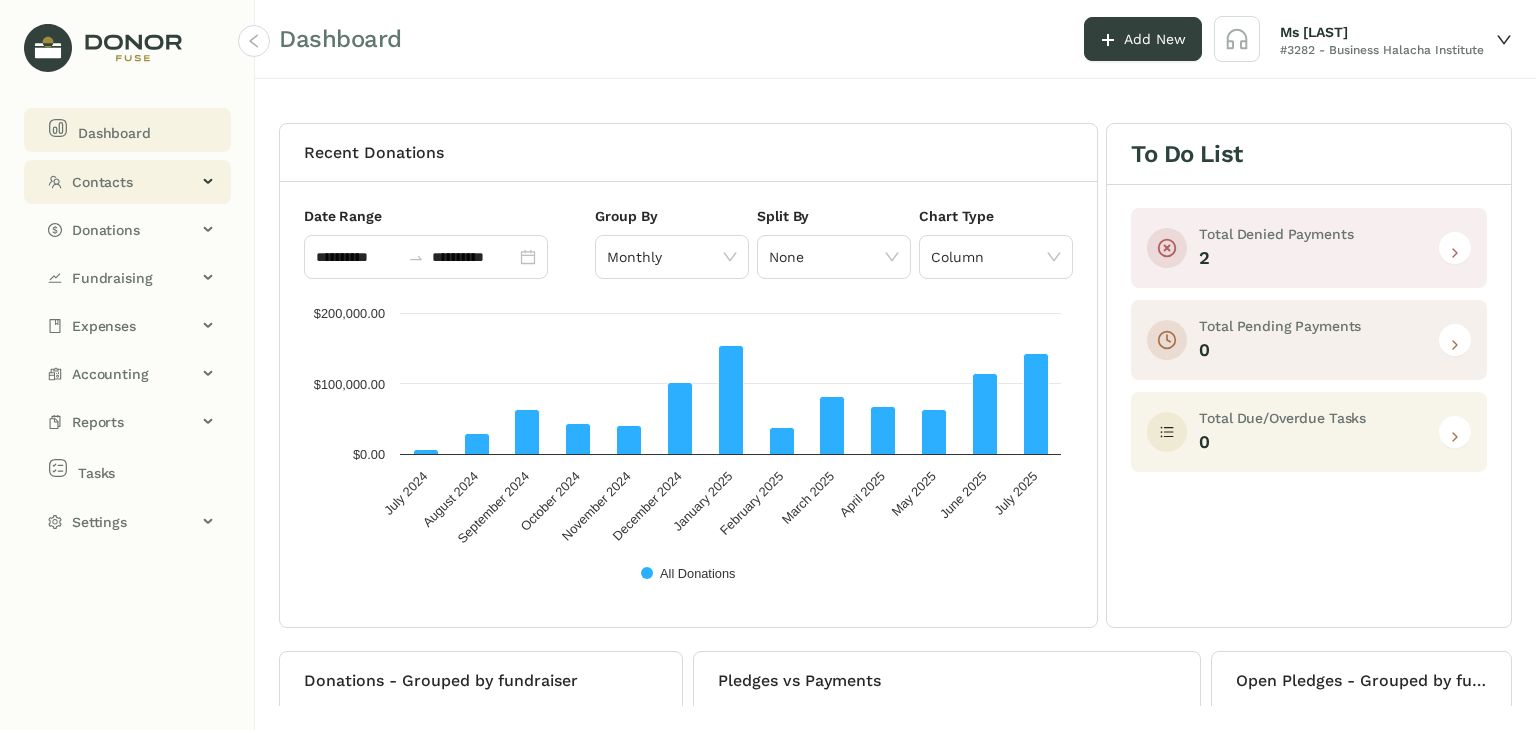 click on "Contacts" 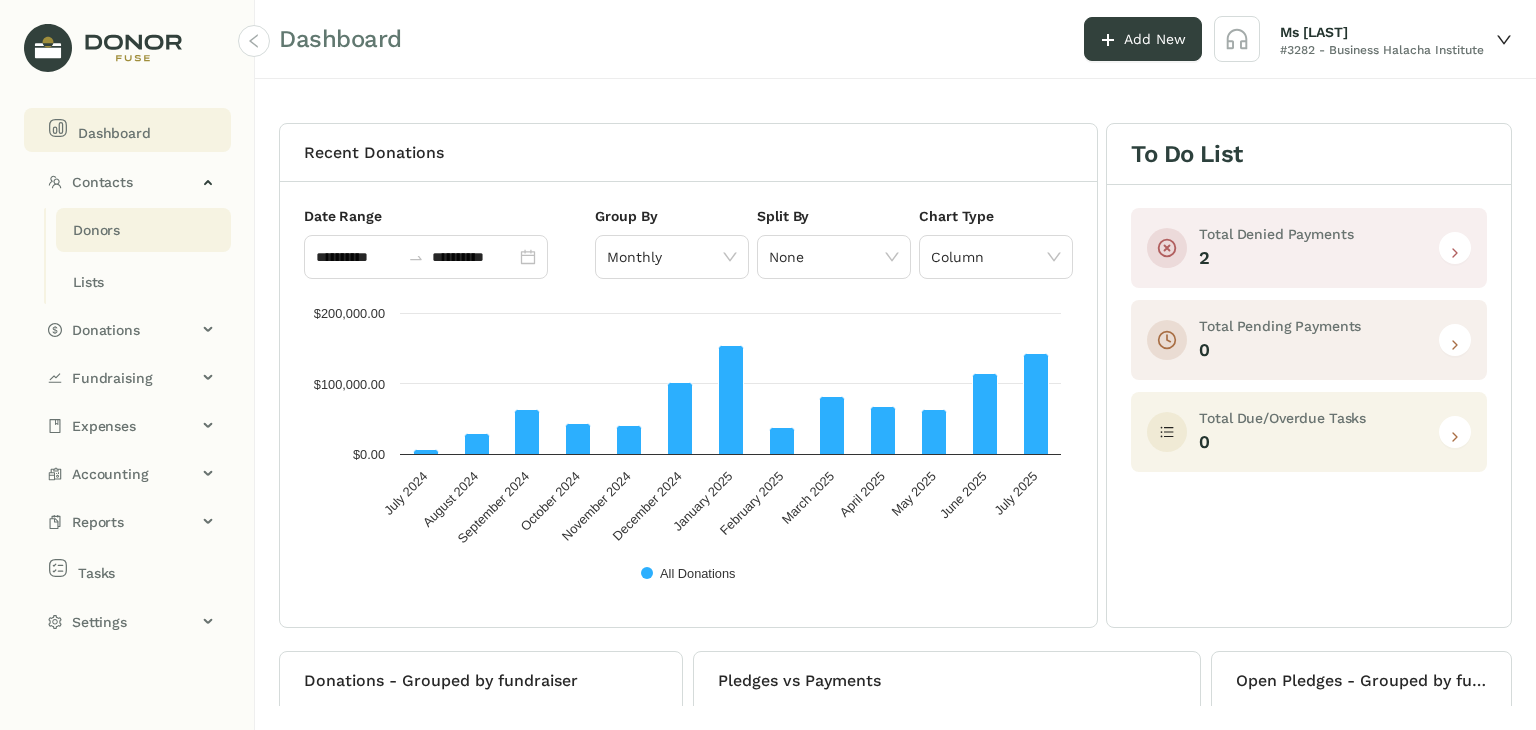 click on "Donors" 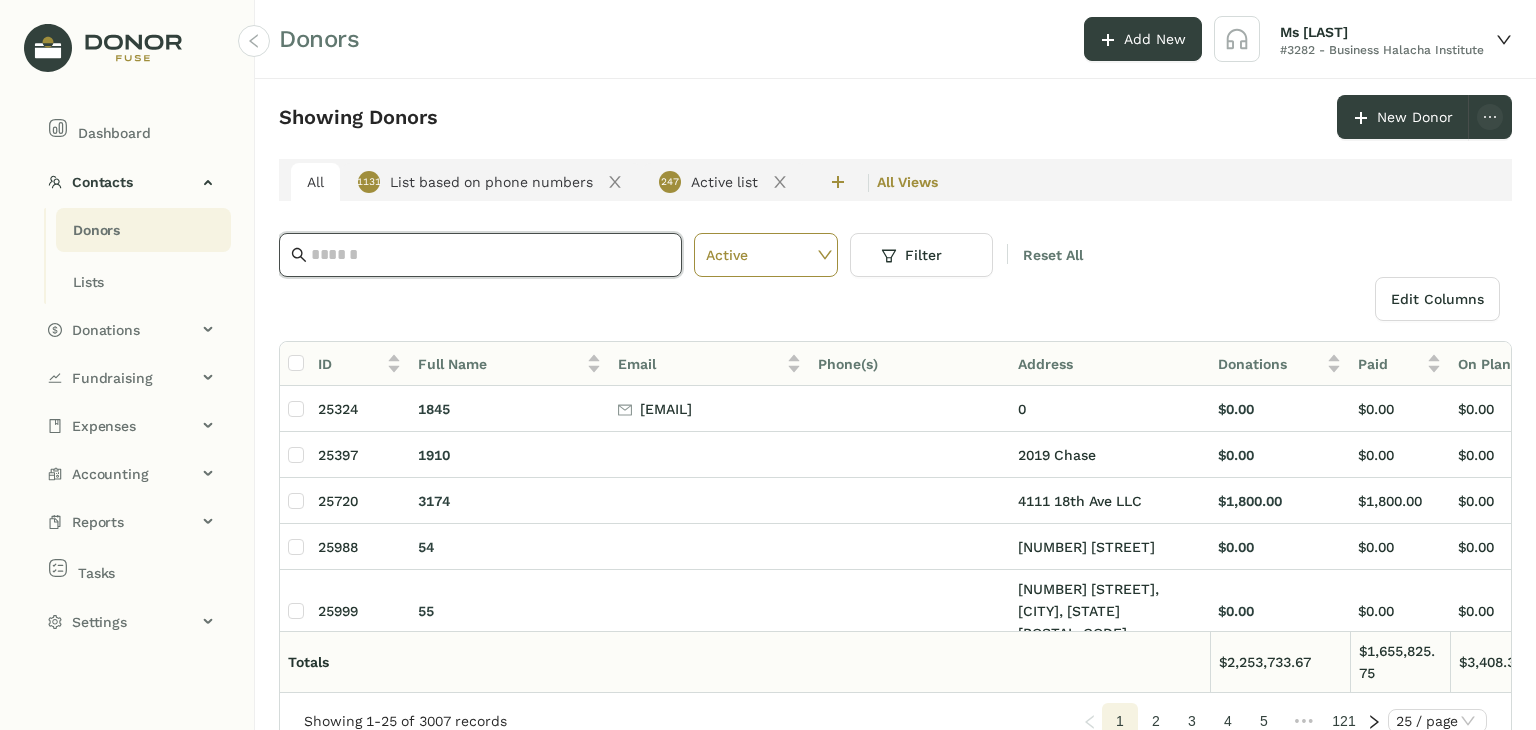 click 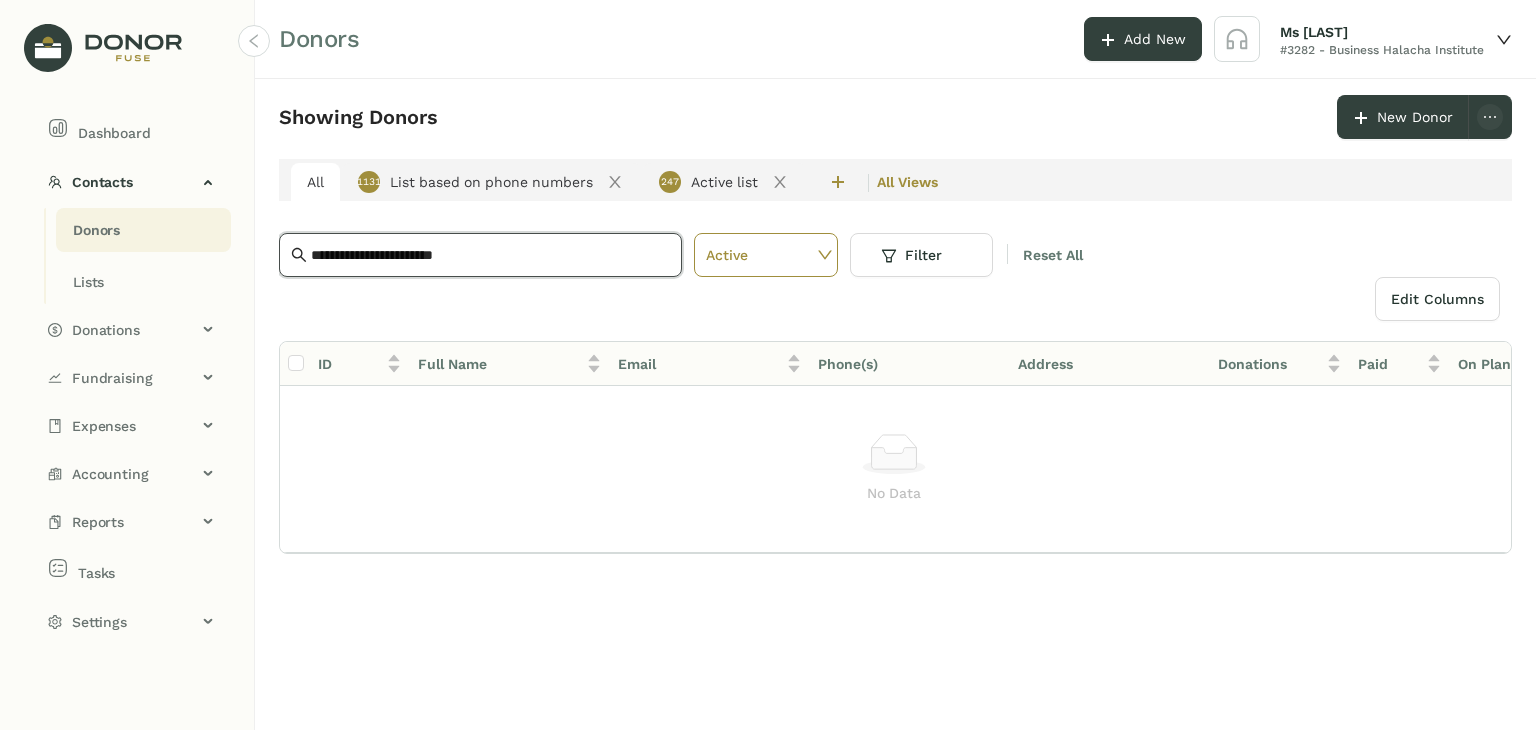 drag, startPoint x: 494, startPoint y: 257, endPoint x: 112, endPoint y: 220, distance: 383.7877 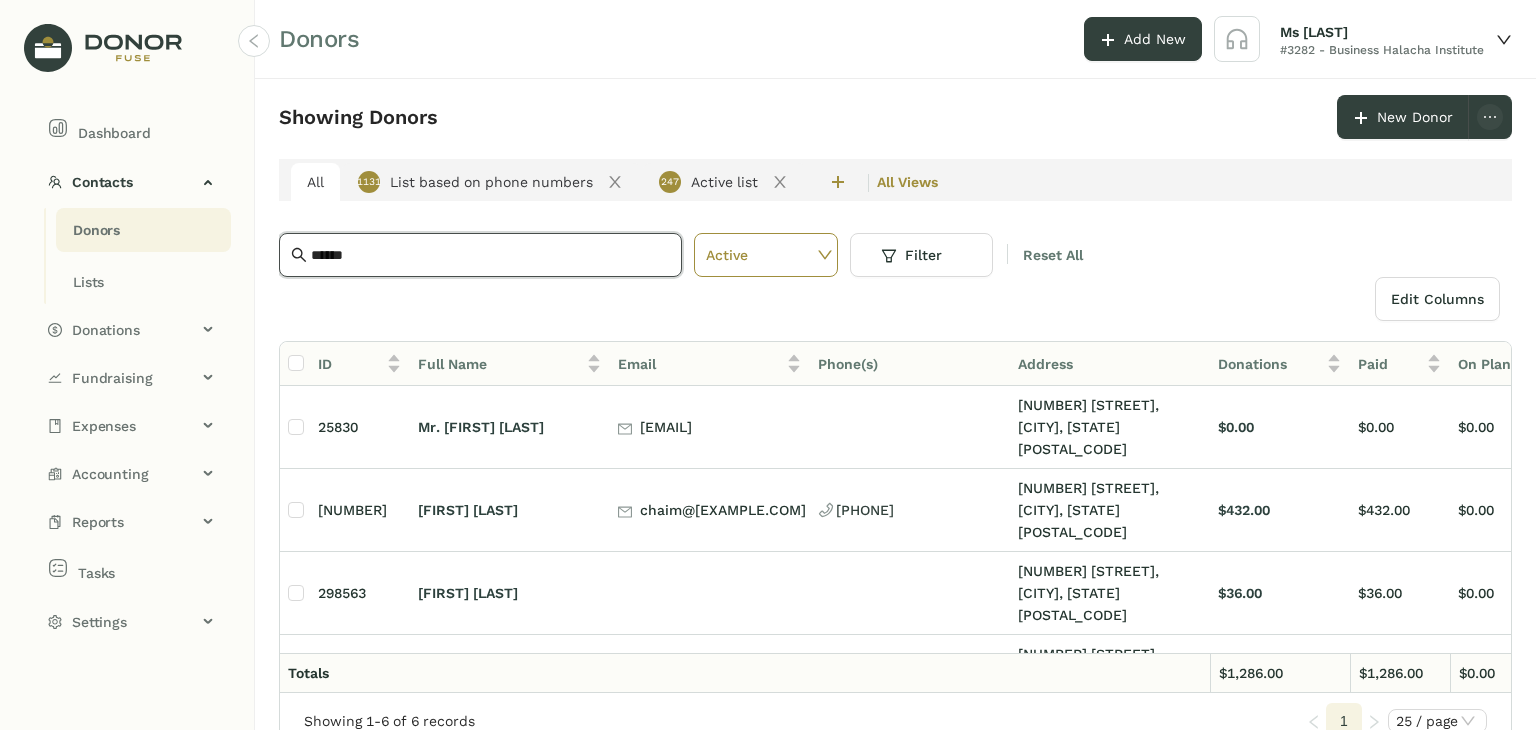 type on "******" 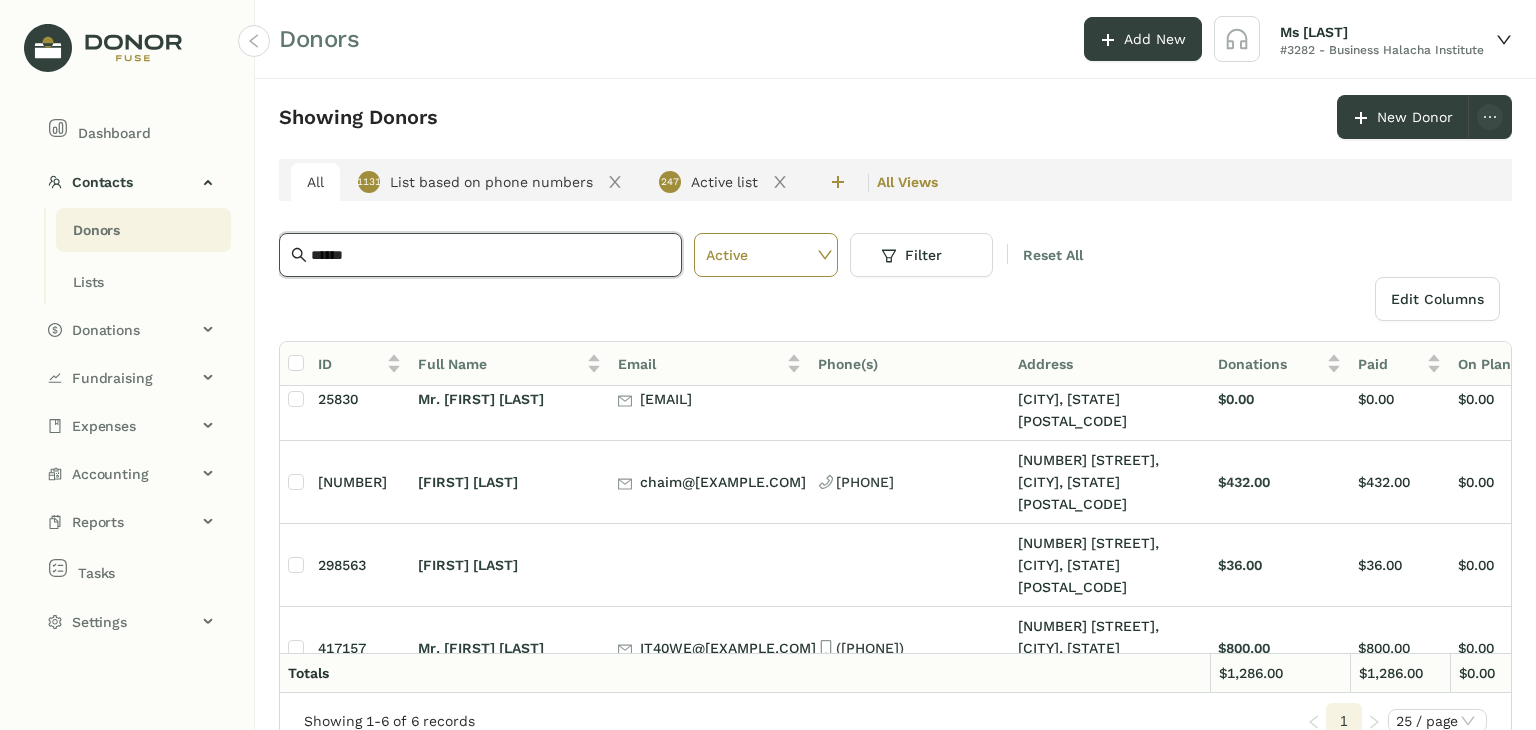 scroll, scrollTop: 0, scrollLeft: 0, axis: both 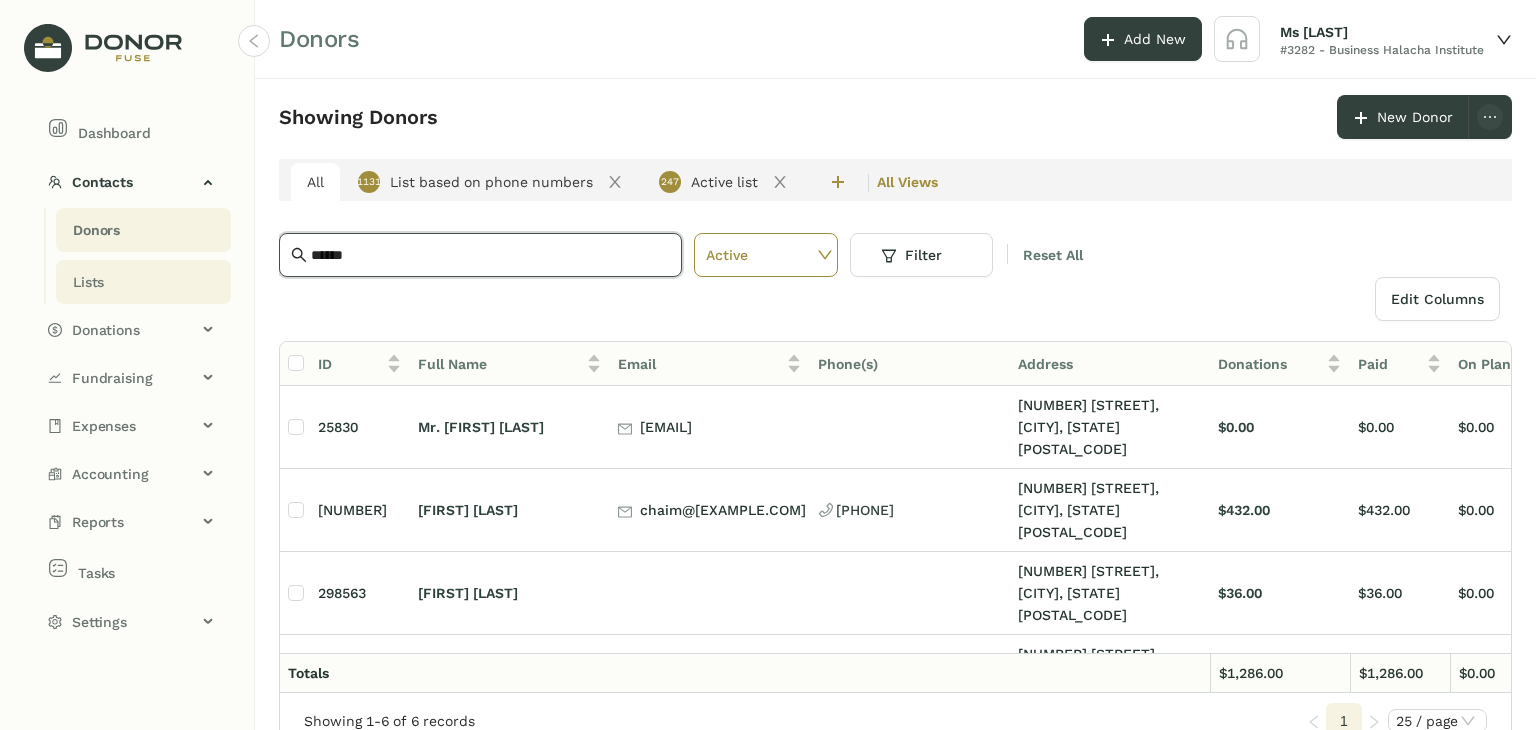 drag, startPoint x: 390, startPoint y: 259, endPoint x: 203, endPoint y: 281, distance: 188.28967 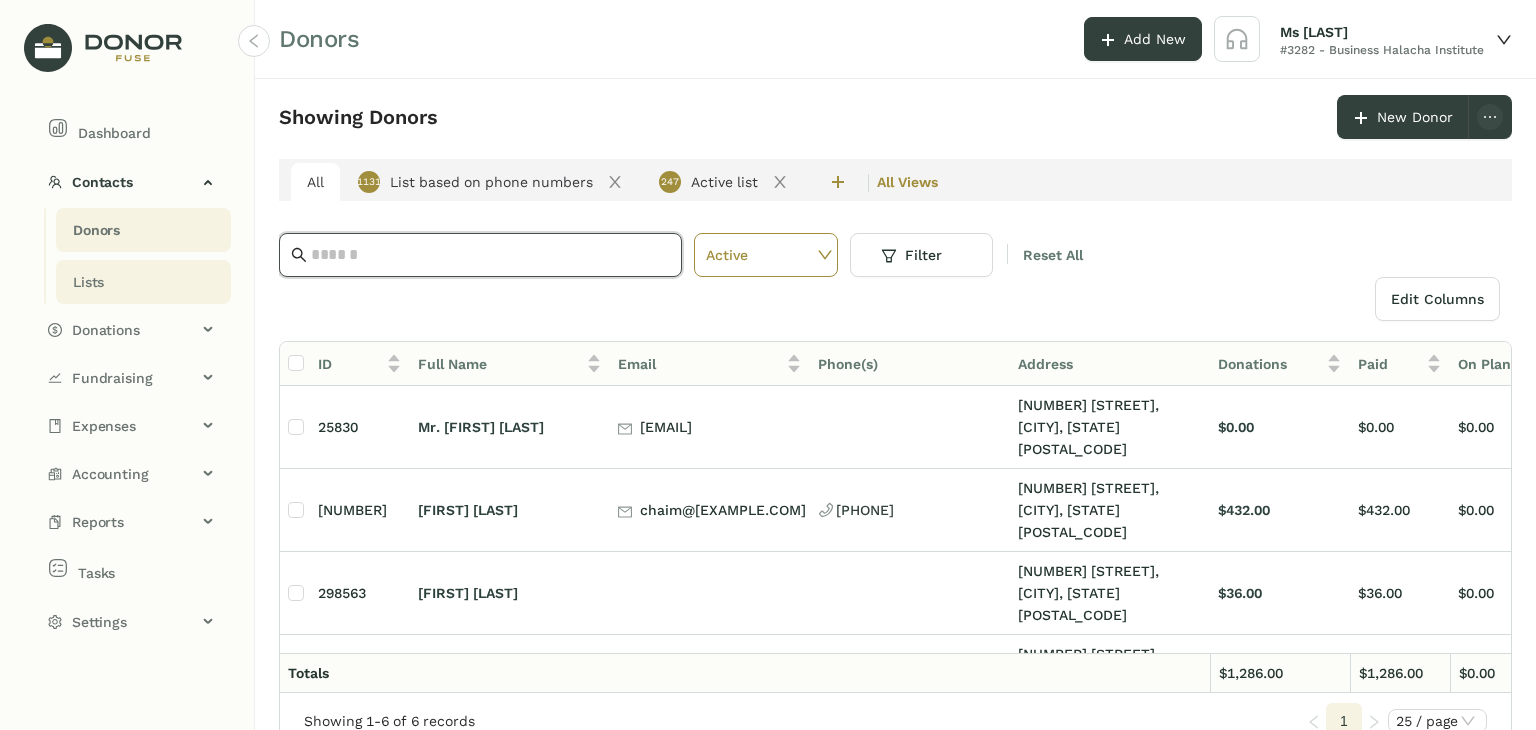 type on "*" 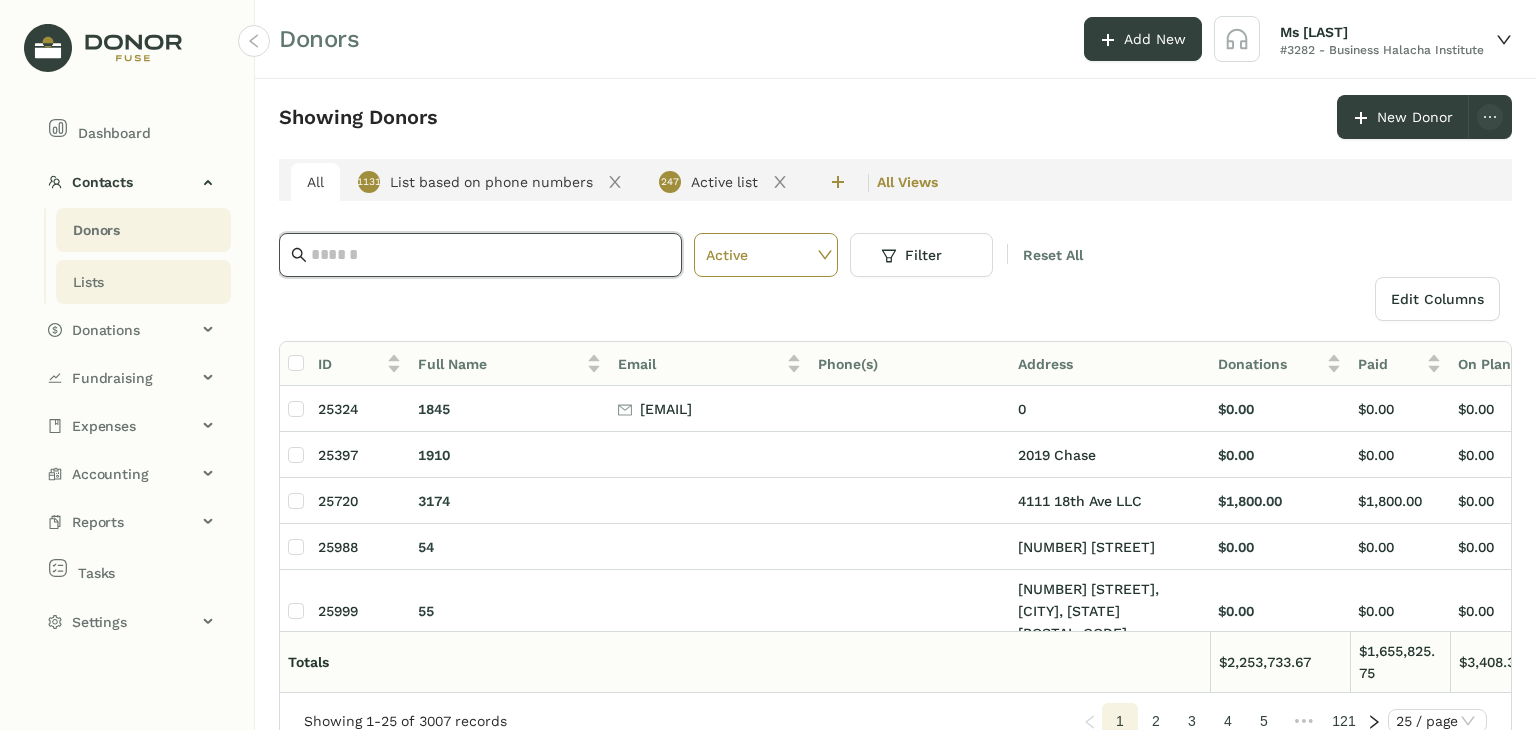 paste on "**********" 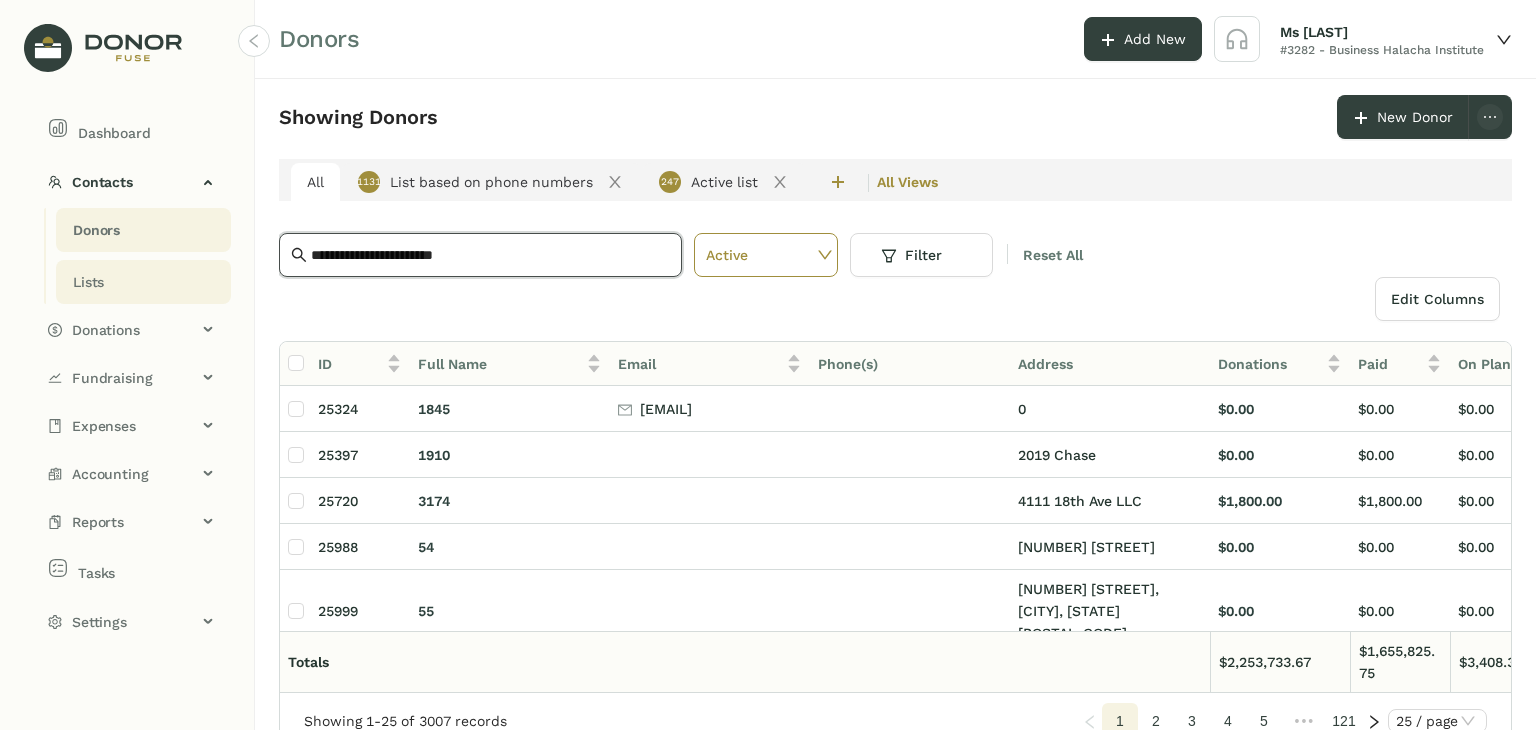 type on "**********" 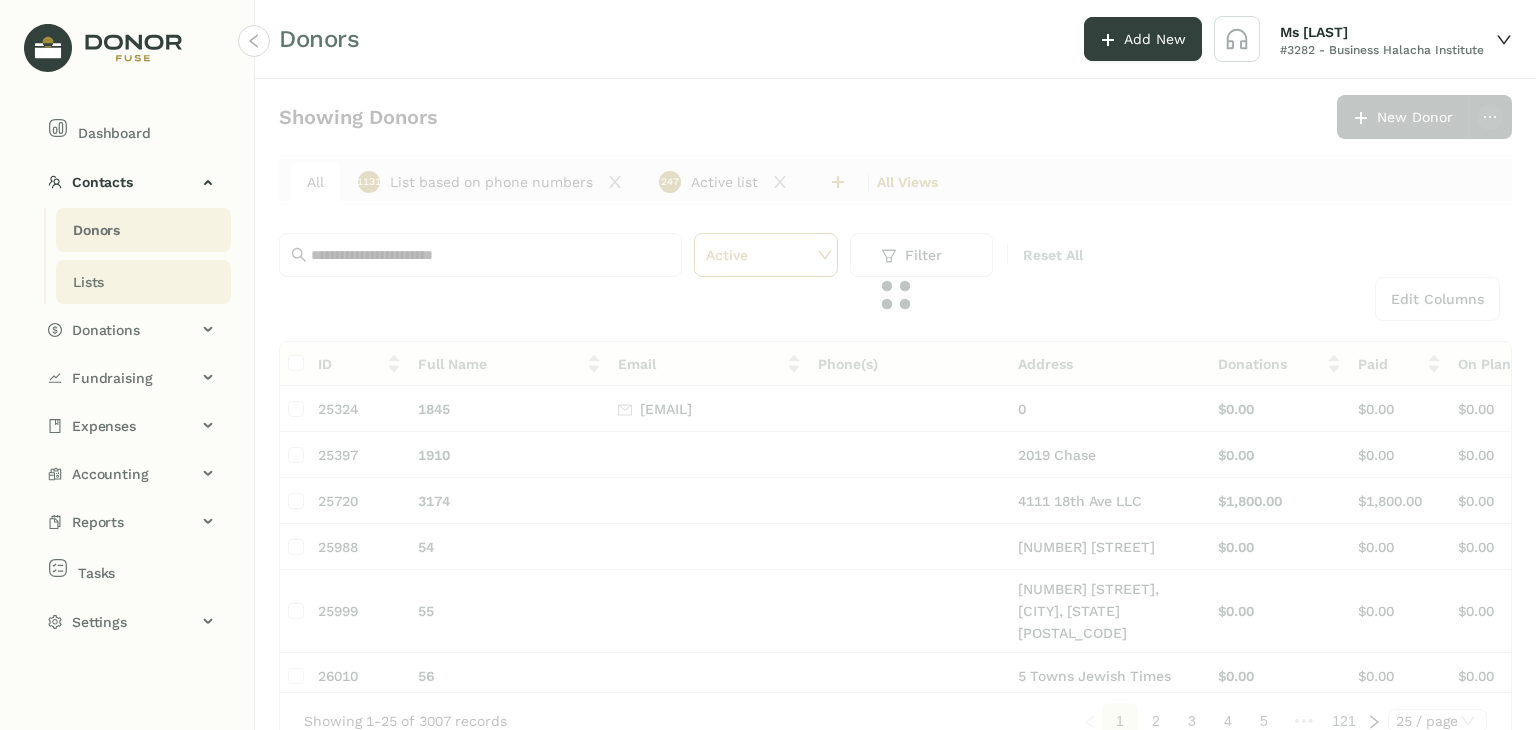 click on "Lists" 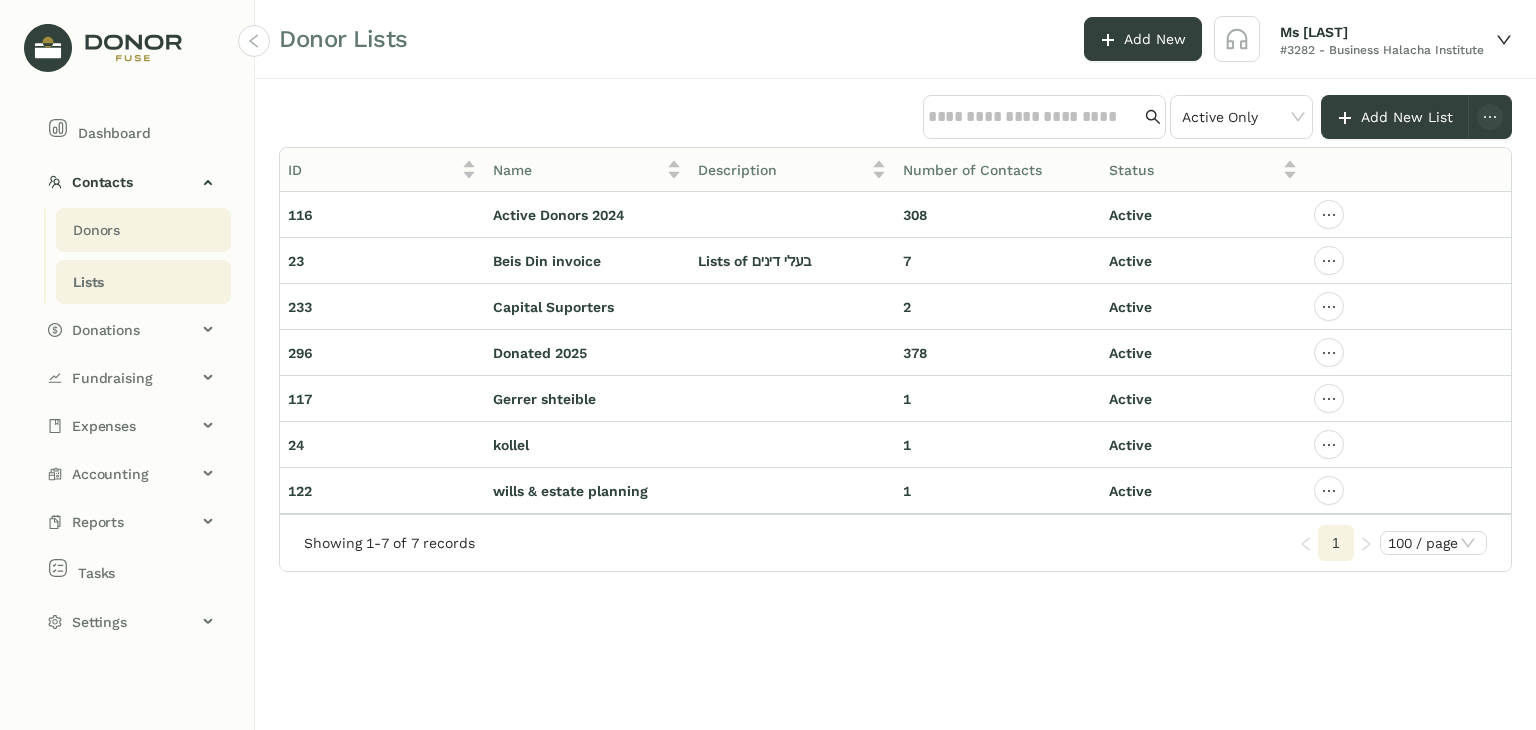 click on "Donors" 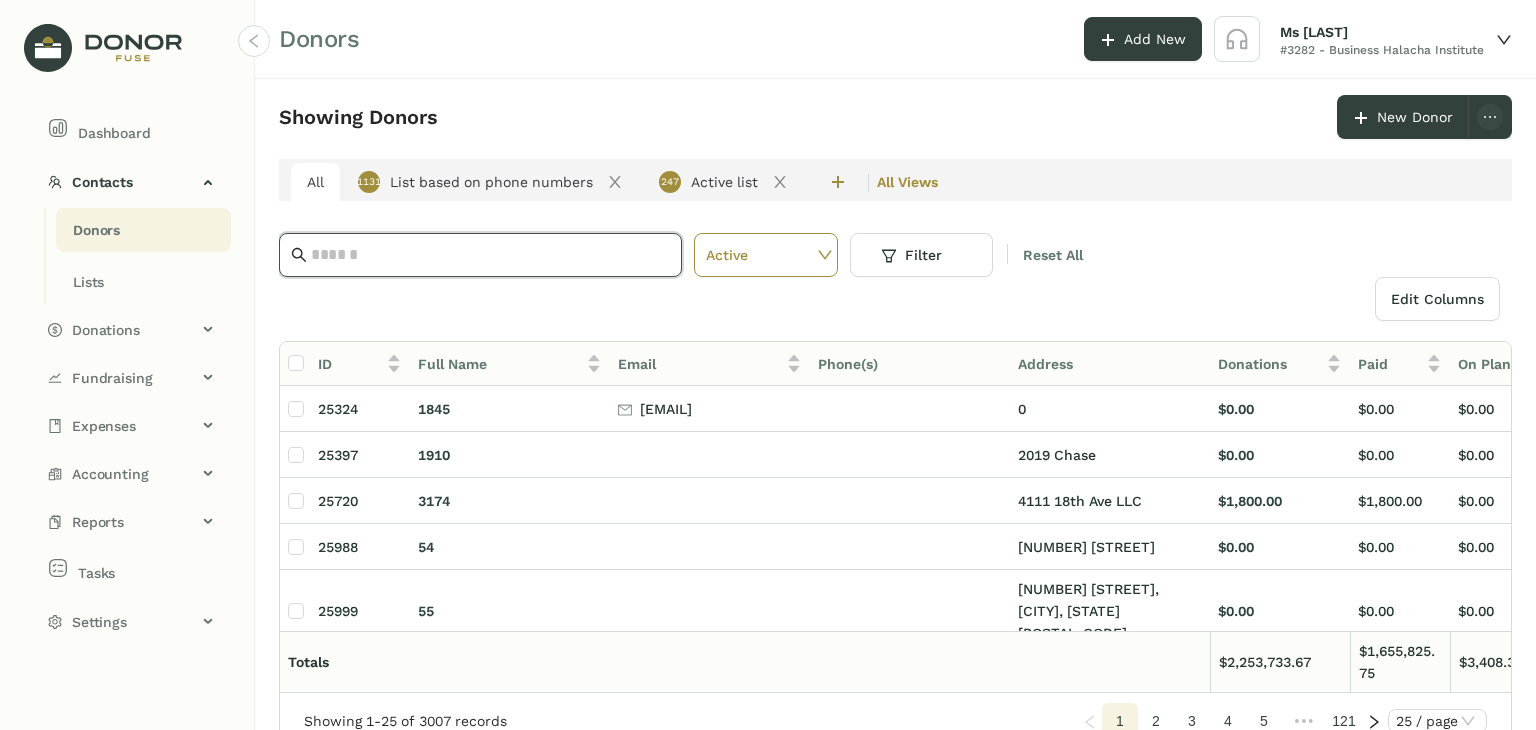 click 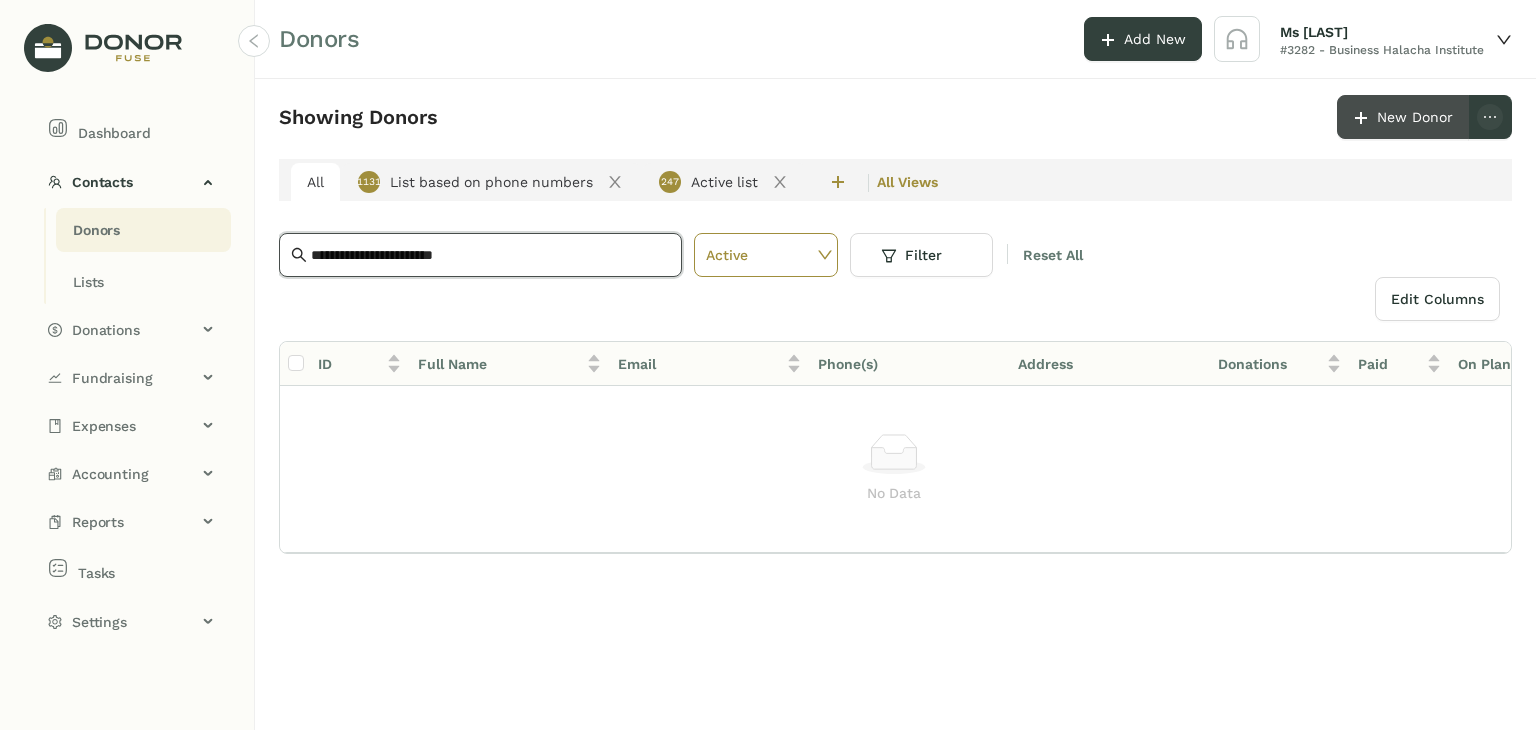 type on "**********" 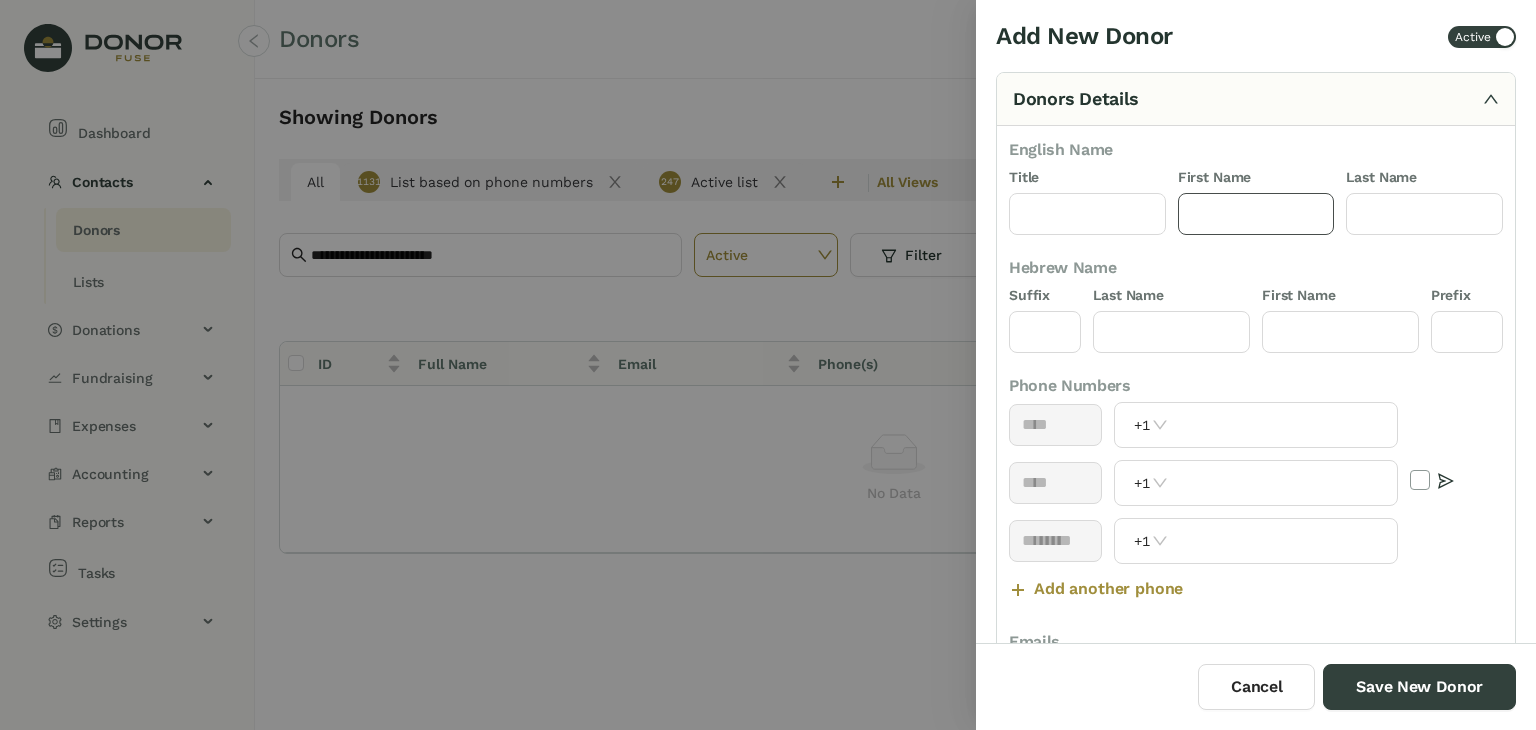 click 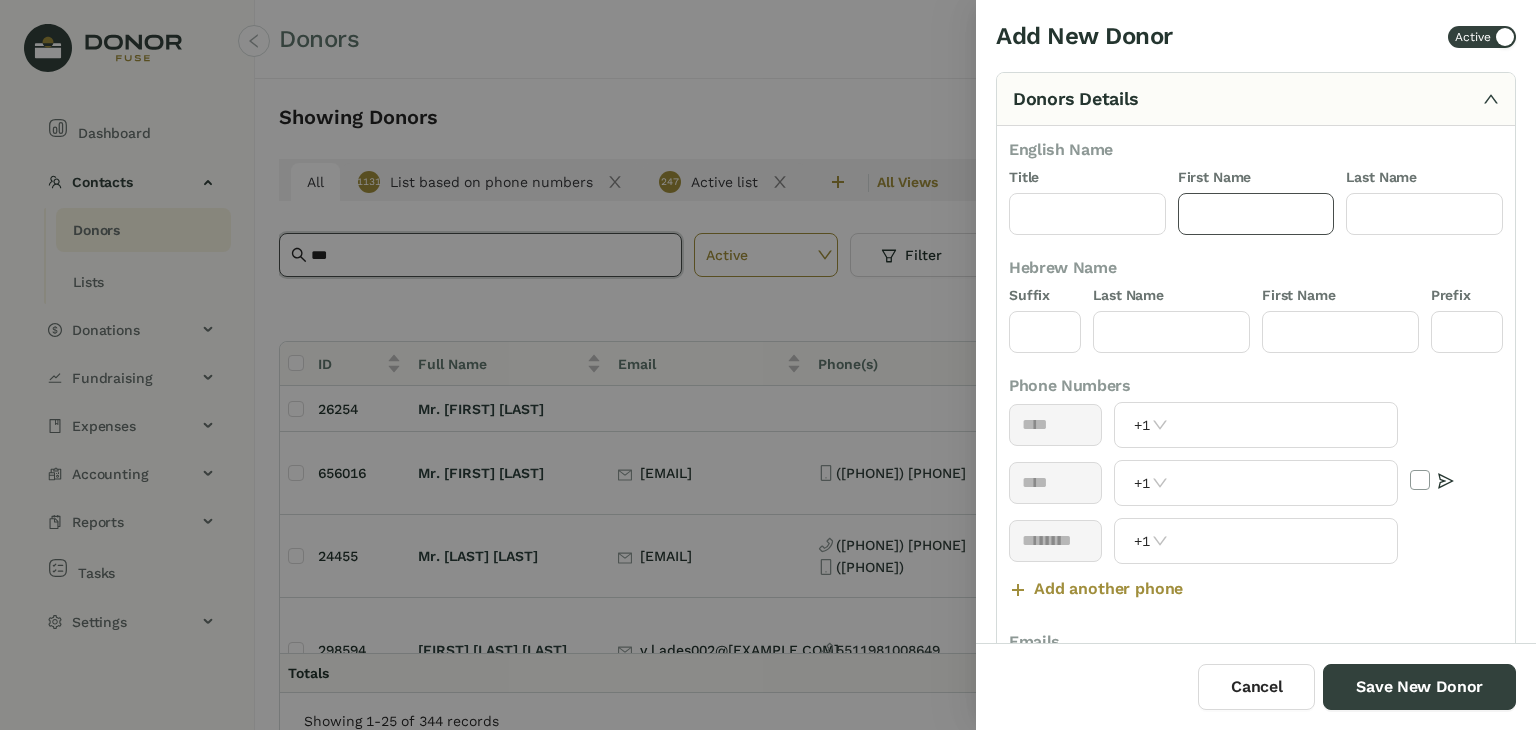 type on "**" 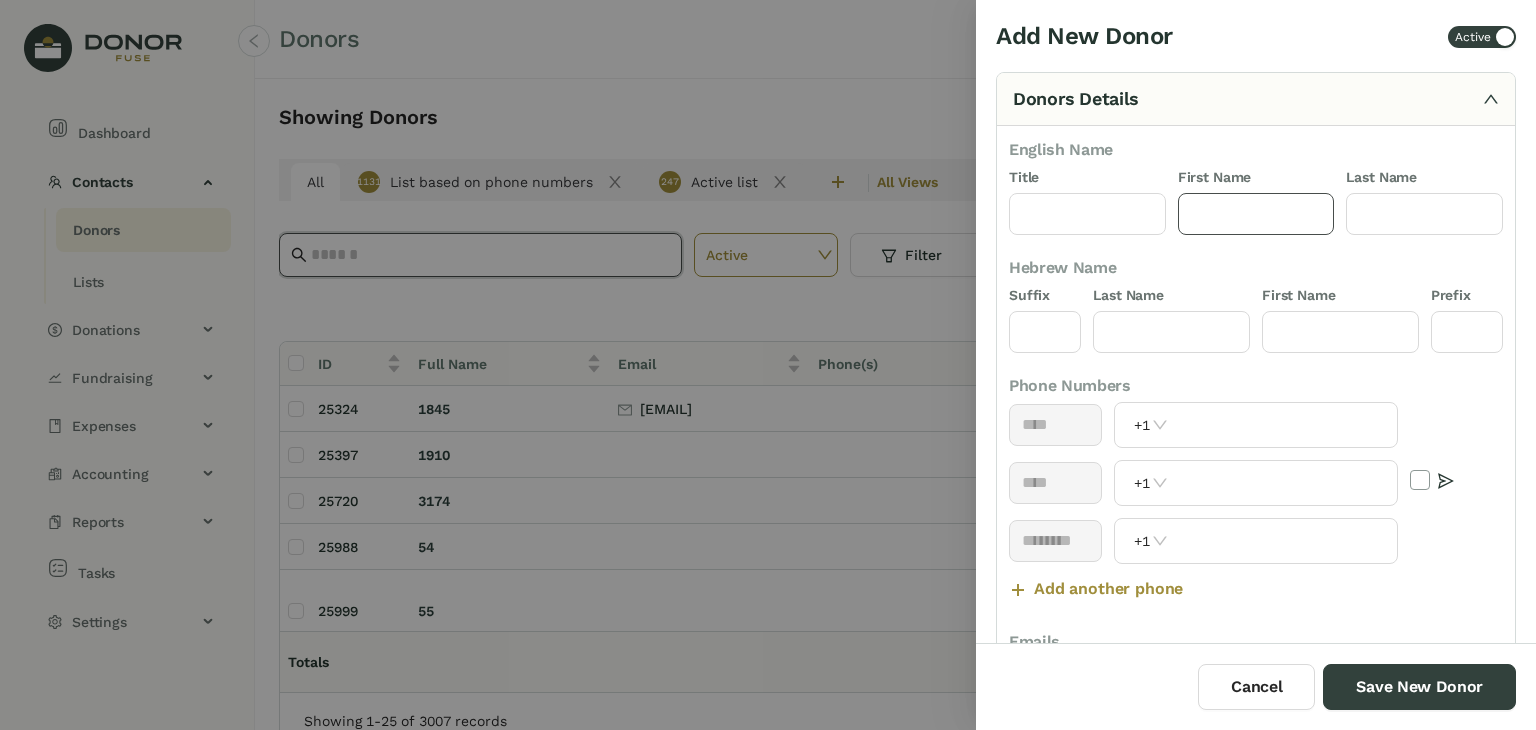 type 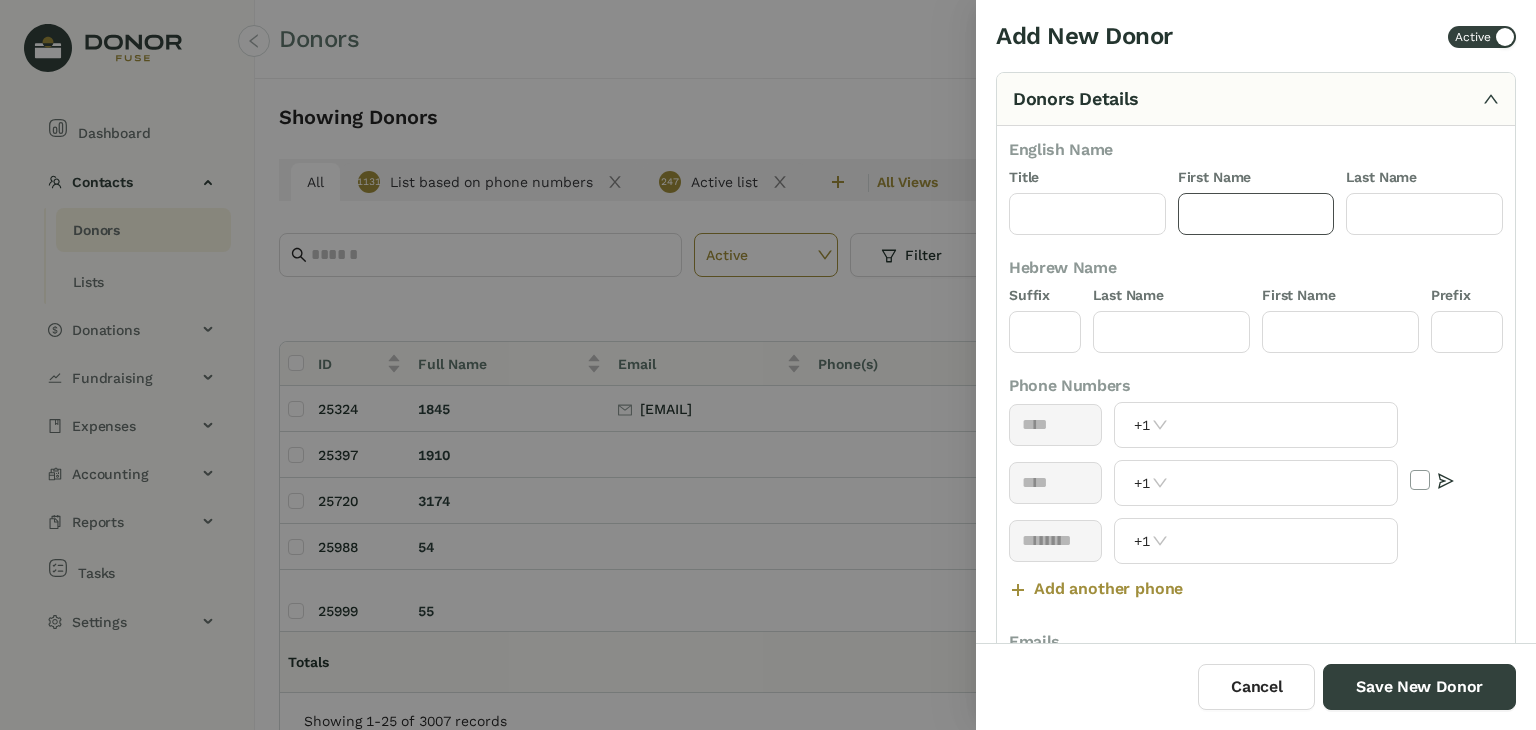 click 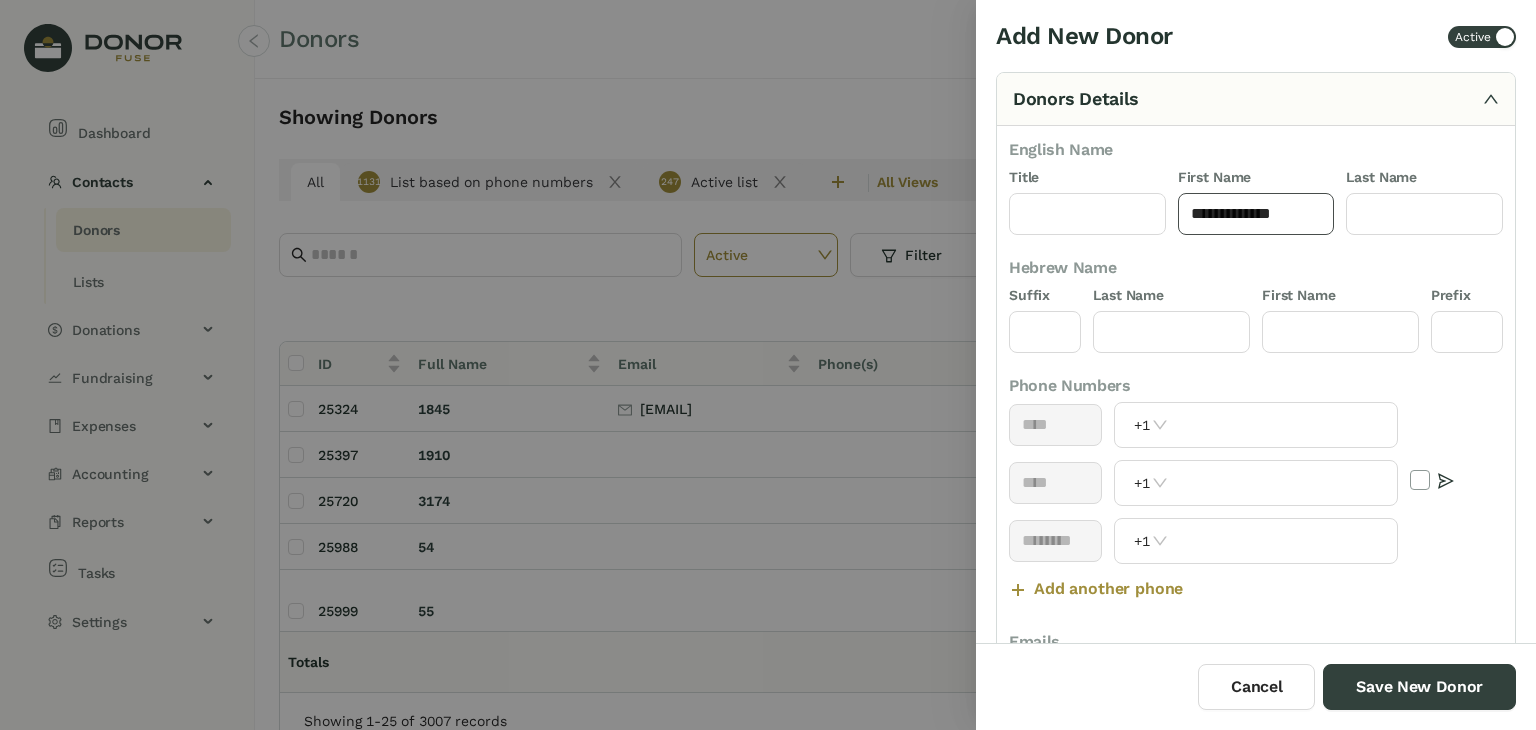 type on "**********" 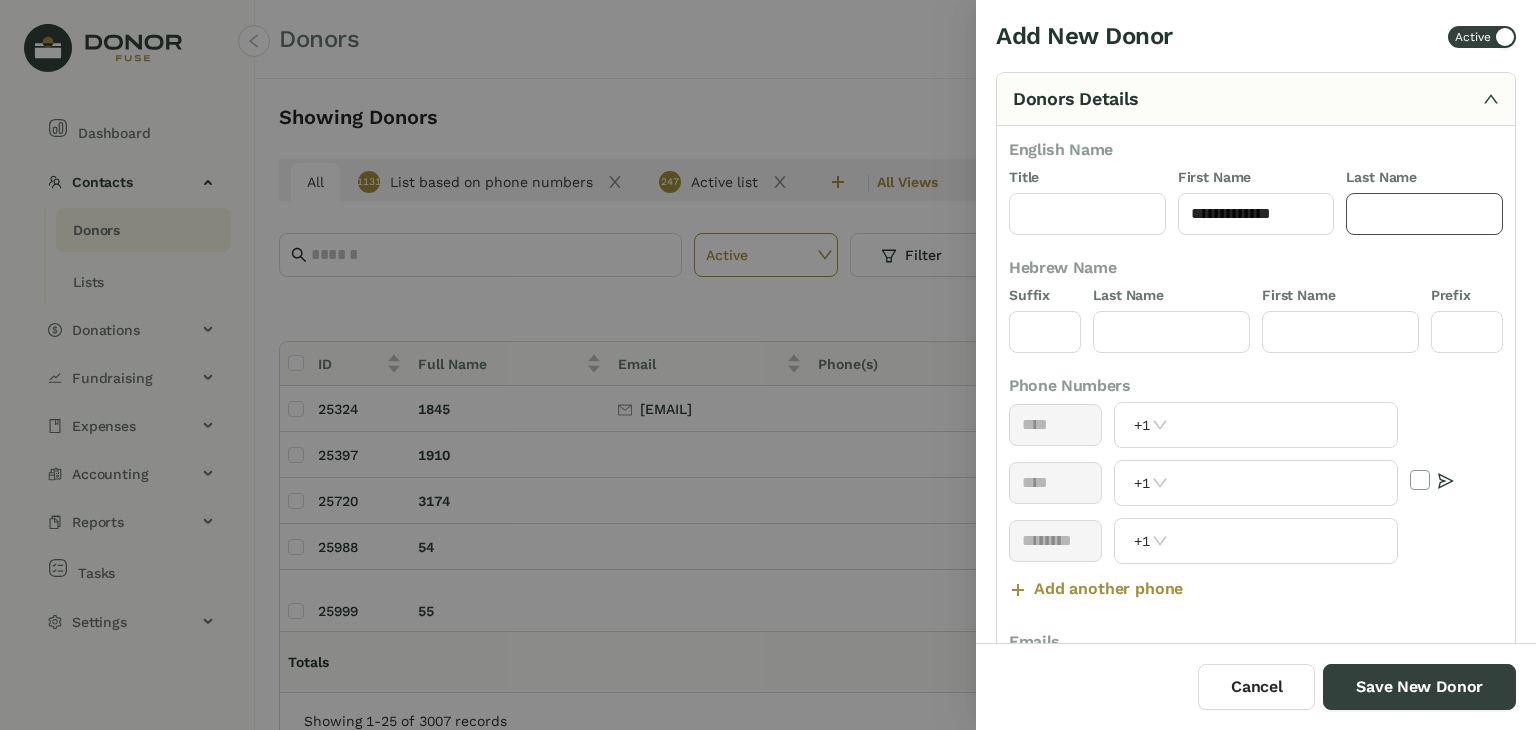 click 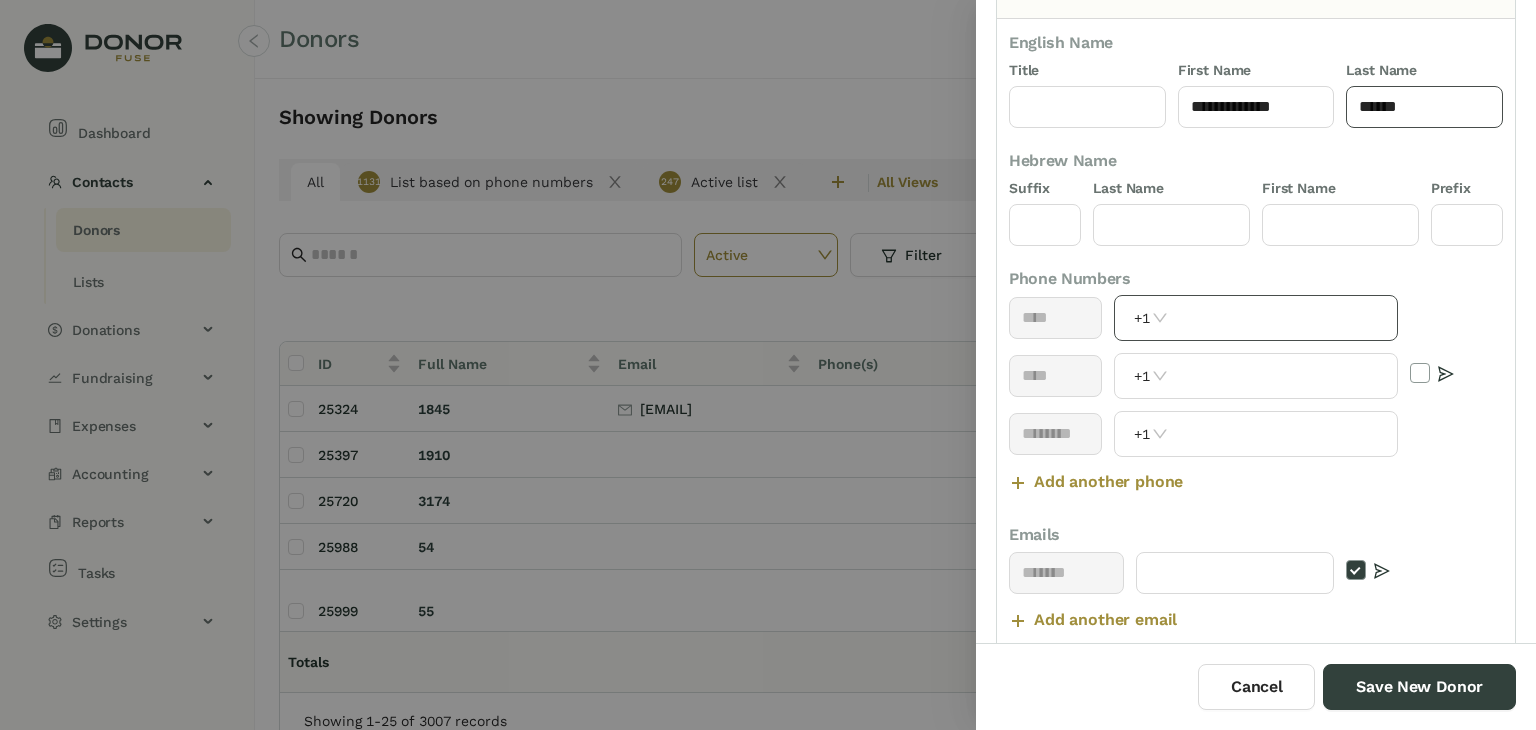 scroll, scrollTop: 128, scrollLeft: 0, axis: vertical 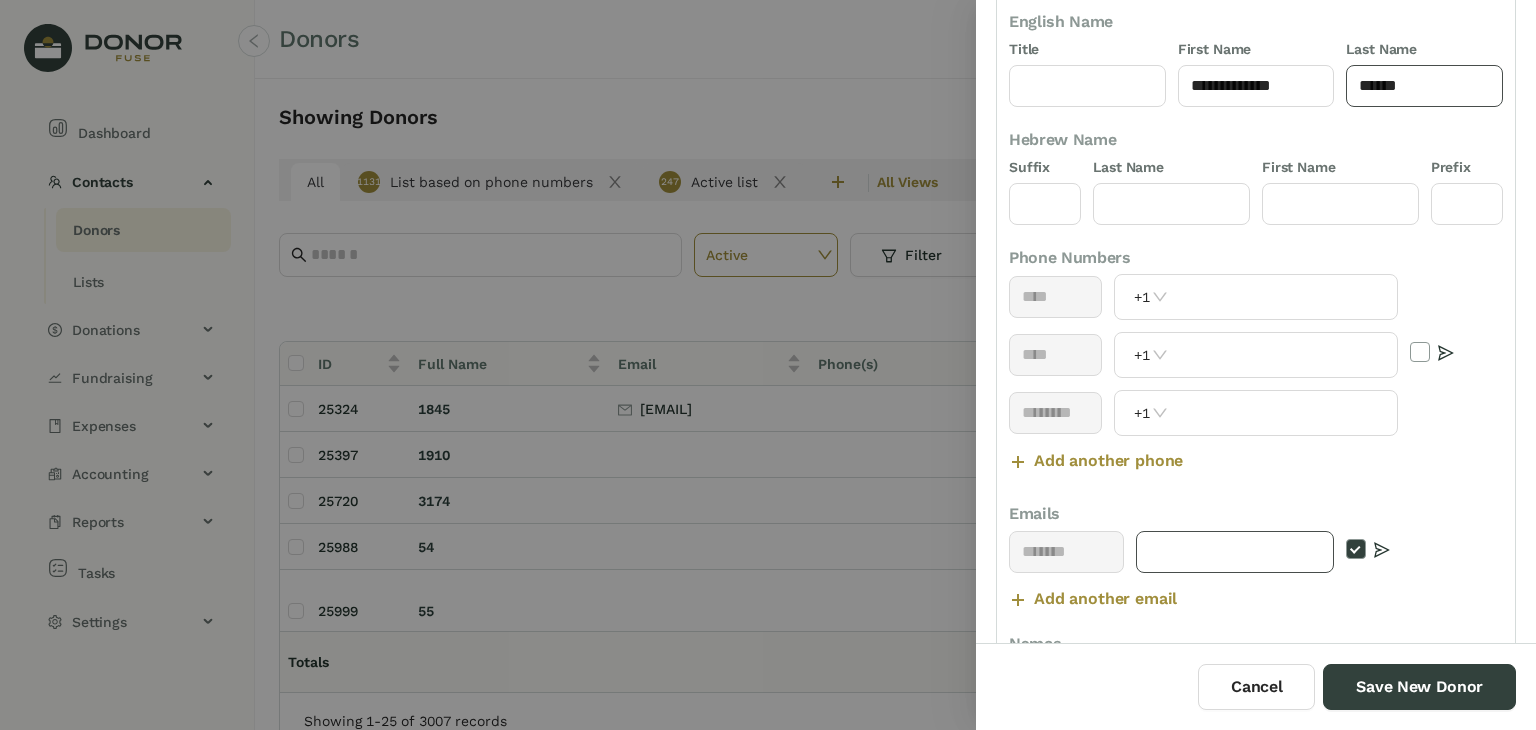 type on "******" 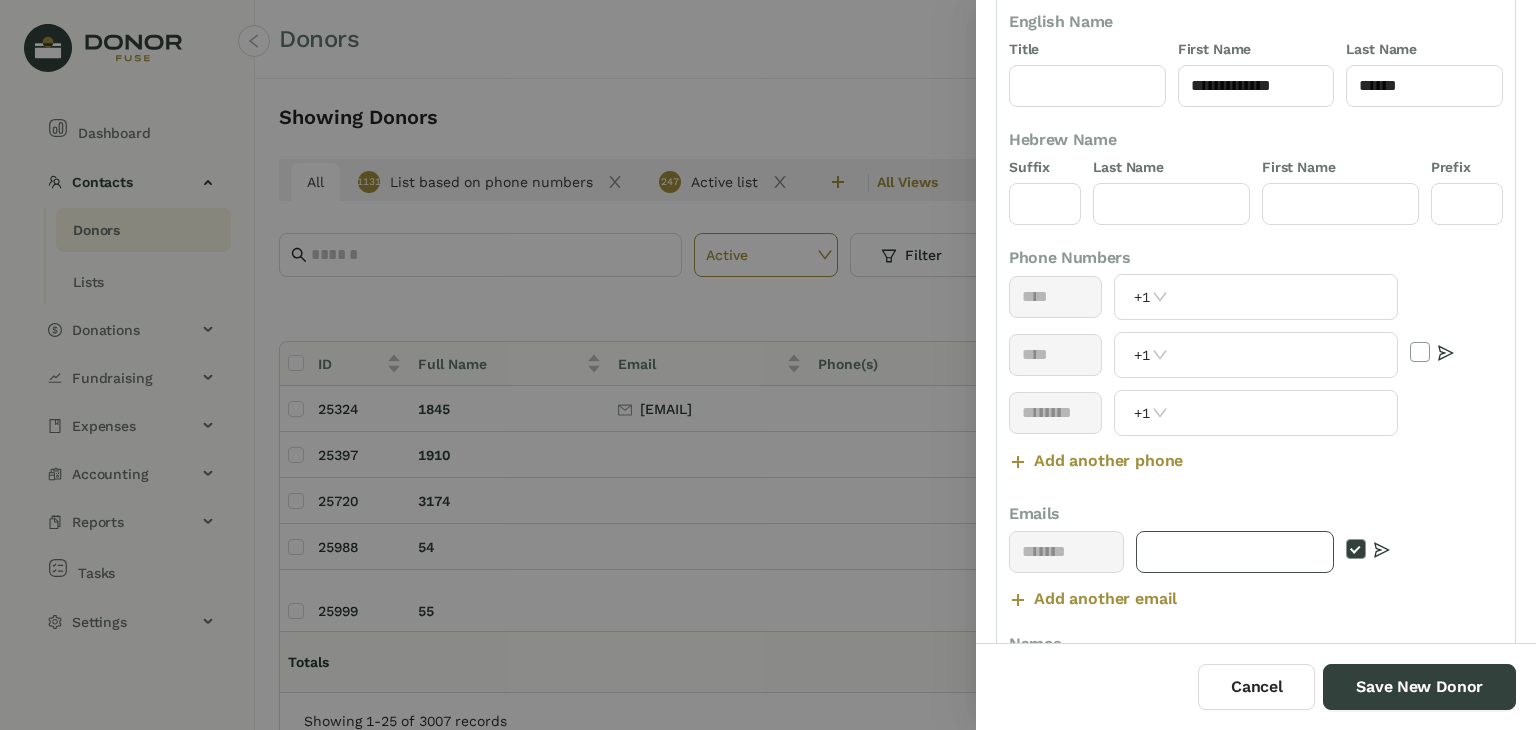 click at bounding box center [1235, 552] 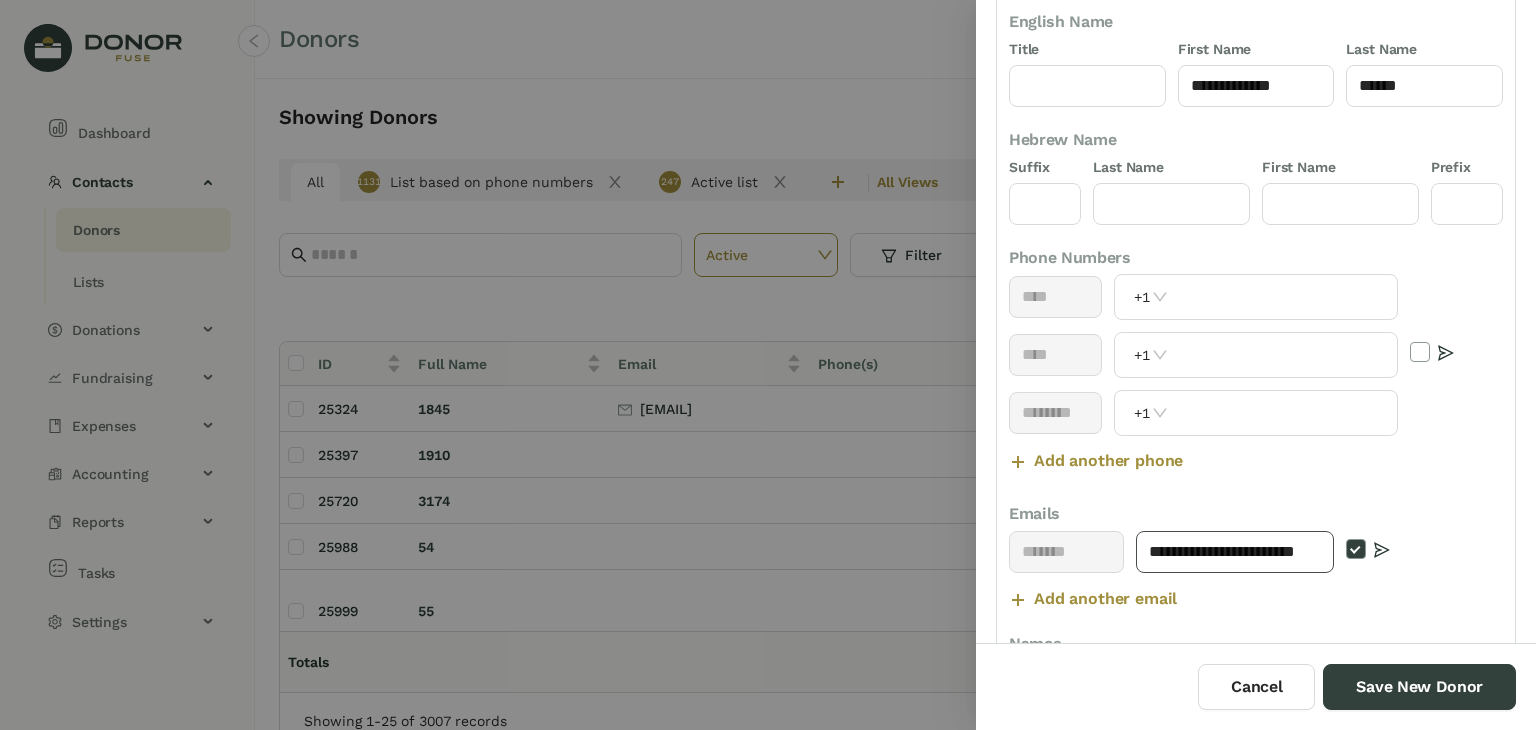 scroll, scrollTop: 0, scrollLeft: 33, axis: horizontal 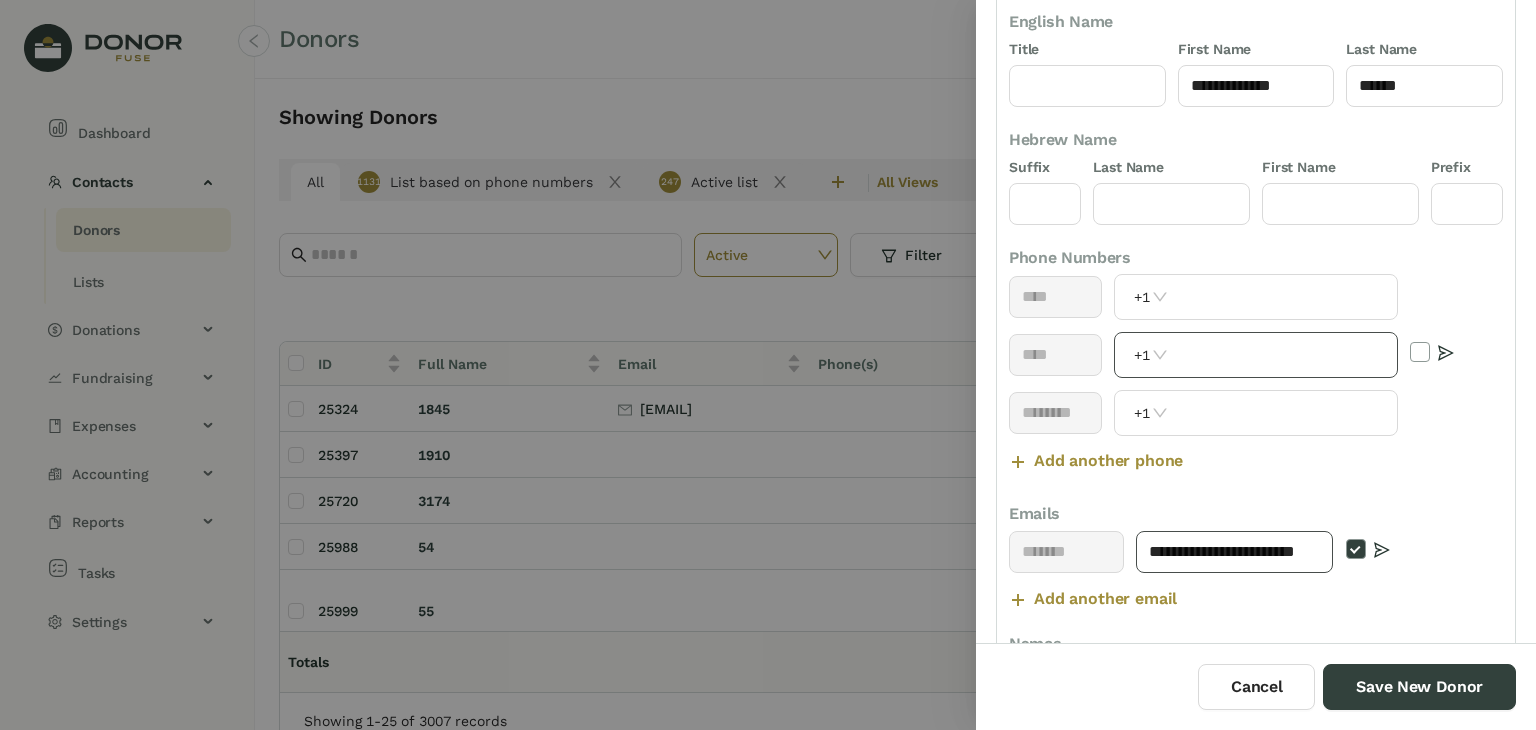 type on "**********" 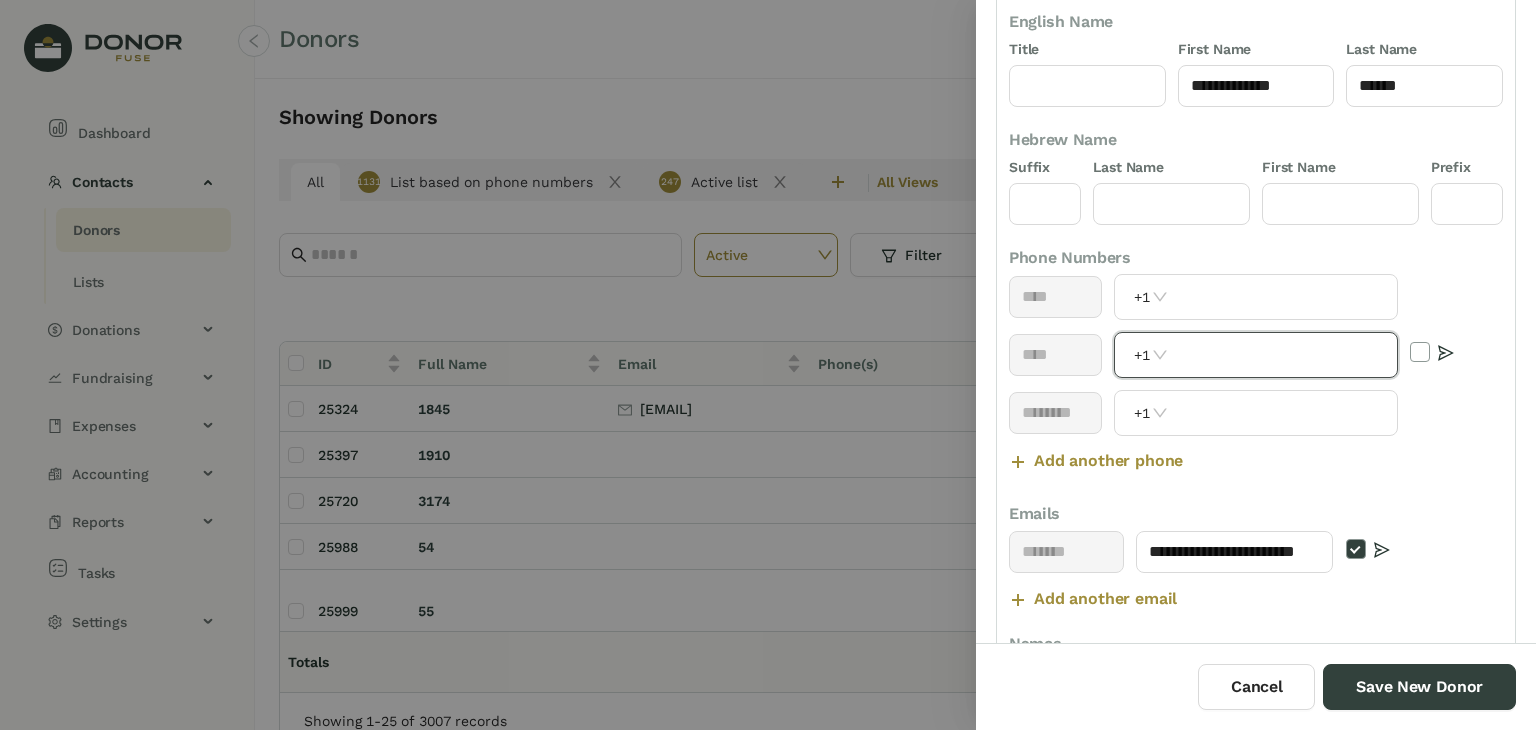 click at bounding box center (1284, 355) 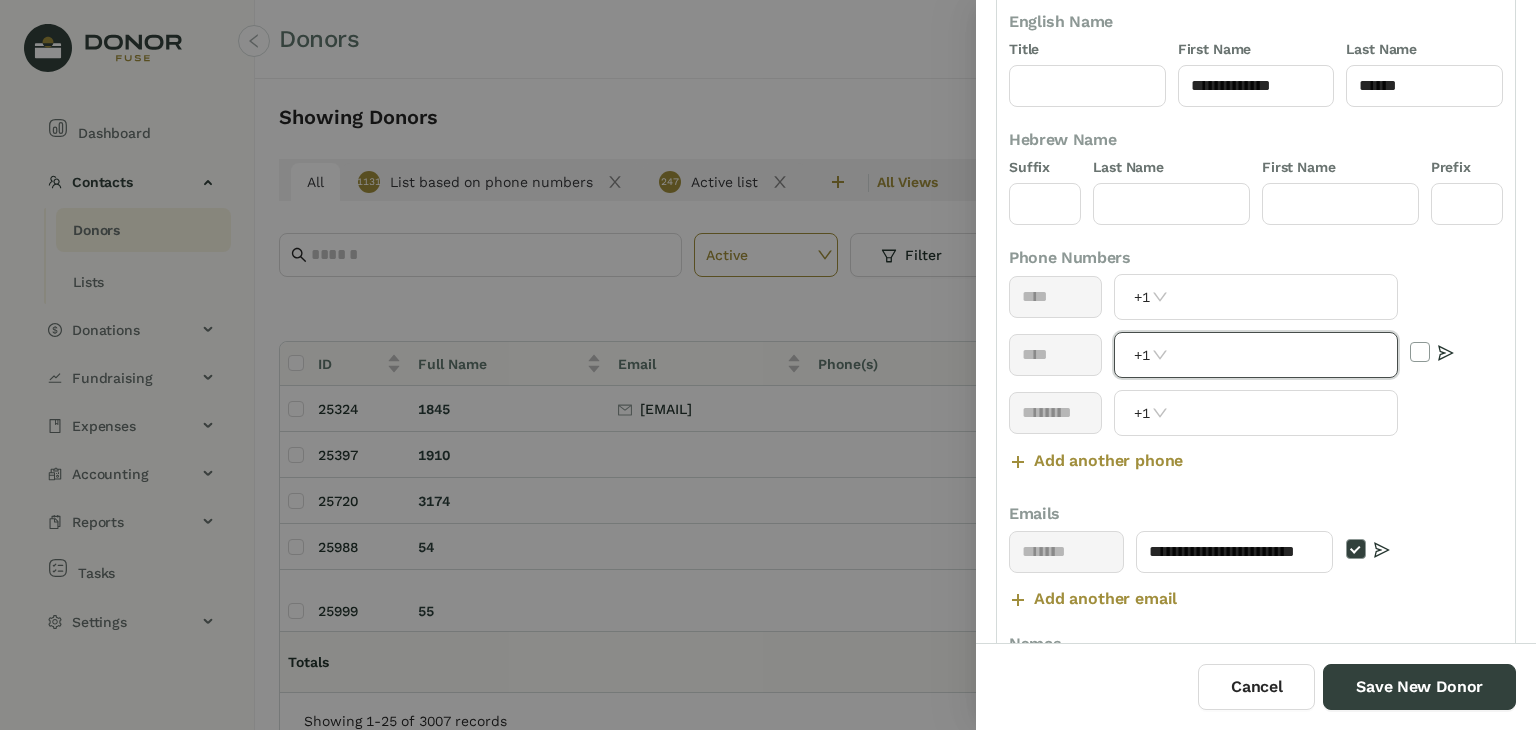 paste on "**********" 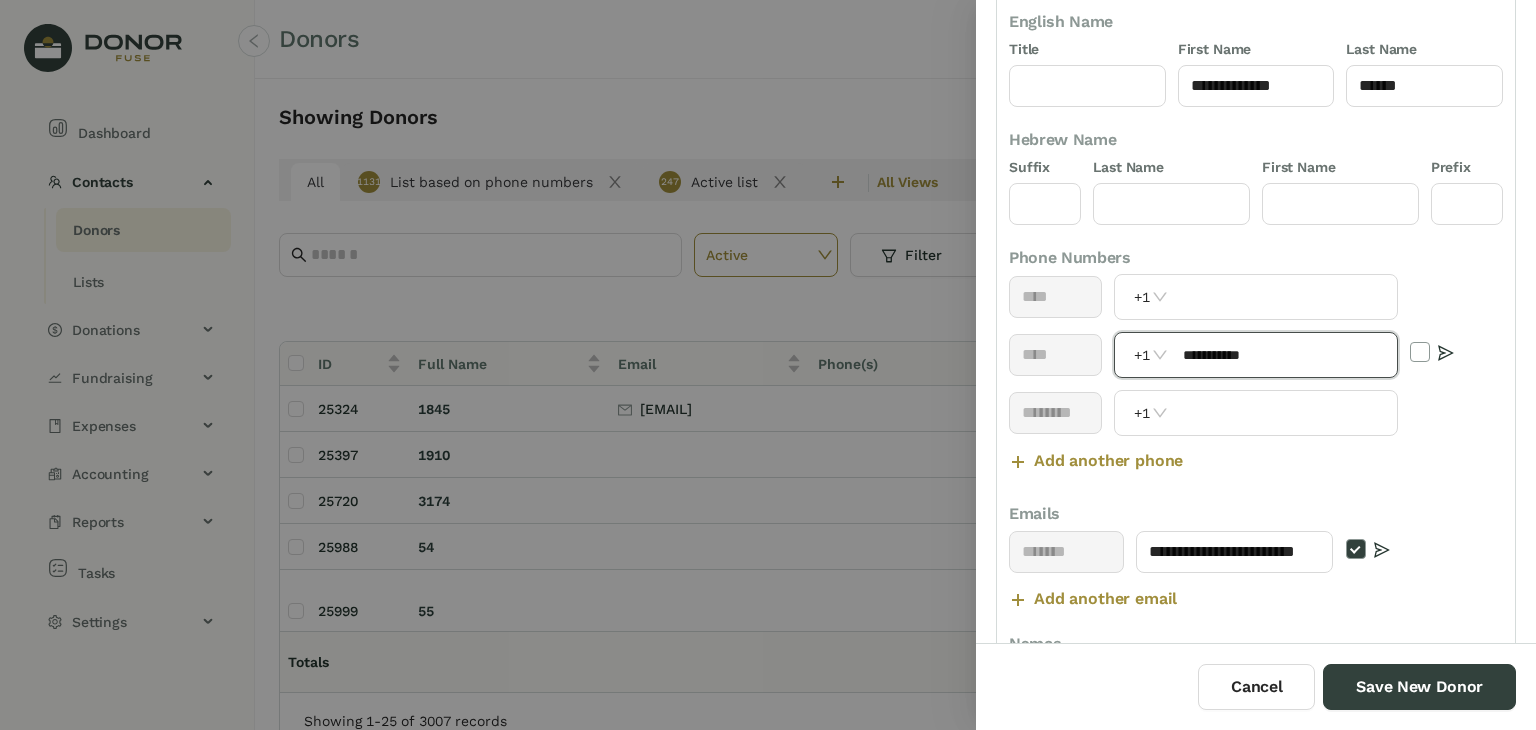 click on "**********" at bounding box center (1284, 355) 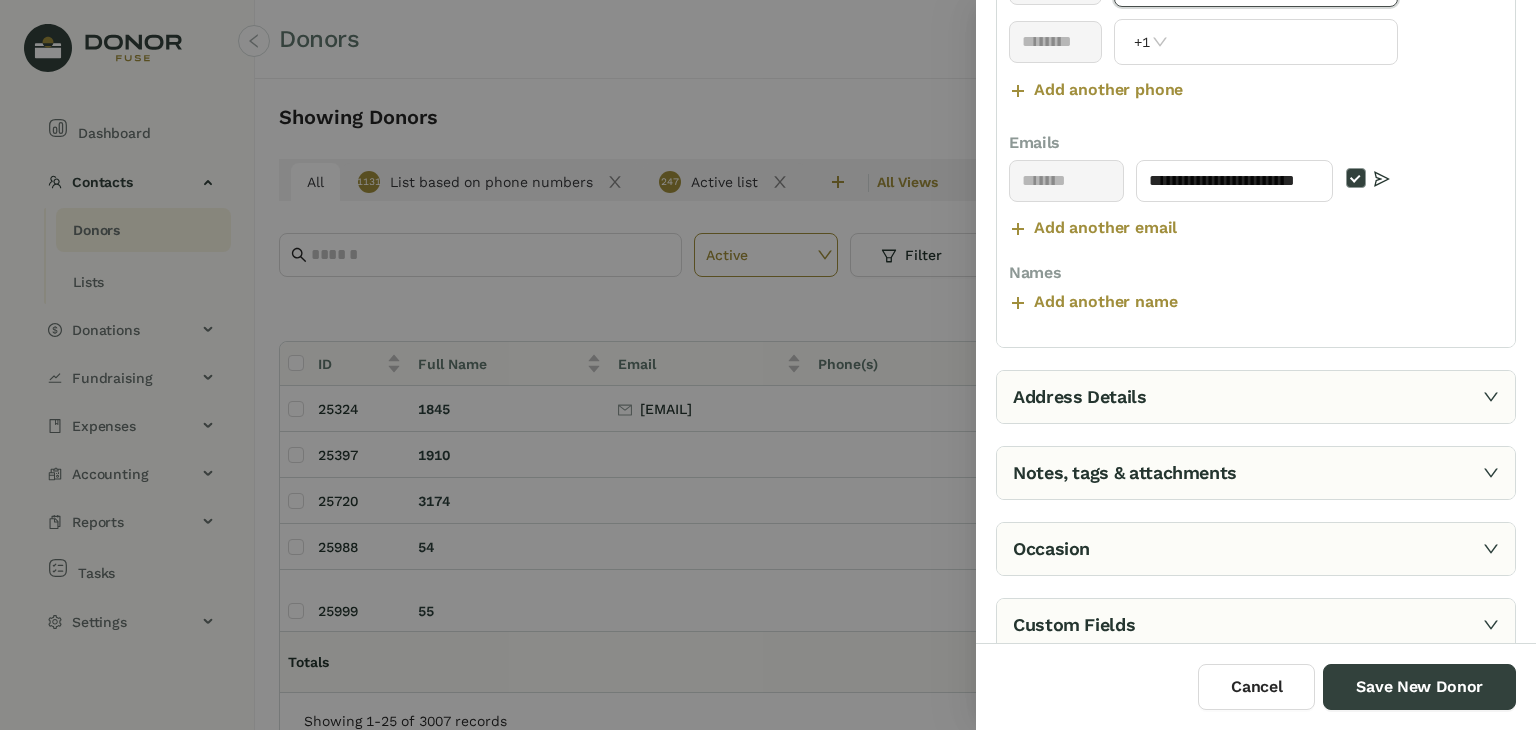 type on "**********" 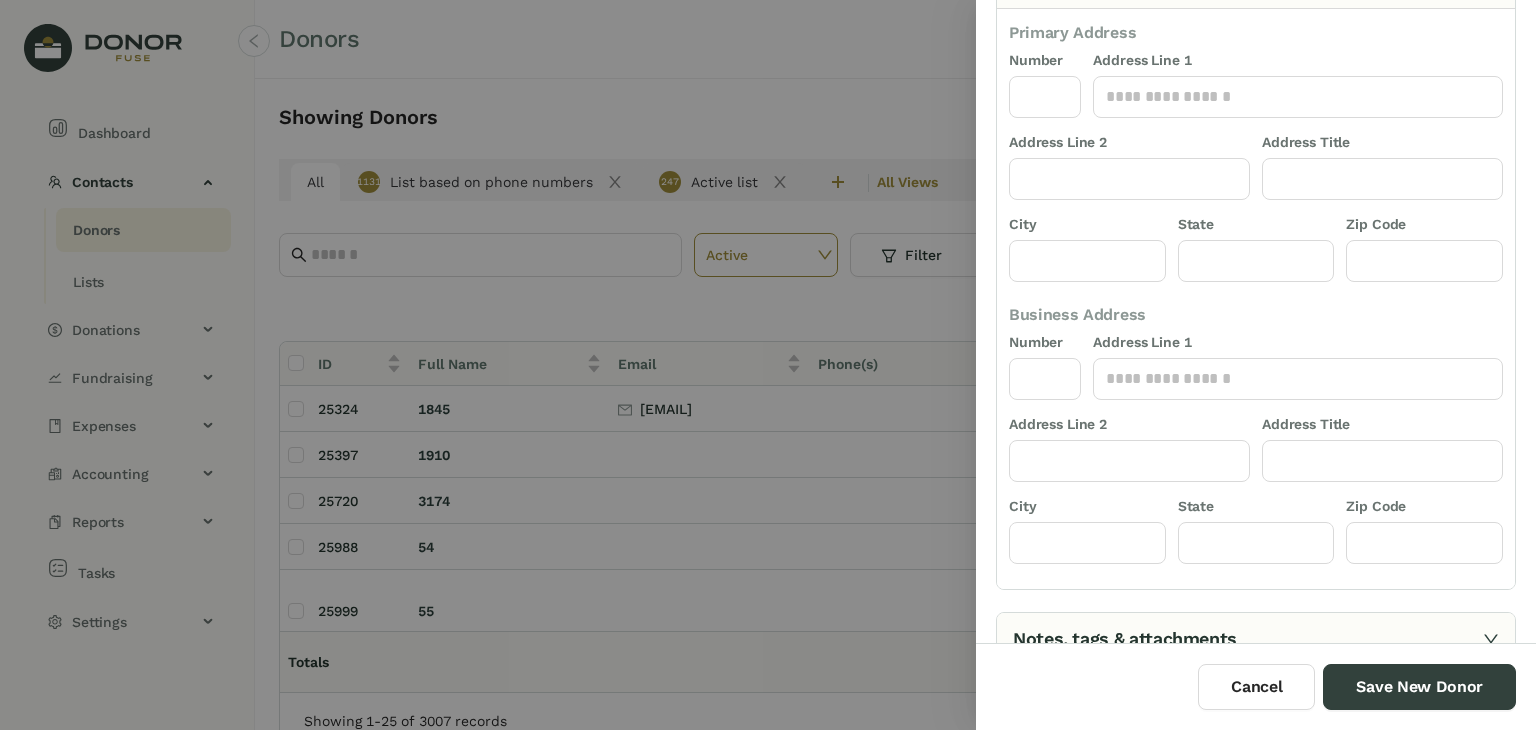scroll, scrollTop: 0, scrollLeft: 0, axis: both 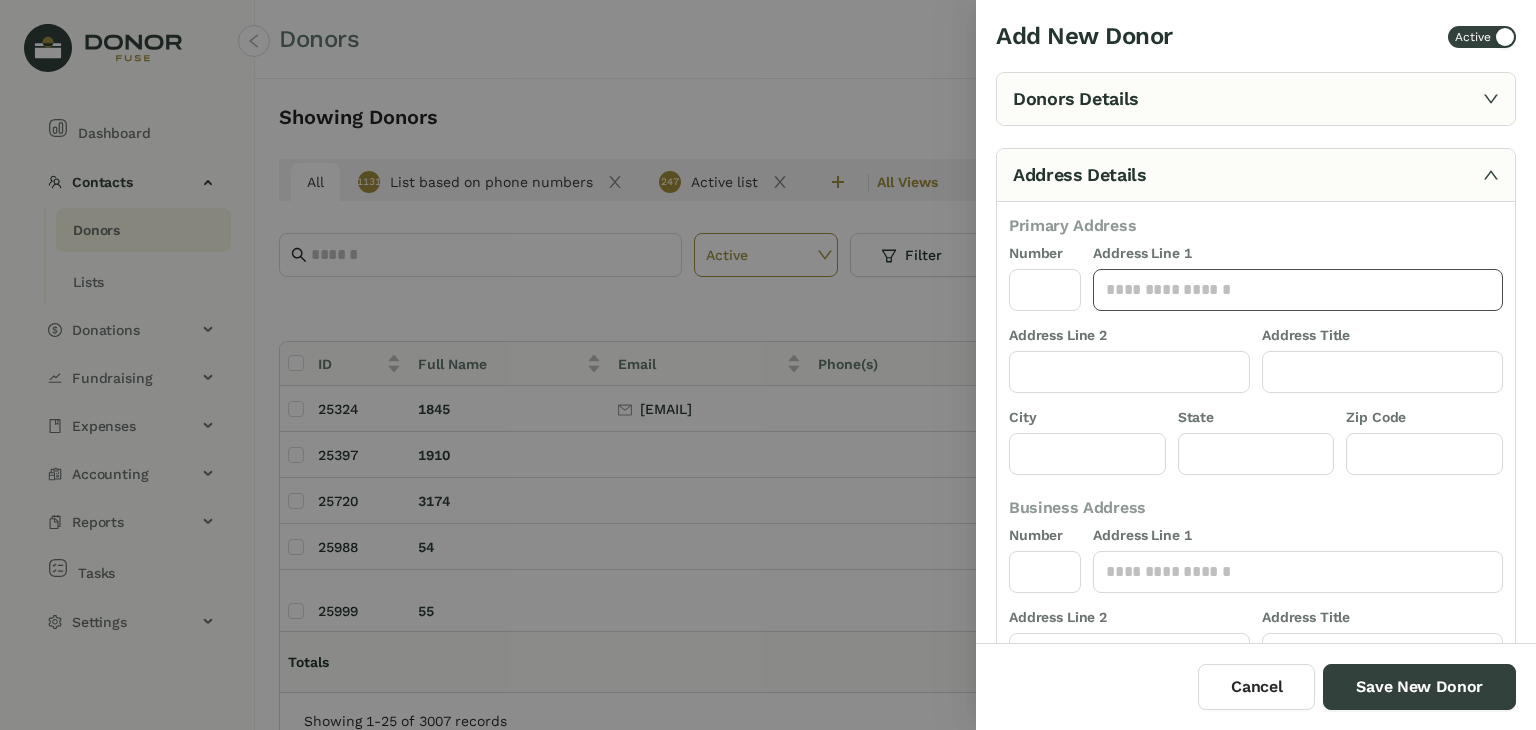 click 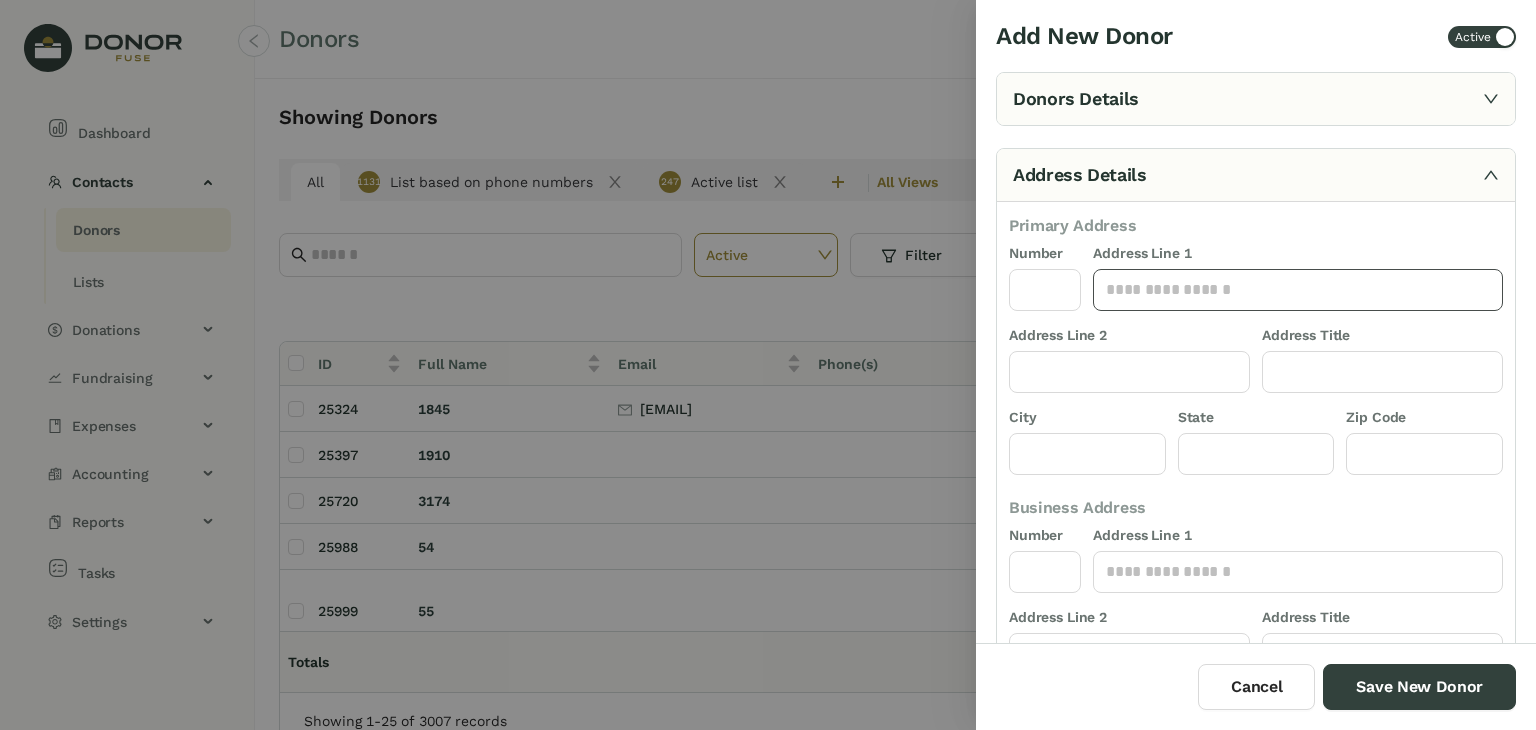 paste on "**********" 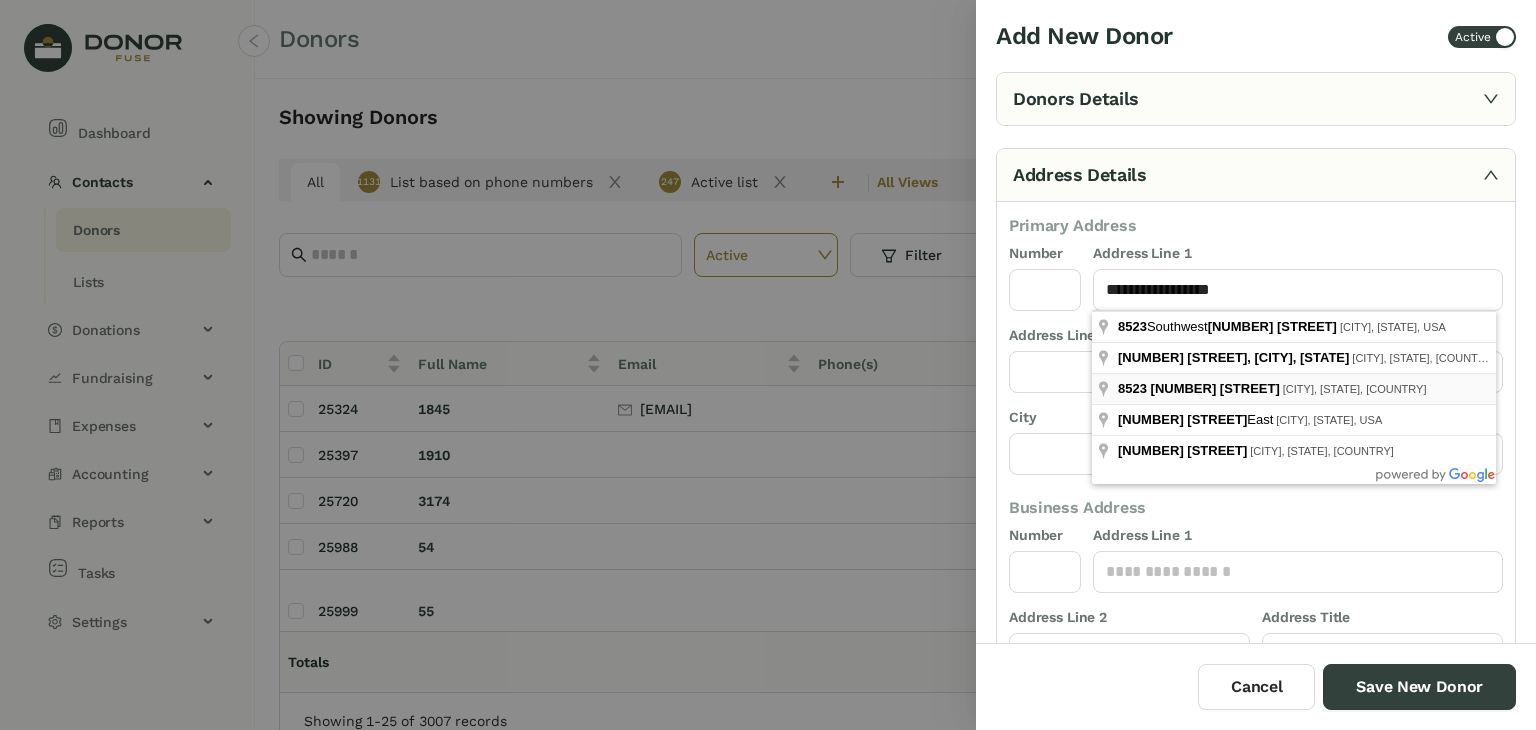 type on "**********" 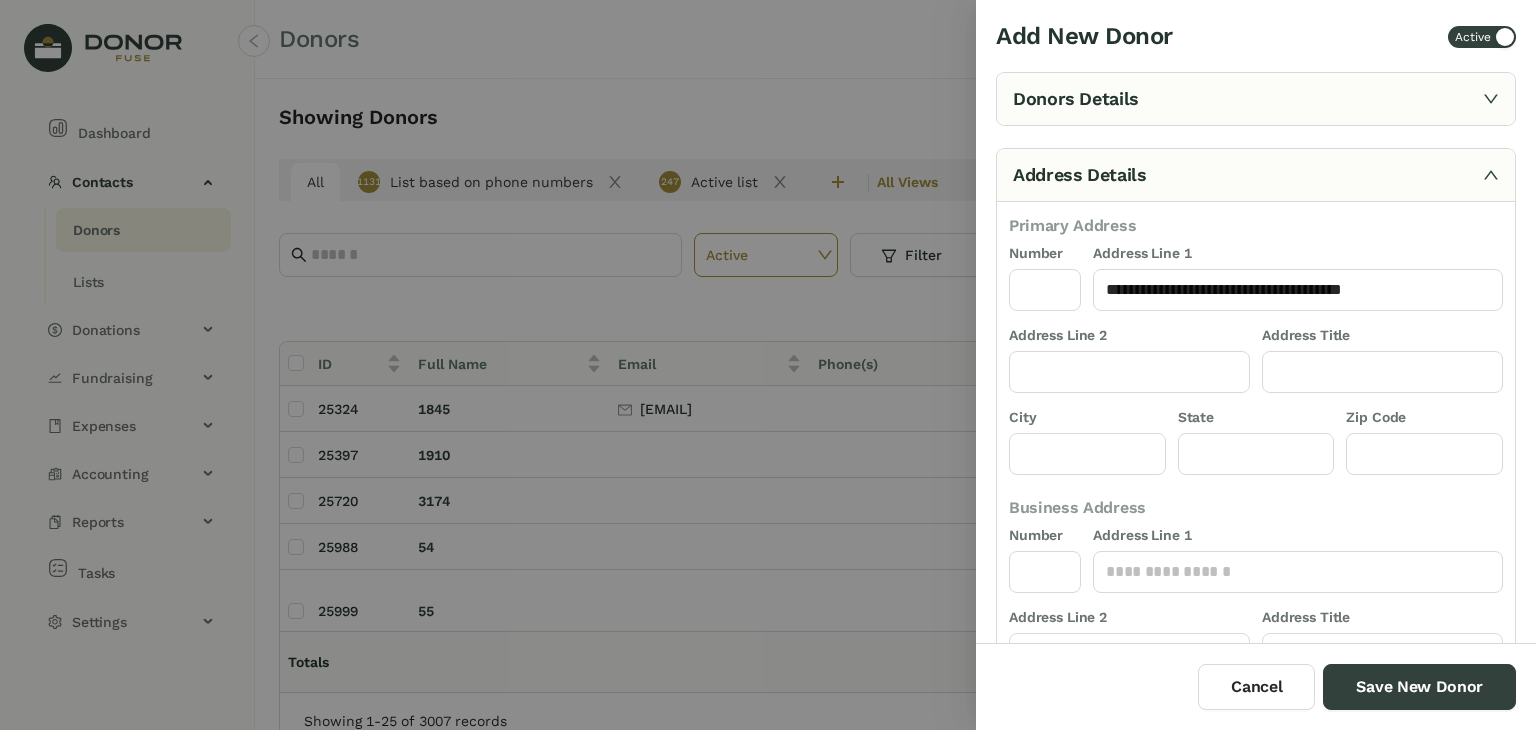 type on "*****" 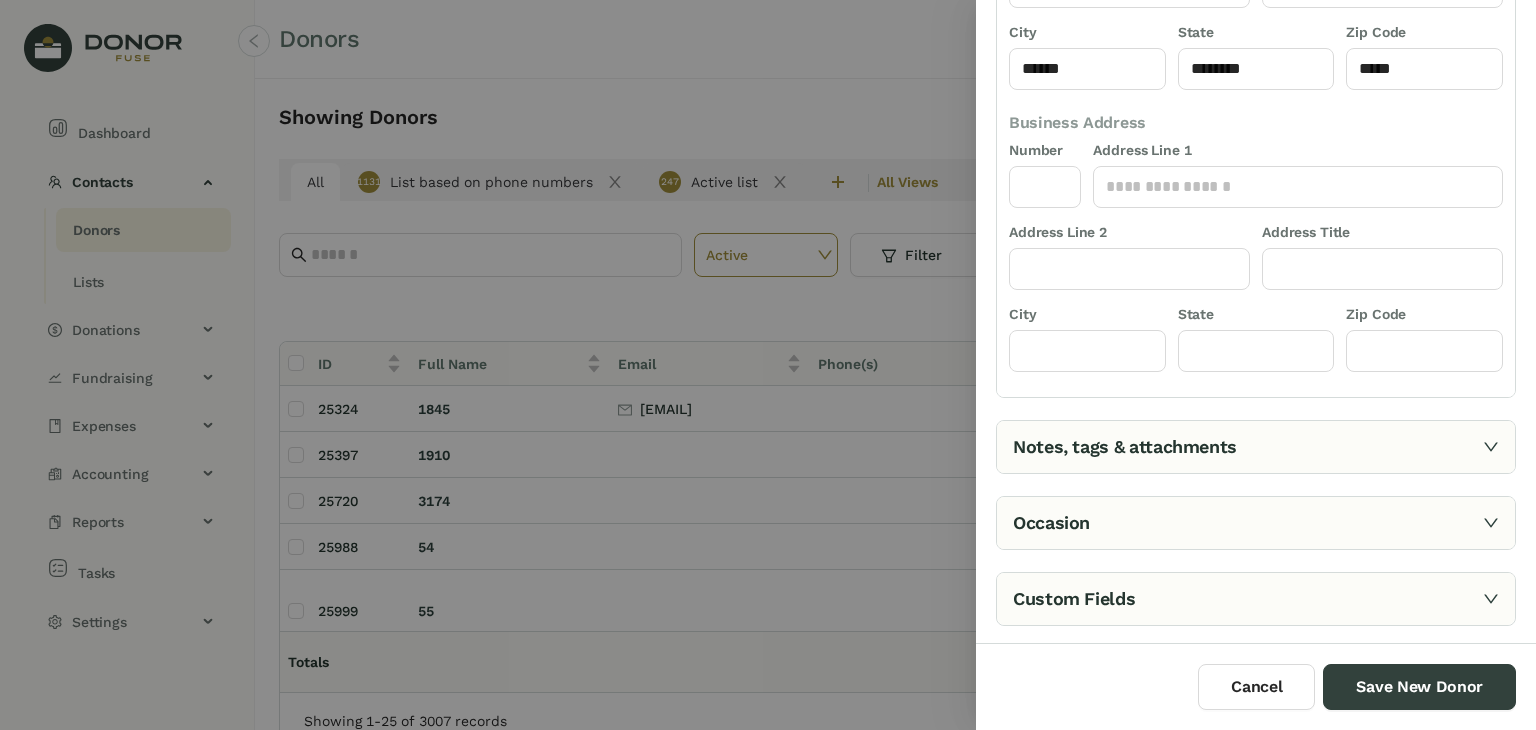 click on "Notes, tags & attachments" at bounding box center [1256, 447] 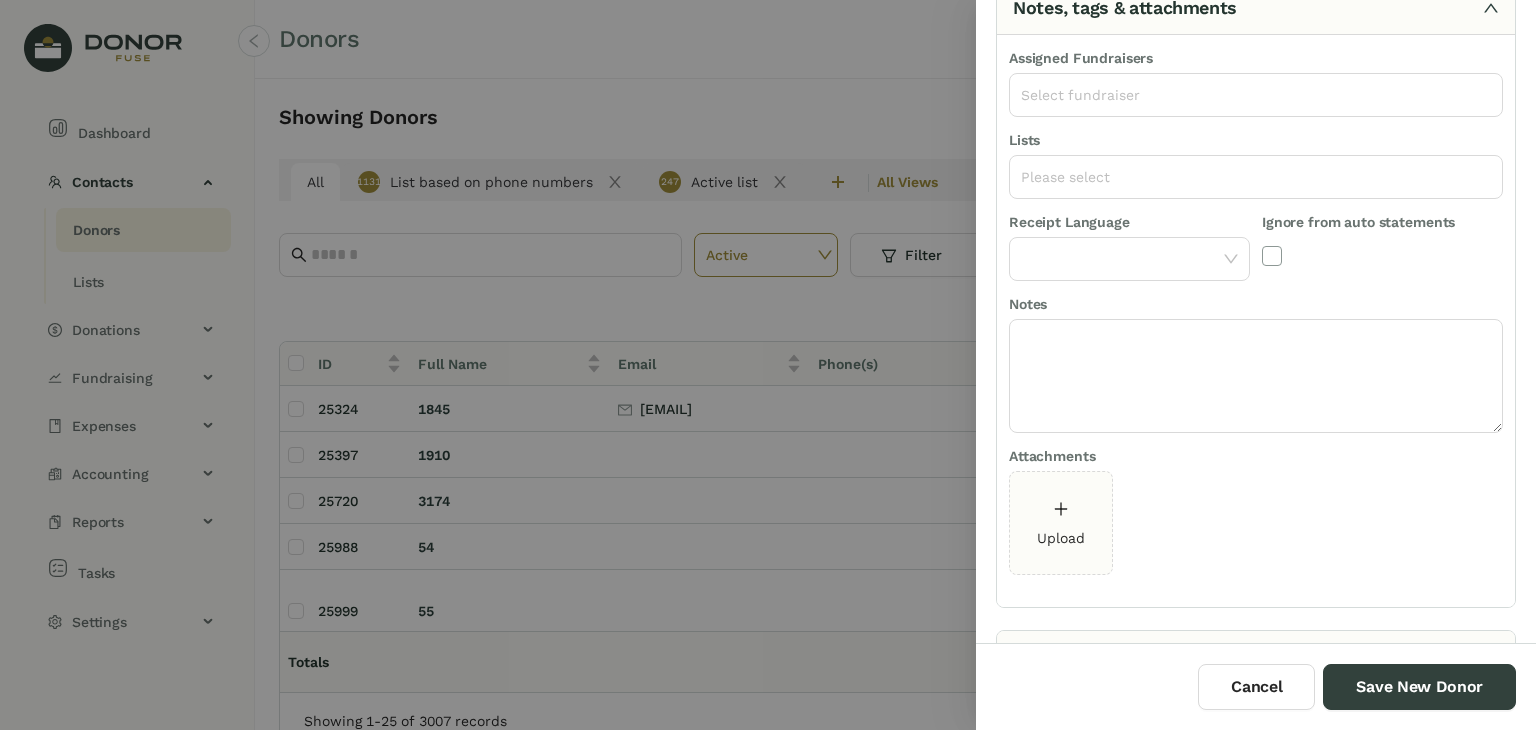 scroll, scrollTop: 0, scrollLeft: 0, axis: both 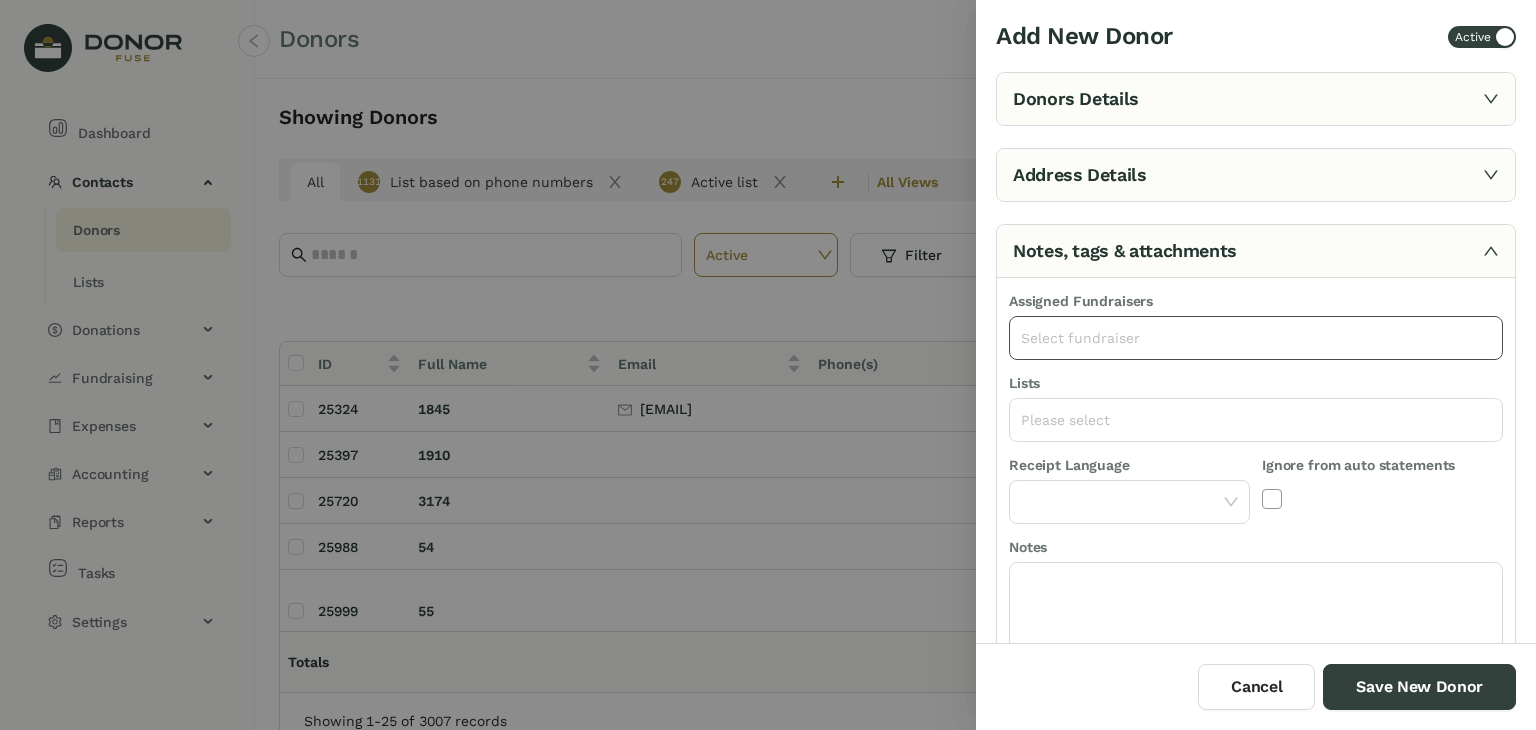 click on "Select fundraiser" 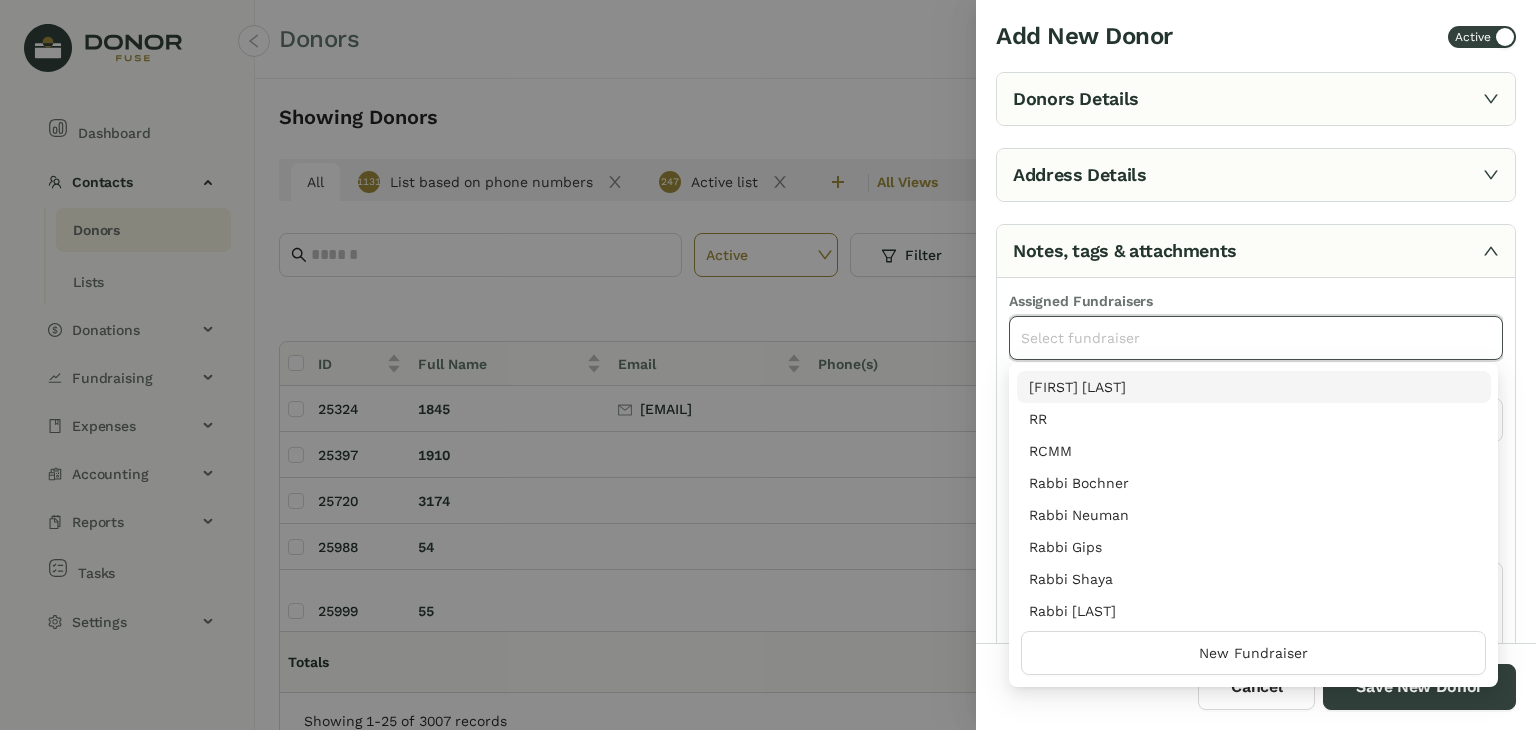 click on "Cancel Save New Donor" at bounding box center [1256, 686] 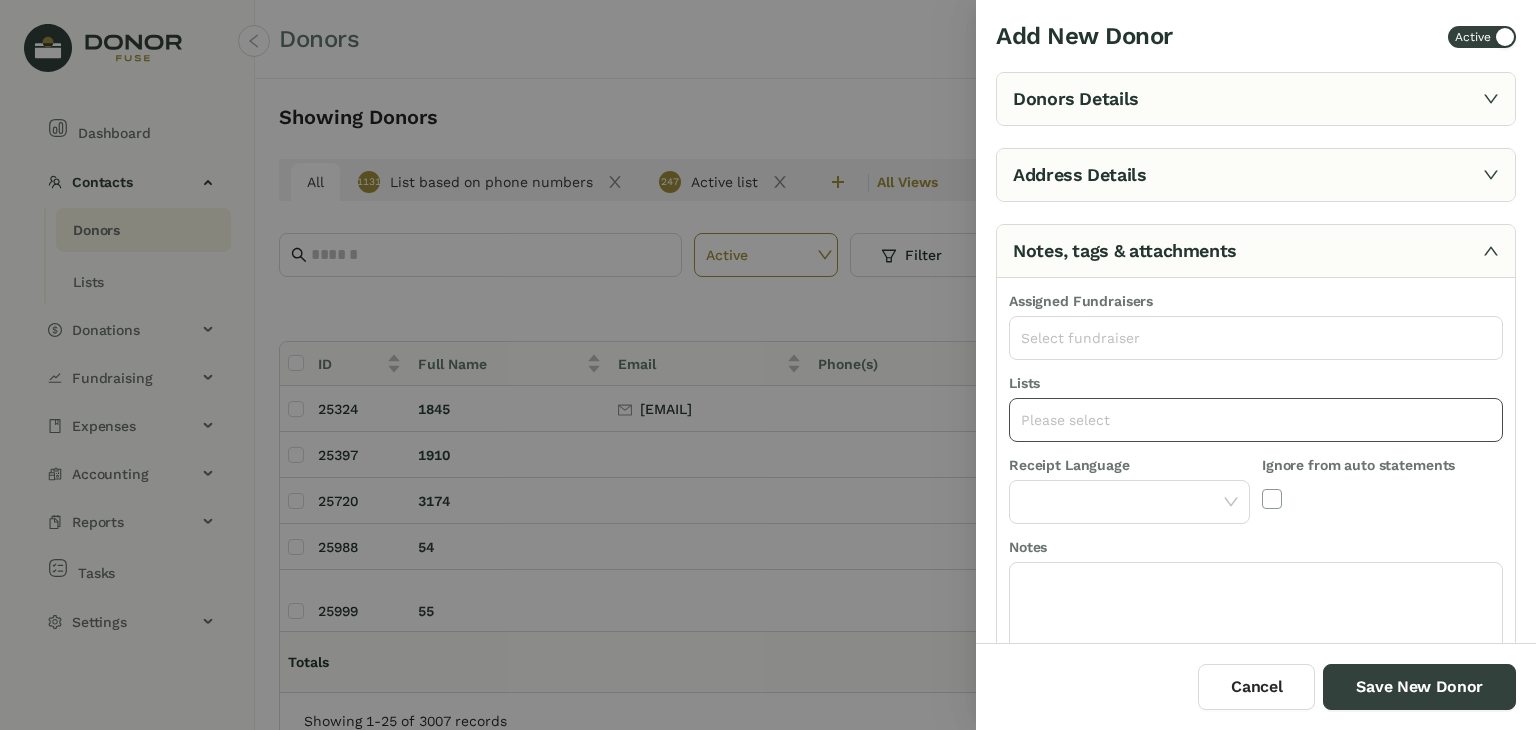 click on "Please select" 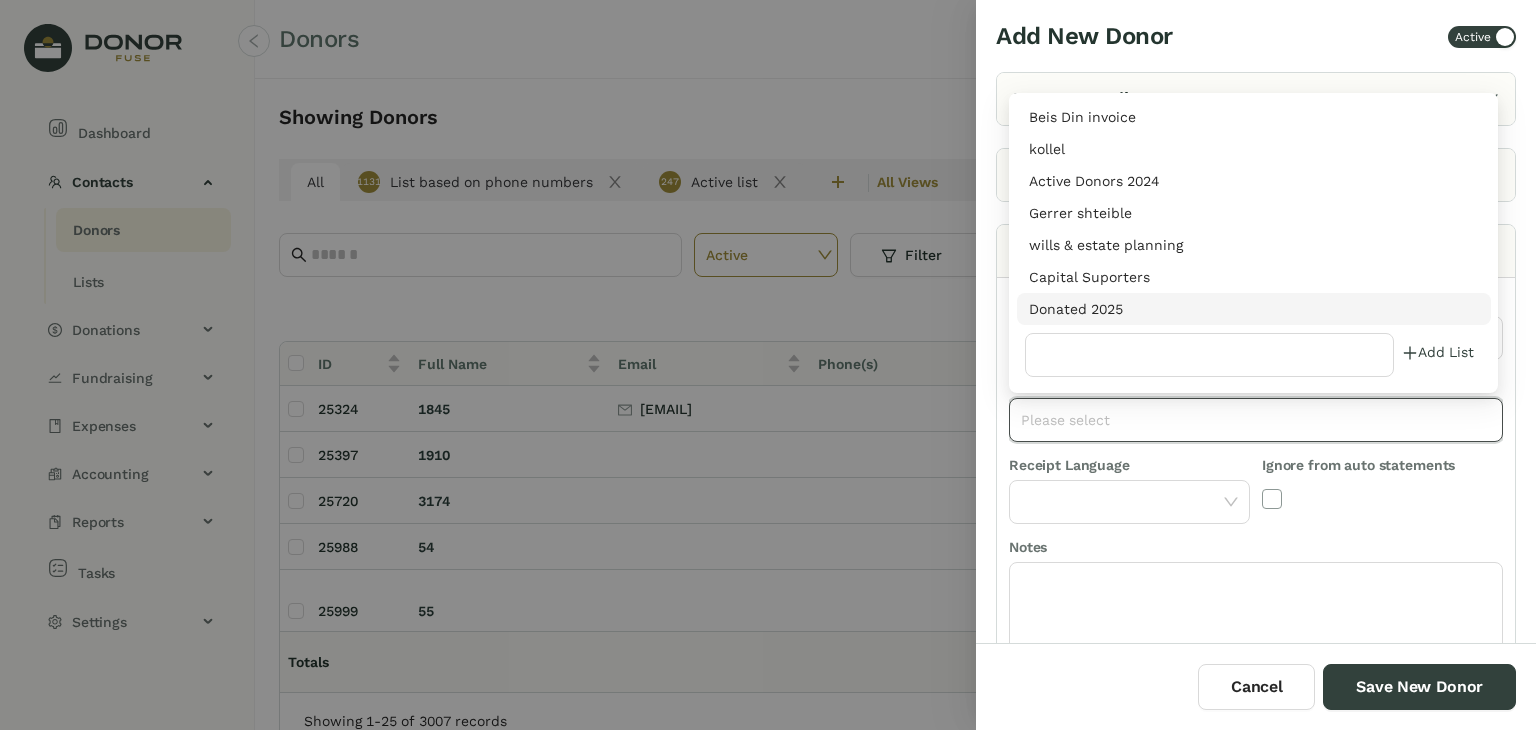 click on "Donated 2025" at bounding box center [1254, 309] 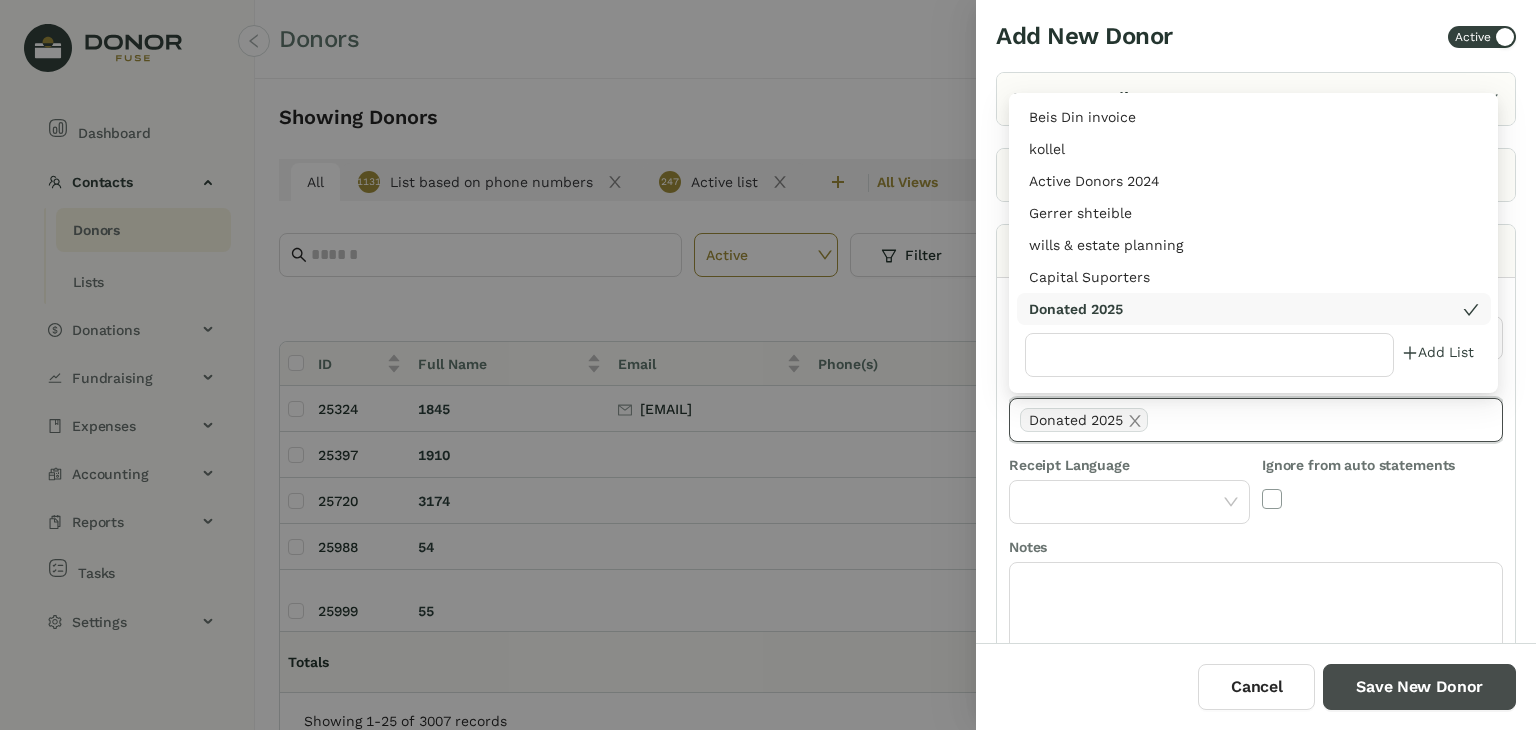 click on "Save New Donor" at bounding box center [1419, 687] 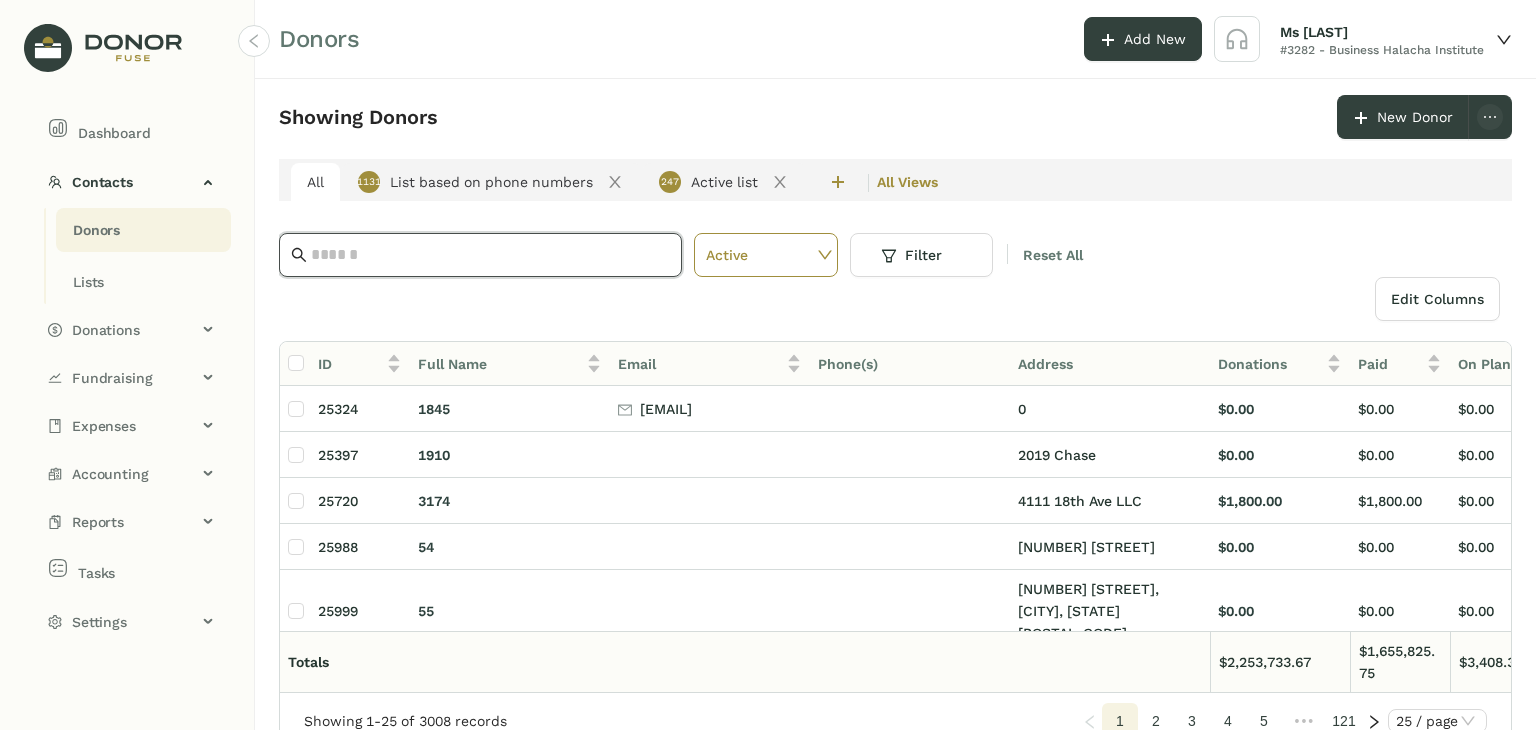 click 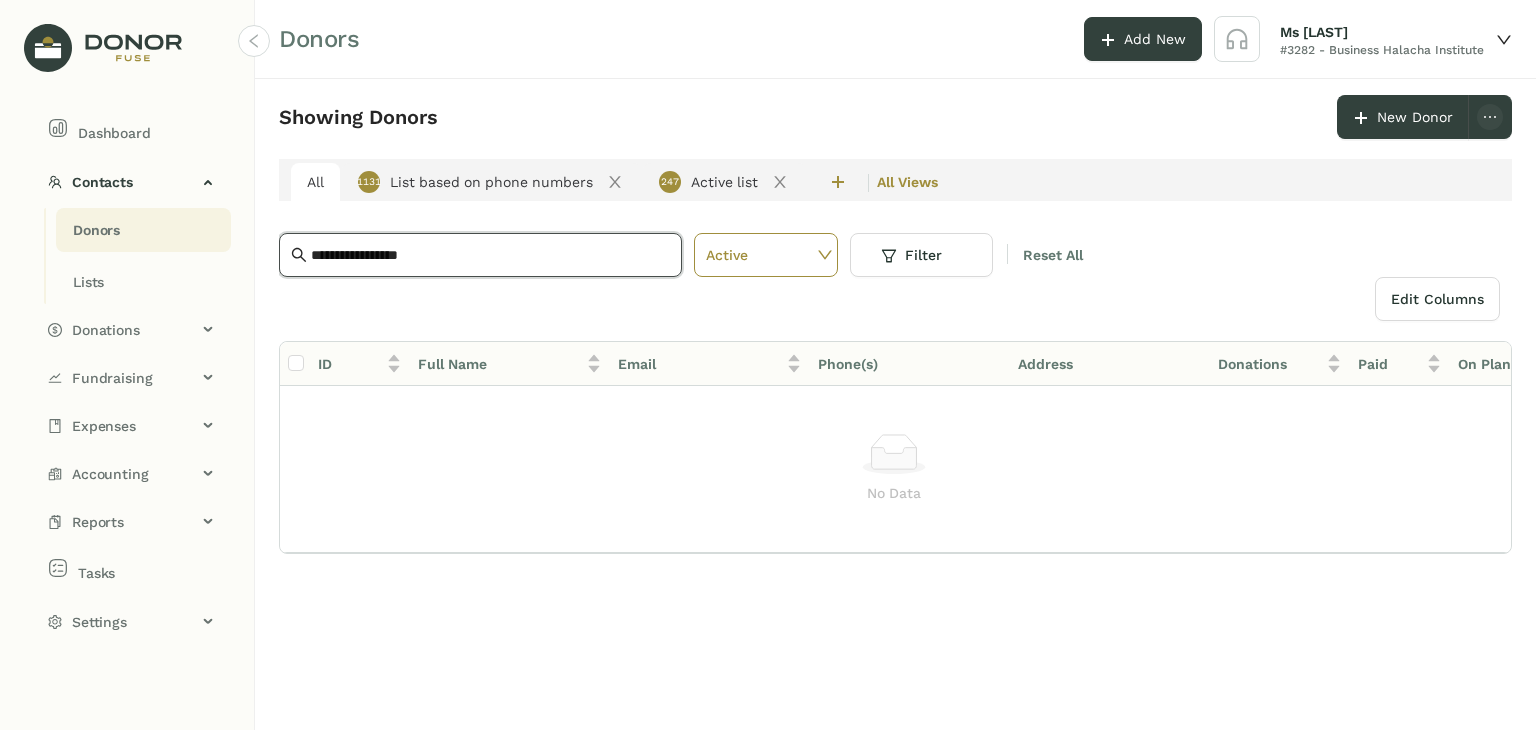 click on "**********" 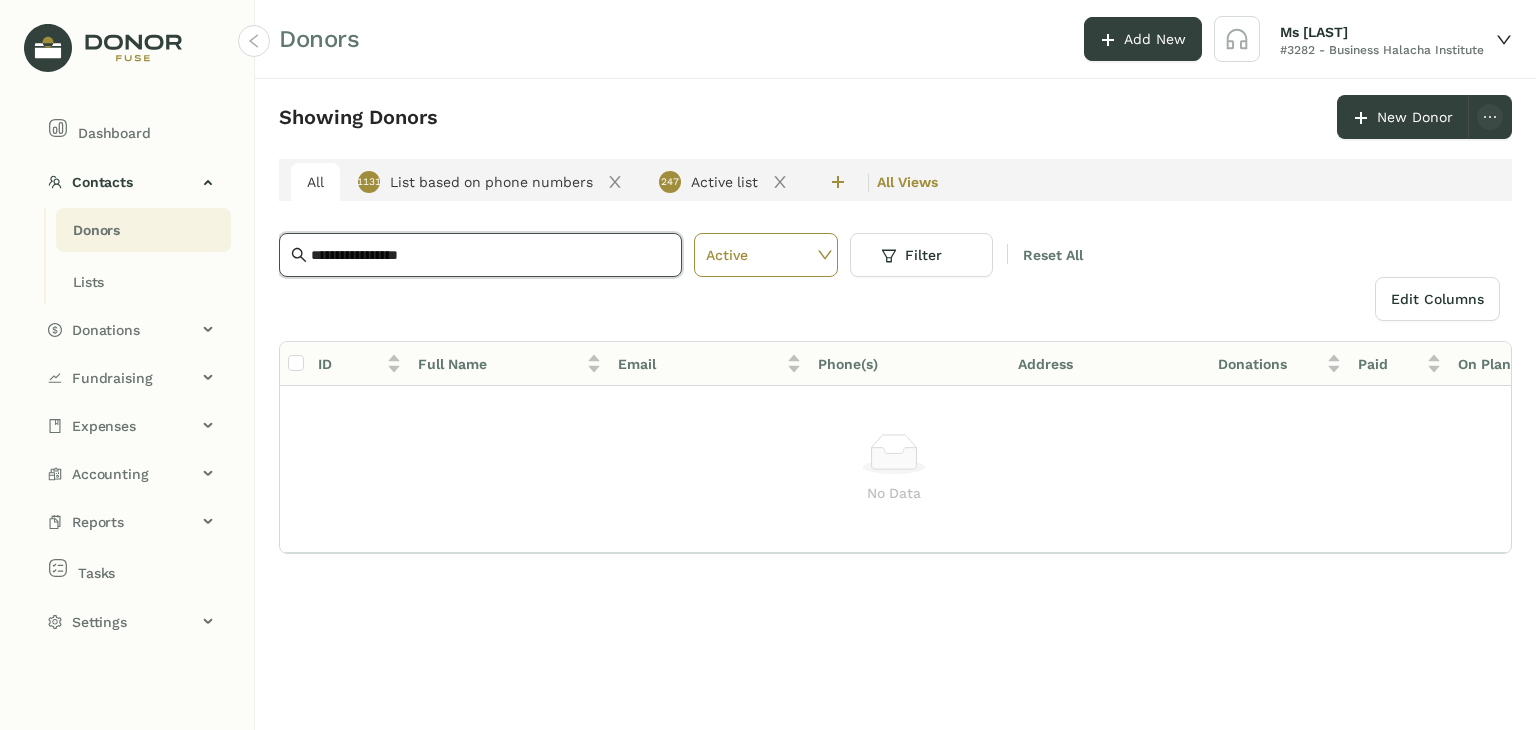 type on "**********" 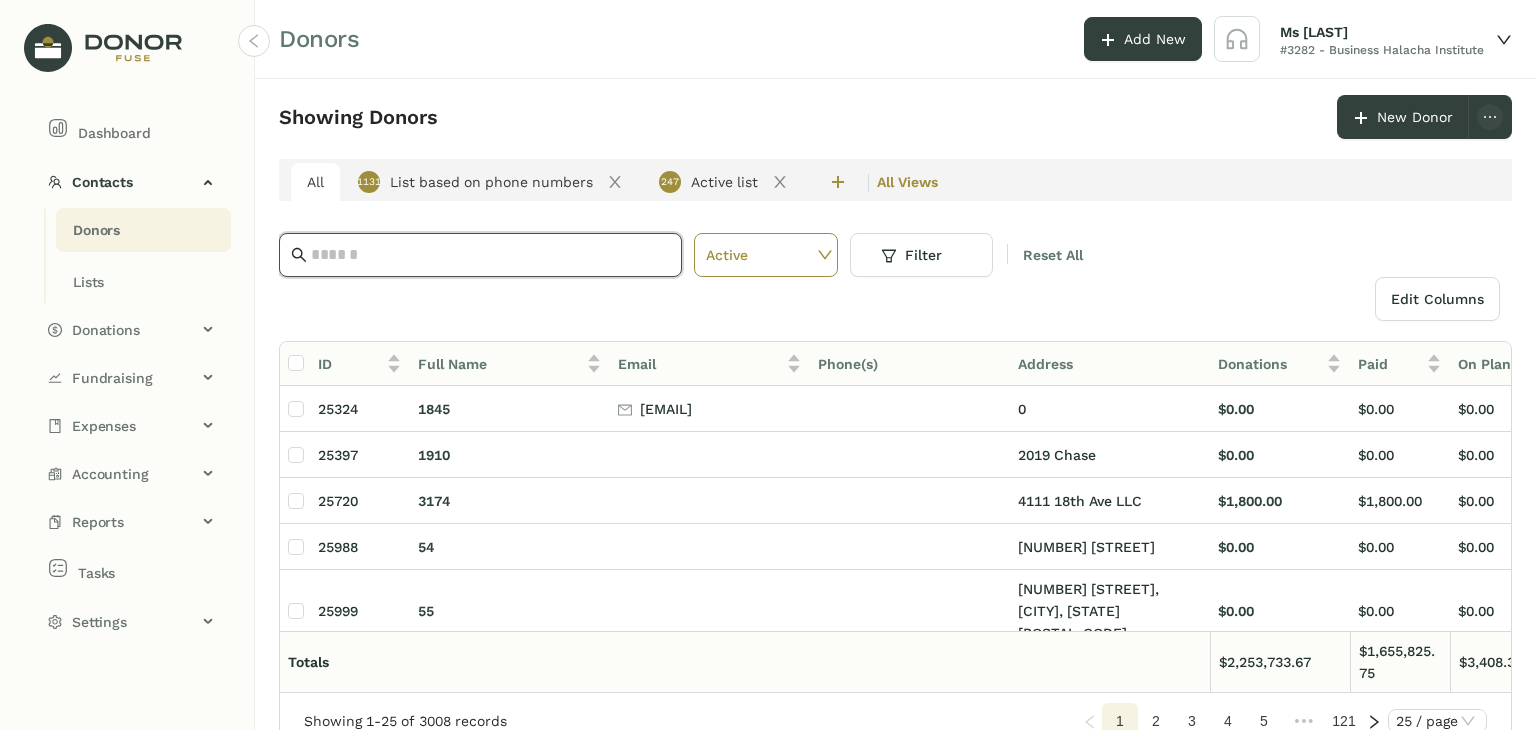 click 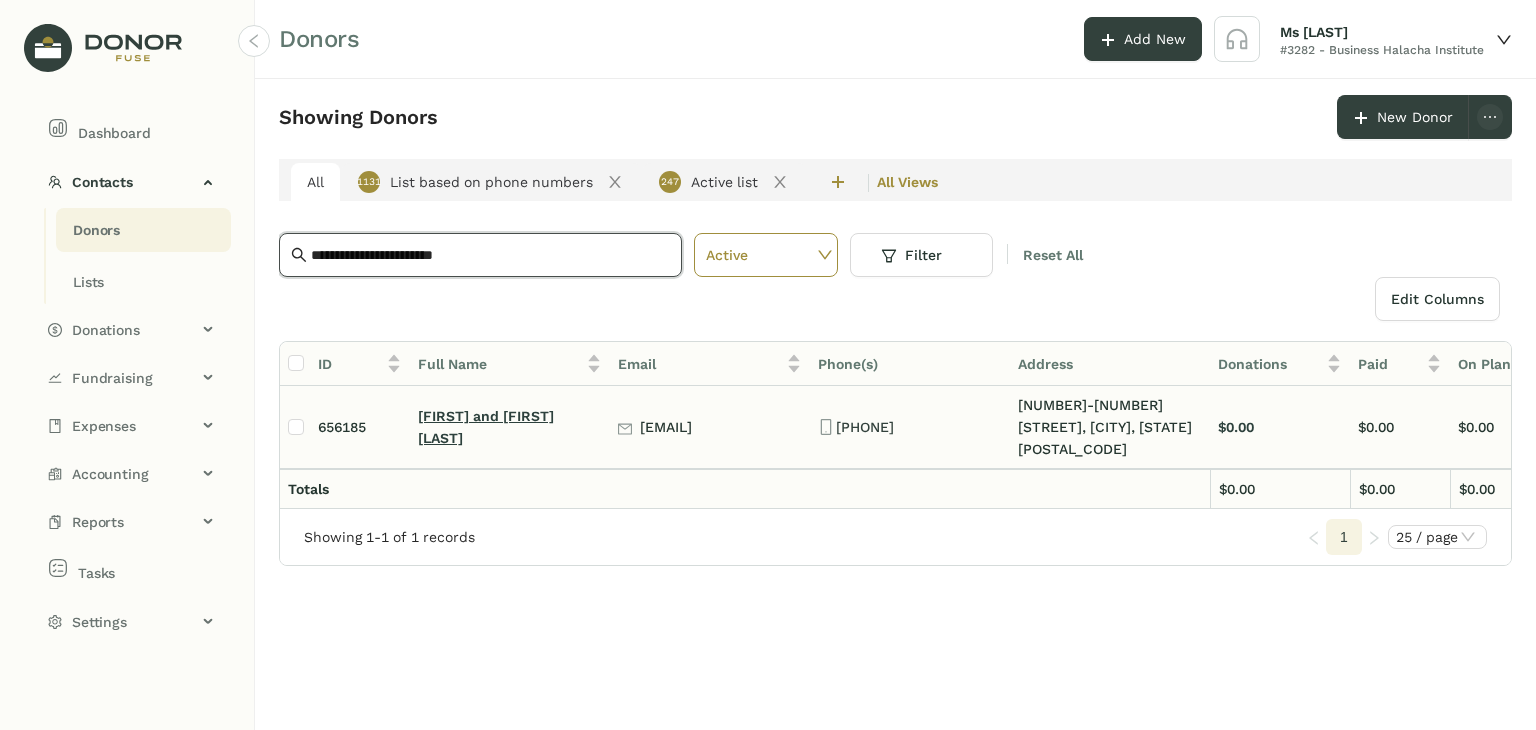 type on "**********" 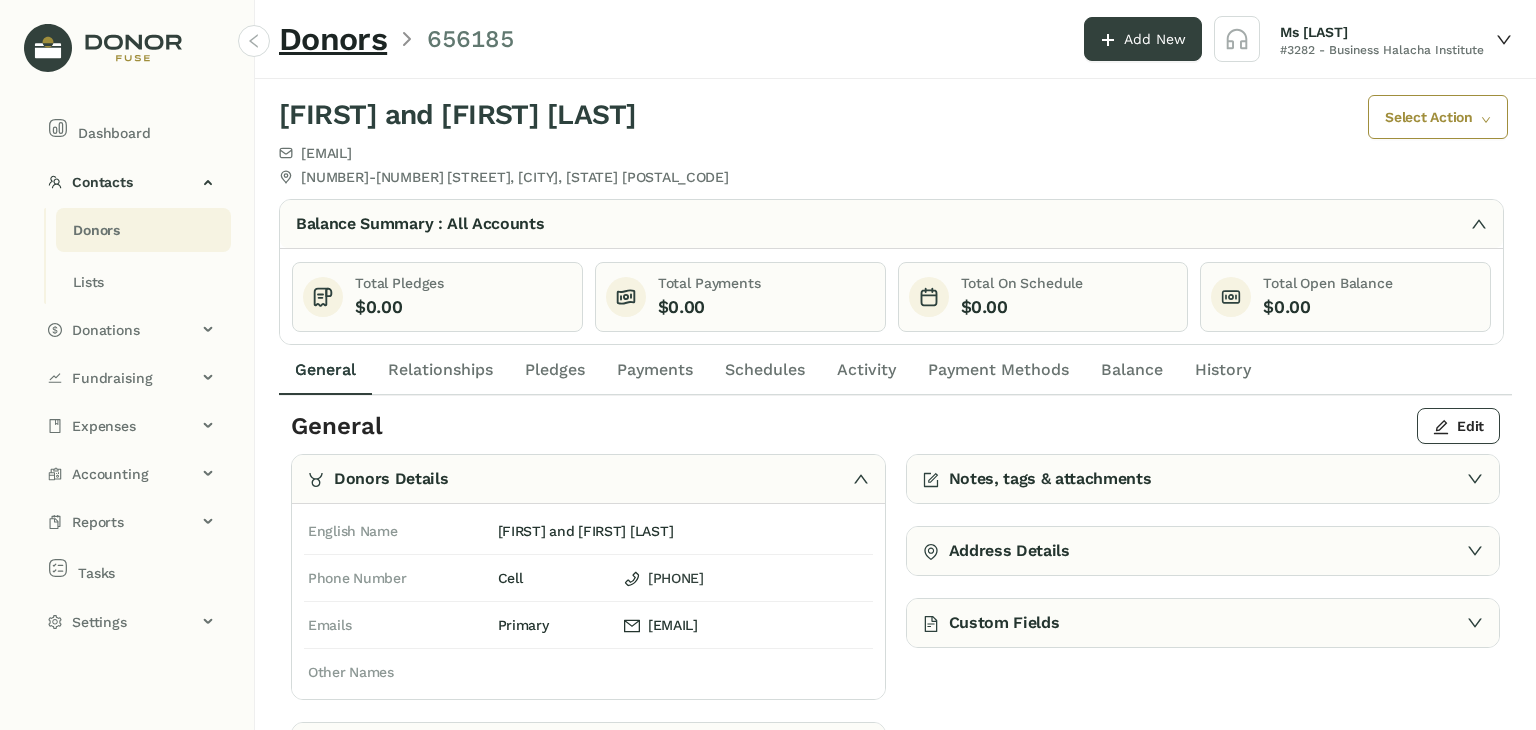 click on "Payments" 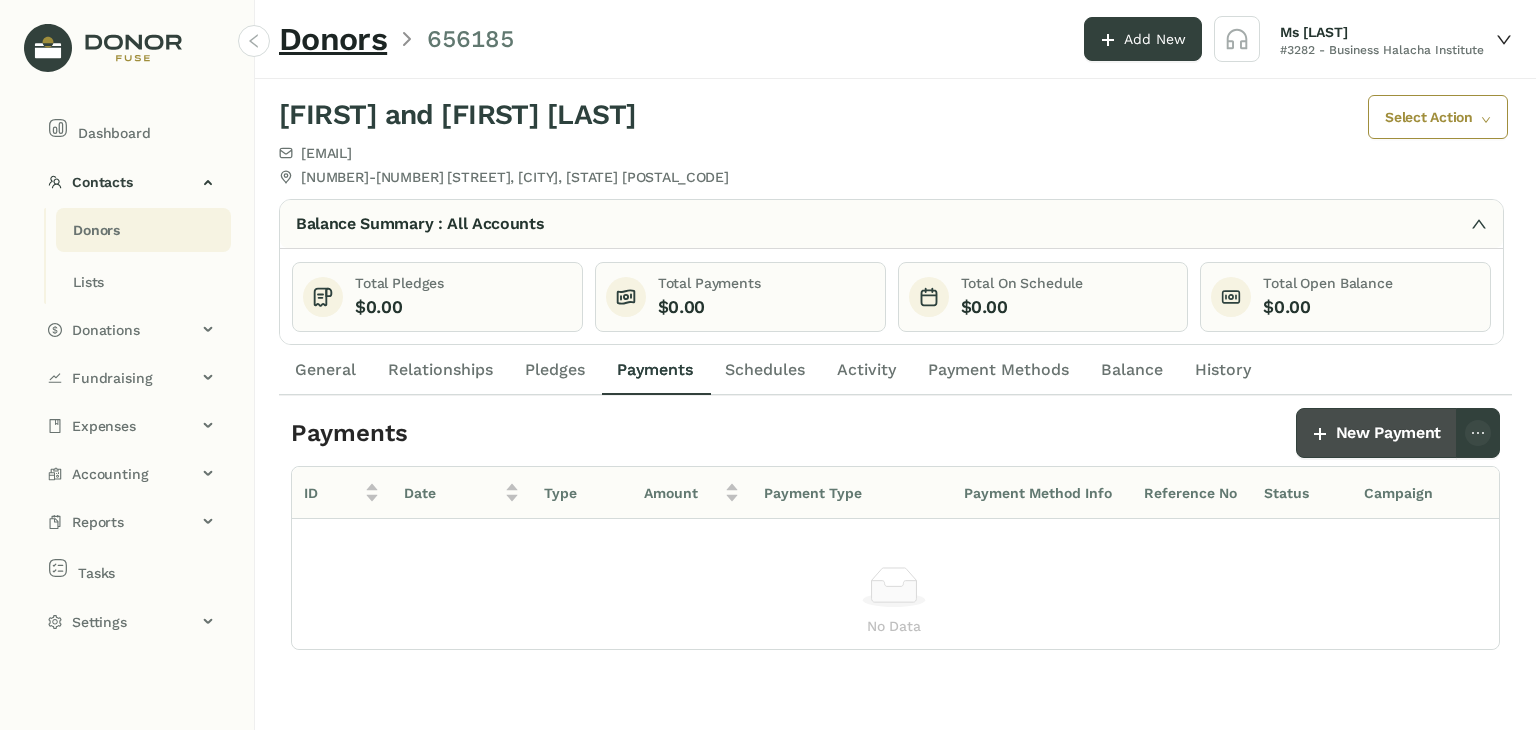 click on "New Payment" 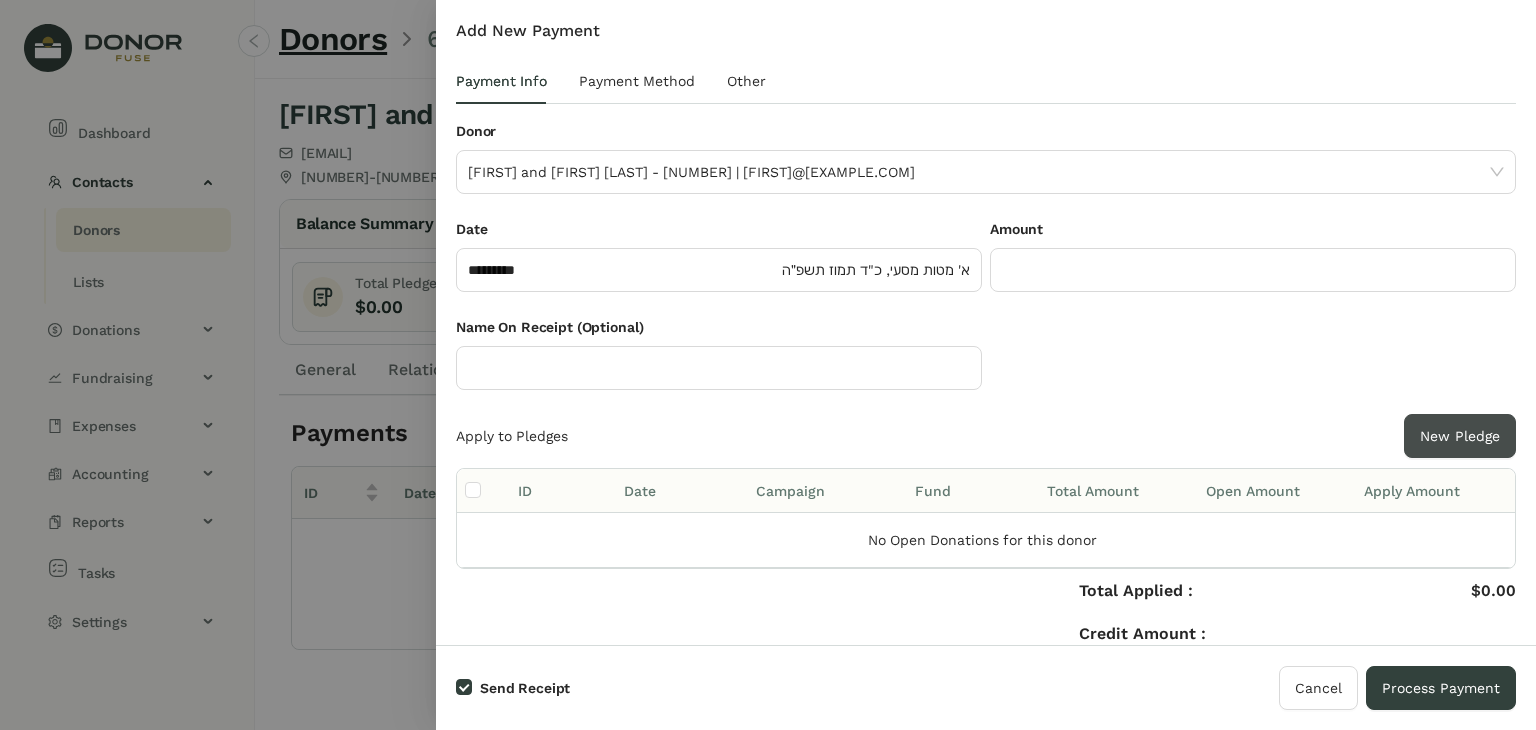 click on "New Pledge" at bounding box center [1460, 436] 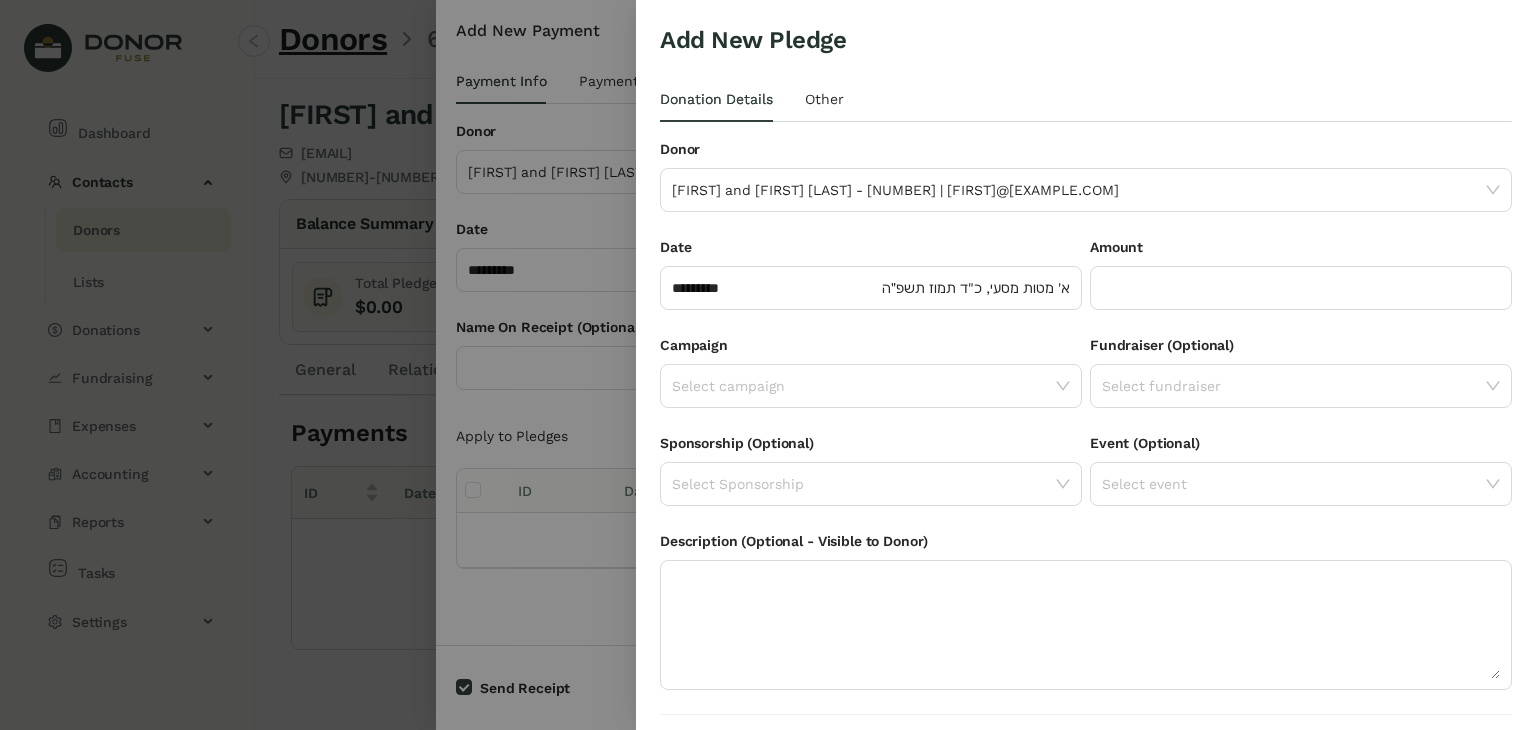 click on "Amount" at bounding box center [1301, 251] 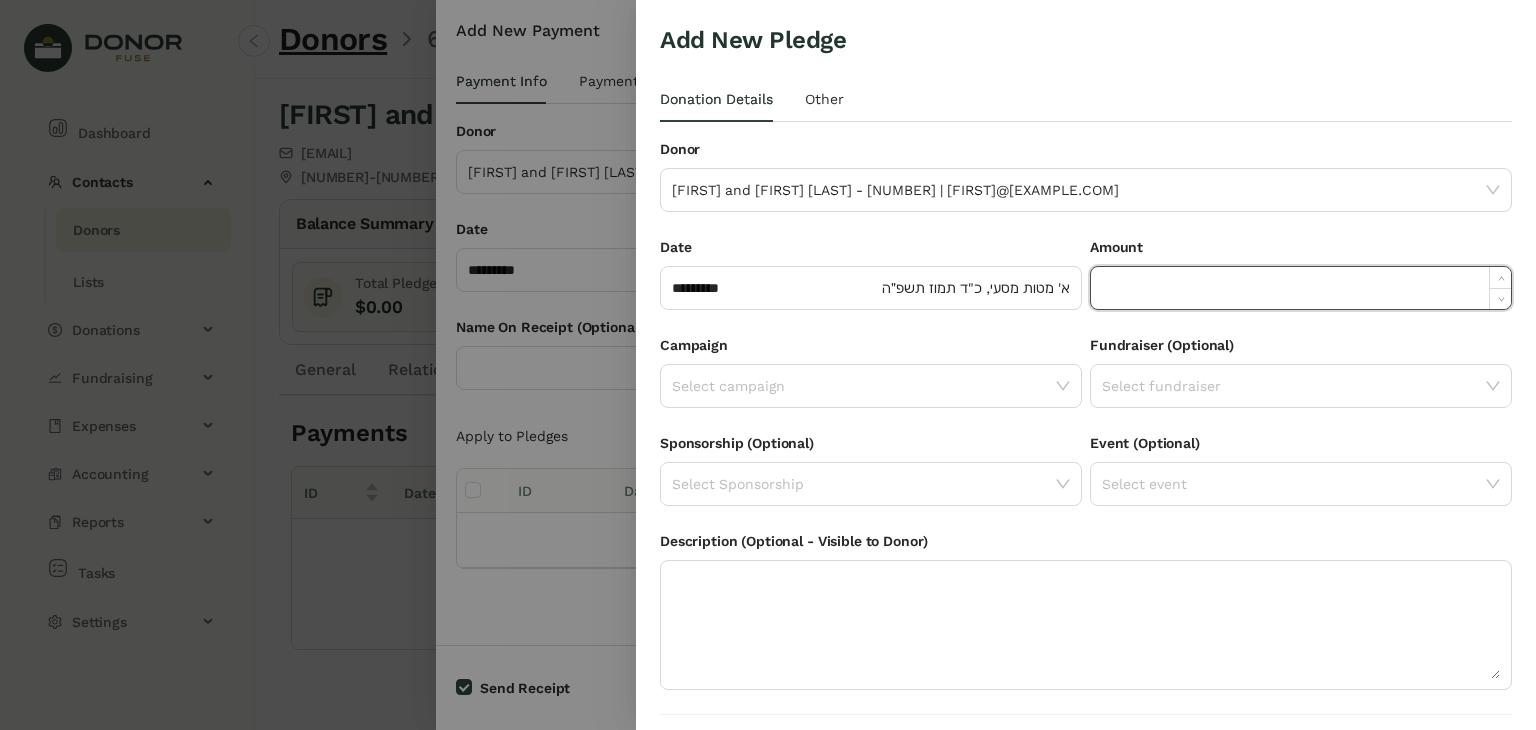 click 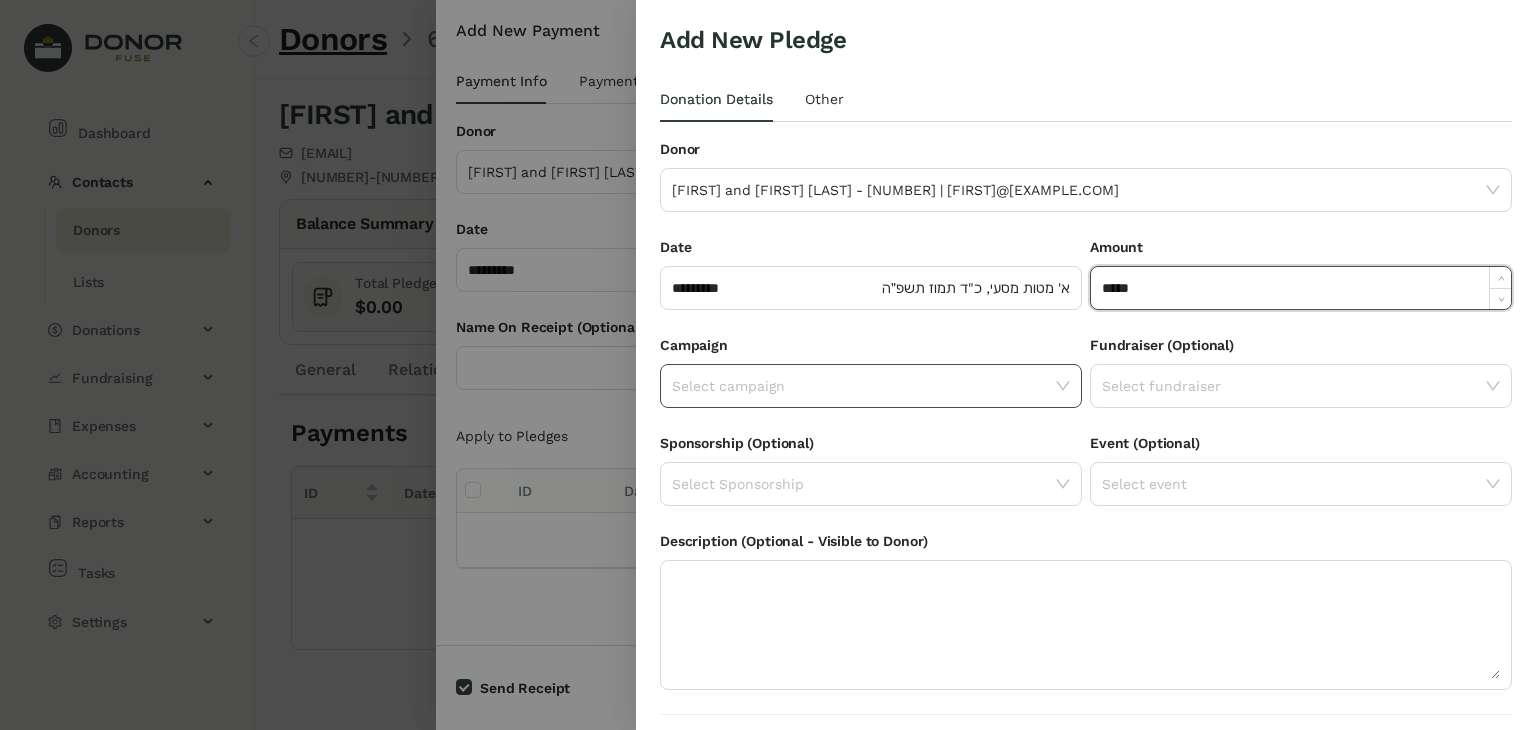 type on "******" 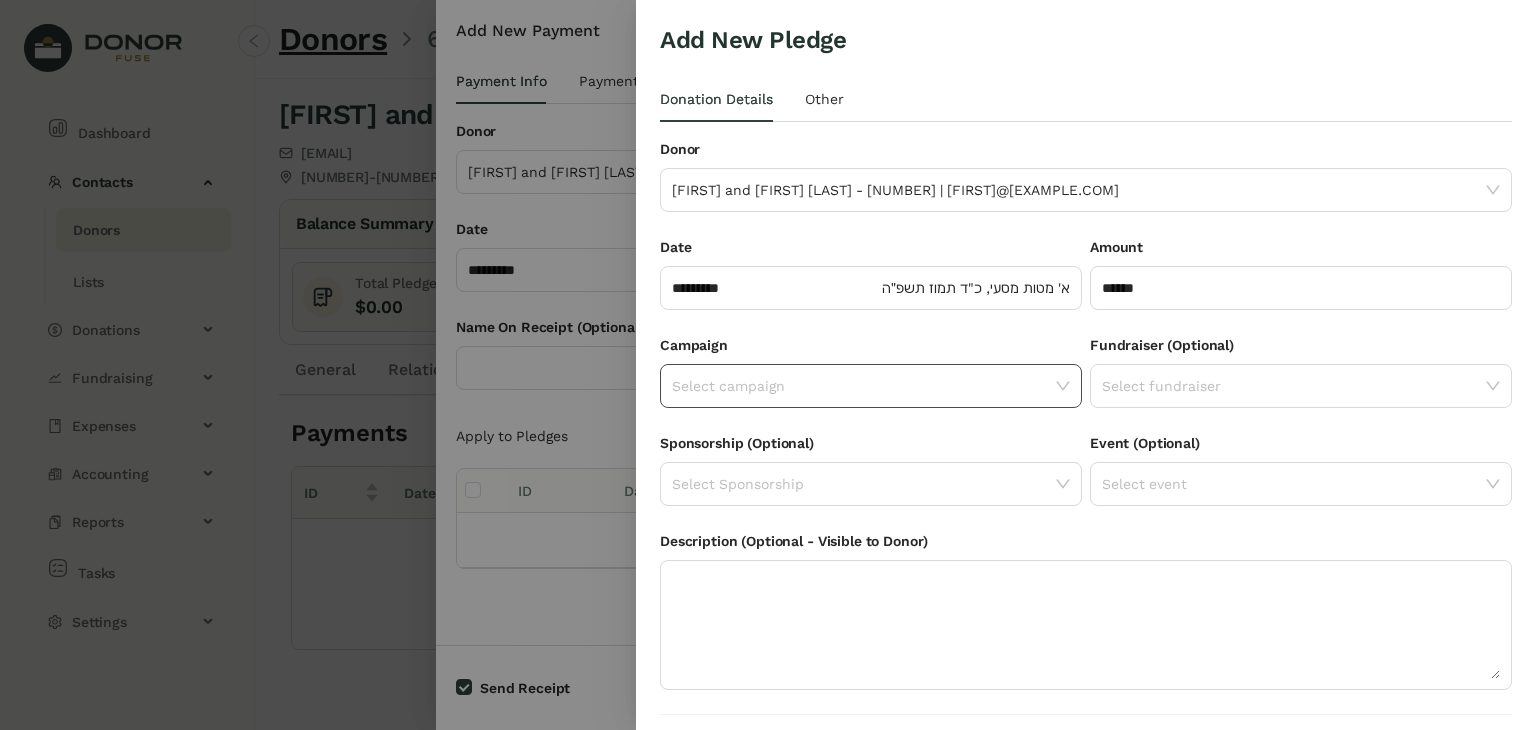 click 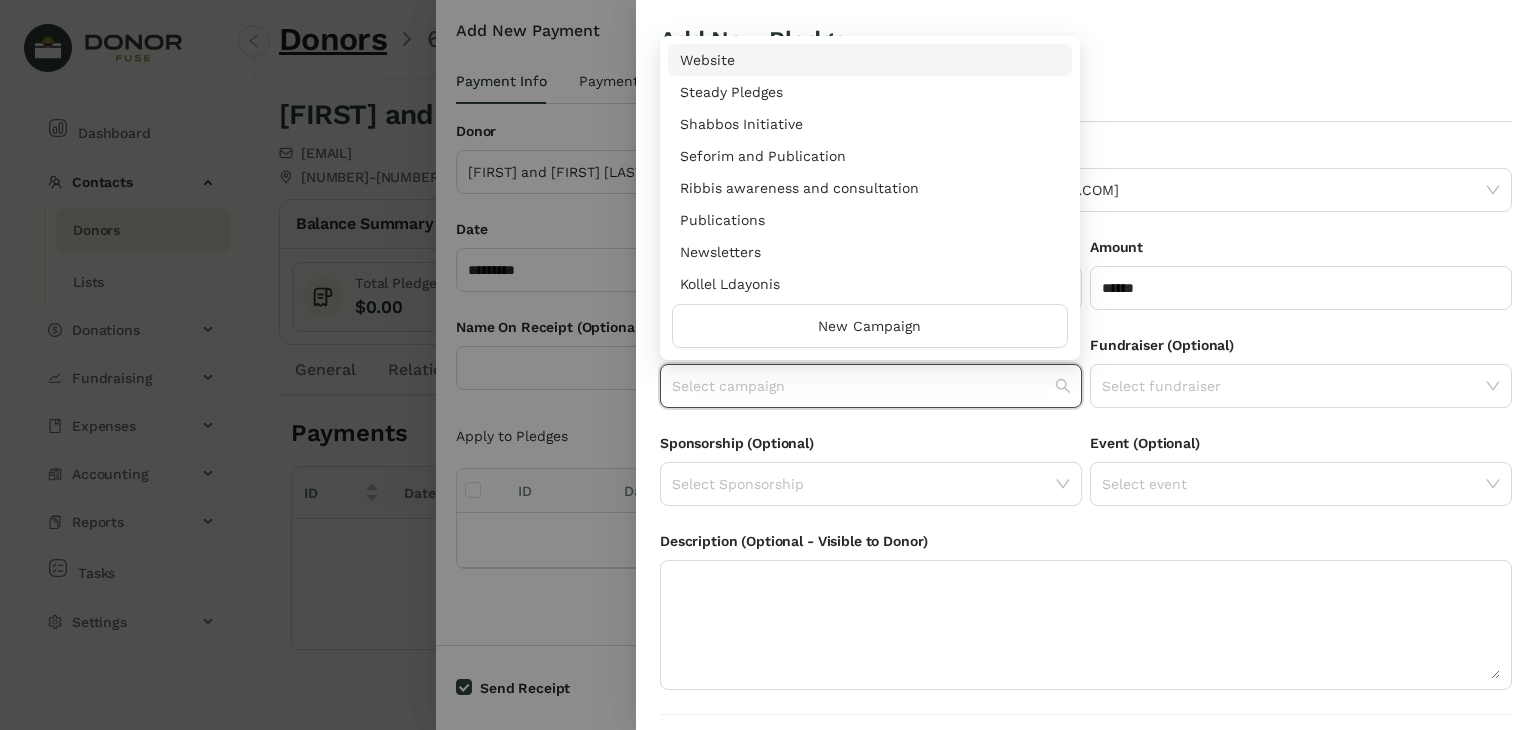 scroll, scrollTop: 960, scrollLeft: 0, axis: vertical 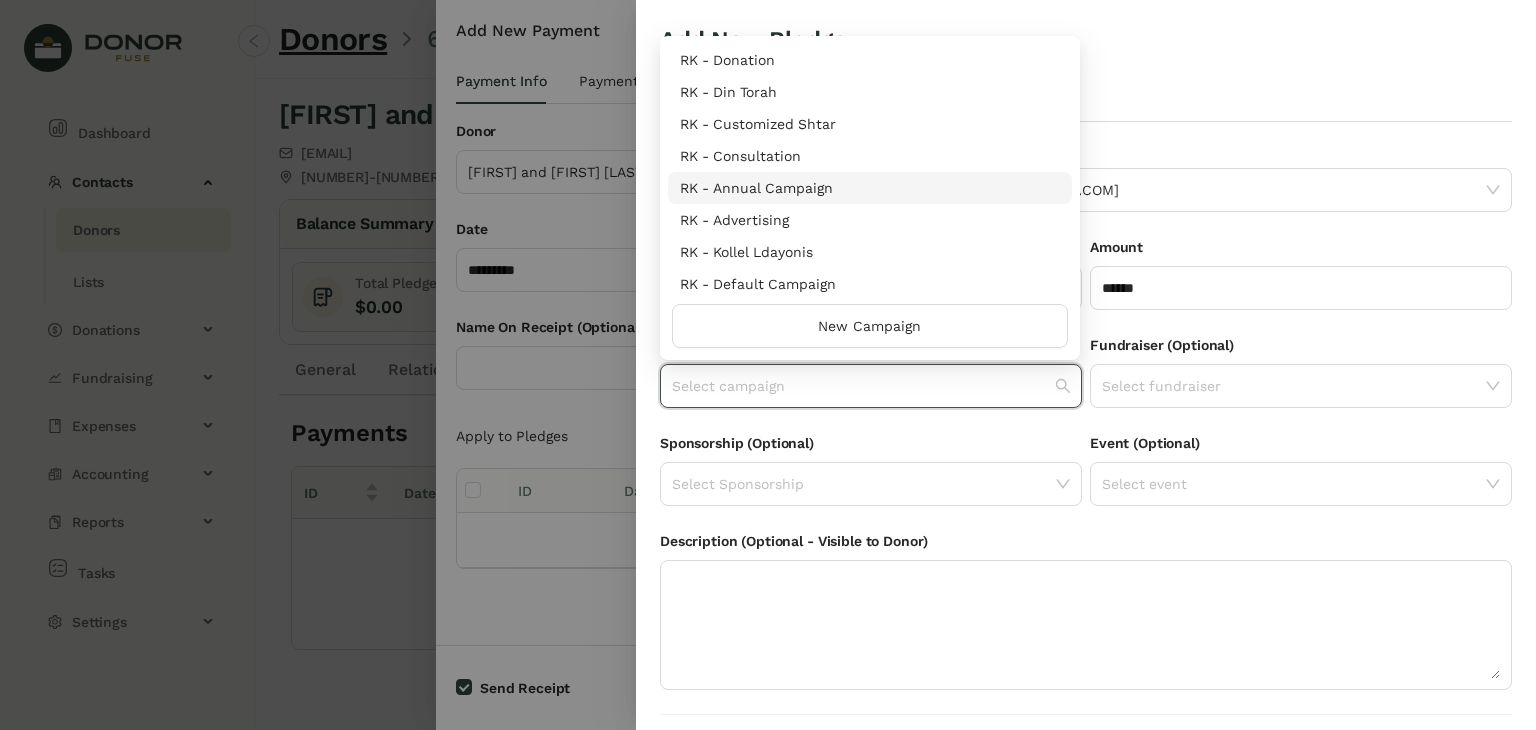 click on "RK - Annual Campaign" at bounding box center [870, 188] 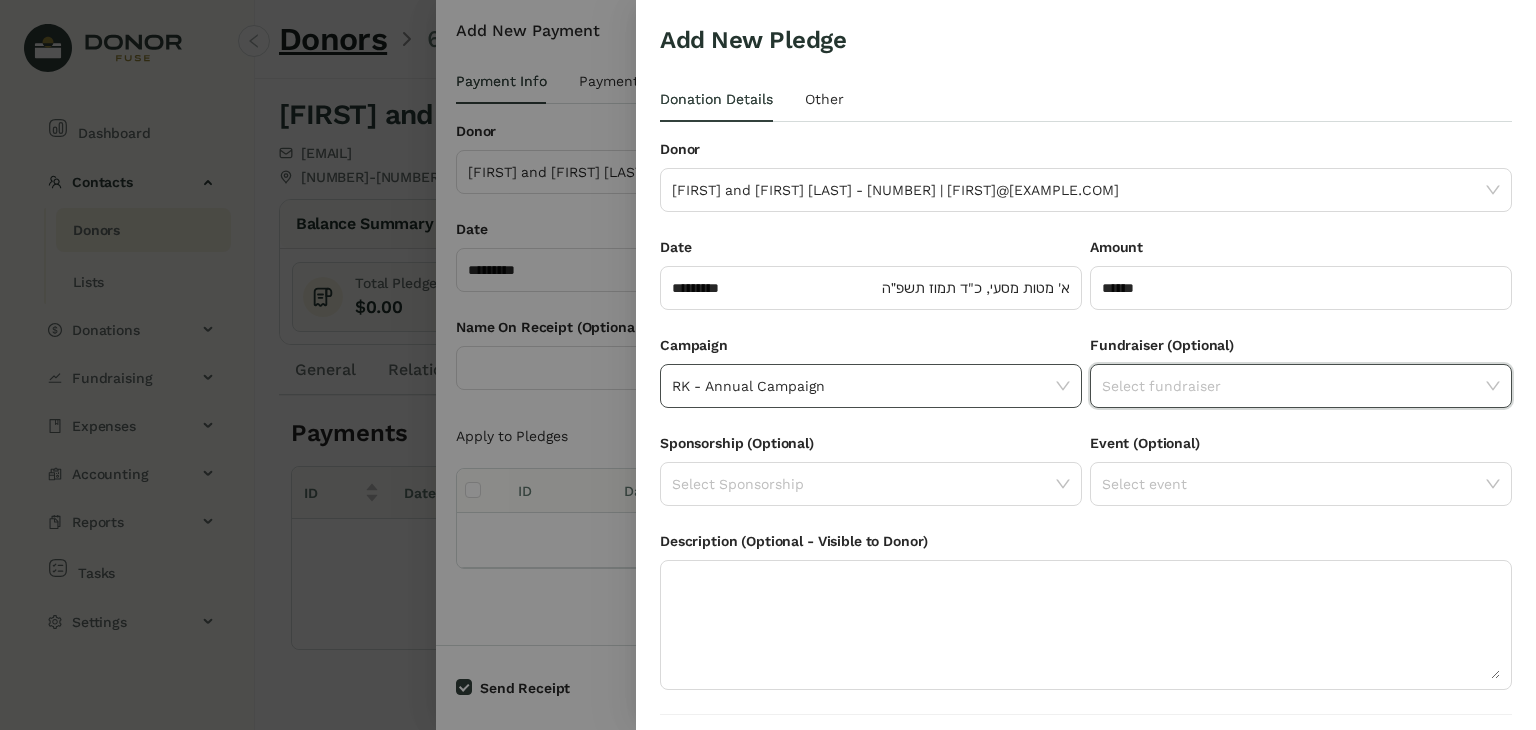 click 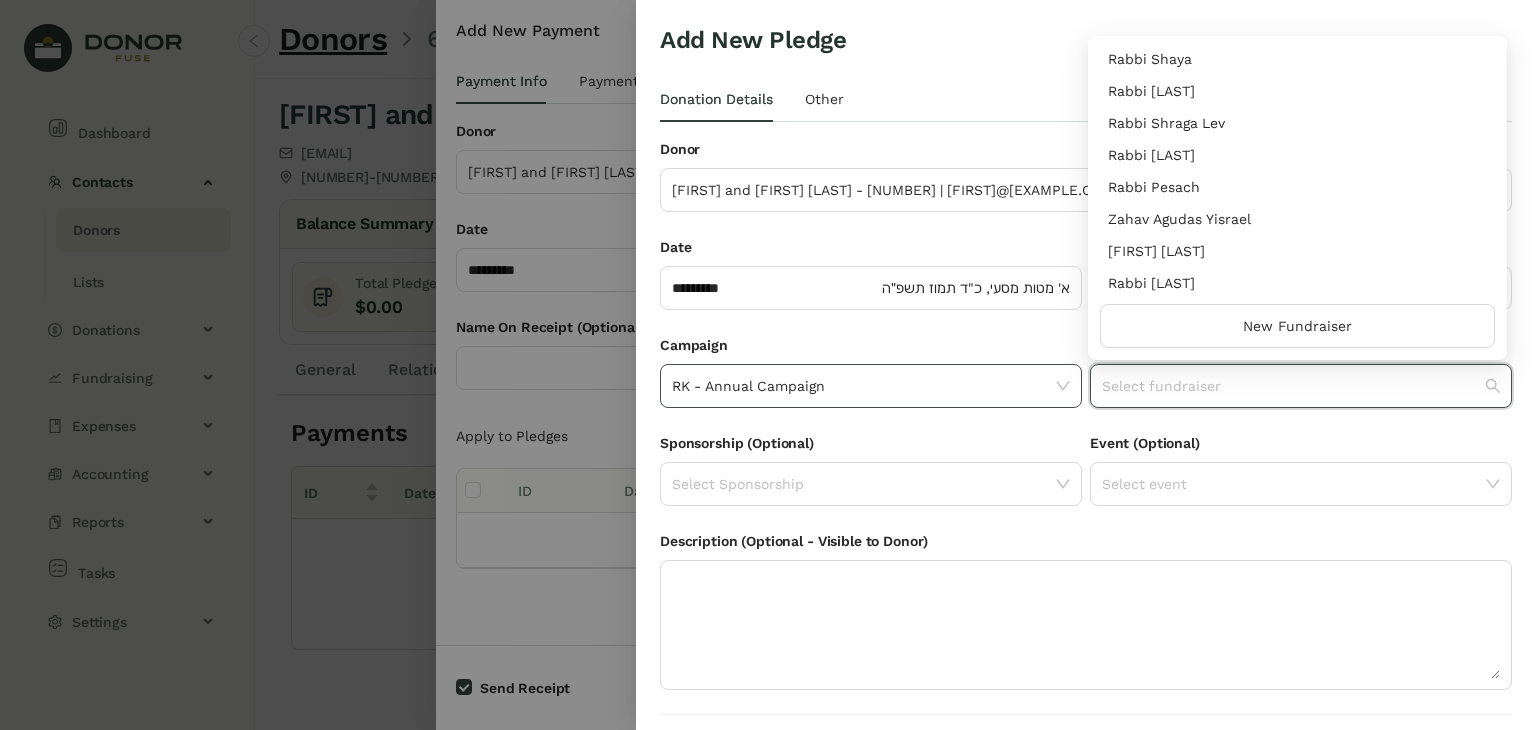 scroll, scrollTop: 256, scrollLeft: 0, axis: vertical 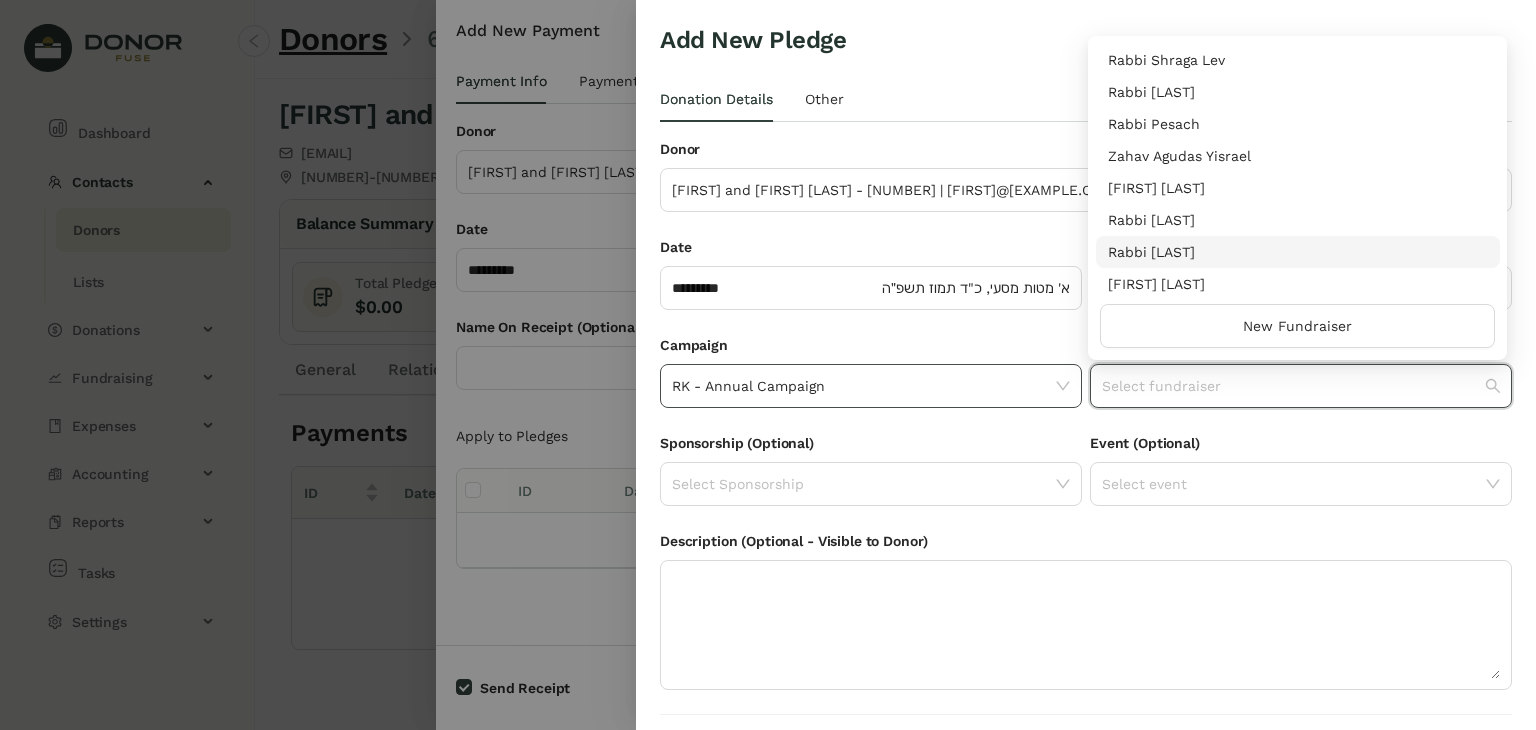 click on "Rabbi [LAST]" at bounding box center (1298, 252) 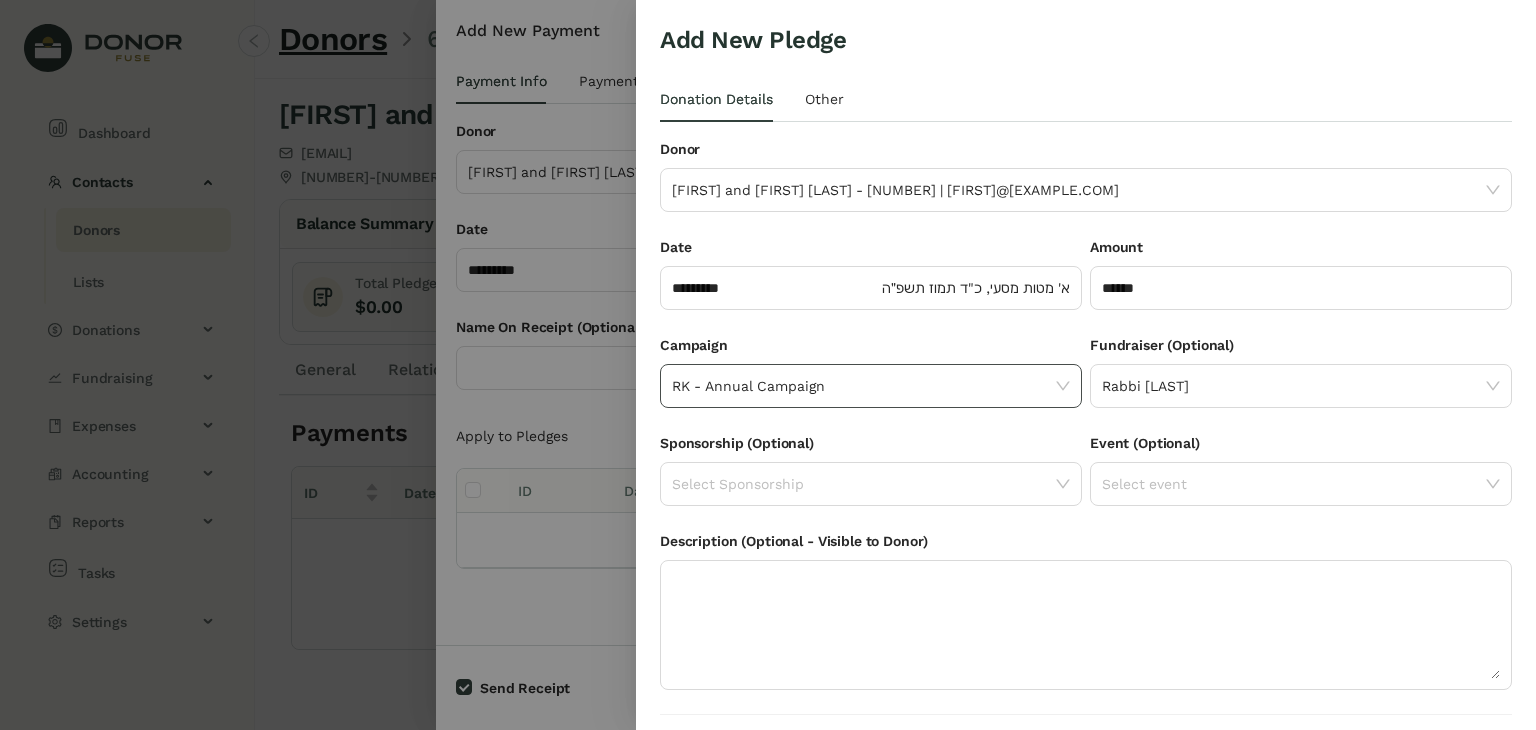scroll, scrollTop: 54, scrollLeft: 0, axis: vertical 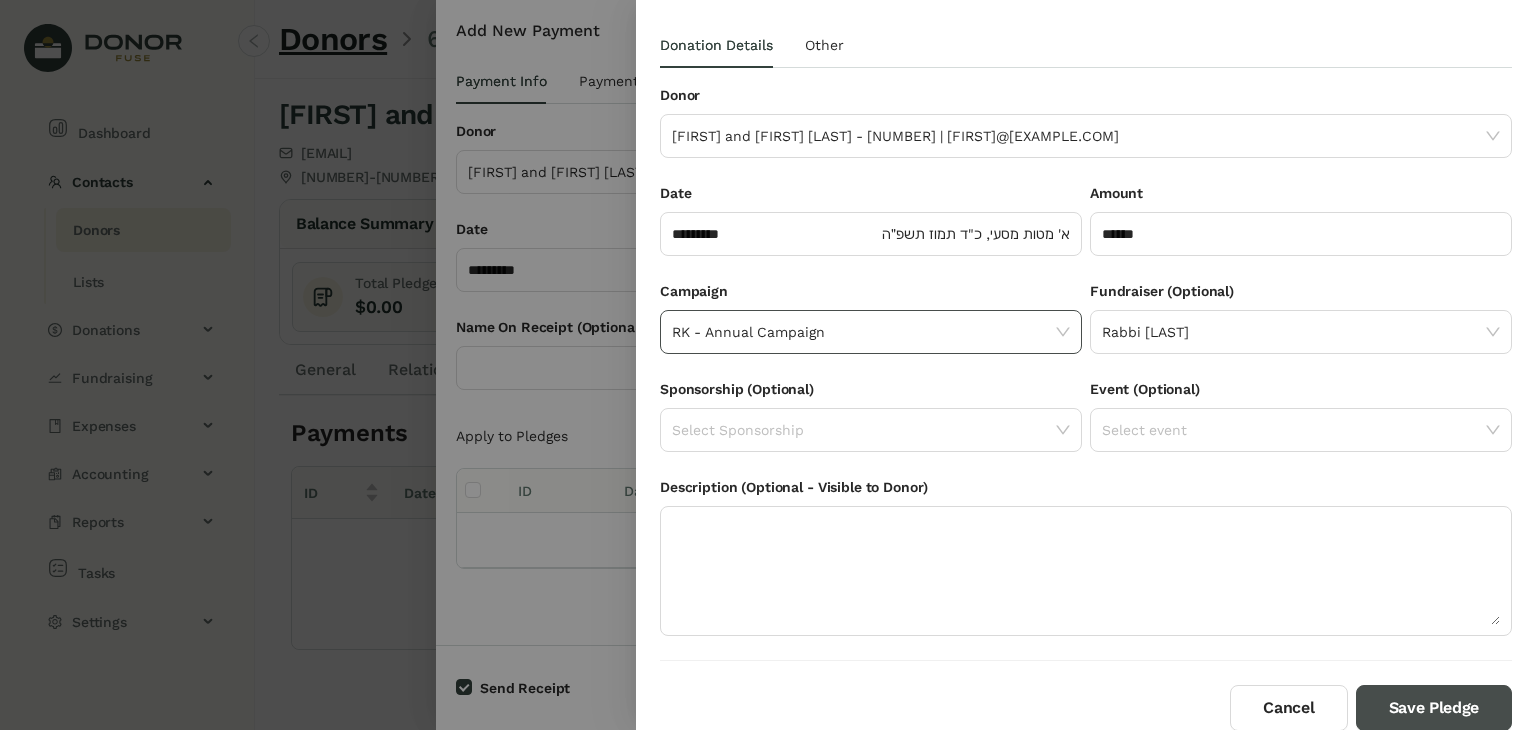 click on "Save Pledge" at bounding box center (1434, 708) 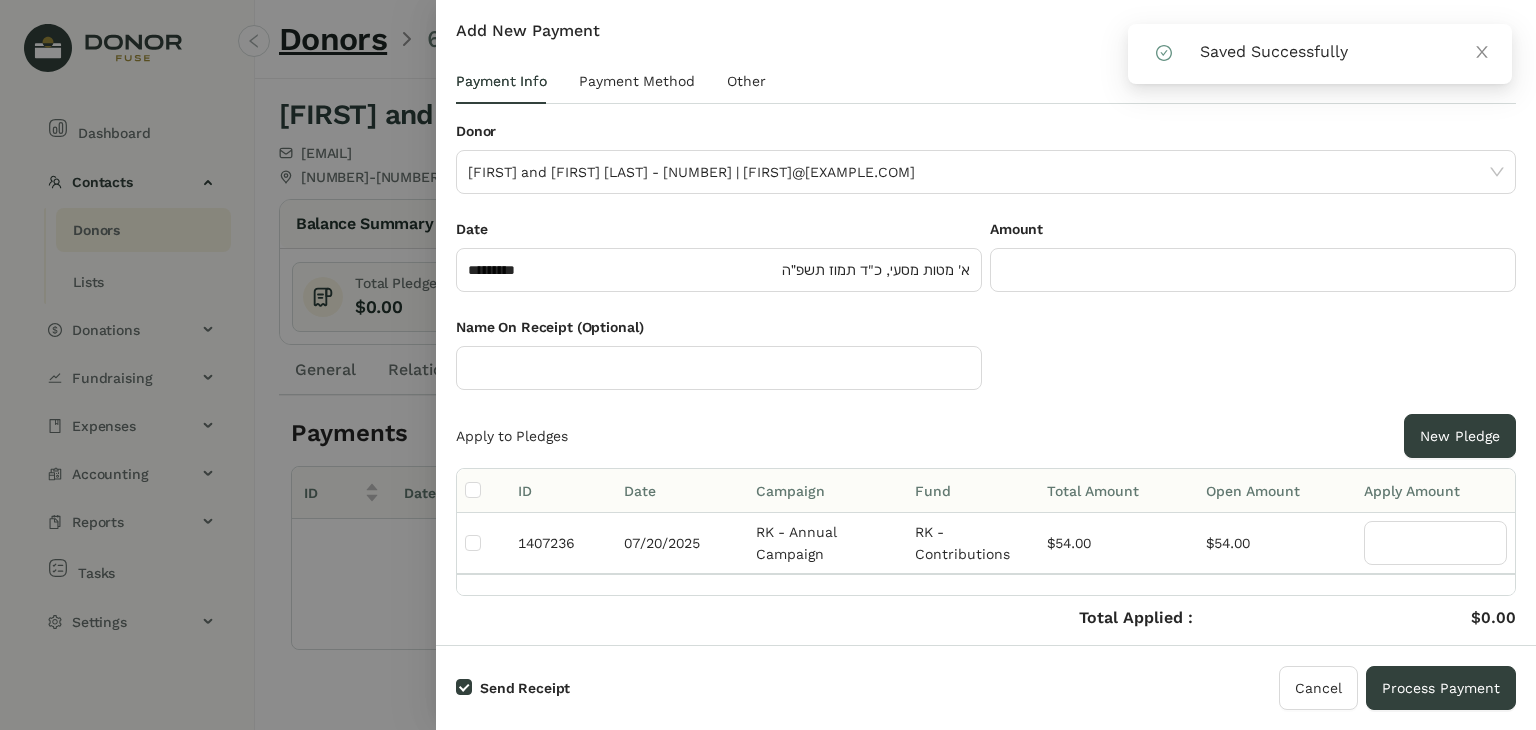 click 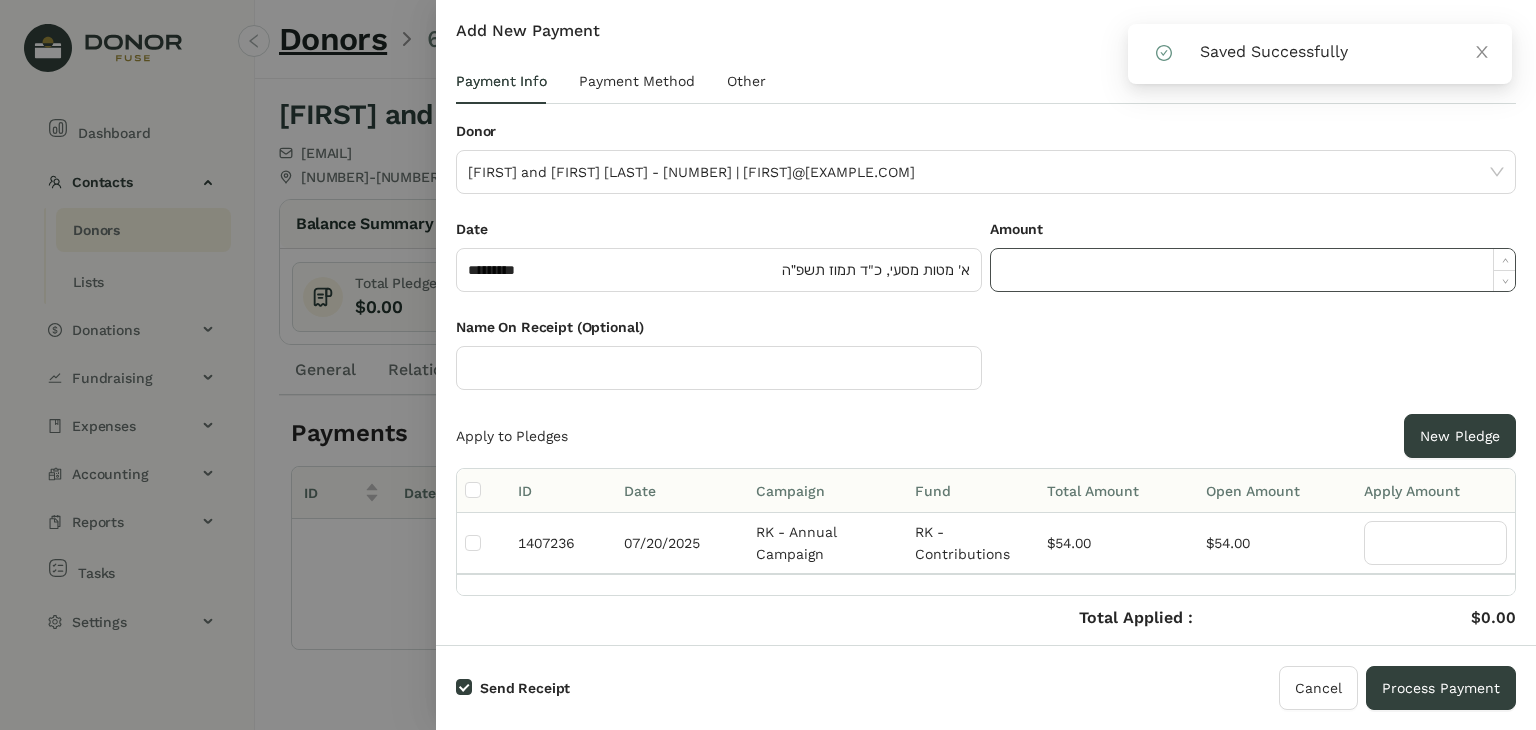 click 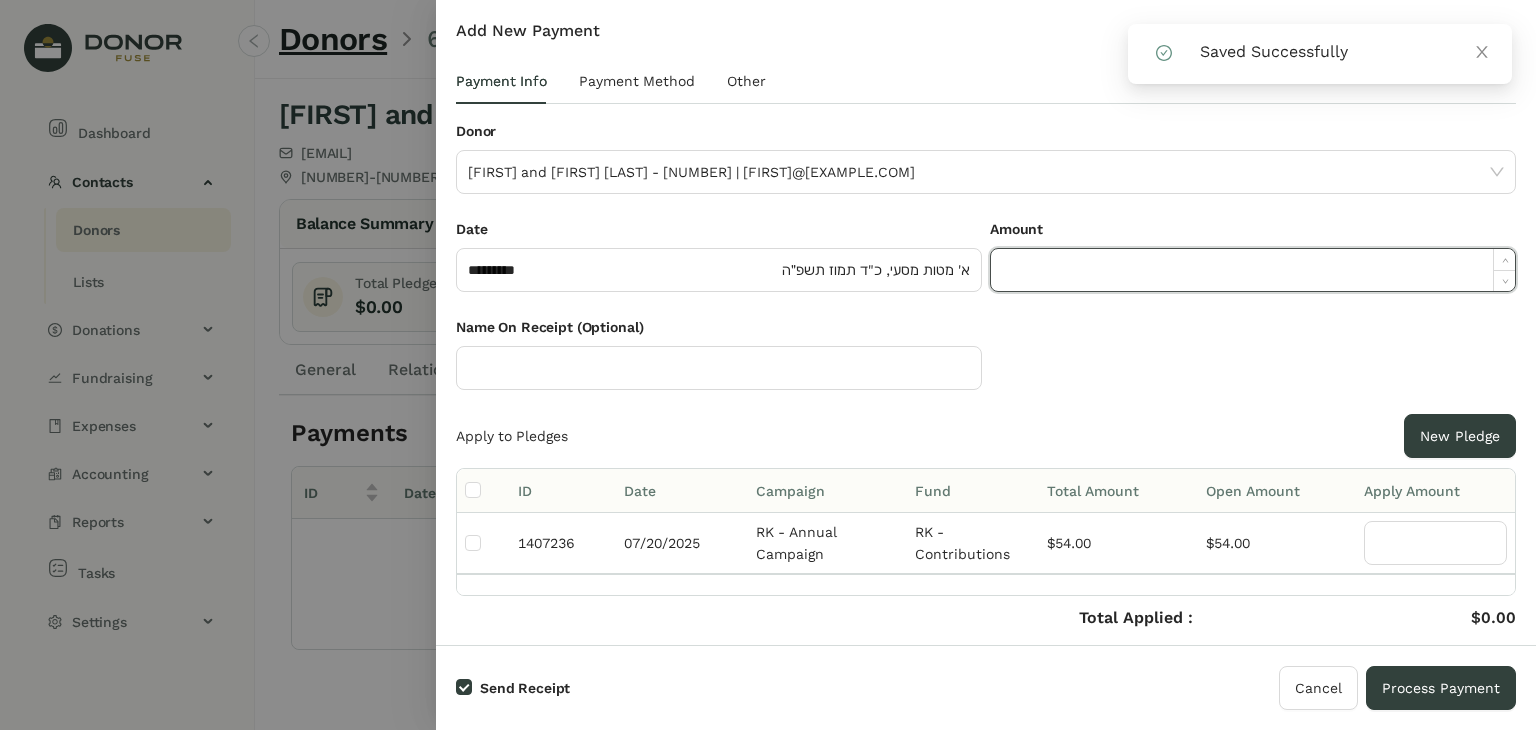 paste on "*****" 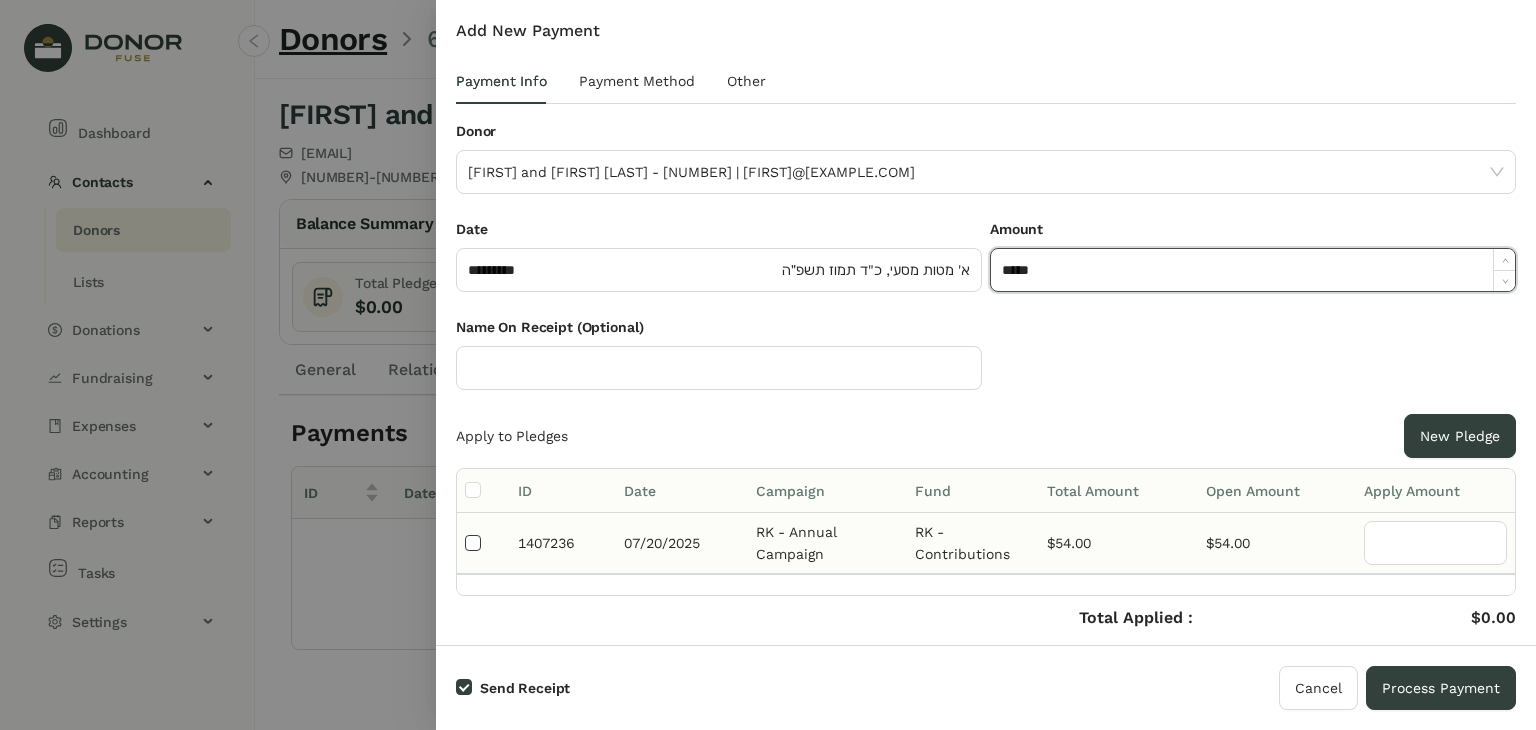 type on "******" 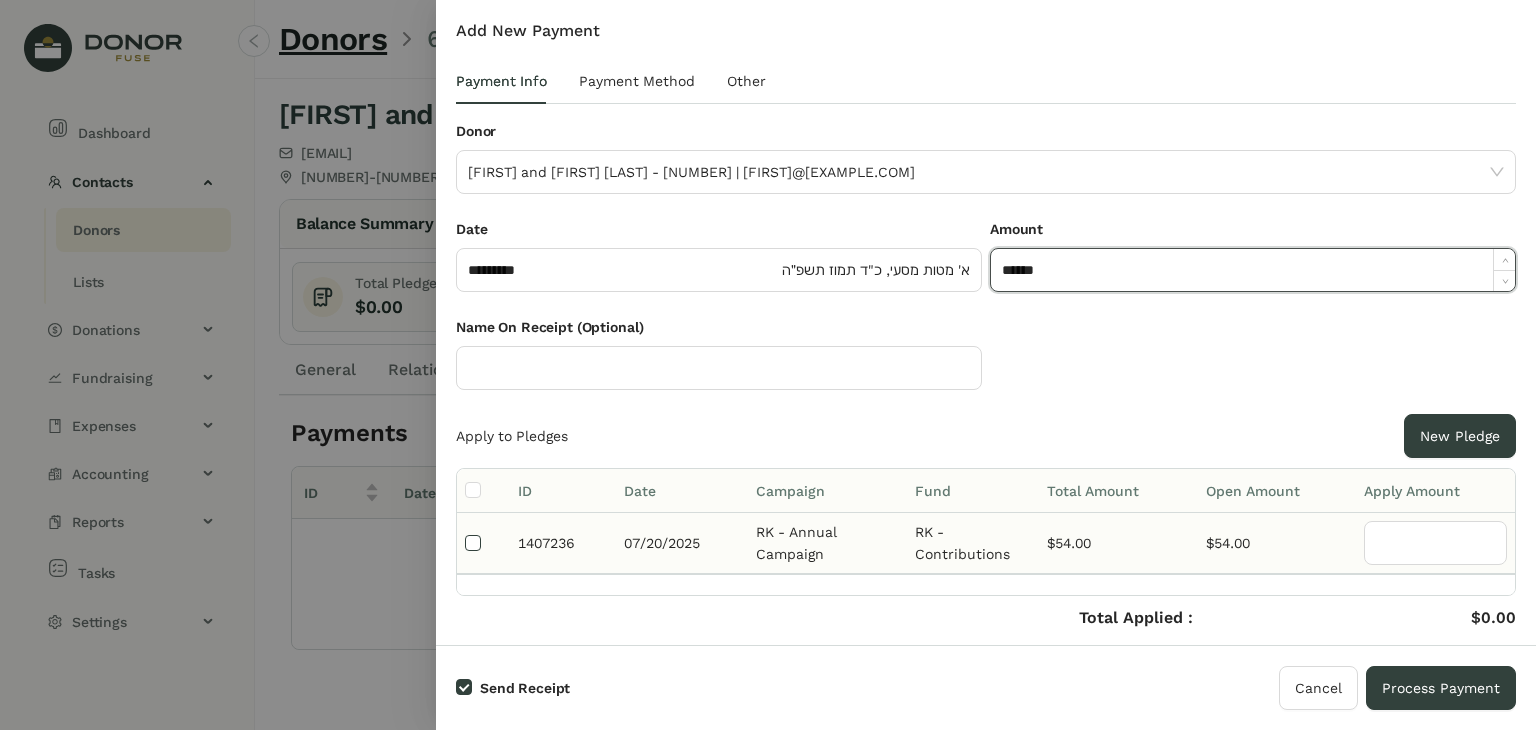 type on "**" 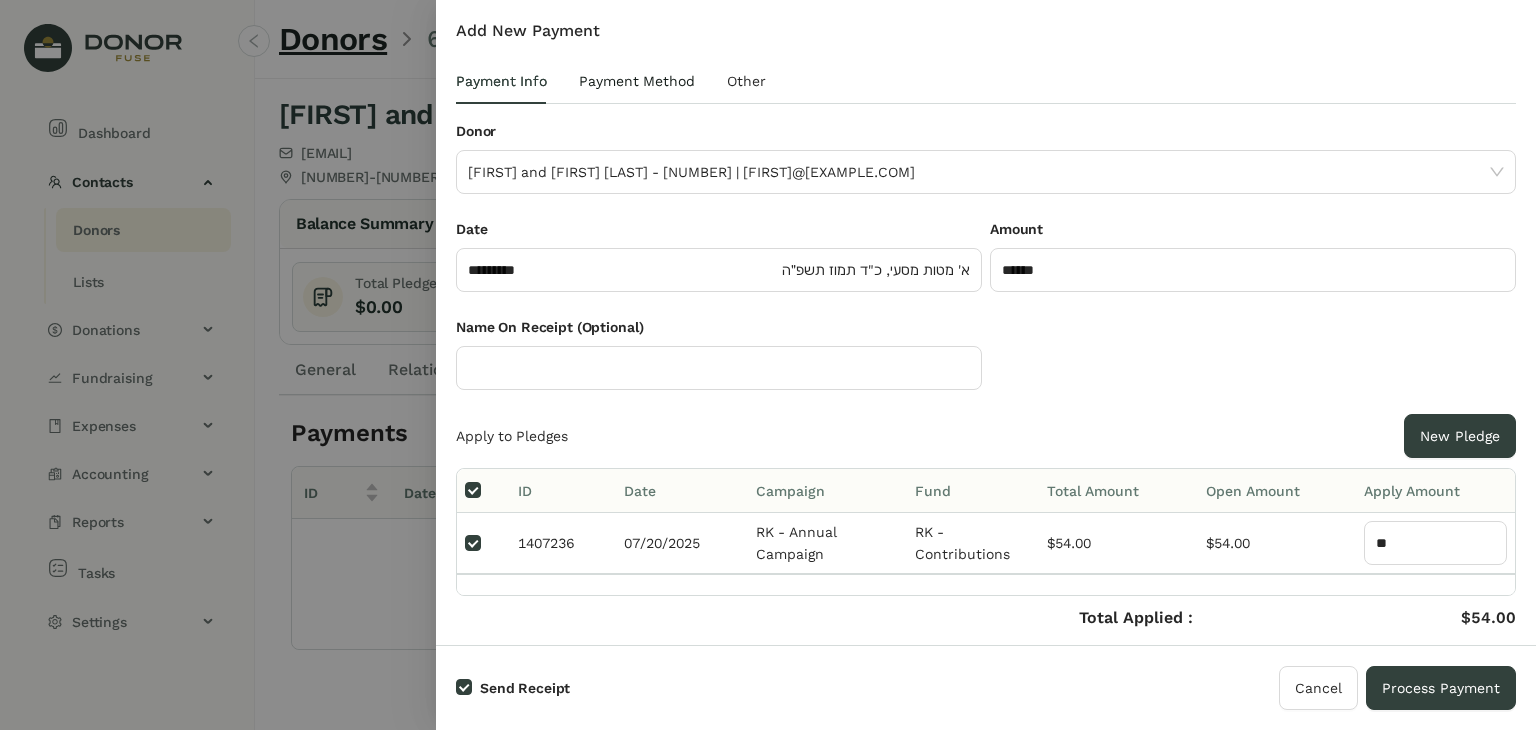 click on "Payment Method" at bounding box center (637, 81) 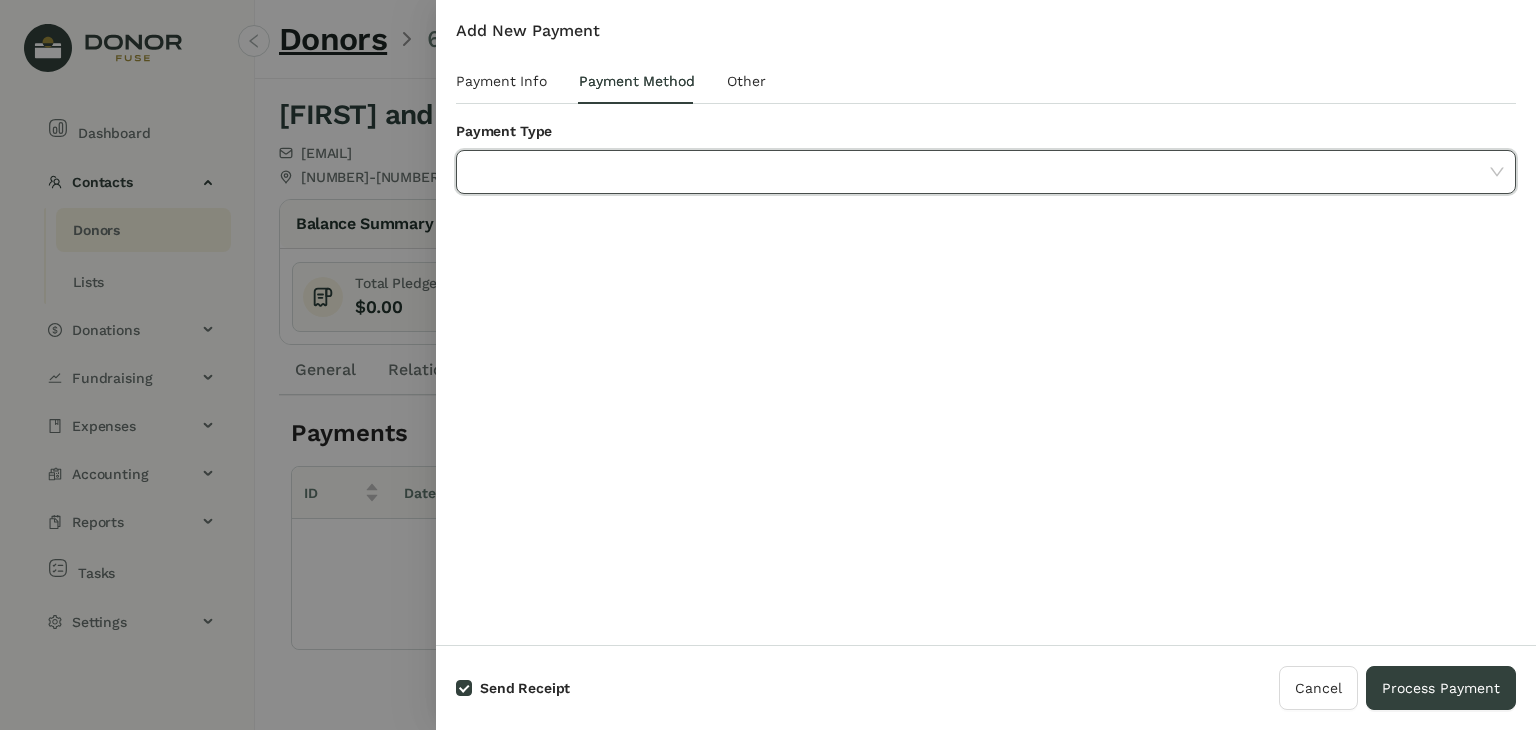 click 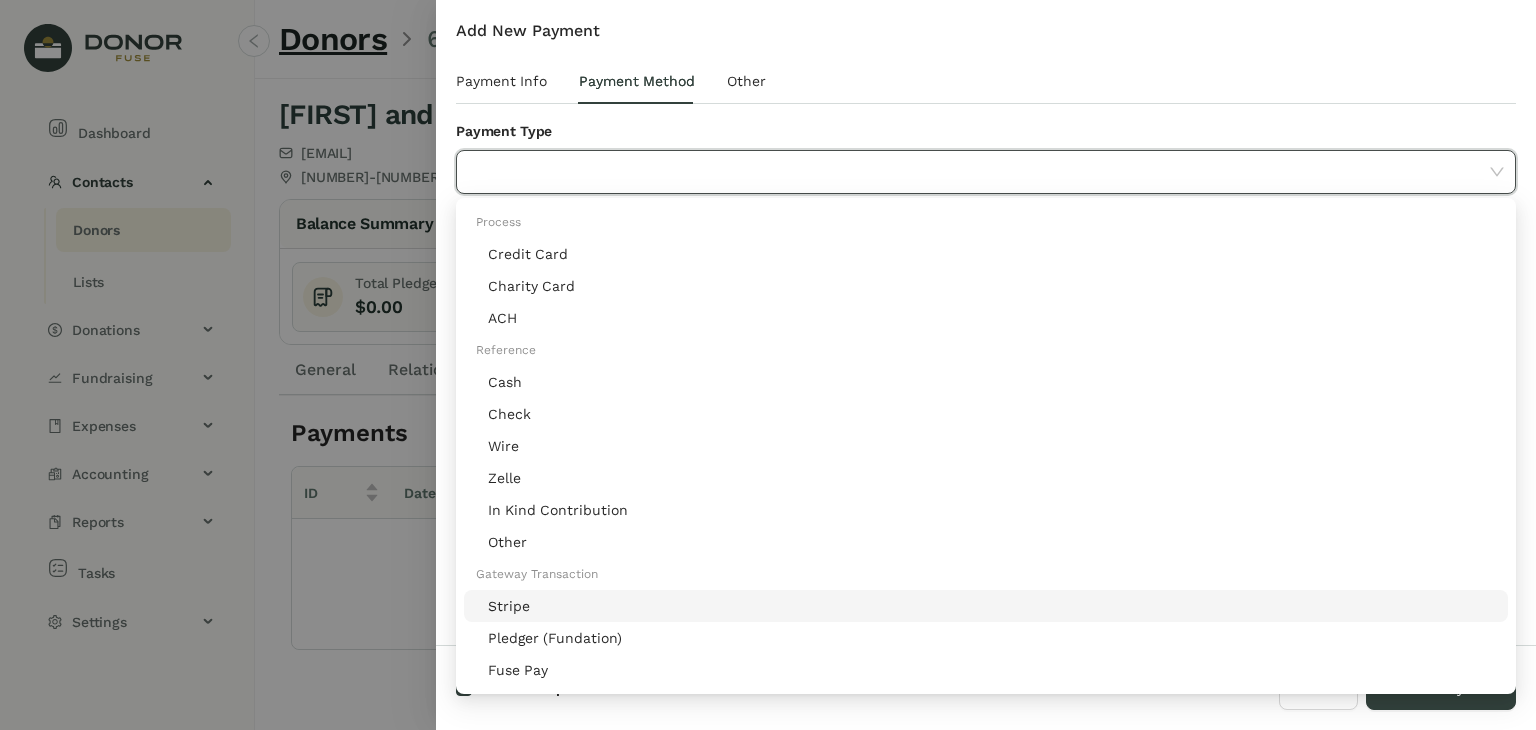 click on "Stripe" 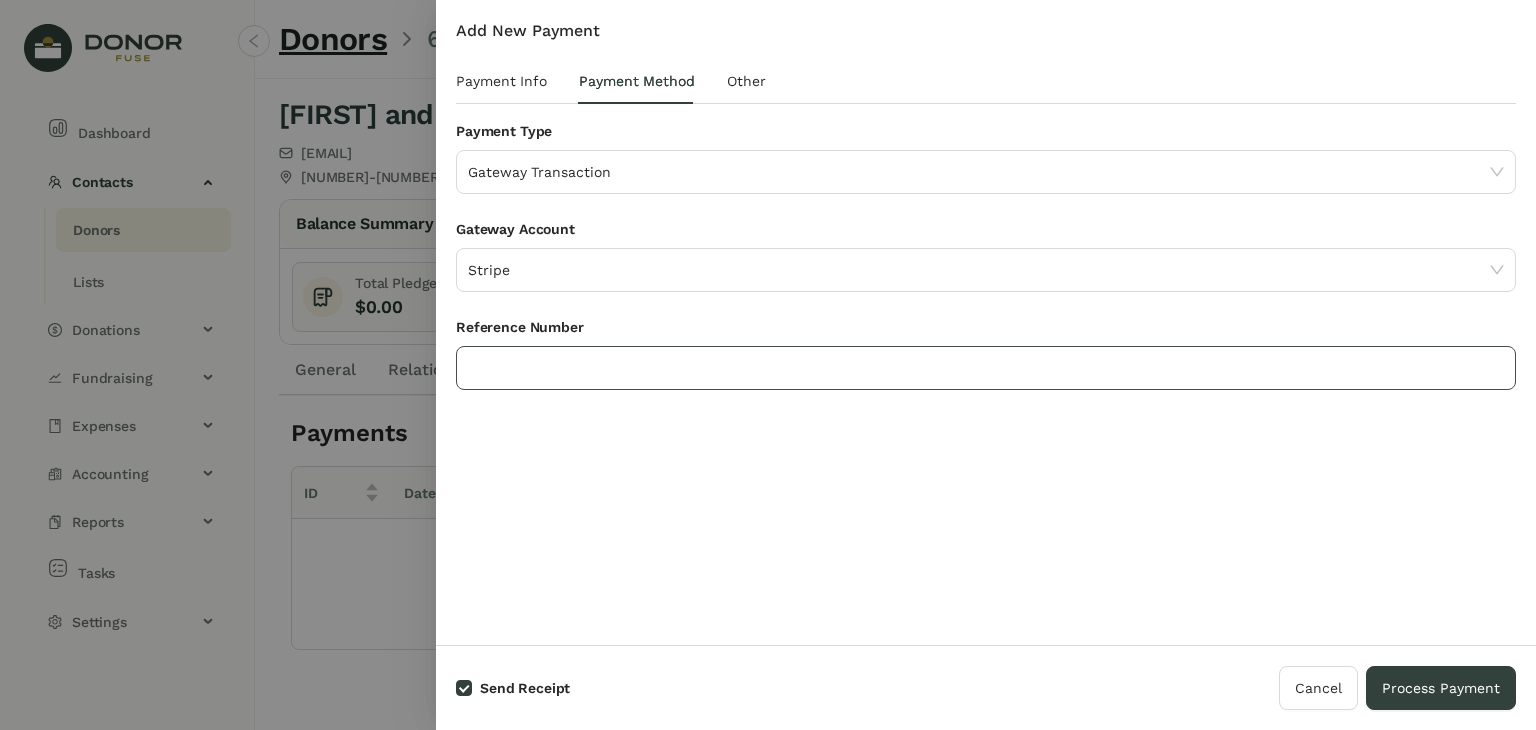 click 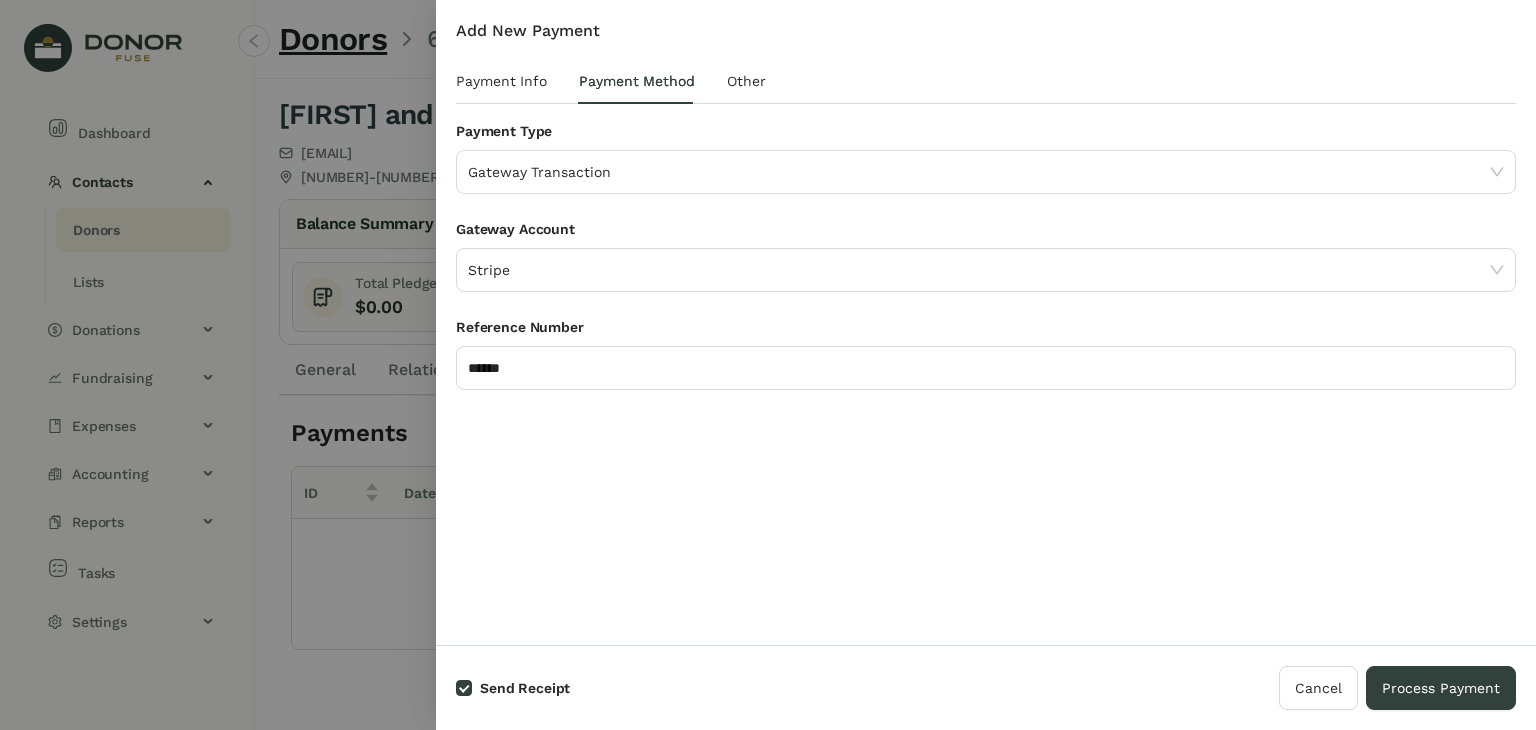 drag, startPoint x: 583, startPoint y: 449, endPoint x: 585, endPoint y: 415, distance: 34.058773 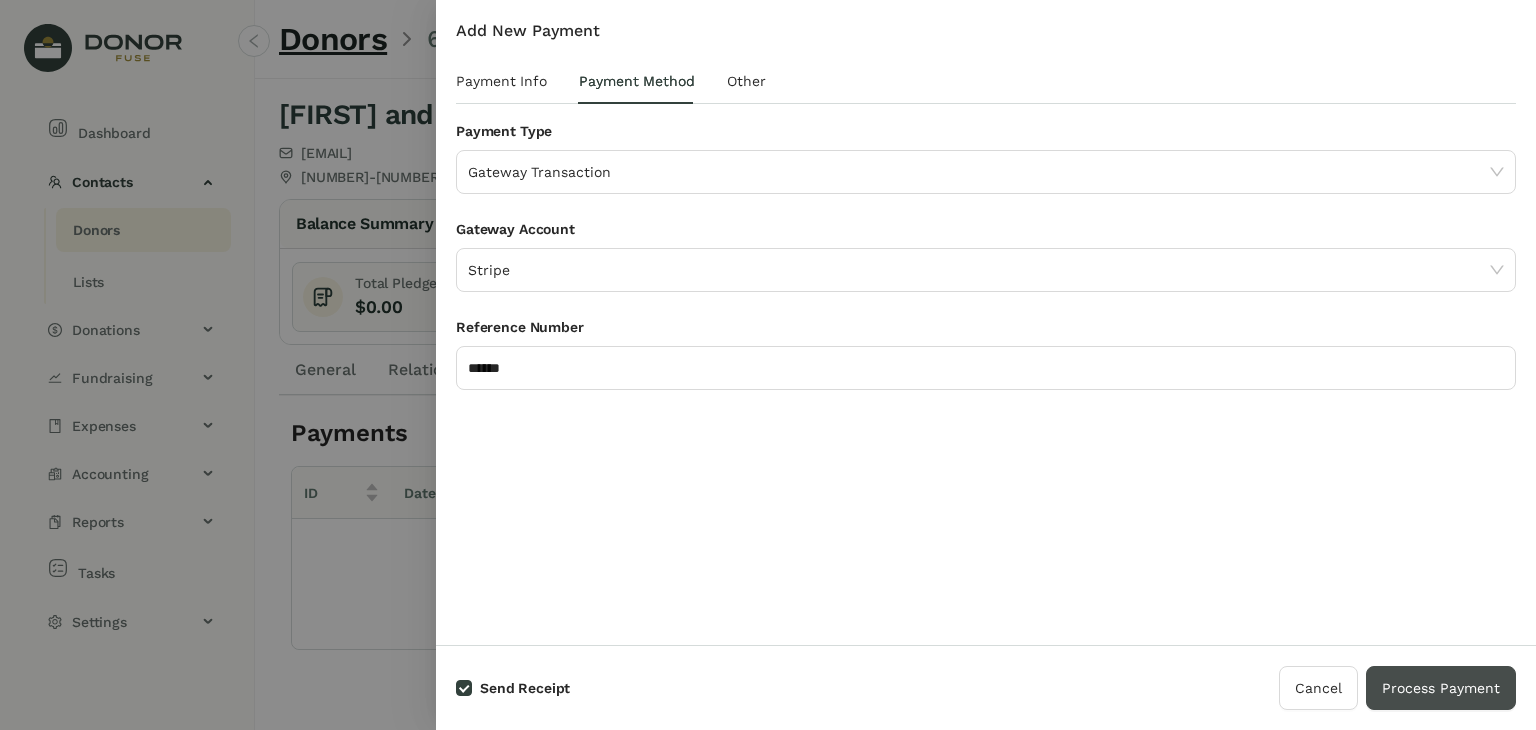 click on "Process Payment" at bounding box center [1441, 688] 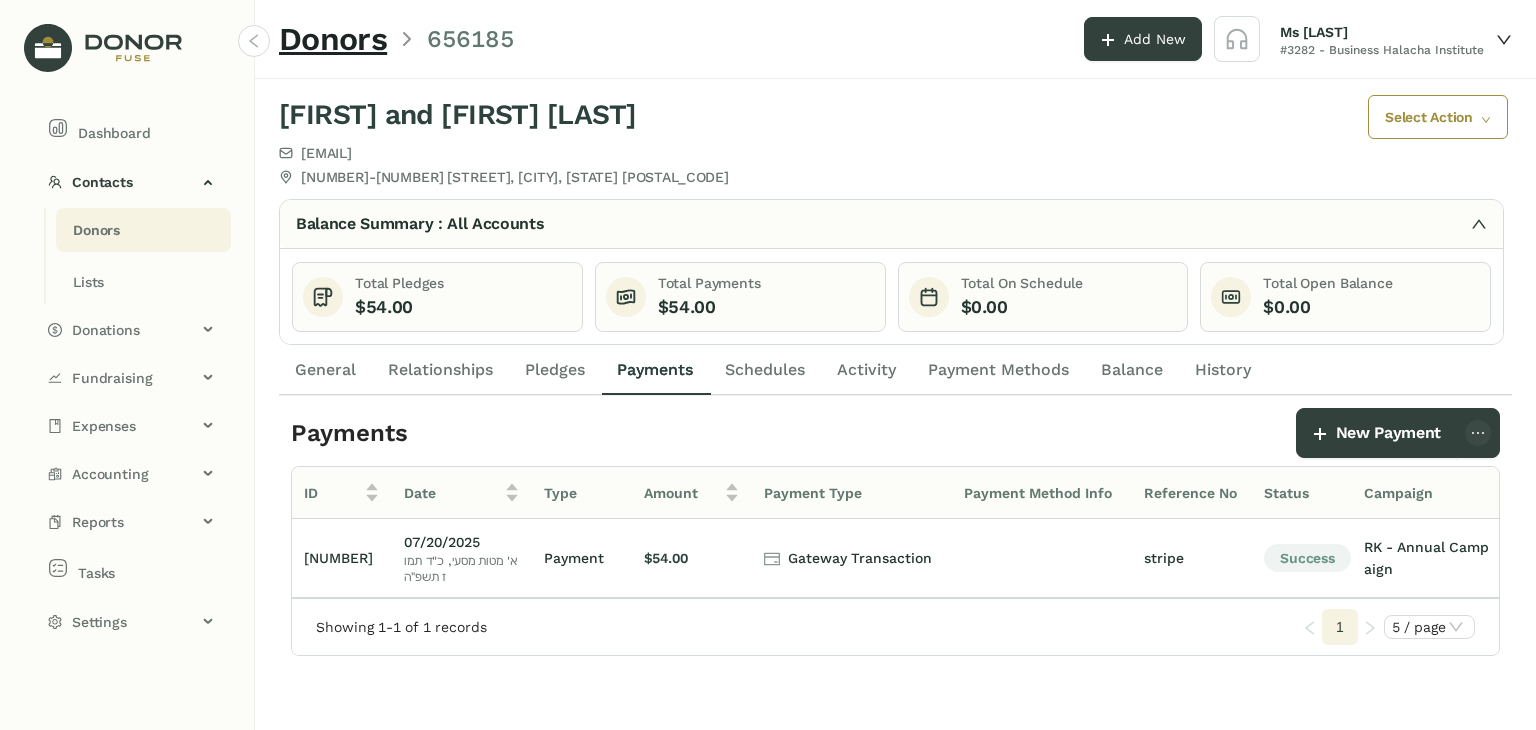 click on "Donors" 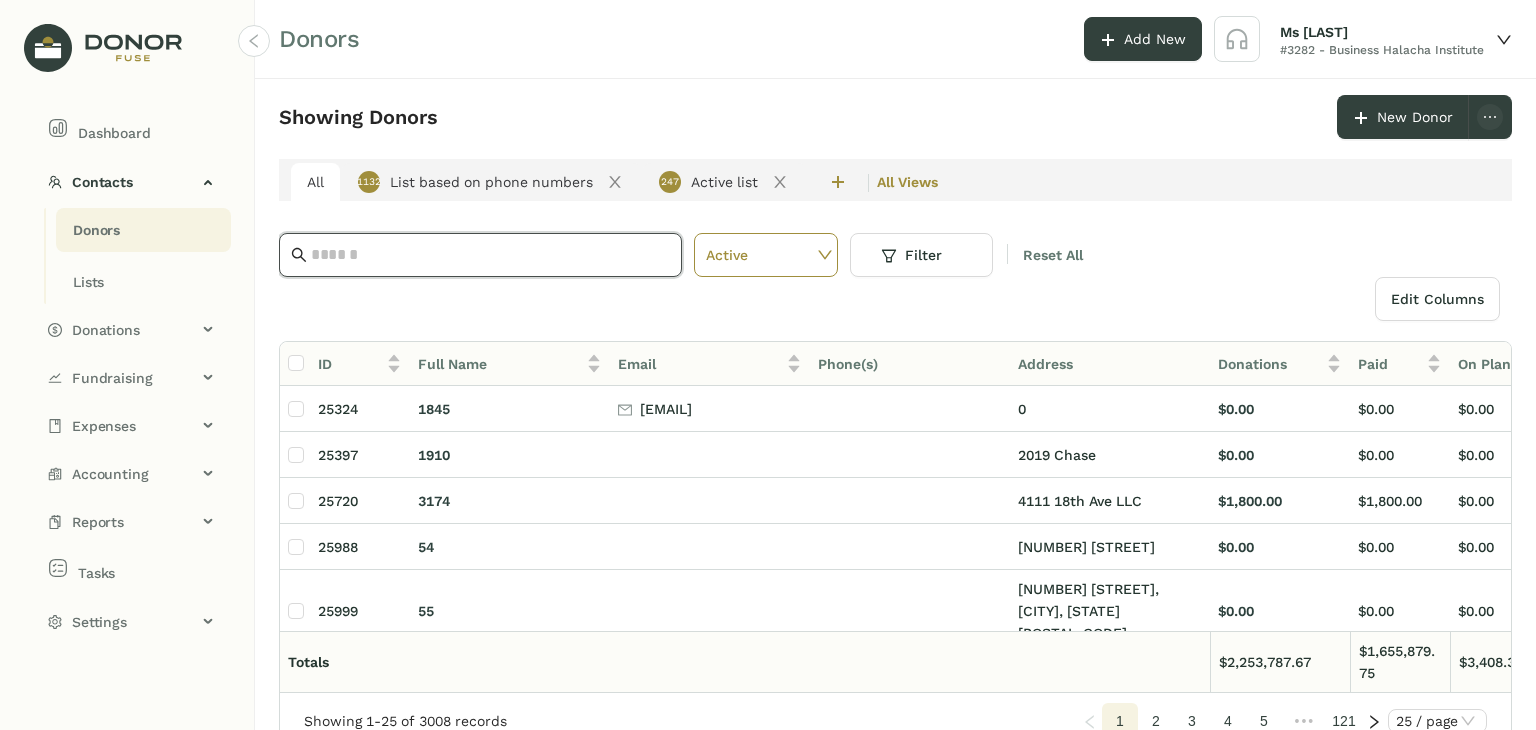 click 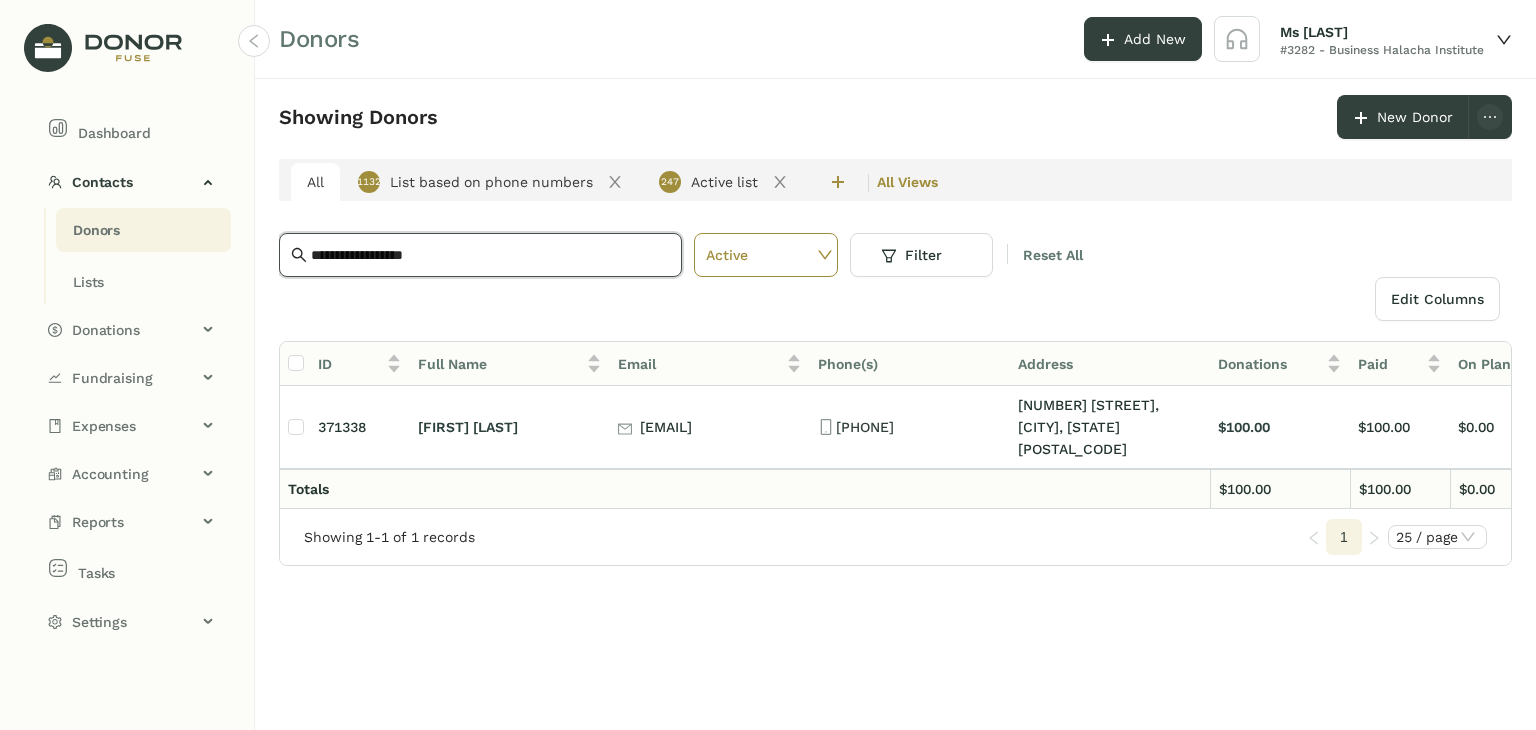 type on "**********" 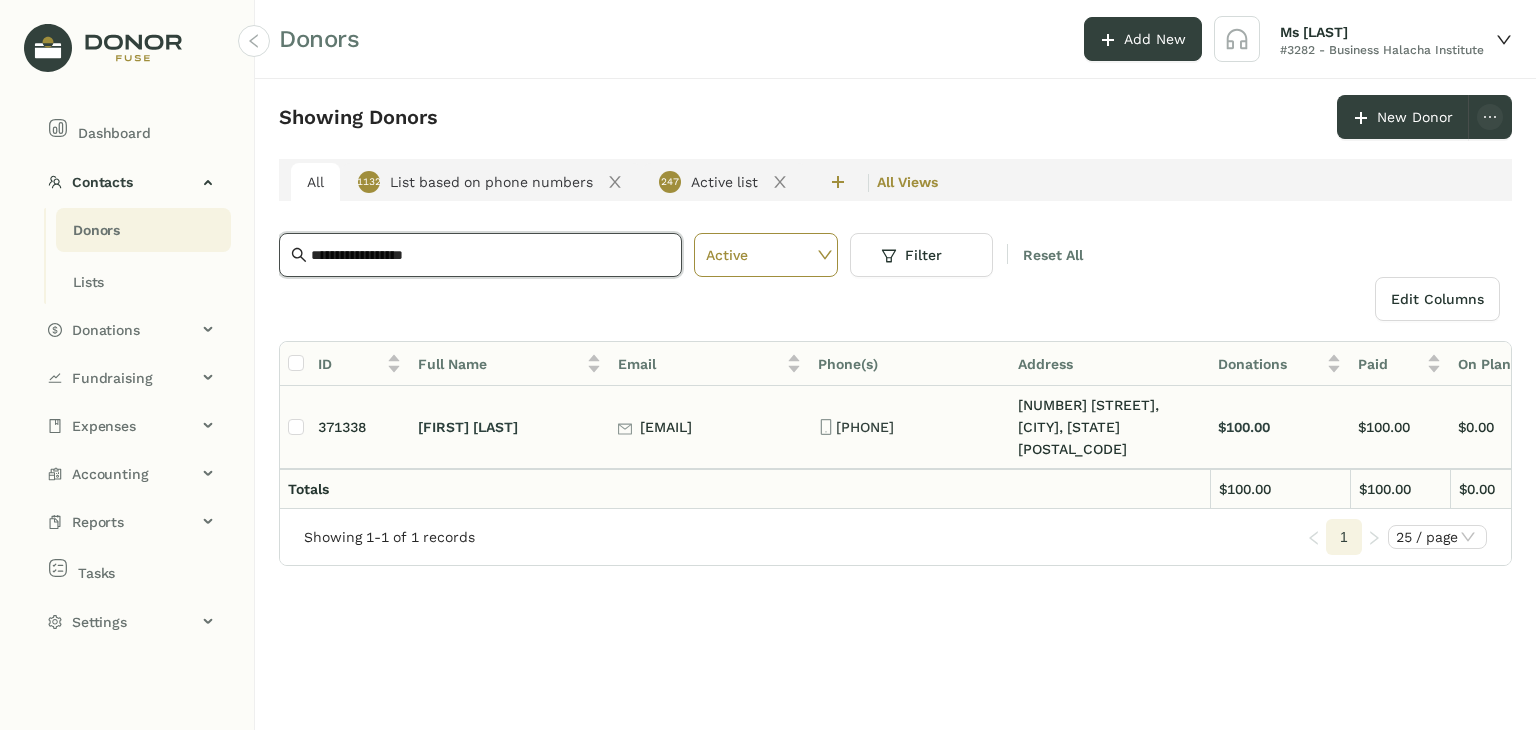 click on "[FIRST] [LAST]" 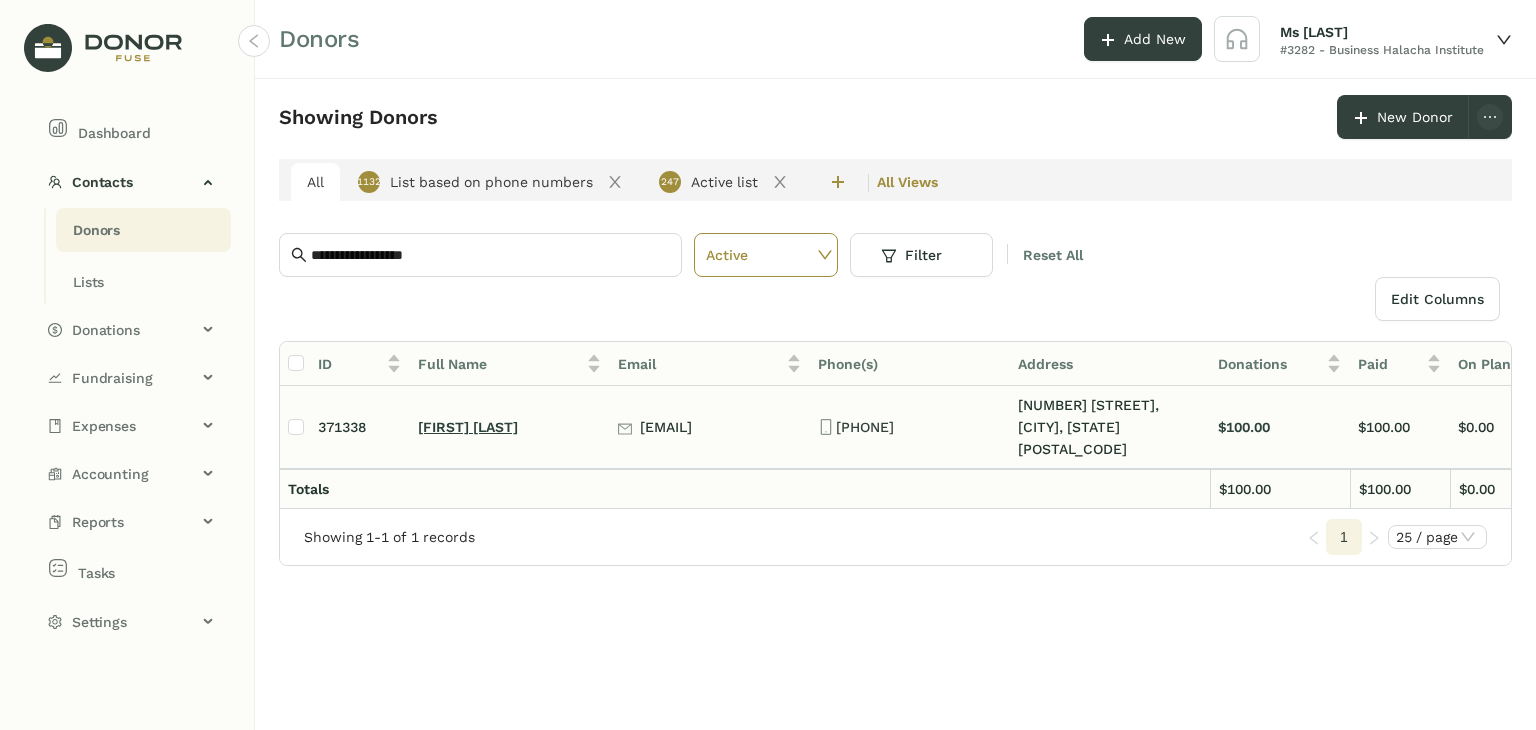 click on "[FIRST] [LAST]" 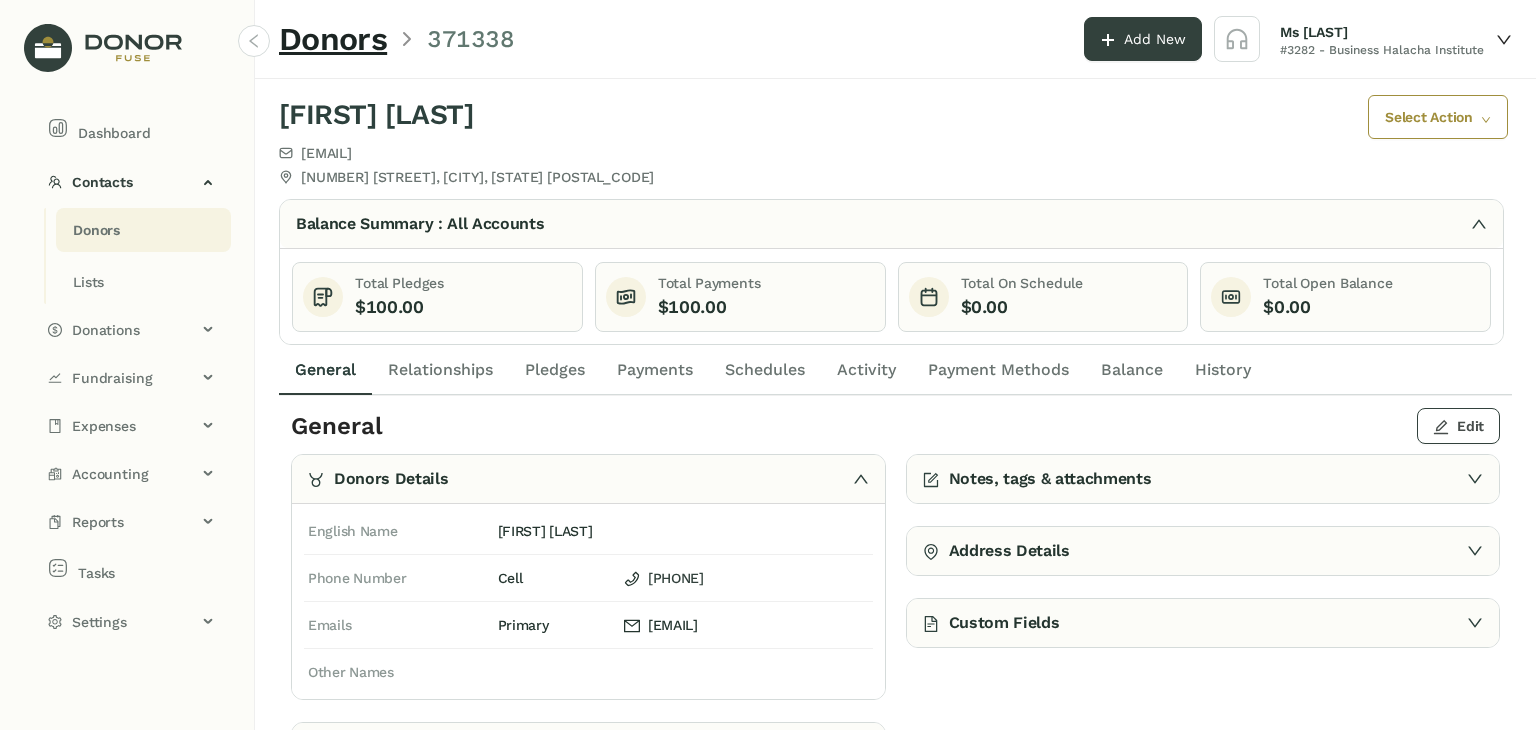 click on "Edit" 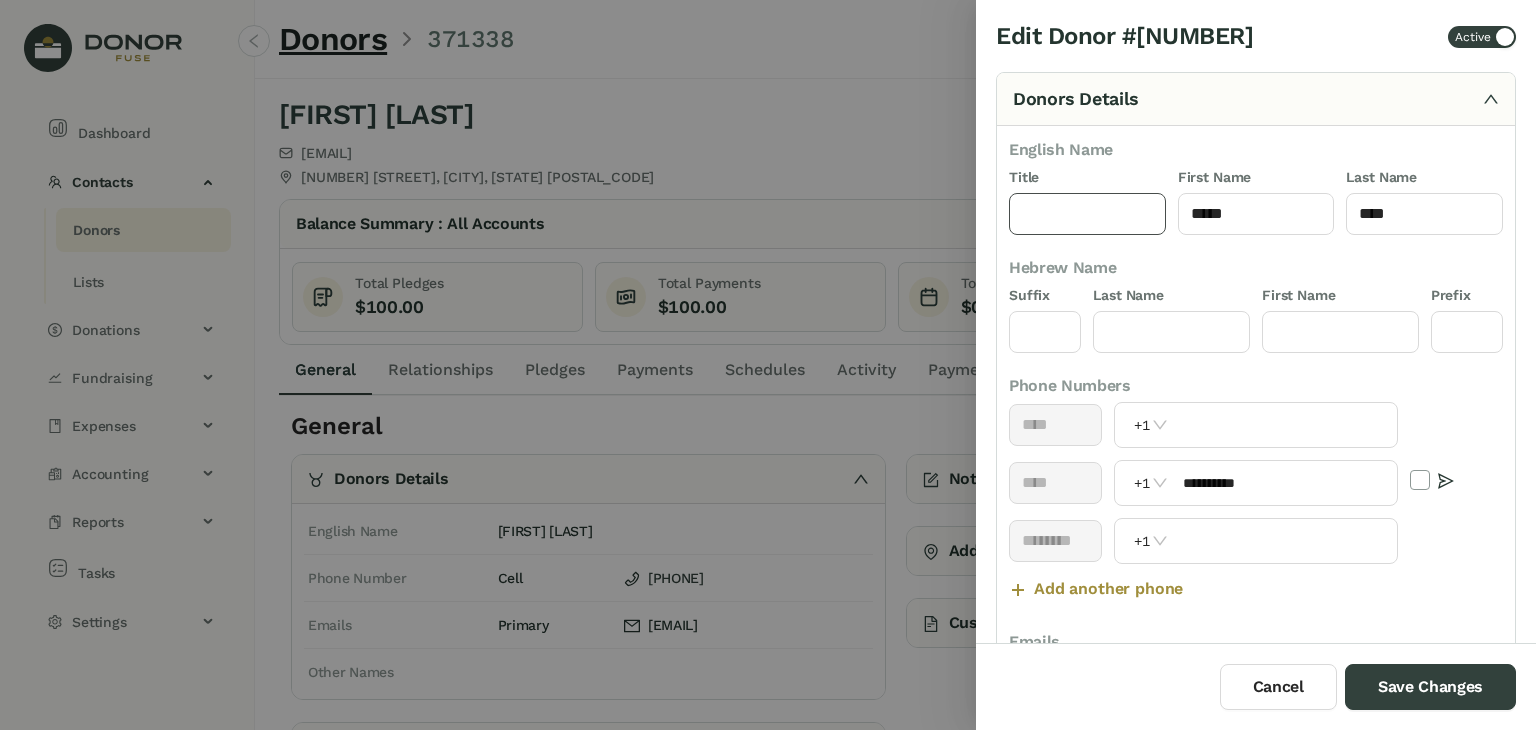 click 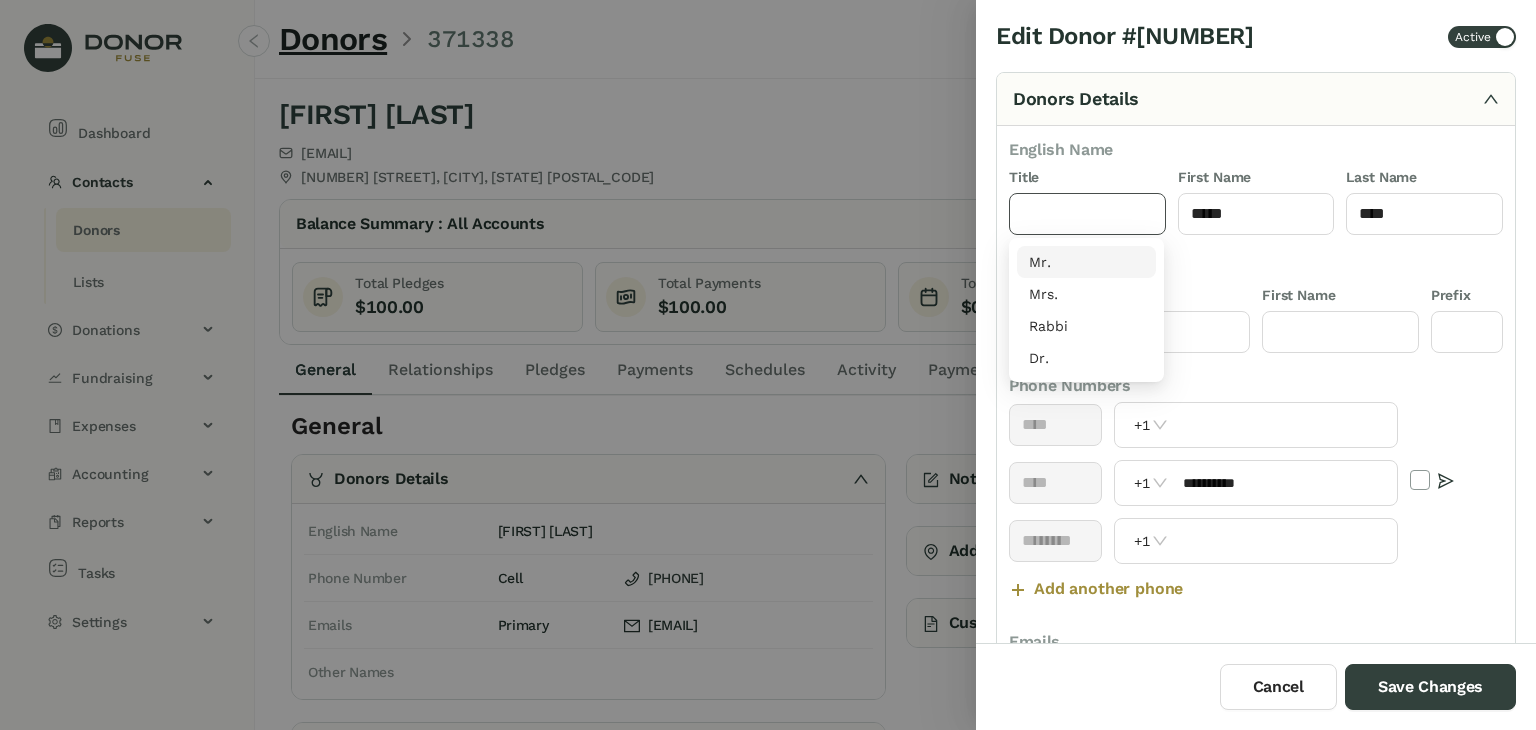 click on "Mr." at bounding box center (1086, 262) 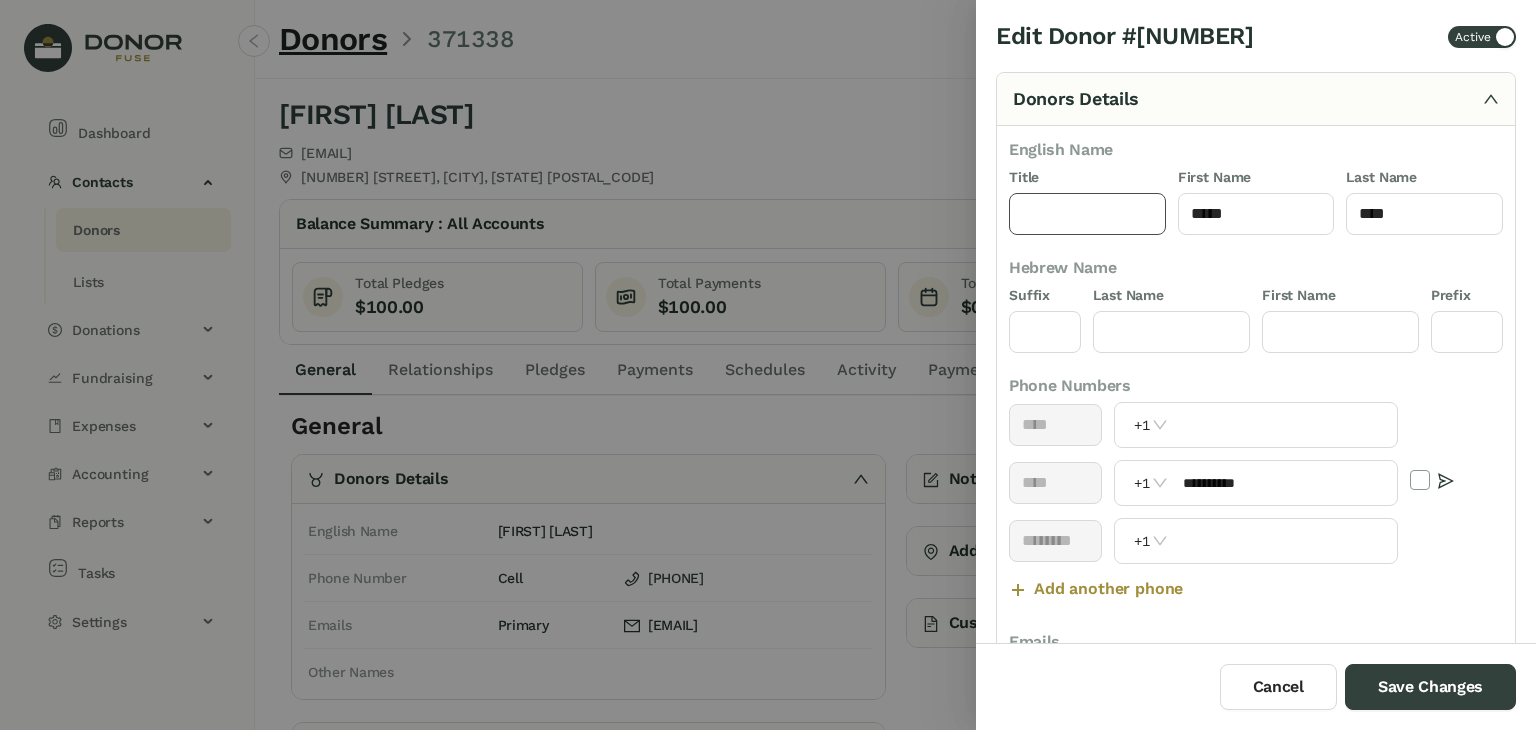 type on "***" 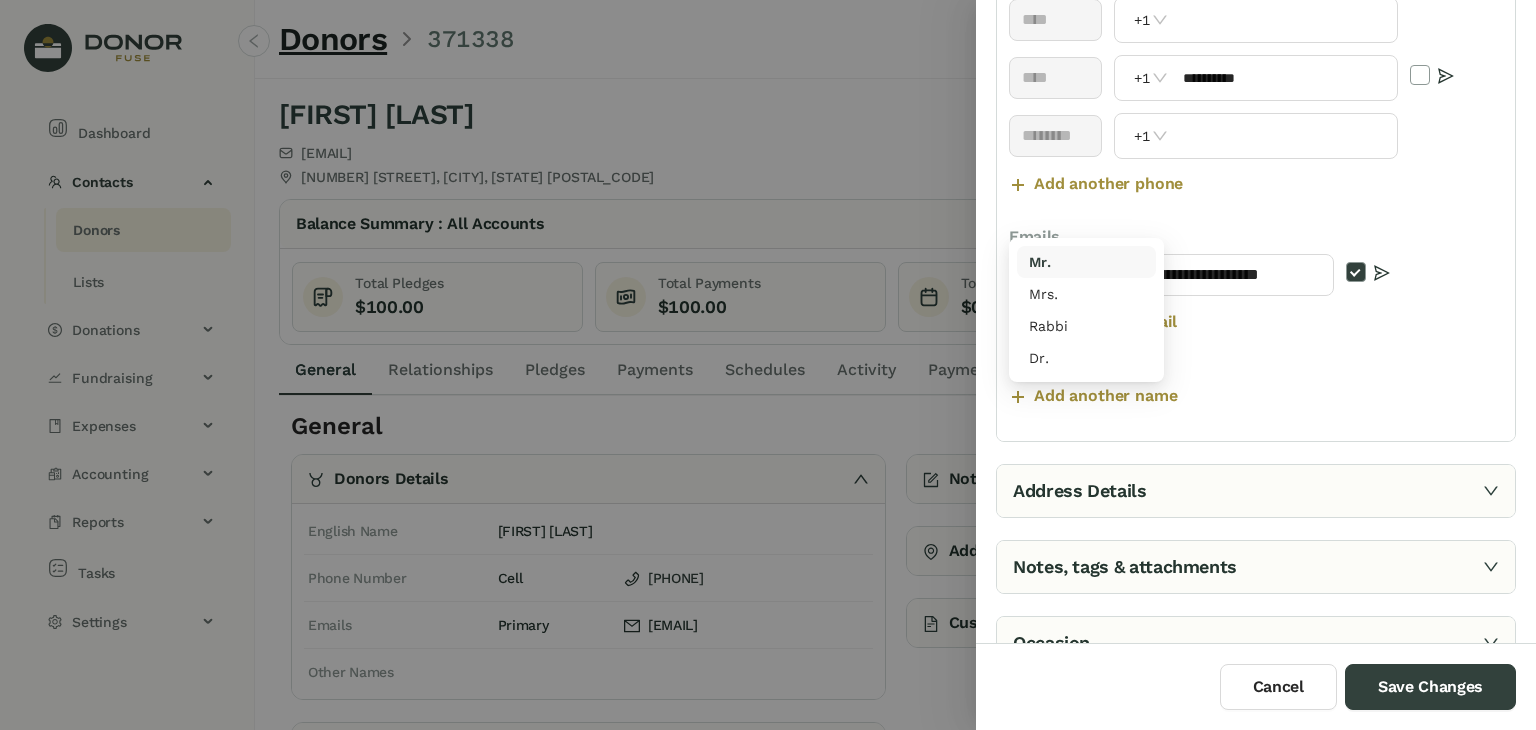 scroll, scrollTop: 430, scrollLeft: 0, axis: vertical 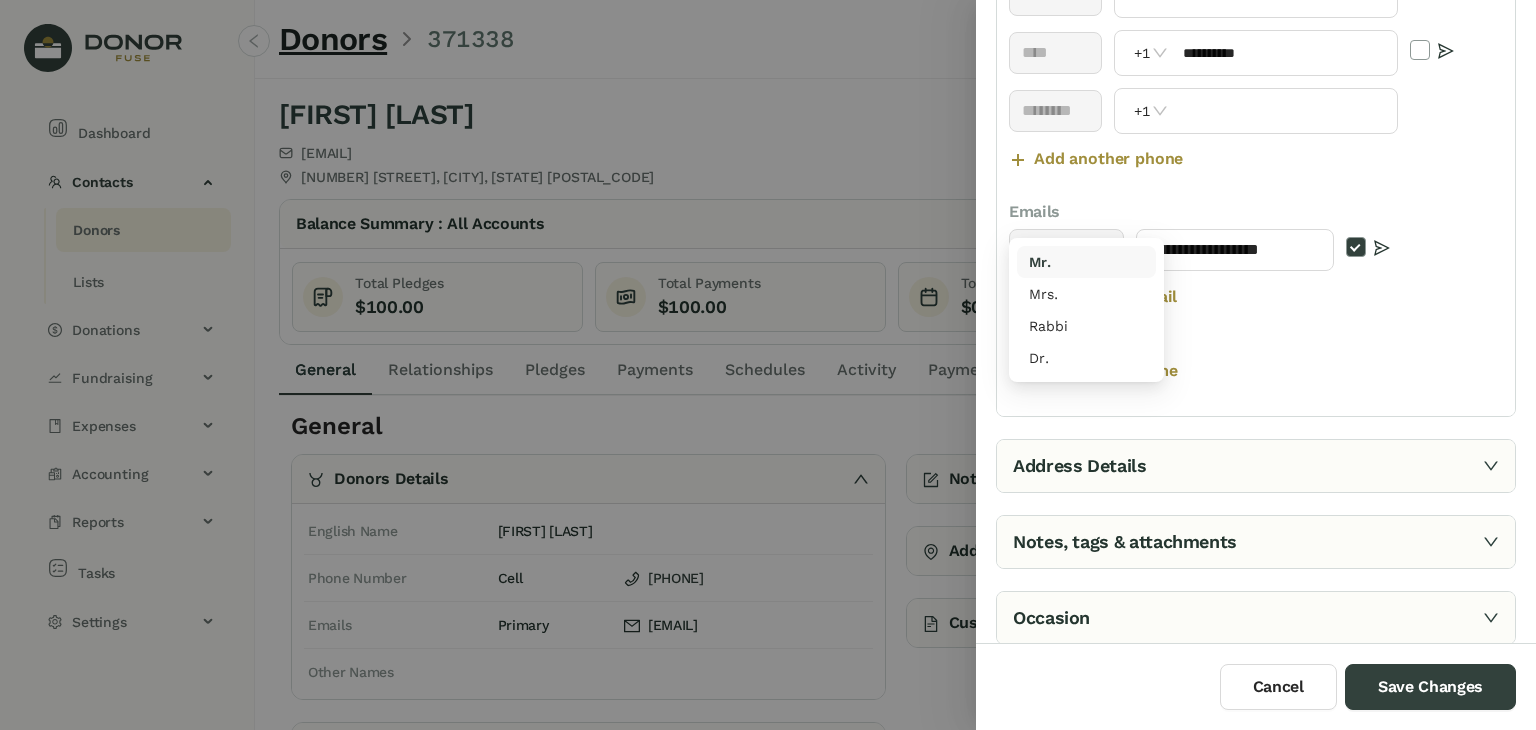 click on "Add another name" at bounding box center [1256, 371] 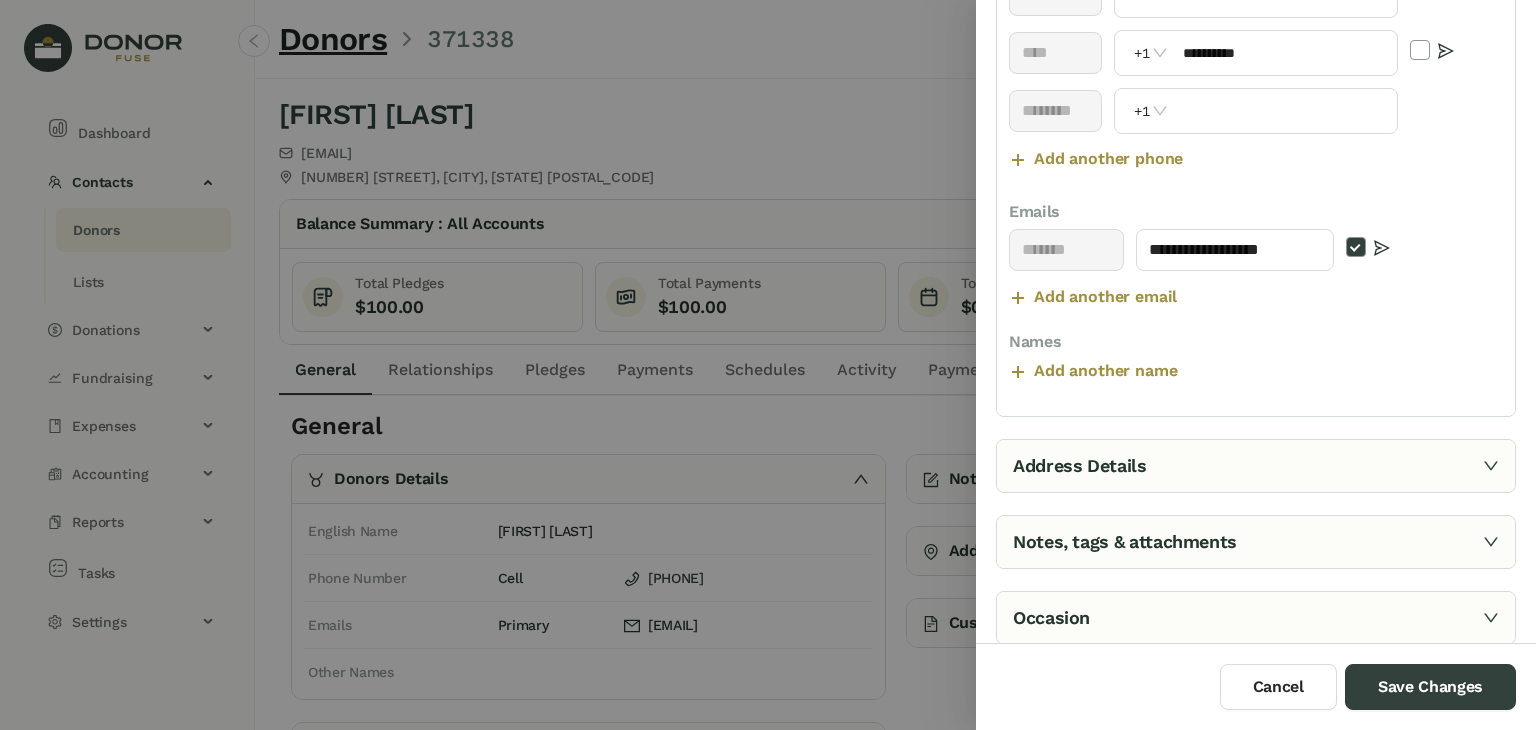 click on "Address Details" at bounding box center [1256, 466] 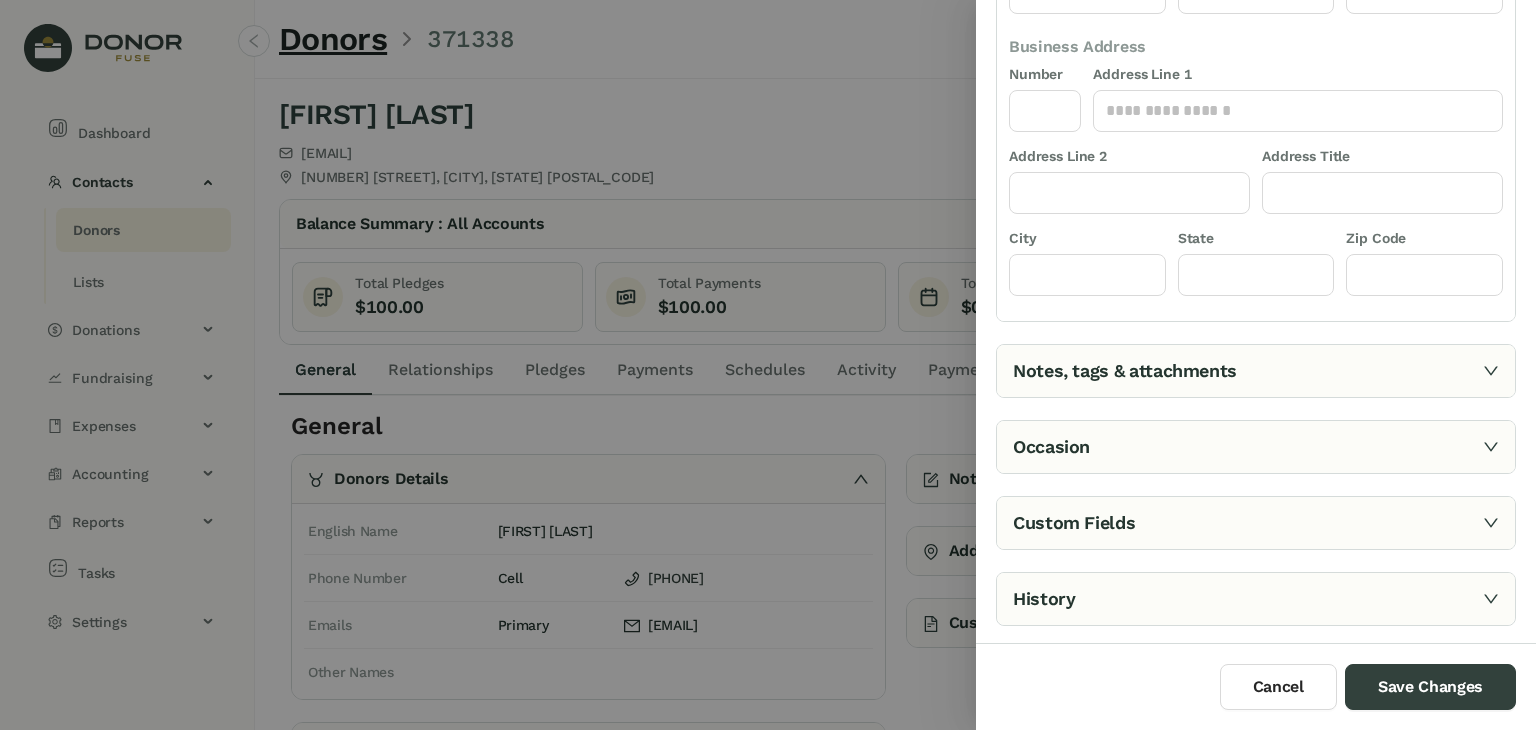 click on "Notes, tags & attachments" at bounding box center [1256, 371] 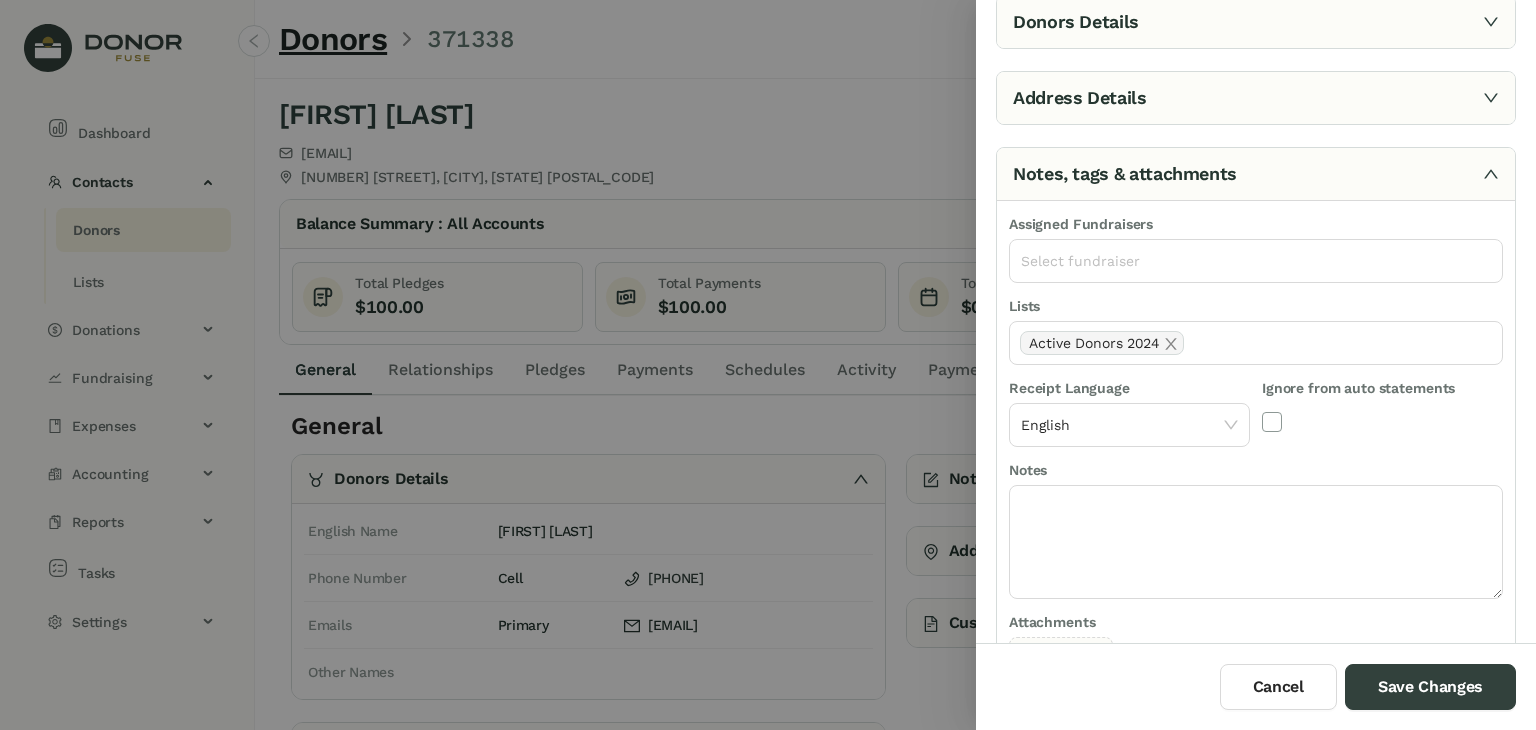 scroll, scrollTop: 0, scrollLeft: 0, axis: both 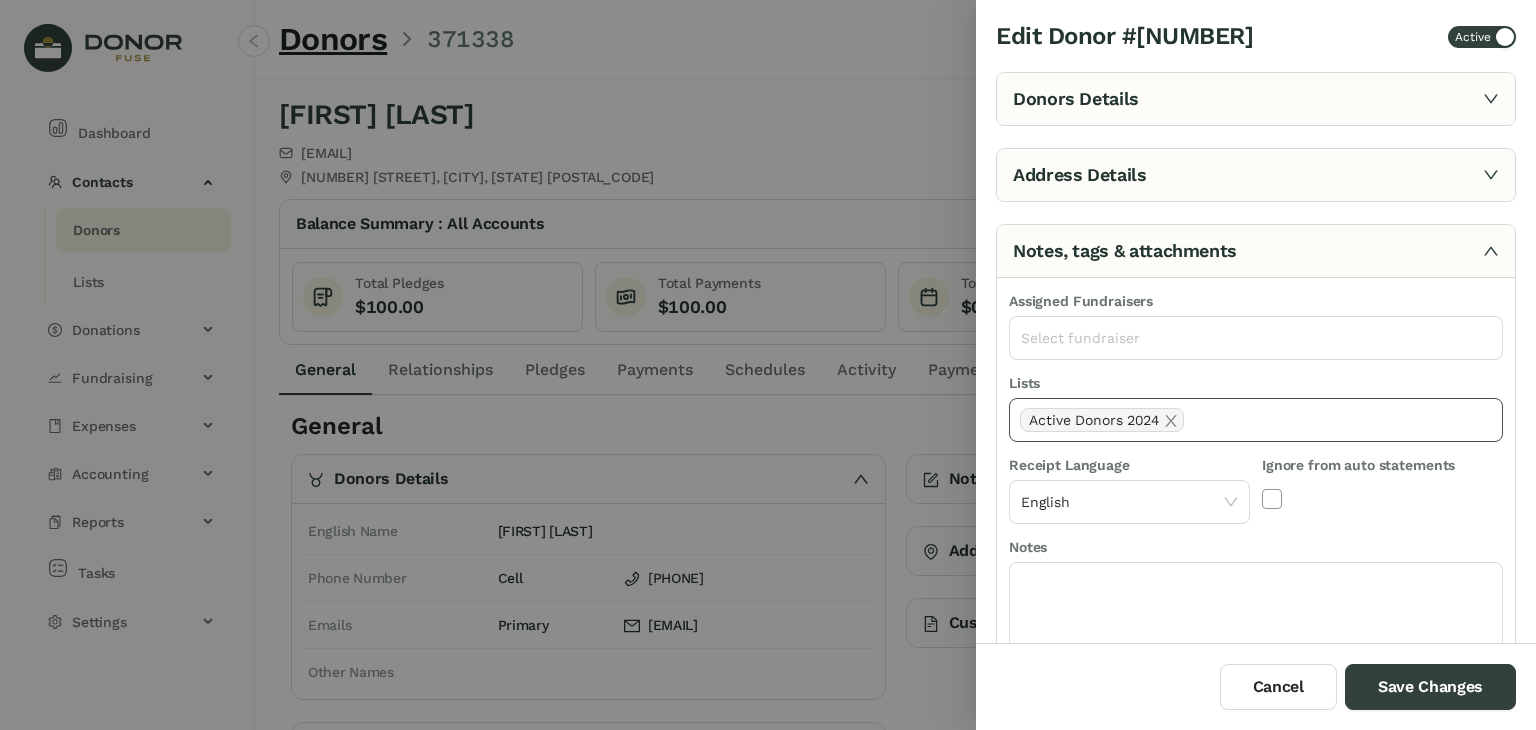 click on "Active Donors 2024" 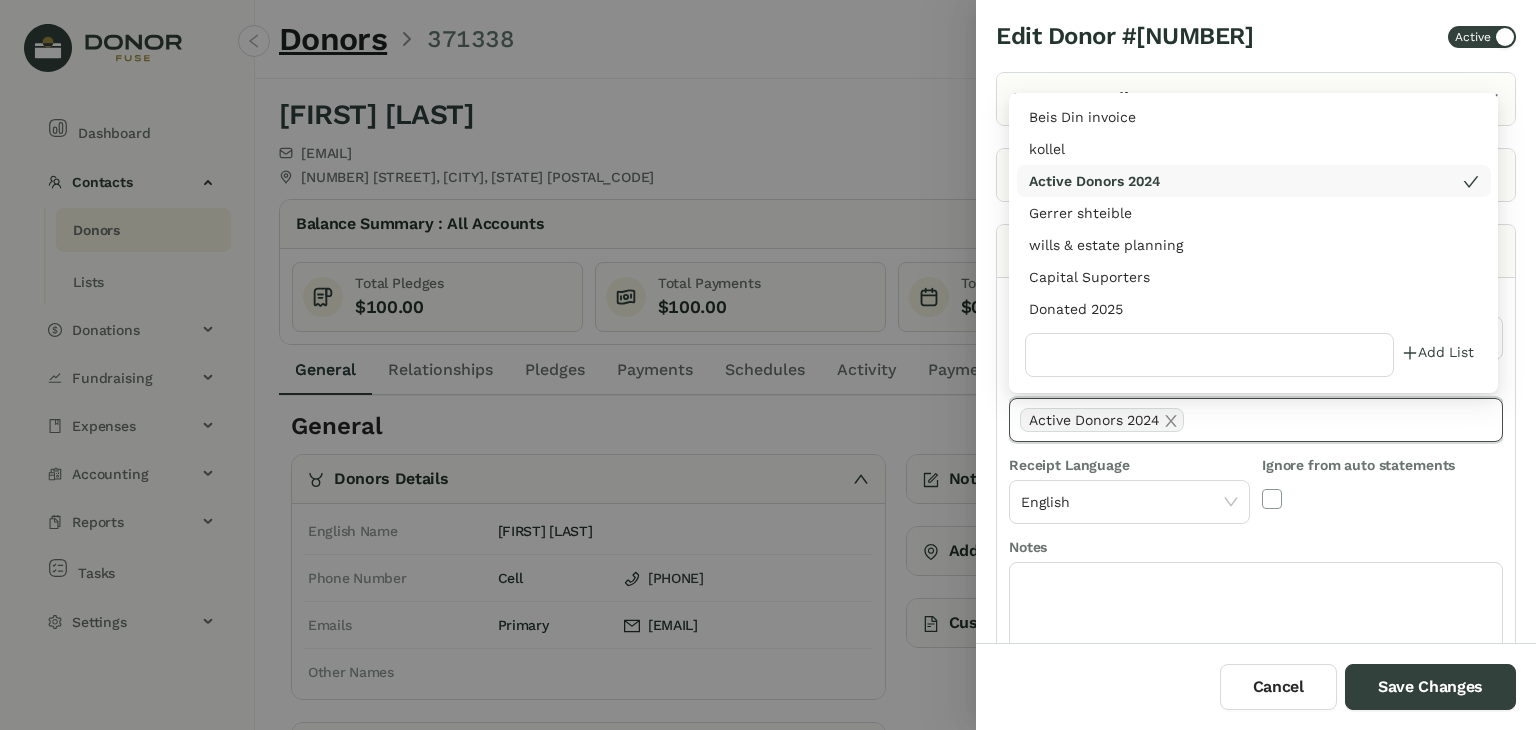 click on "Donated 2025" at bounding box center [1254, 309] 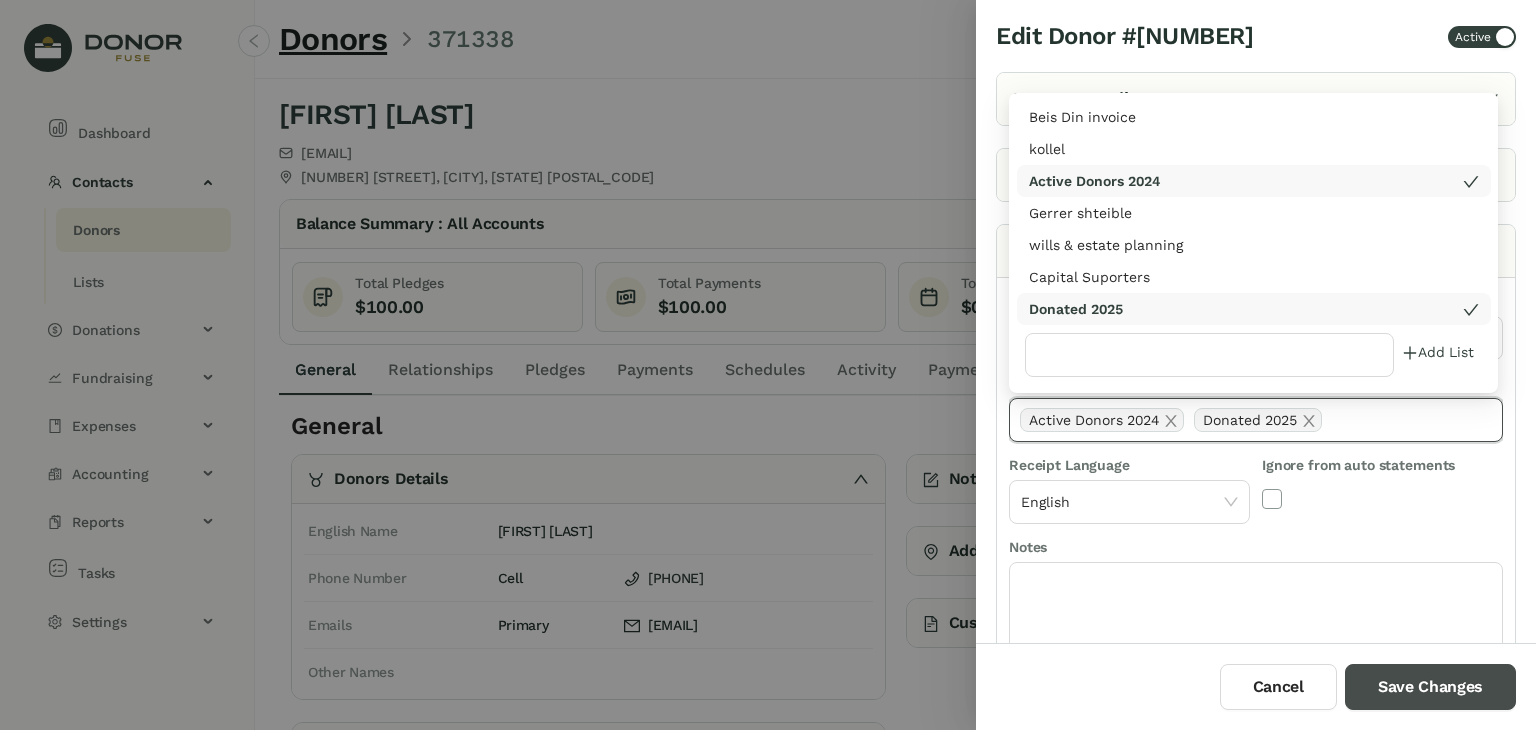 click on "Save Changes" at bounding box center (1430, 687) 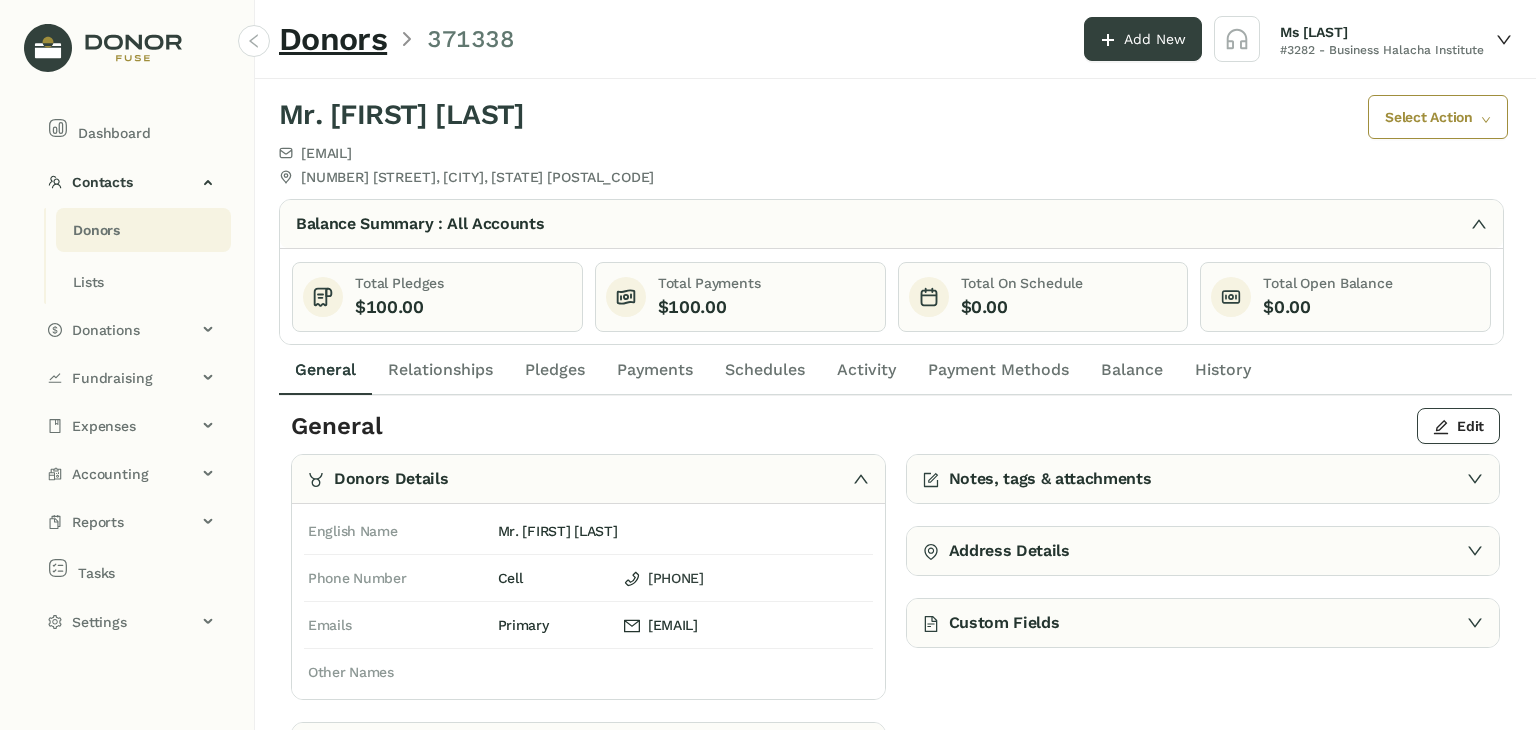 click on "Notes, tags & attachments" 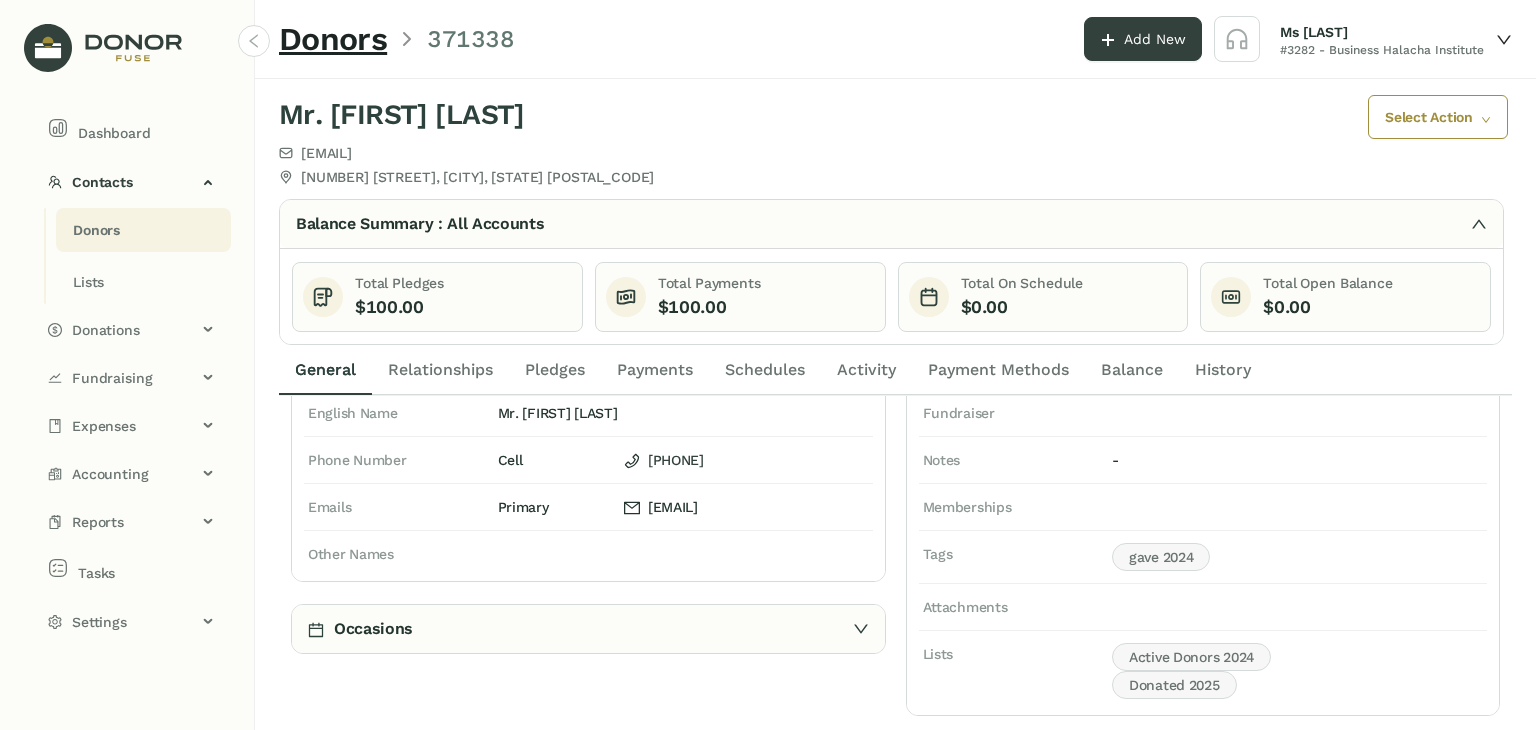 scroll, scrollTop: 129, scrollLeft: 0, axis: vertical 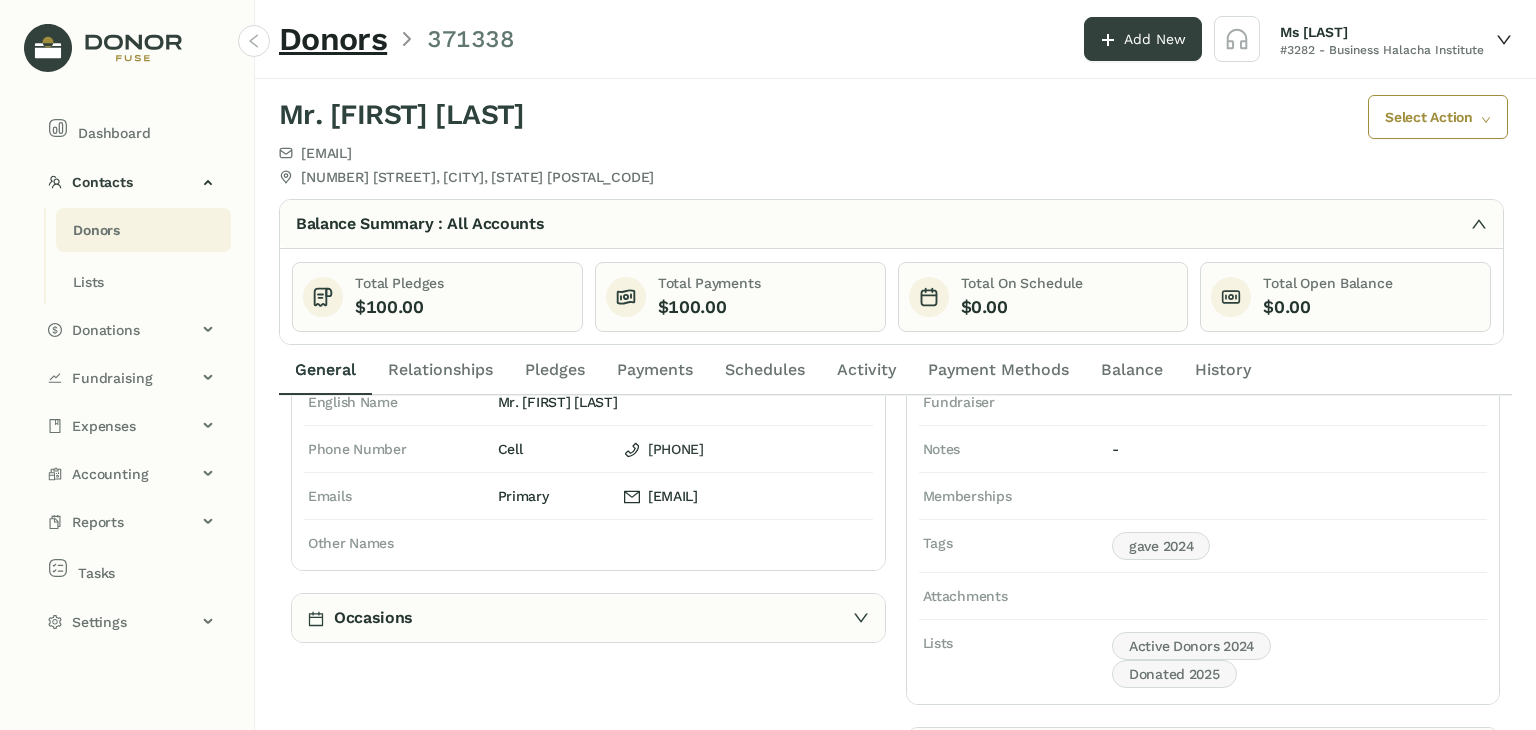 click on "Payments" 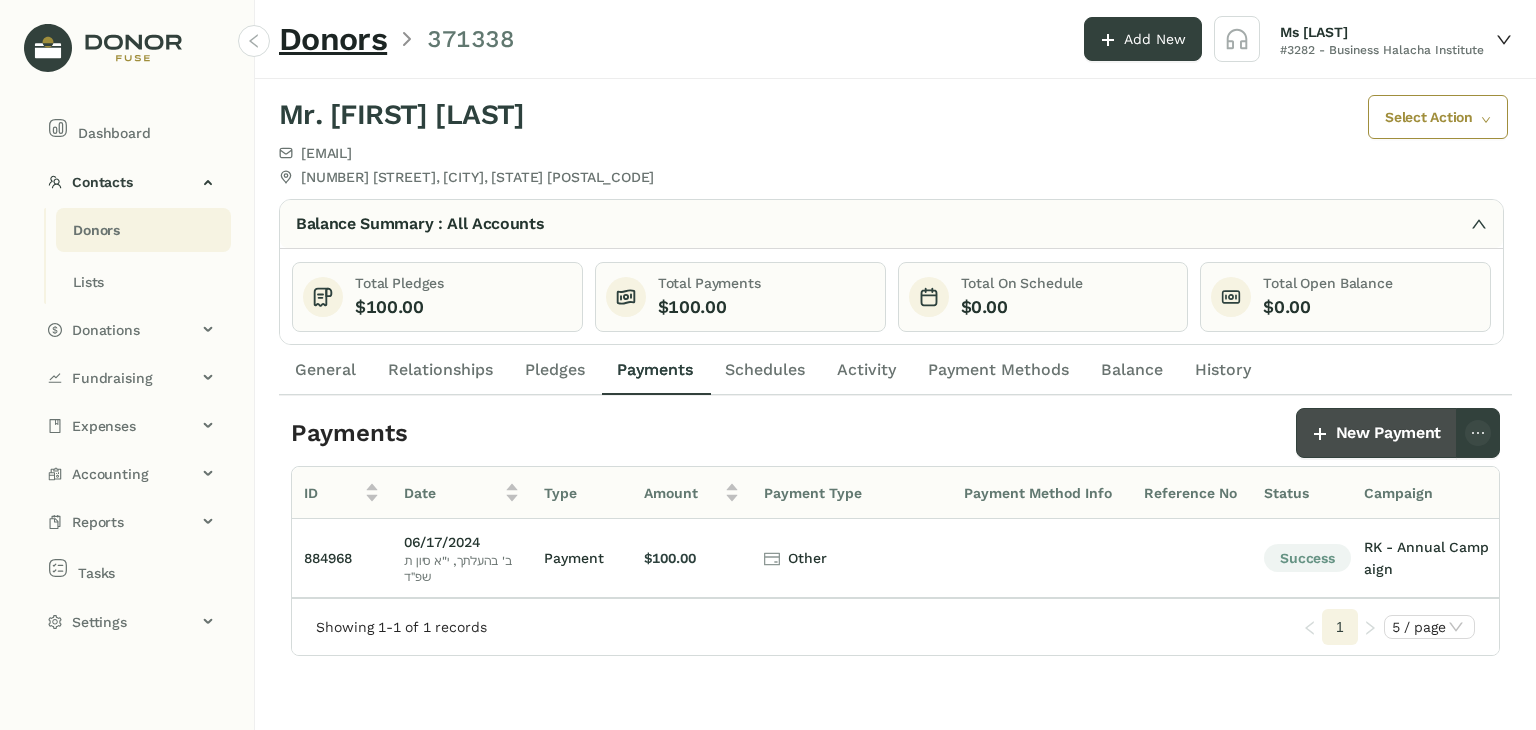 click on "New Payment" 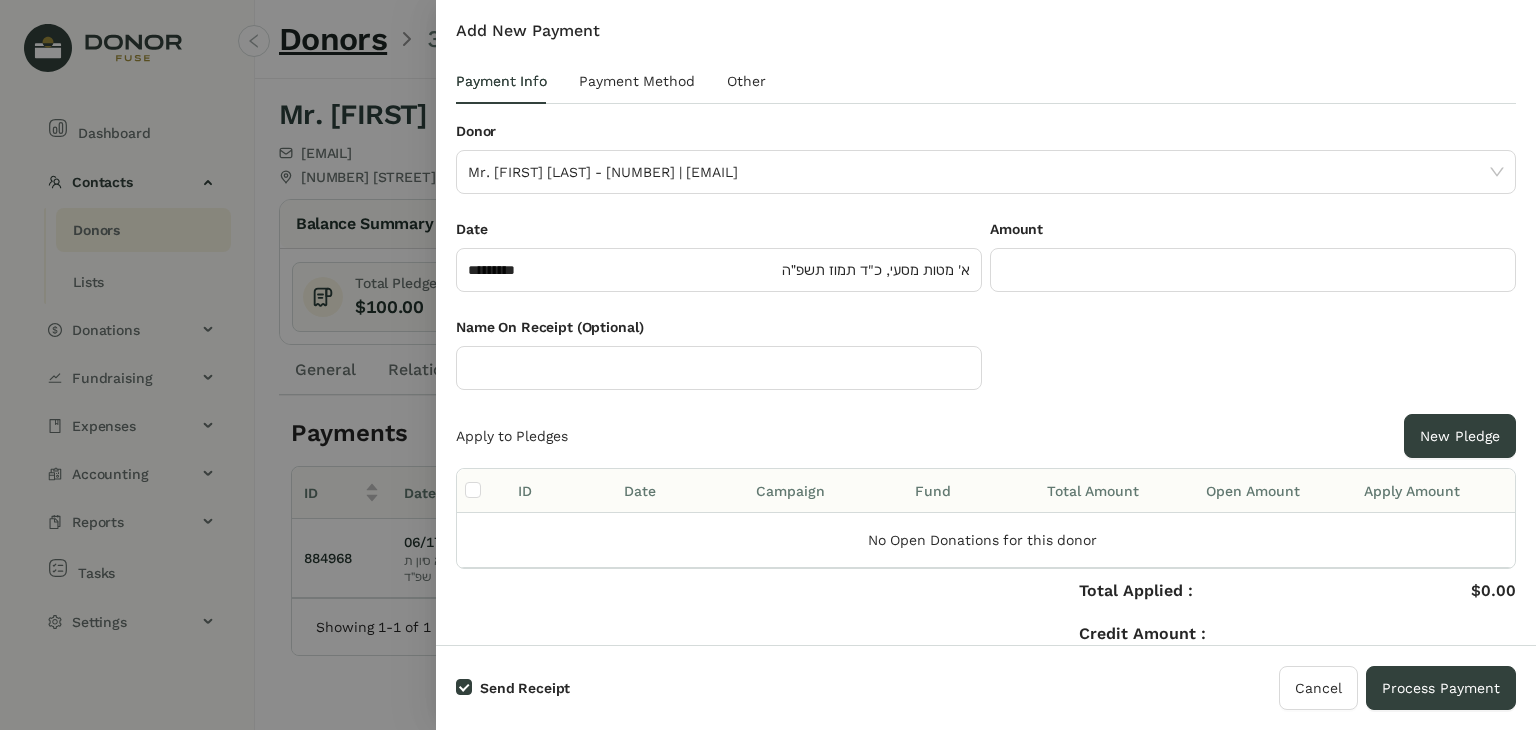click on "Name On Receipt (Optional)" at bounding box center [986, 365] 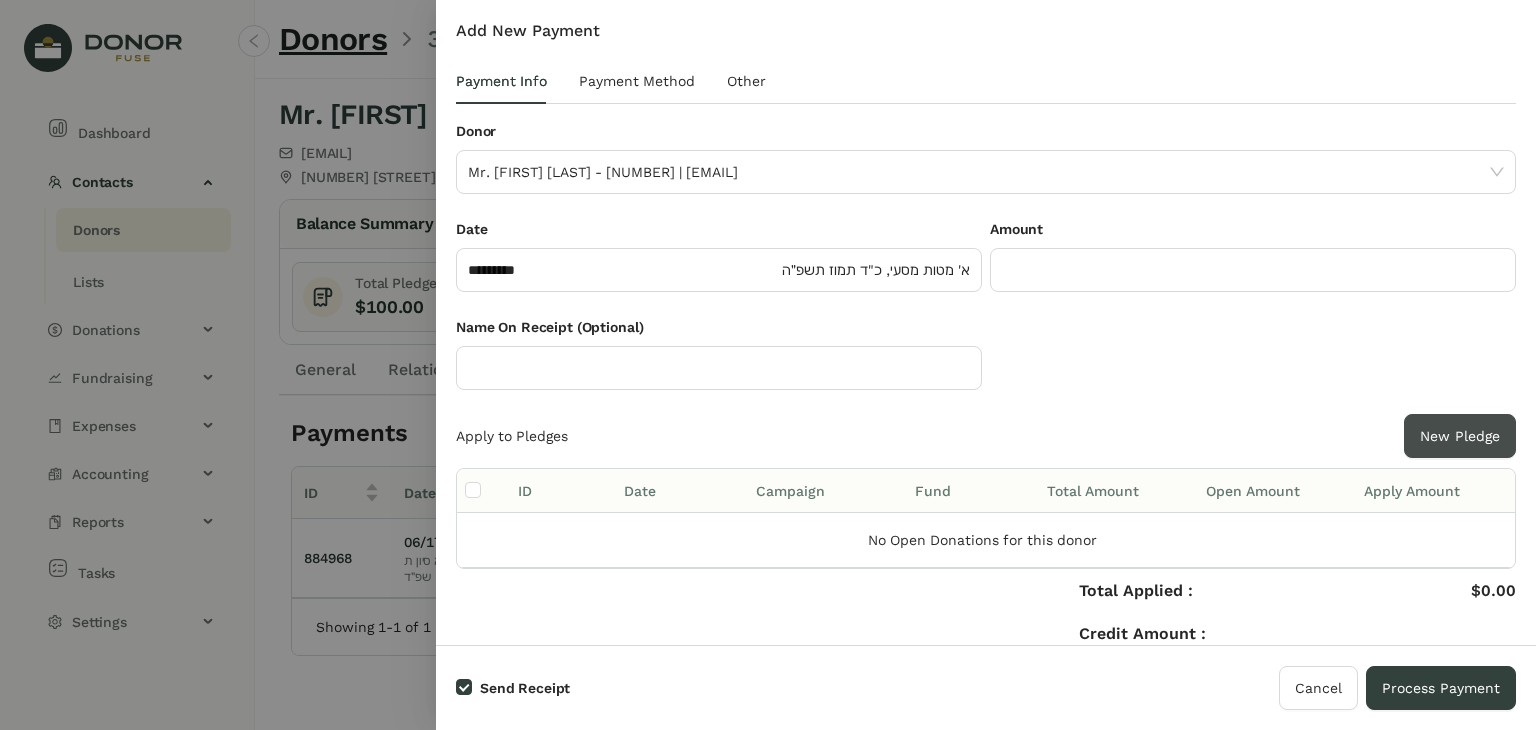 click on "New Pledge" at bounding box center (1460, 436) 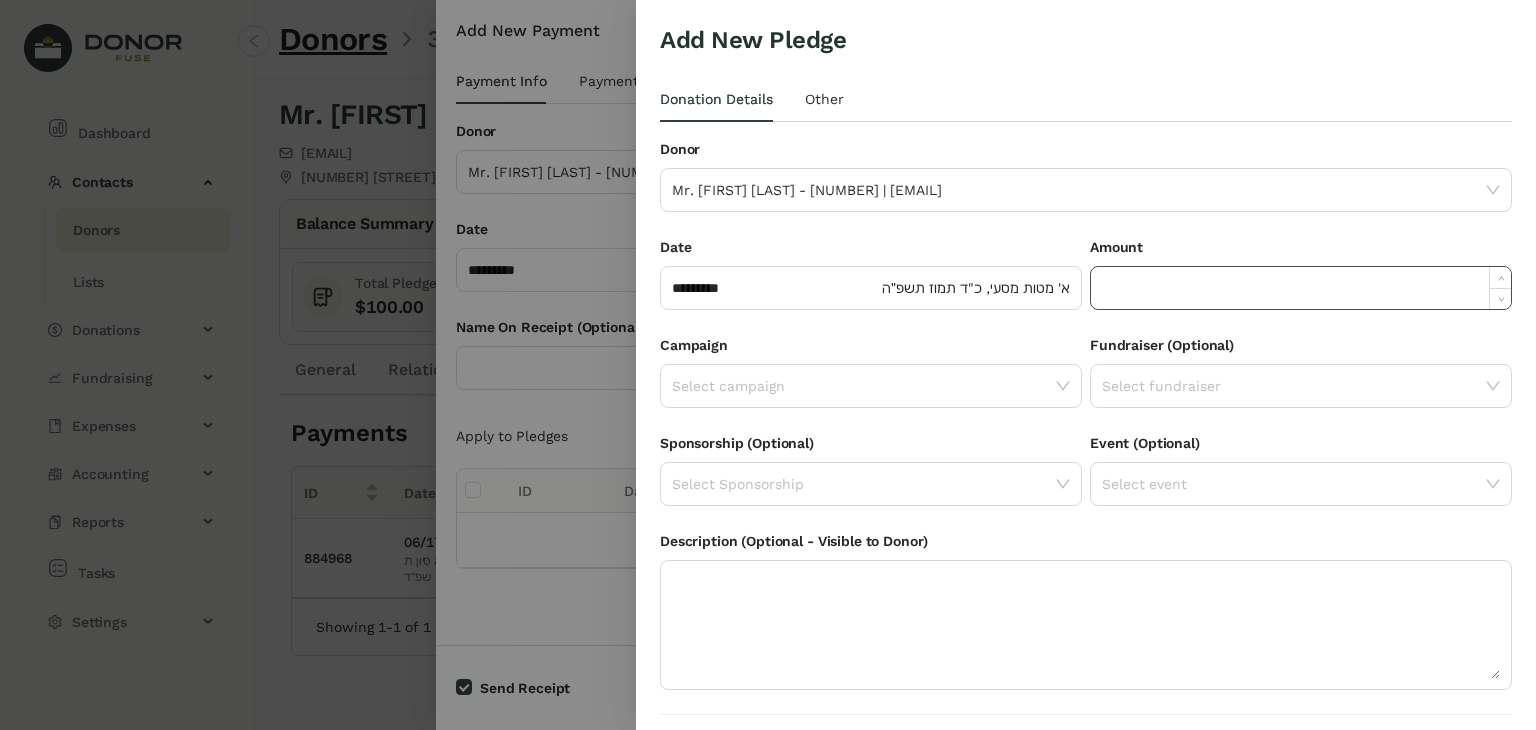 click 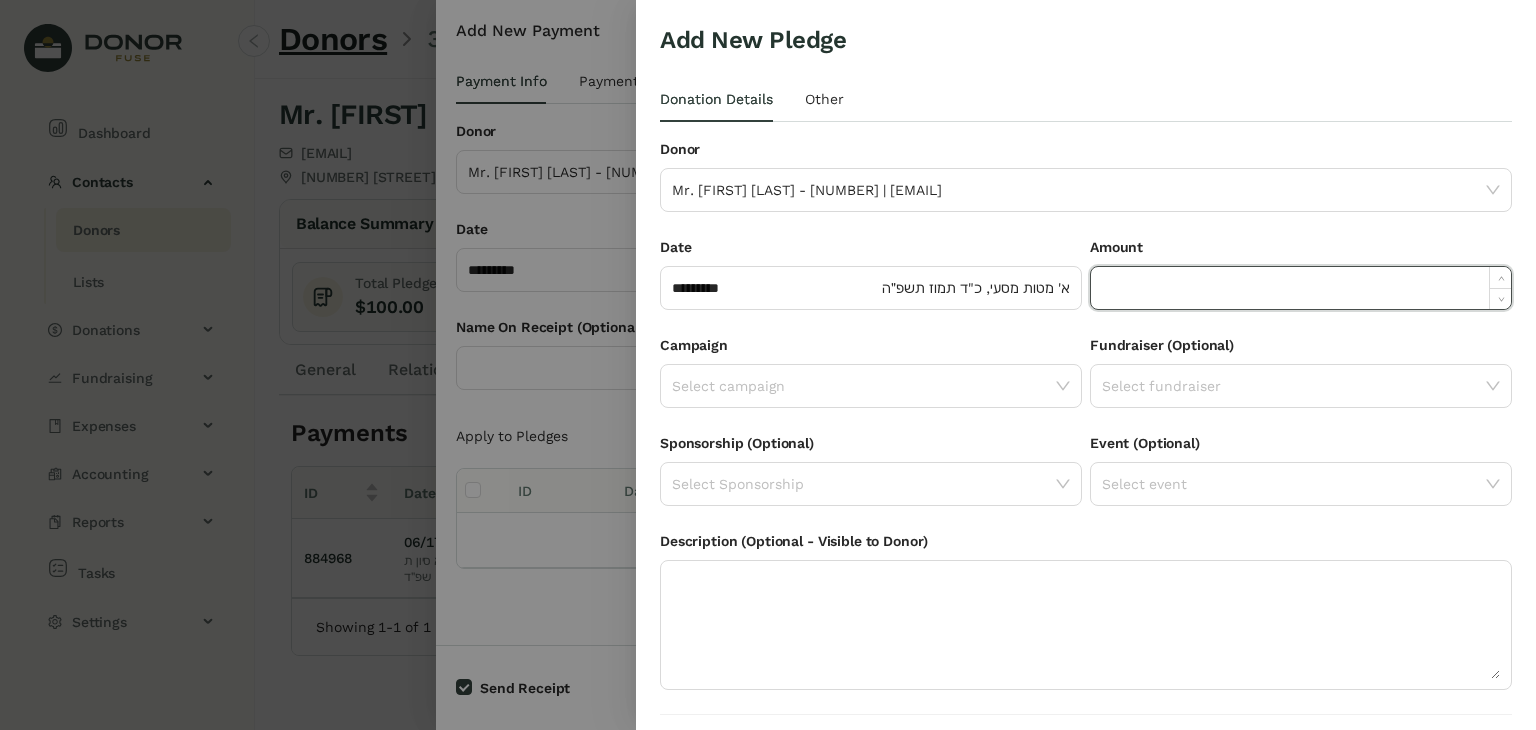 type on "*" 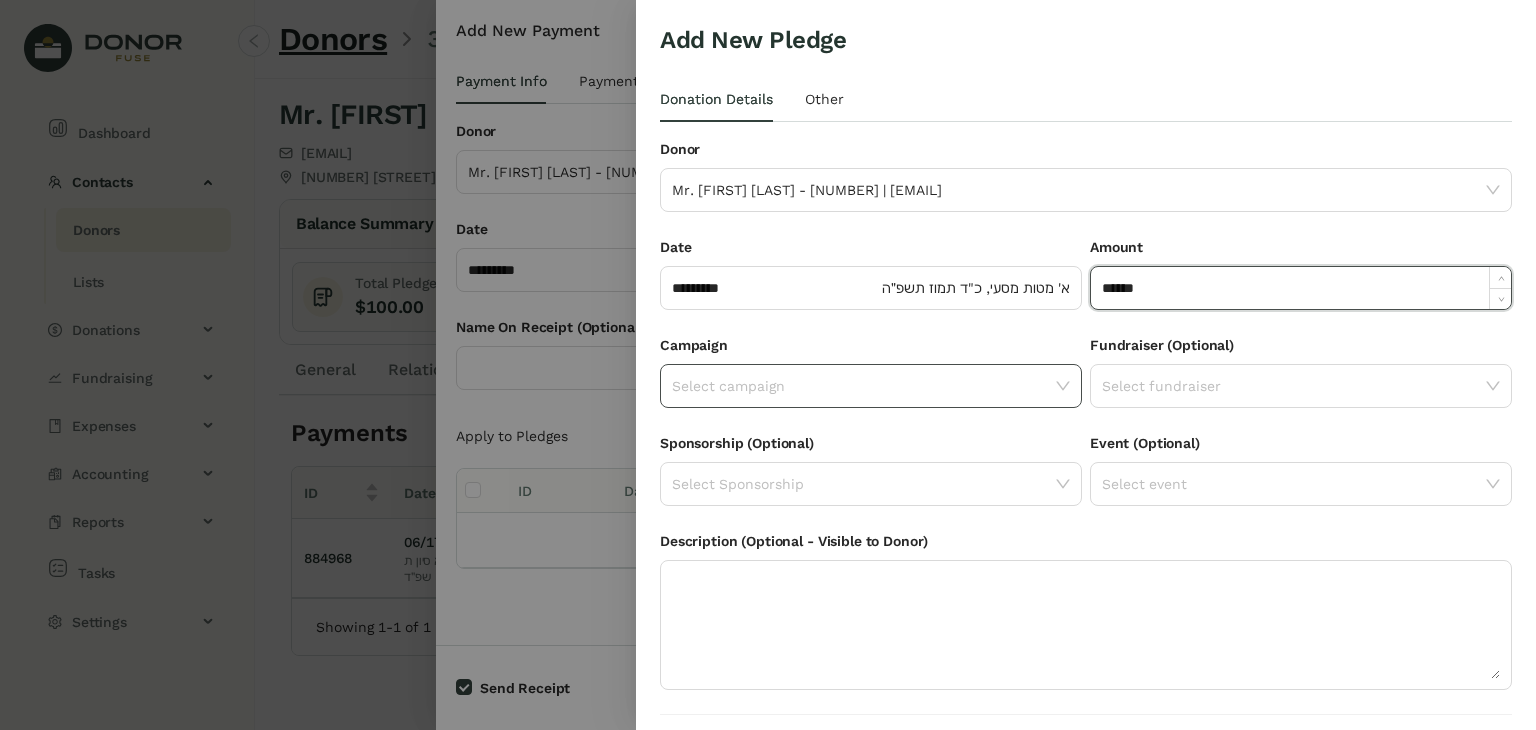 type on "*******" 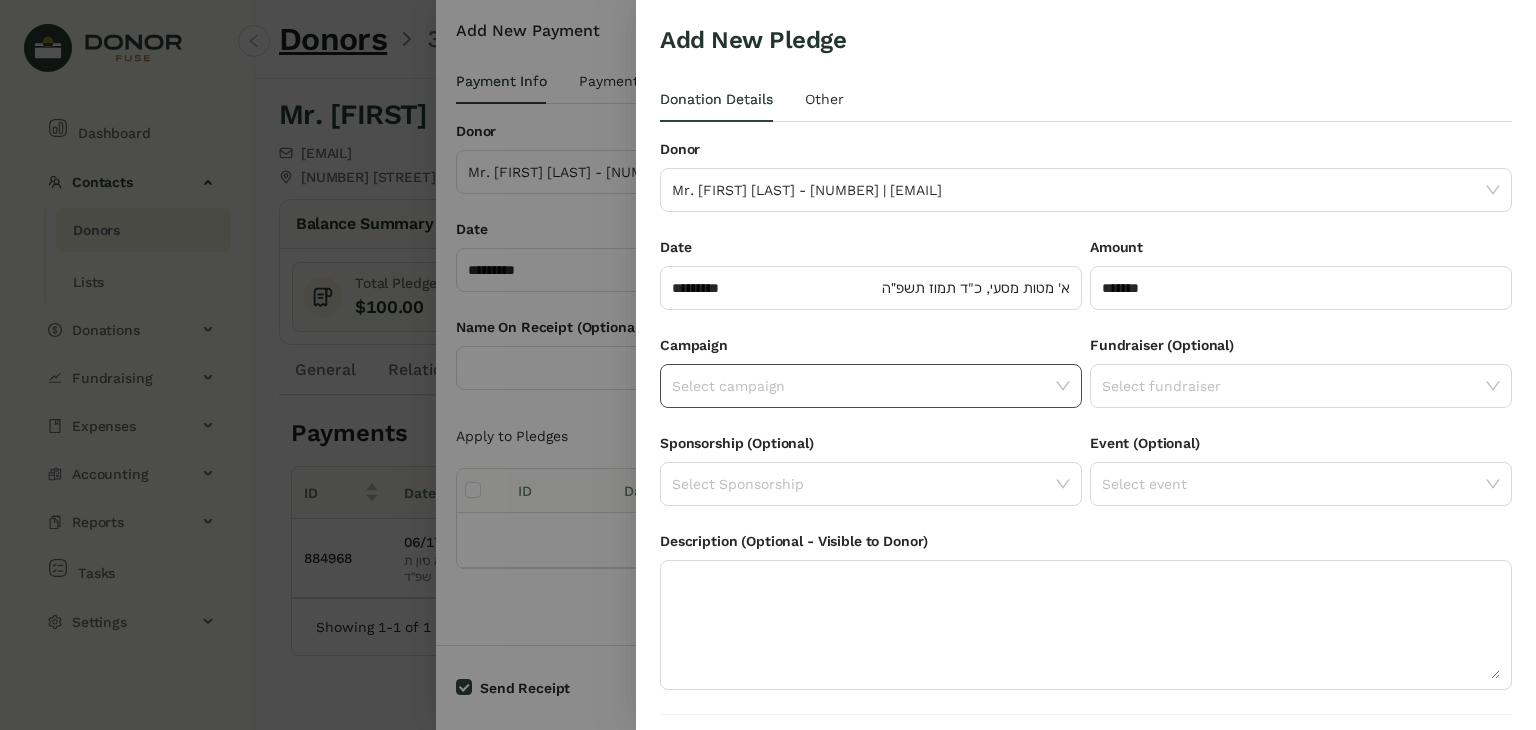 click 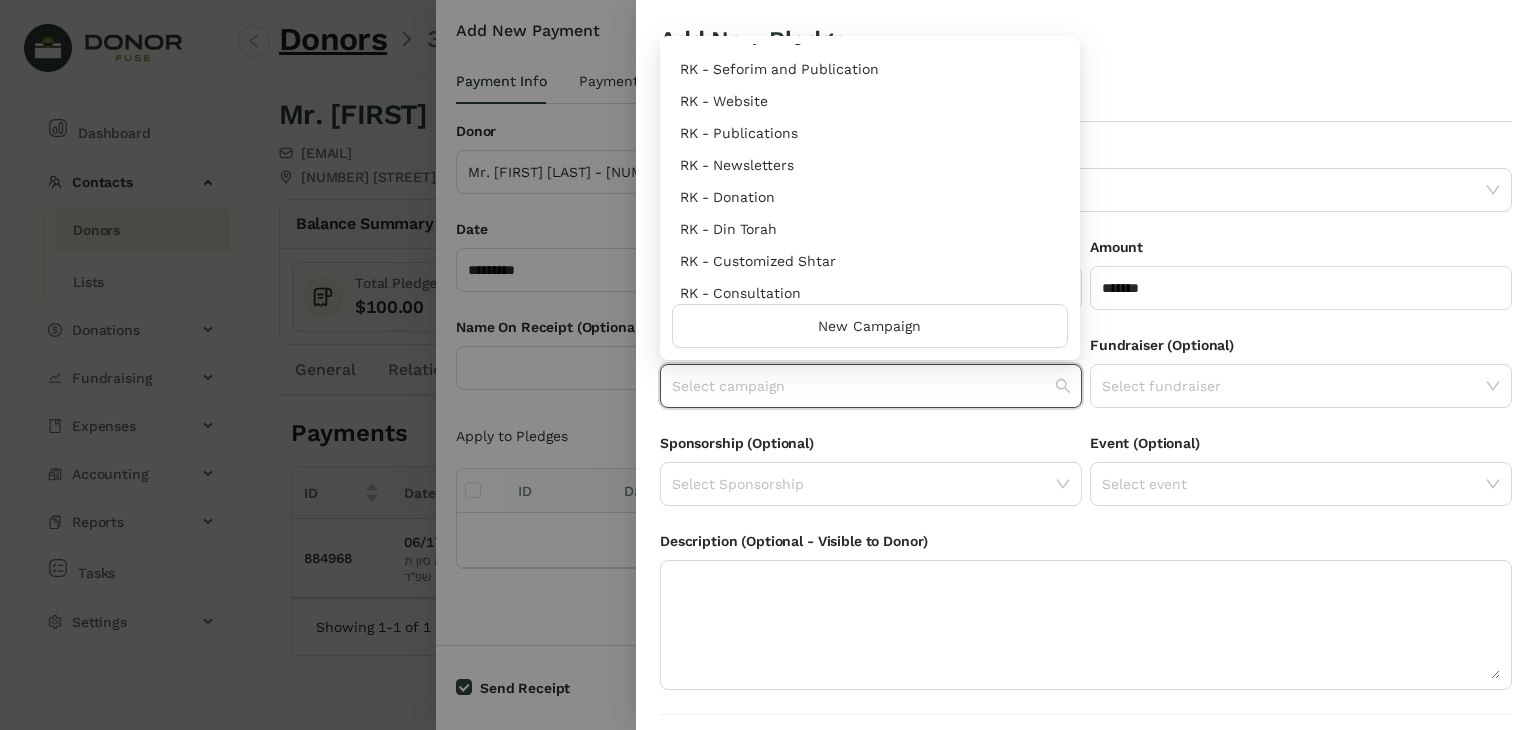scroll, scrollTop: 960, scrollLeft: 0, axis: vertical 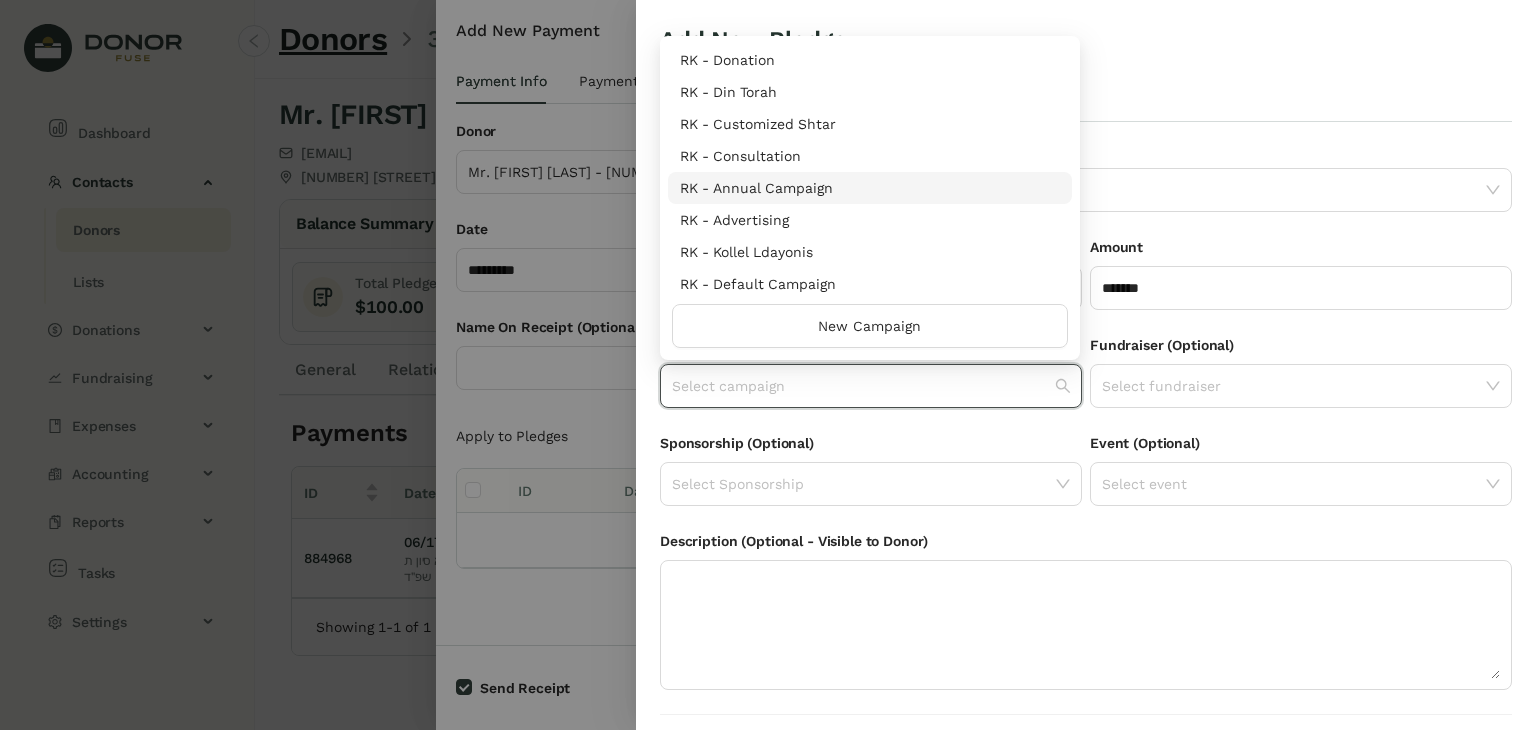 click on "RK - Annual Campaign" at bounding box center [870, 188] 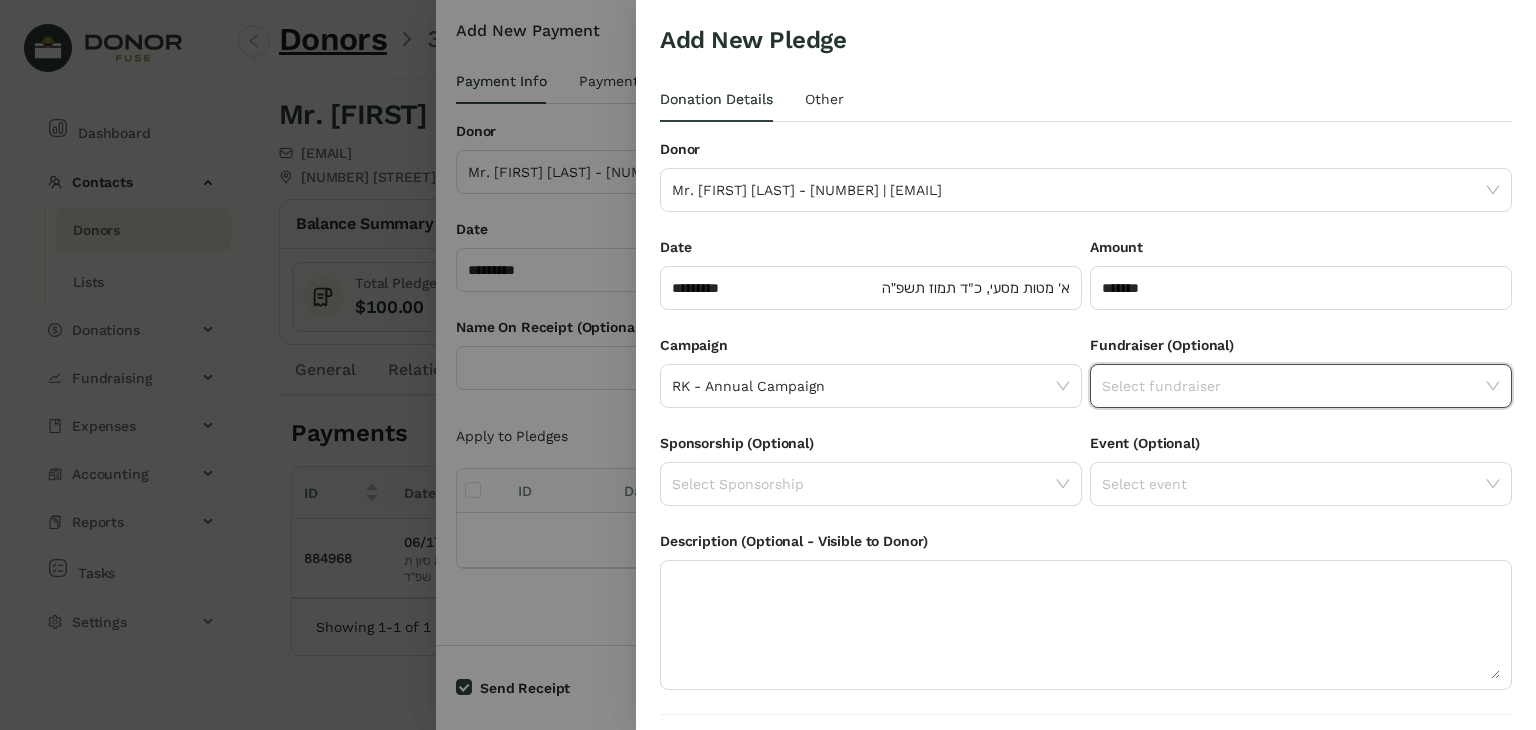 click 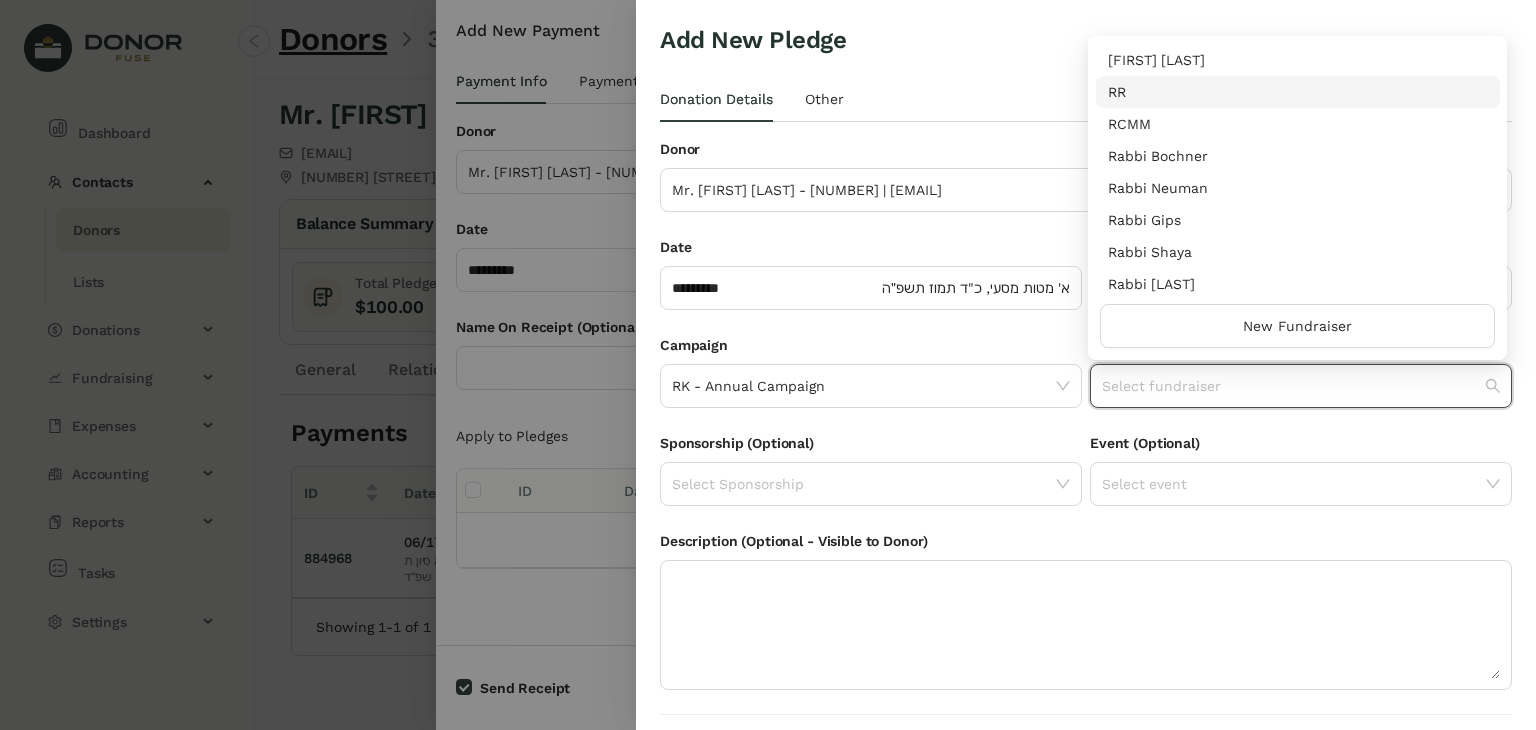 scroll, scrollTop: 256, scrollLeft: 0, axis: vertical 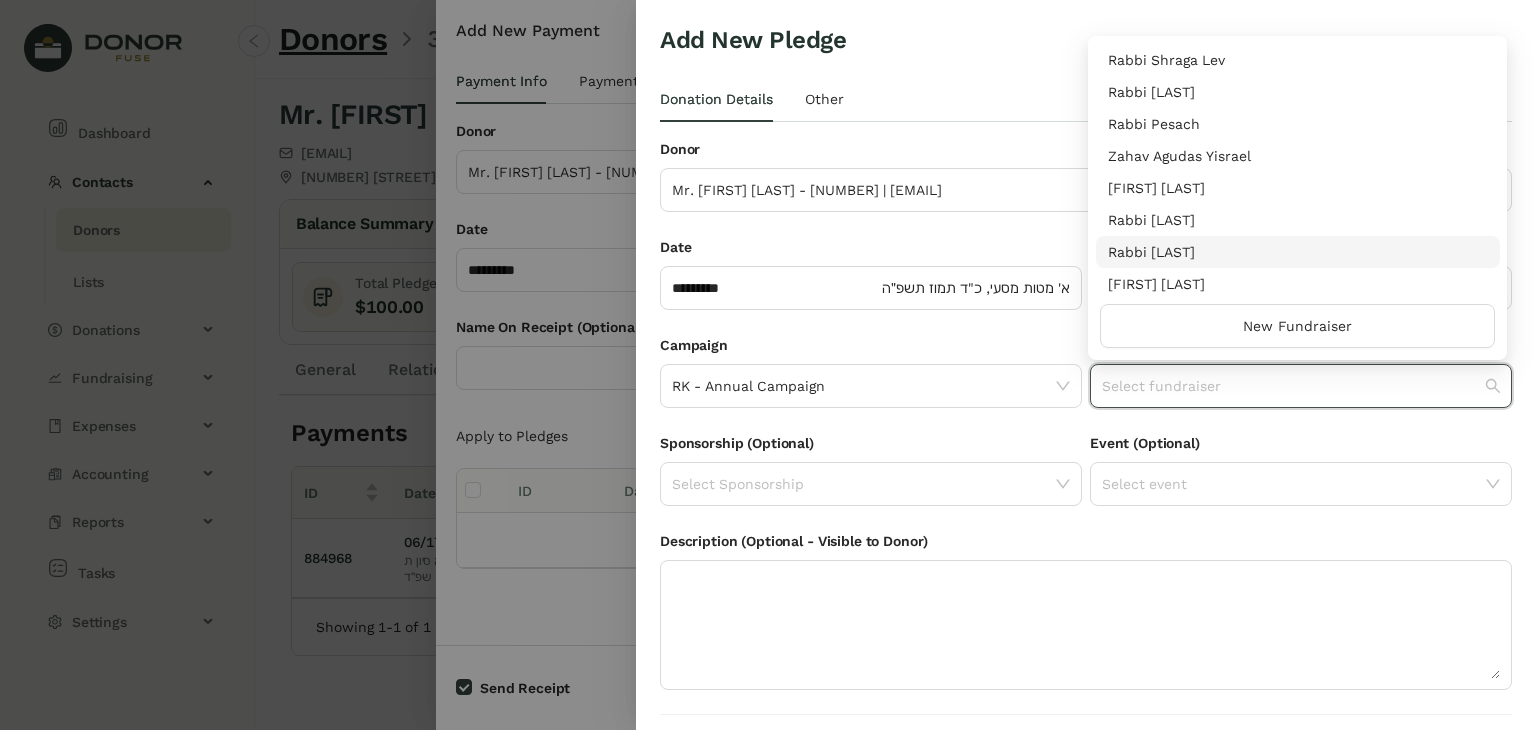 click on "Rabbi [LAST]" at bounding box center [1298, 252] 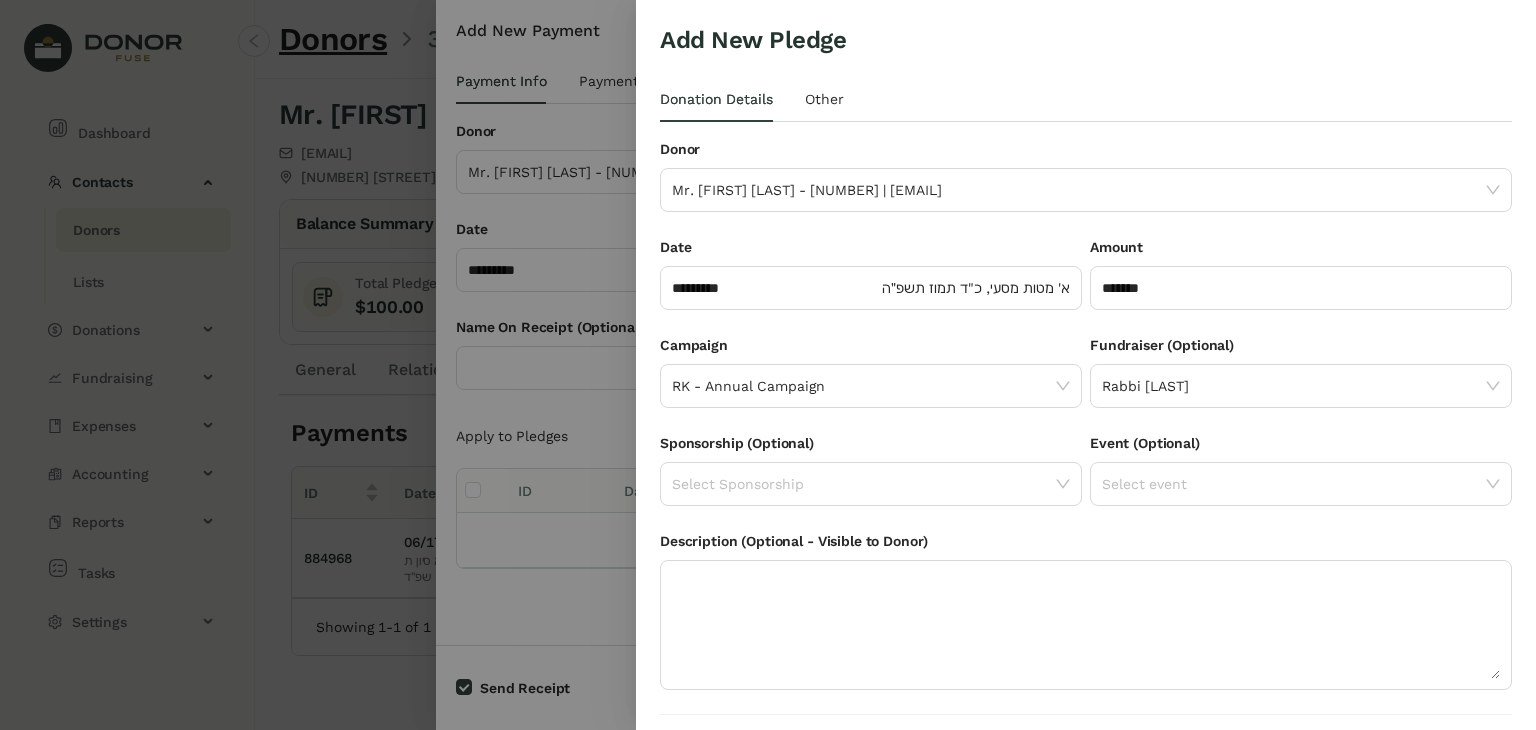 scroll, scrollTop: 54, scrollLeft: 0, axis: vertical 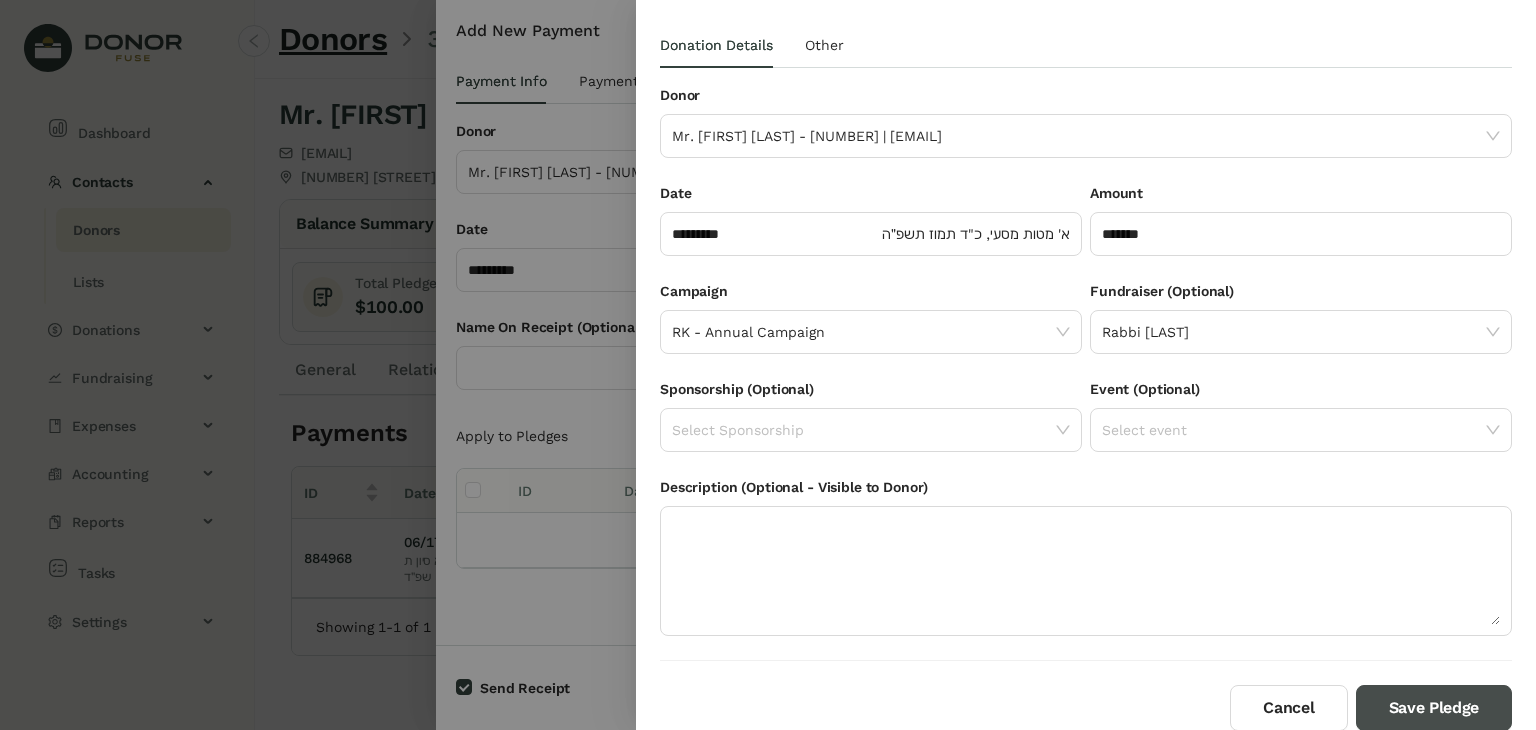 click on "Save Pledge" at bounding box center [1434, 708] 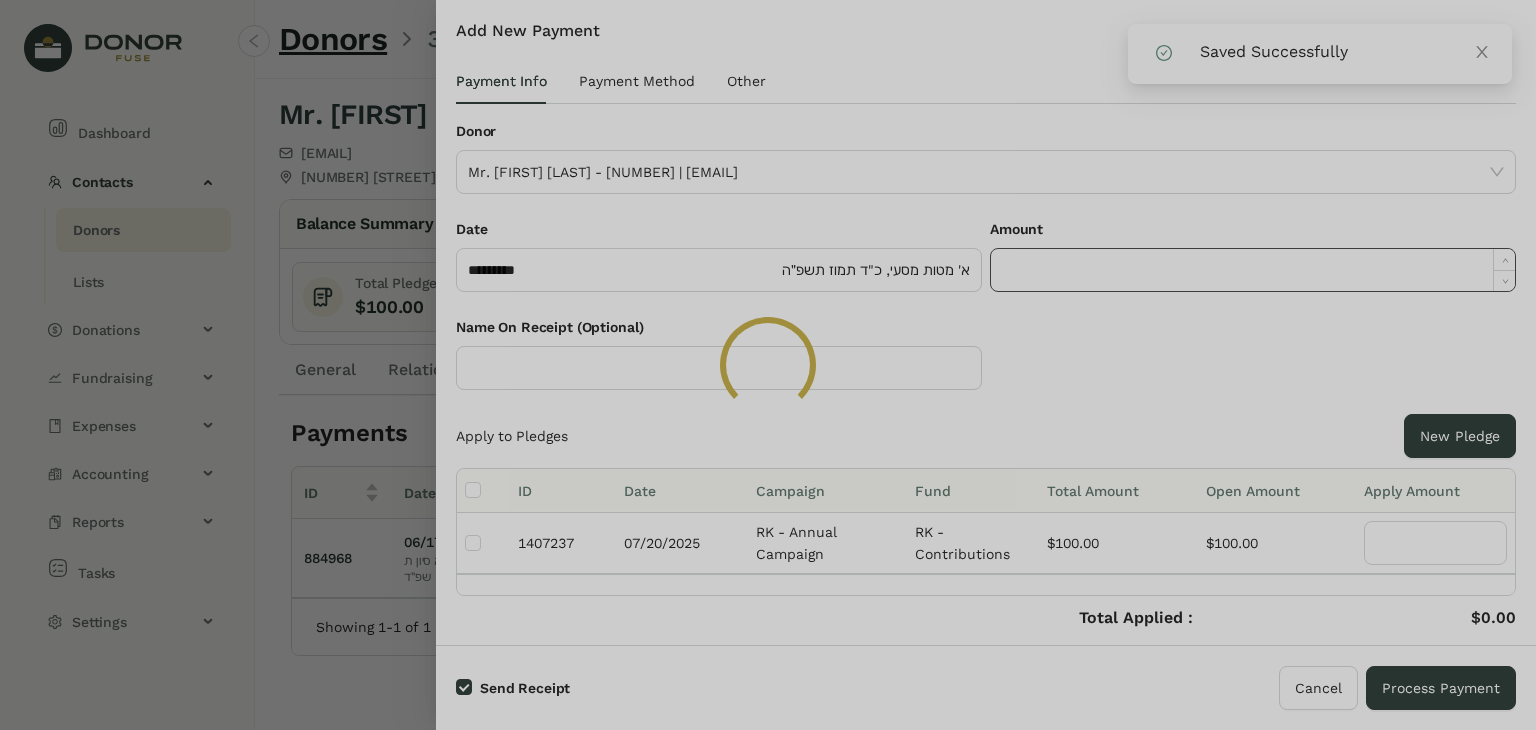 click 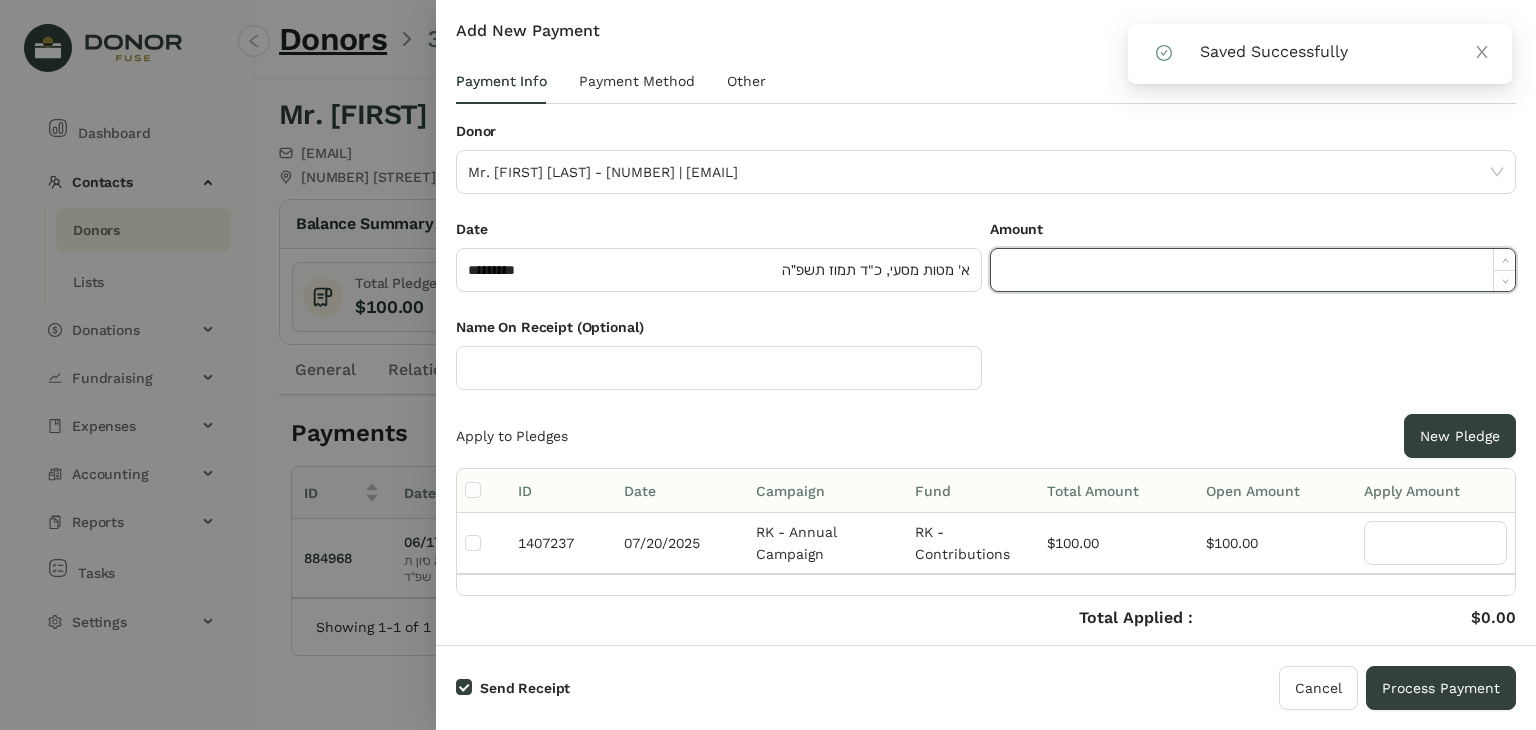 paste on "******" 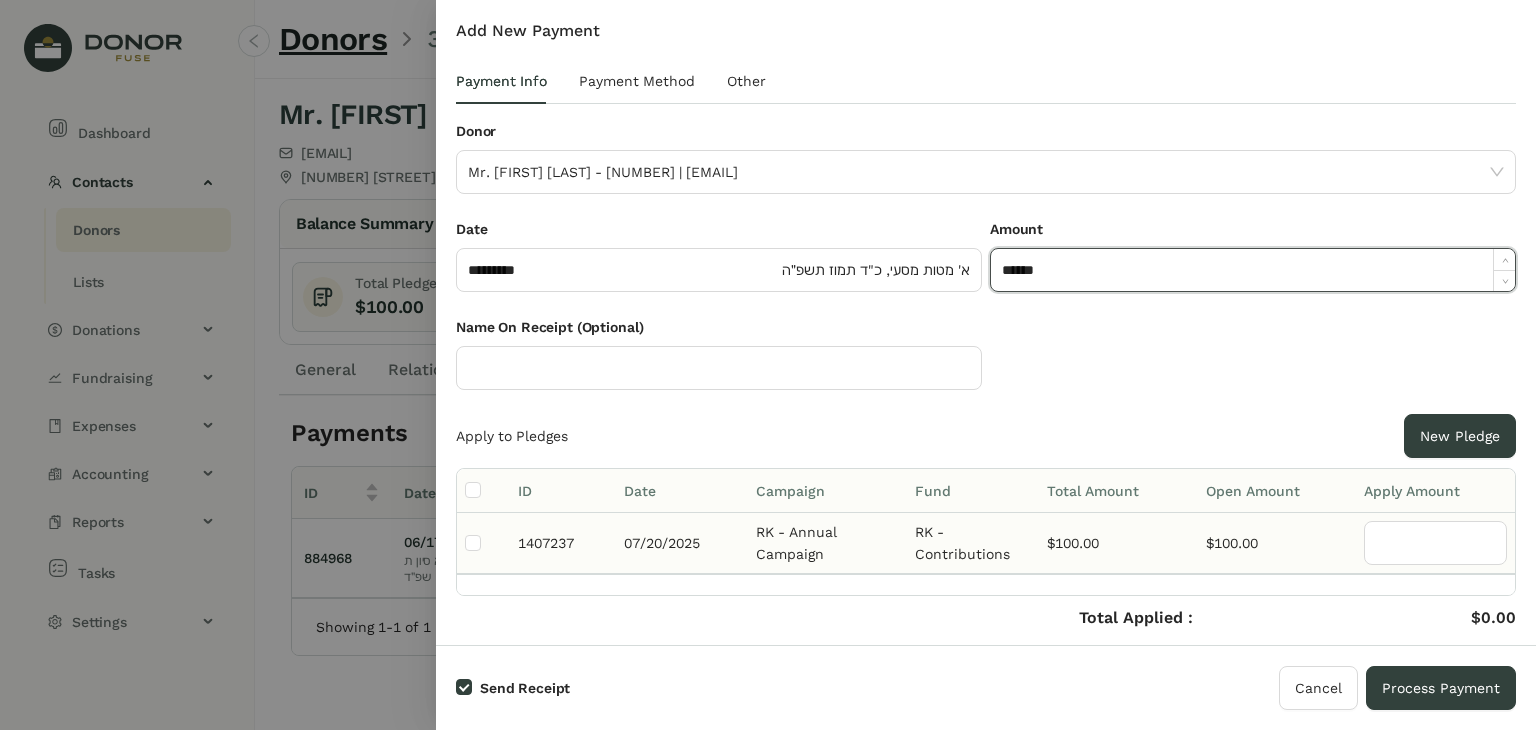 type on "*******" 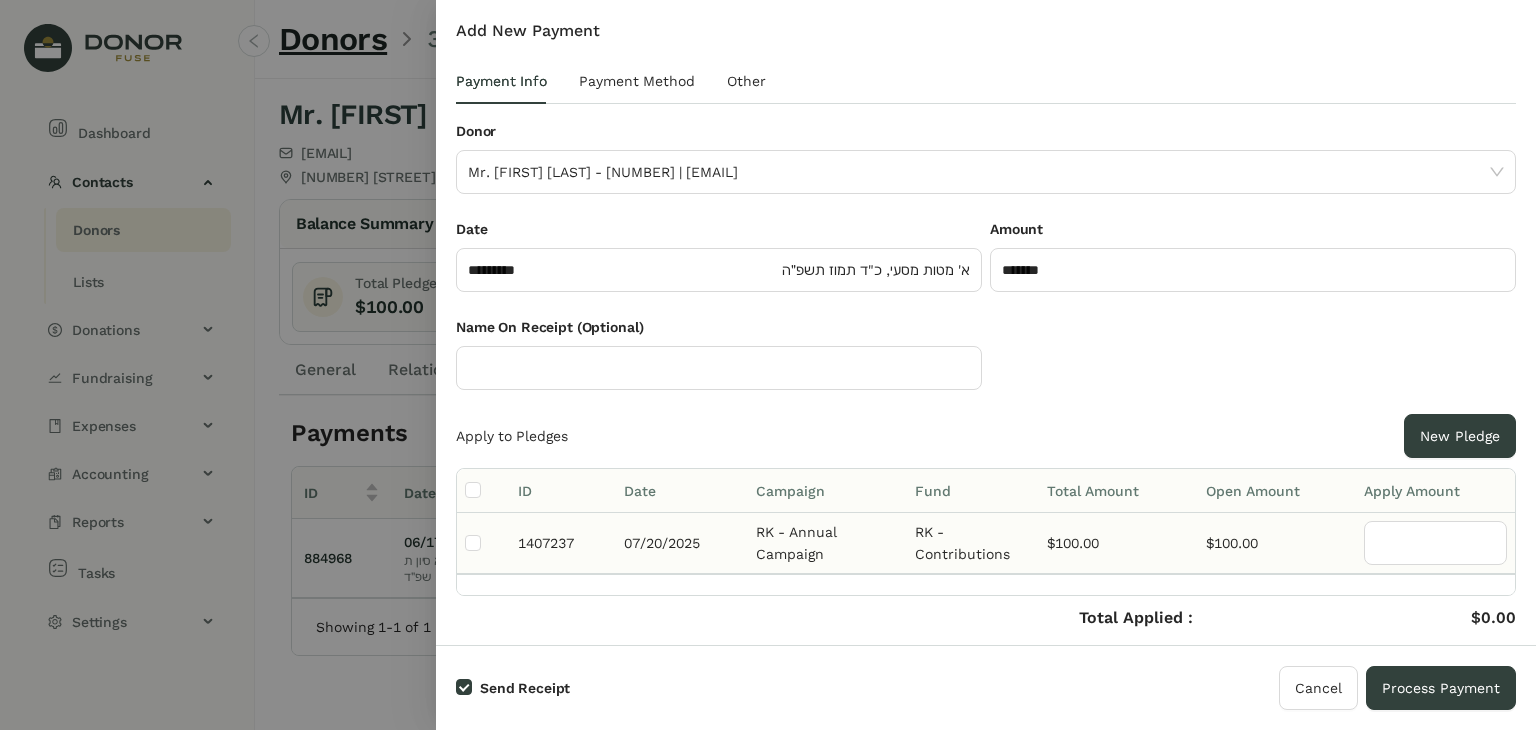 click at bounding box center (483, 543) 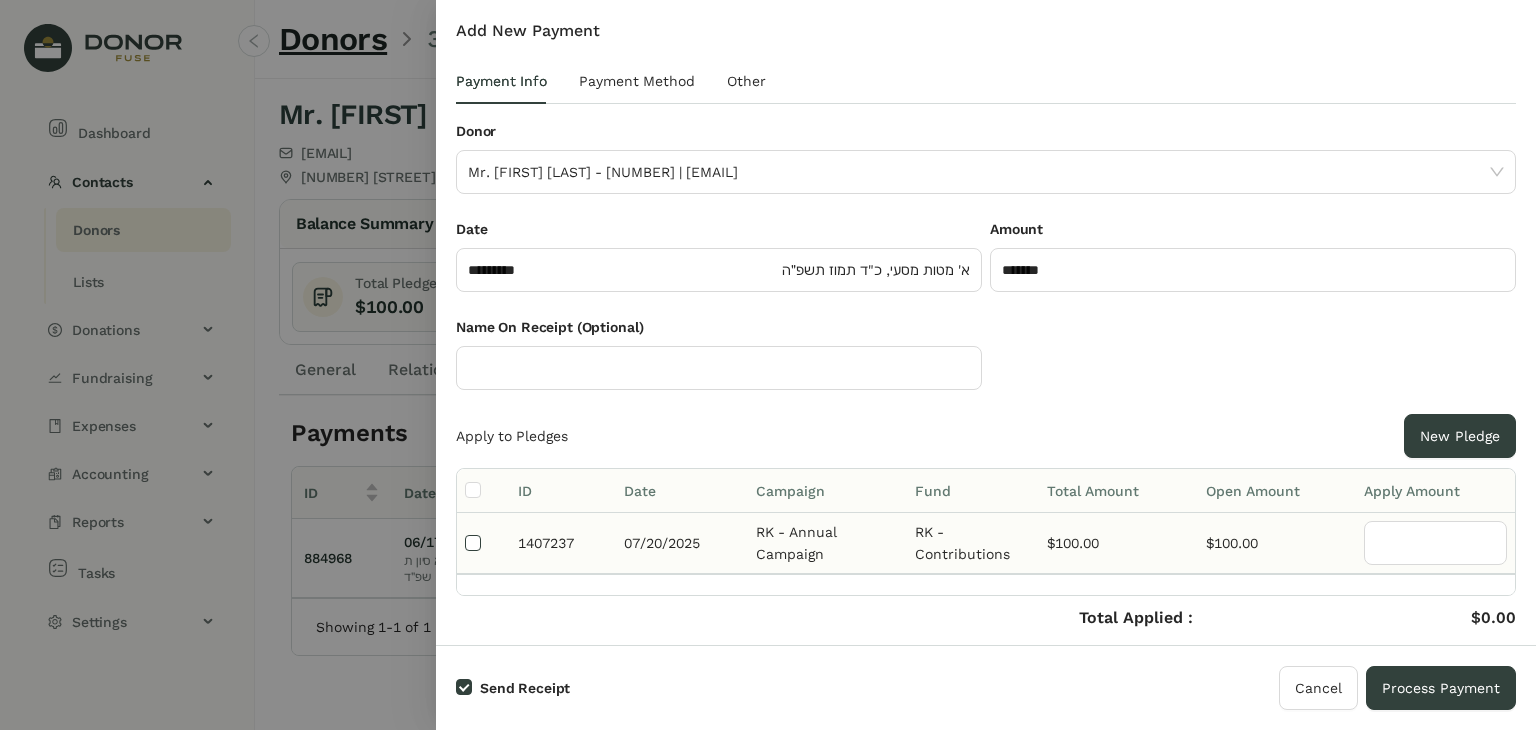 type on "***" 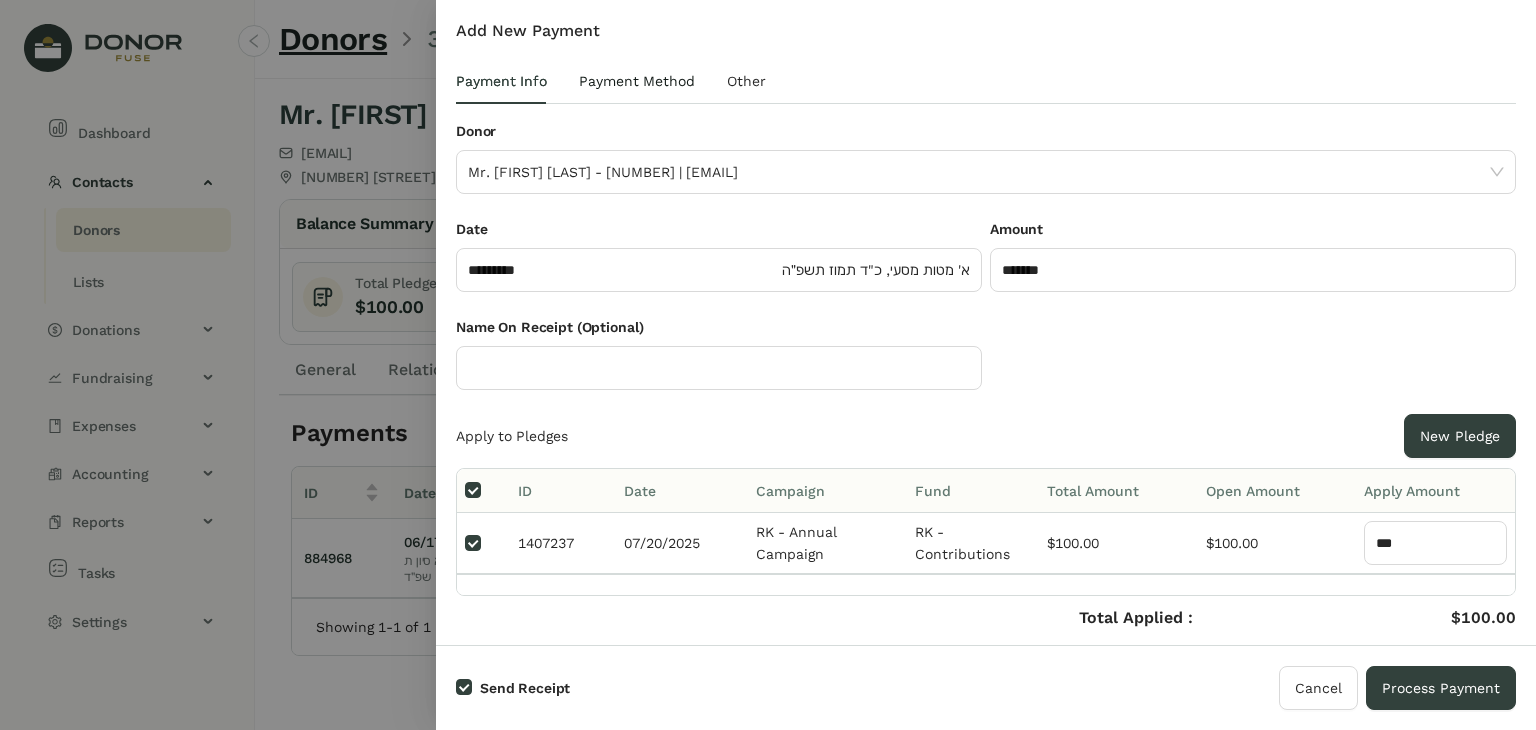 click on "Payment Method" at bounding box center (637, 81) 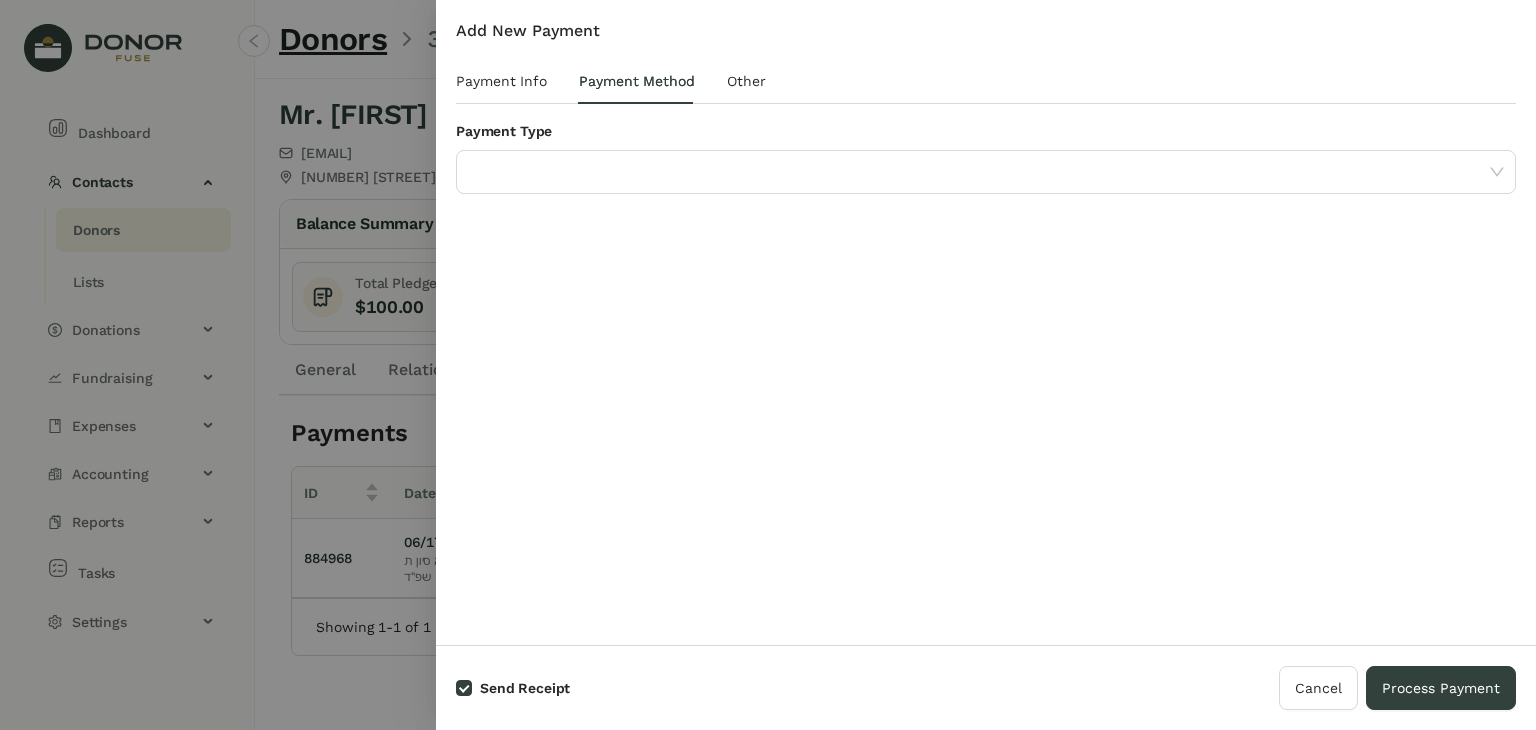 click on "Payment Type" at bounding box center (986, 135) 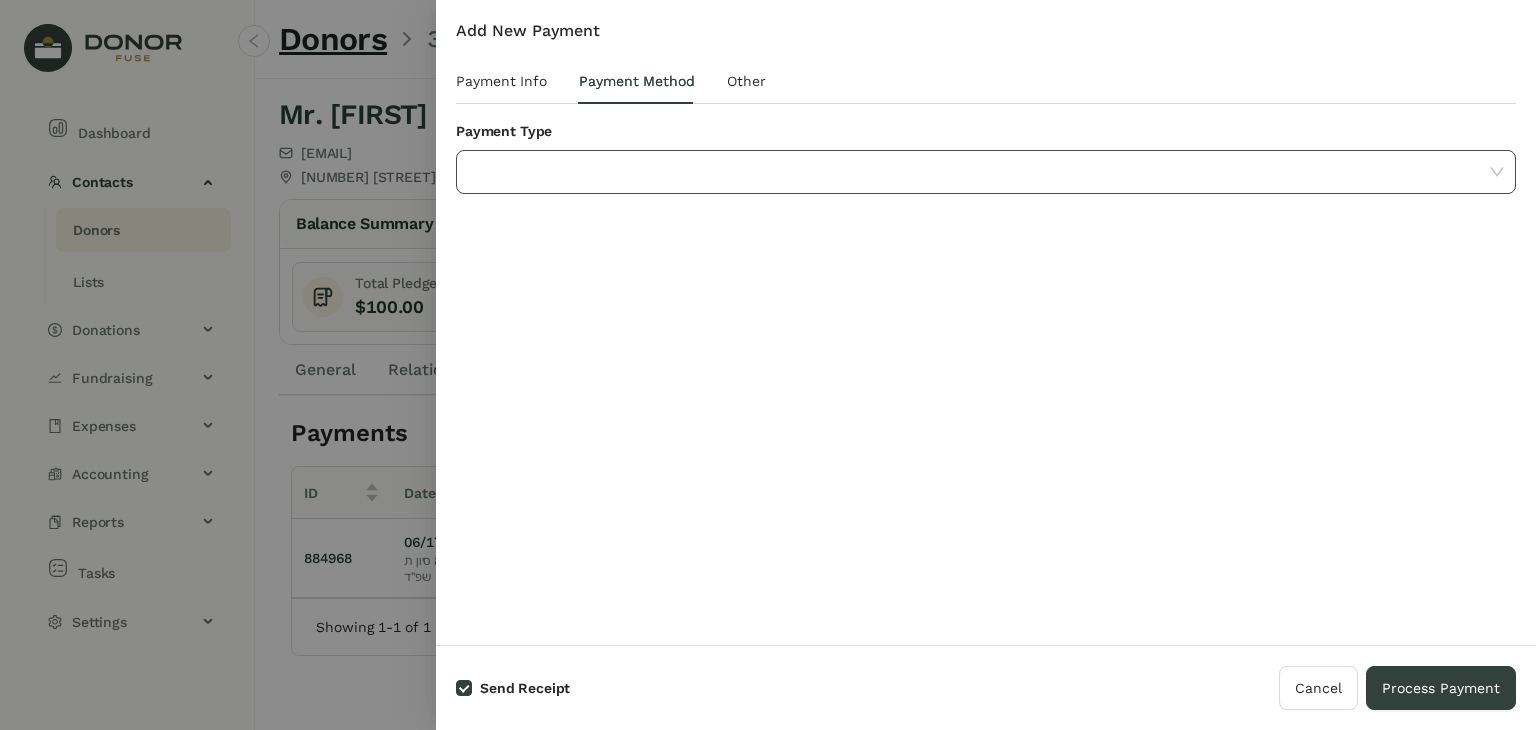 click 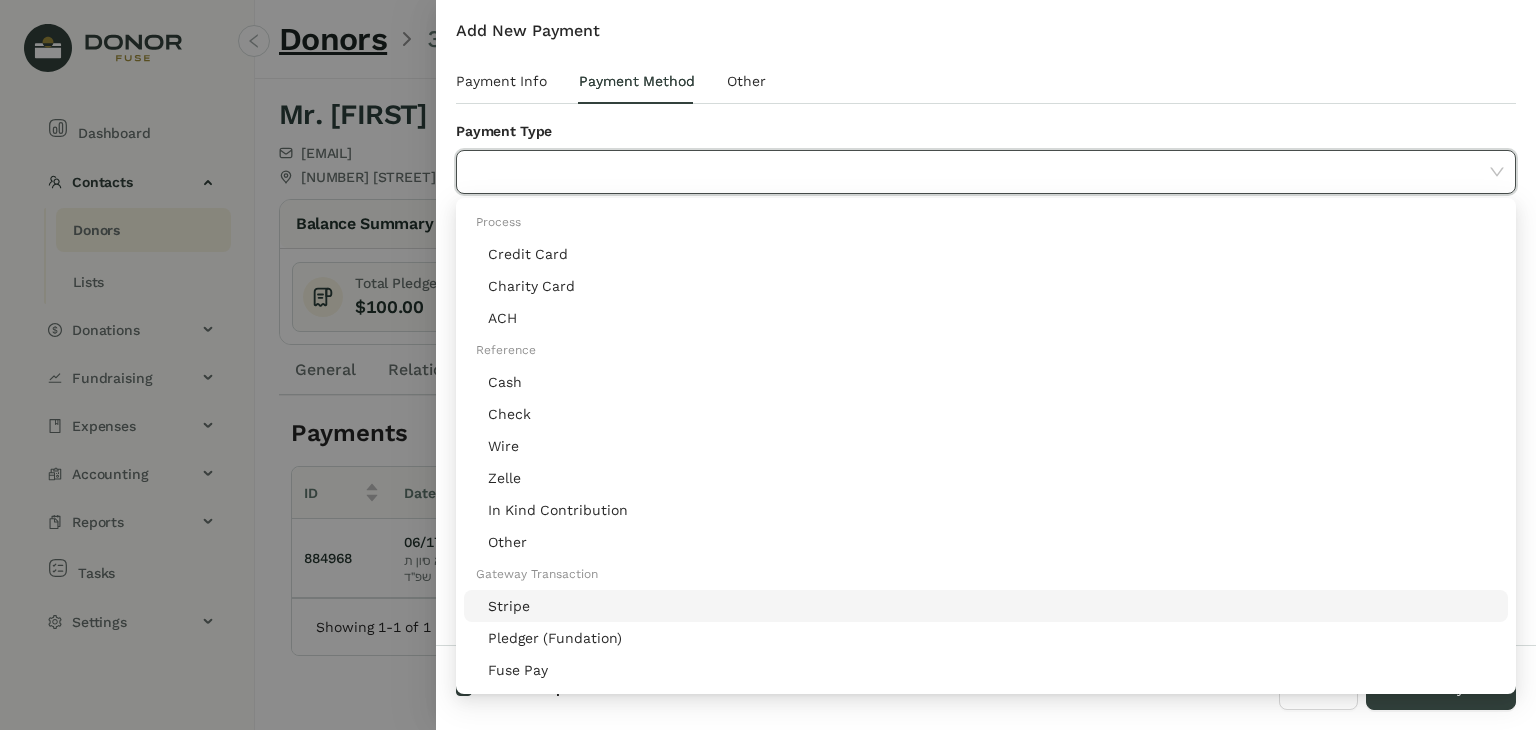 click on "Stripe" 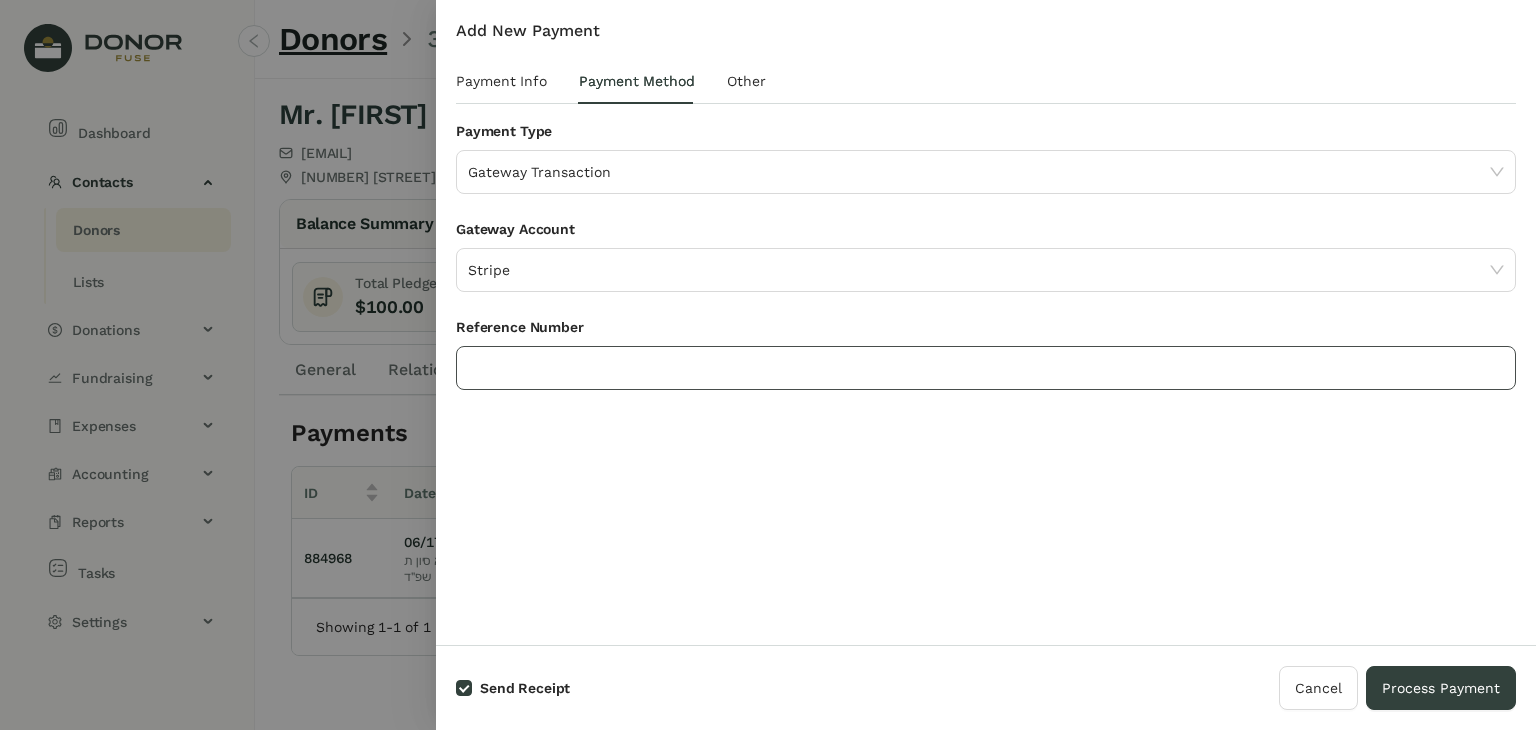 click 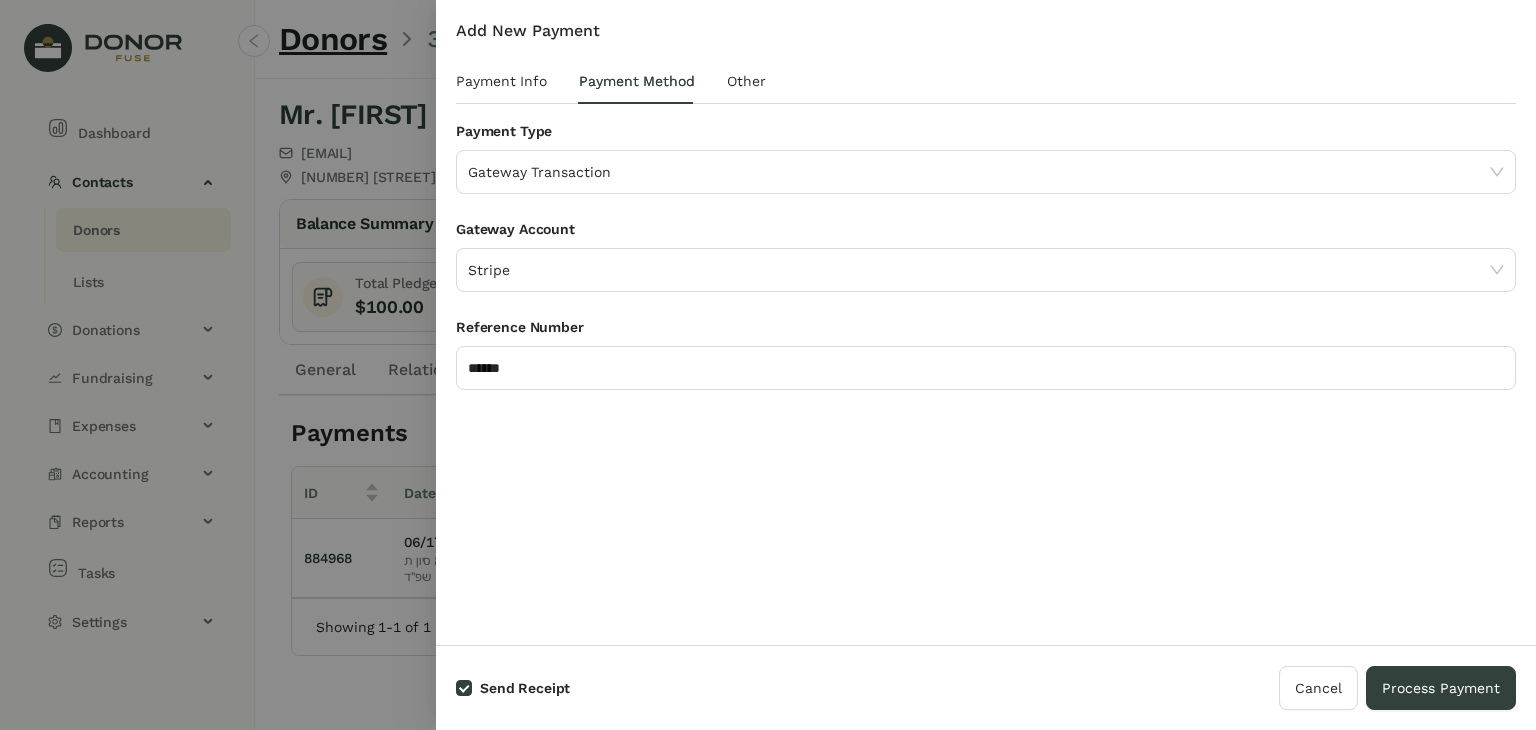 click on "Payment Info Payment Method Other Donor Mr. [FIRST] [LAST] - [NUMBER] | [EMAIL] Date ********* [DATE] Amount ******* Name On Receipt (Optional) Apply to Pledges    New Pledge ID Date Campaign Fund Total Amount Open Amount Apply Amount 1407237 [DATE] RK - Annual Campaign RK - Contributions $100.00 $100.00 *** Total Applied :    Credit Amount :    $100.00    $0.00    Save Credit Payment Type Gateway Transaction Gateway Account Stripe Reference Number ****** Override Template Group (Optional)  Select Template Group  Tags    Please select  Notes Attachments Upload Deposit Id Date Account  No Data  Time User Field Old Value New Value  No Data  Account Amount Debit Amount Credit Fund  No Data" at bounding box center [986, 322] 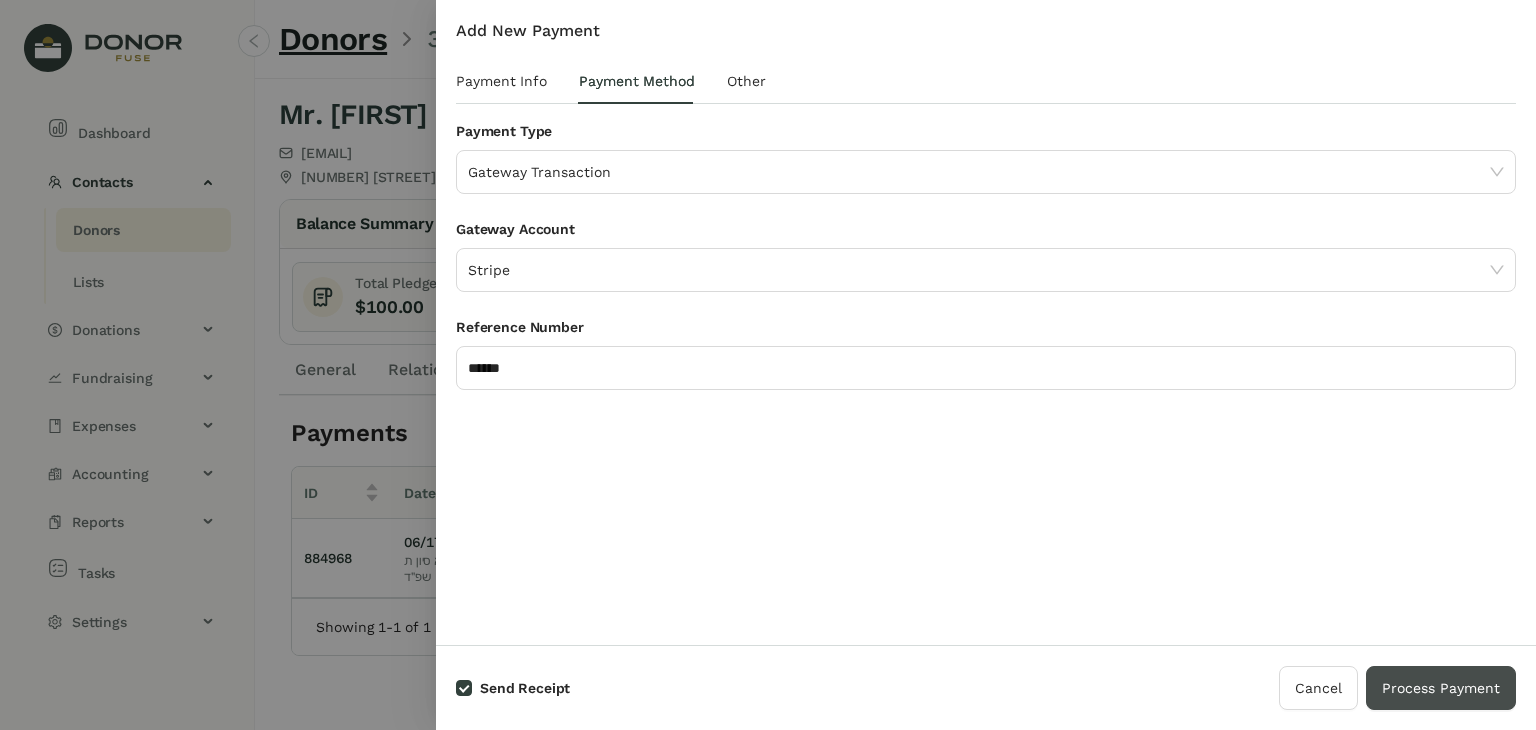 click on "Process Payment" at bounding box center (1441, 688) 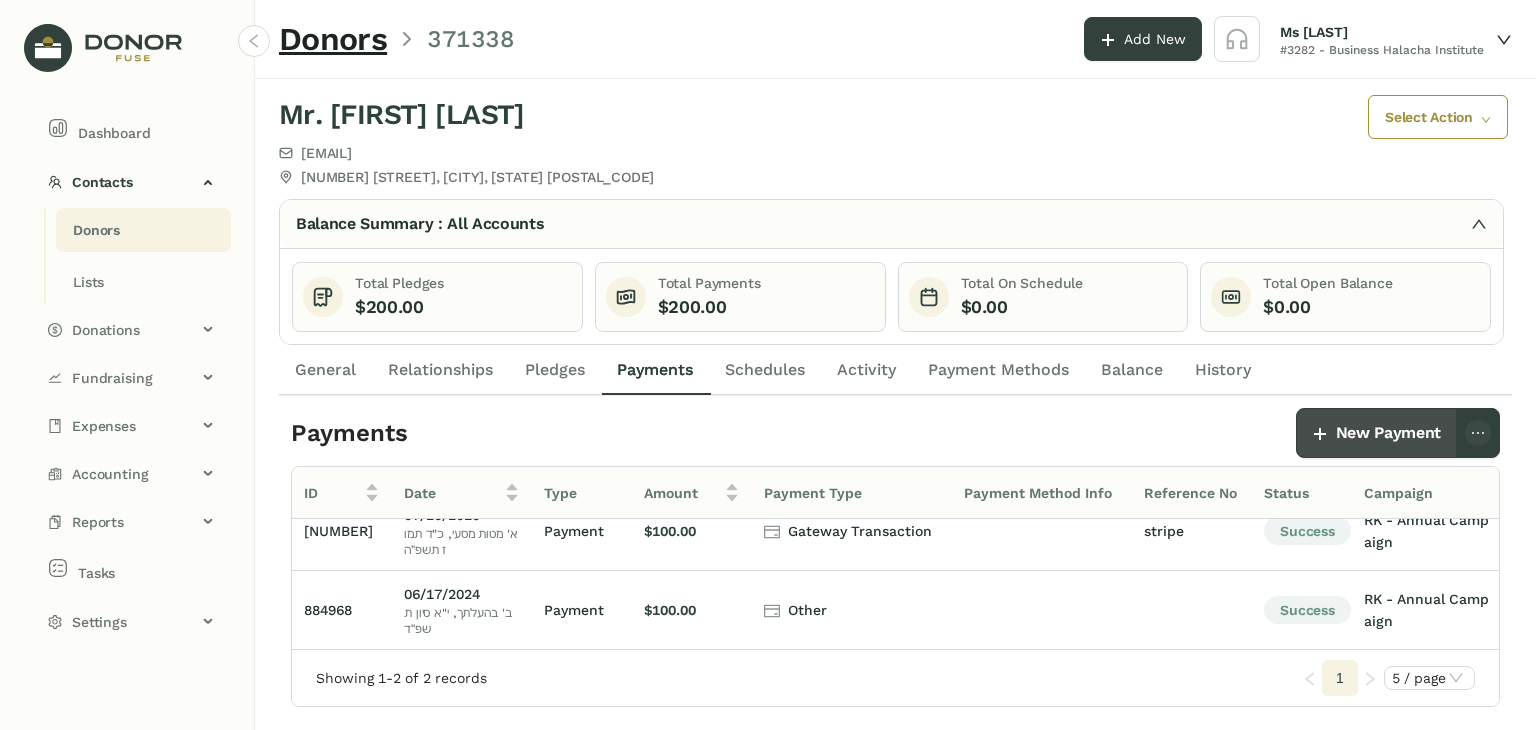 scroll, scrollTop: 0, scrollLeft: 0, axis: both 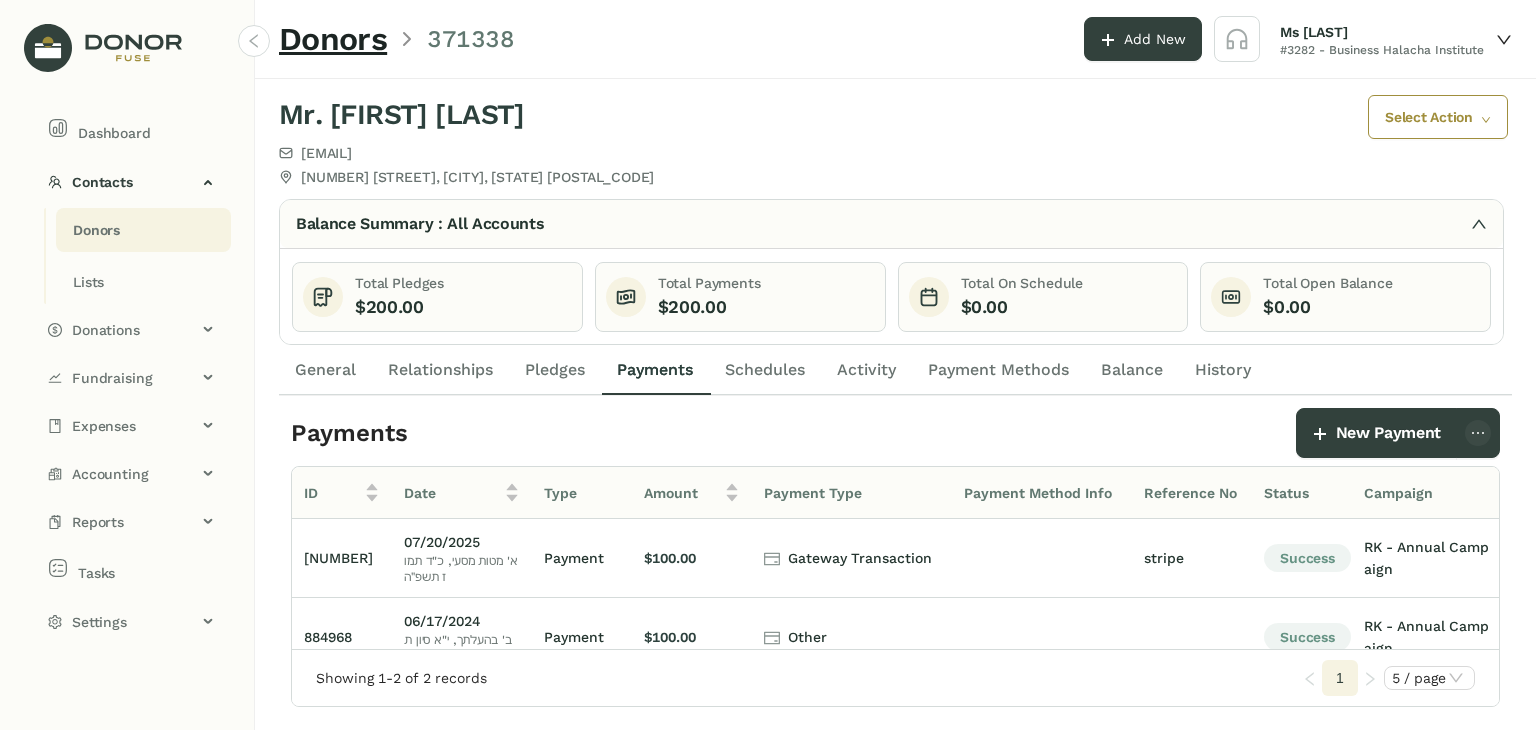 click on "Donors" 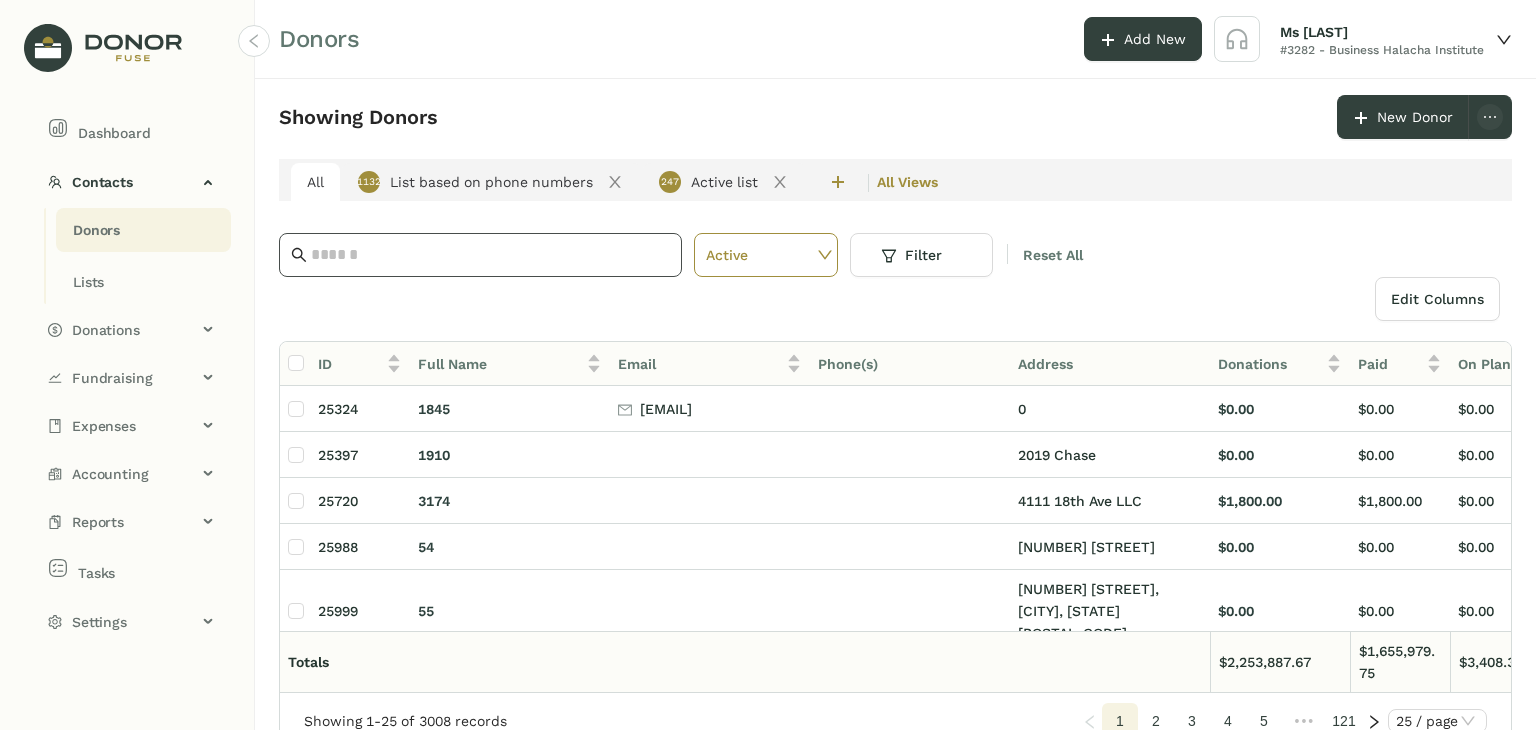click 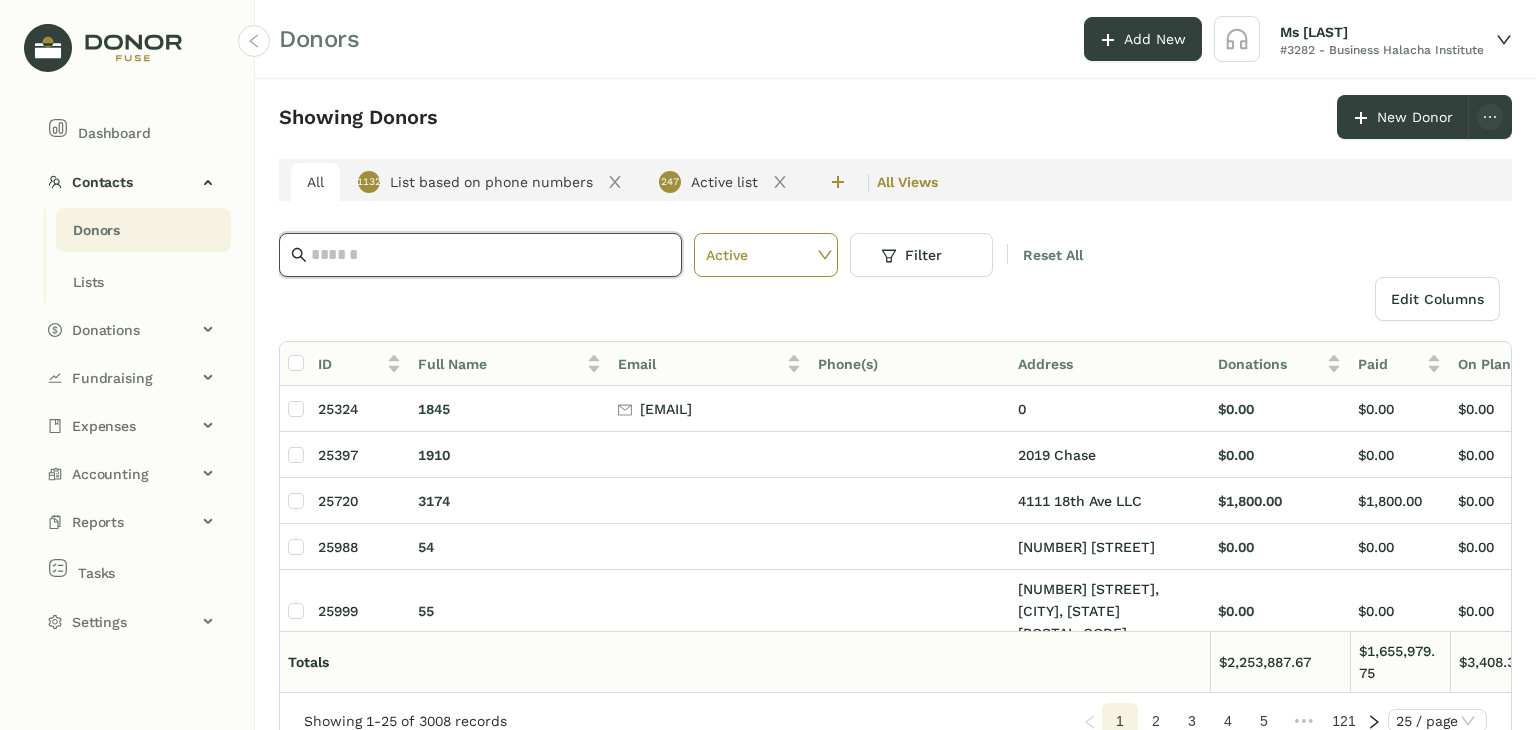 paste on "**********" 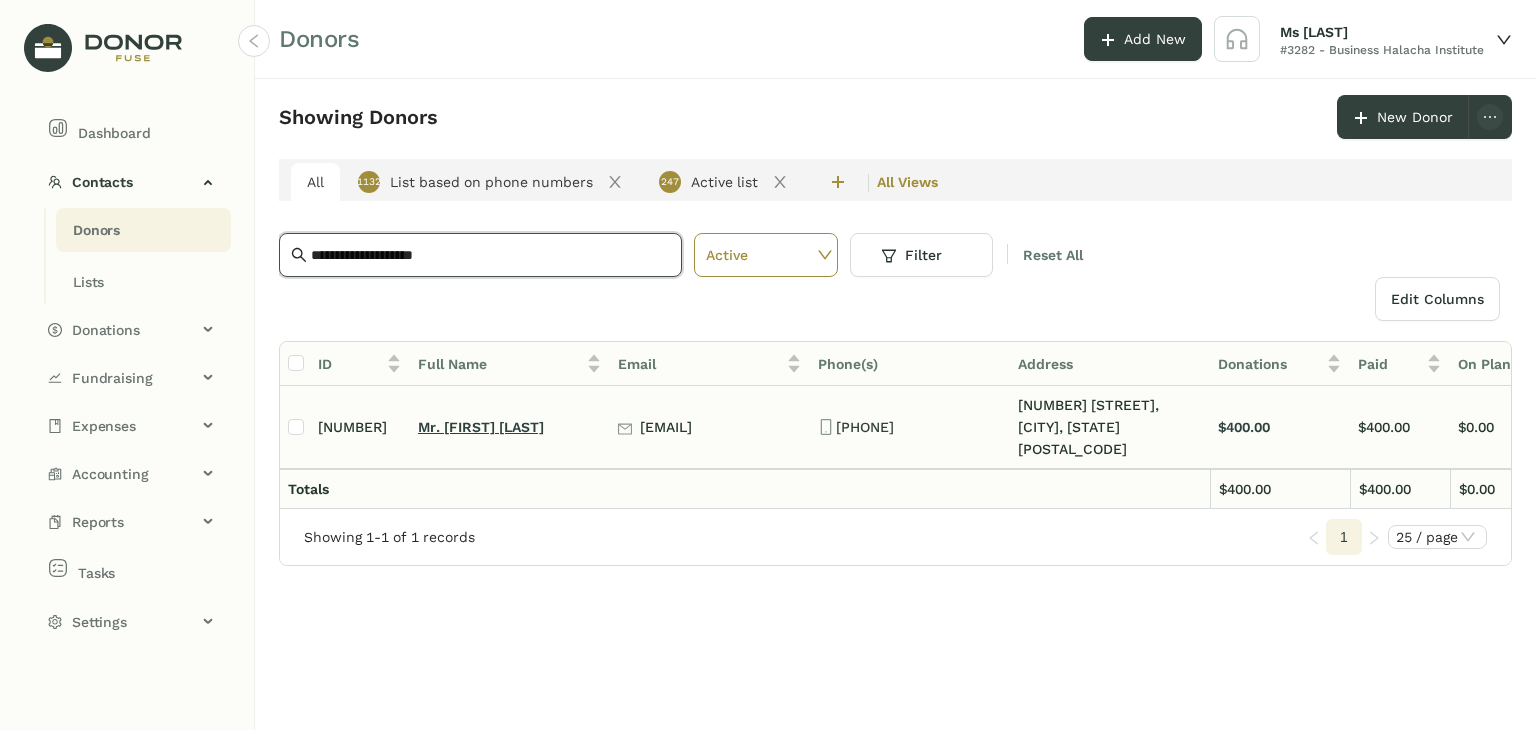type on "**********" 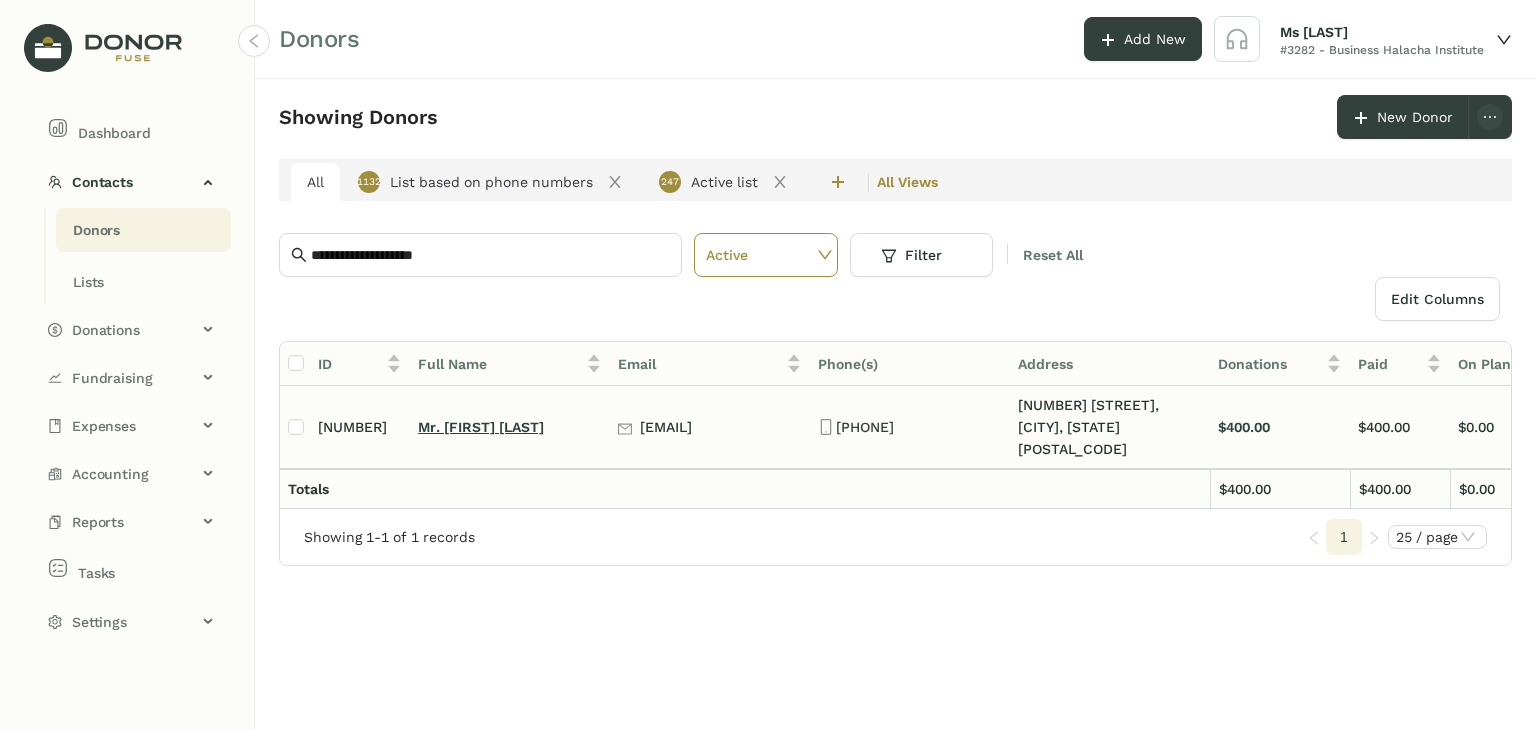 click on "Mr. [FIRST] [LAST]" 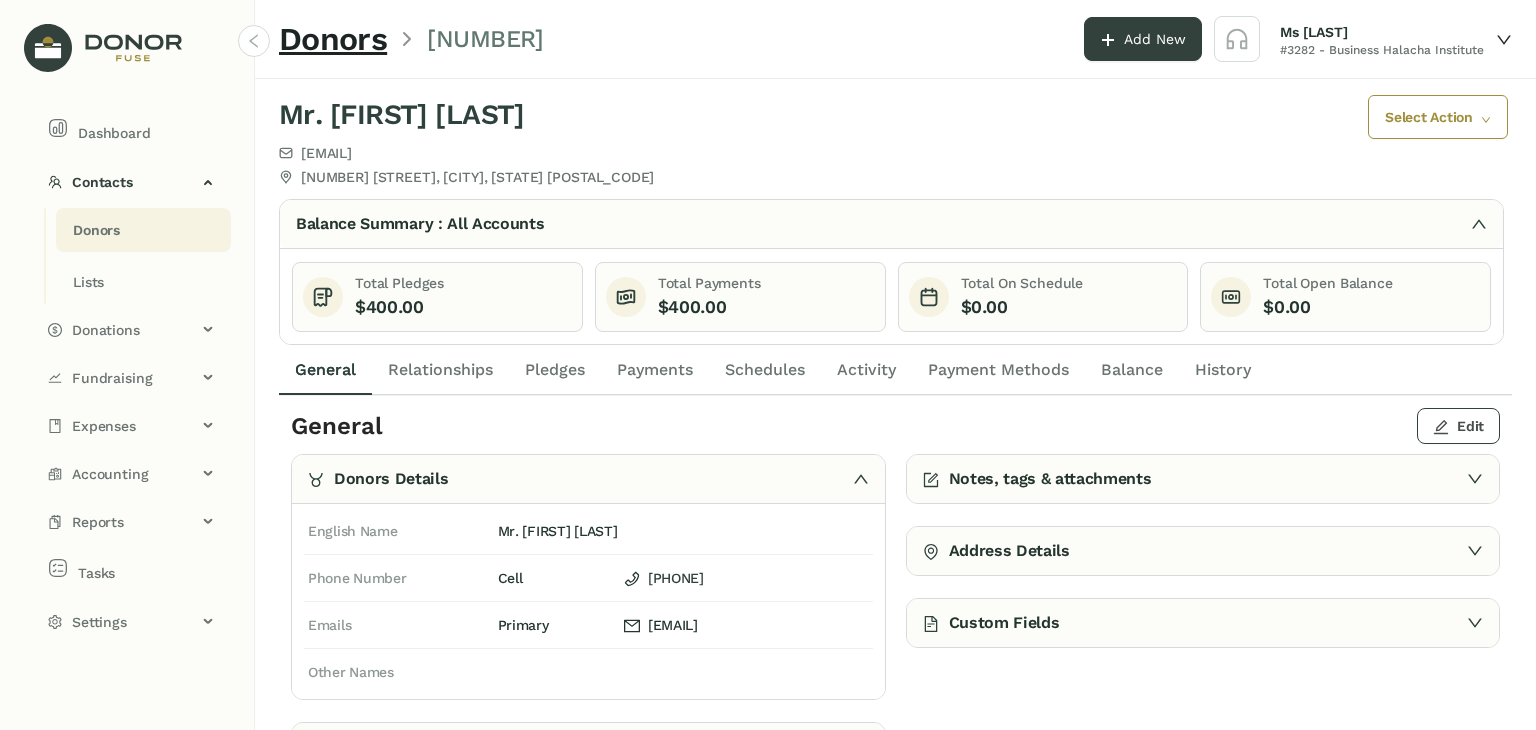 click on "Edit" 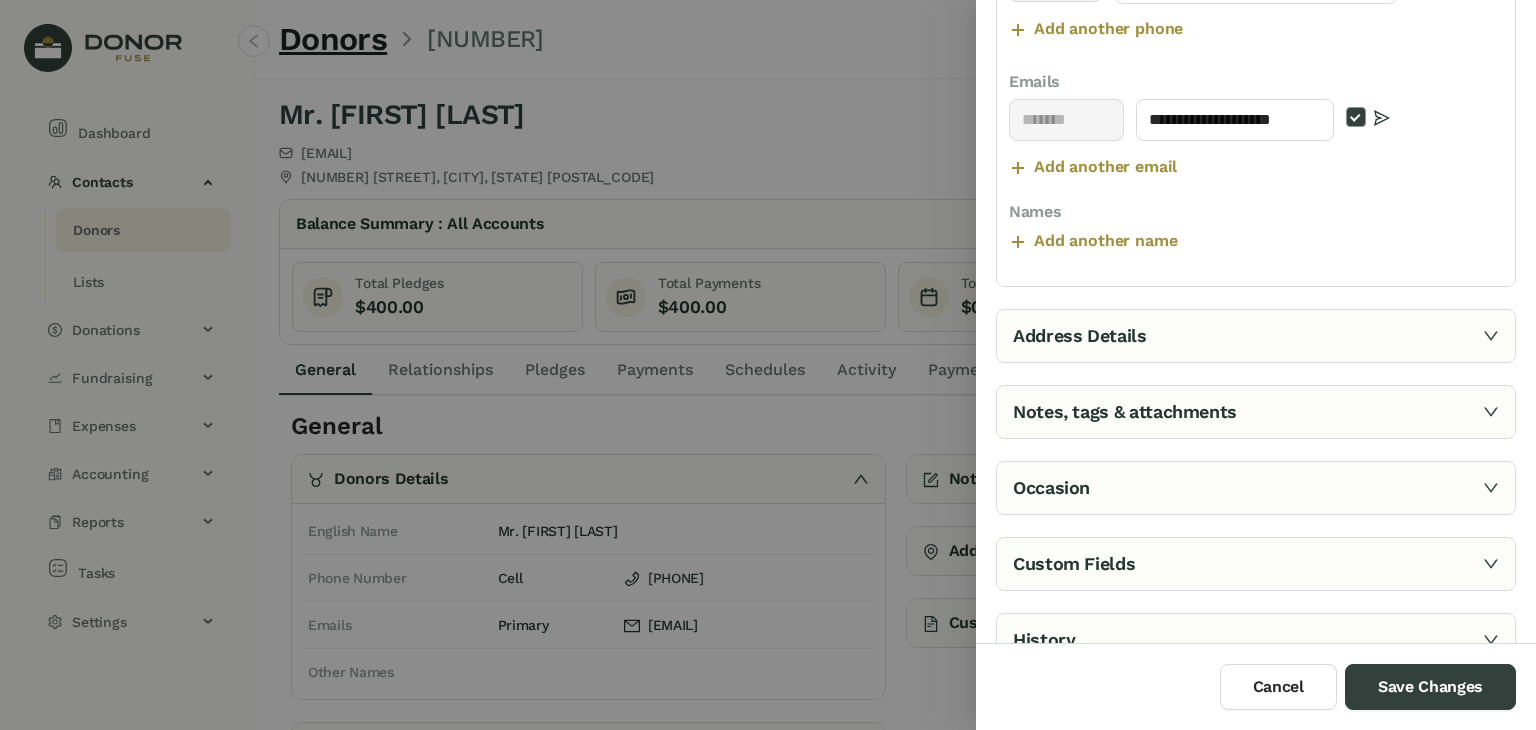 scroll, scrollTop: 564, scrollLeft: 0, axis: vertical 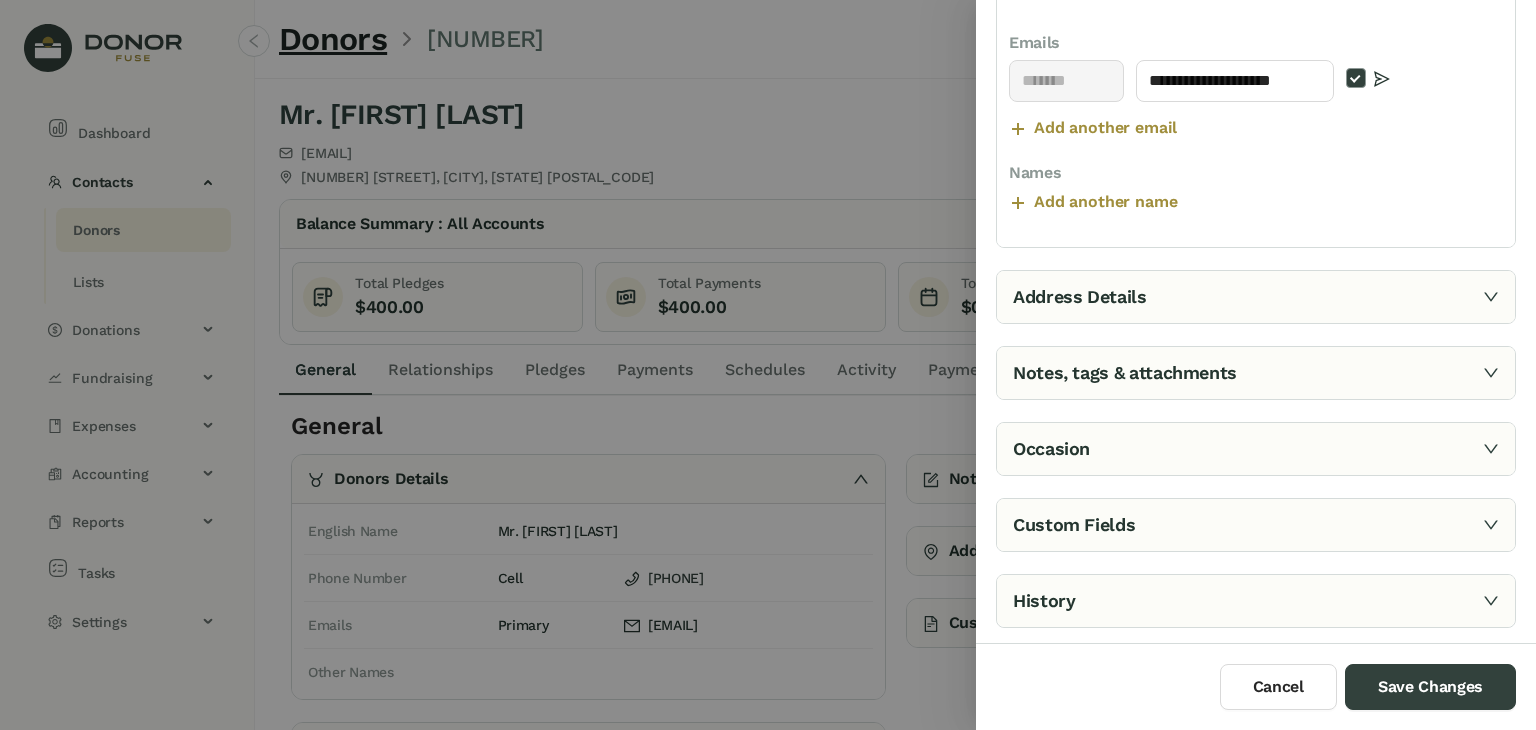 click on "Address Details" at bounding box center [1256, 297] 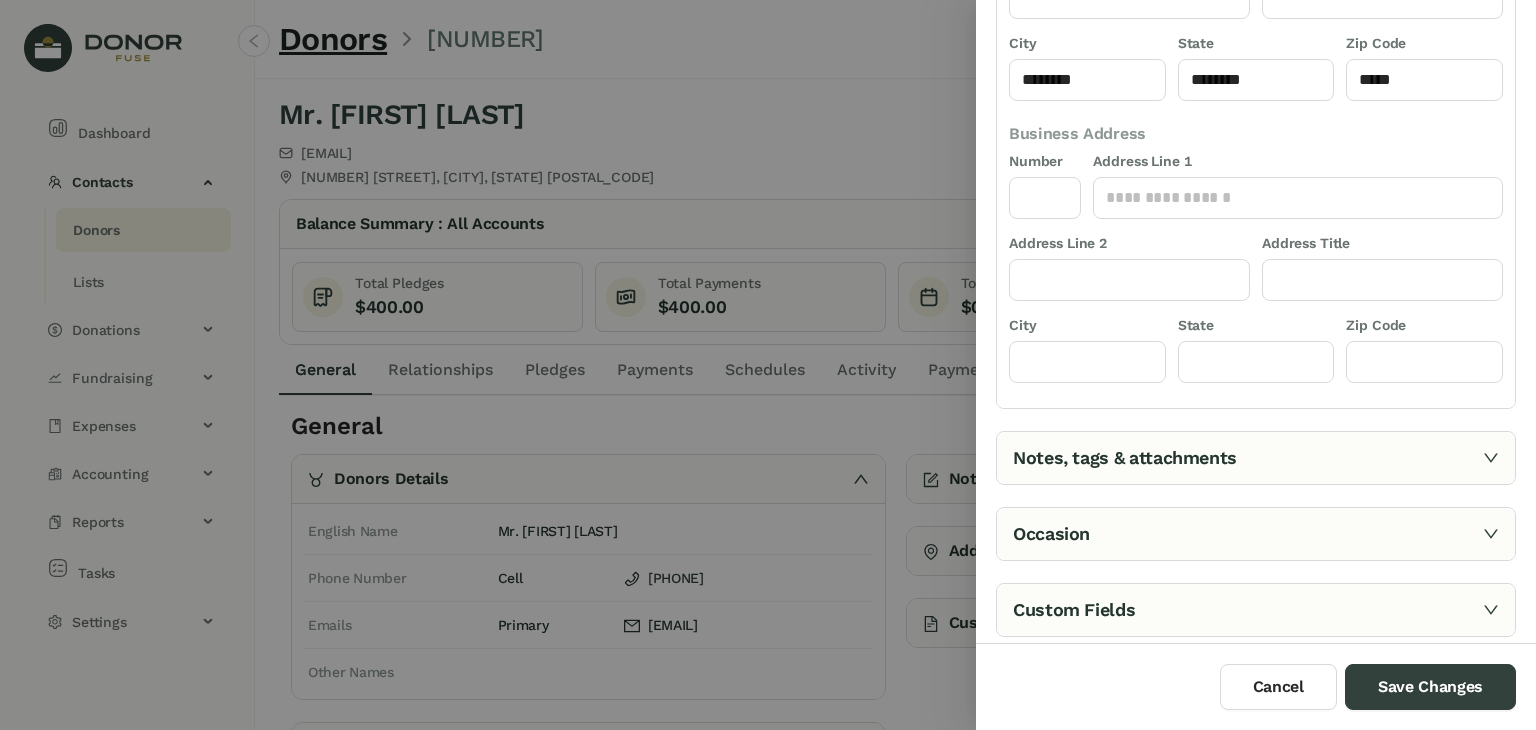 click on "Notes, tags & attachments" at bounding box center [1256, 458] 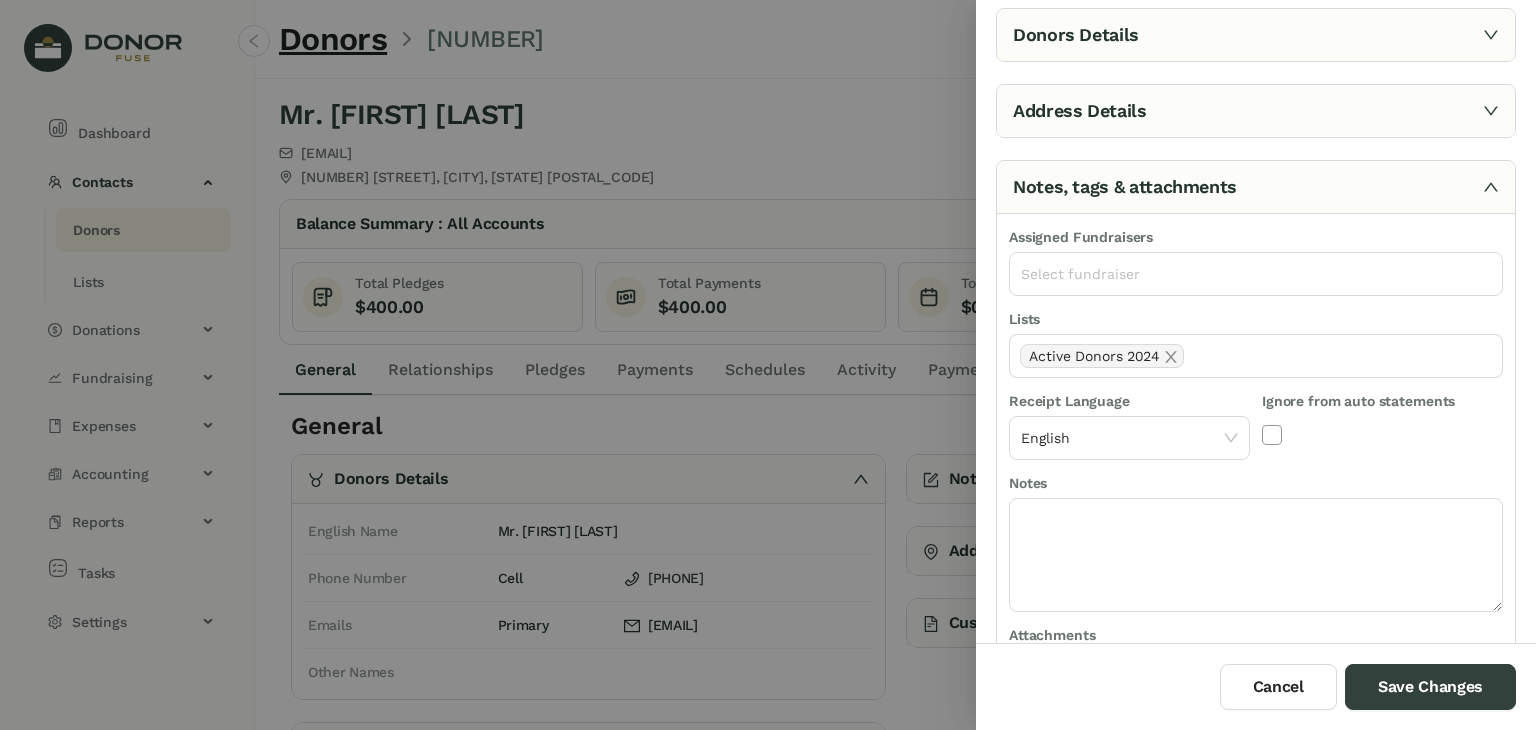scroll, scrollTop: 62, scrollLeft: 0, axis: vertical 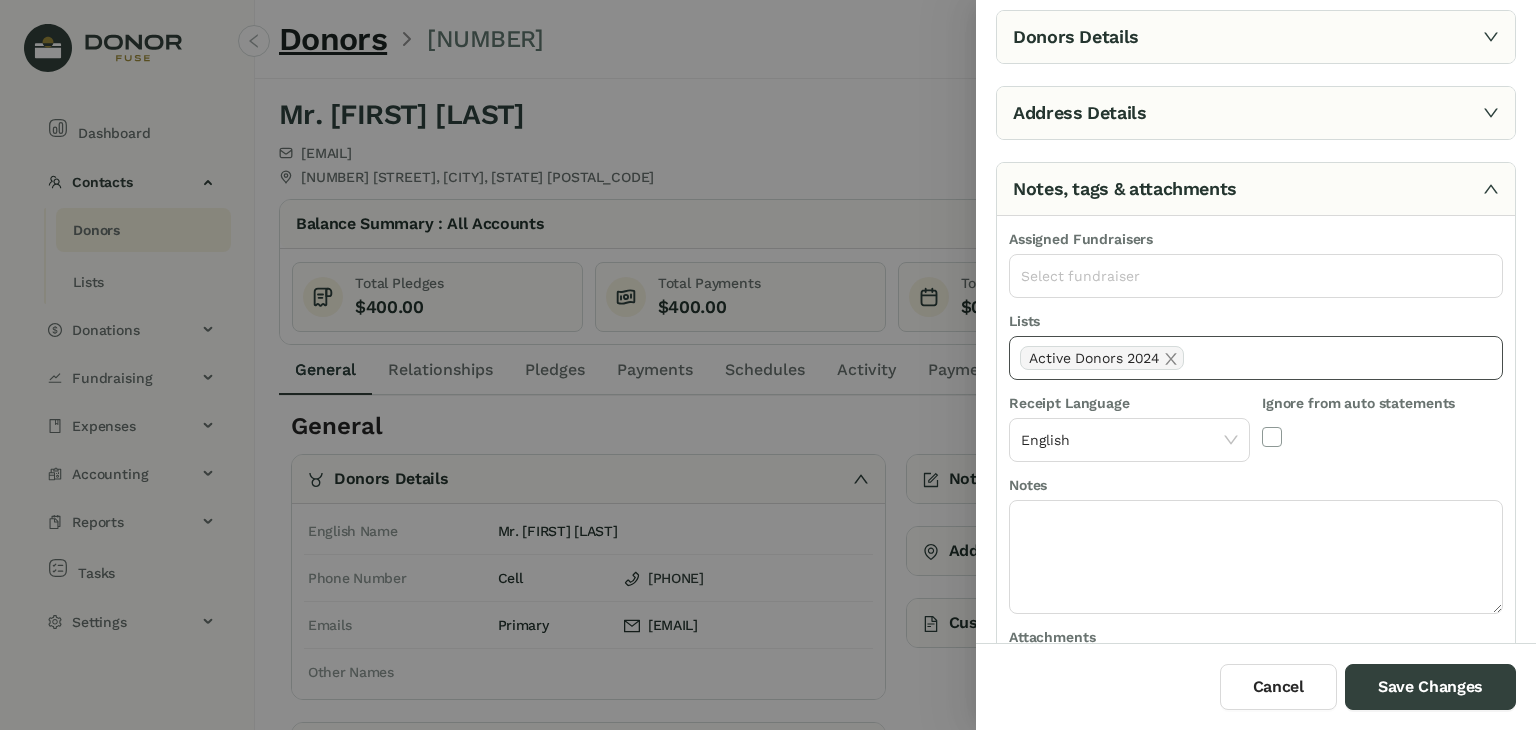 click on "Active Donors 2024" 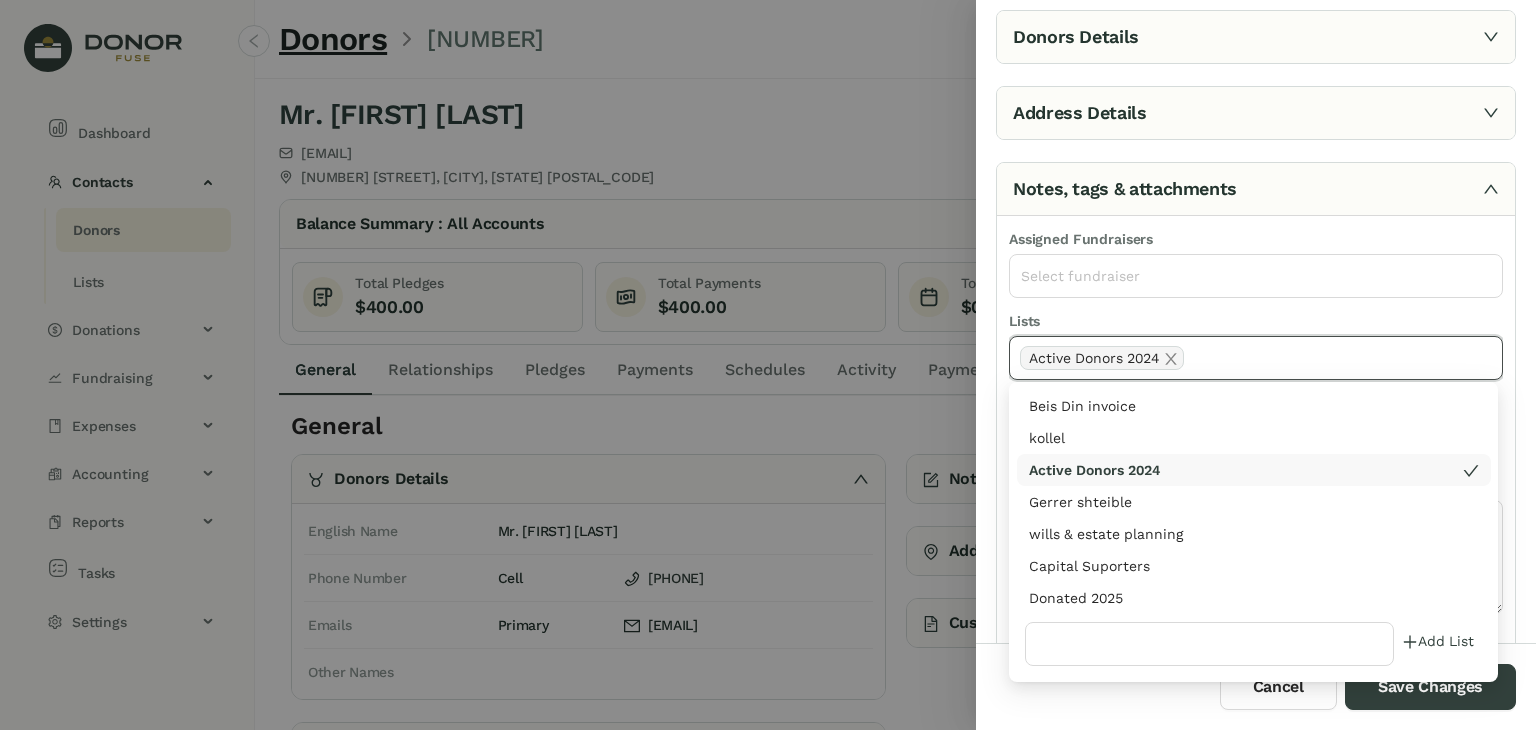 click on "Donated 2025" at bounding box center (1254, 598) 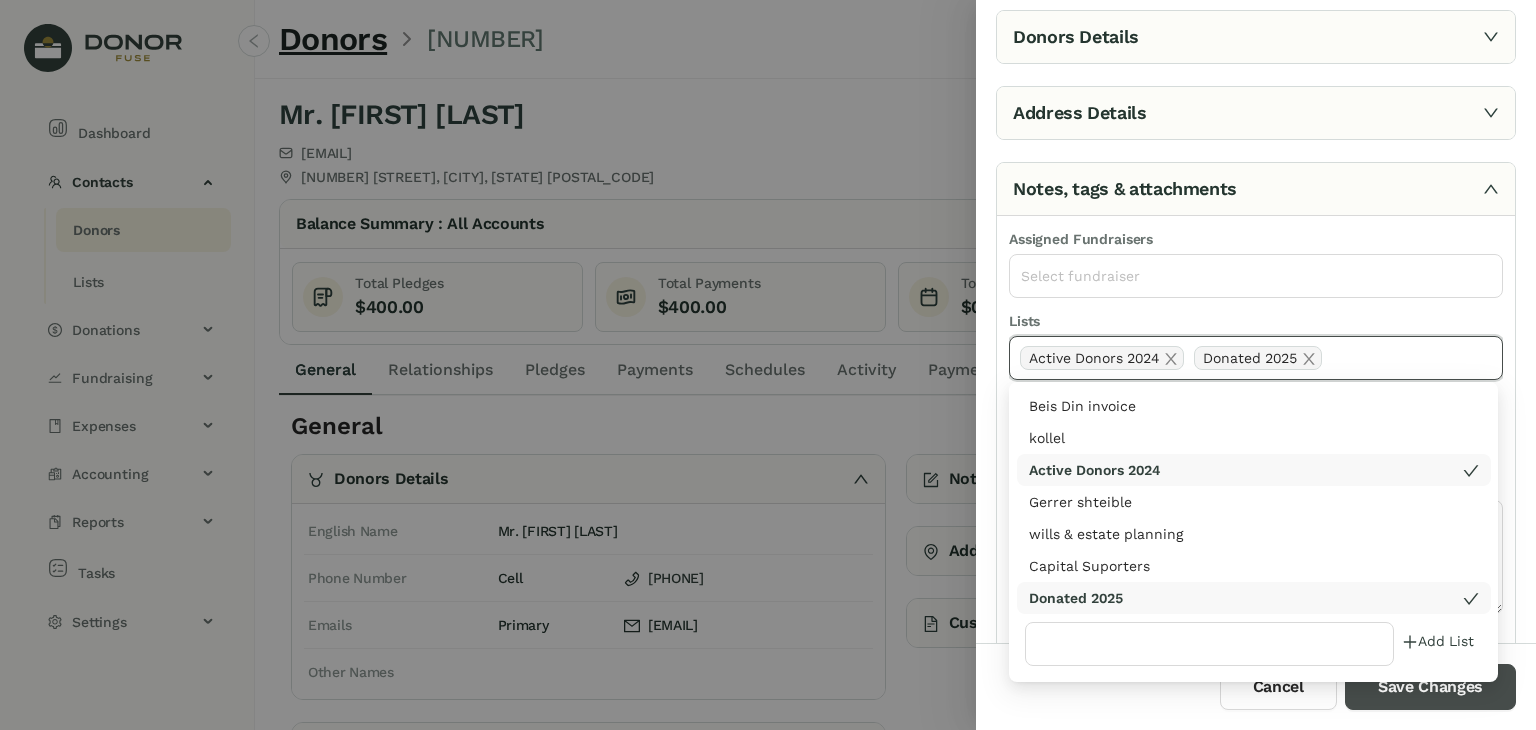 click on "Save Changes" at bounding box center [1430, 687] 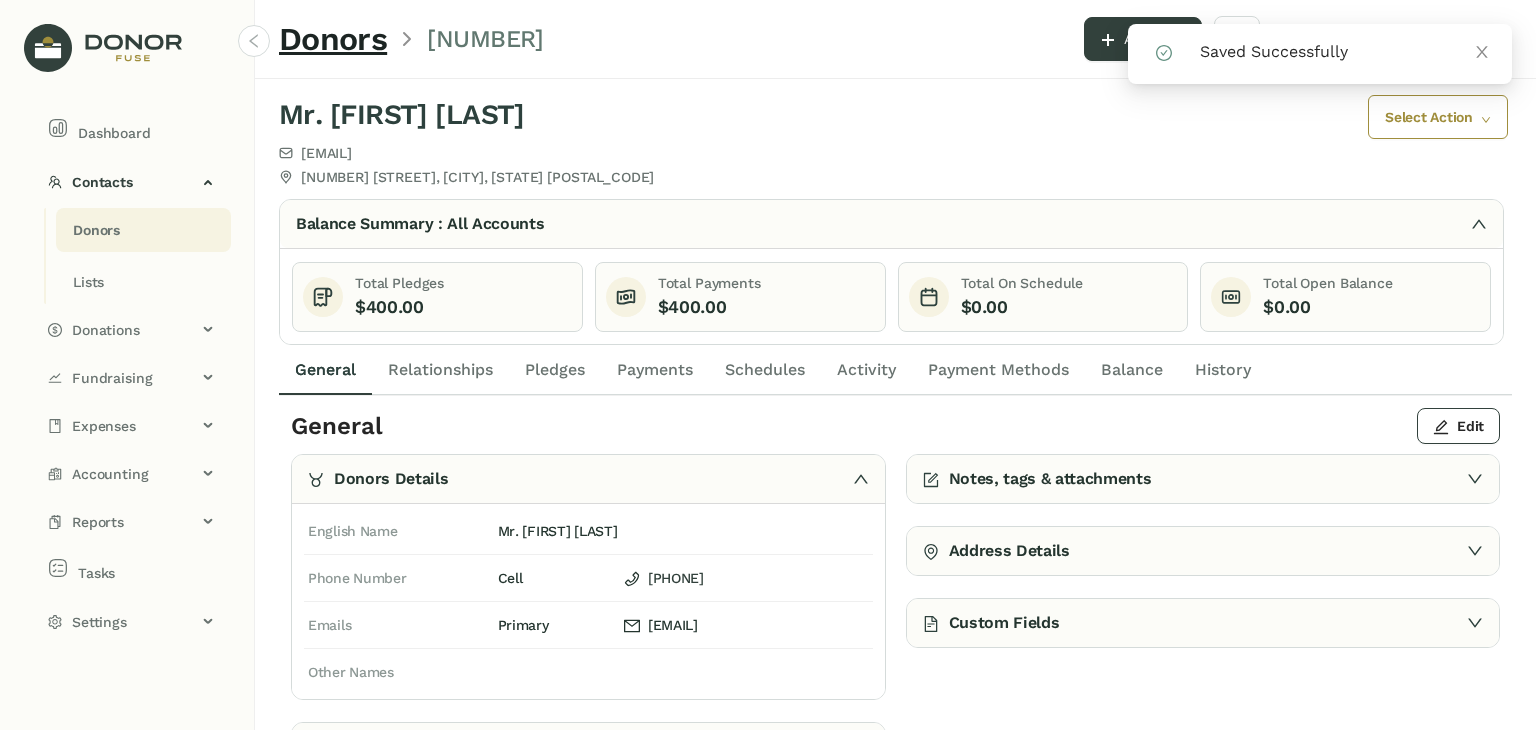 click on "Payments" 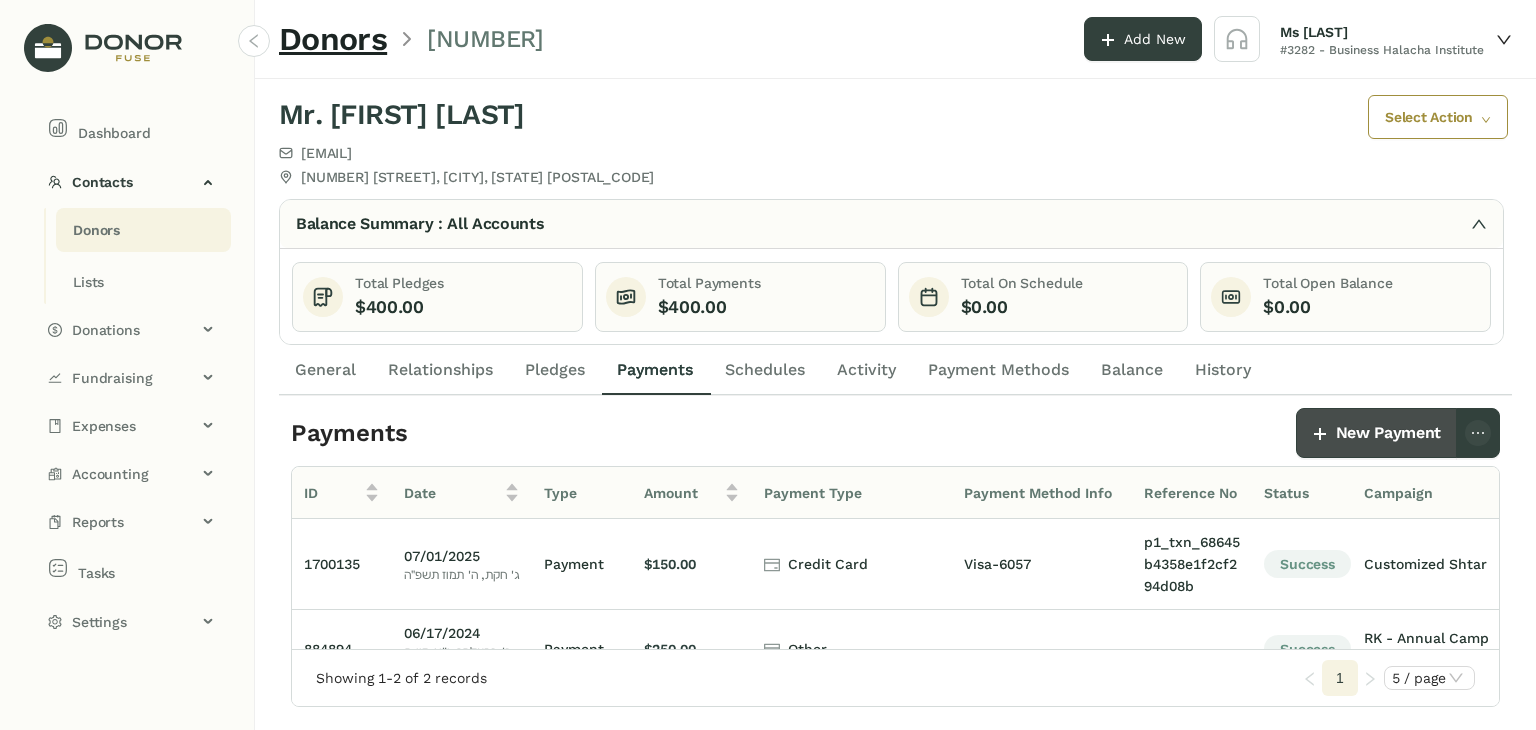 click on "New Payment" 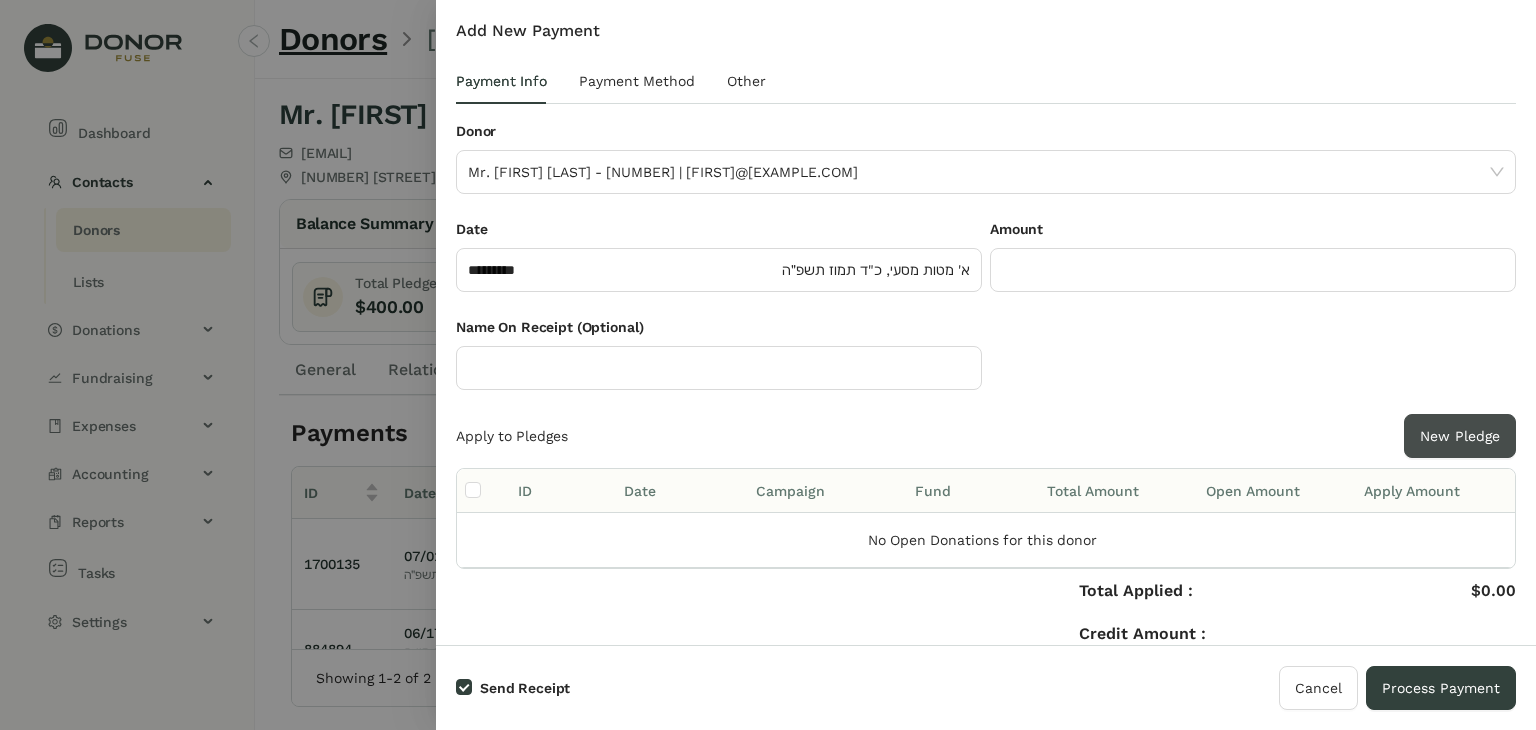 click on "New Pledge" at bounding box center [1460, 436] 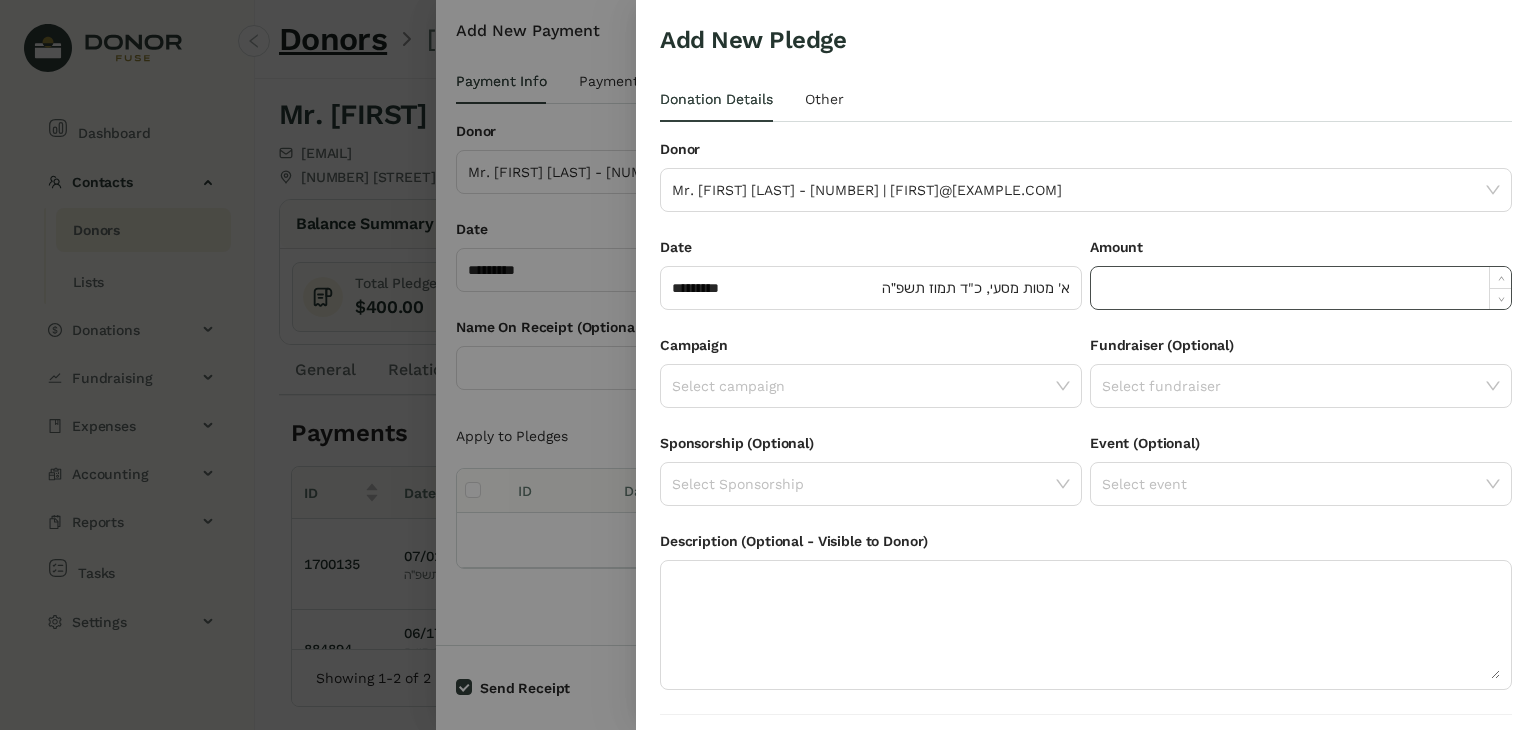 click 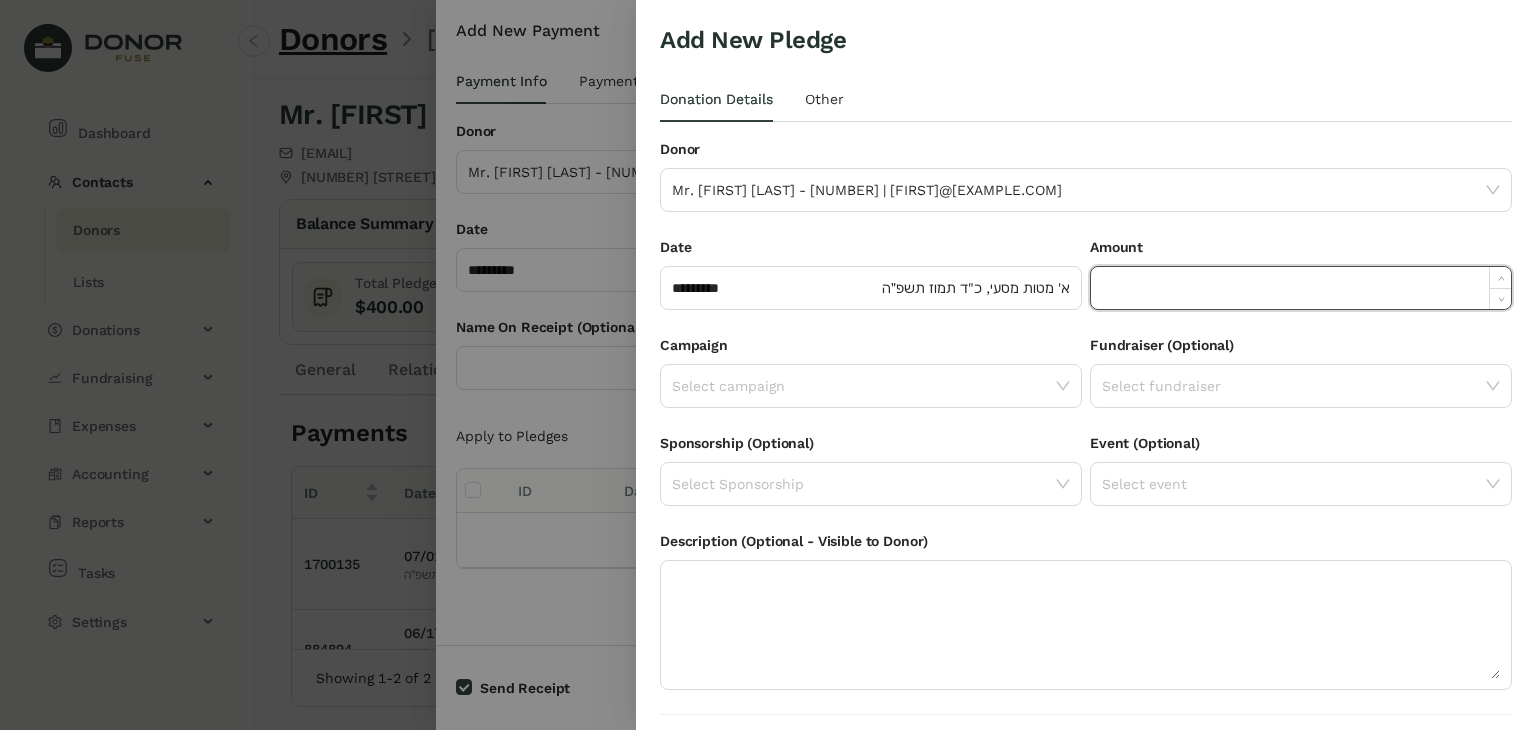 type on "*" 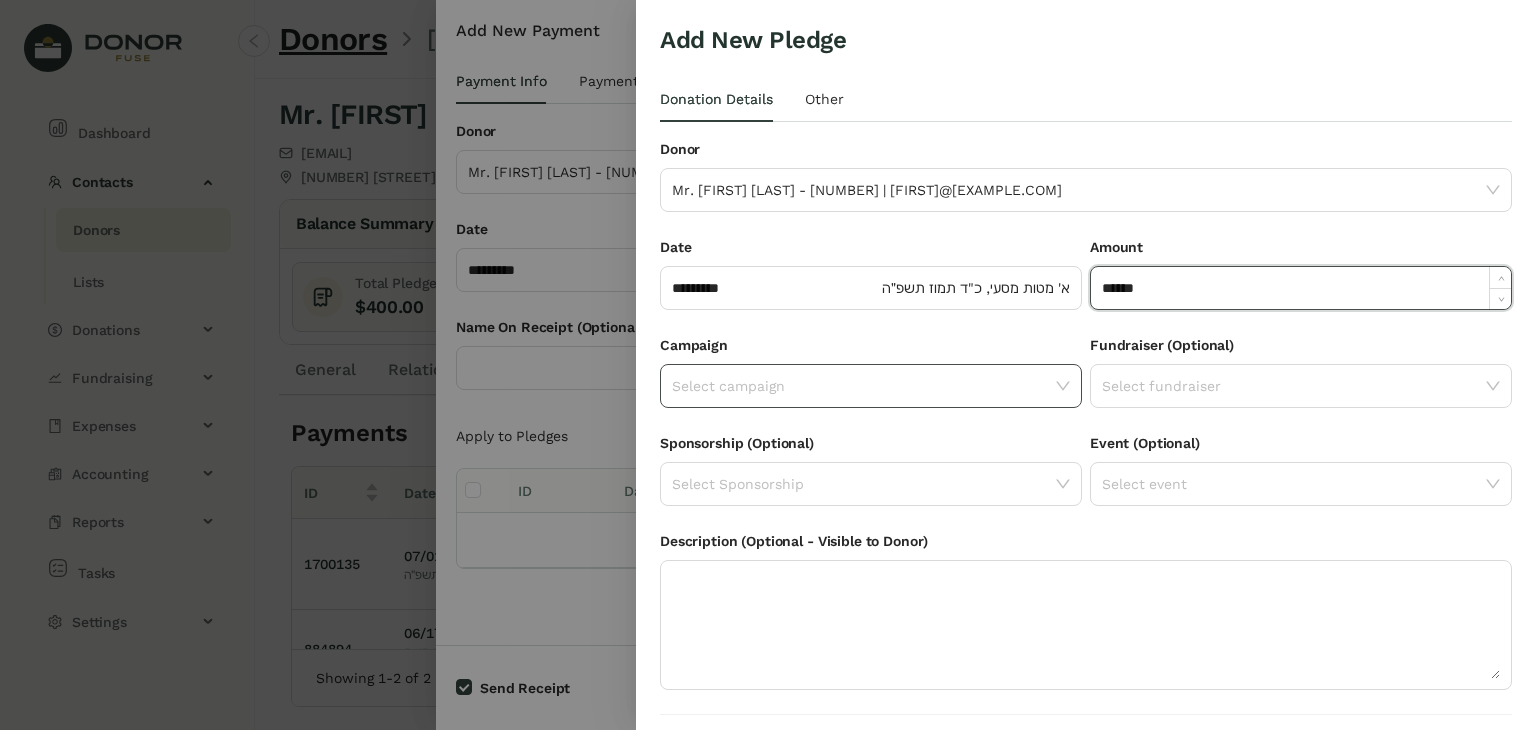 type on "*******" 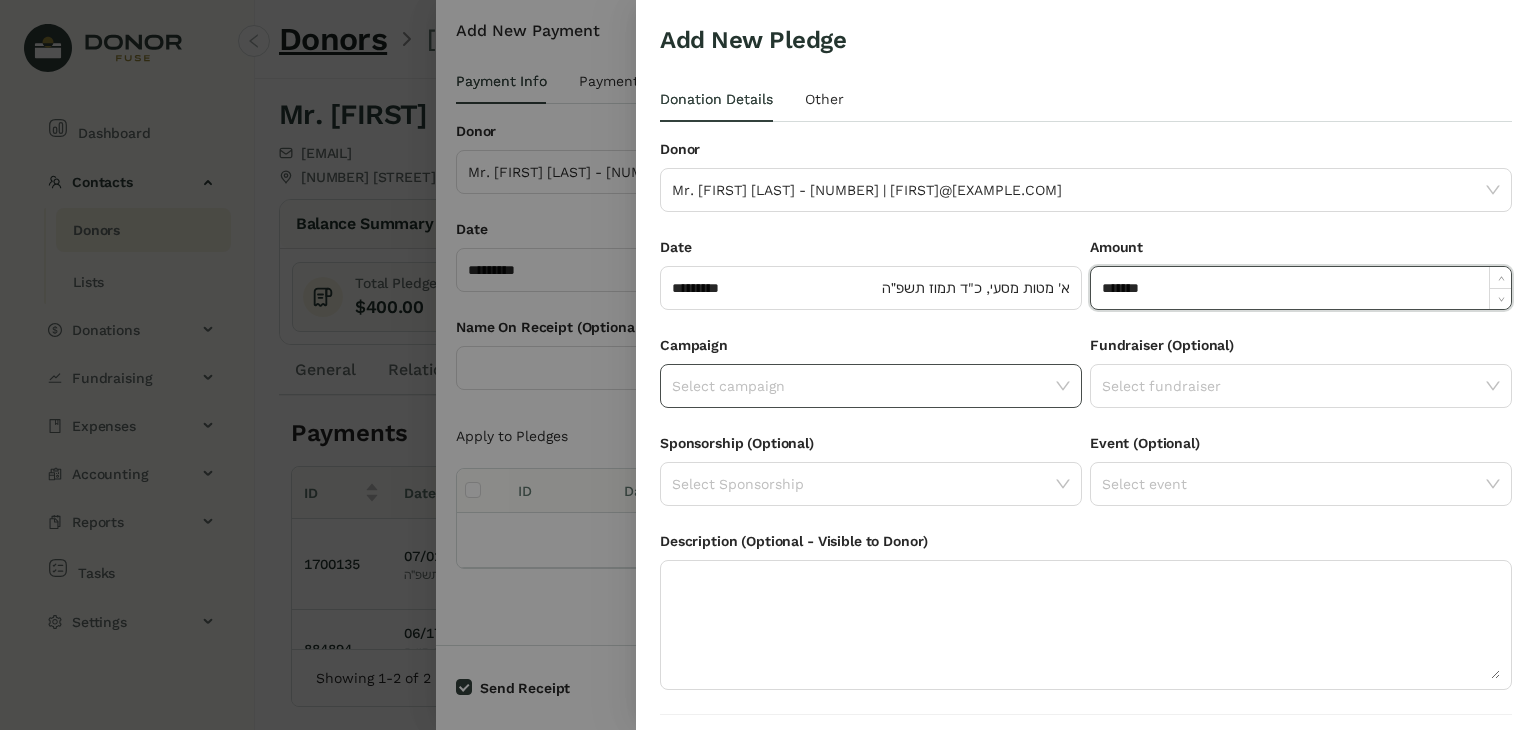 click on "Select campaign" 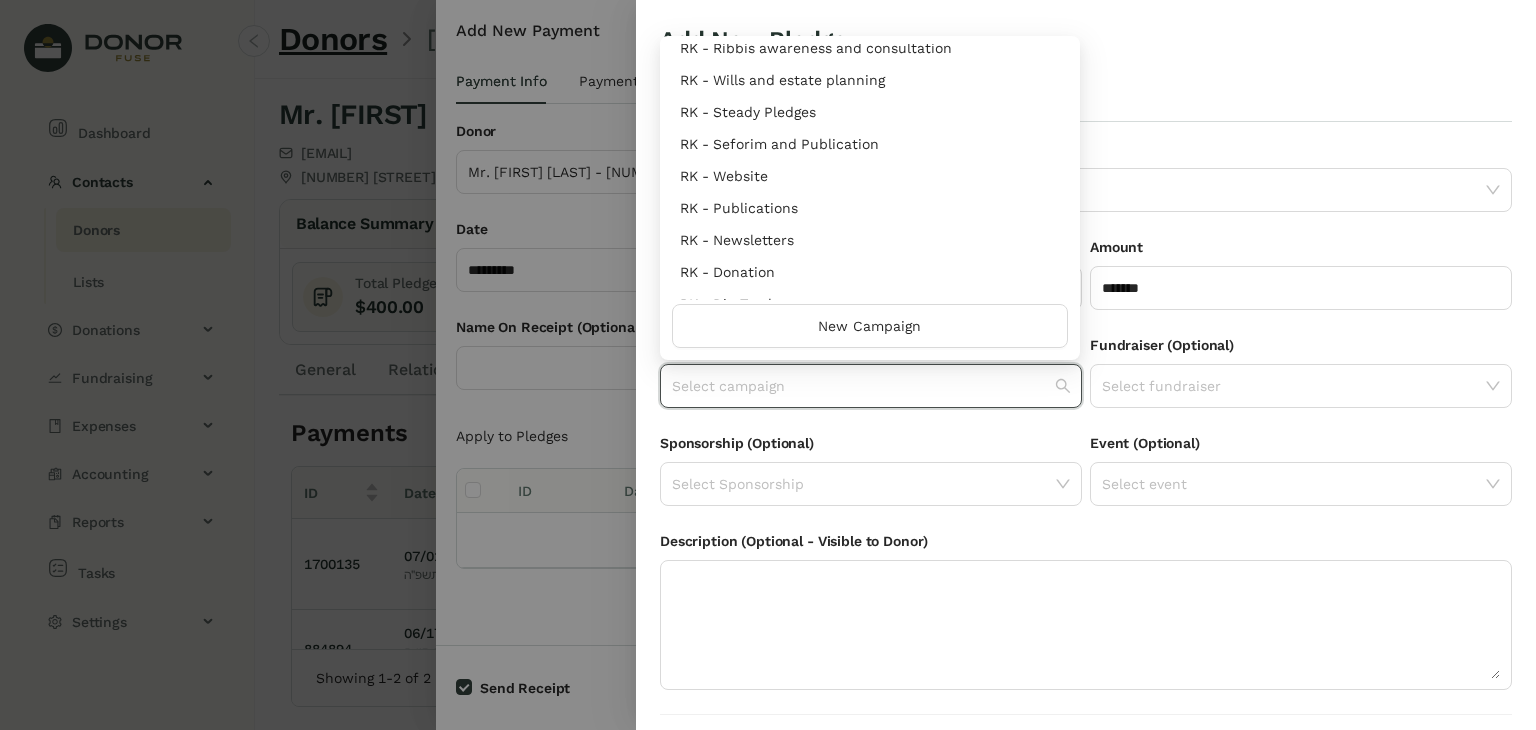 scroll, scrollTop: 960, scrollLeft: 0, axis: vertical 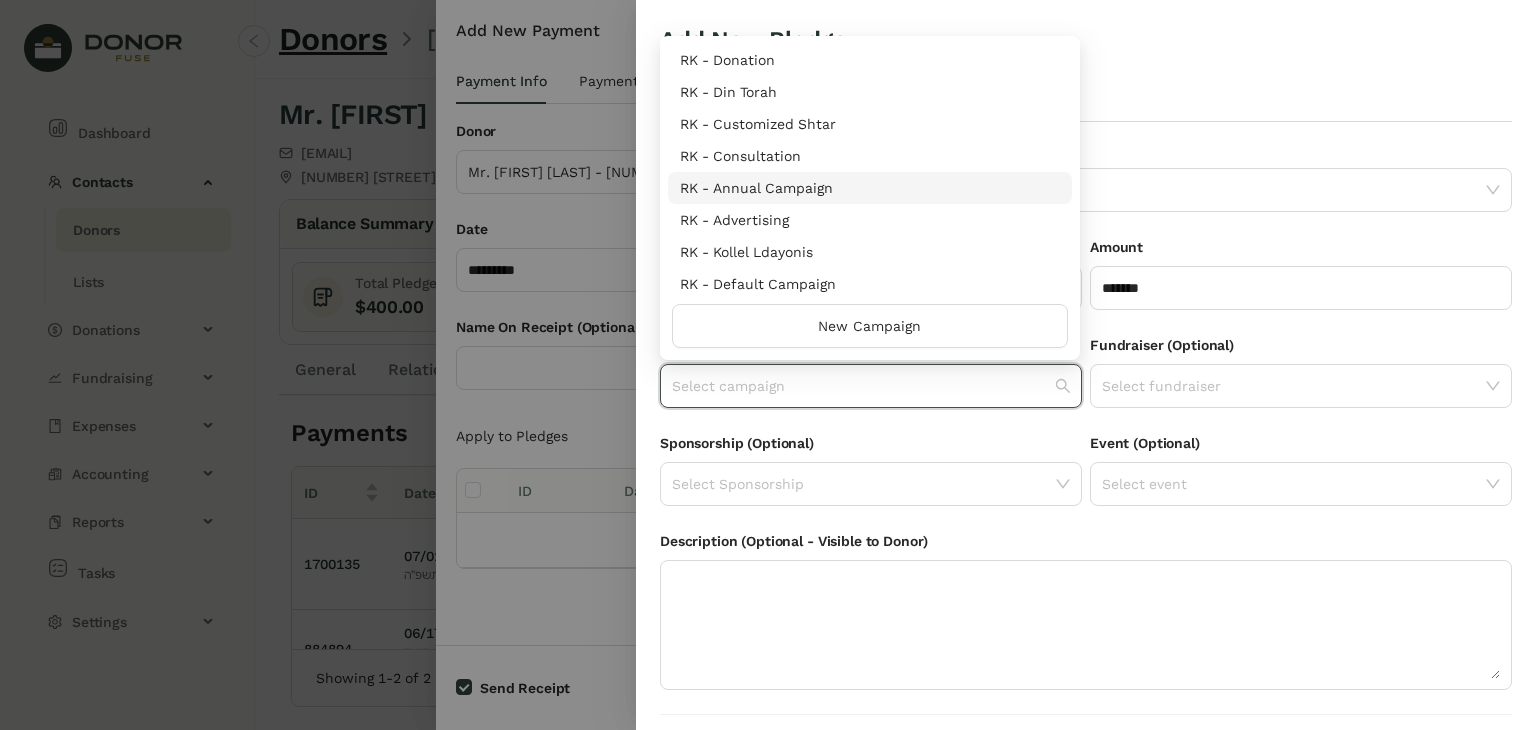 click on "RK - Annual Campaign" at bounding box center (870, 188) 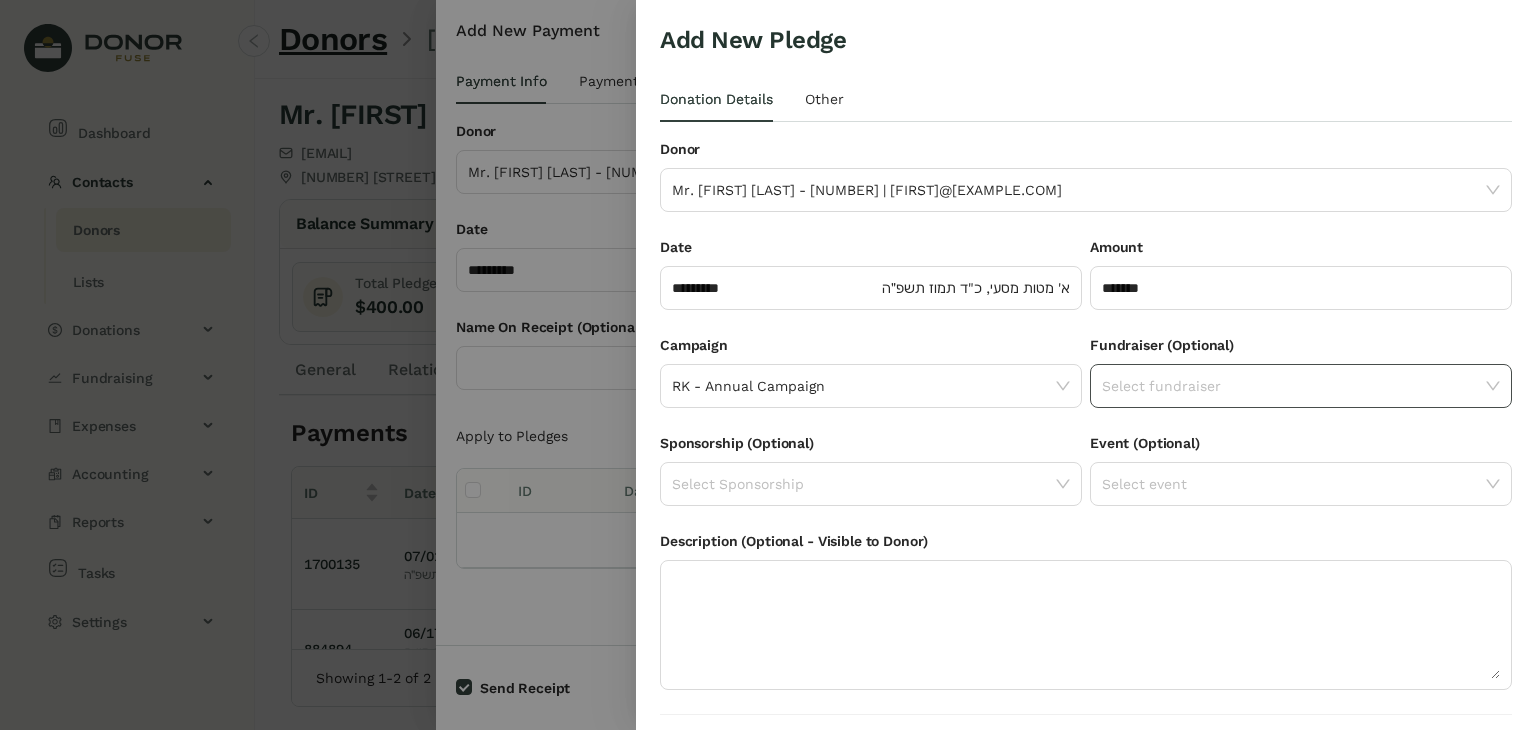 click 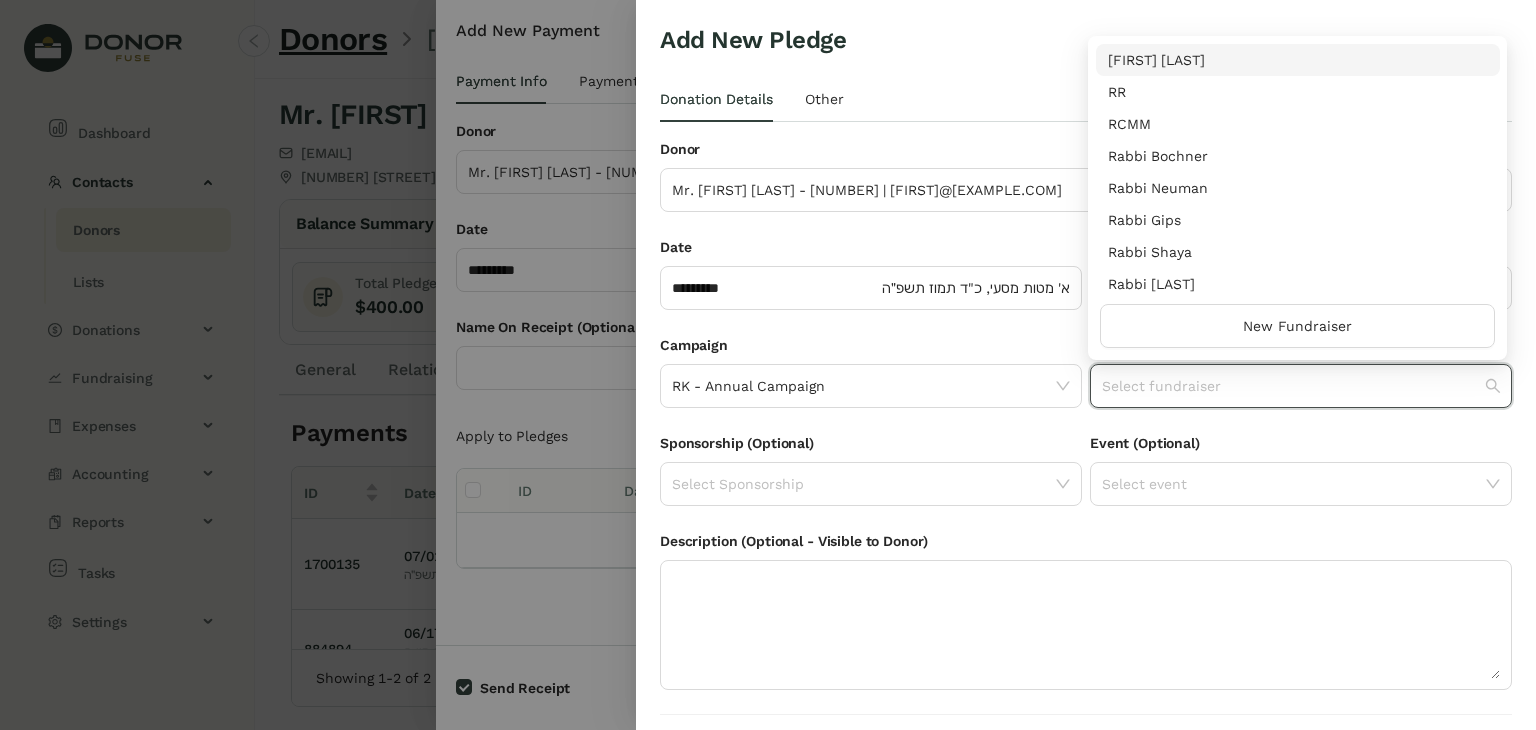 scroll, scrollTop: 256, scrollLeft: 0, axis: vertical 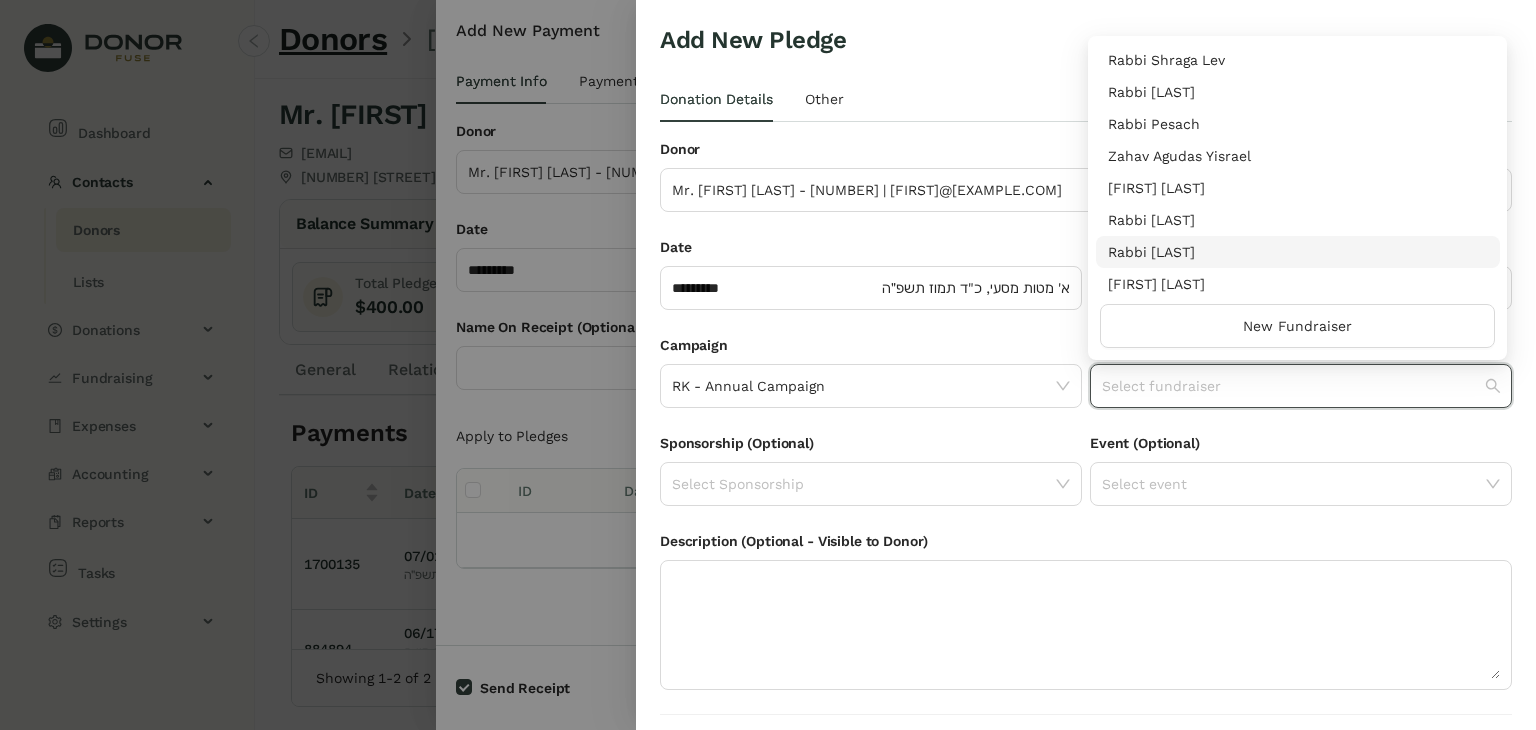 click on "Rabbi [LAST]" at bounding box center [1298, 252] 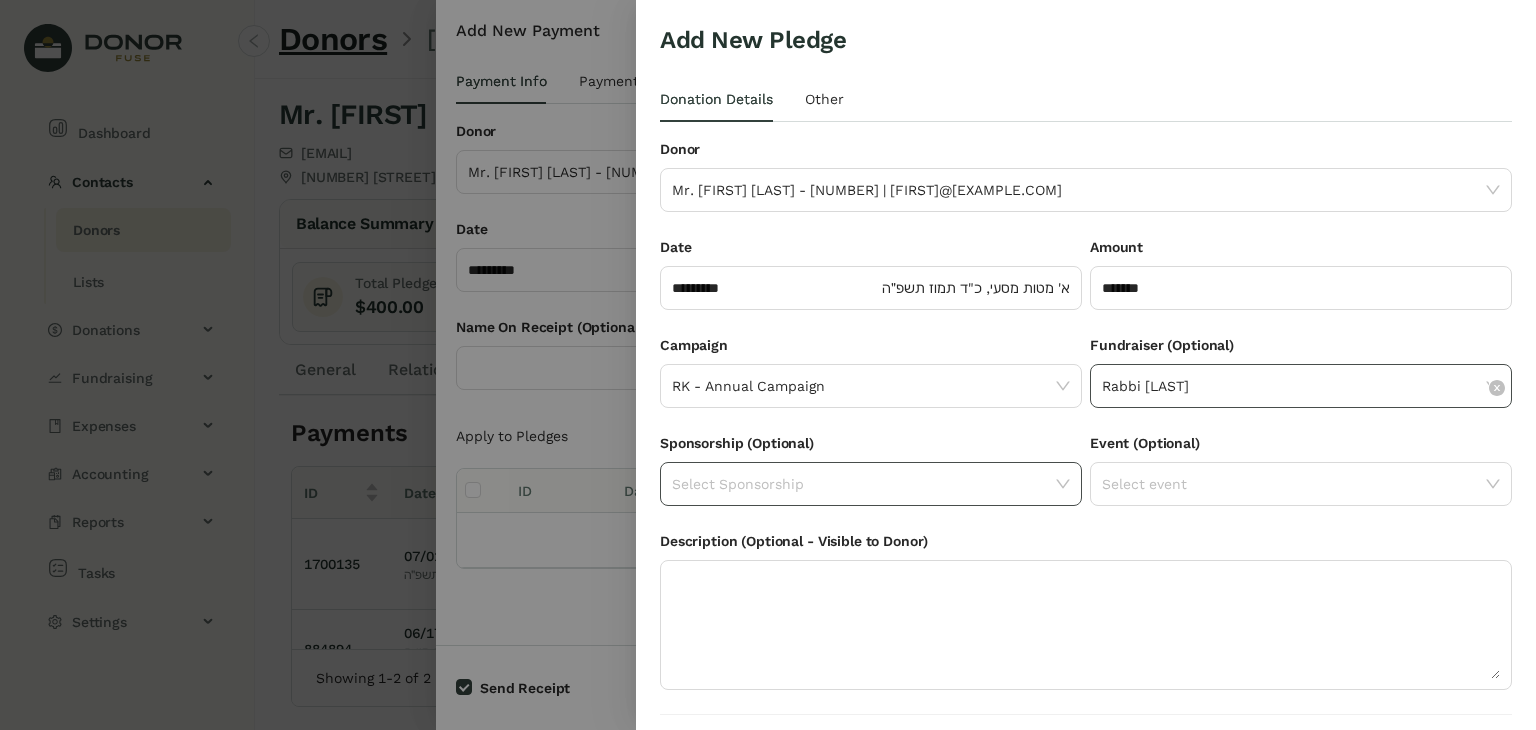 scroll, scrollTop: 54, scrollLeft: 0, axis: vertical 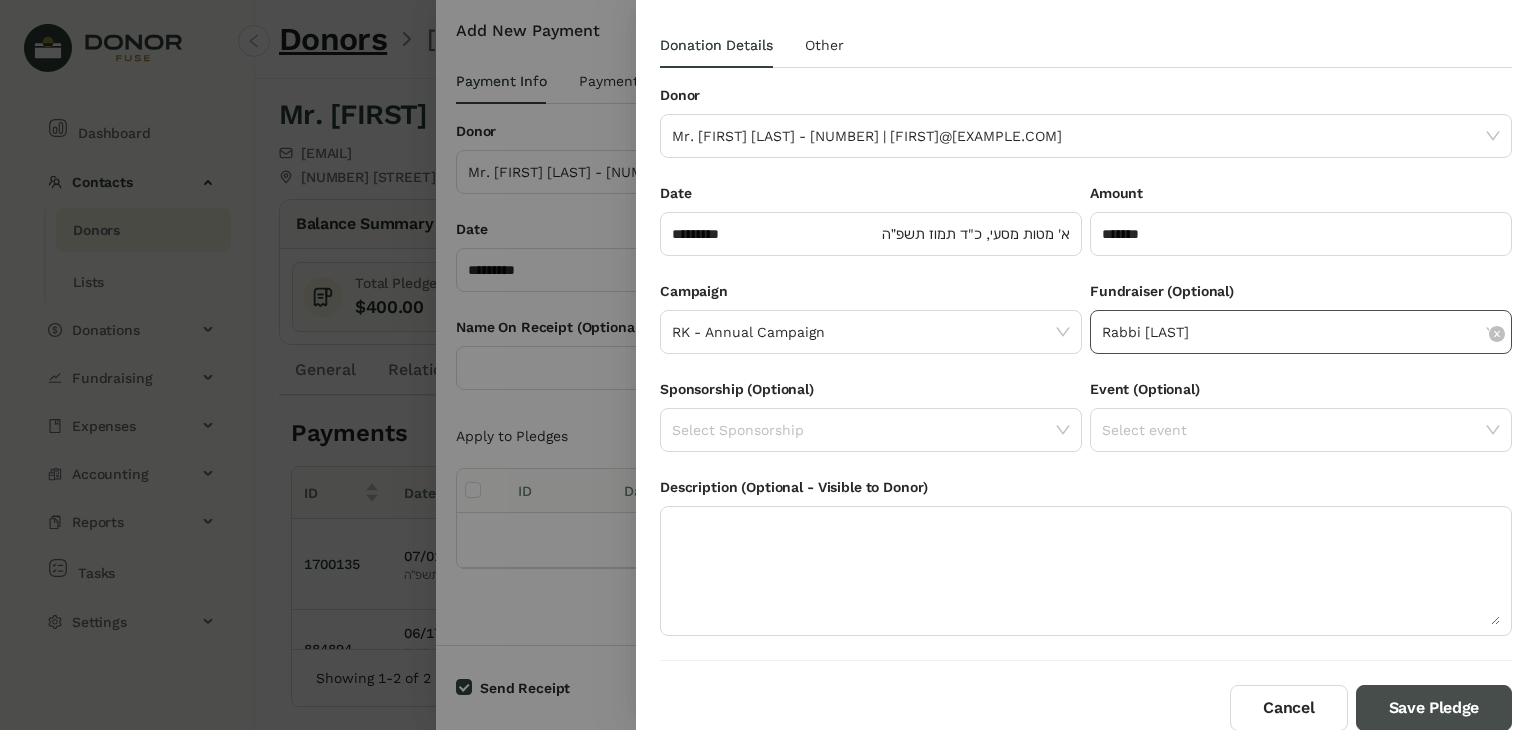 click on "Save Pledge" at bounding box center [1434, 708] 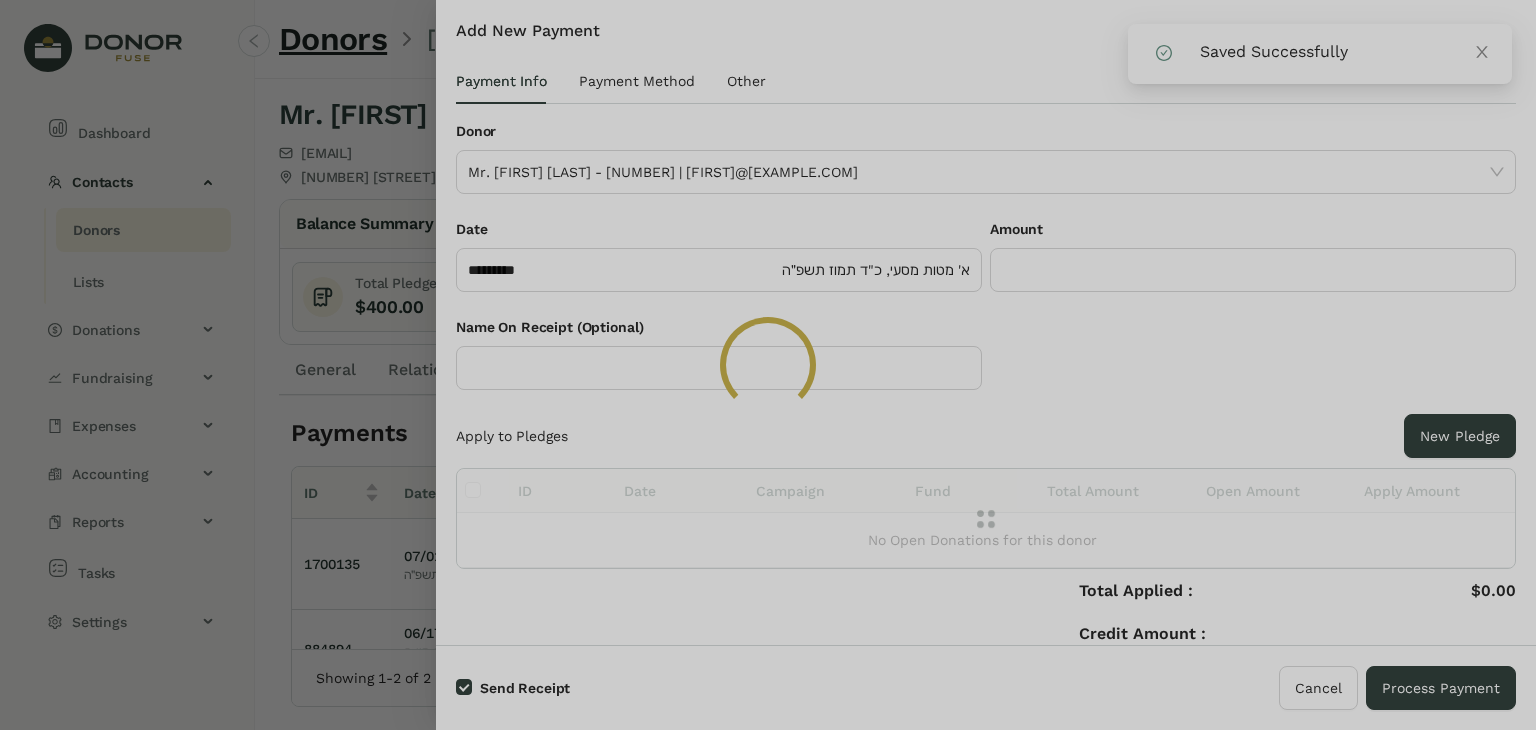 click 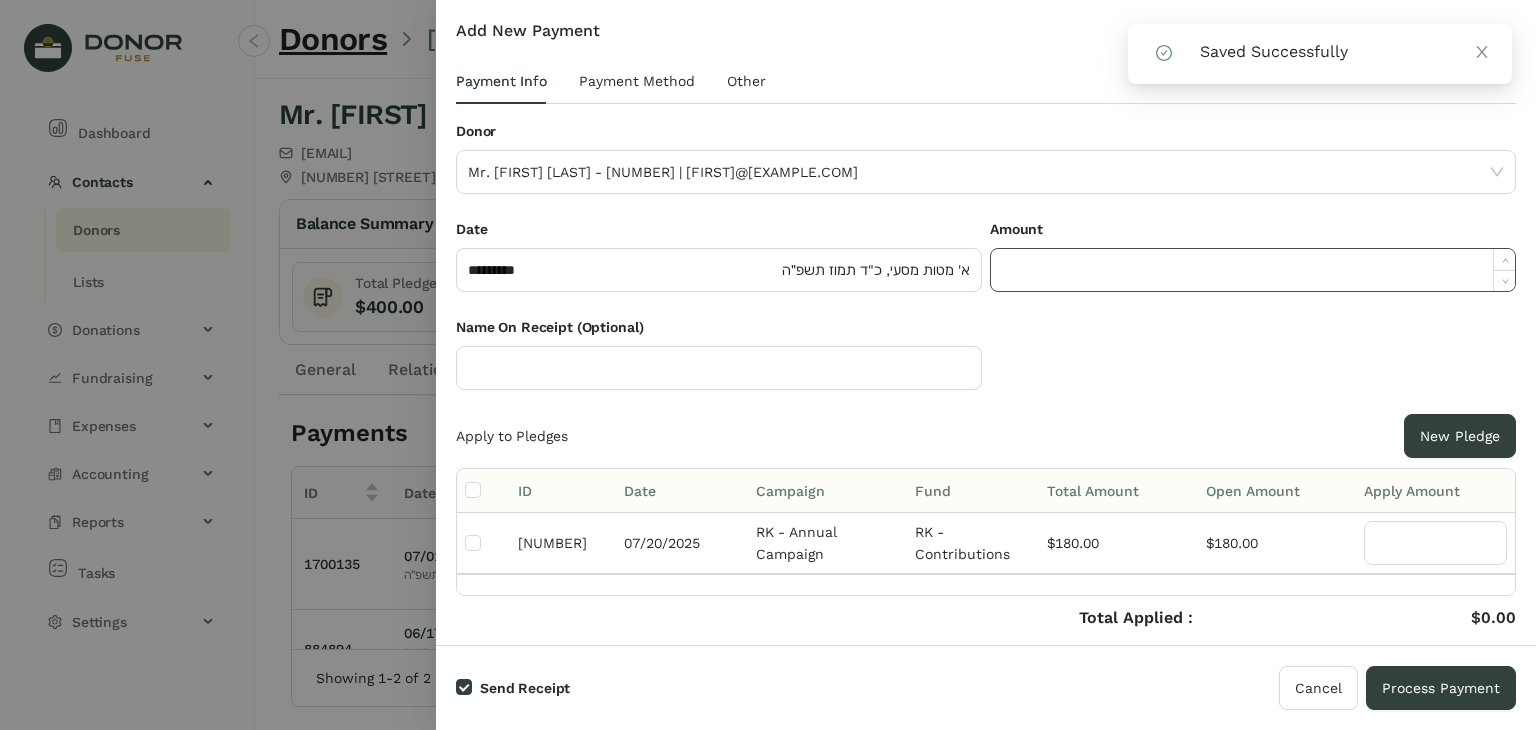 click 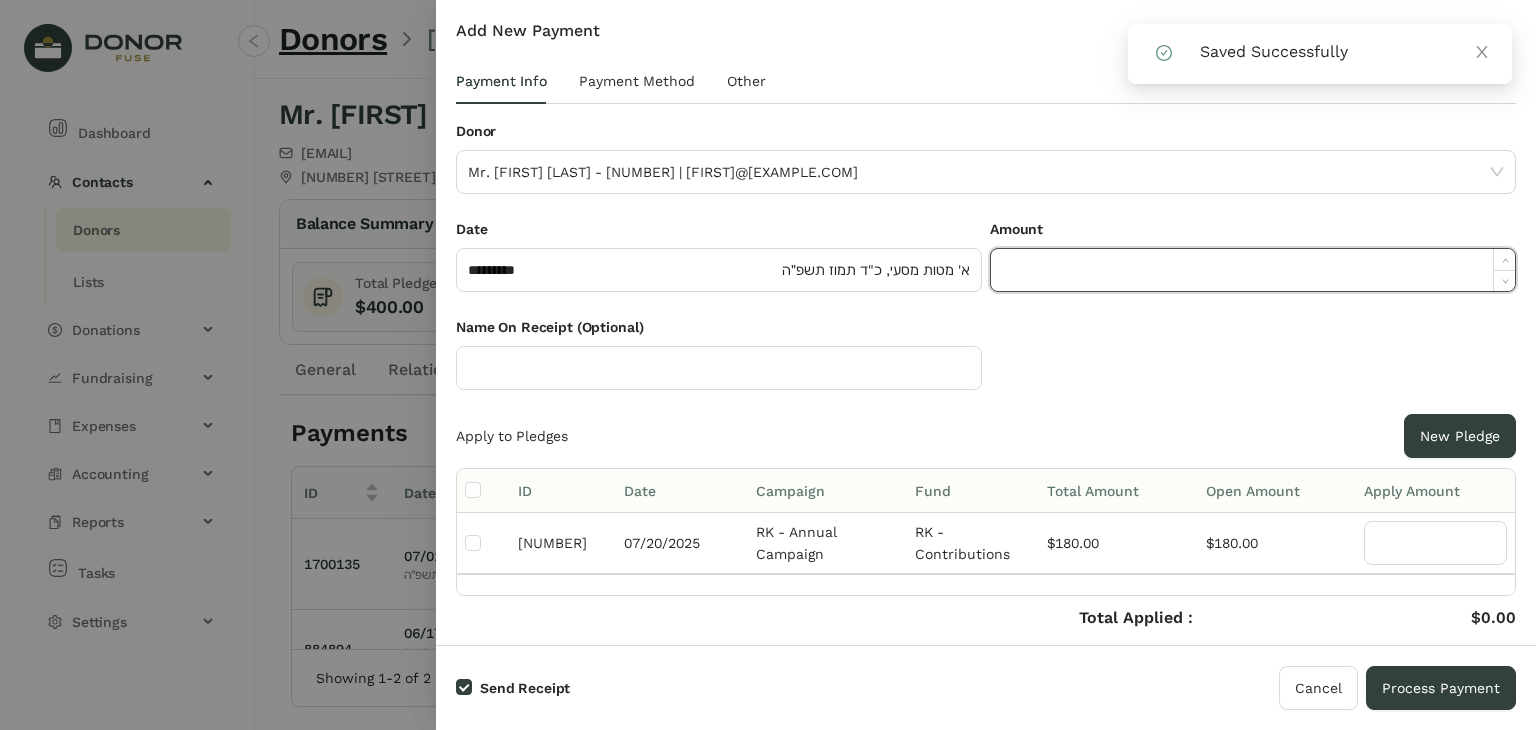 paste on "******" 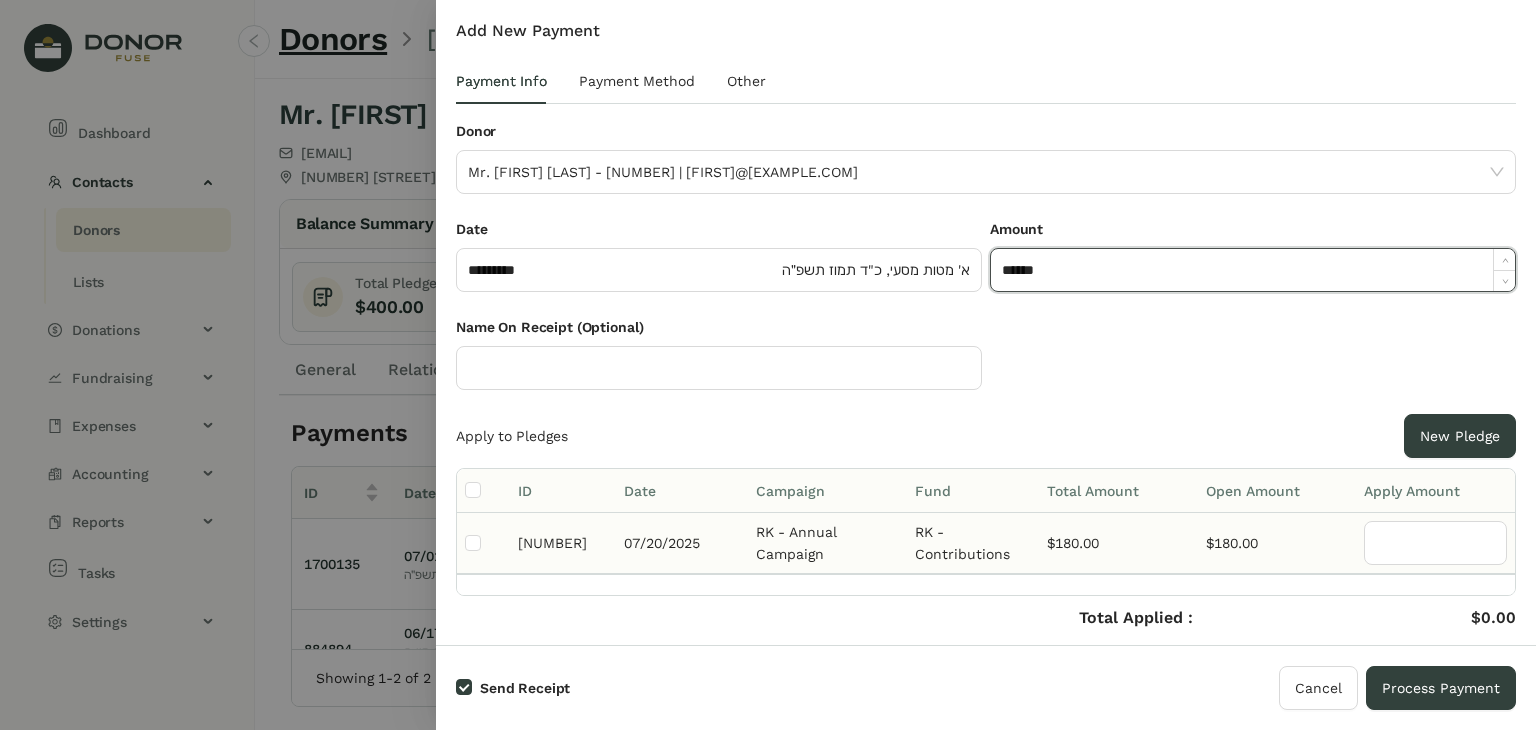 type on "*******" 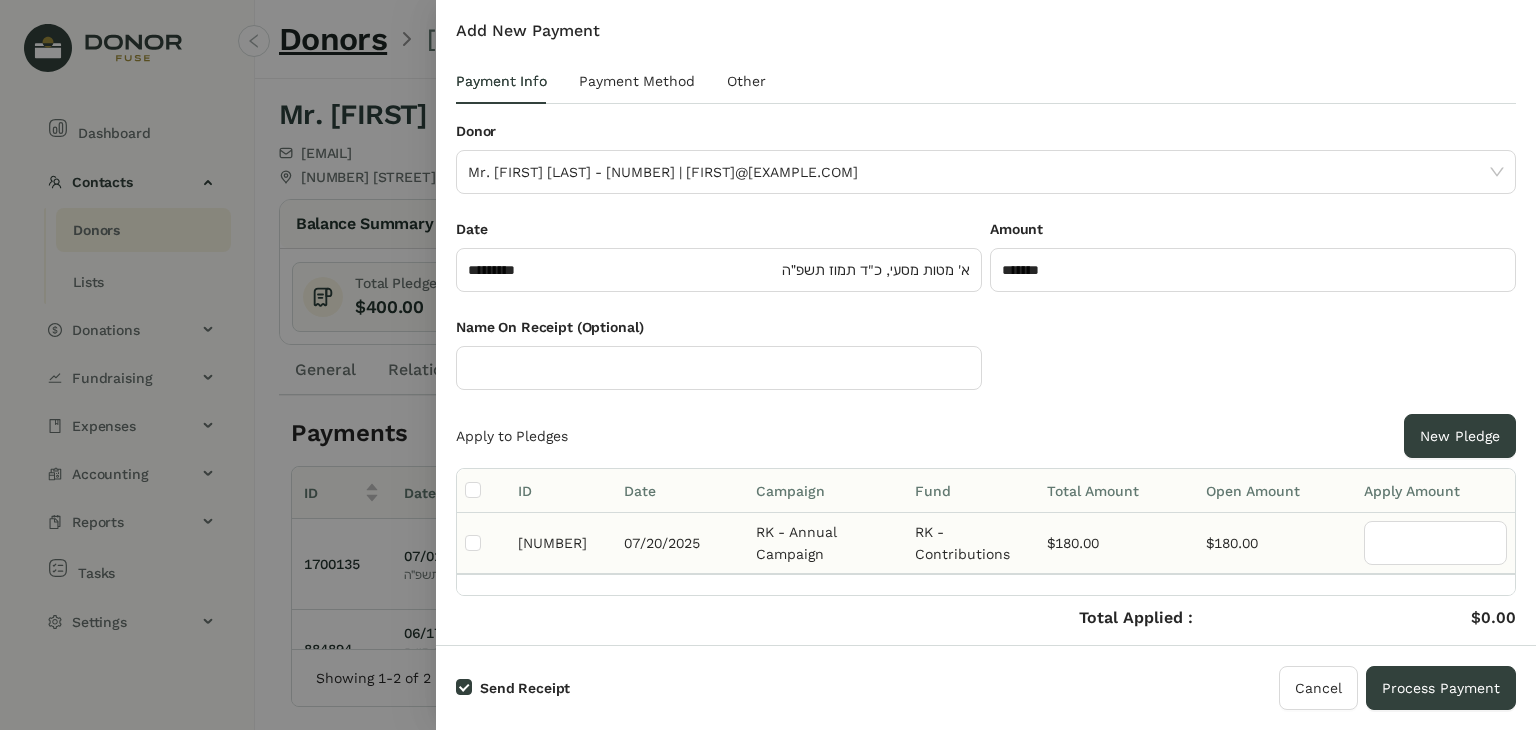 click at bounding box center (483, 543) 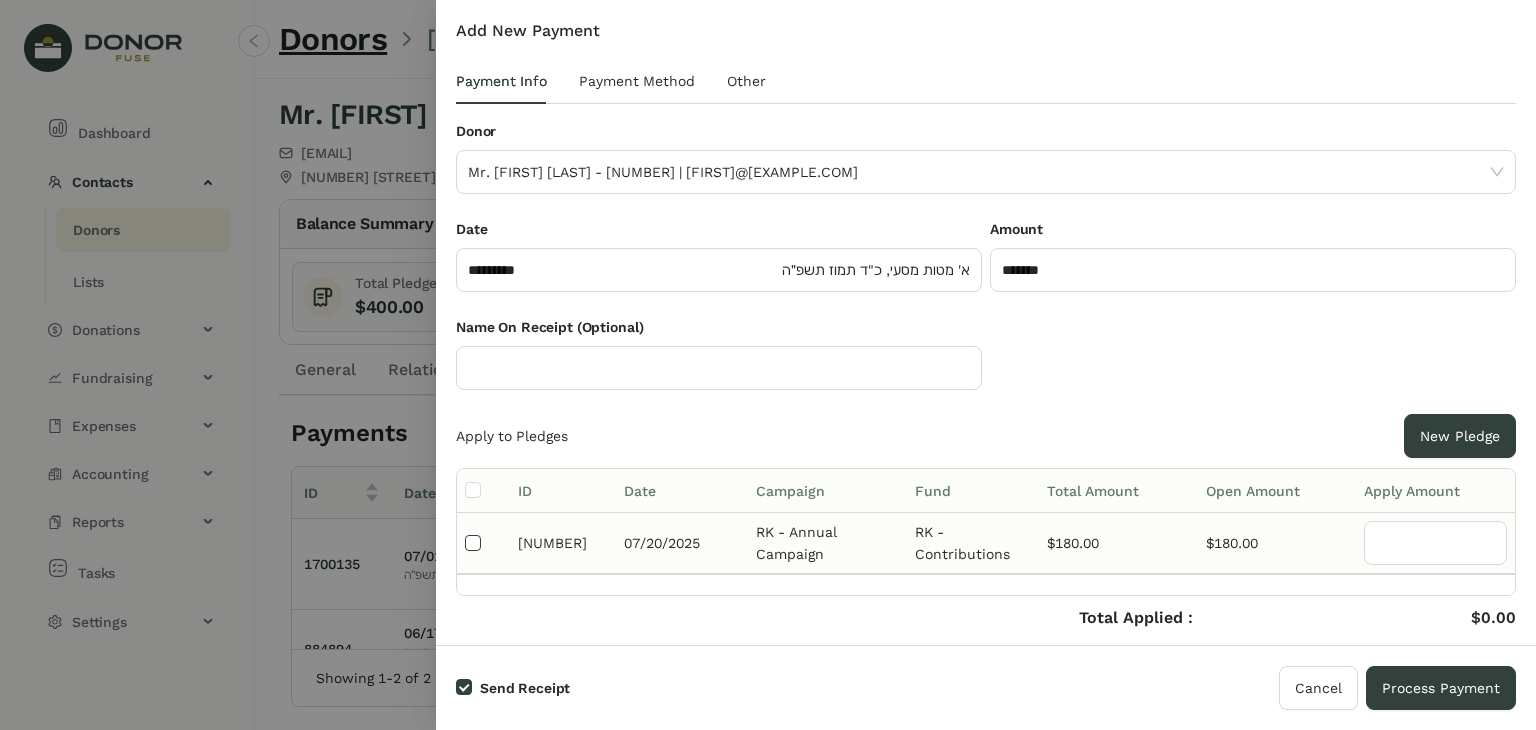 type on "***" 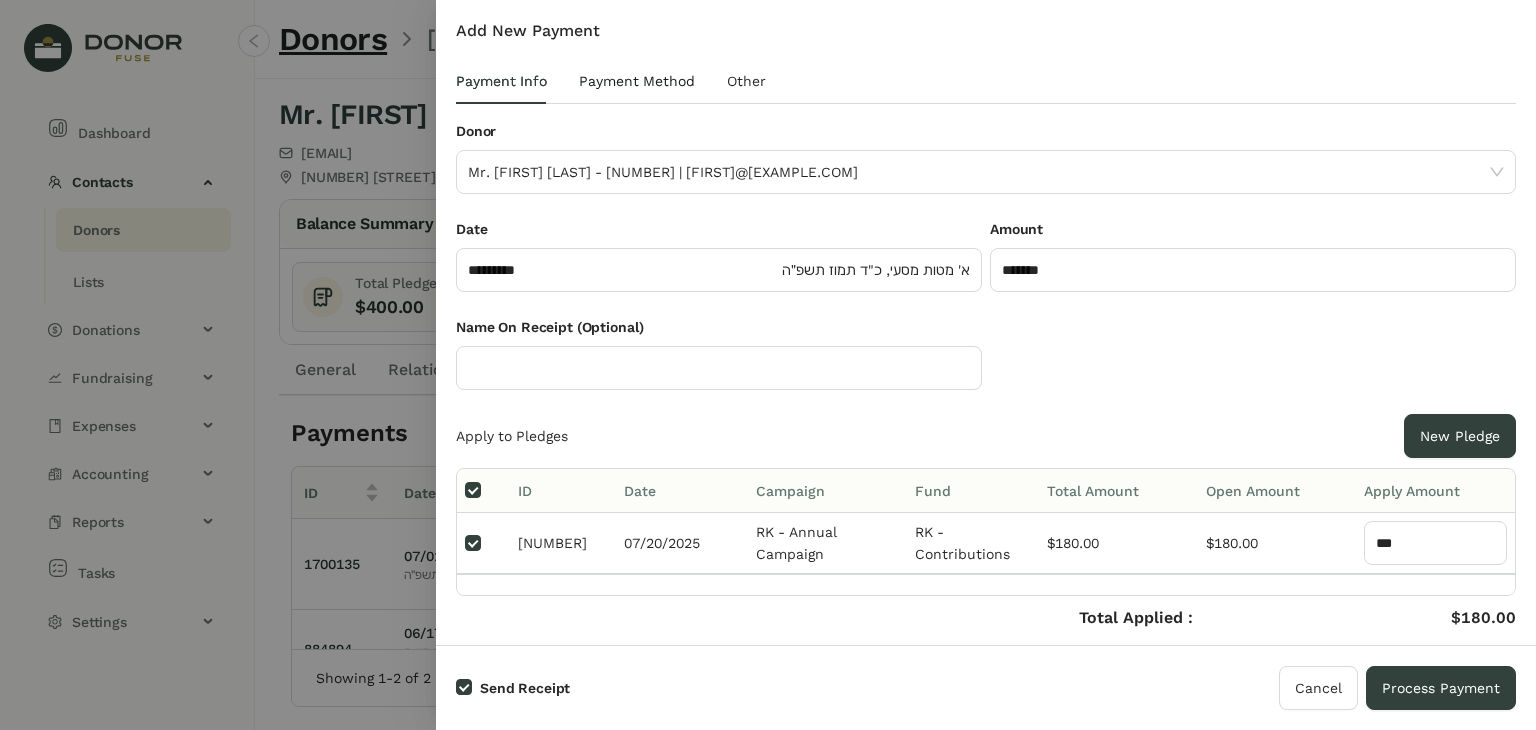 click on "Payment Method" at bounding box center (637, 81) 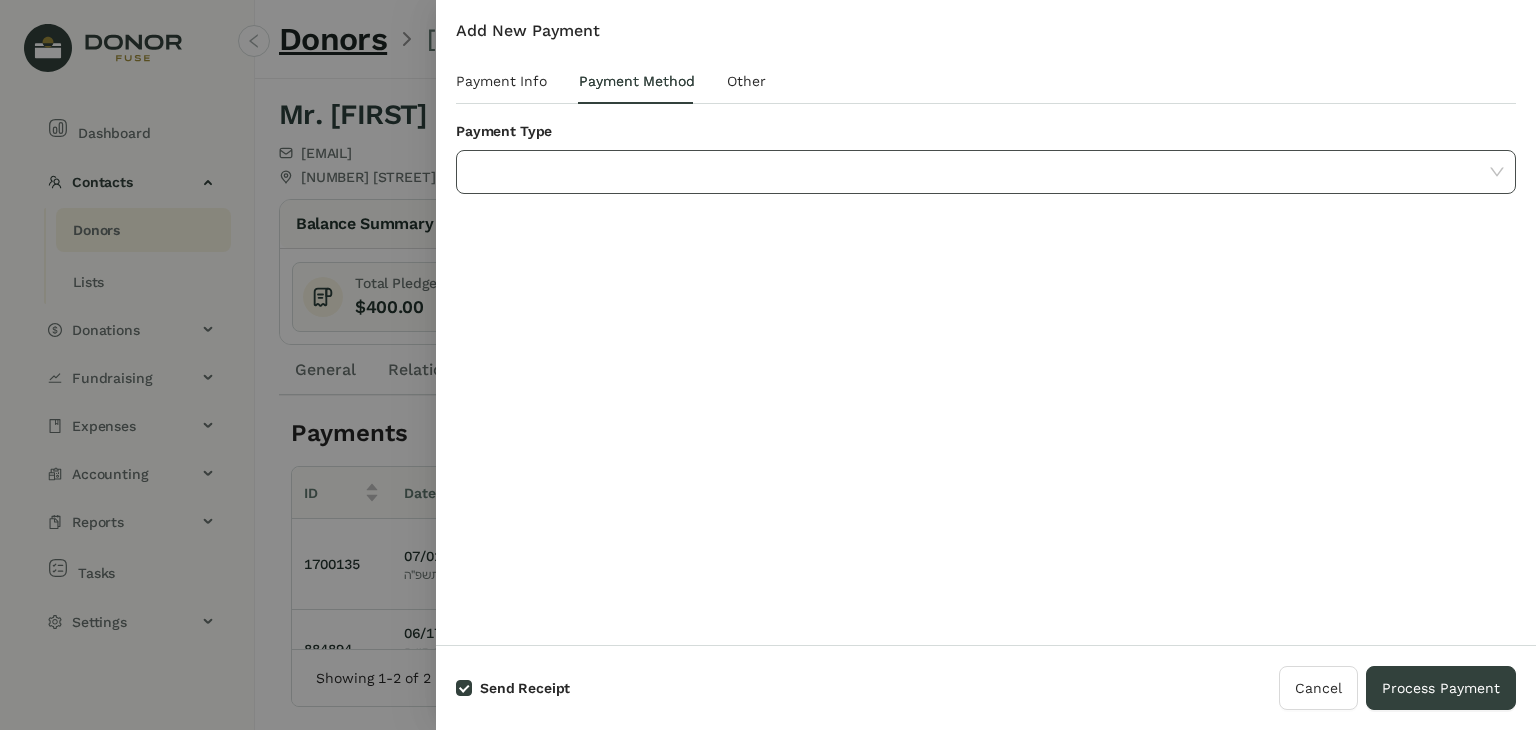 click 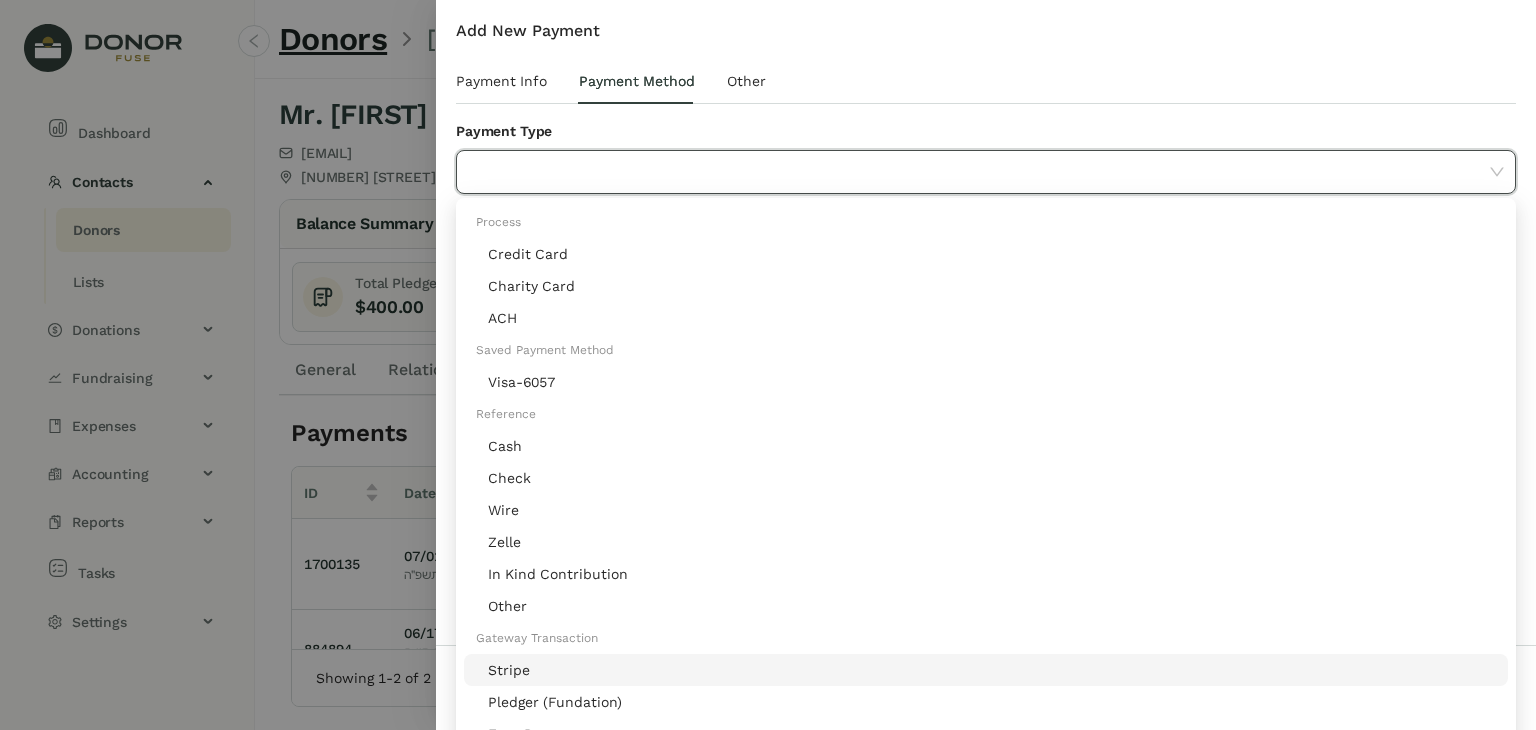 click on "Stripe" 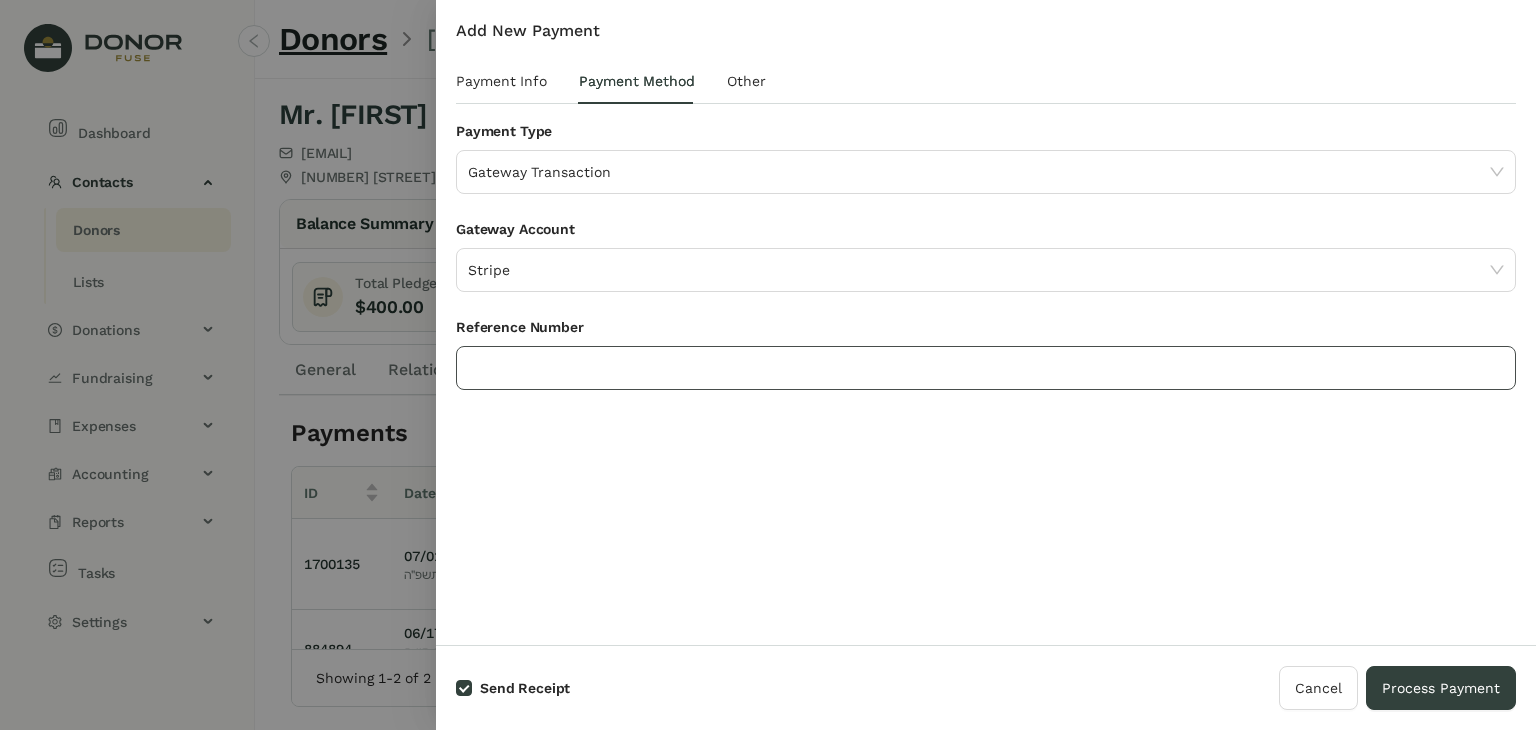 click 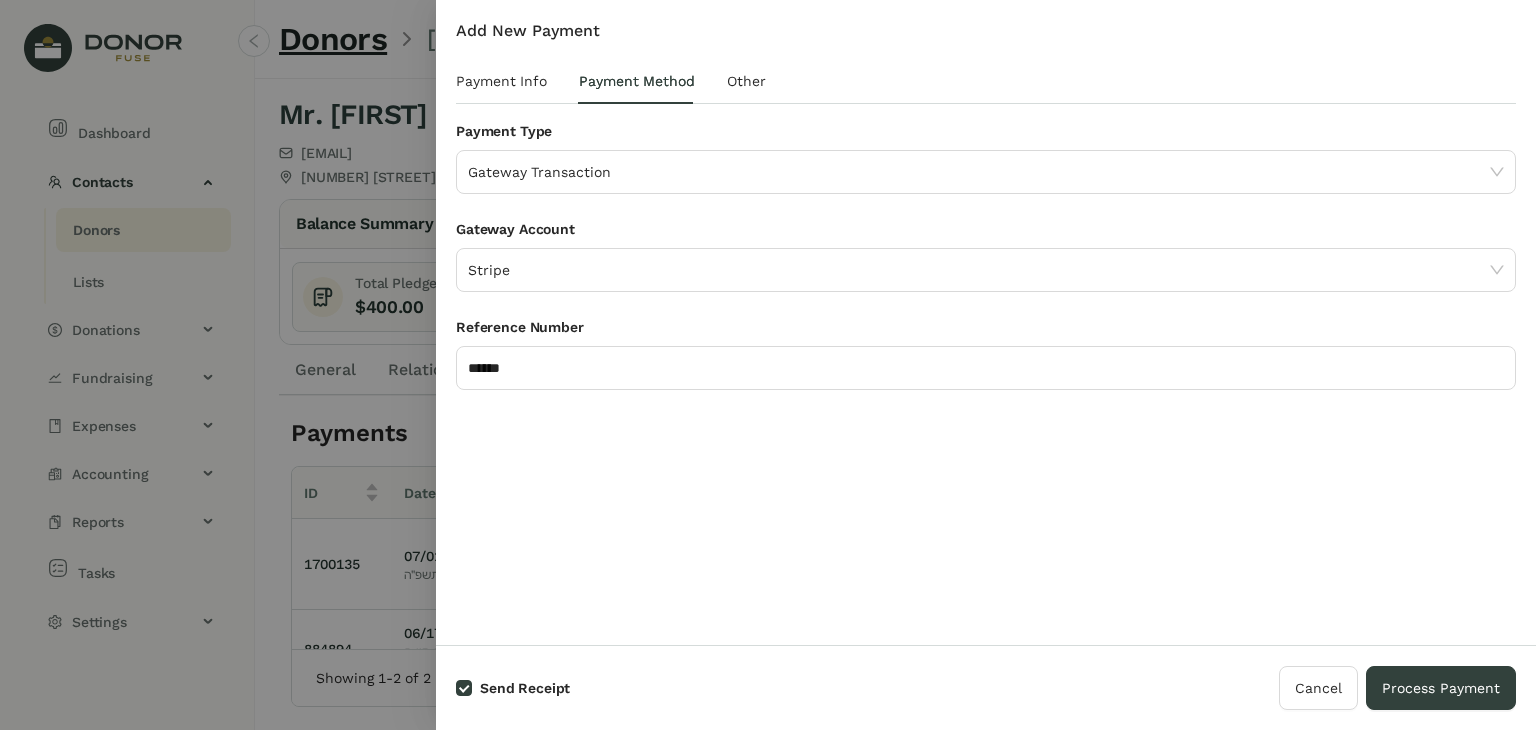 click on "Add New Payment Payment Info Payment Method Other Donor Mr. [FIRST] [LAST] - [NUMBER] | [EMAIL] Date ********* [DATE] [TIME] Amount ******* Name On Receipt (Optional) Apply to Pledges New Pledge ID Date Campaign Fund Total Amount Open Amount Apply Amount [NUMBER] [DATE] RK - Annual Campaign RK - Contributions $180.00 $180.00 *** Total Applied : Credit Amount : $180.00 $0.00 Save Credit Payment Type Gateway Transaction Gateway Account Stripe Reference Number ****** Override Template Group (Optional) Select Template Group Tags Please select Notes Attachments Upload Deposit Id Date Account No Data Time User Field Old Value New Value No Data Account Amount Debit Amount Credit Fund No Data" at bounding box center (986, 322) 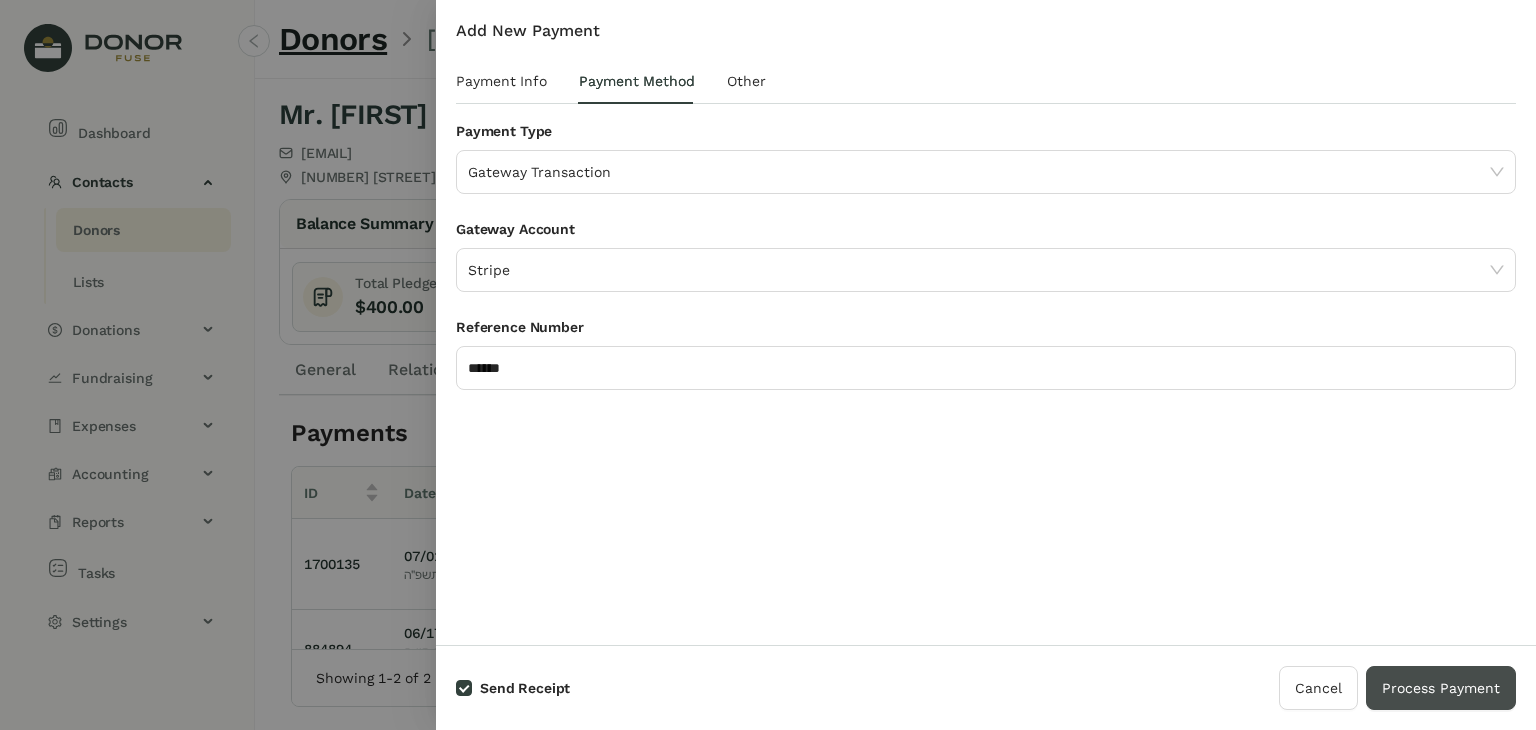 click on "Process Payment" at bounding box center (1441, 688) 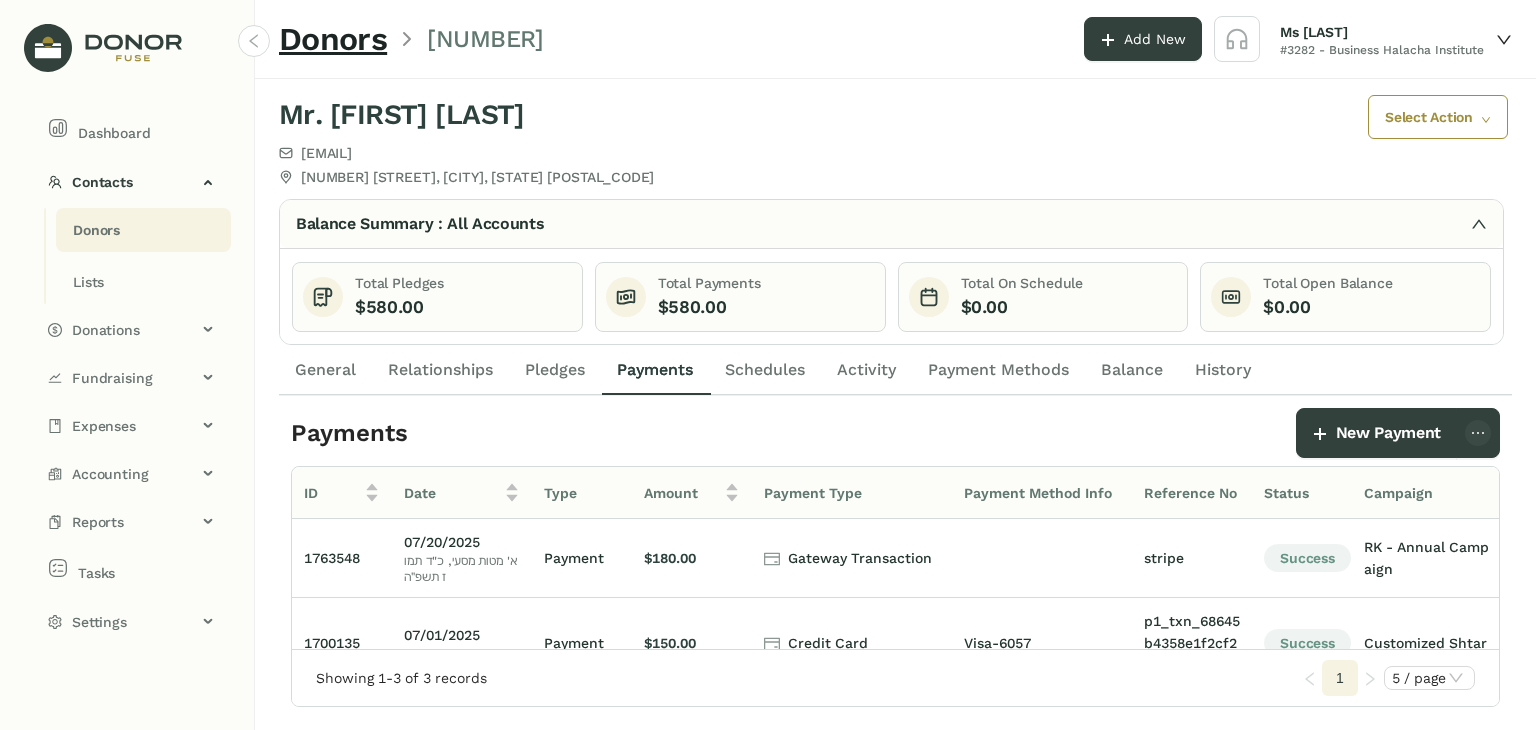 click on "Donors" 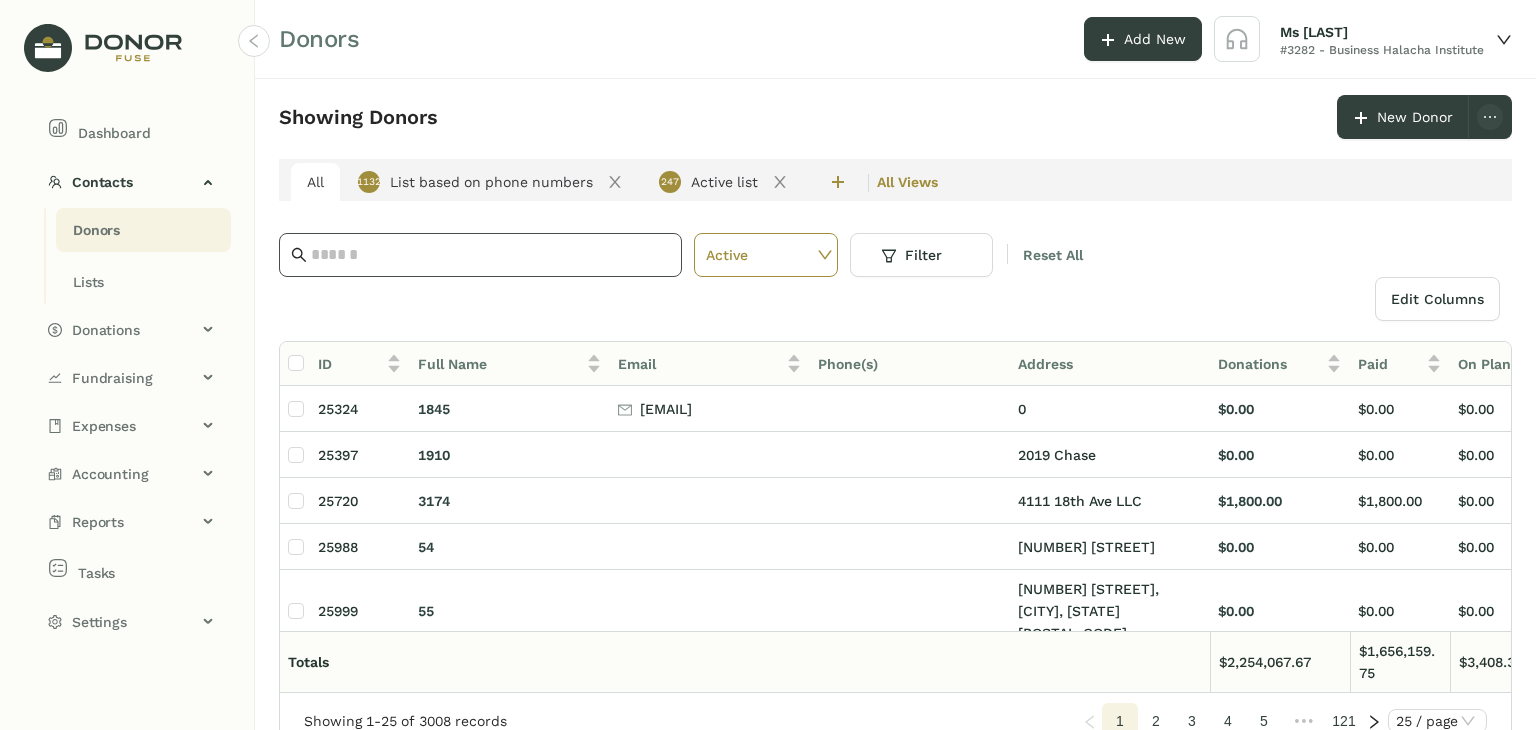 click 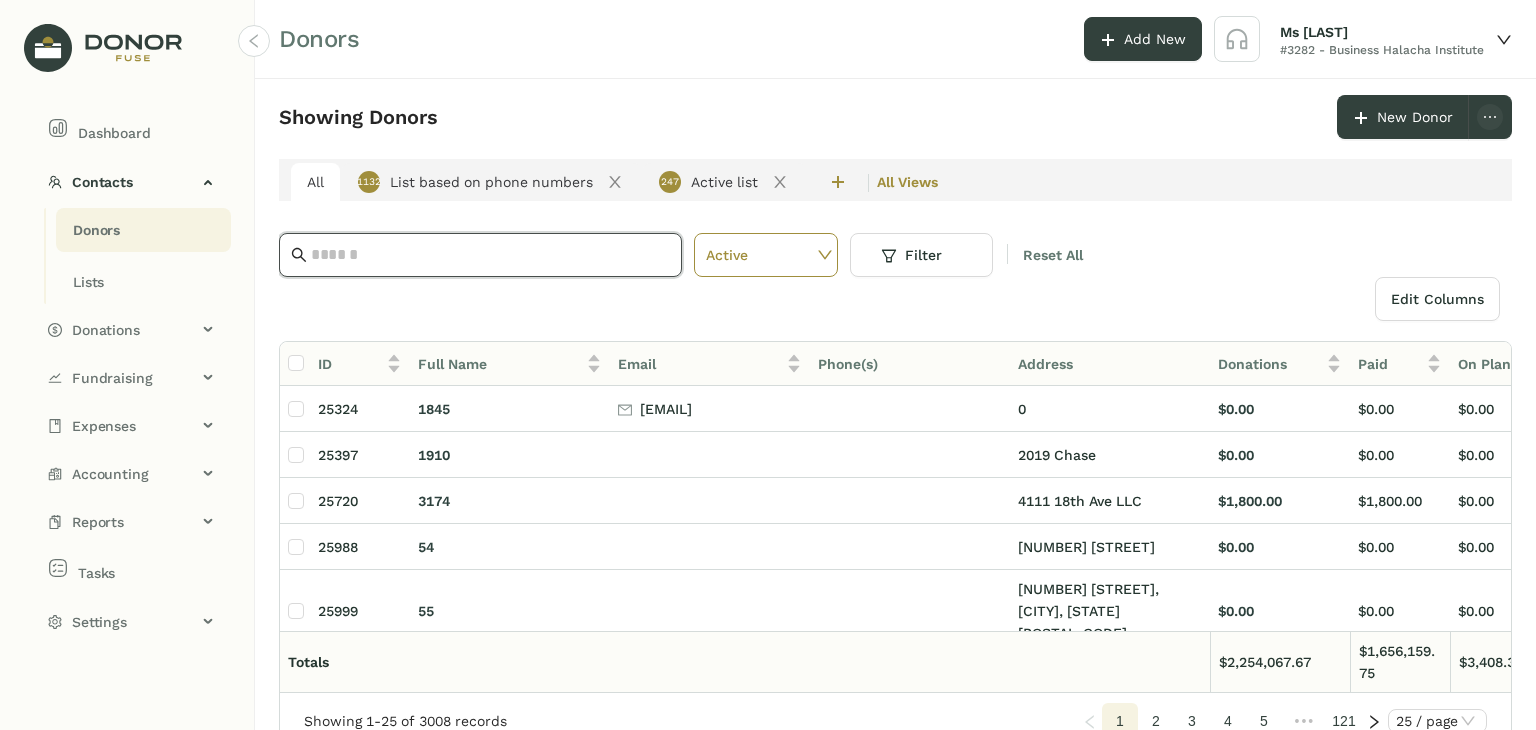 type on "*" 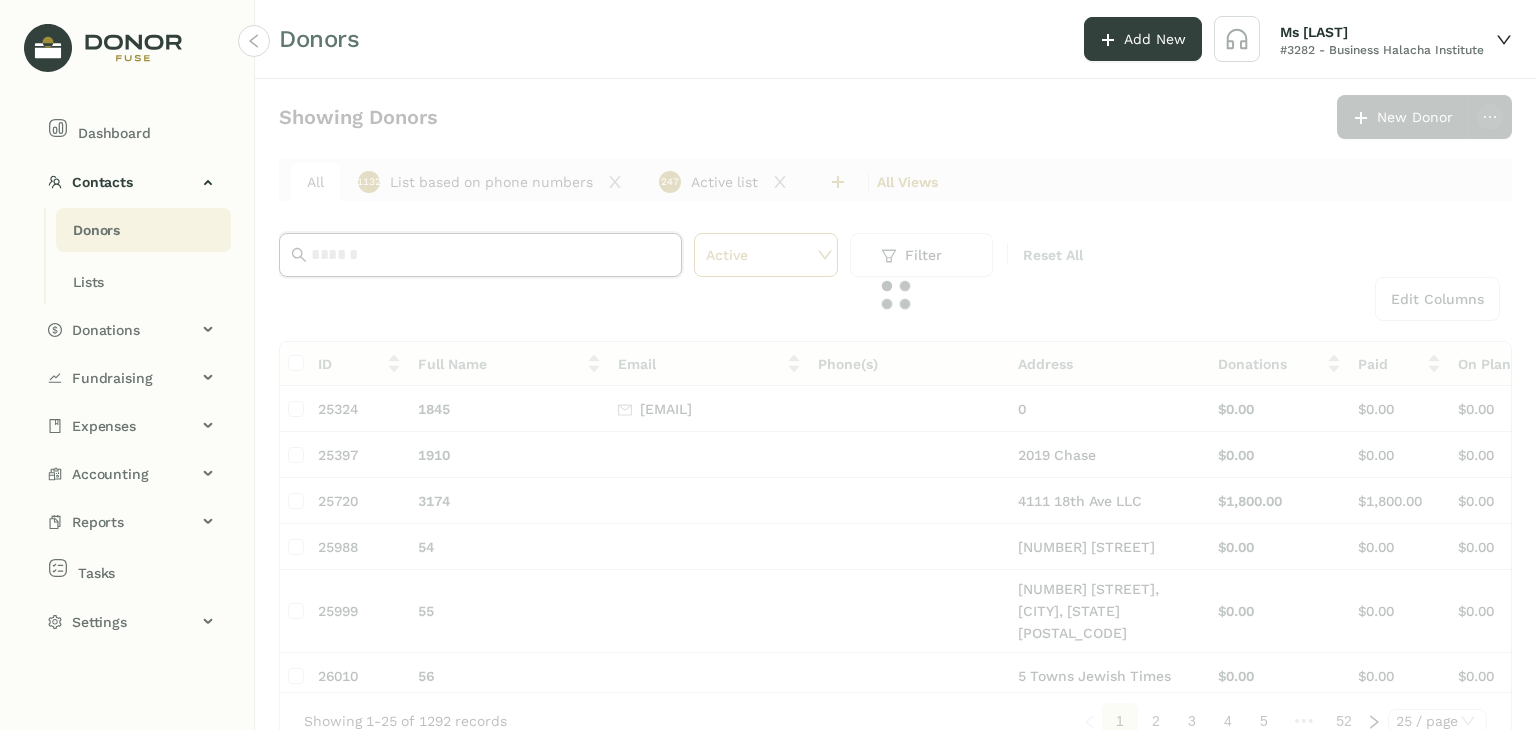 paste on "**********" 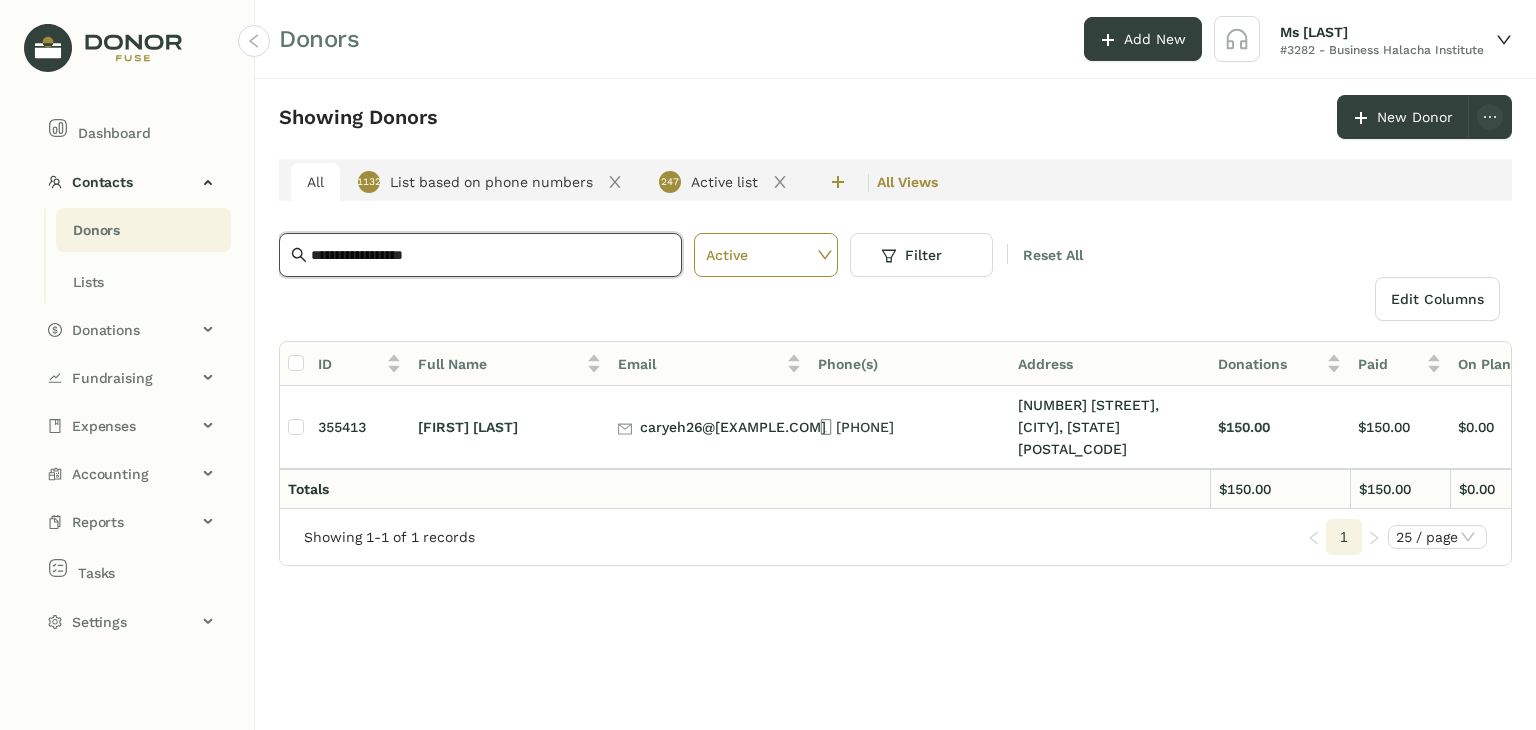 type on "**********" 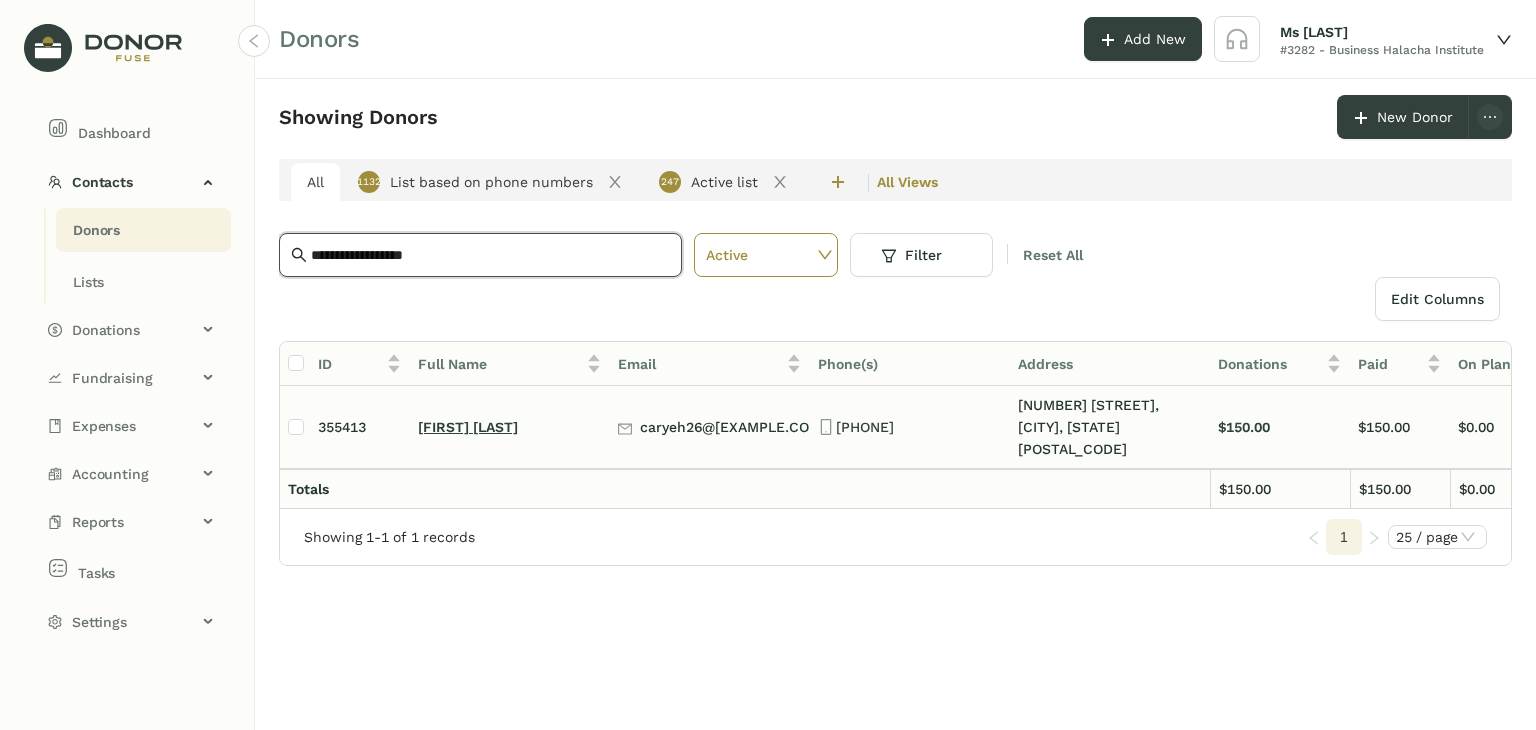 click on "[FIRST] [LAST]" 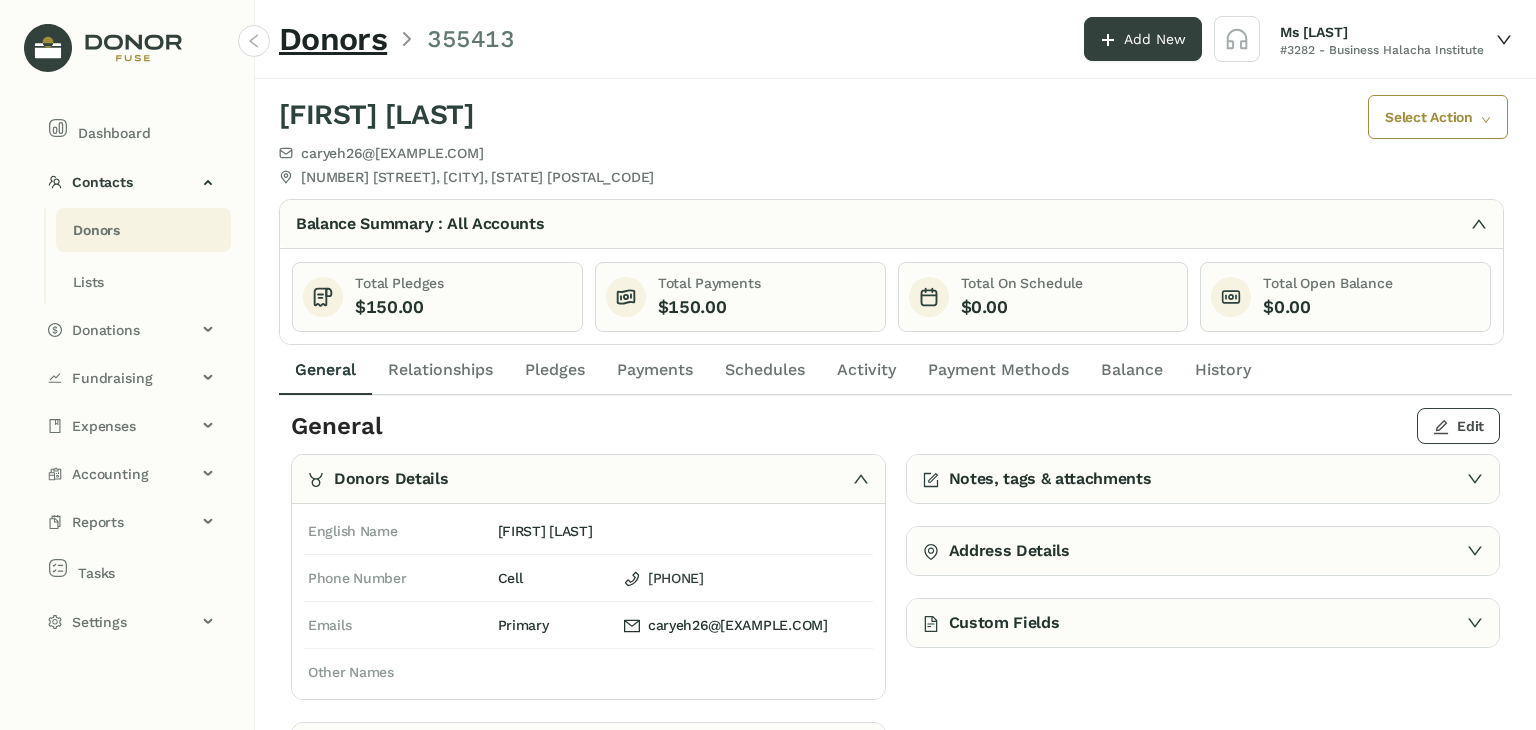 click 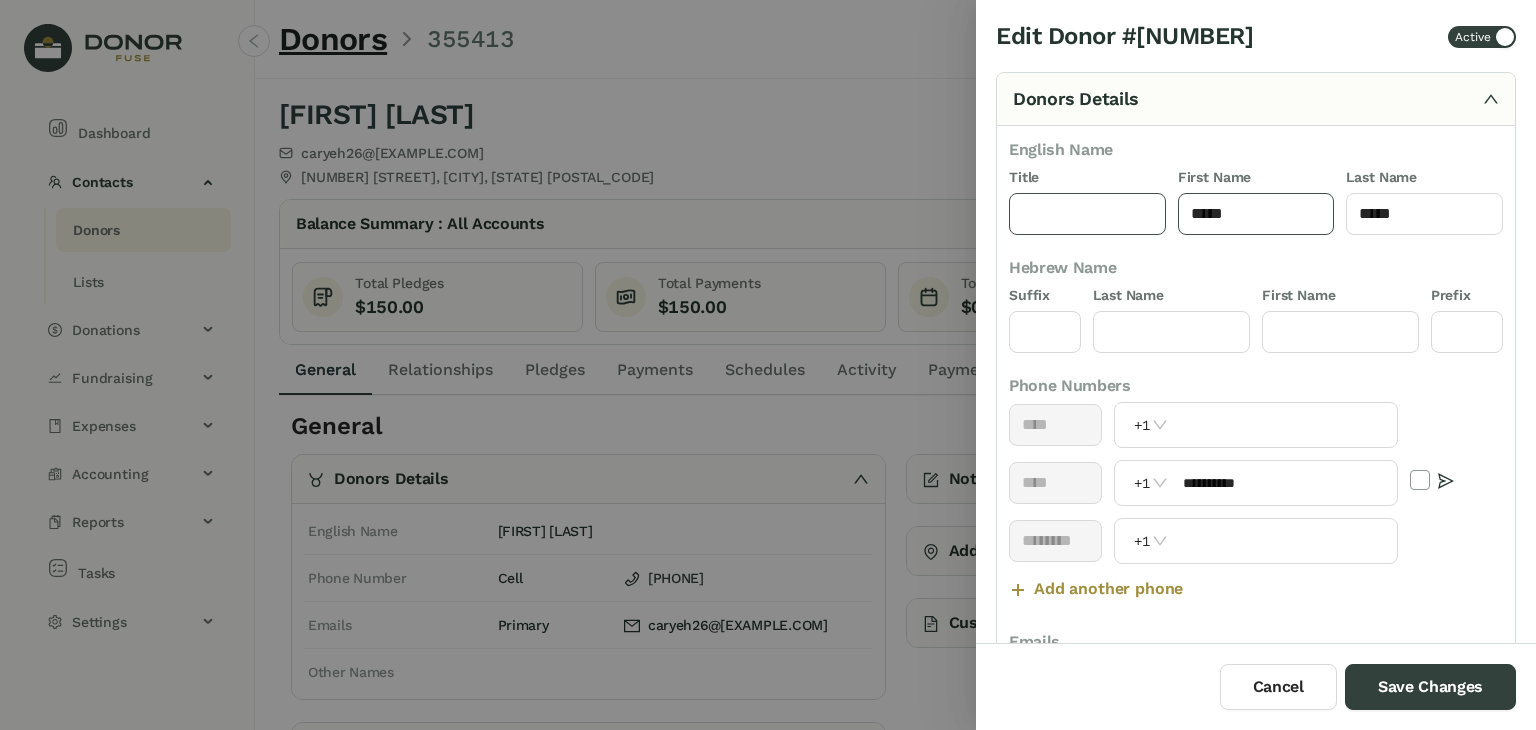 drag, startPoint x: 1239, startPoint y: 216, endPoint x: 1060, endPoint y: 231, distance: 179.6274 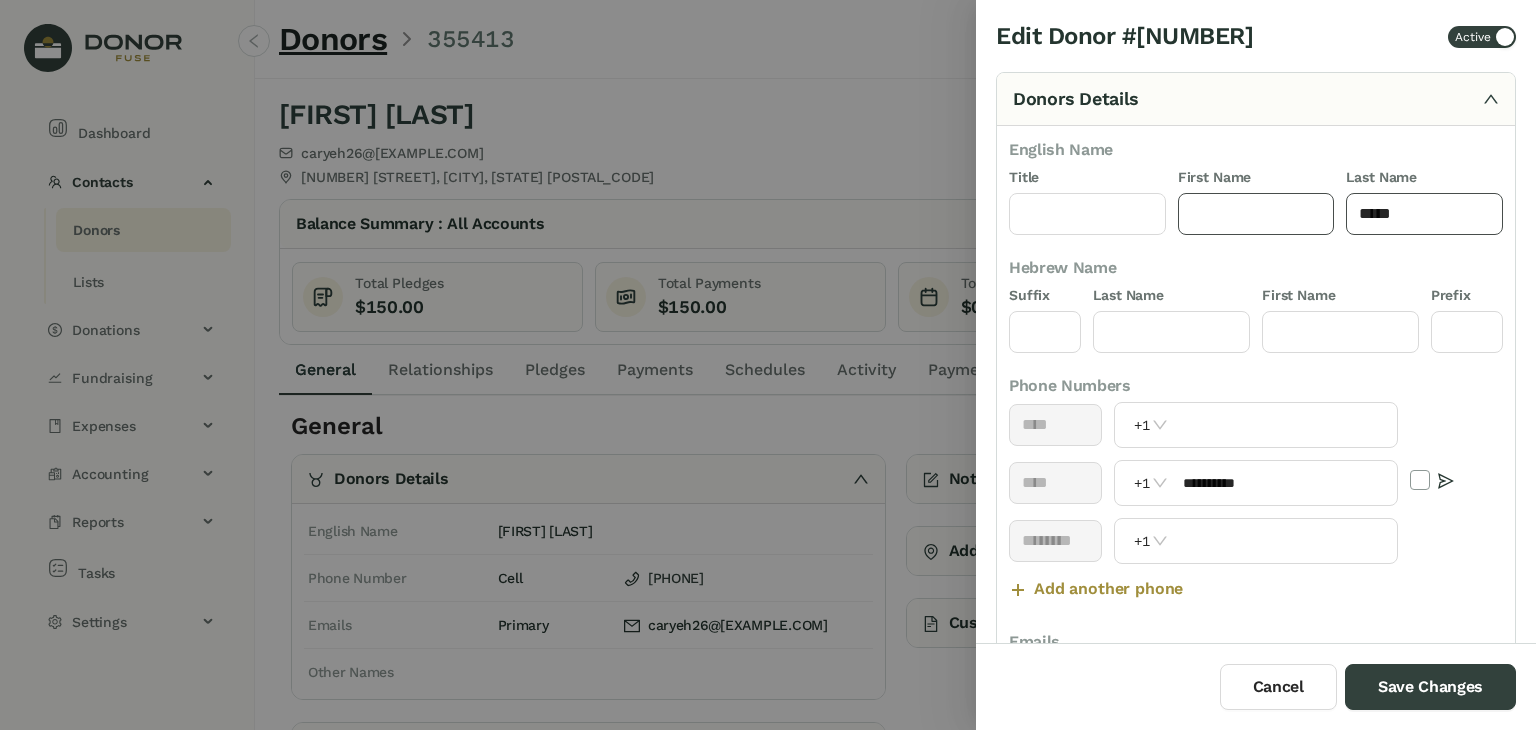 type 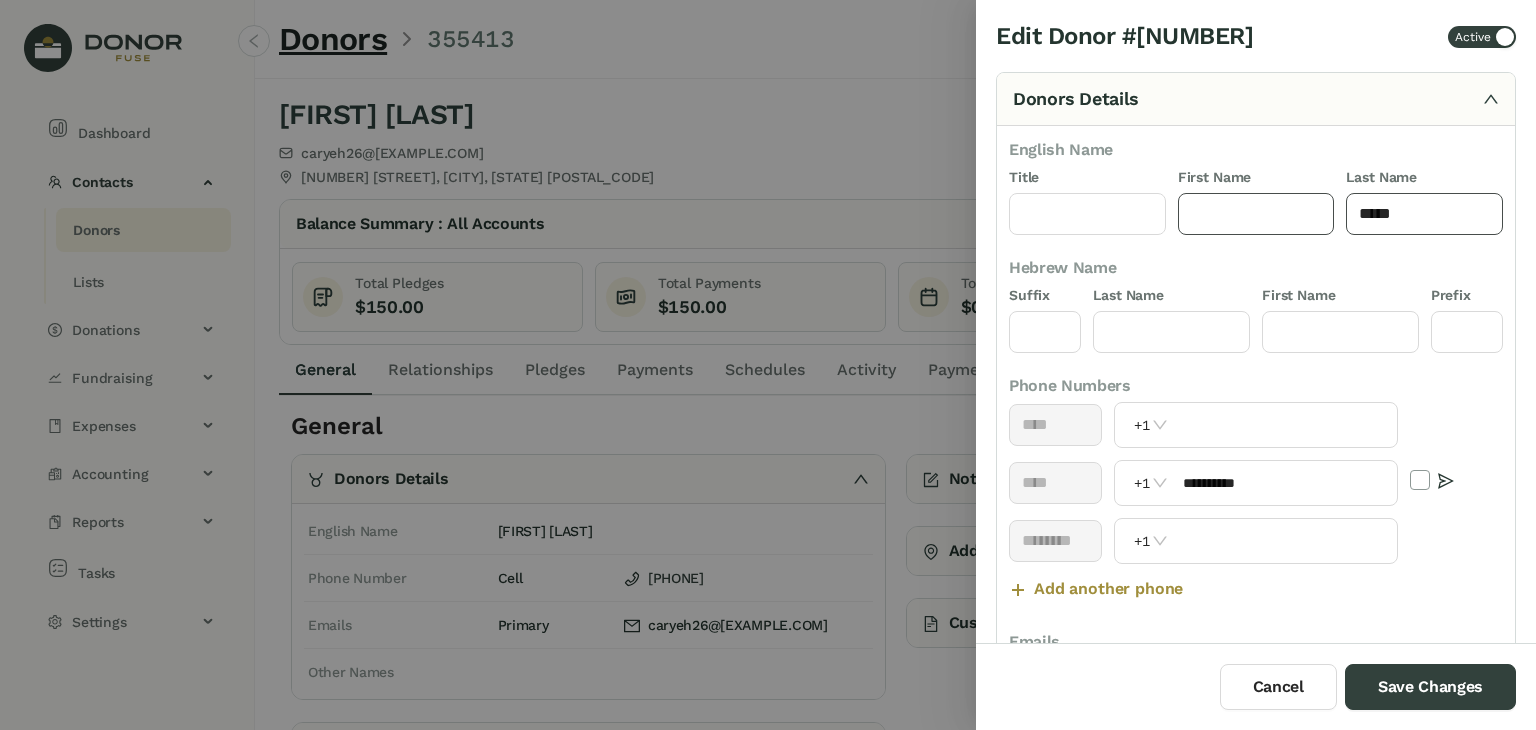 drag, startPoint x: 1408, startPoint y: 215, endPoint x: 1196, endPoint y: 225, distance: 212.23572 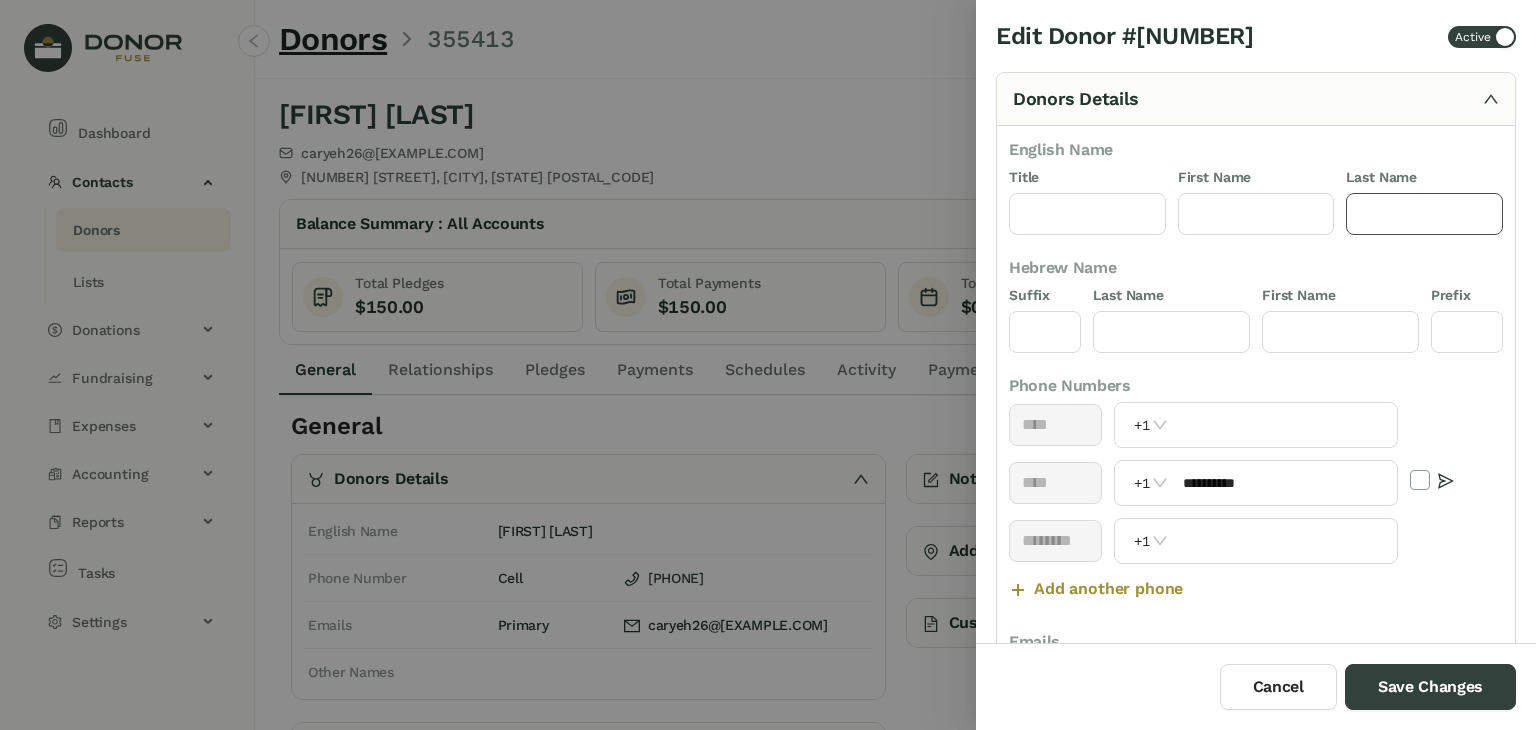 type 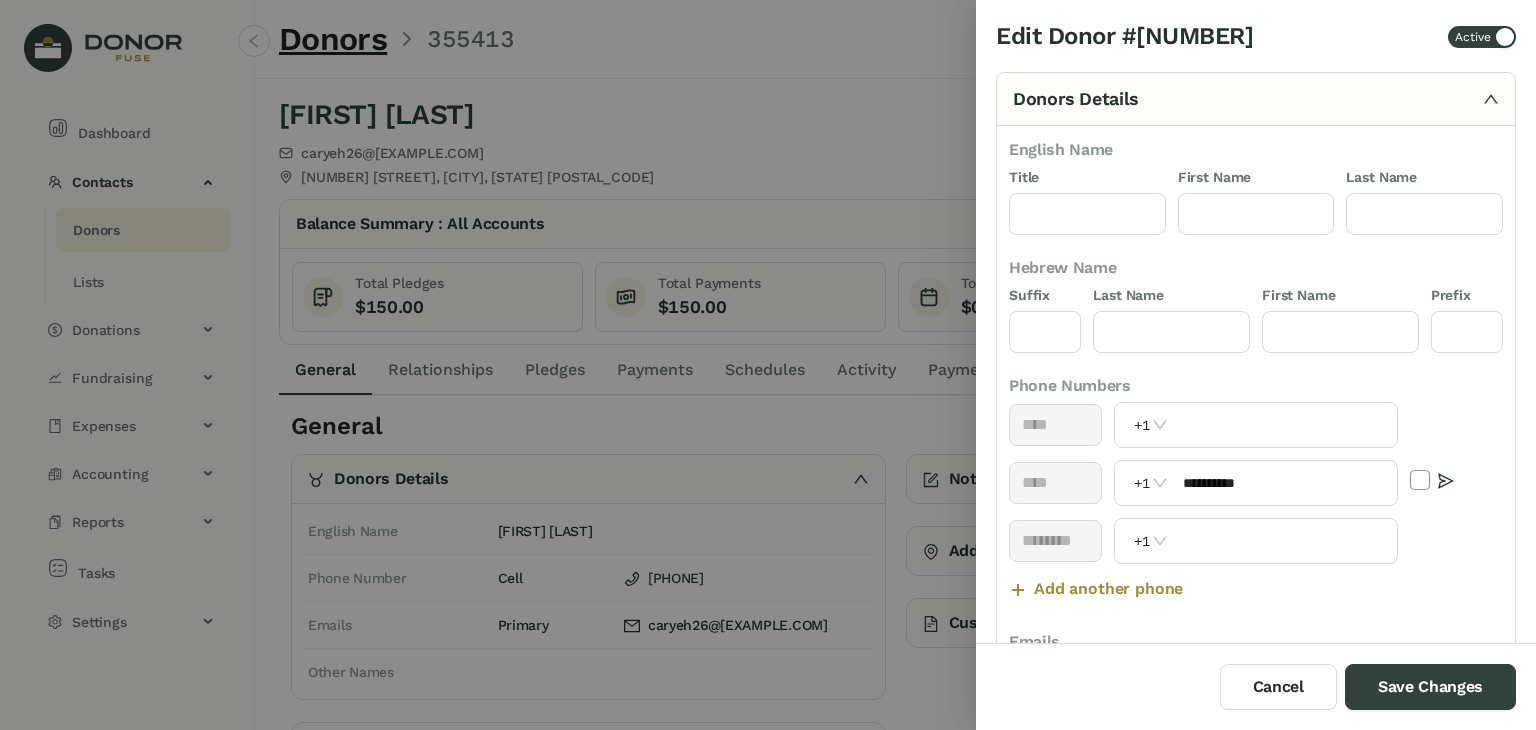 click 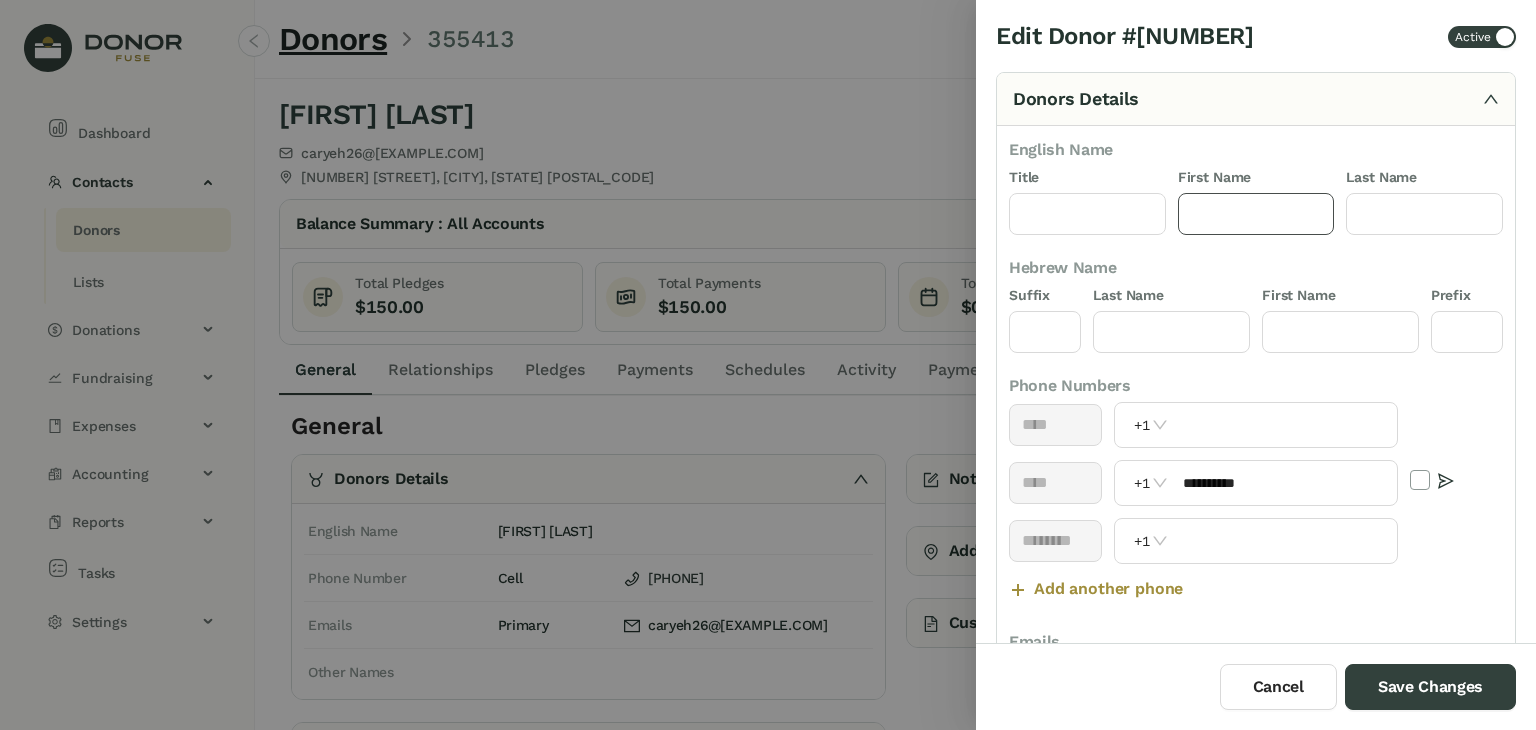 click 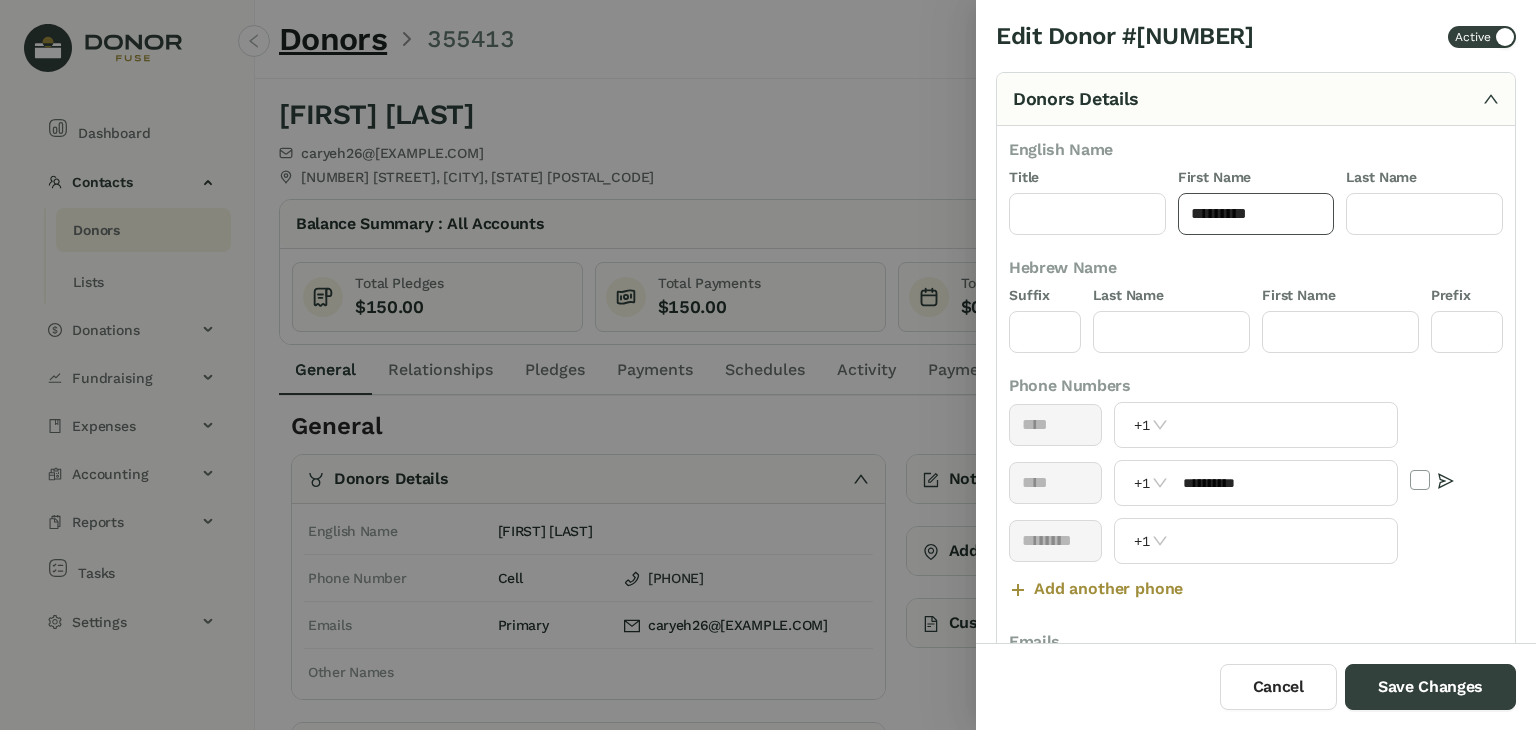 type on "*********" 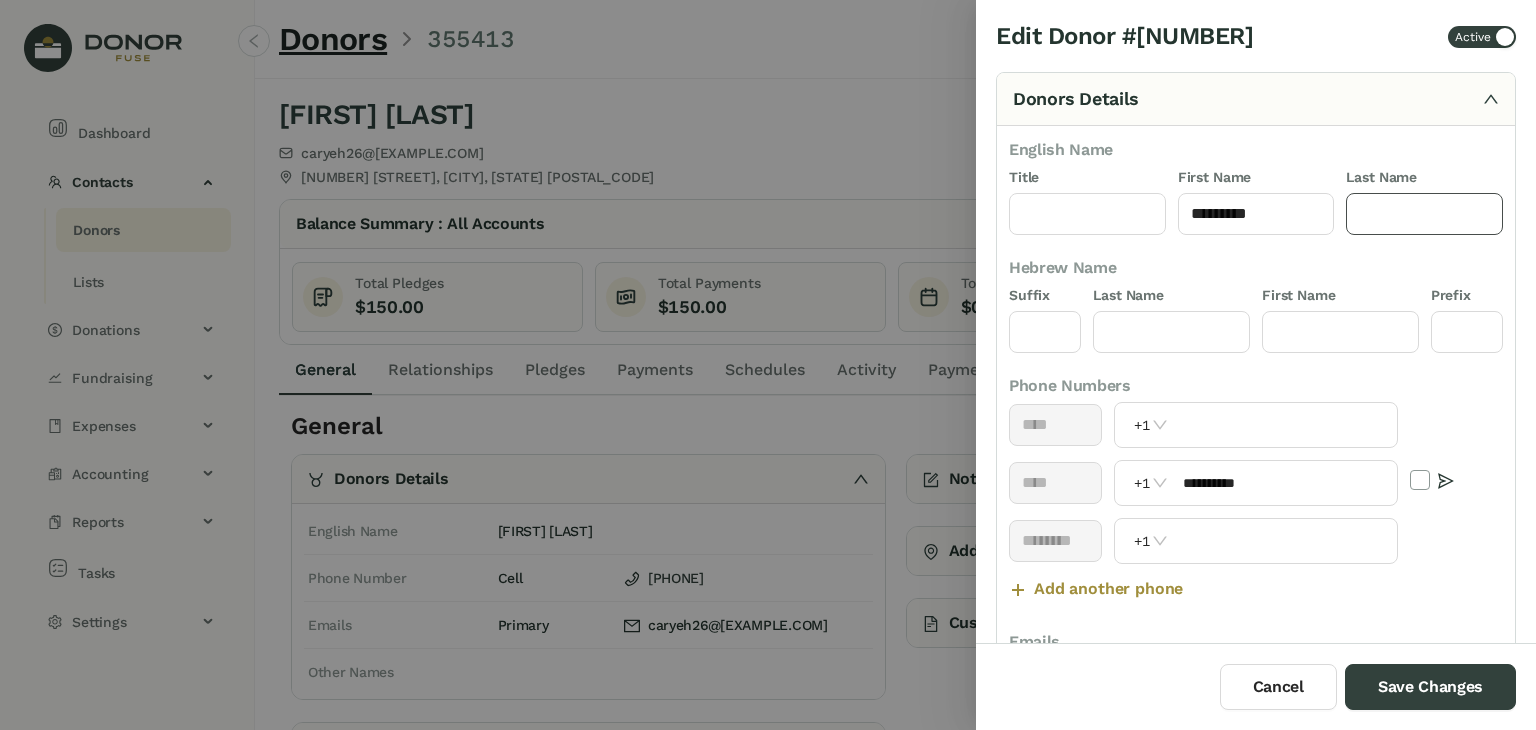 click 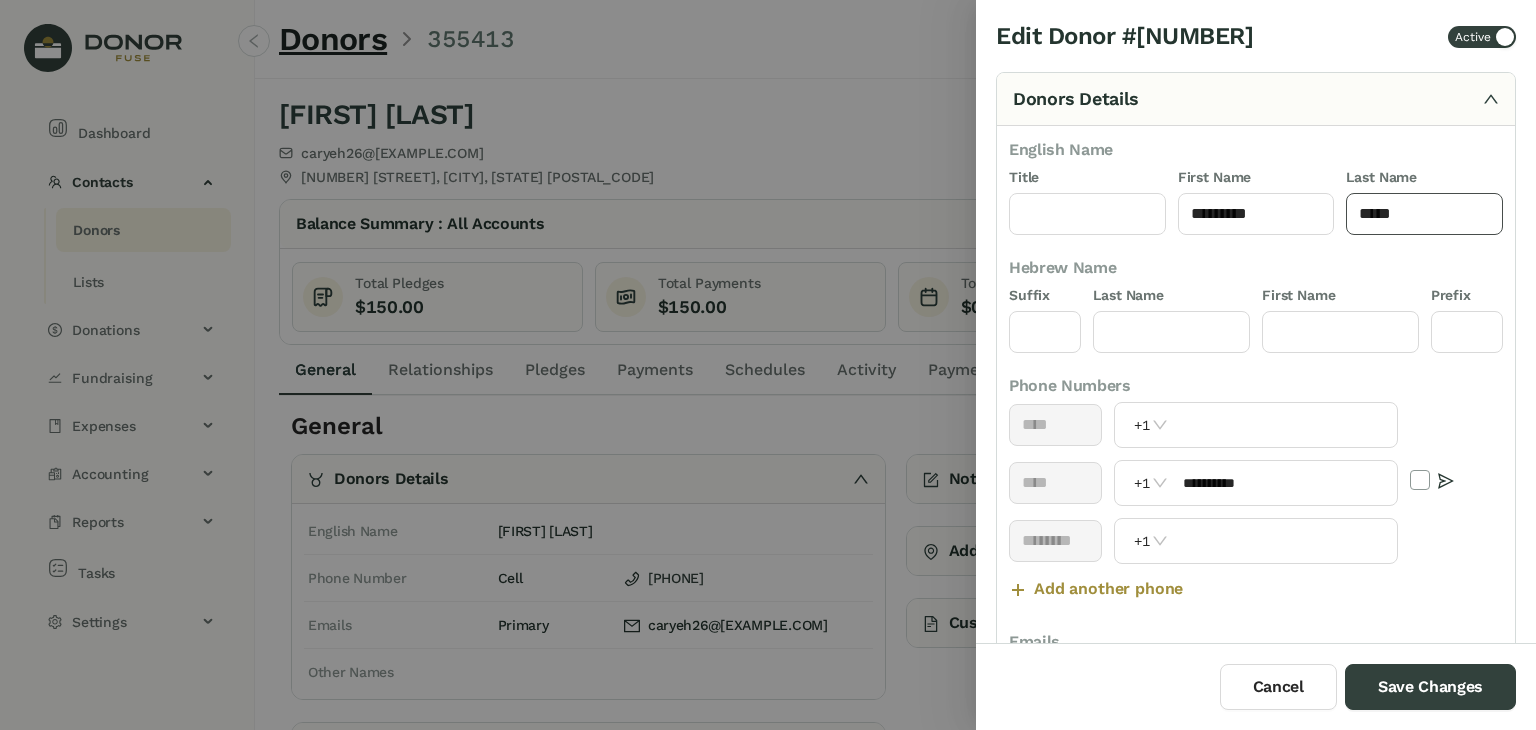 type on "*****" 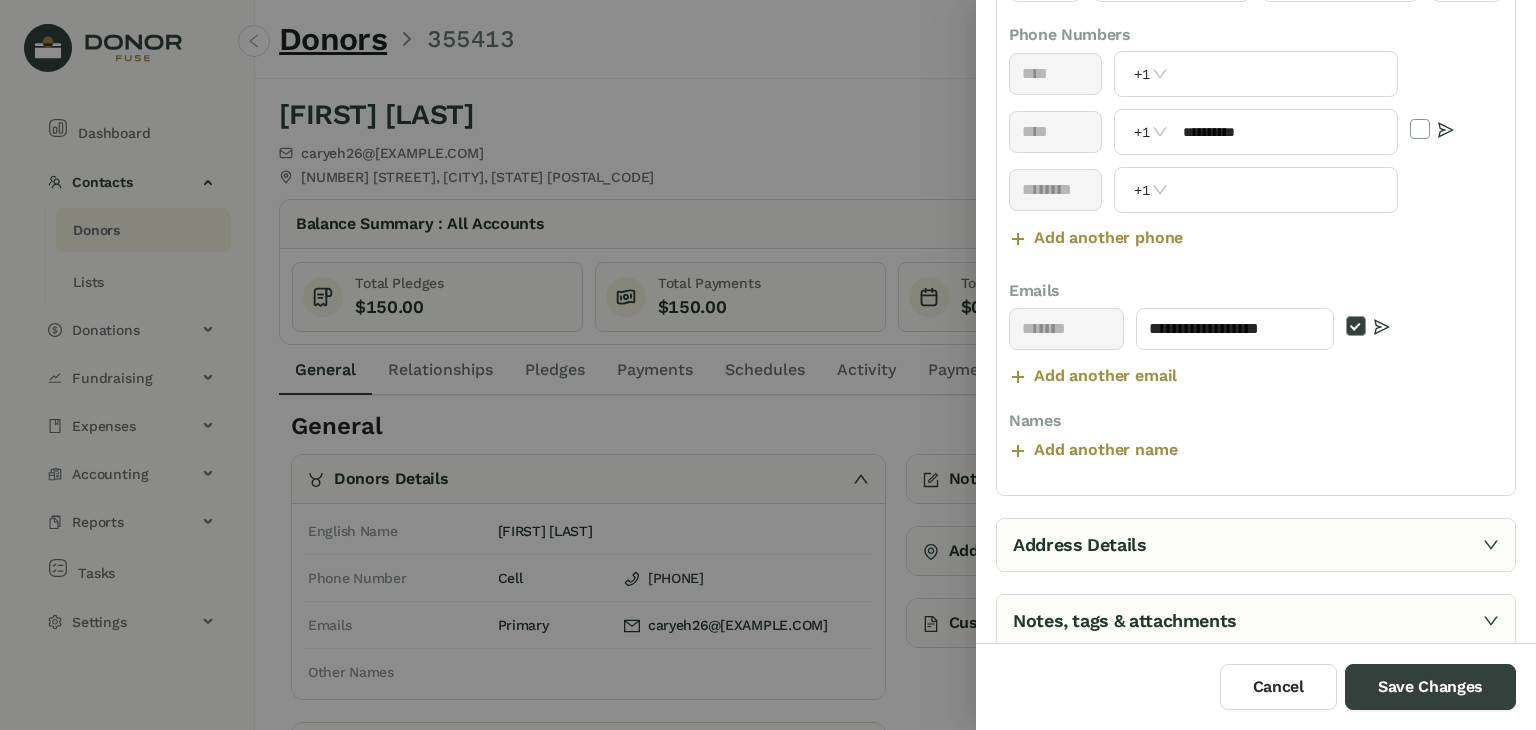 scroll, scrollTop: 443, scrollLeft: 0, axis: vertical 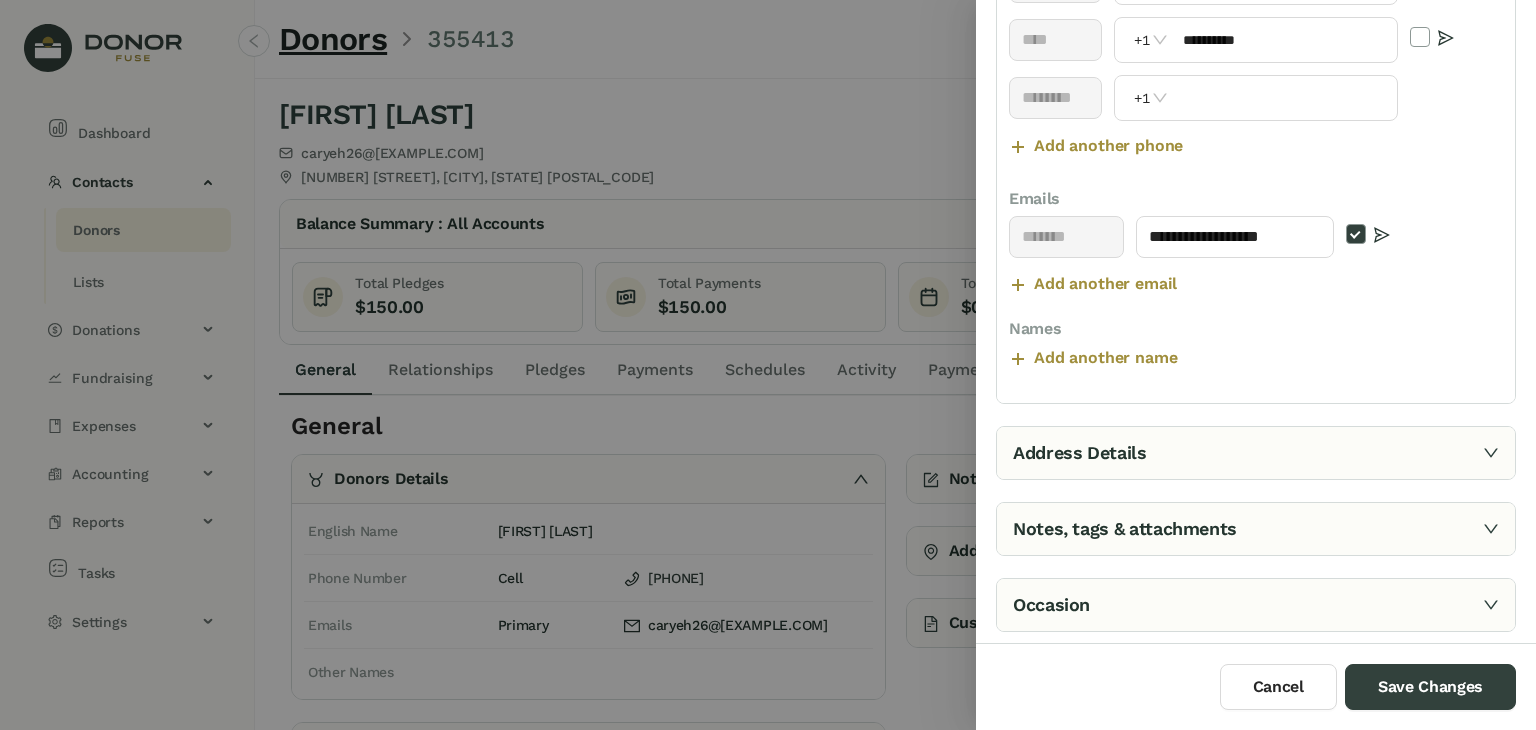 click on "Address Details" at bounding box center (1256, 453) 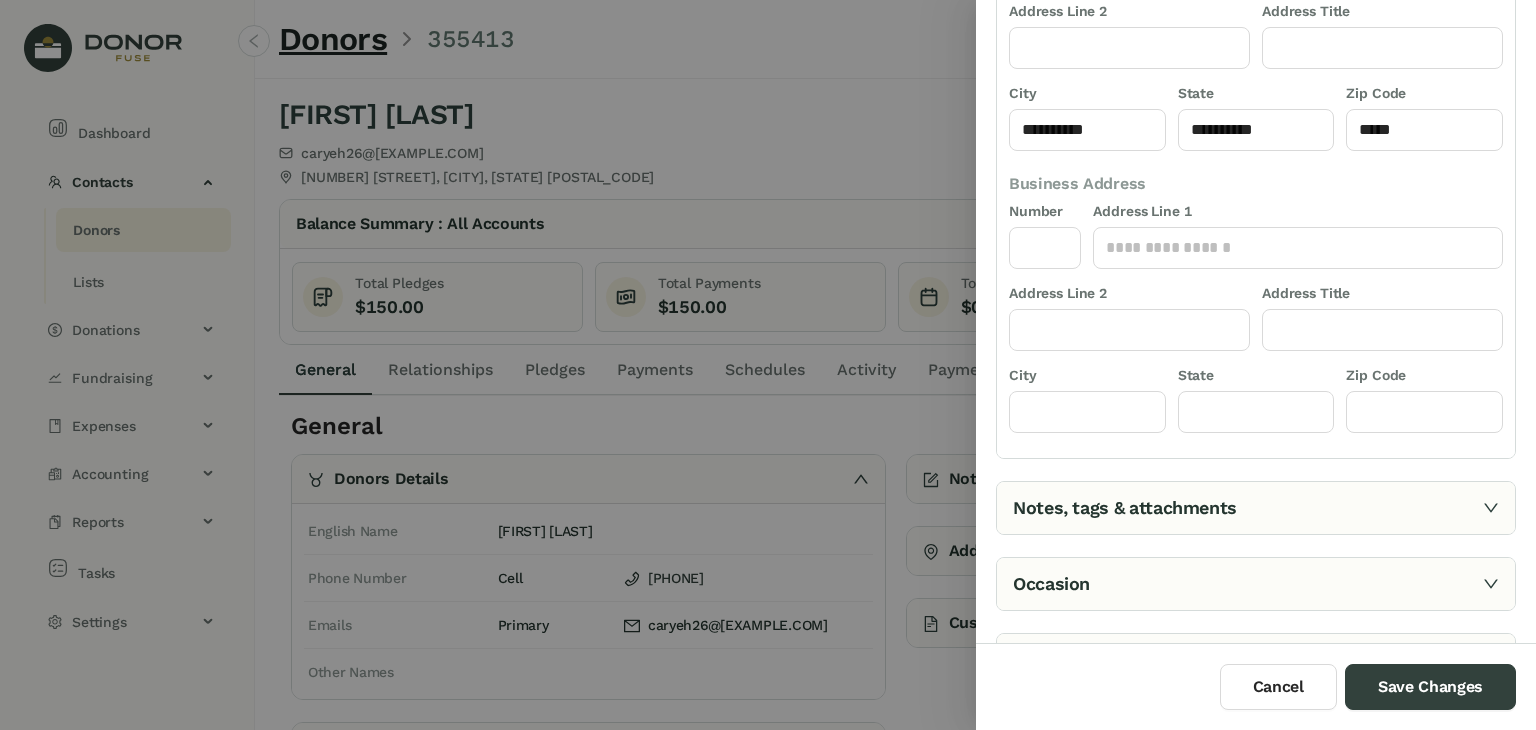 scroll, scrollTop: 461, scrollLeft: 0, axis: vertical 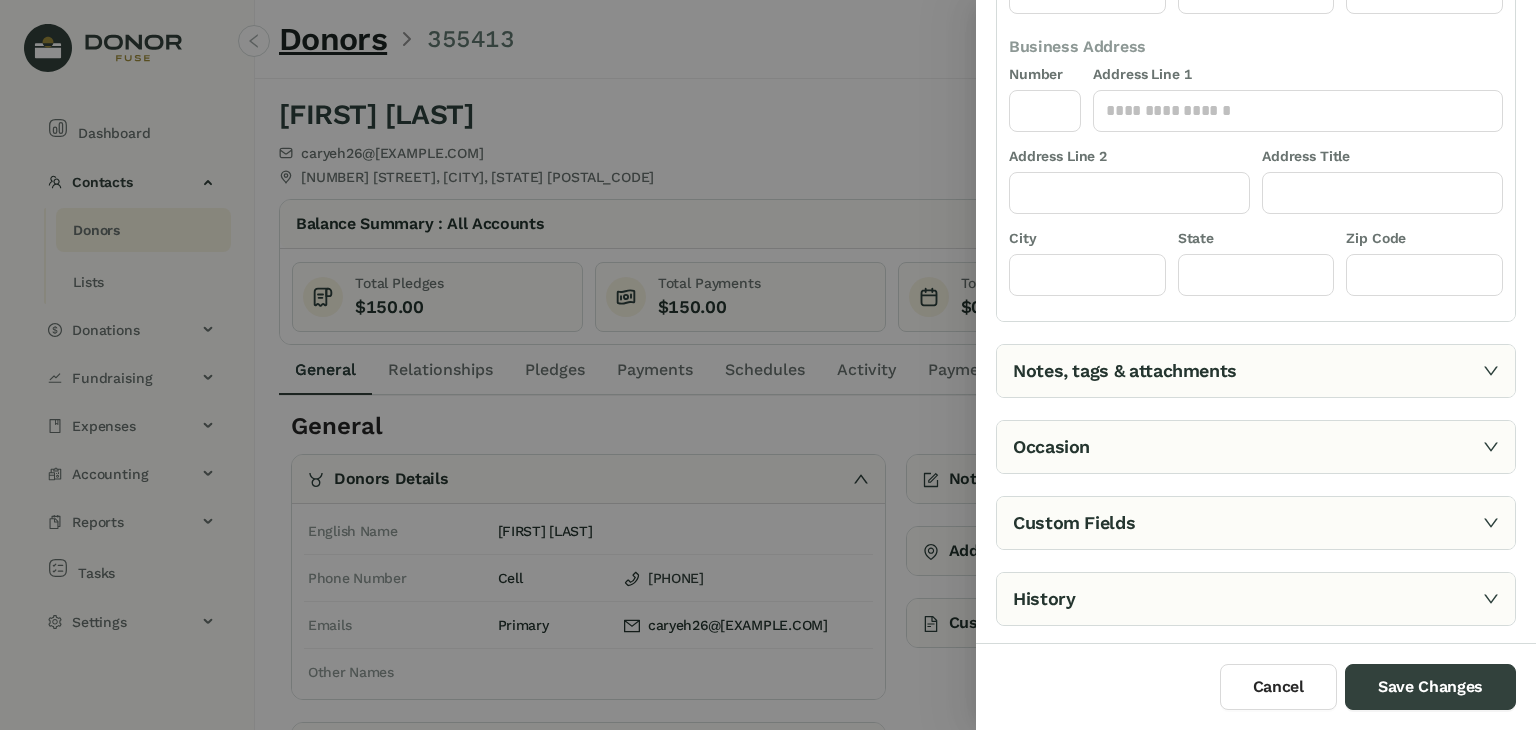click on "Notes, tags & attachments" at bounding box center [1256, 371] 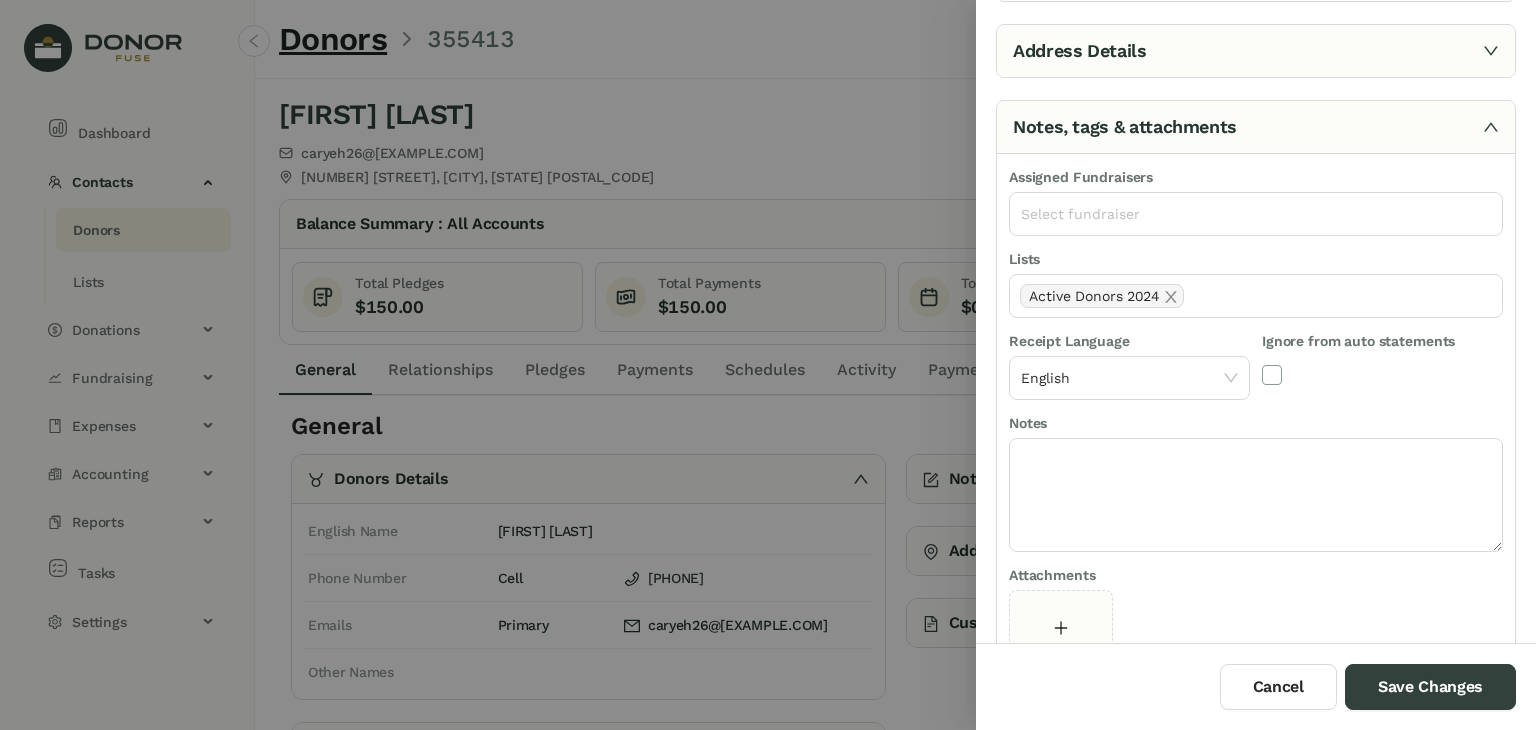 scroll, scrollTop: 57, scrollLeft: 0, axis: vertical 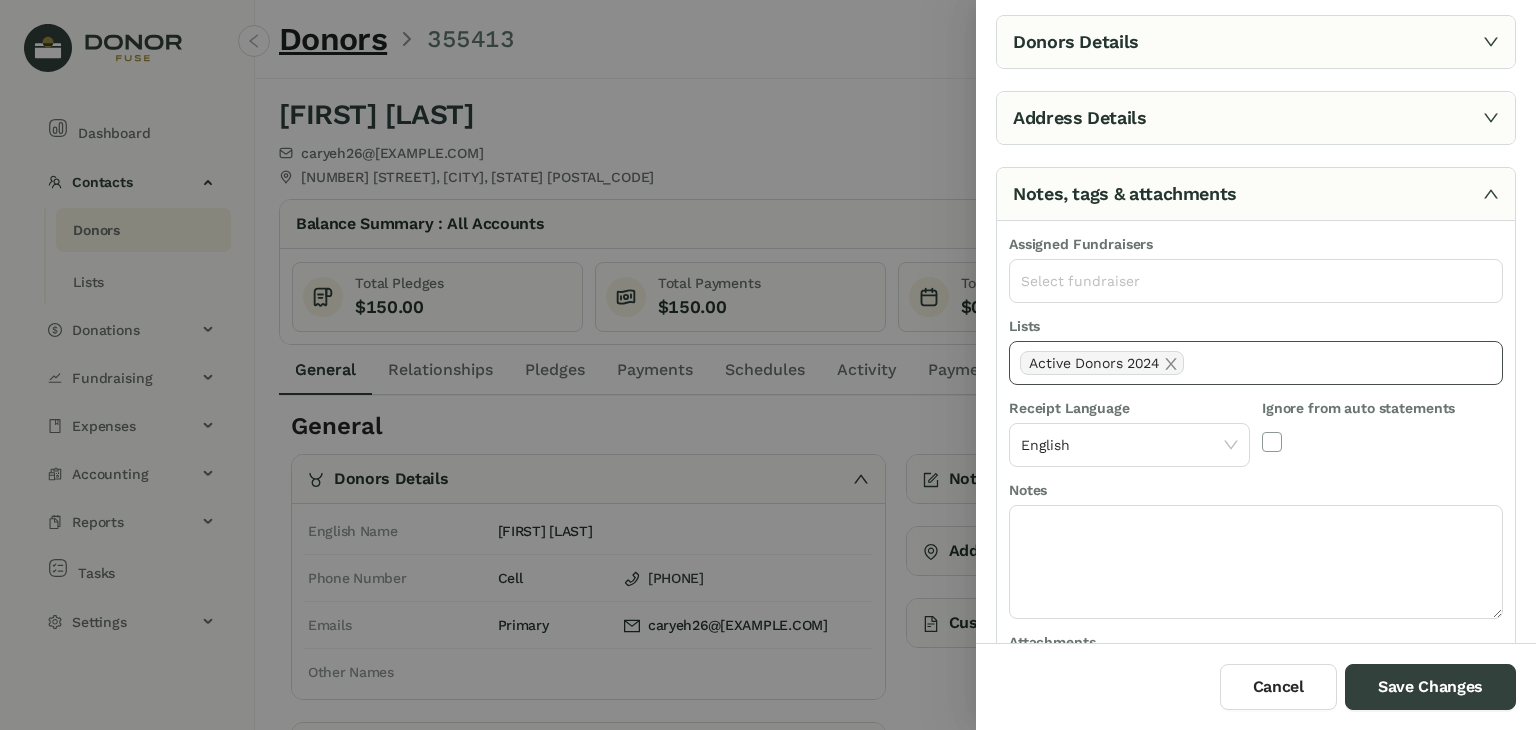 click on "Active Donors 2024" 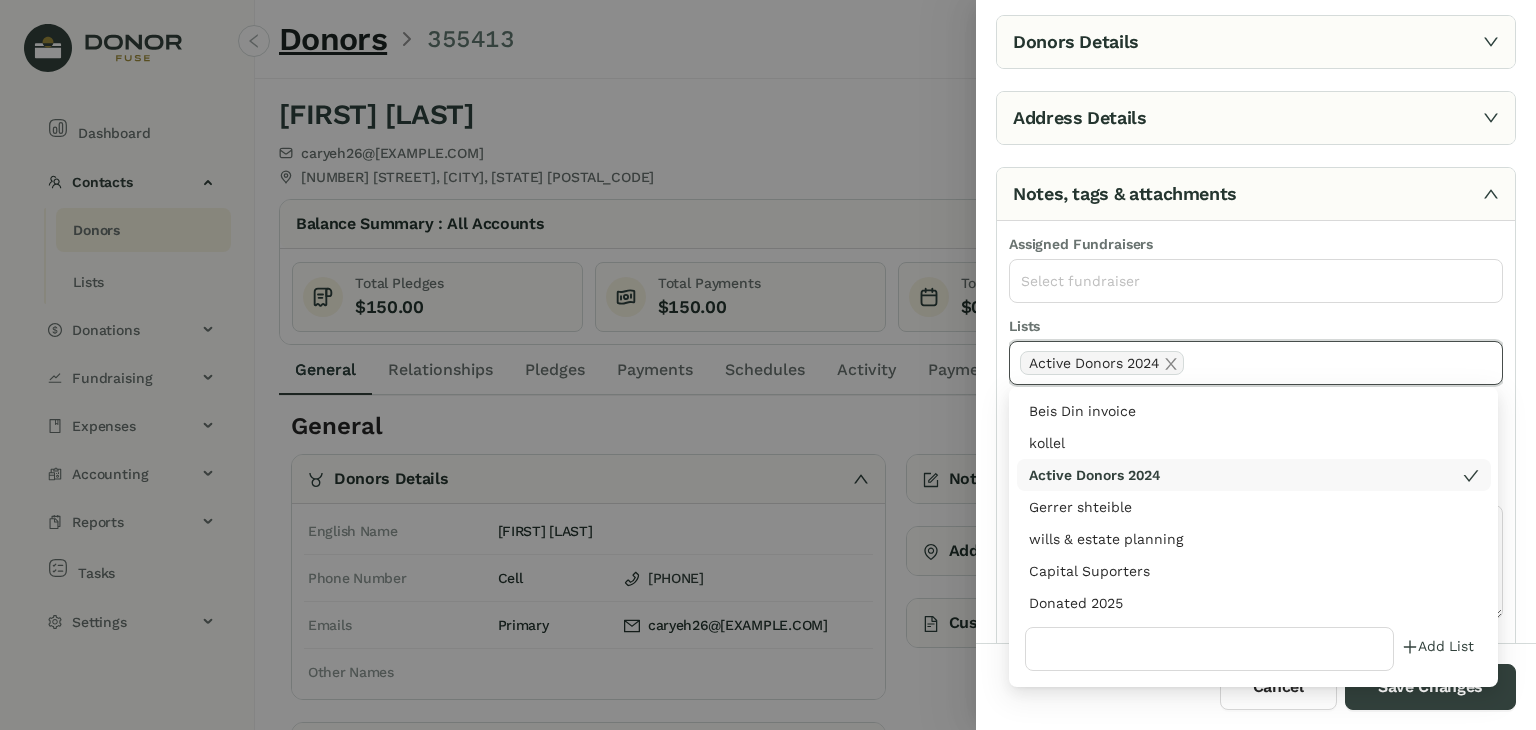 click on "Donated 2025" at bounding box center [1254, 603] 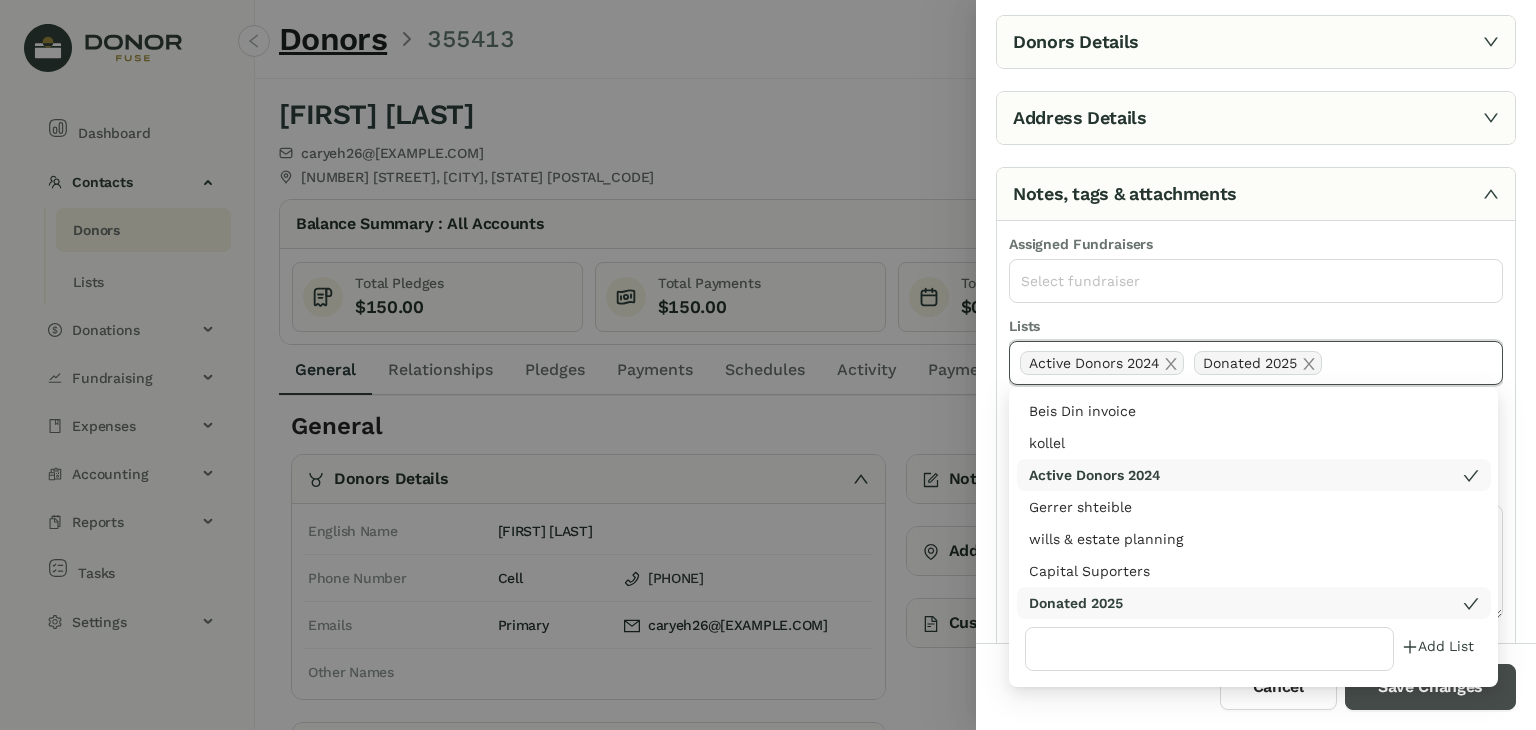 click on "Save Changes" at bounding box center (1430, 687) 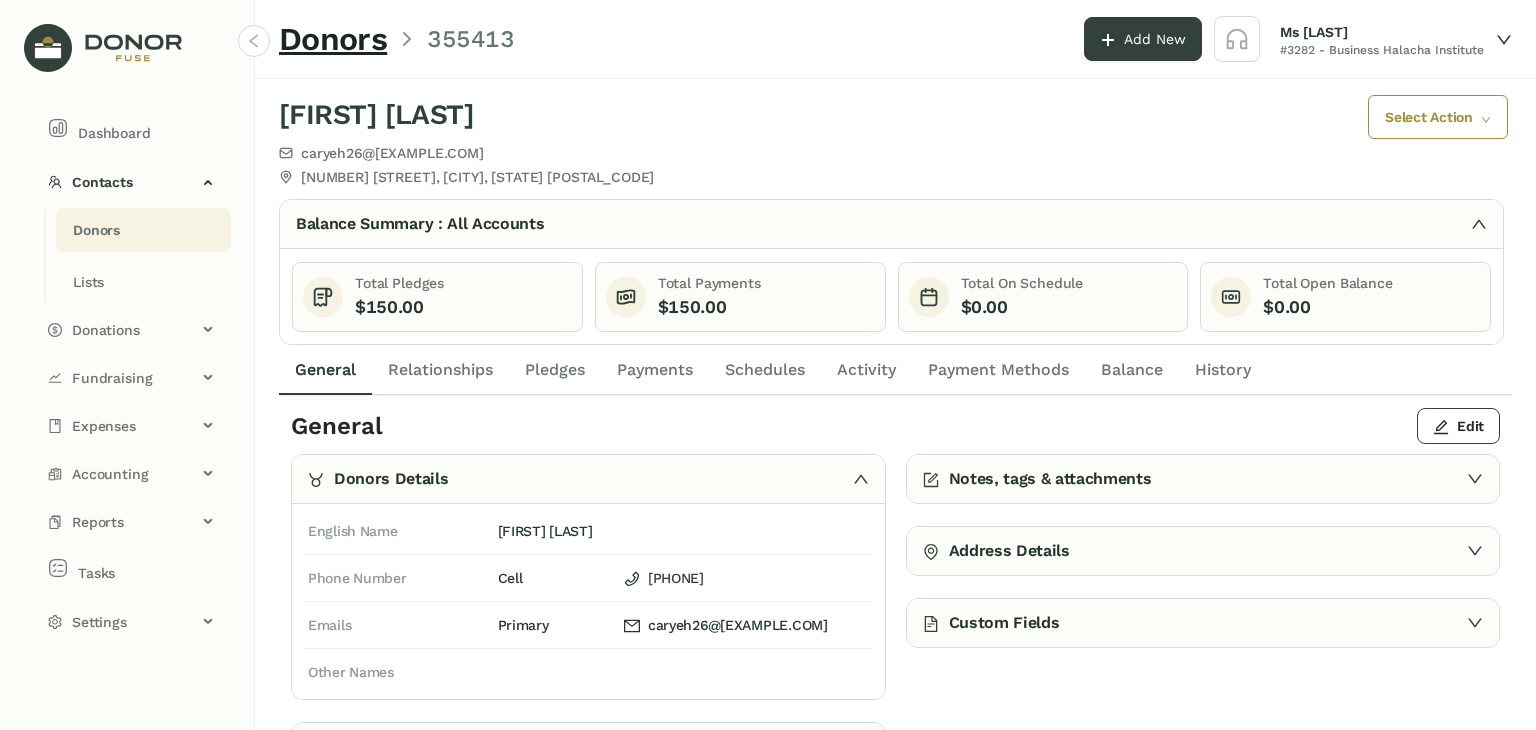 click on "Payments" 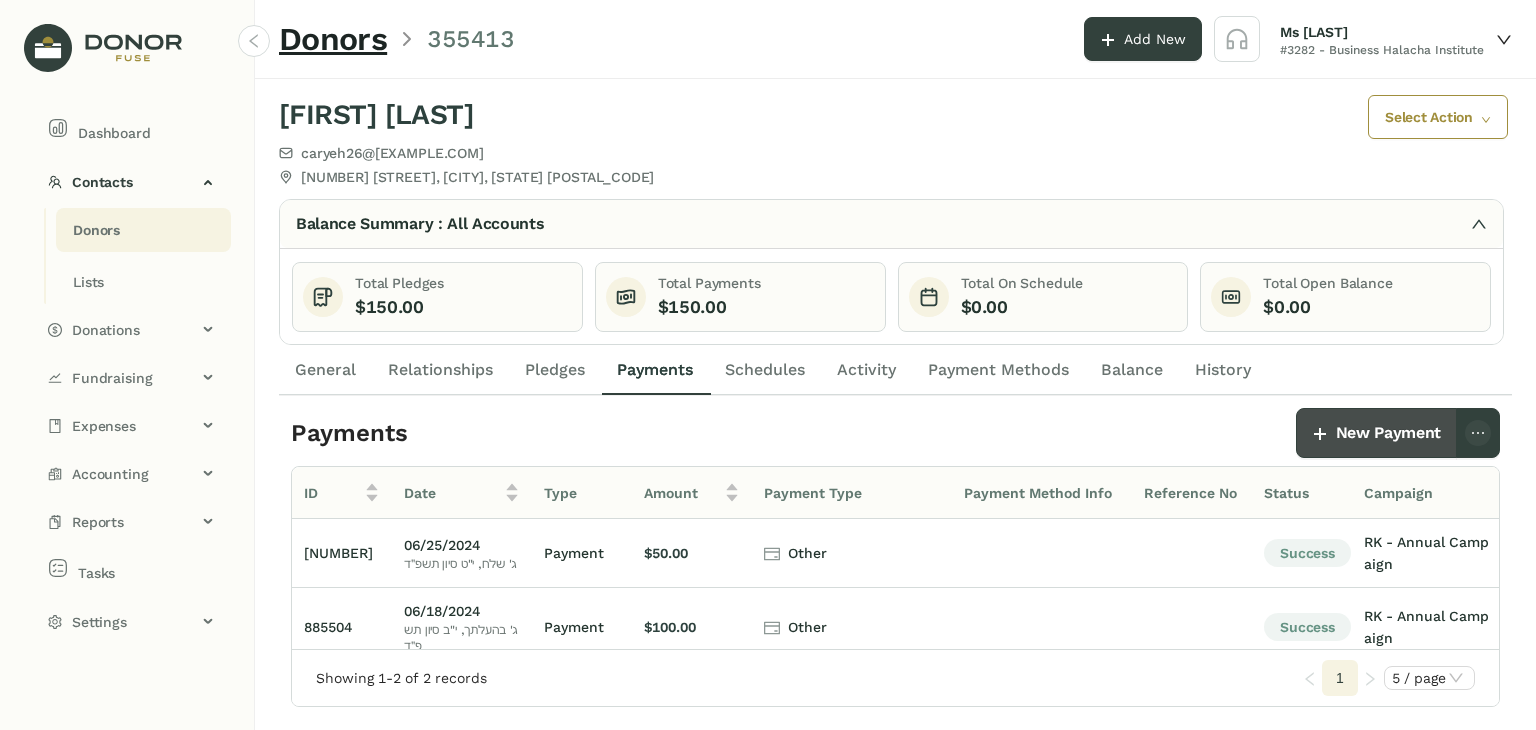 click on "New Payment" 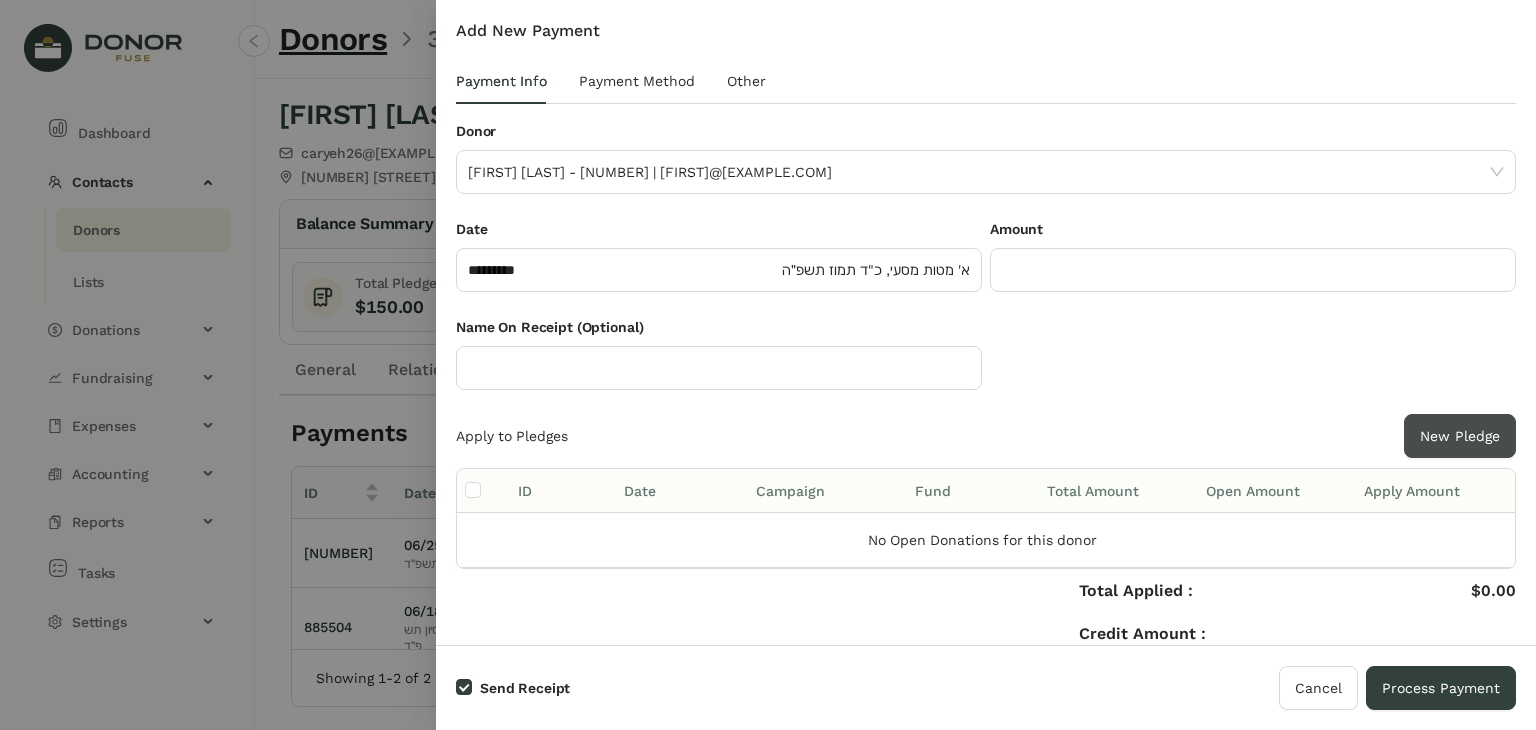 click on "New Pledge" at bounding box center (1460, 436) 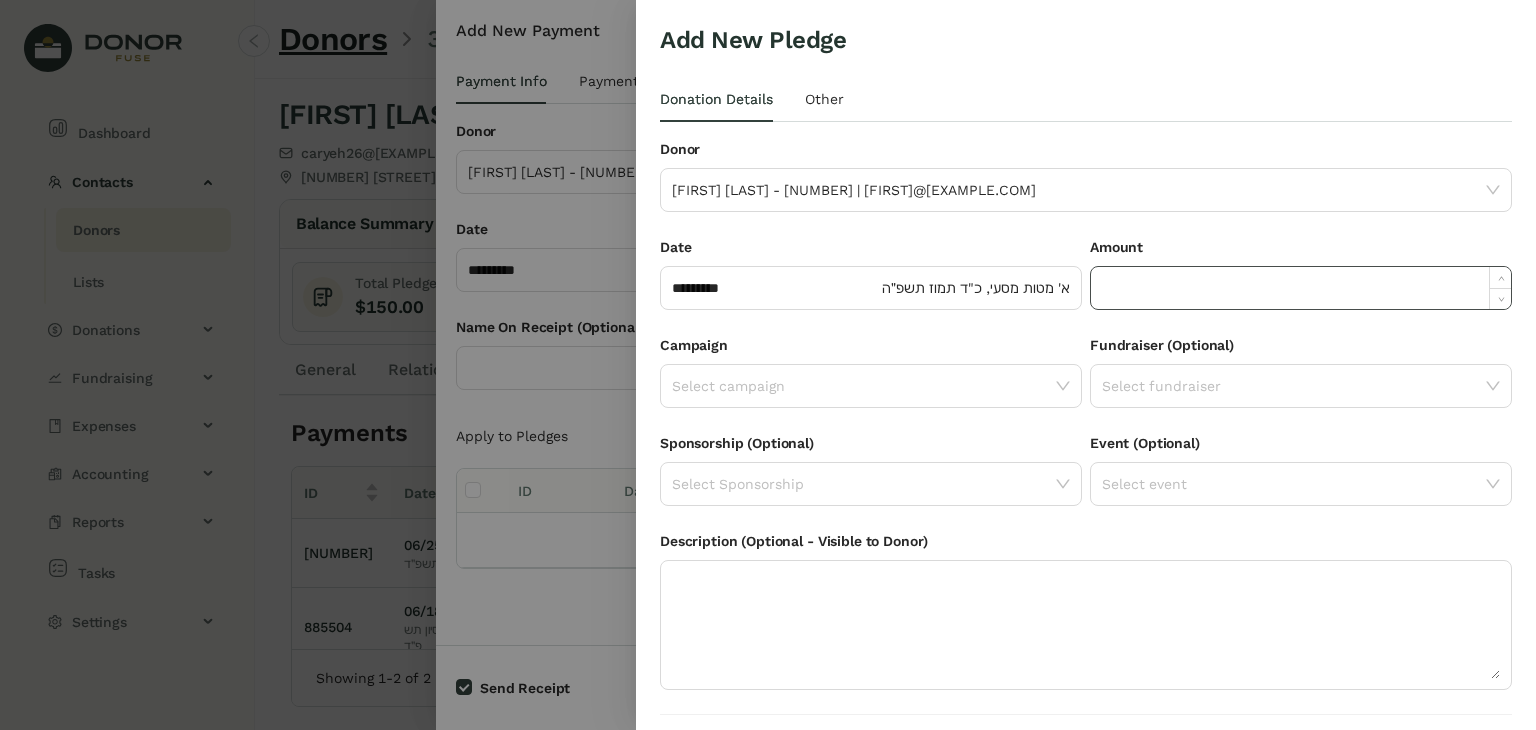 click 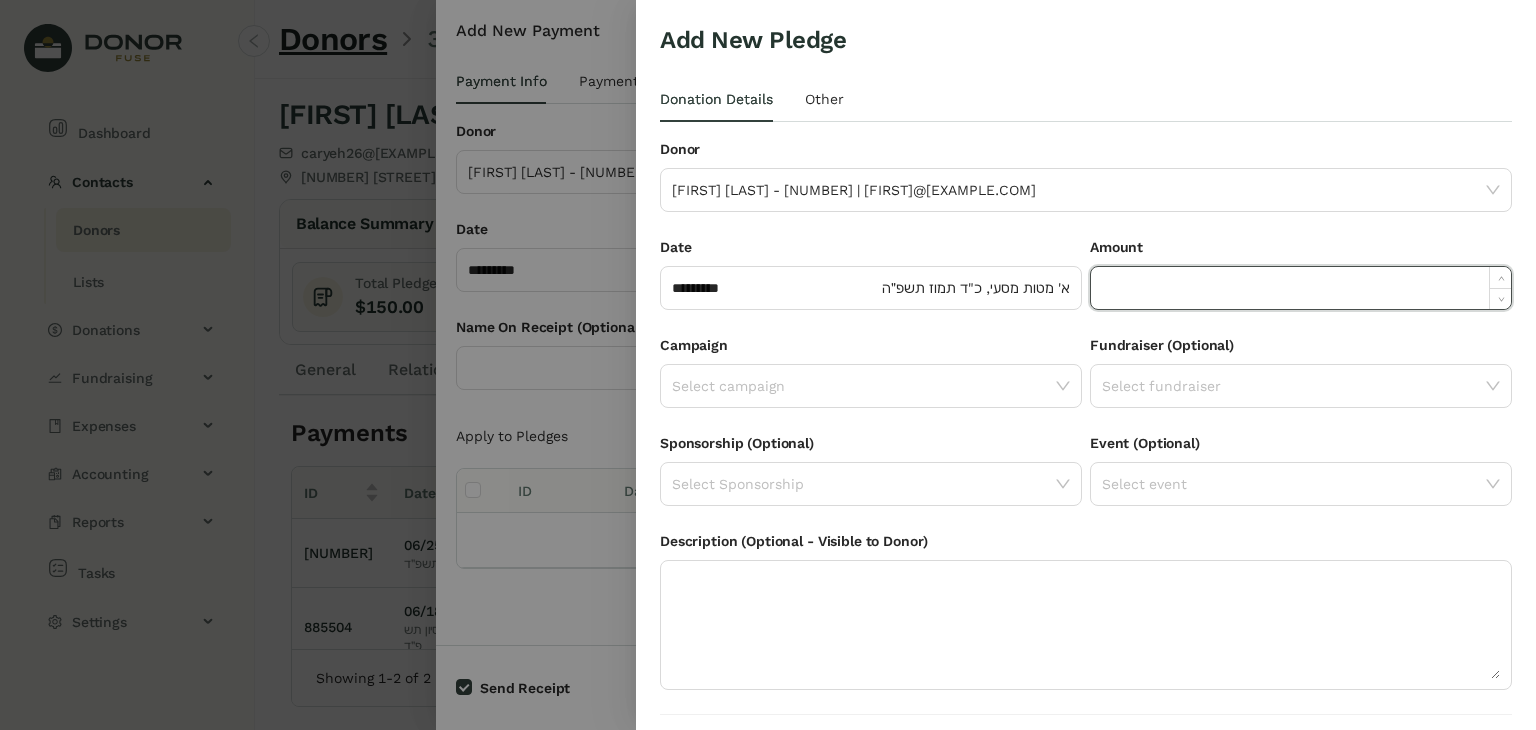 paste on "*****" 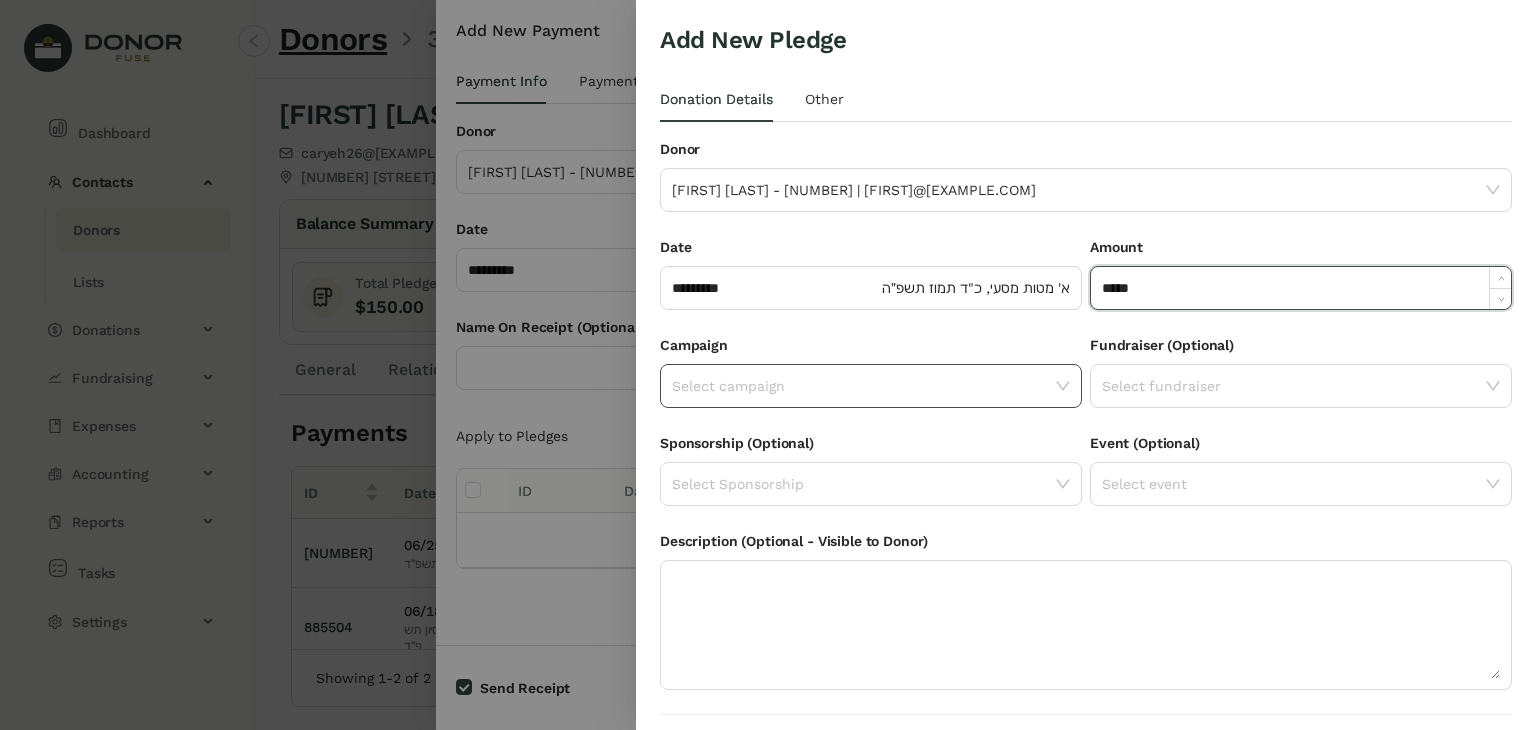 type on "******" 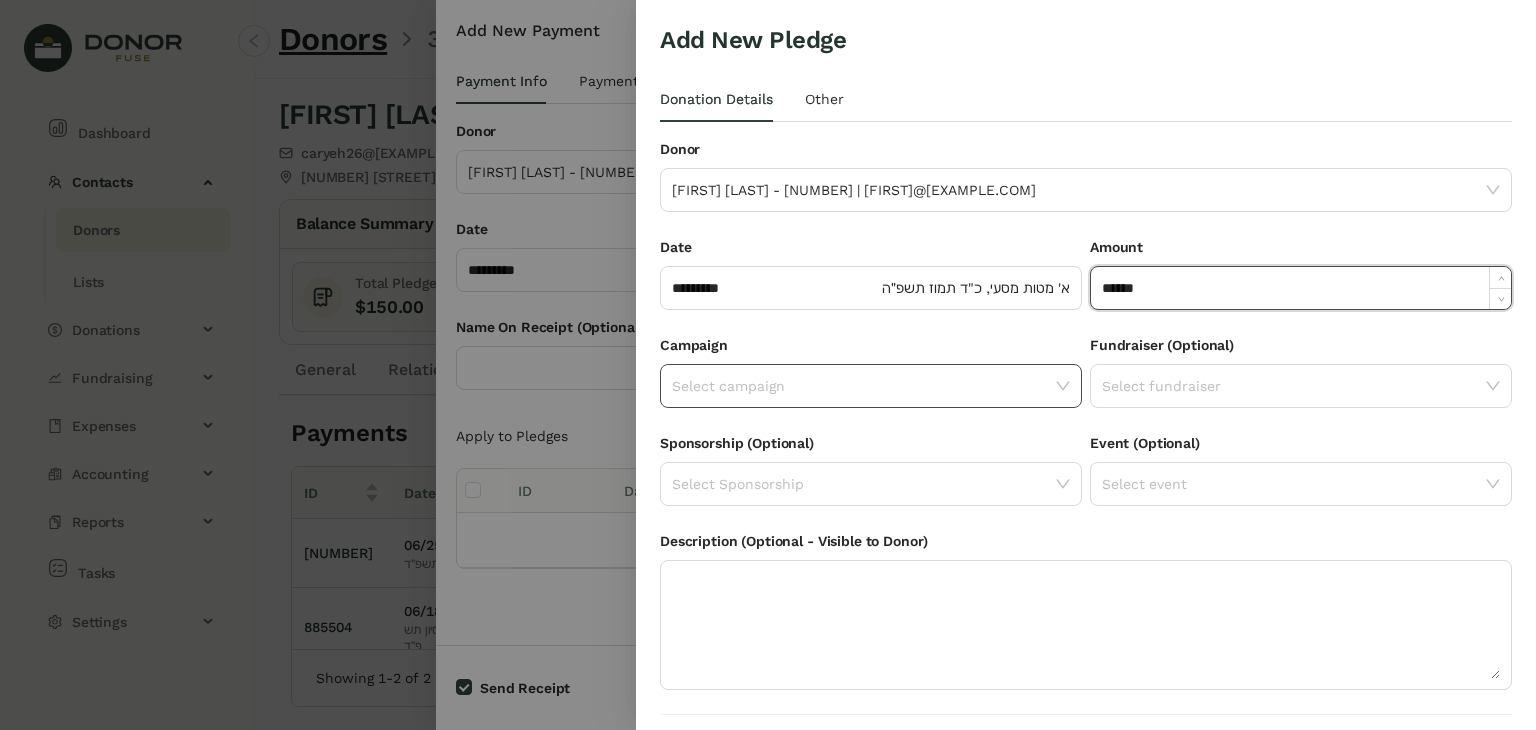 click 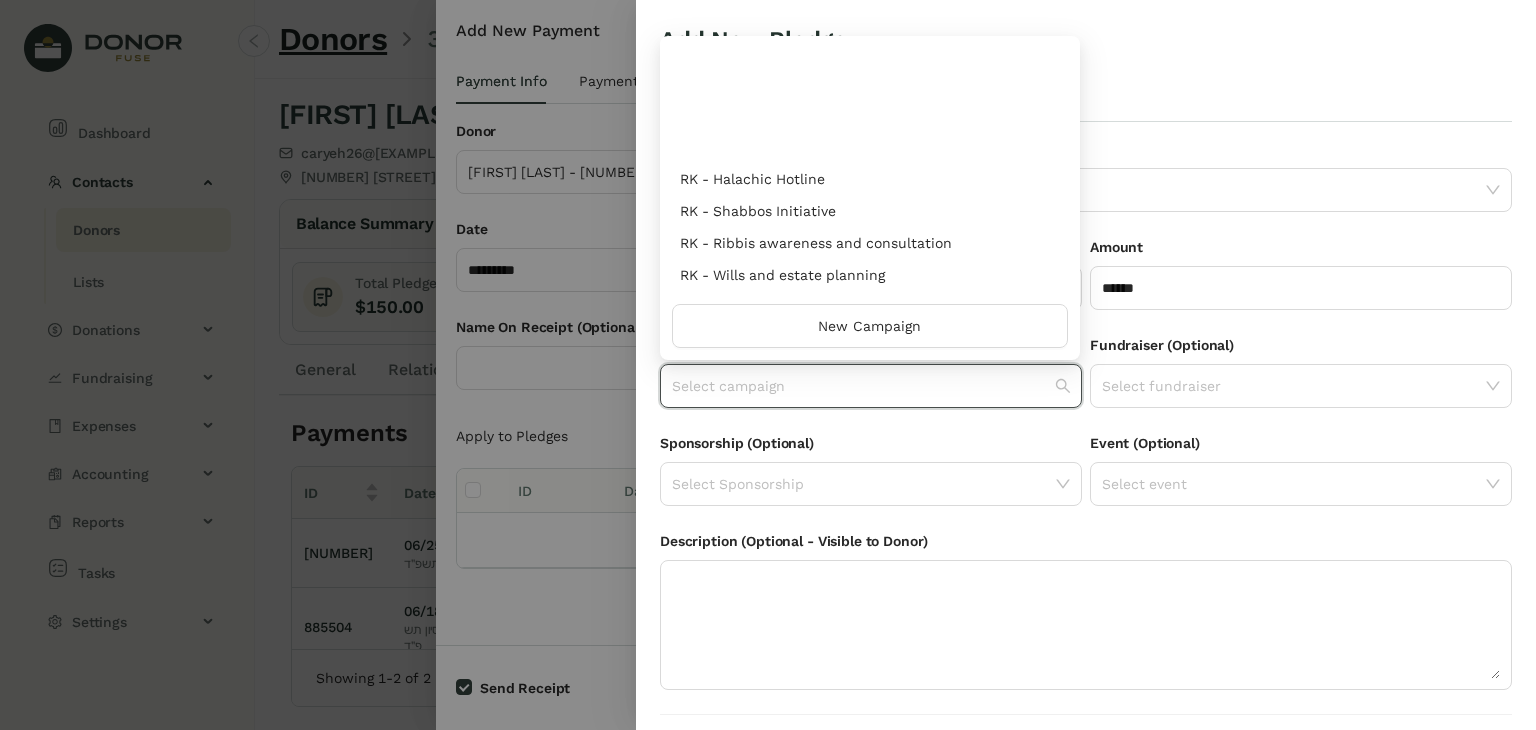 scroll, scrollTop: 960, scrollLeft: 0, axis: vertical 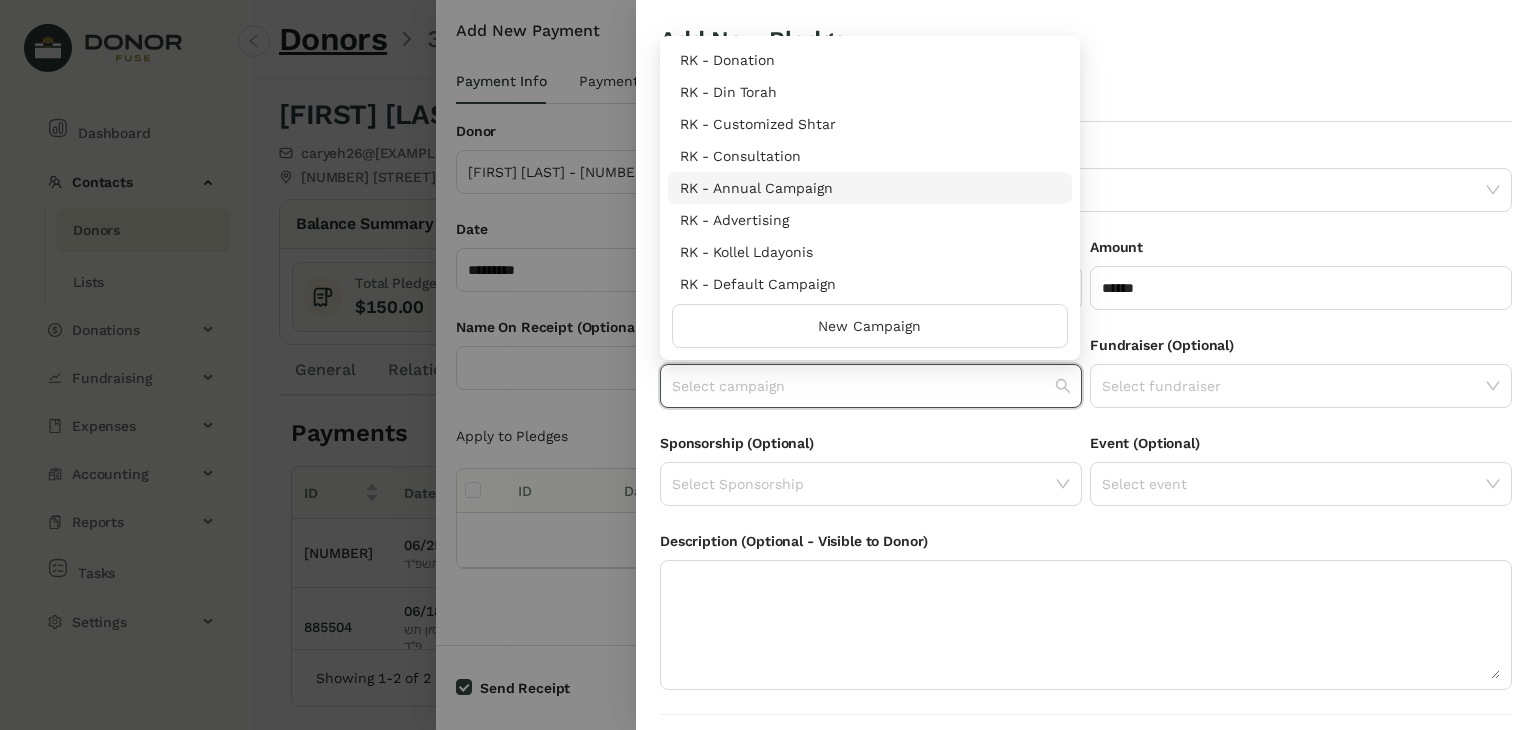 click on "RK - Annual Campaign" at bounding box center [870, 188] 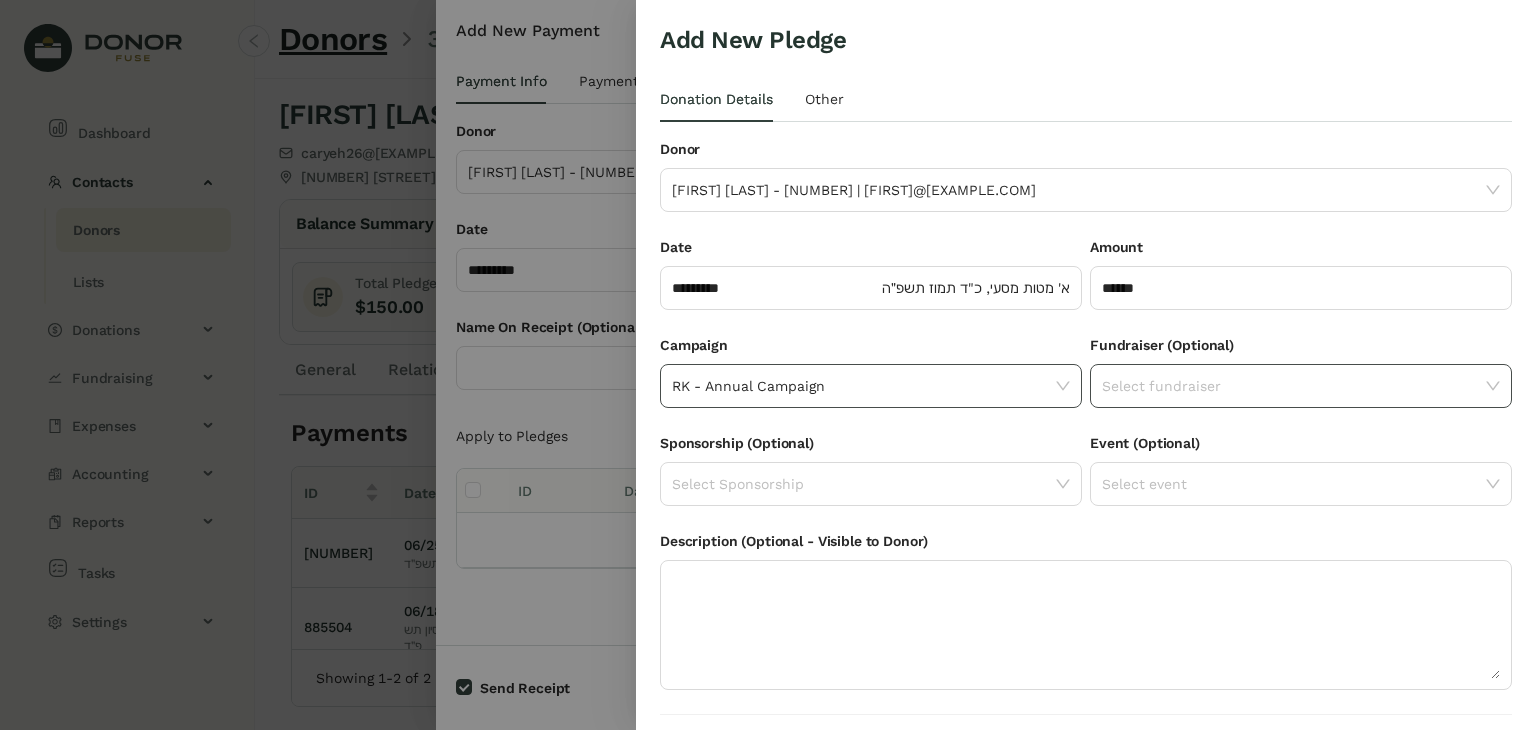 click on "Select fundraiser" 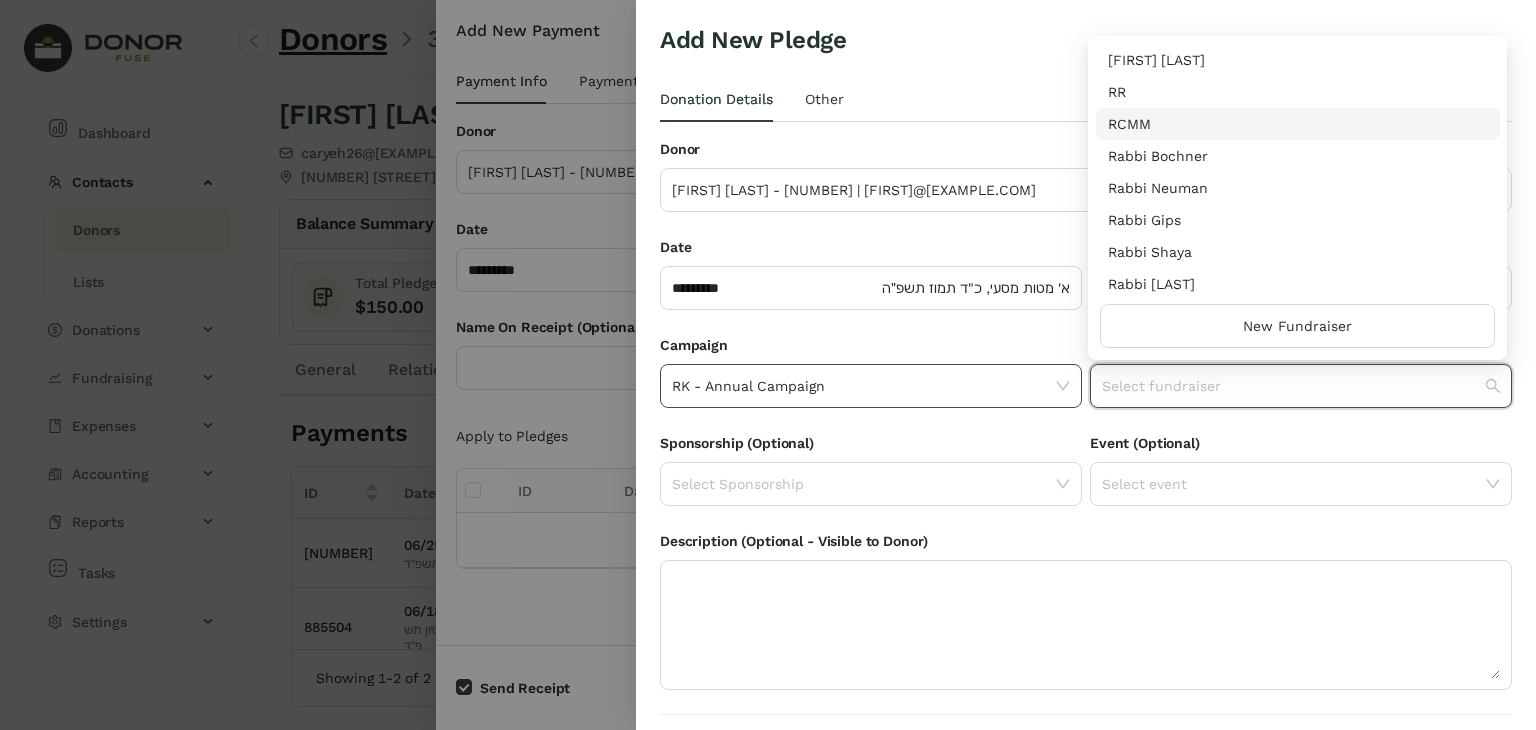 scroll, scrollTop: 256, scrollLeft: 0, axis: vertical 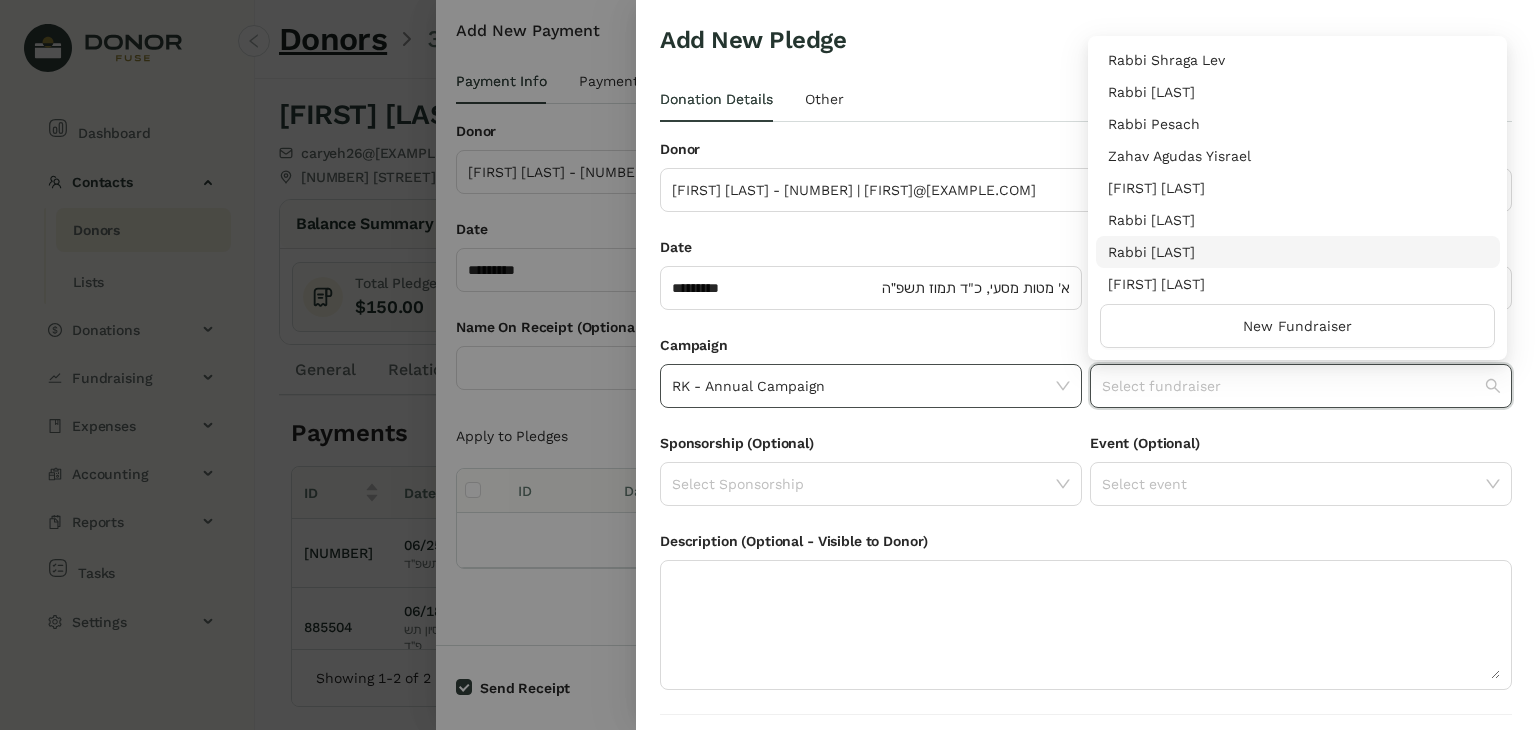 click on "Rabbi [LAST]" at bounding box center (1298, 252) 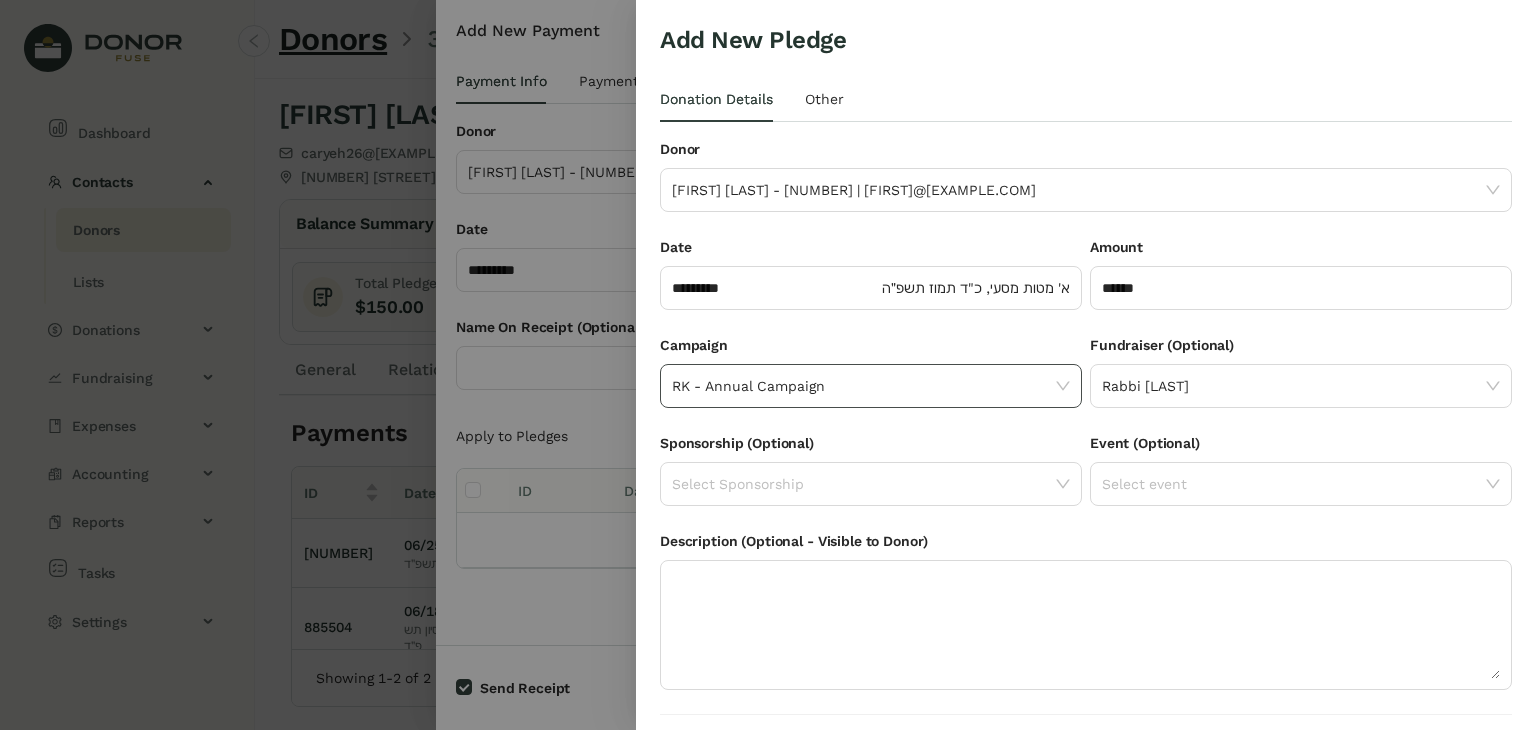 scroll, scrollTop: 54, scrollLeft: 0, axis: vertical 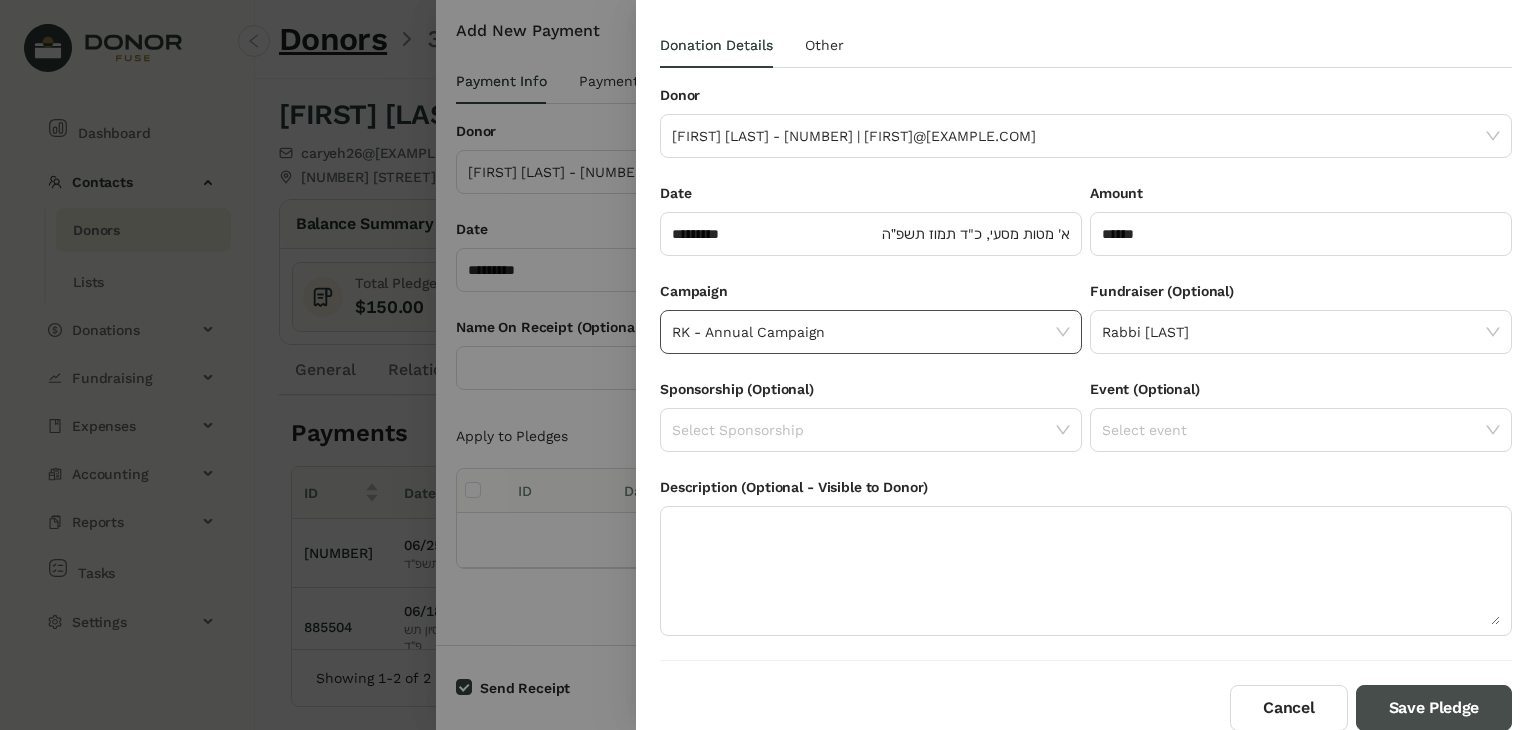 click on "Save Pledge" at bounding box center (1434, 708) 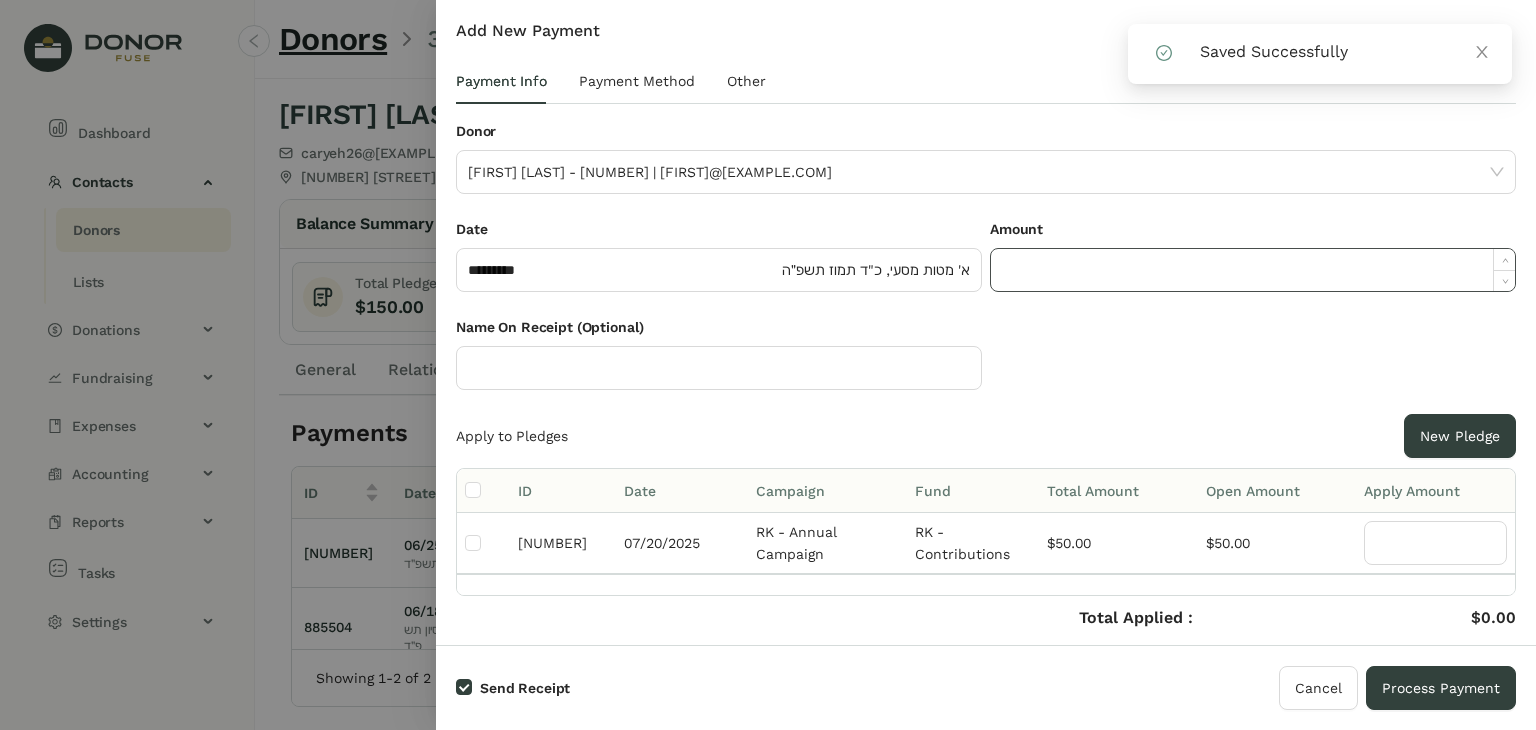 click 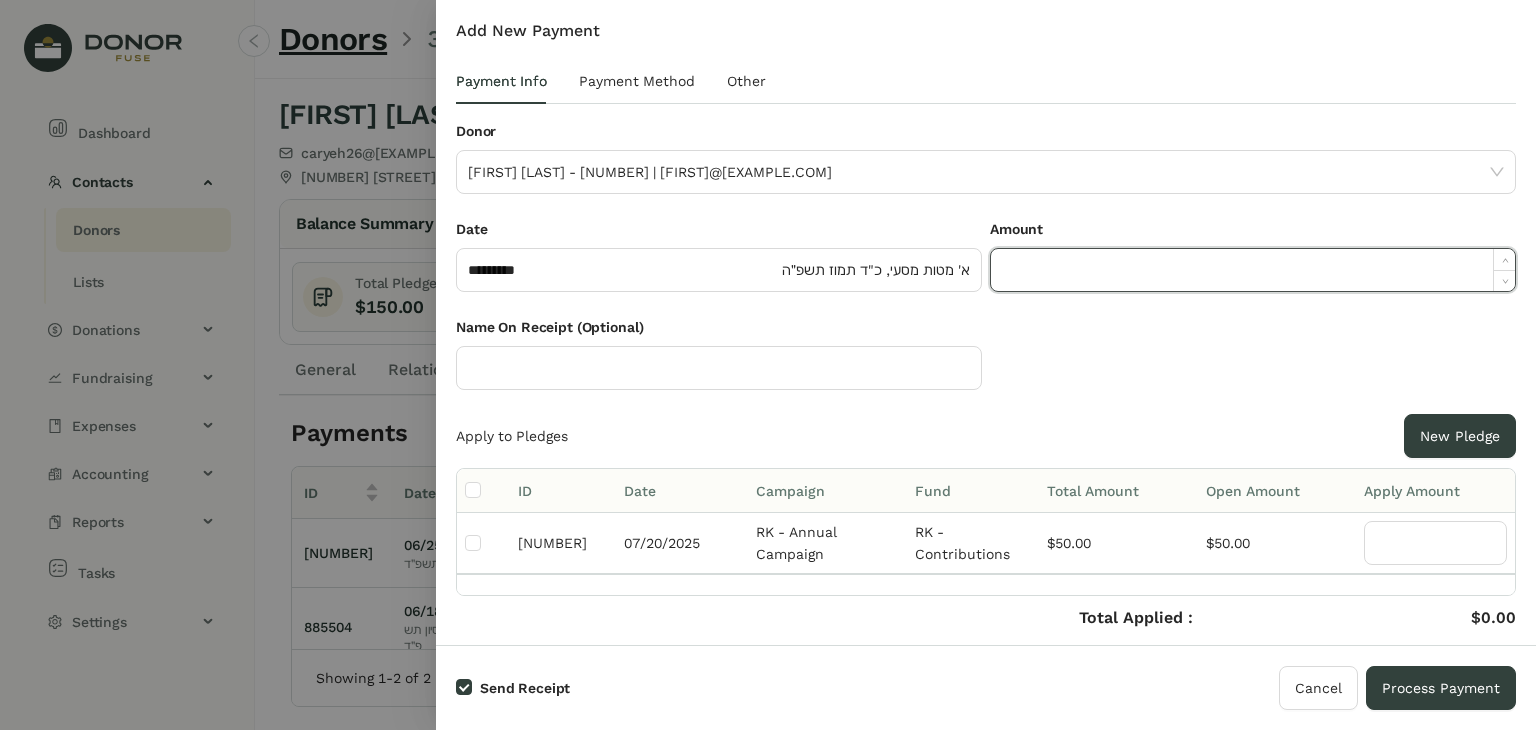 paste on "*****" 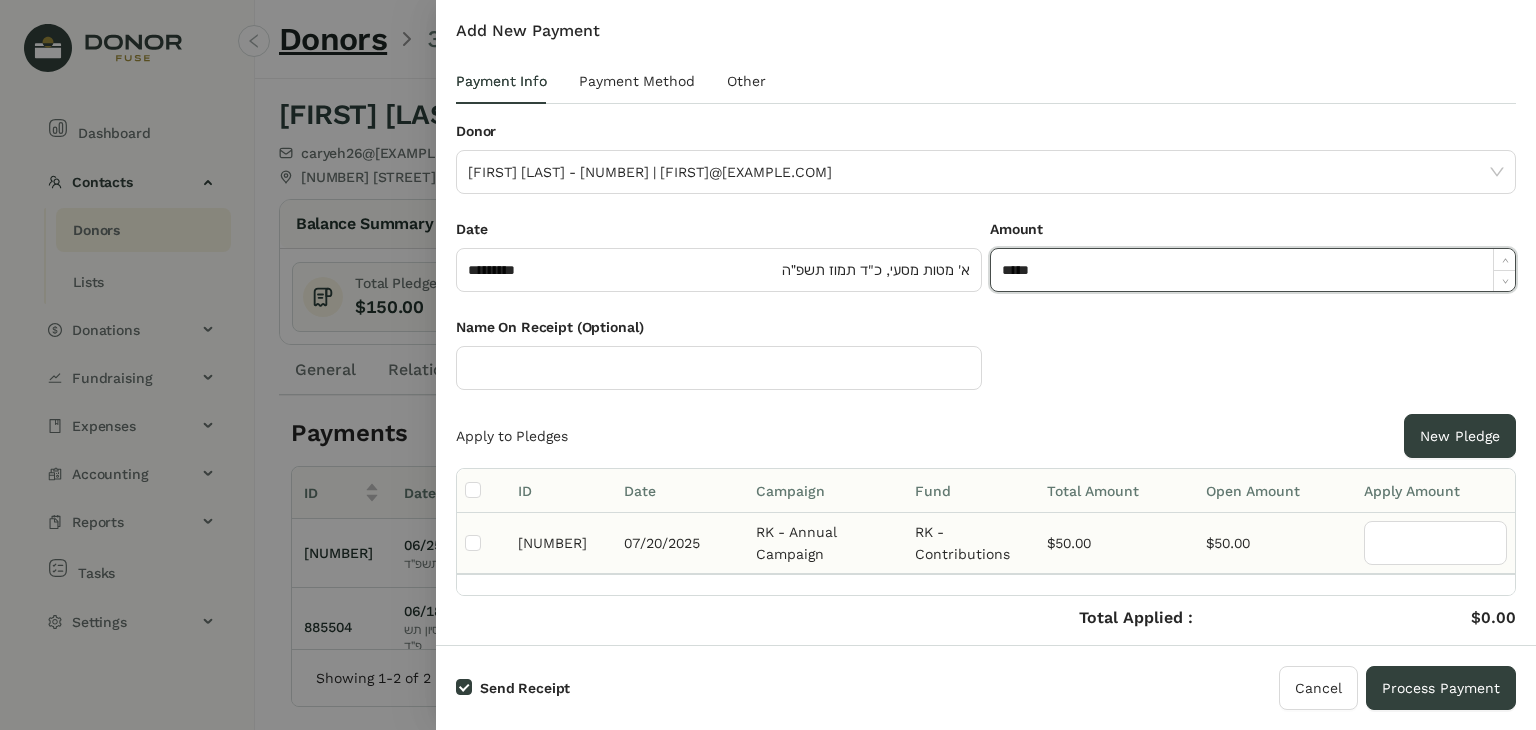 type on "******" 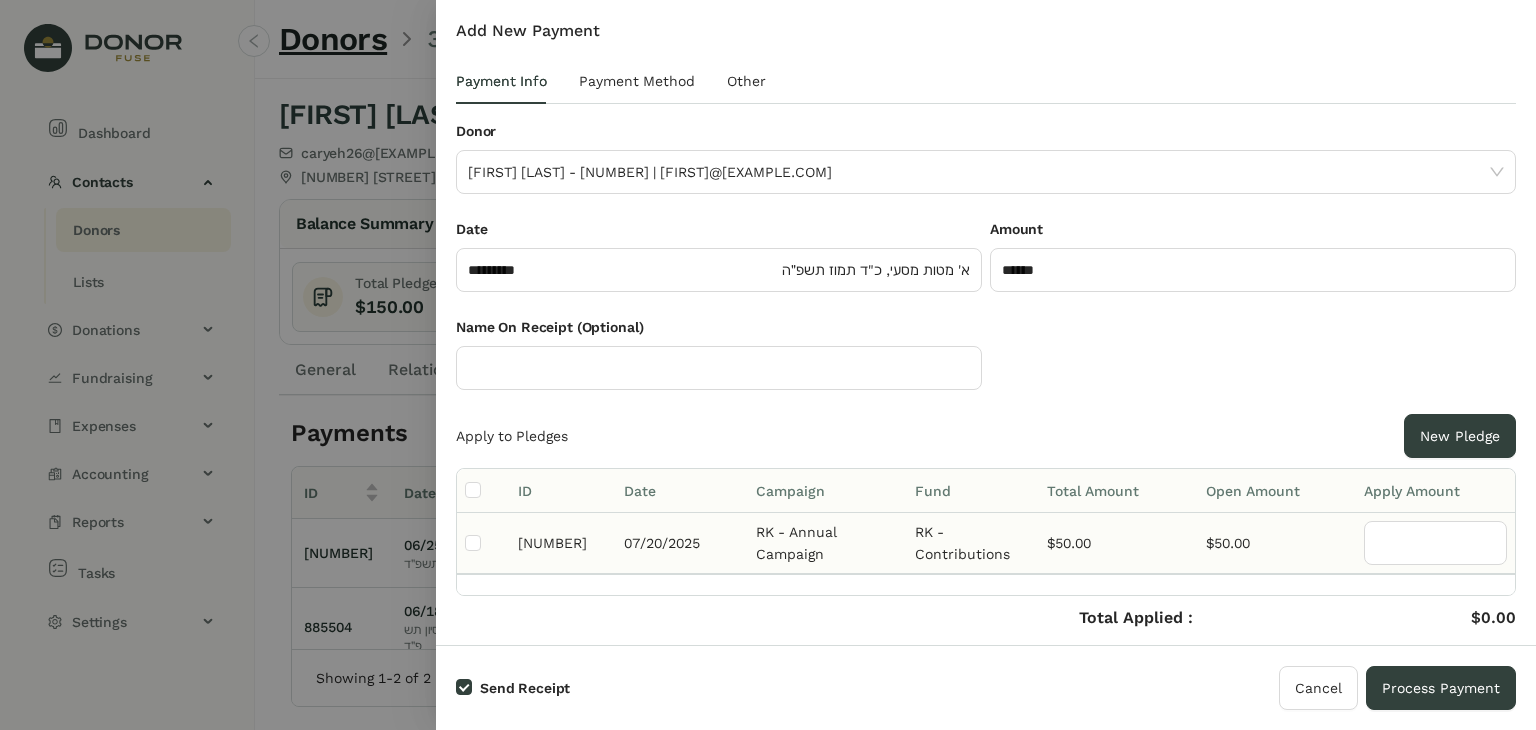 click at bounding box center (483, 543) 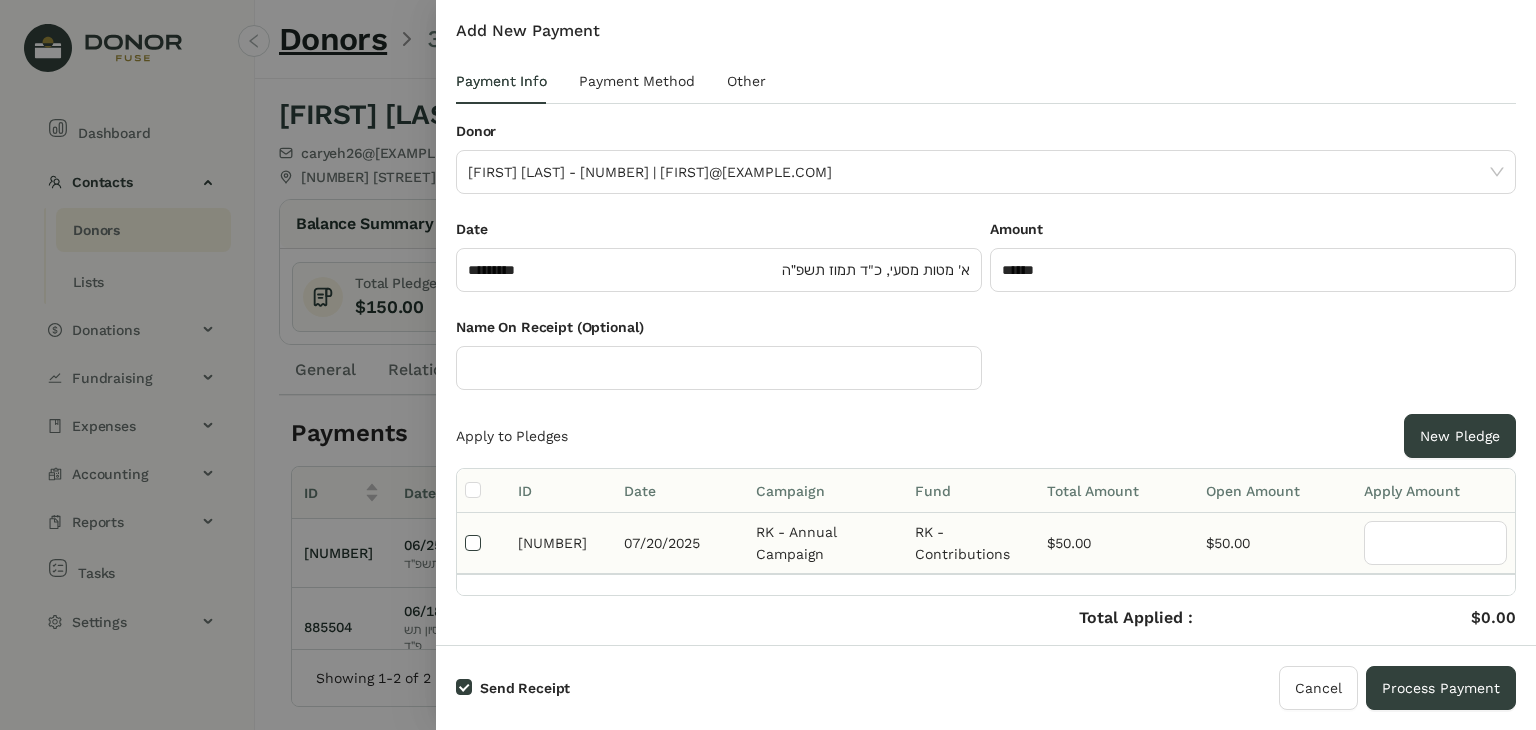 type on "**" 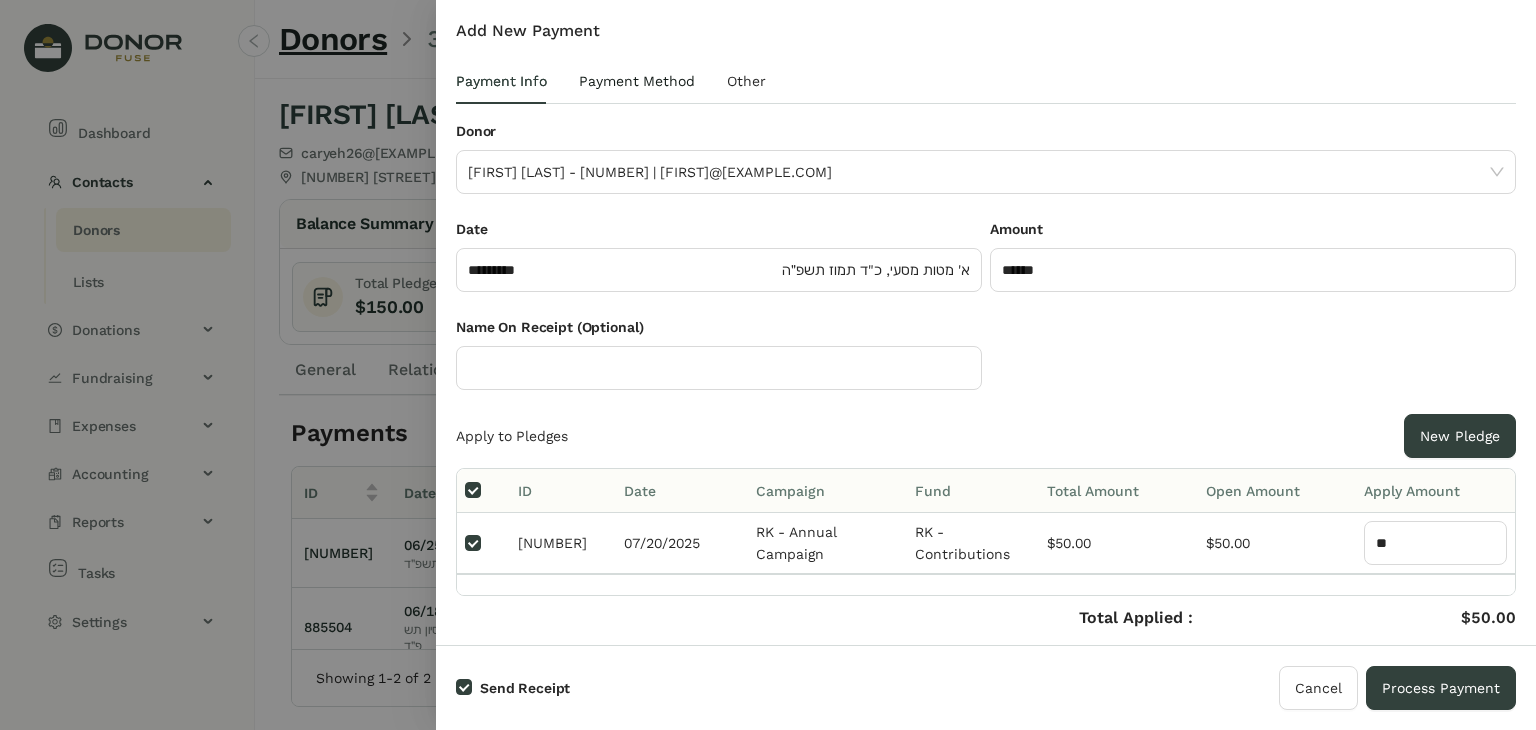 click on "Payment Method" at bounding box center [637, 81] 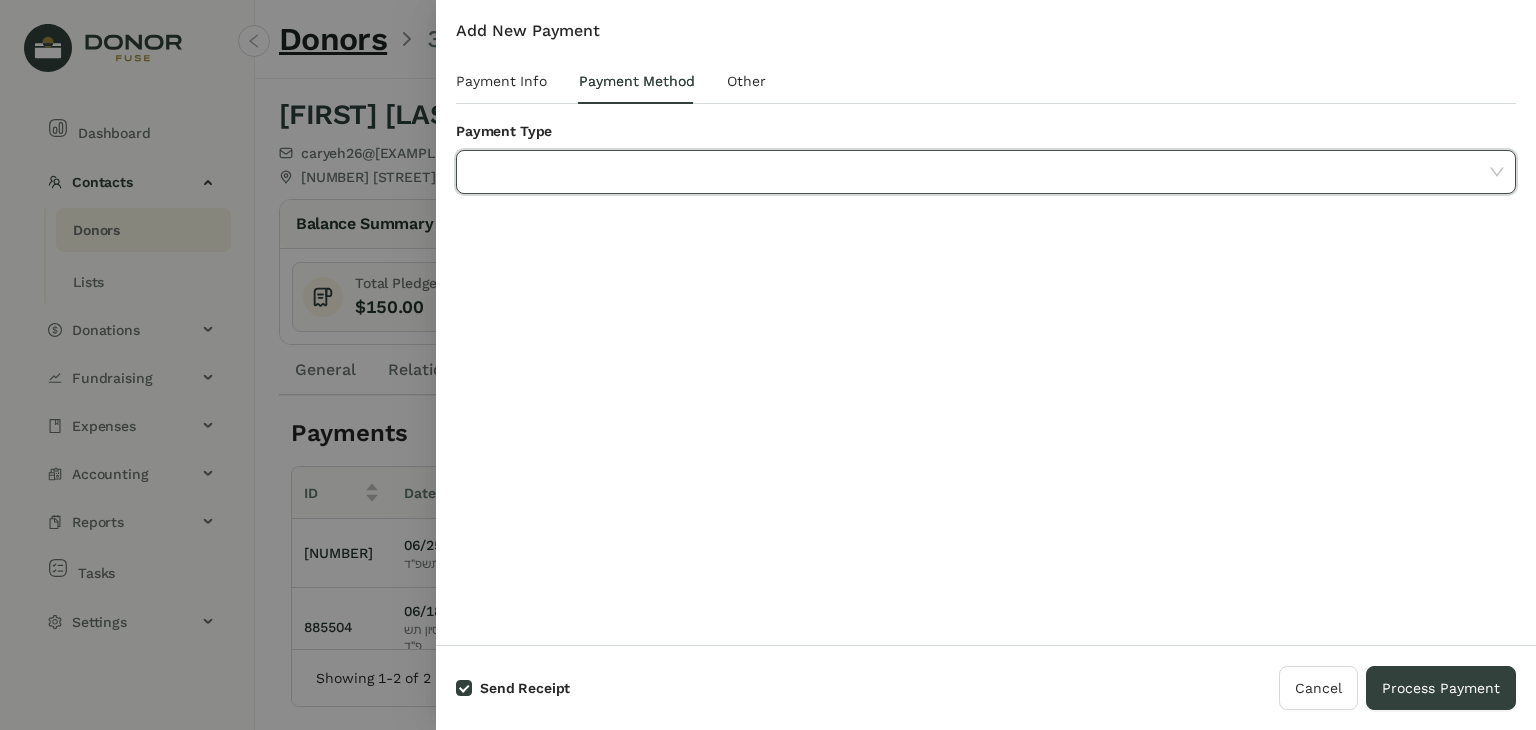 click 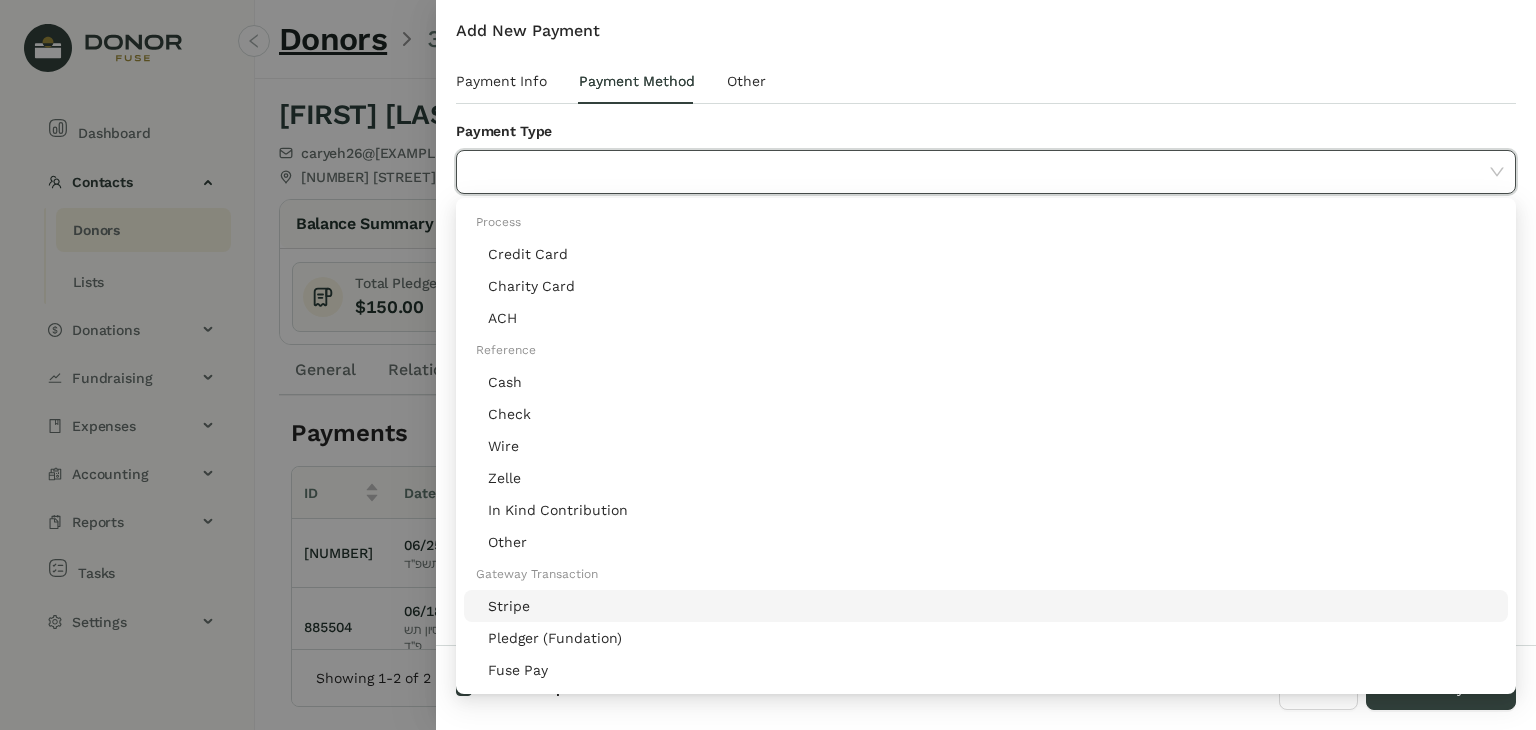 click on "Stripe" 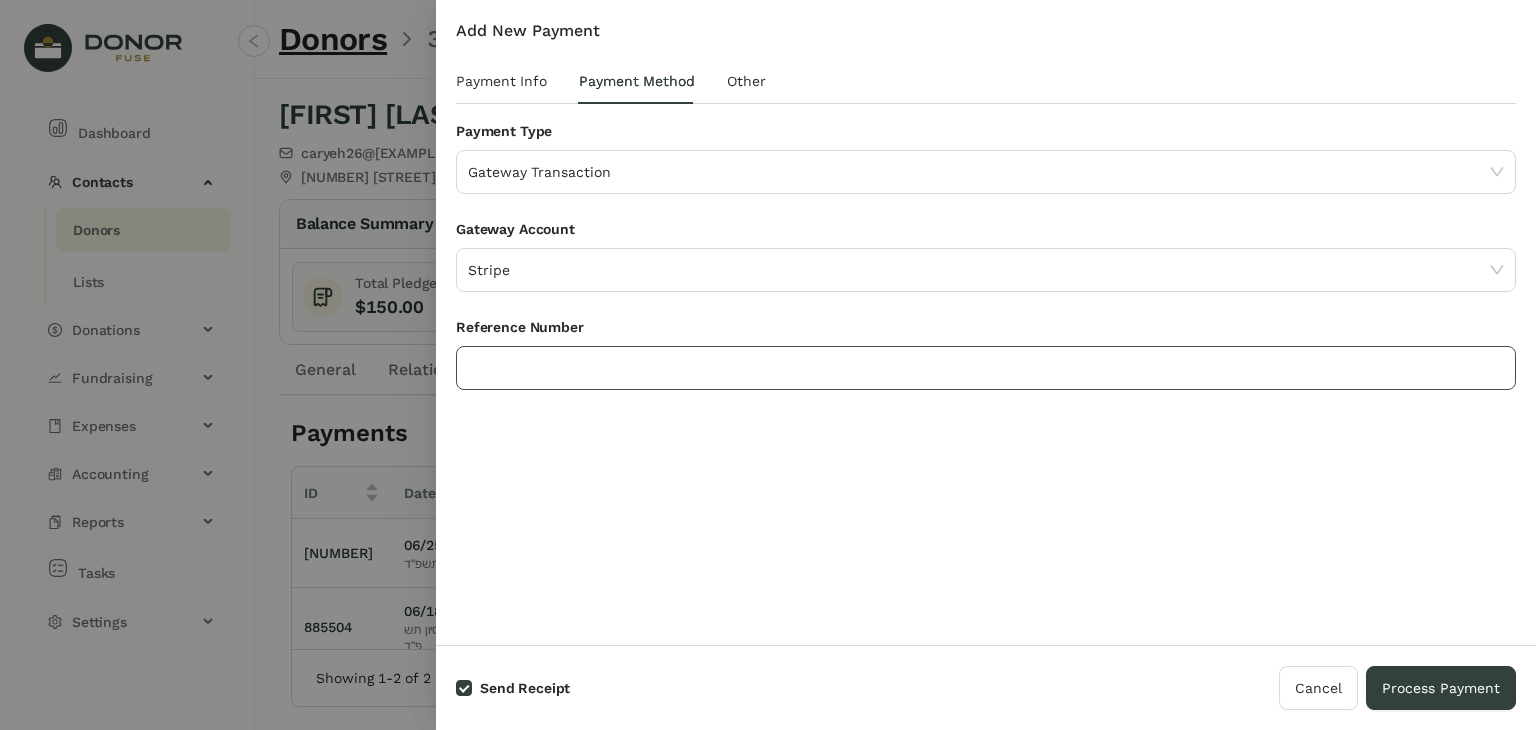 click 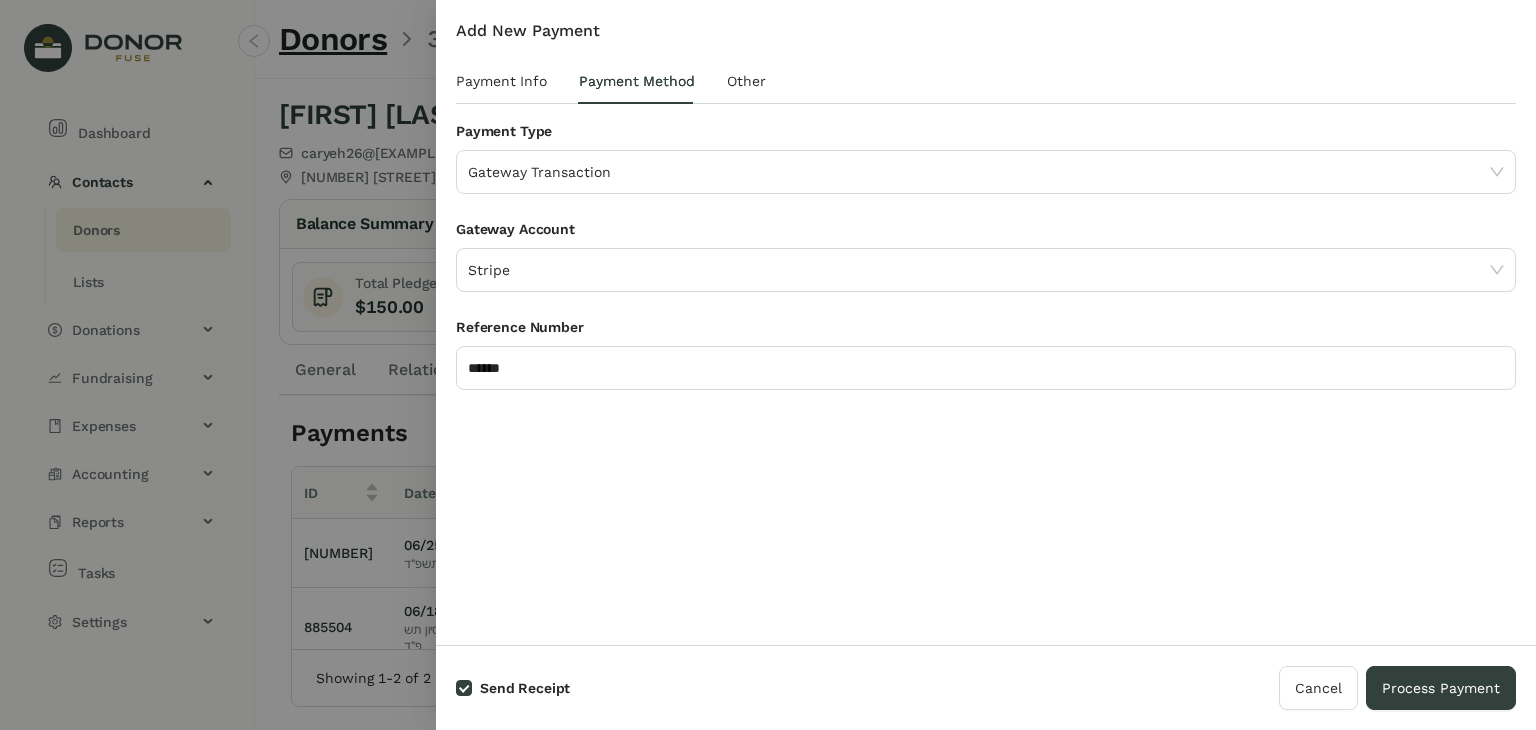 click on "Payment Info Payment Method Other Donor [FIRST] [LAST] - [NUMBER] | [EMAIL] Date ********* [DATE] Amount ****** Name On Receipt (Optional) Apply to Pledges    New Pledge ID Date Campaign Fund Total Amount Open Amount Apply Amount 1407239 [DATE] RK - Annual Campaign RK - Contributions $50.00 $50.00 ** Total Applied :    Credit Amount :    $50.00    $0.00    Save Credit Payment Type Gateway Transaction Gateway Account Stripe Reference Number ****** Override Template Group (Optional)  Select Template Group  Tags    Please select  Notes Attachments Upload Deposit Id Date Account  No Data  Time User Field Old Value New Value  No Data  Account Amount Debit Amount Credit Fund  No Data" at bounding box center [986, 322] 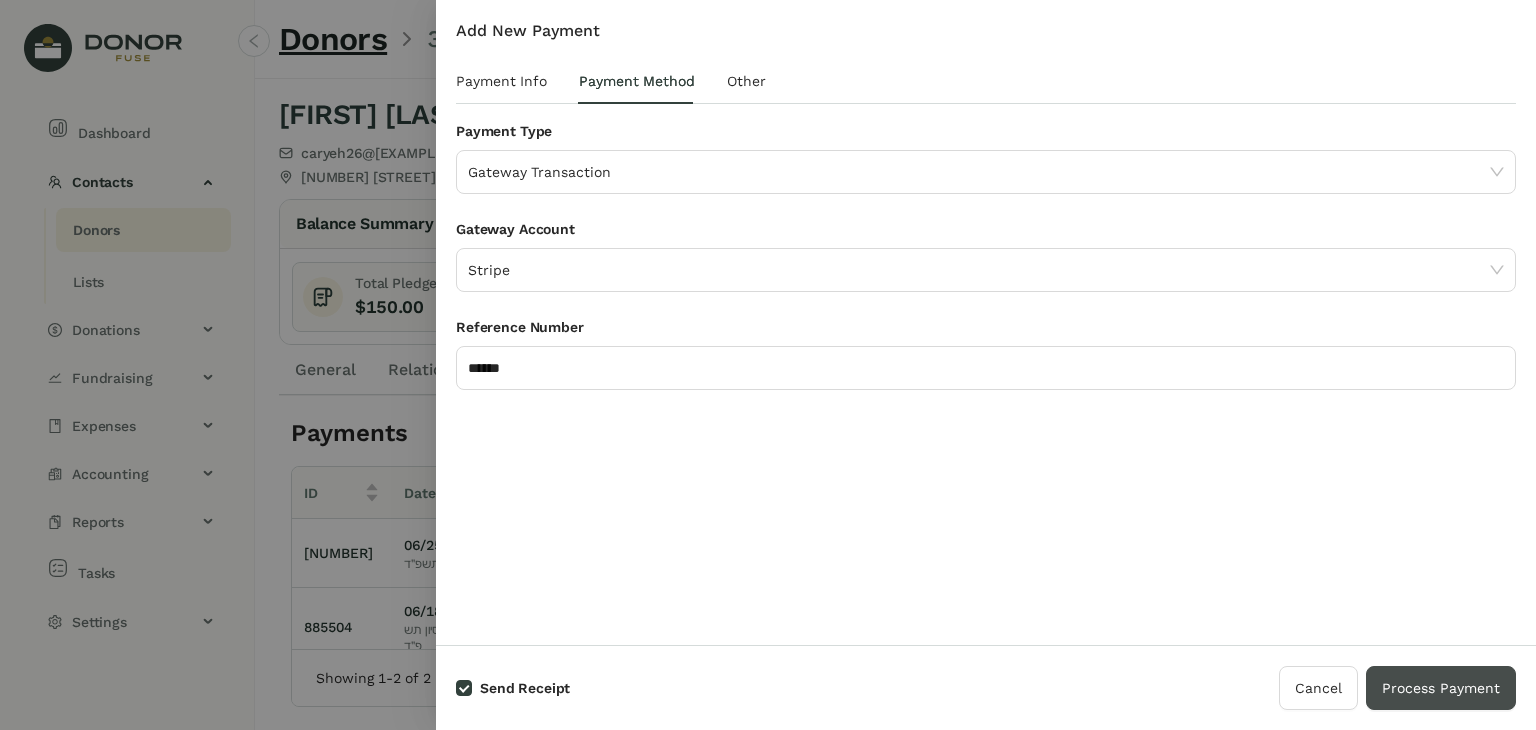 click on "Process Payment" at bounding box center [1441, 688] 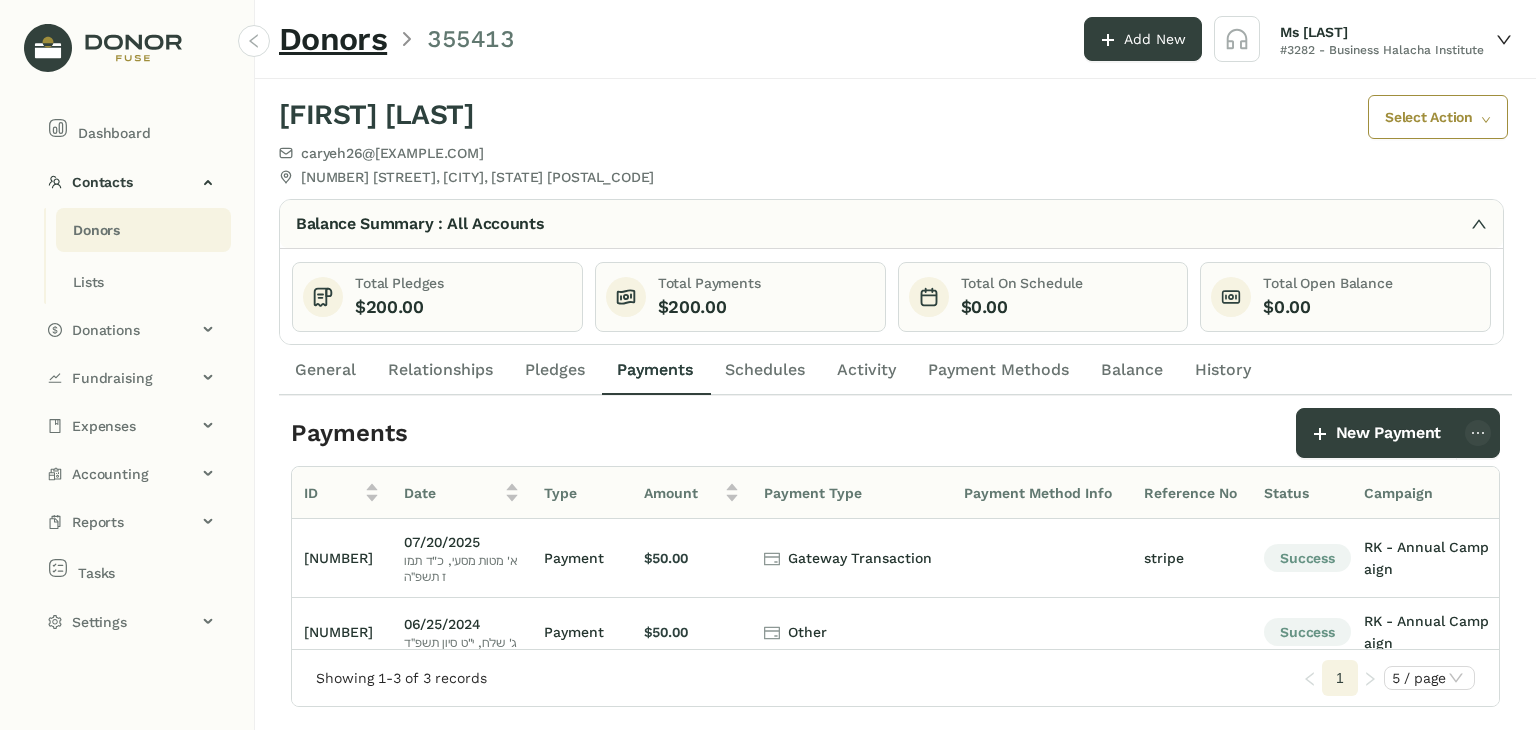 click on "Donors" 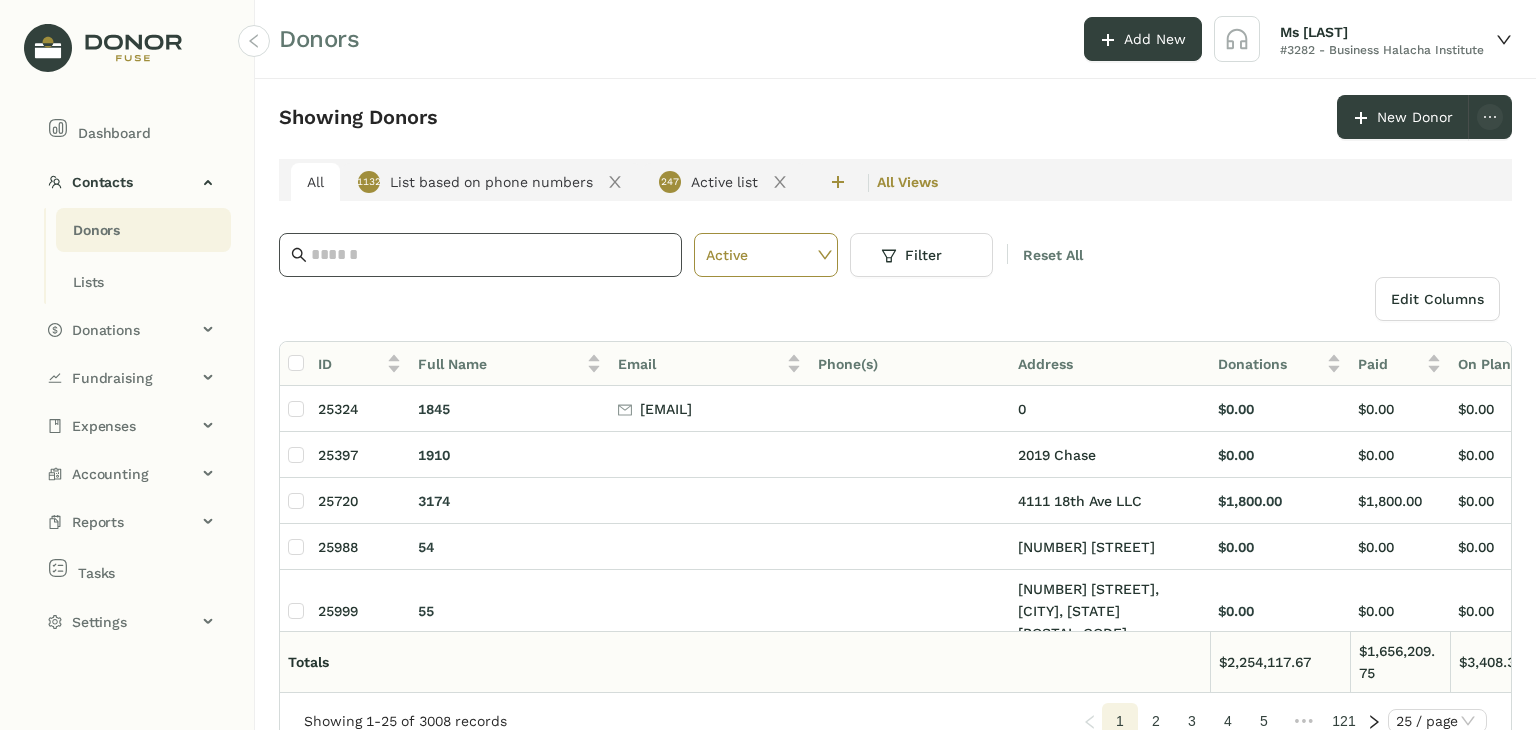 click 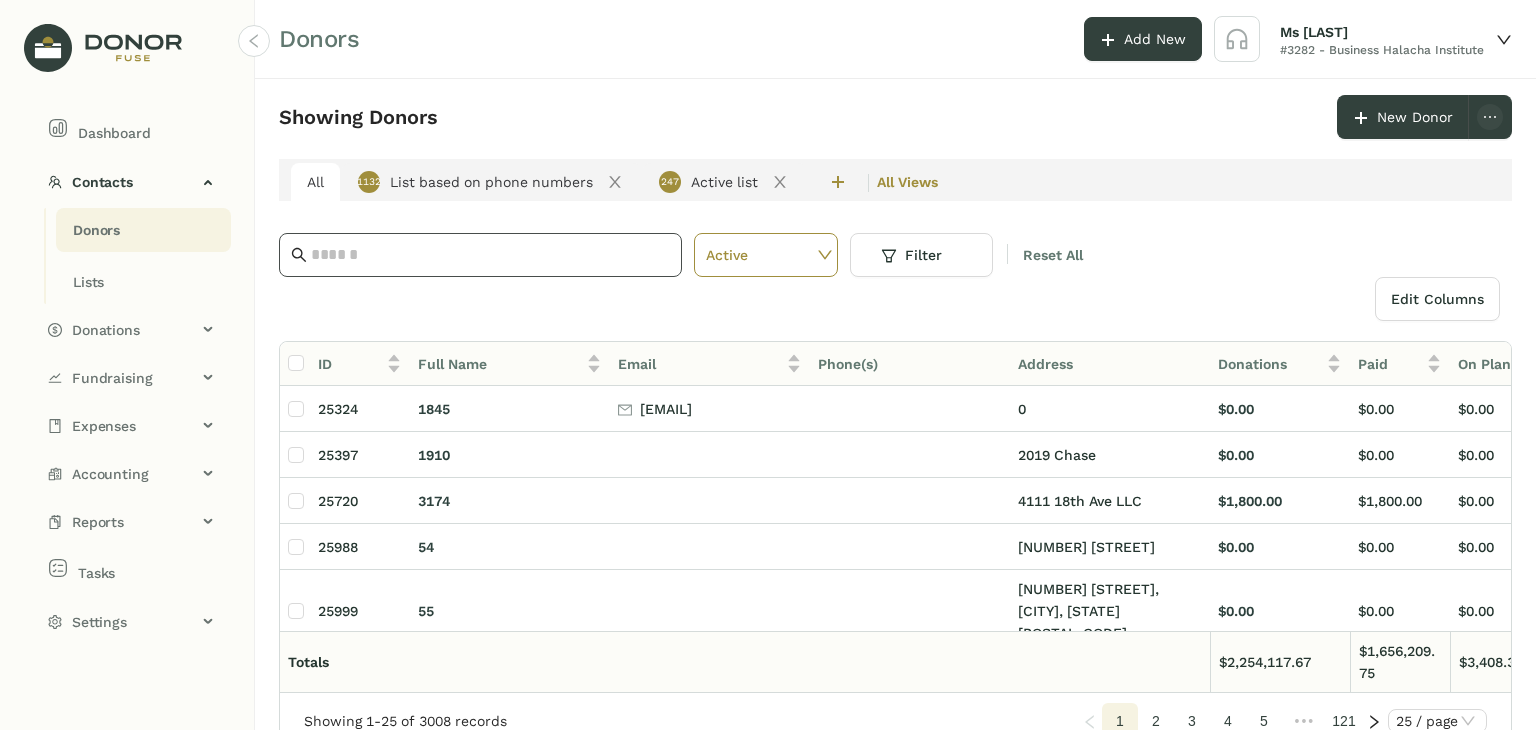 click 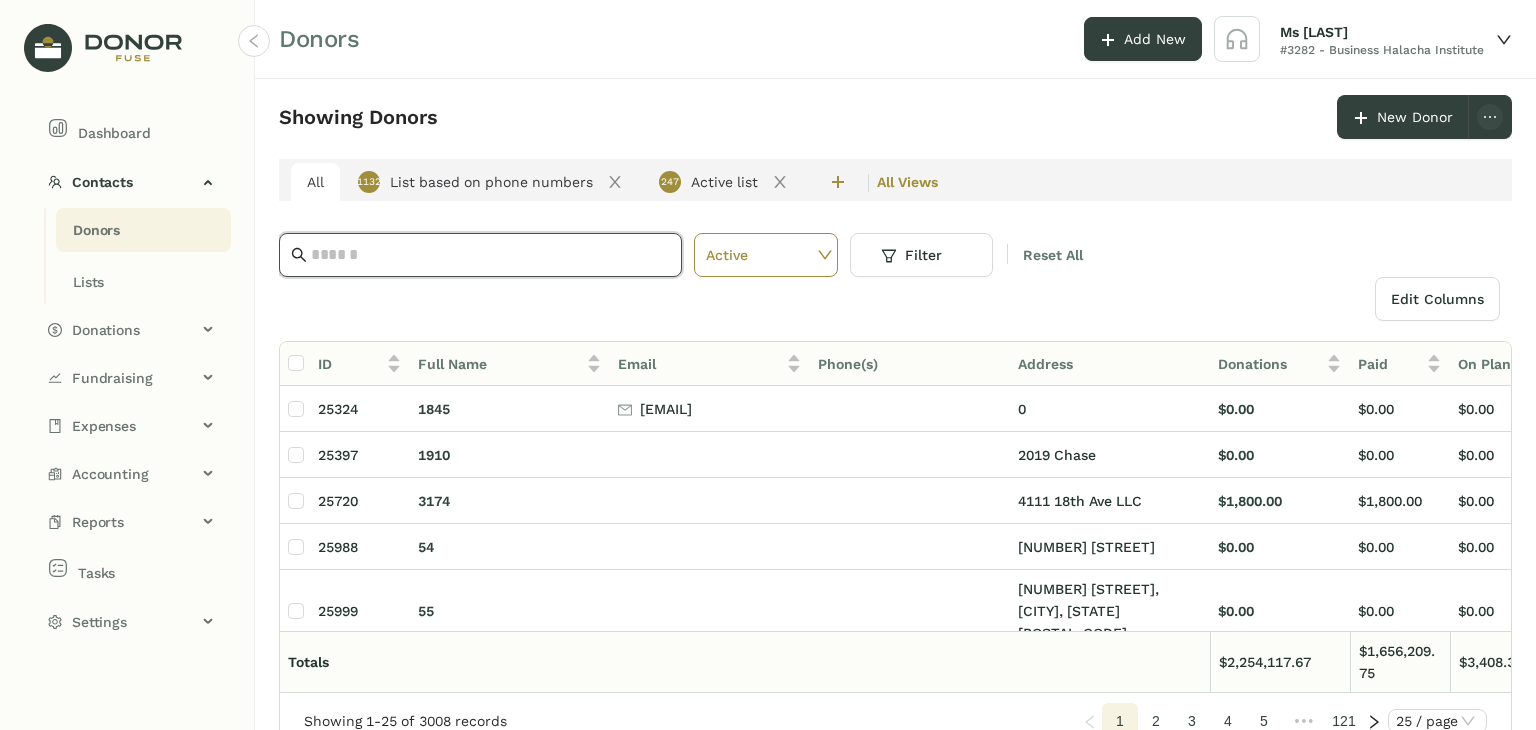 paste on "**********" 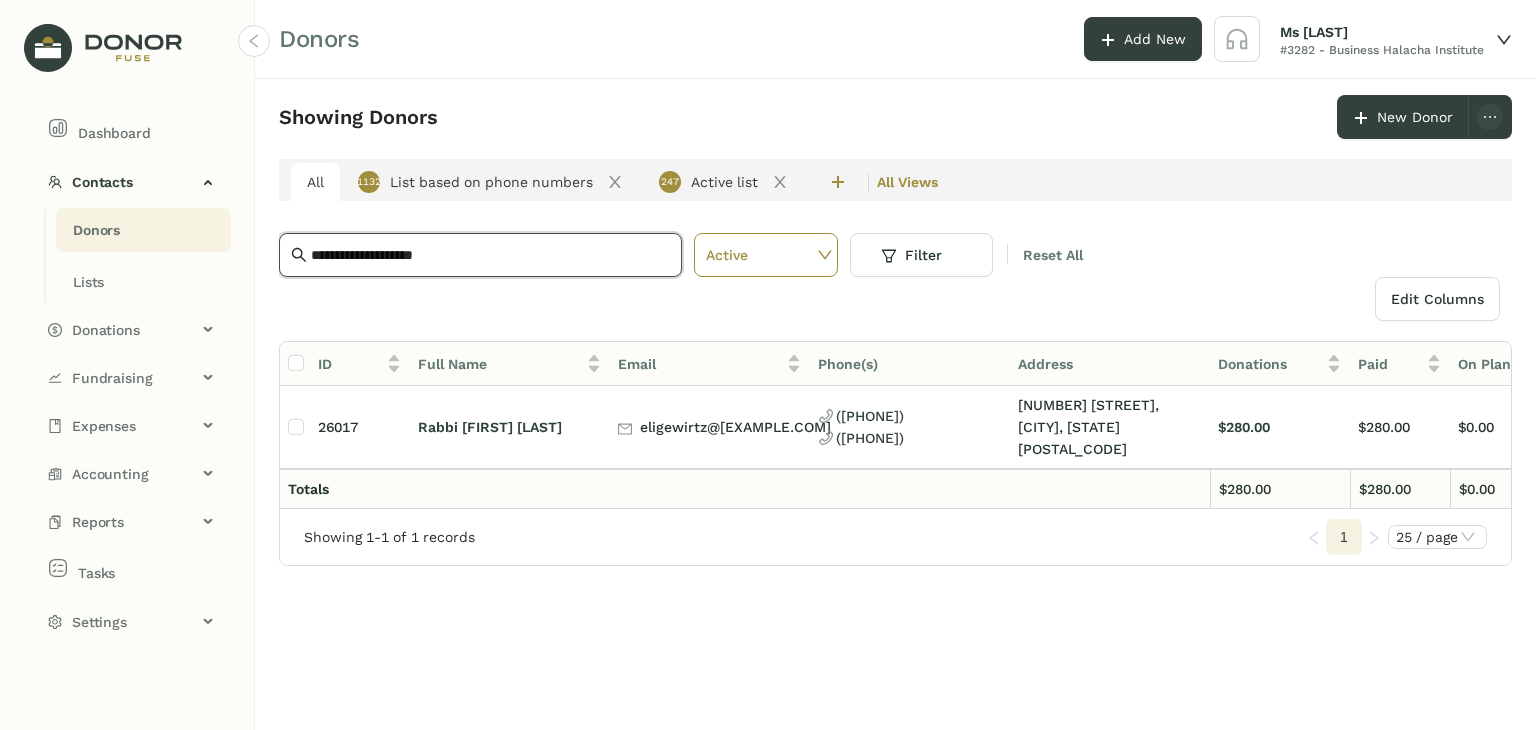 type on "**********" 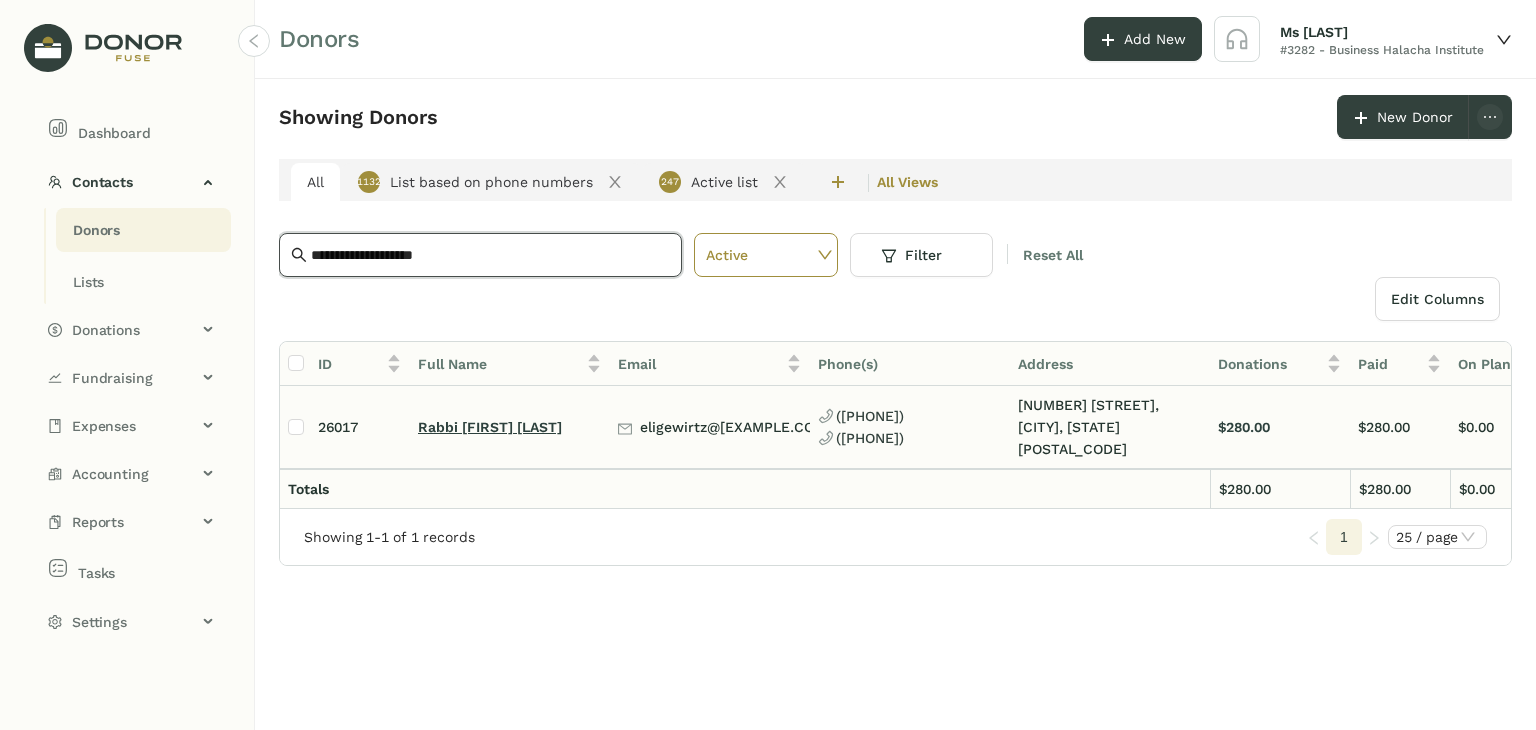 click on "Rabbi [FIRST] [LAST]" 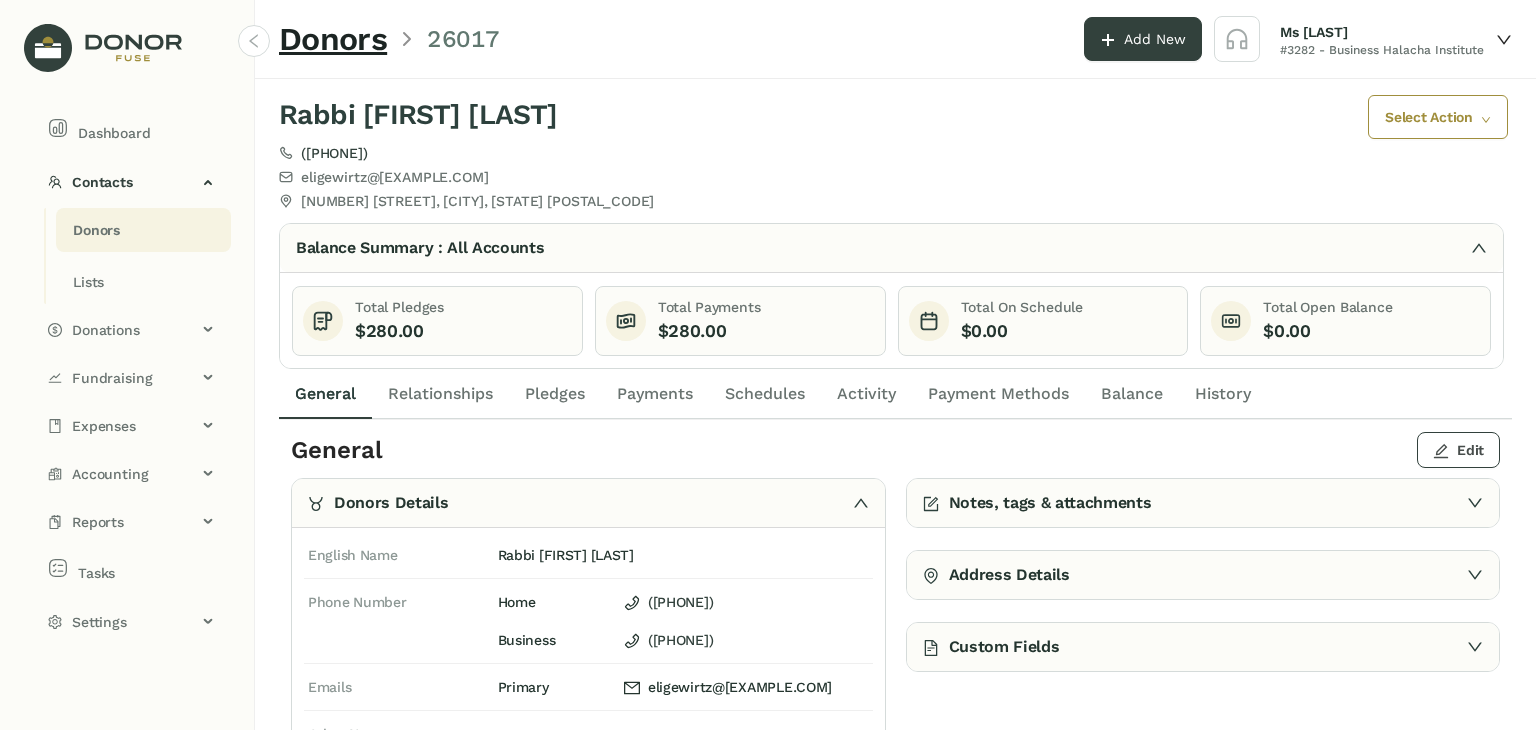 click on "Edit" 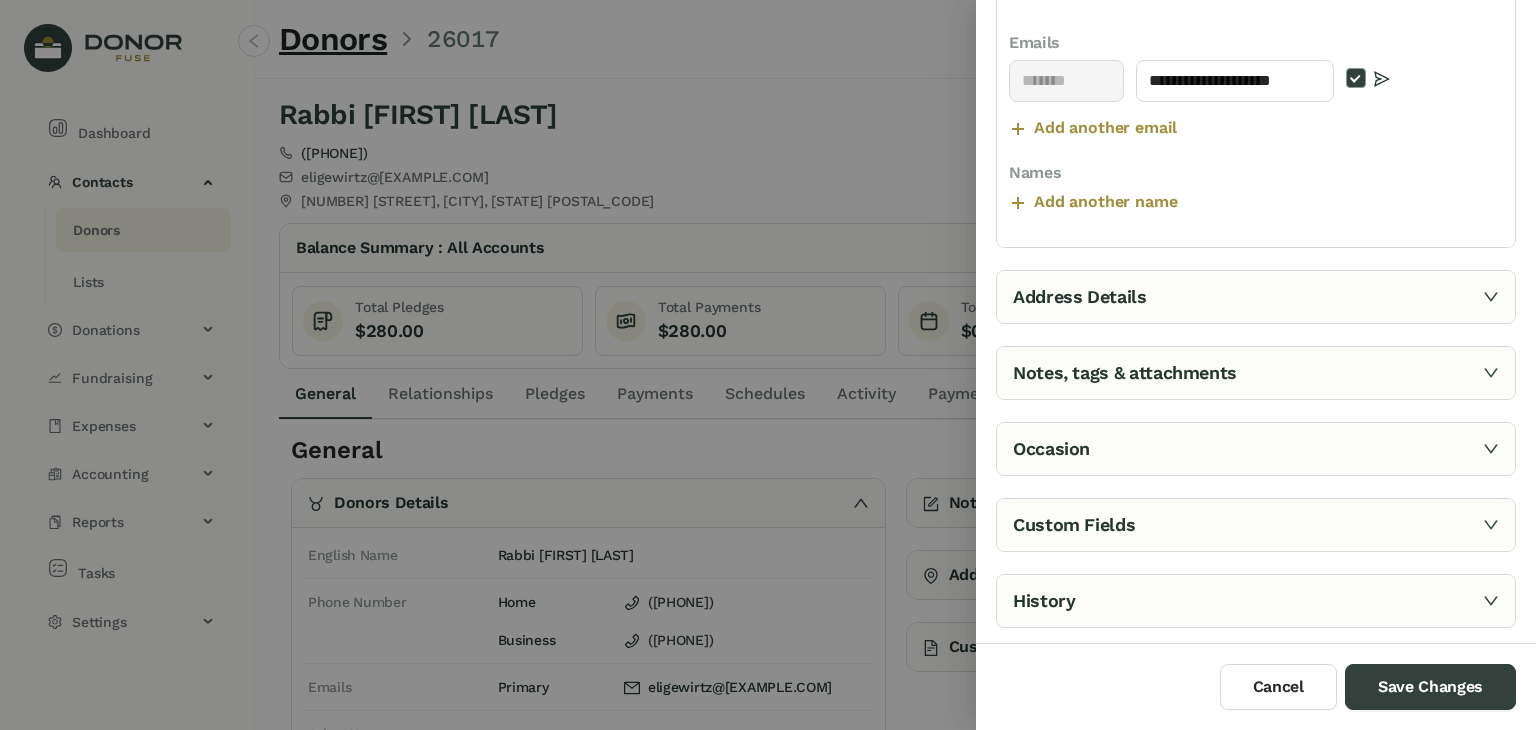 click on "Notes, tags & attachments" at bounding box center [1256, 373] 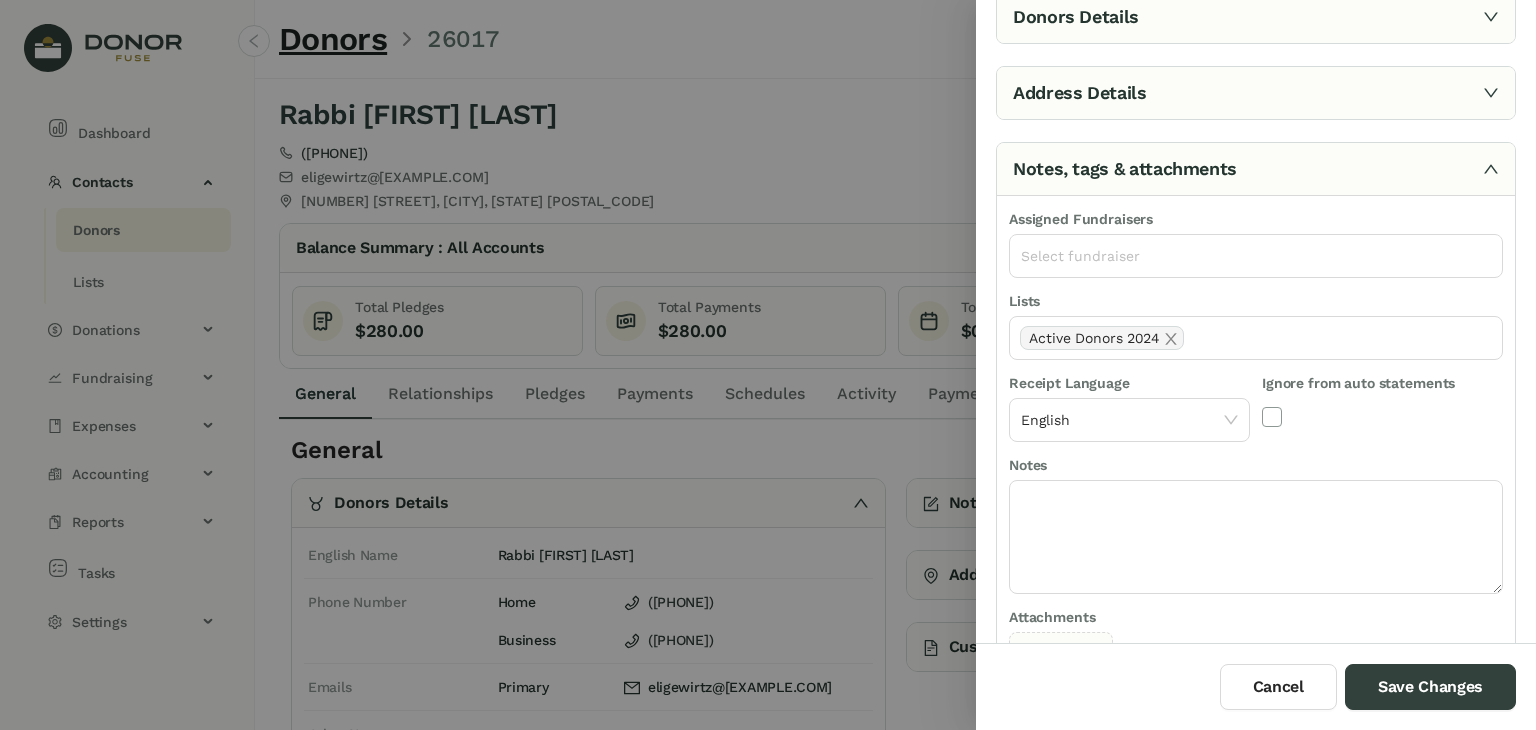 scroll, scrollTop: 32, scrollLeft: 0, axis: vertical 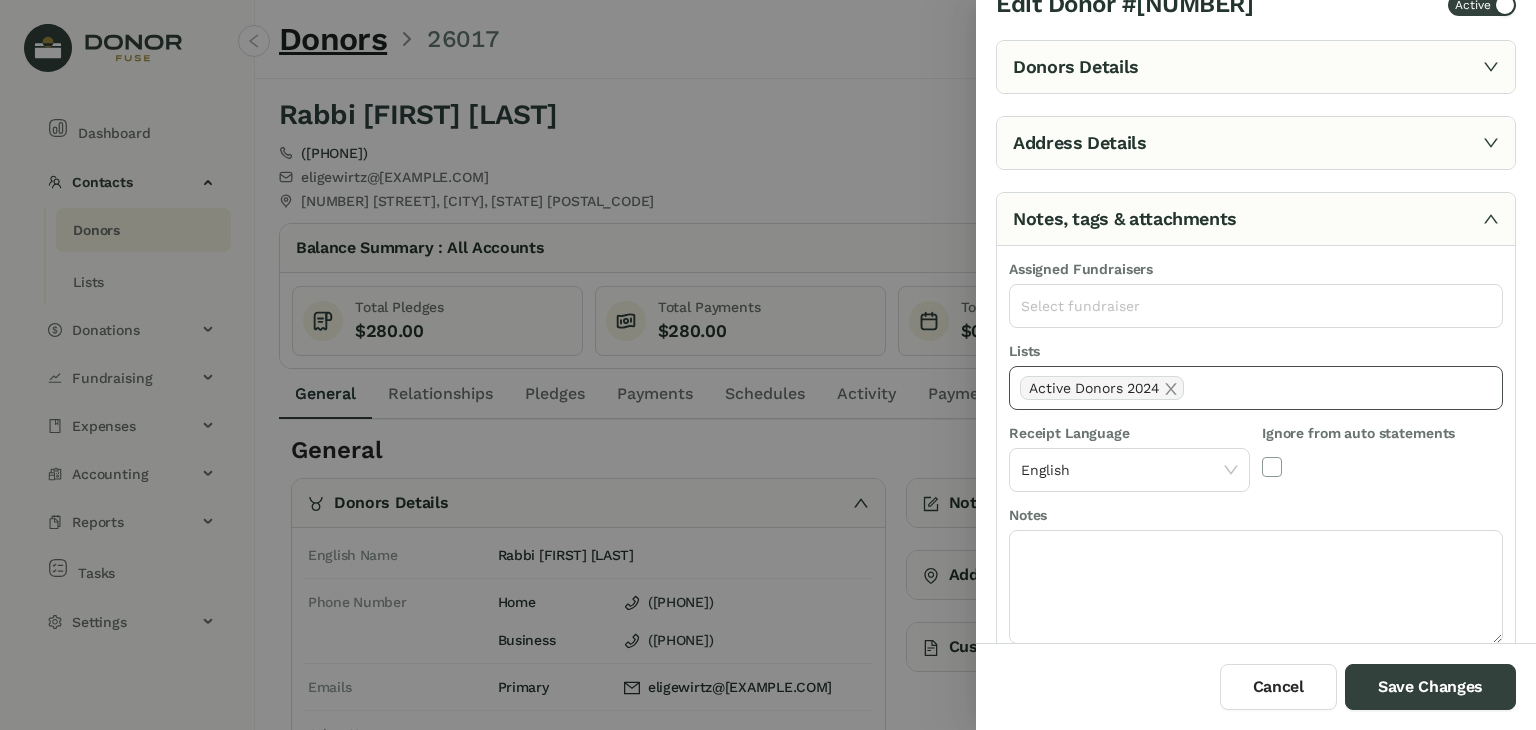 click on "Active Donors 2024" 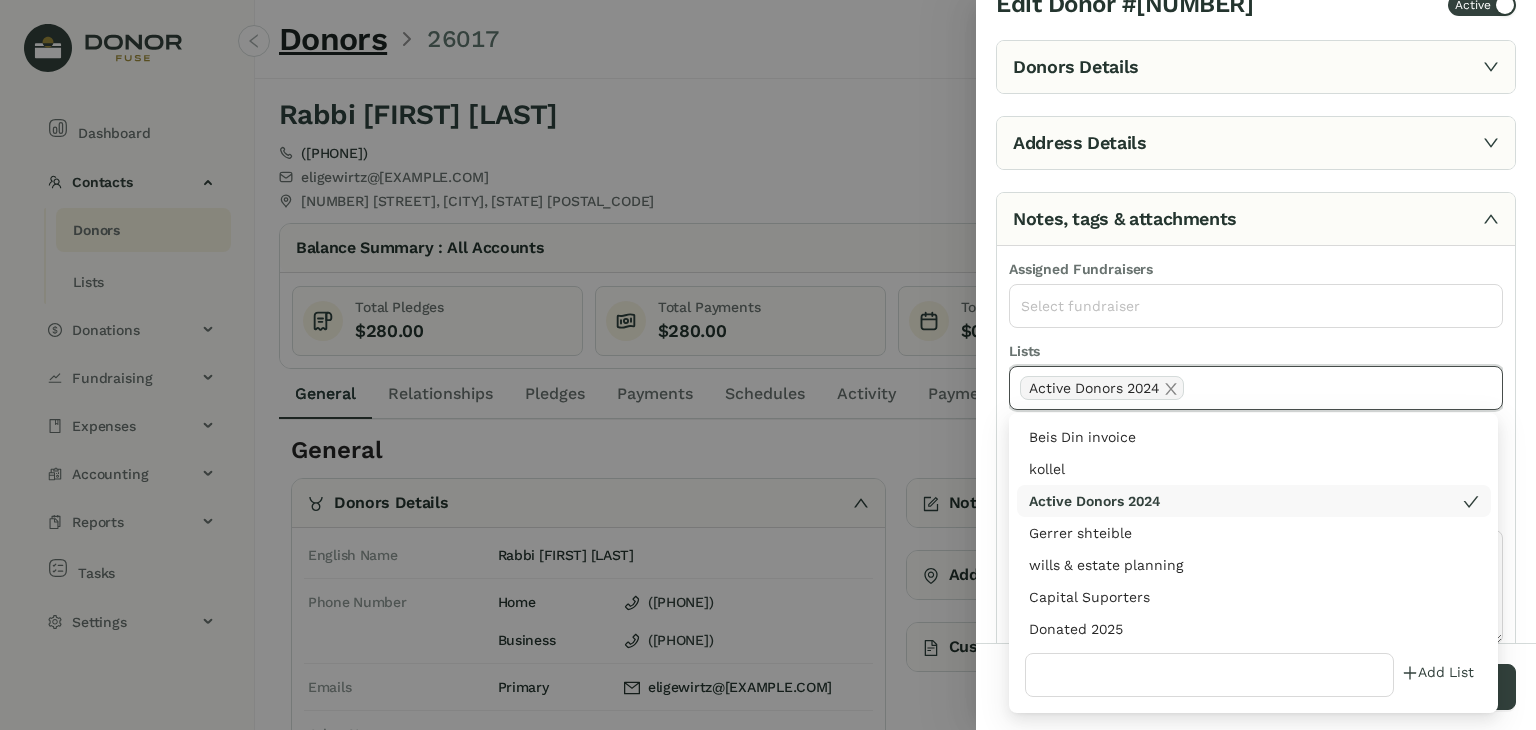 click on "Donated 2025" at bounding box center [1254, 629] 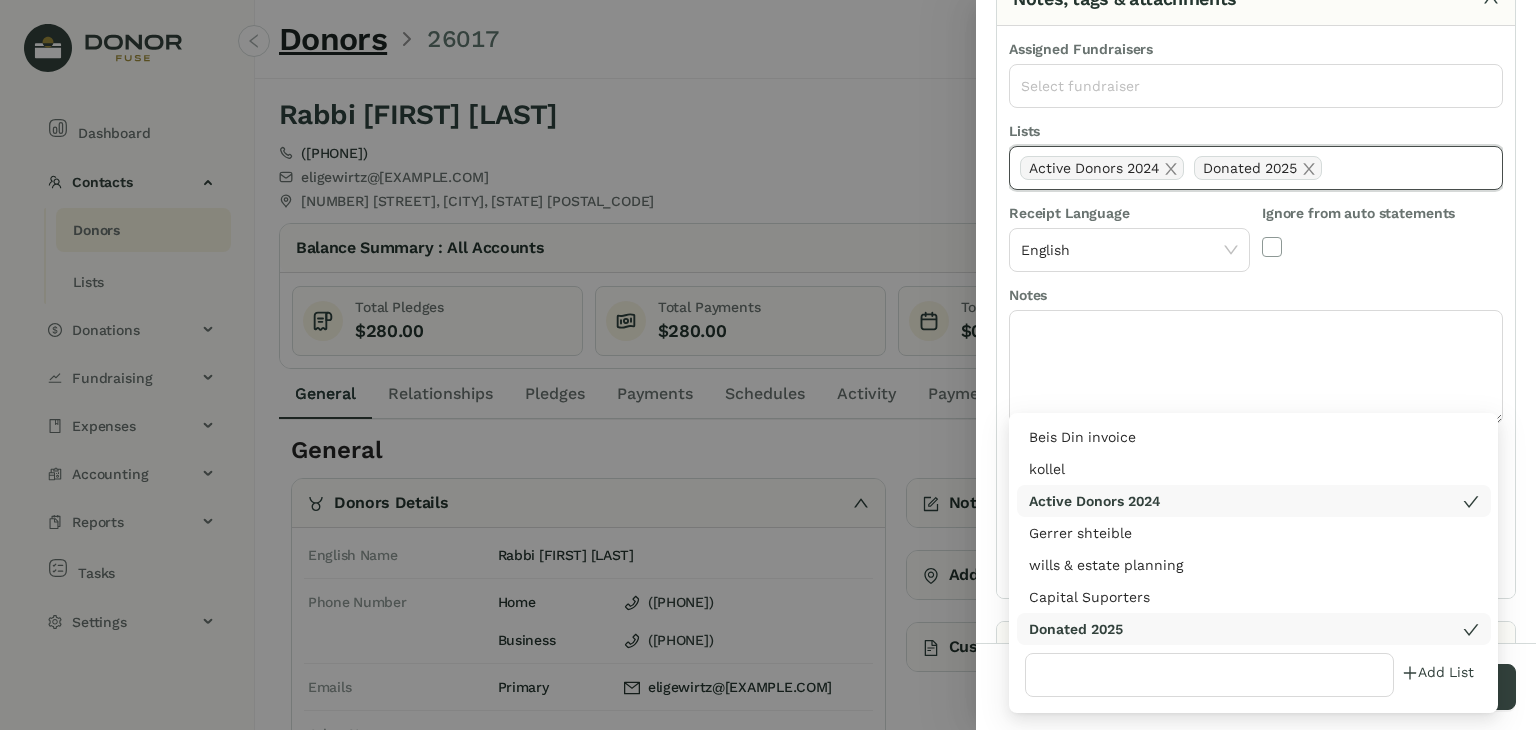 scroll, scrollTop: 253, scrollLeft: 0, axis: vertical 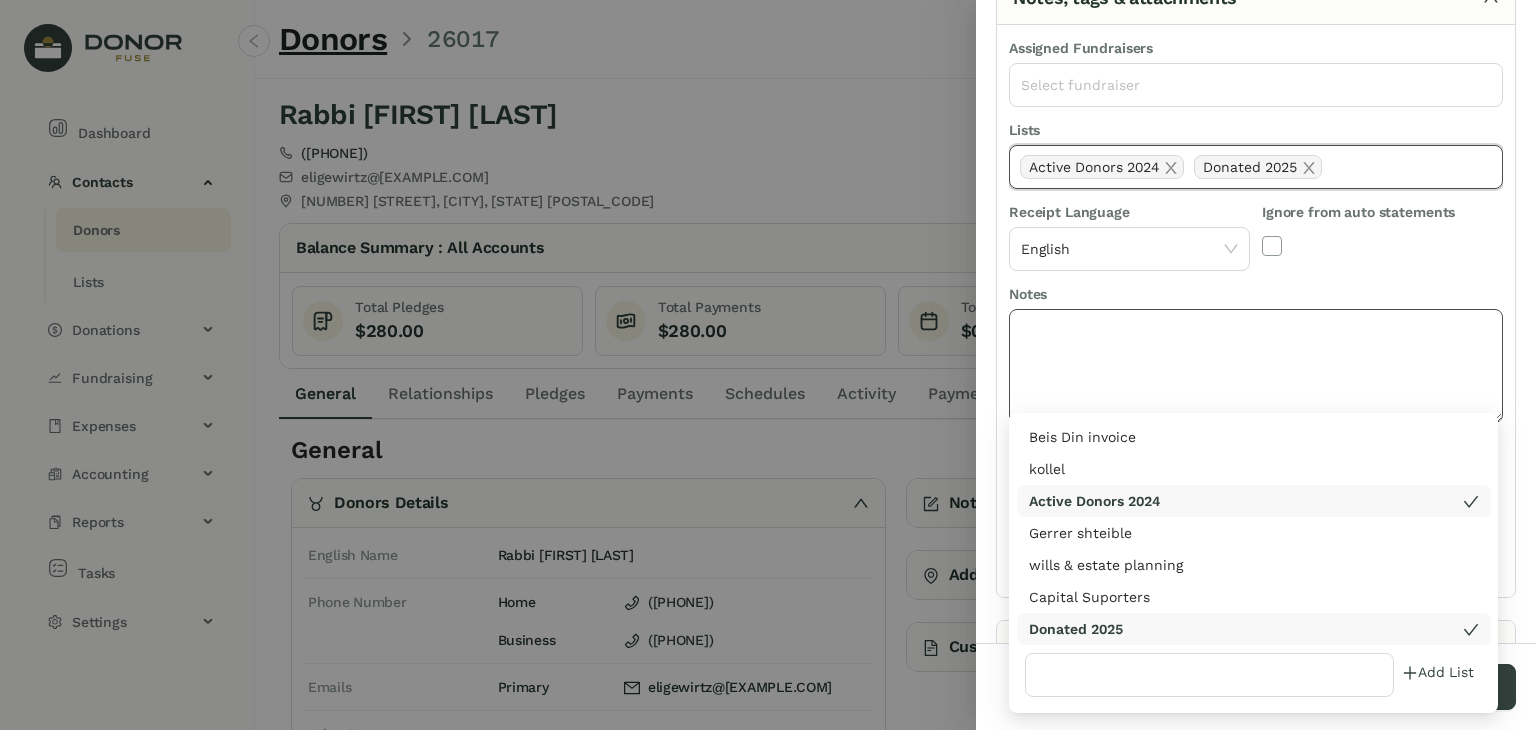 click 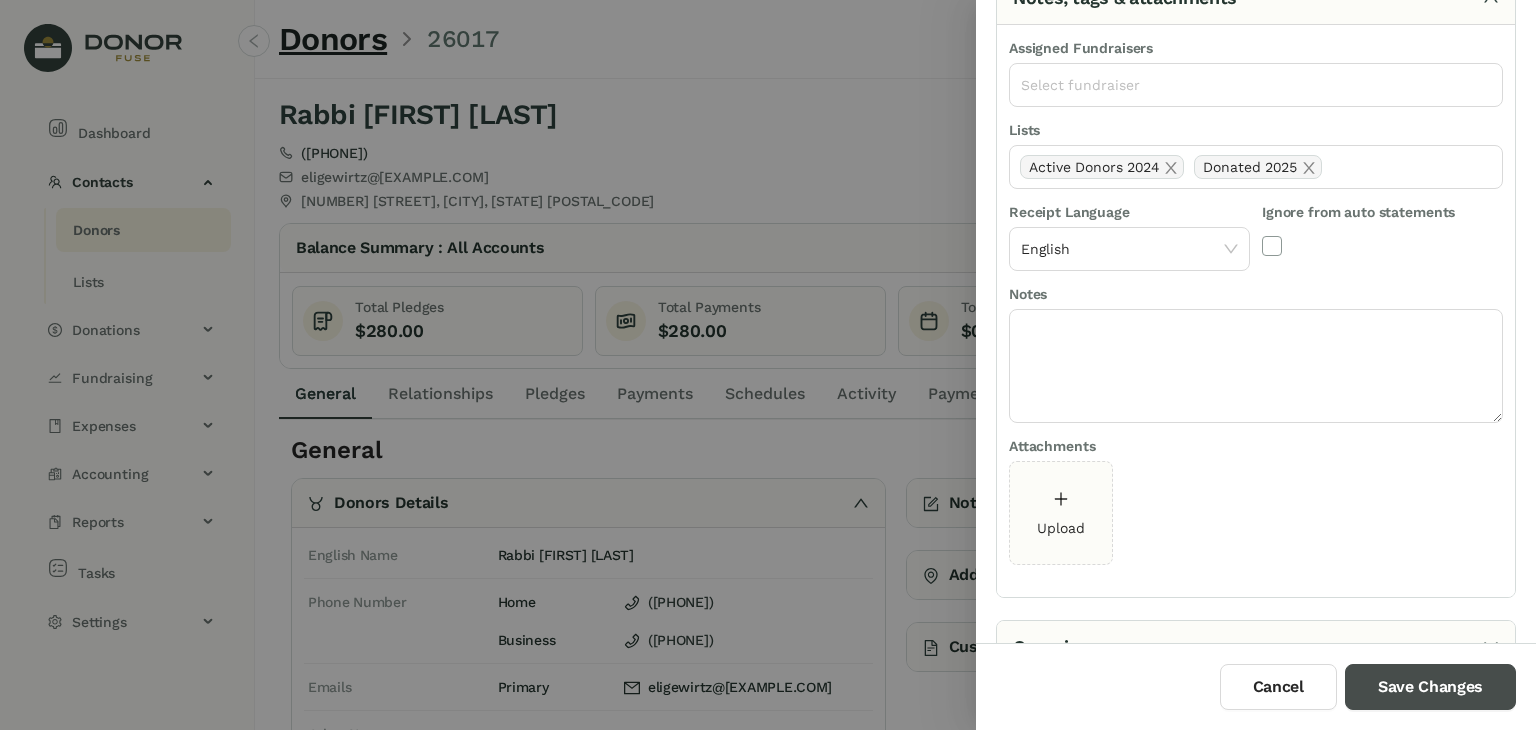 click on "Save Changes" at bounding box center [1430, 687] 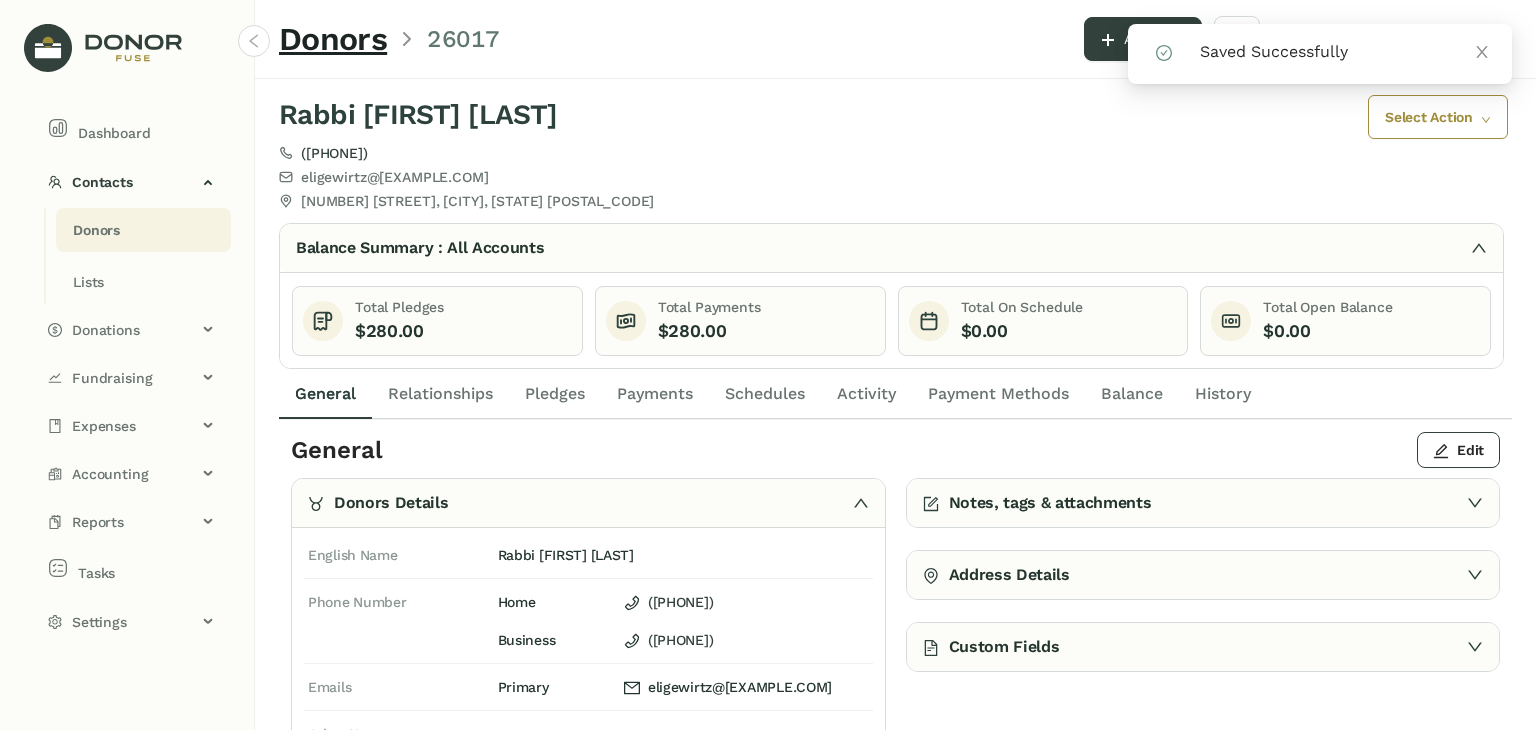 click on "Payments" 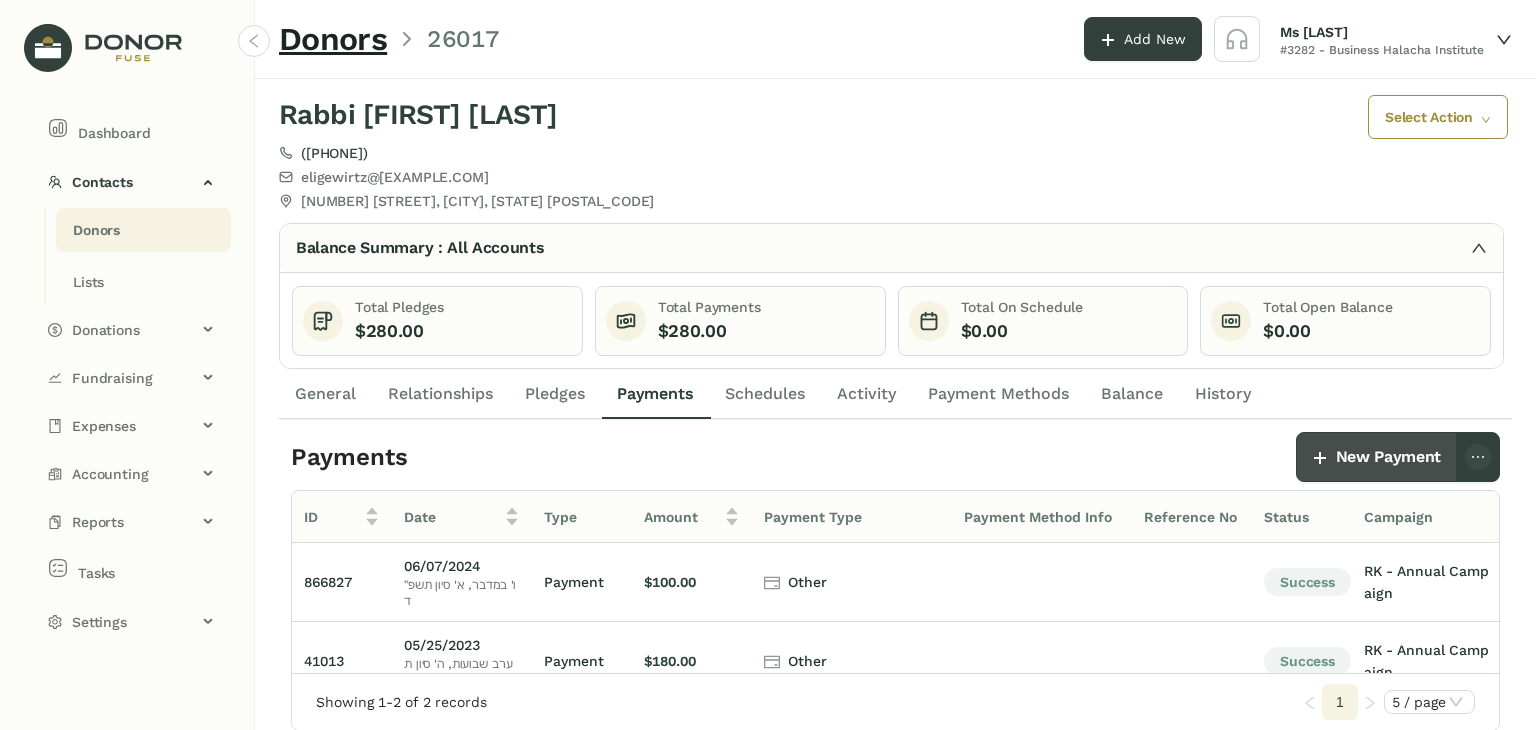click on "New Payment" 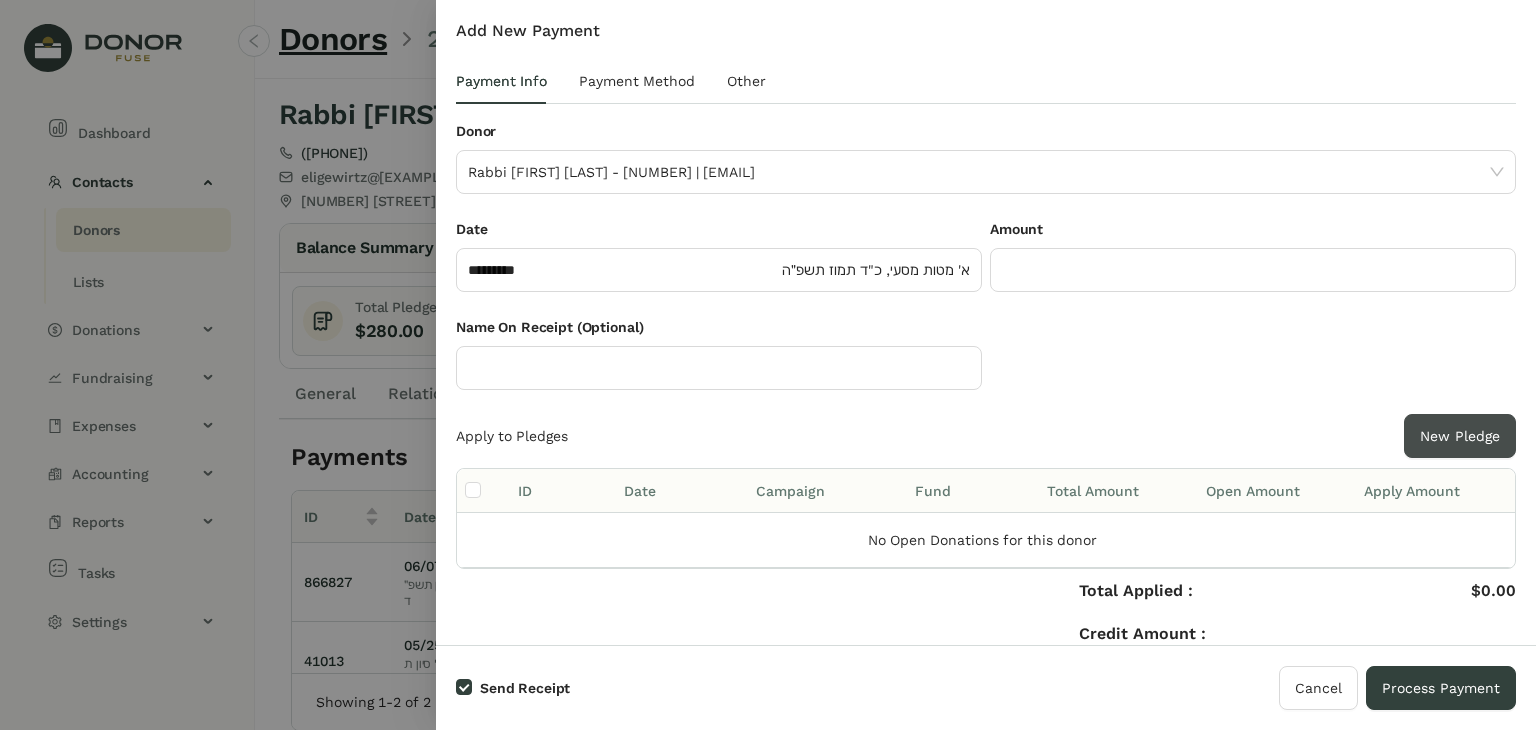 click on "New Pledge" at bounding box center [1460, 436] 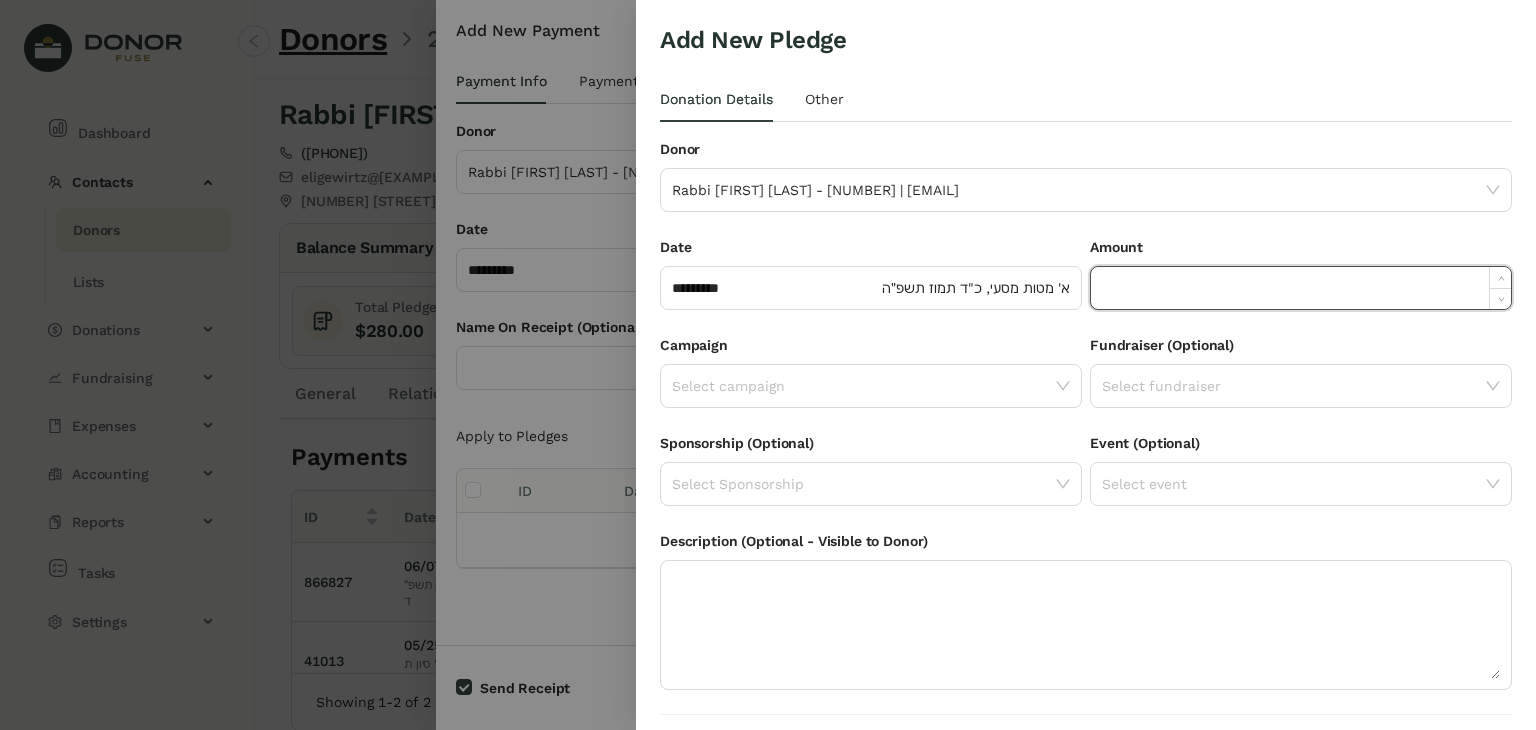 click 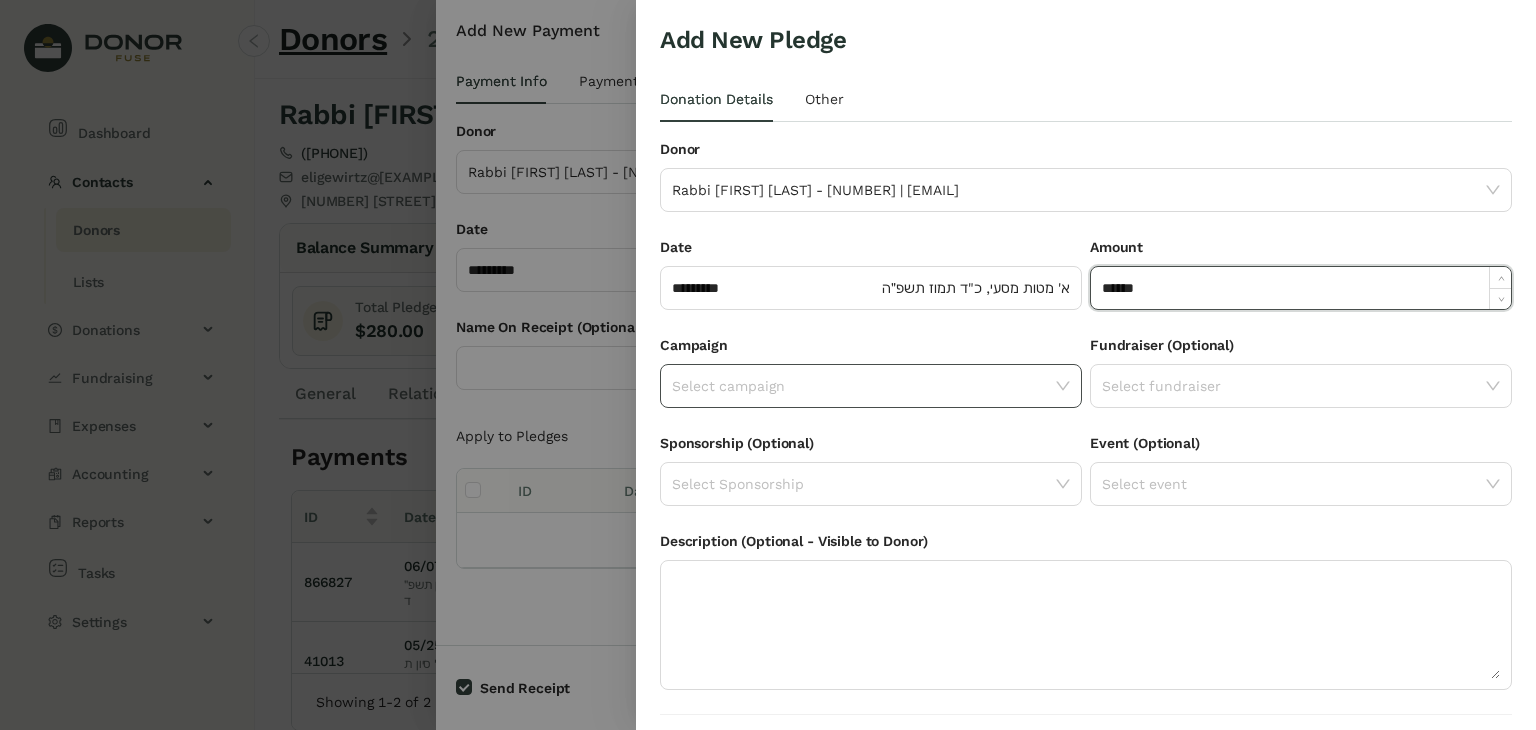 type on "*******" 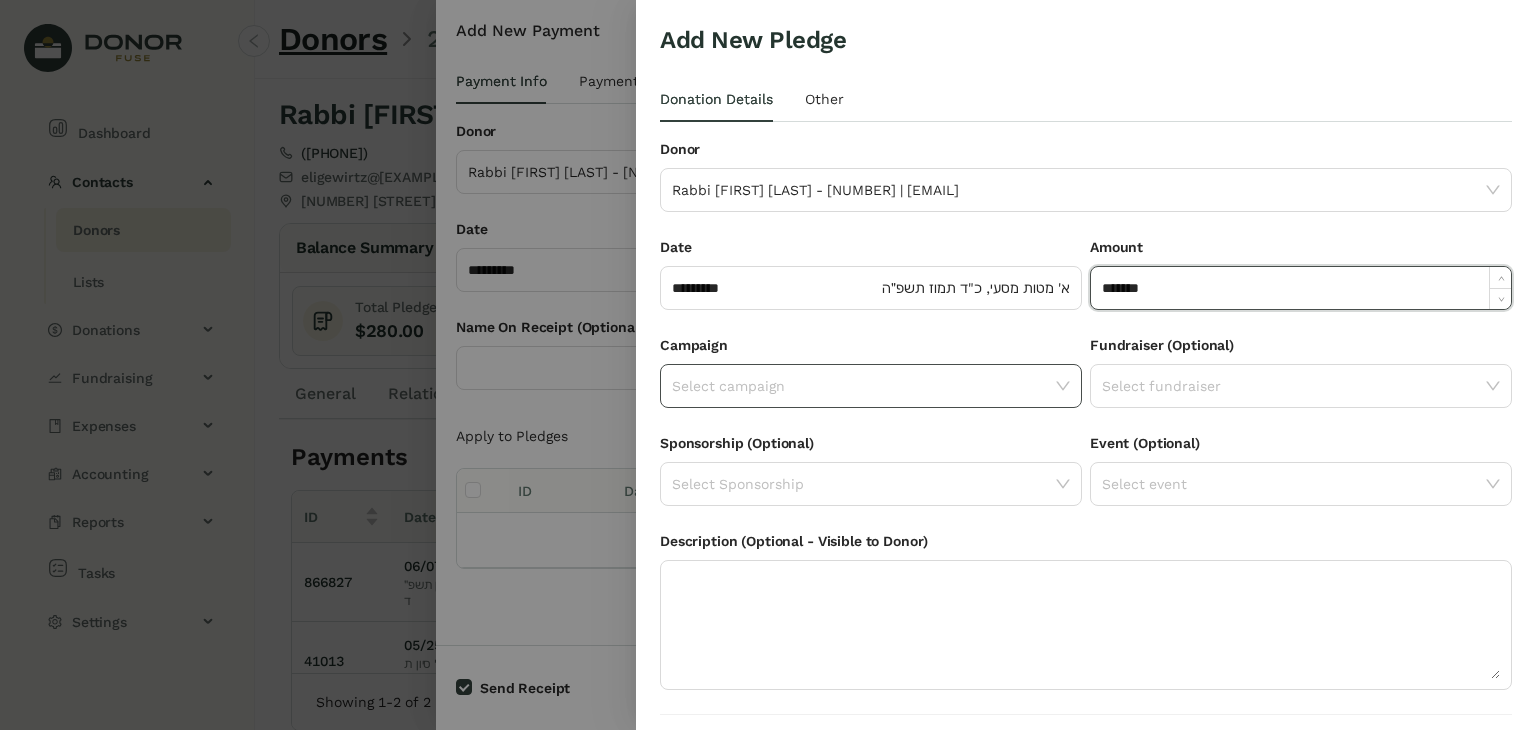 click 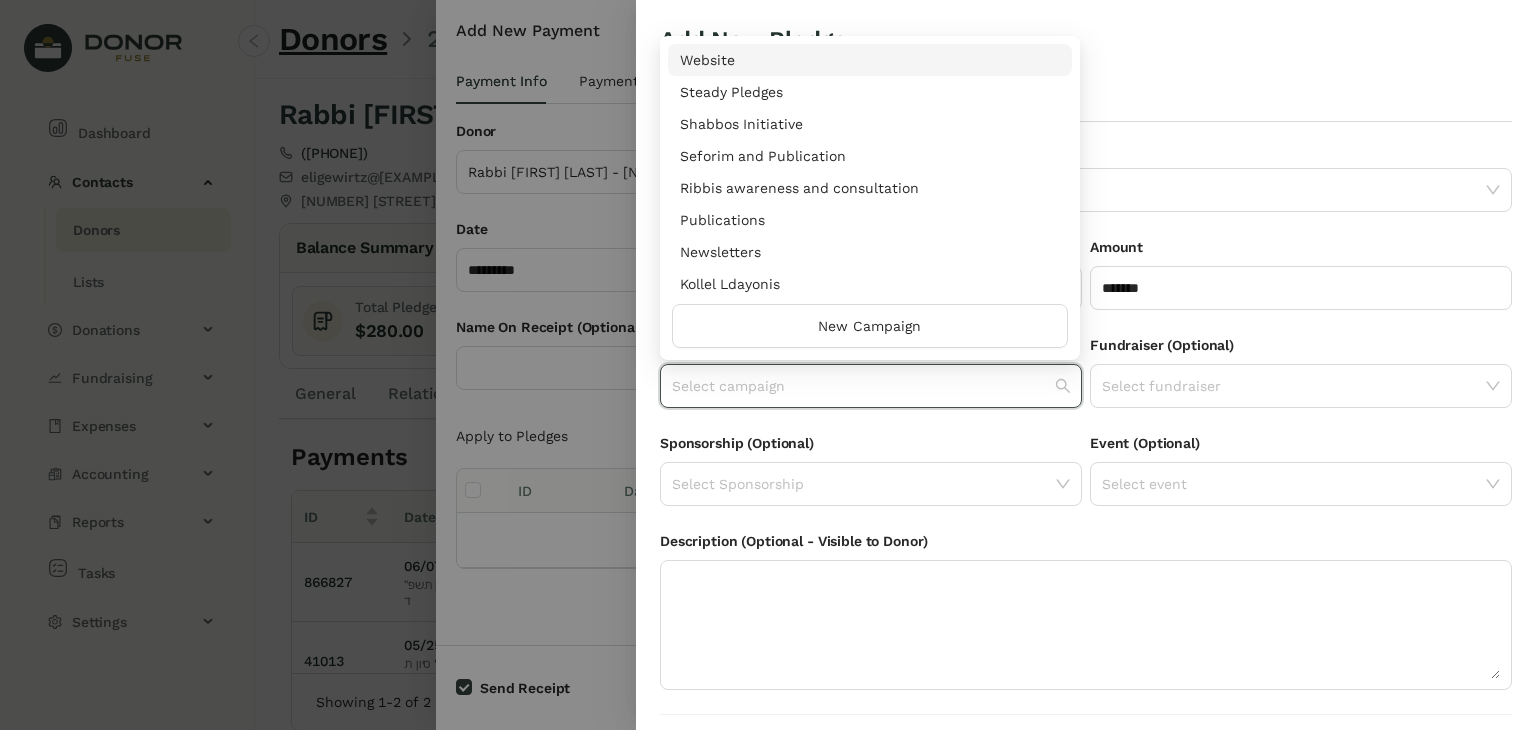 scroll, scrollTop: 960, scrollLeft: 0, axis: vertical 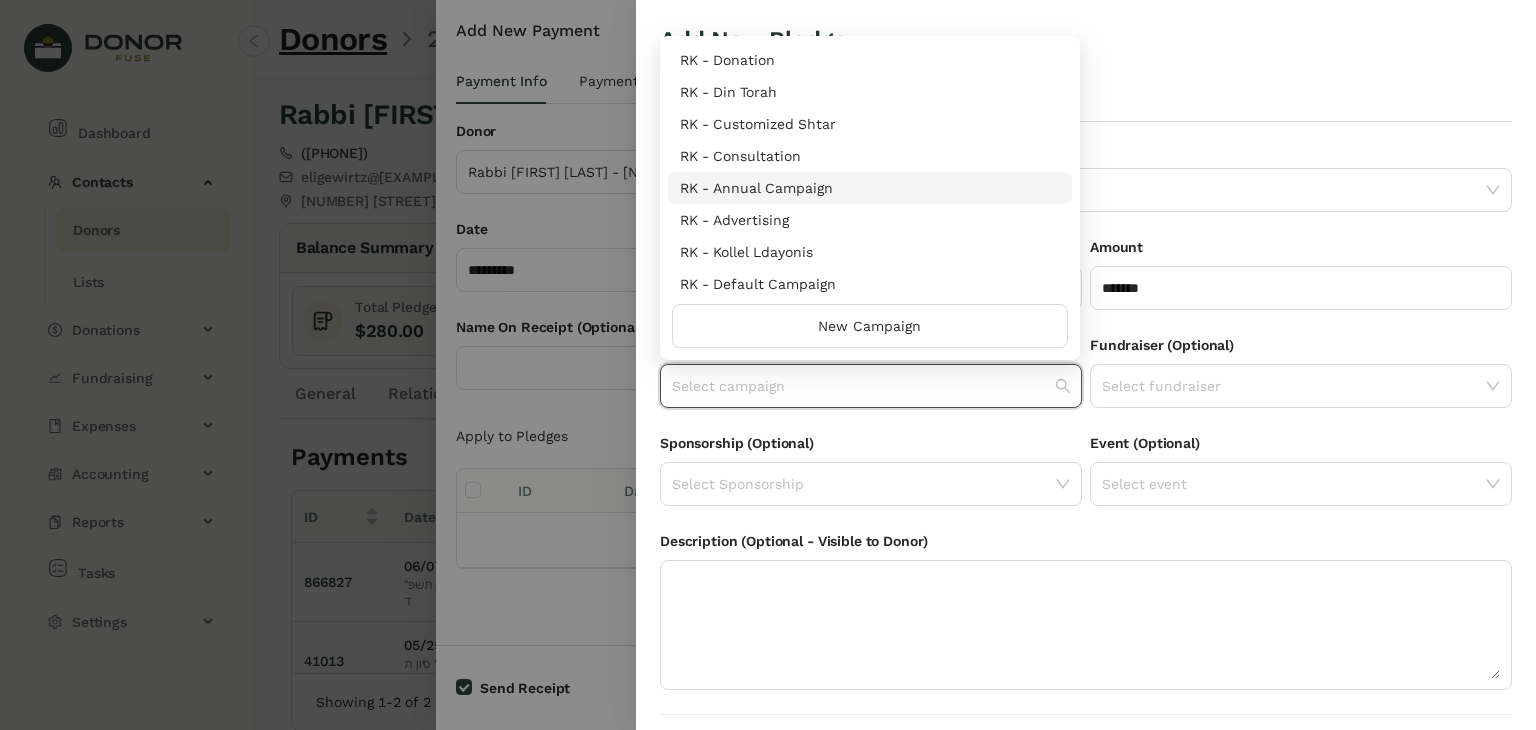 click on "RK - Annual Campaign" at bounding box center [870, 188] 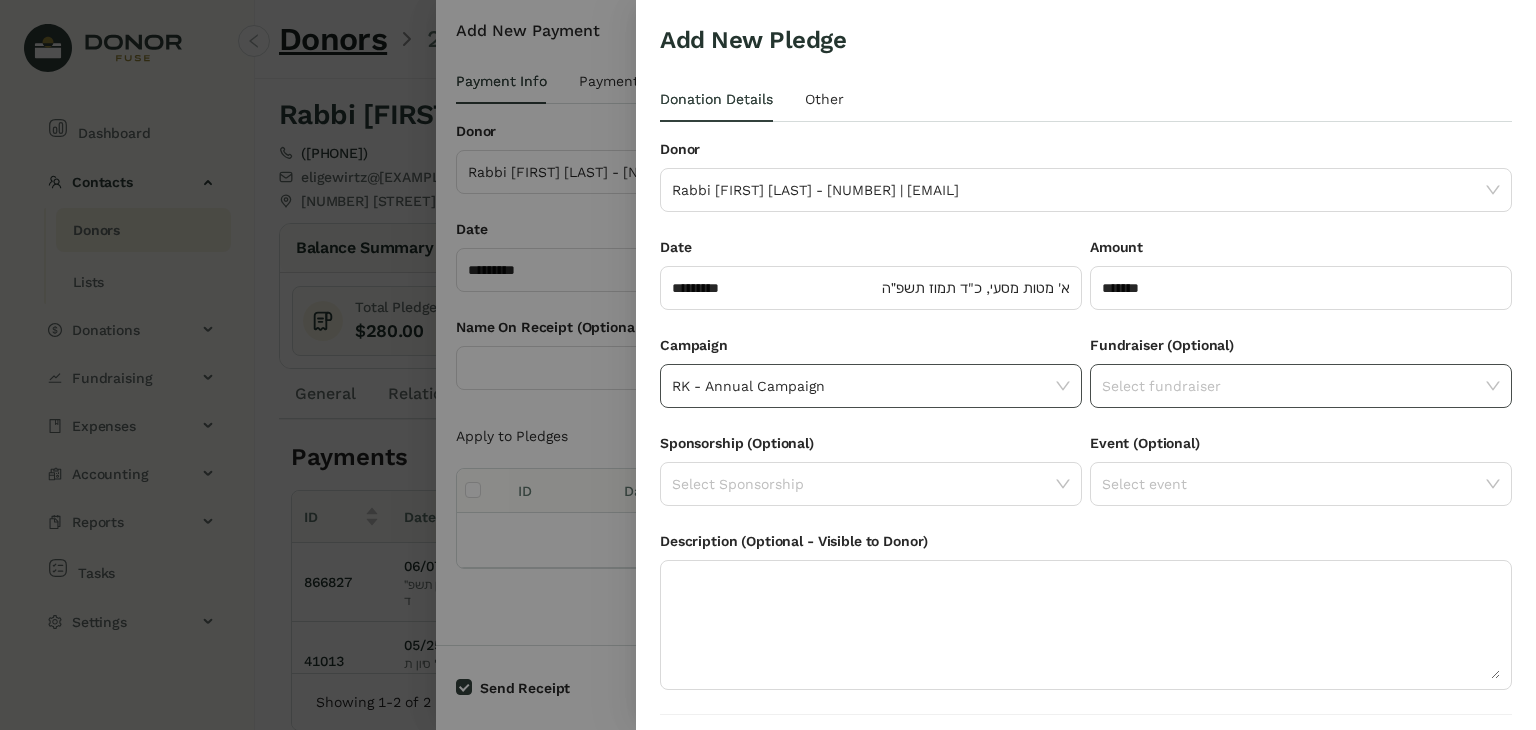 click on "Select fundraiser" 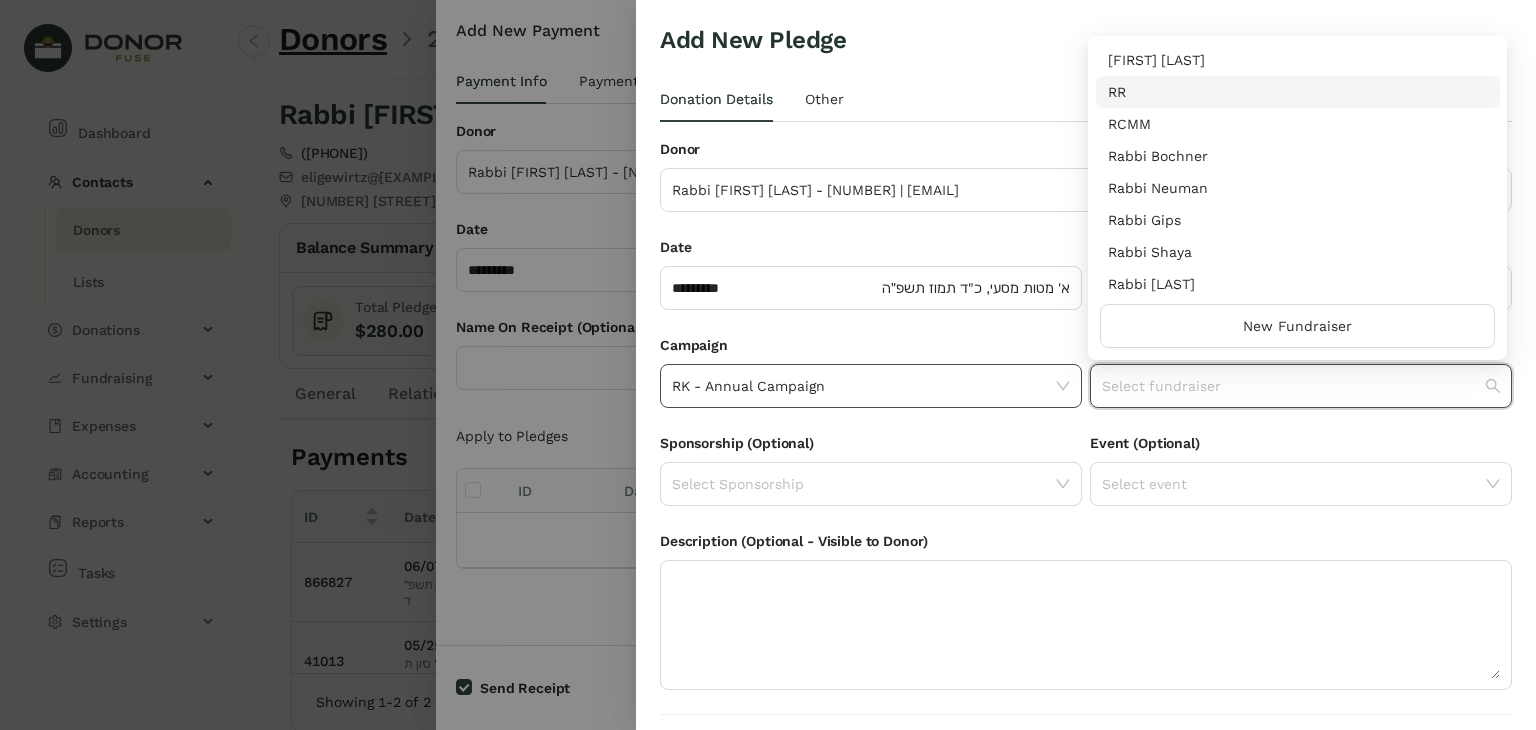 scroll, scrollTop: 256, scrollLeft: 0, axis: vertical 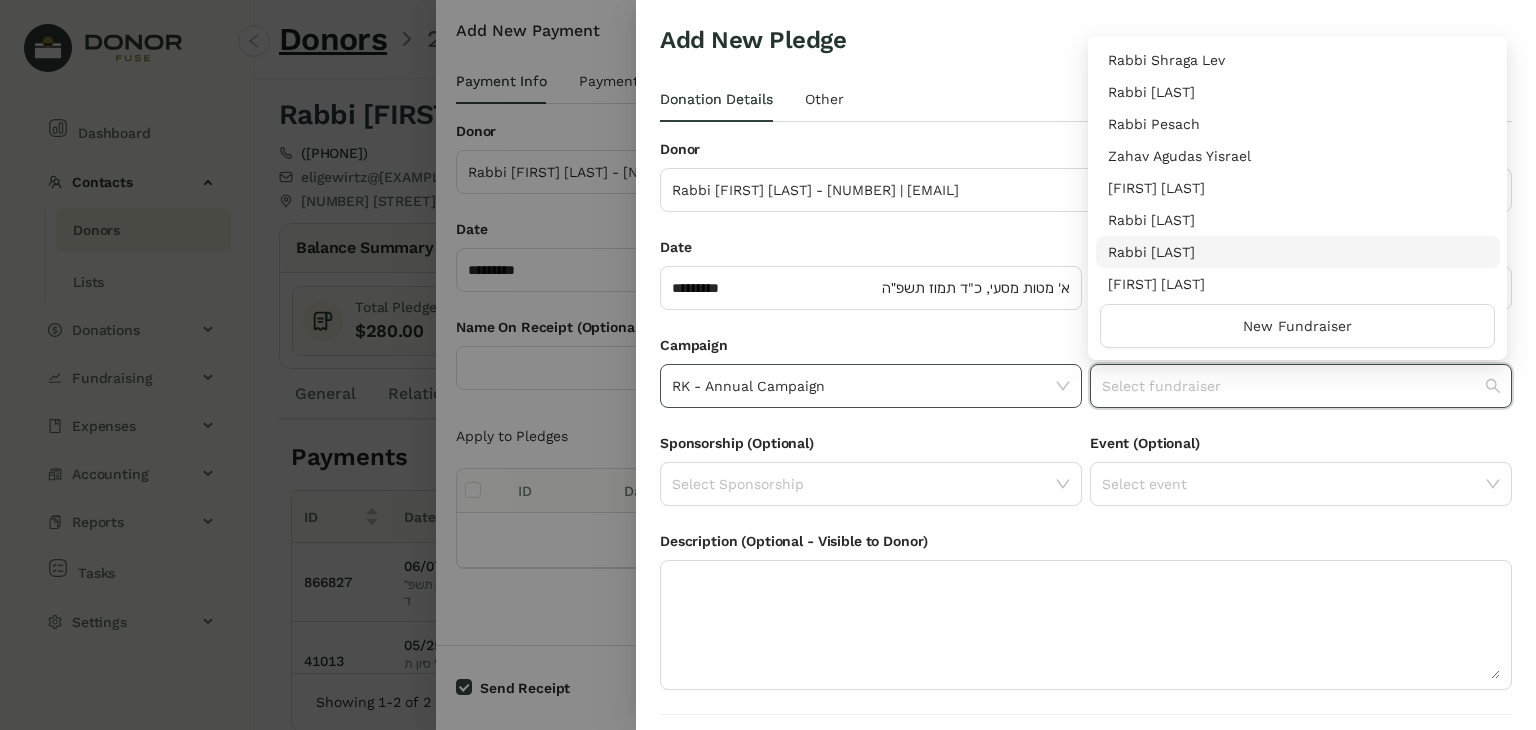 click on "Rabbi [LAST]" at bounding box center [1298, 252] 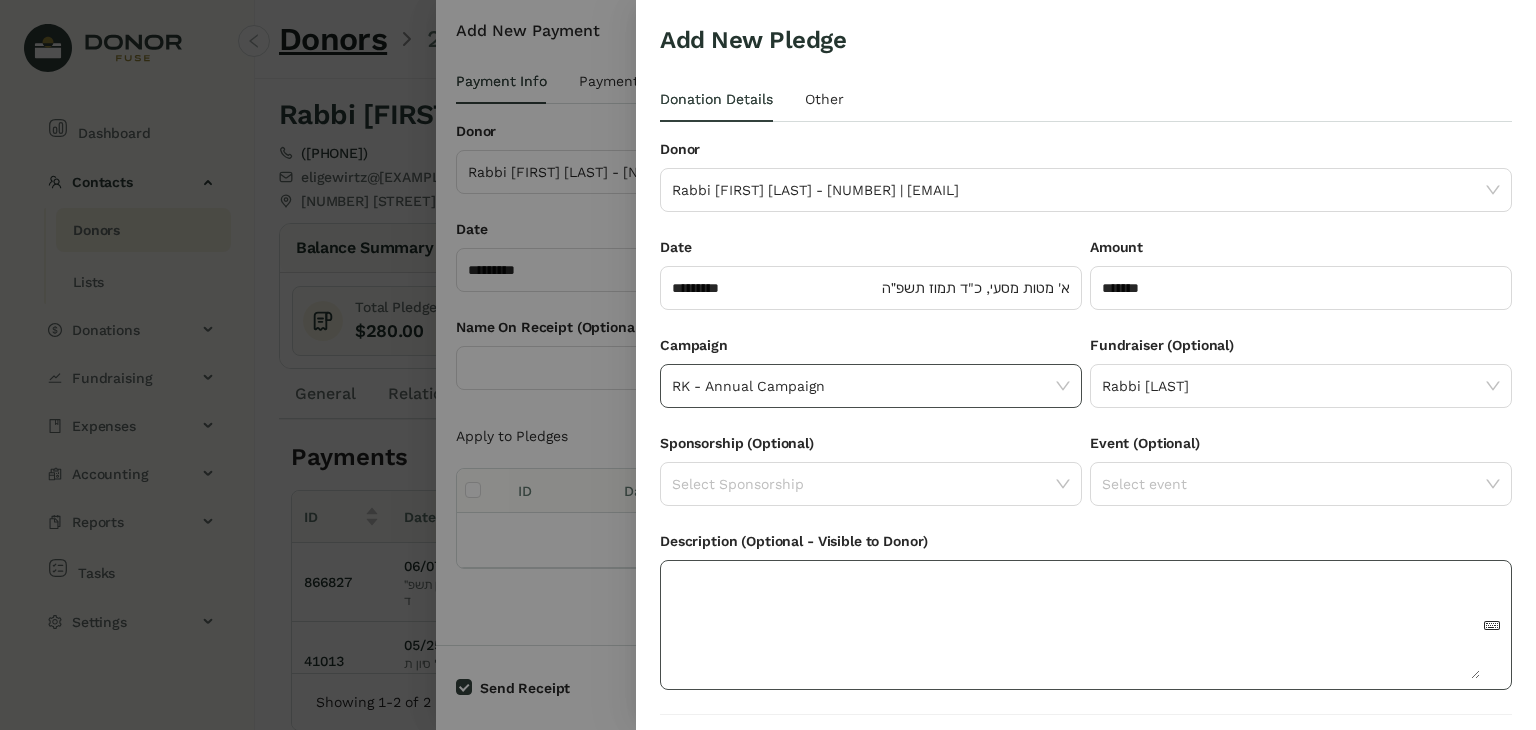 scroll, scrollTop: 54, scrollLeft: 0, axis: vertical 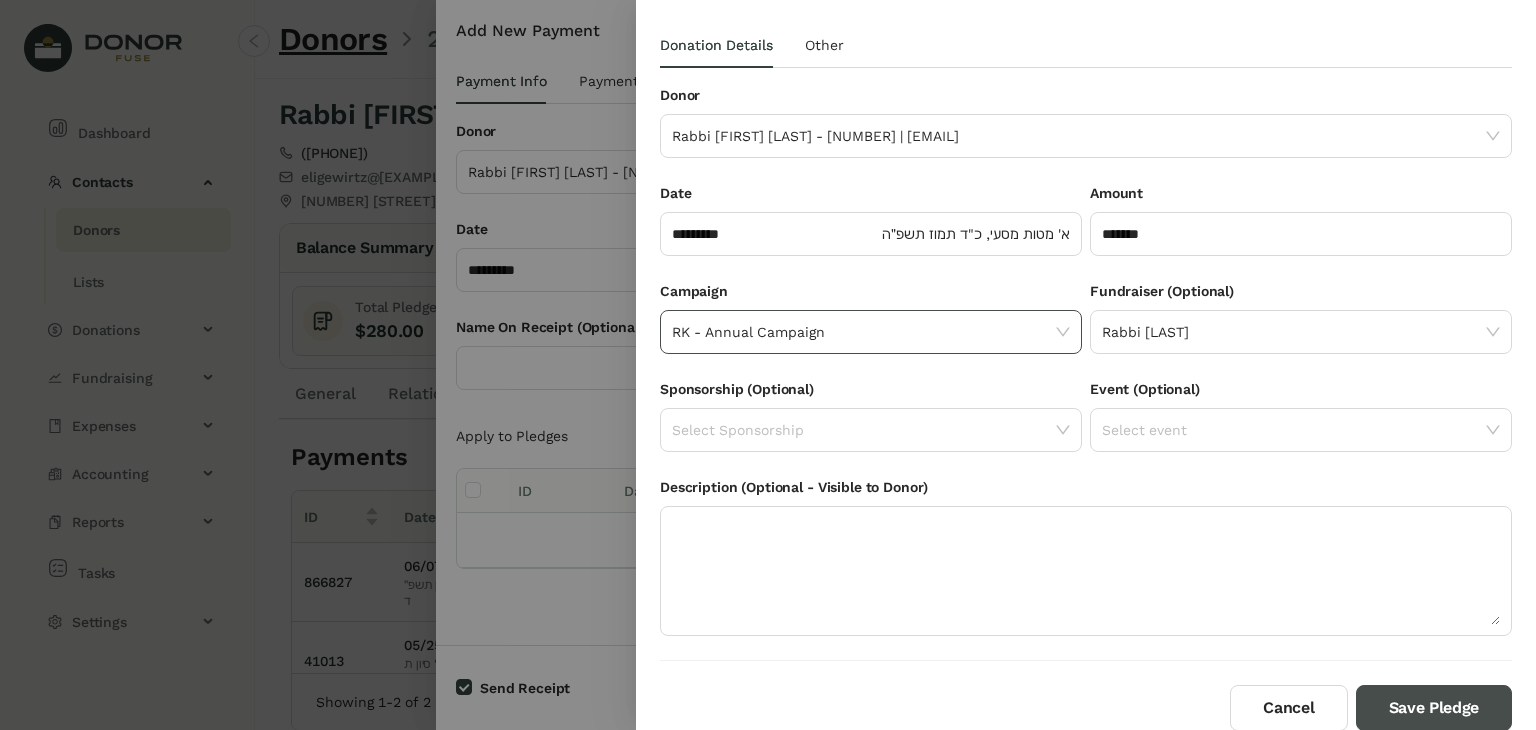 click on "Save Pledge" at bounding box center (1434, 708) 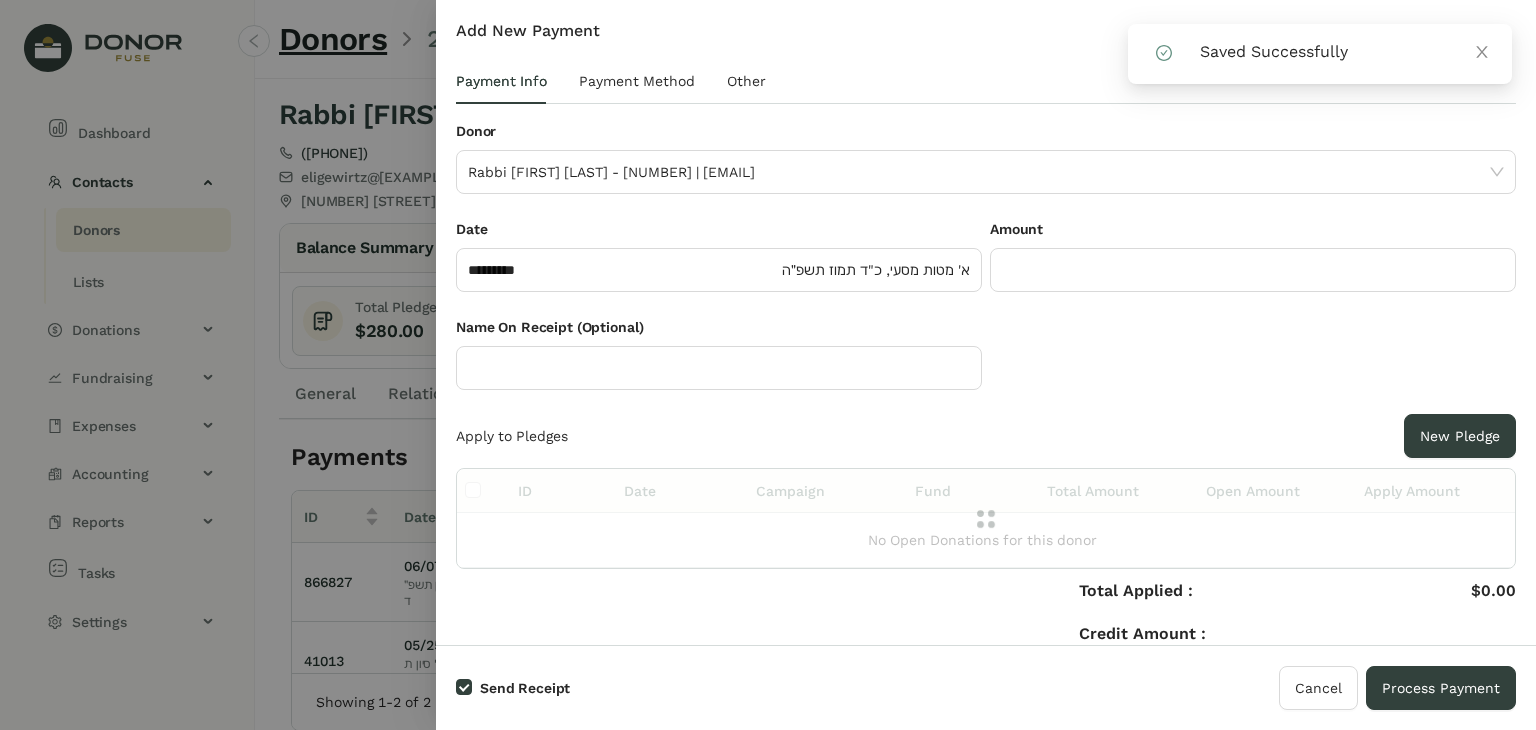 click 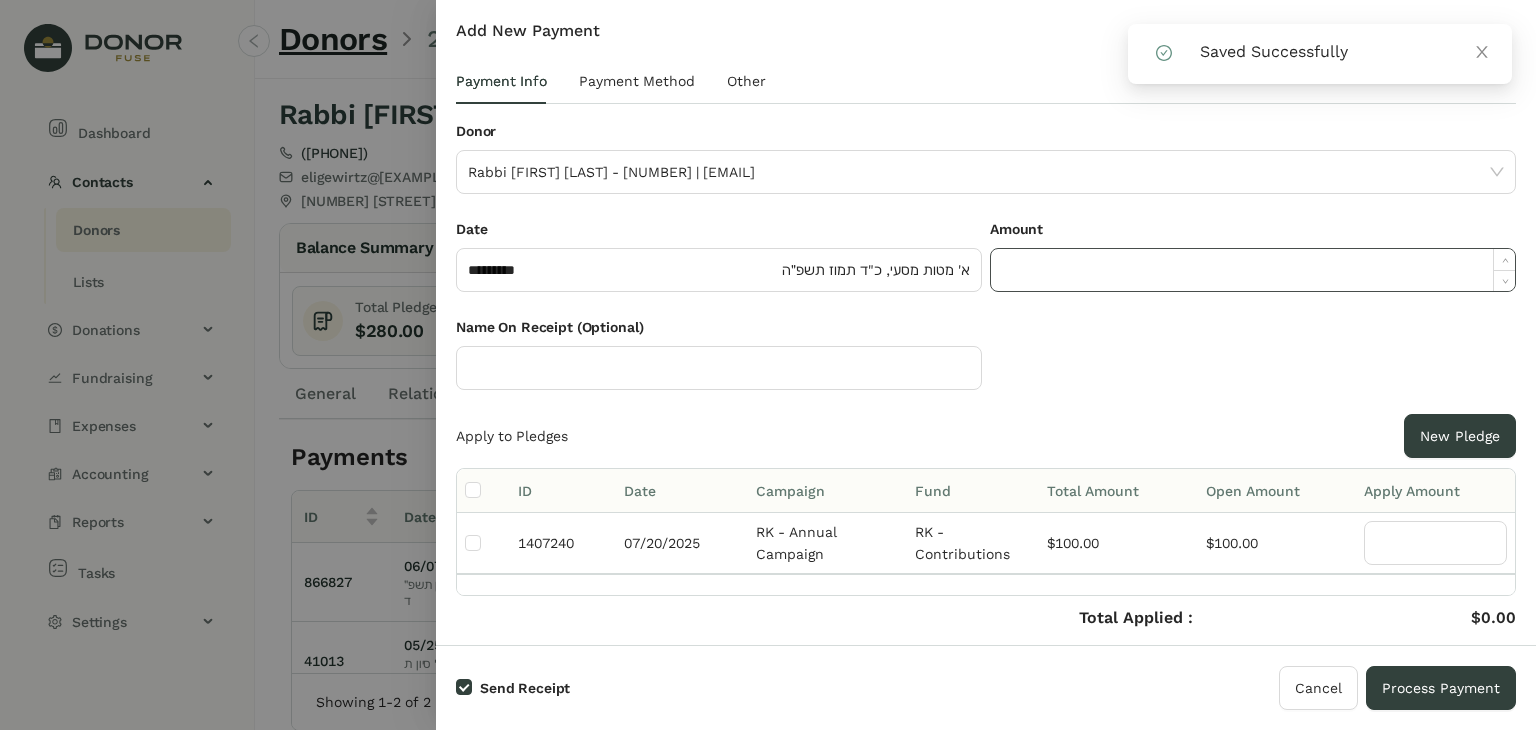 click 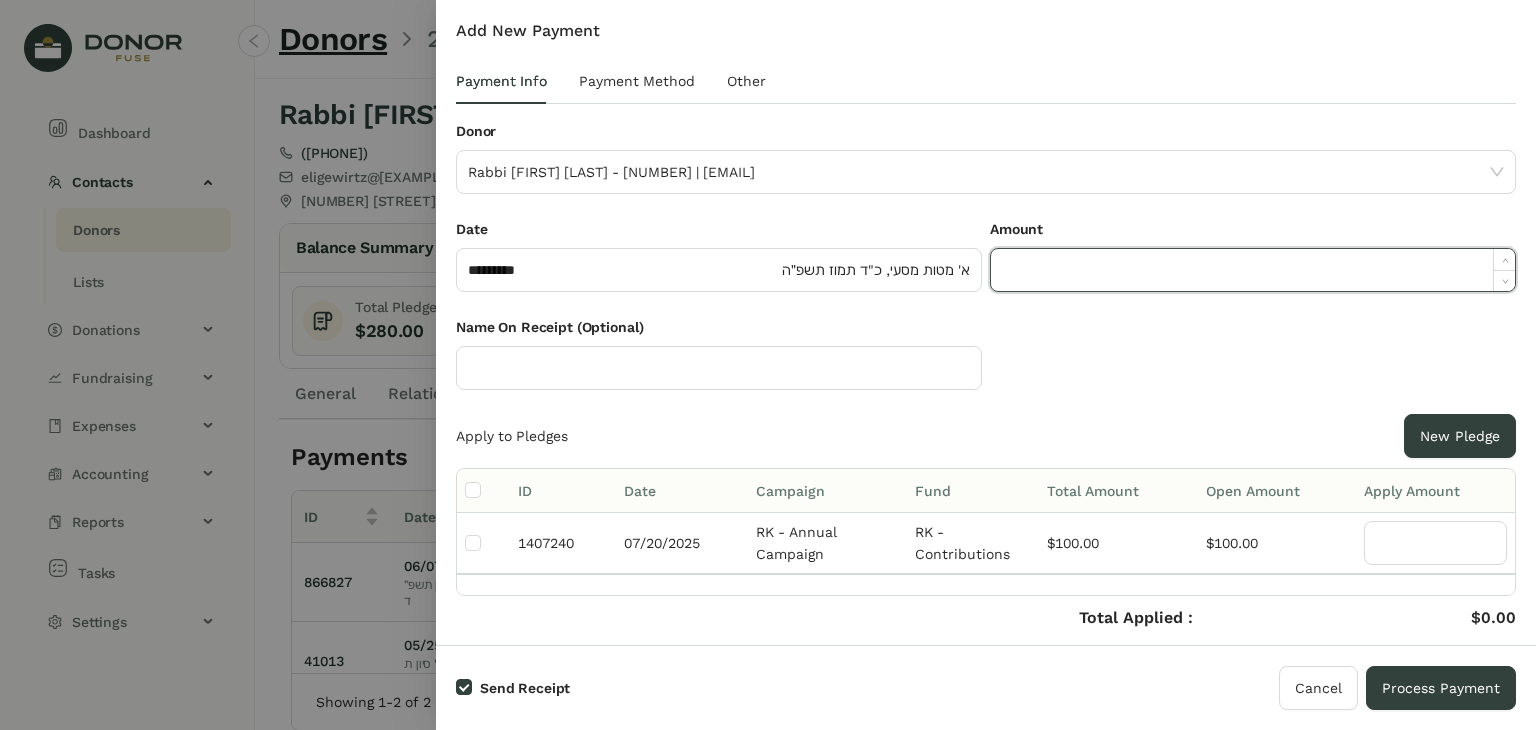 paste on "******" 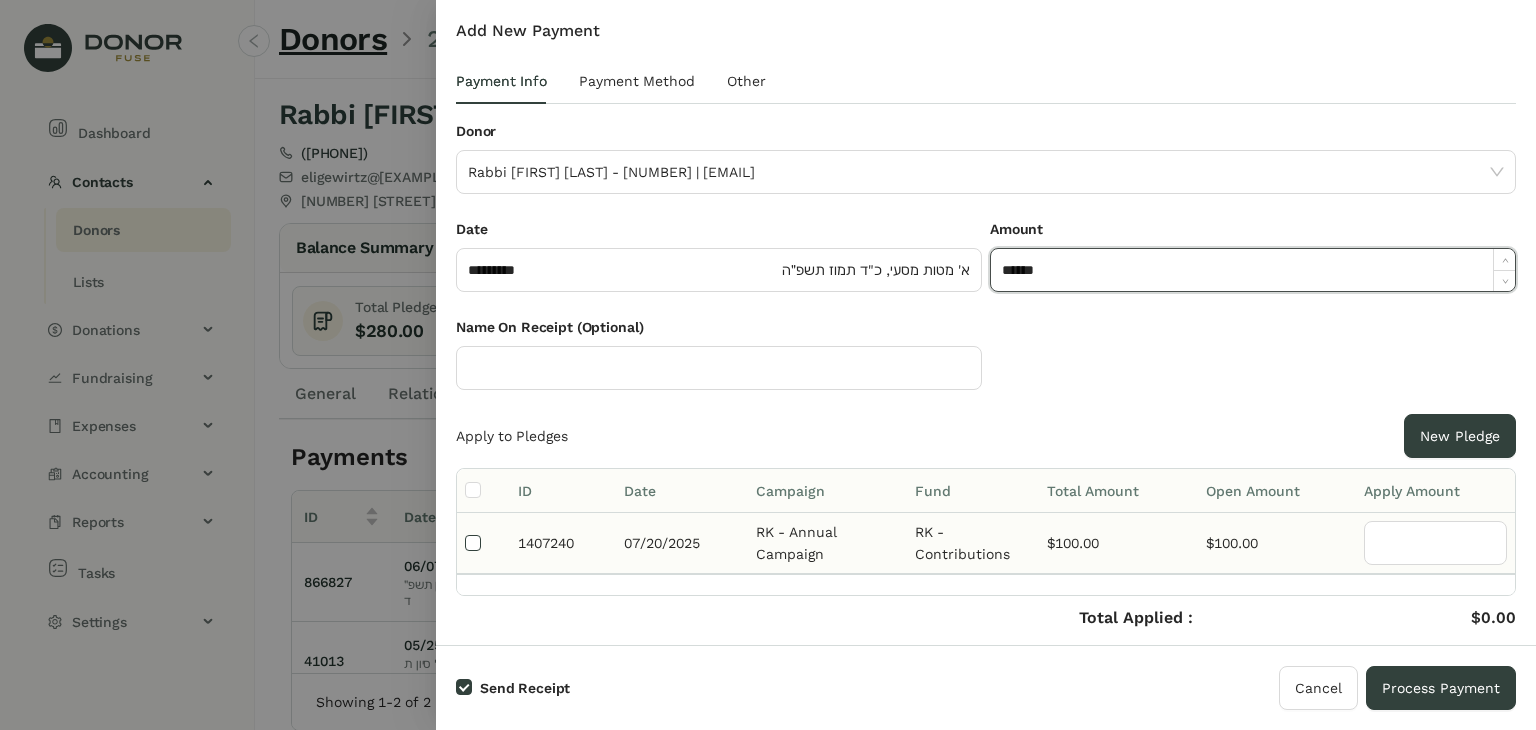 type on "*******" 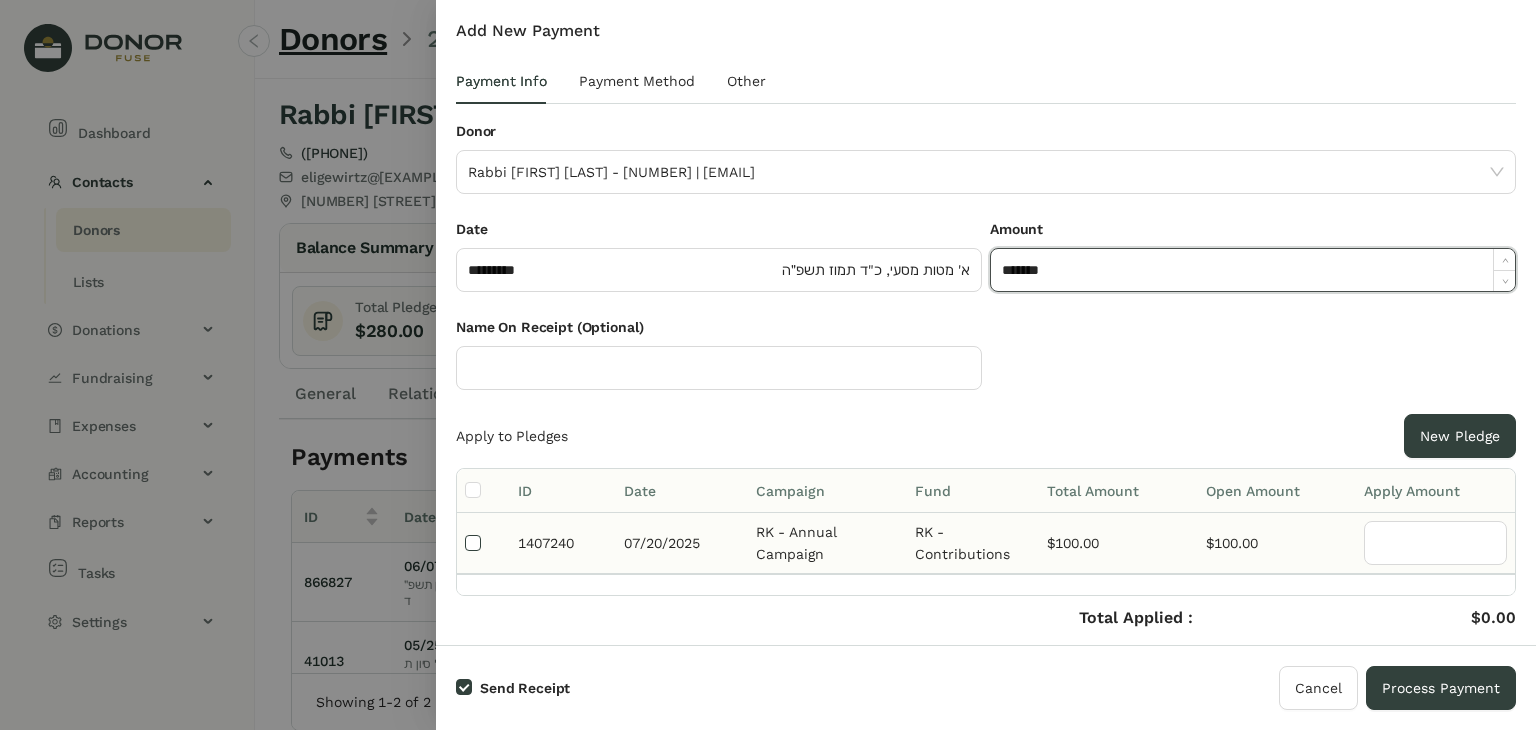 type on "***" 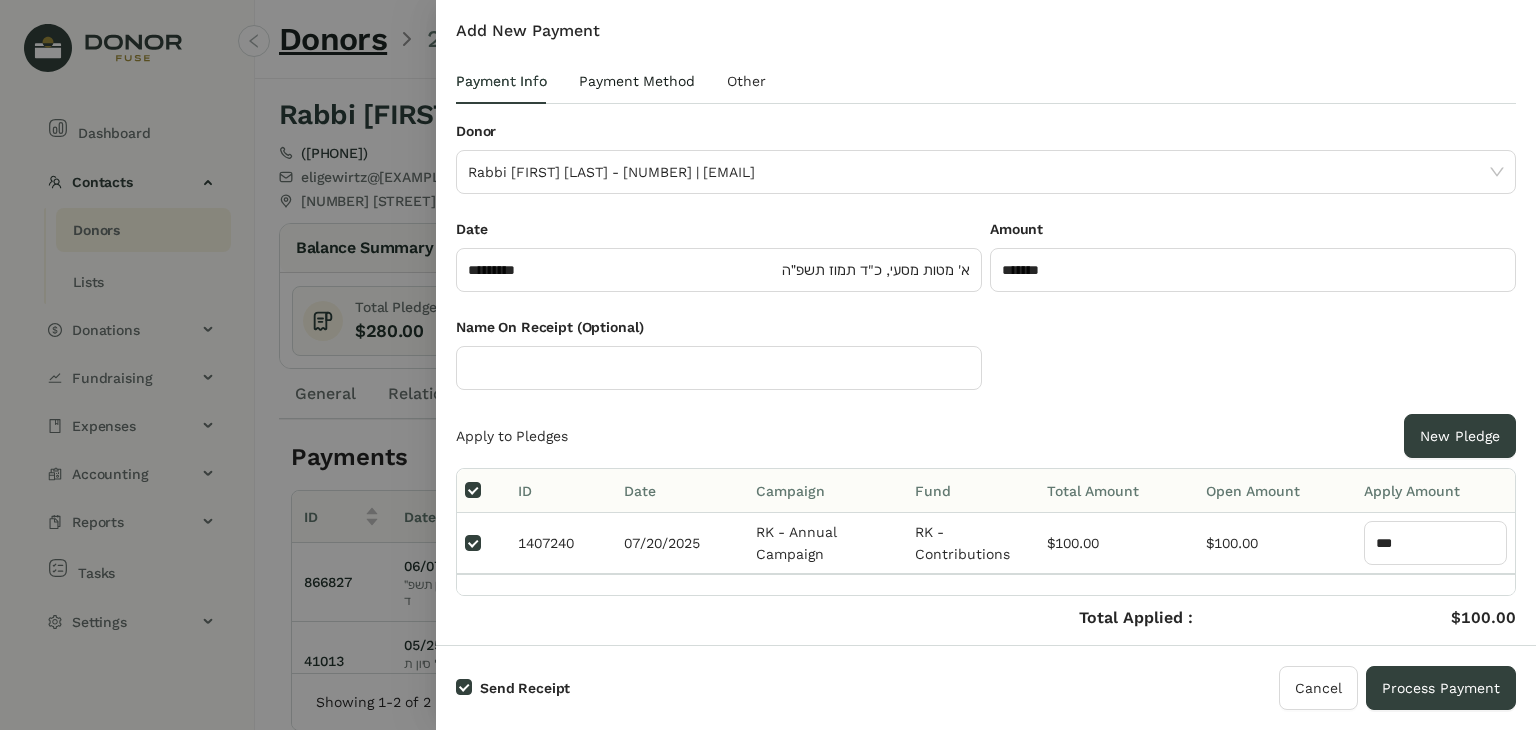 click on "Payment Method" at bounding box center (637, 81) 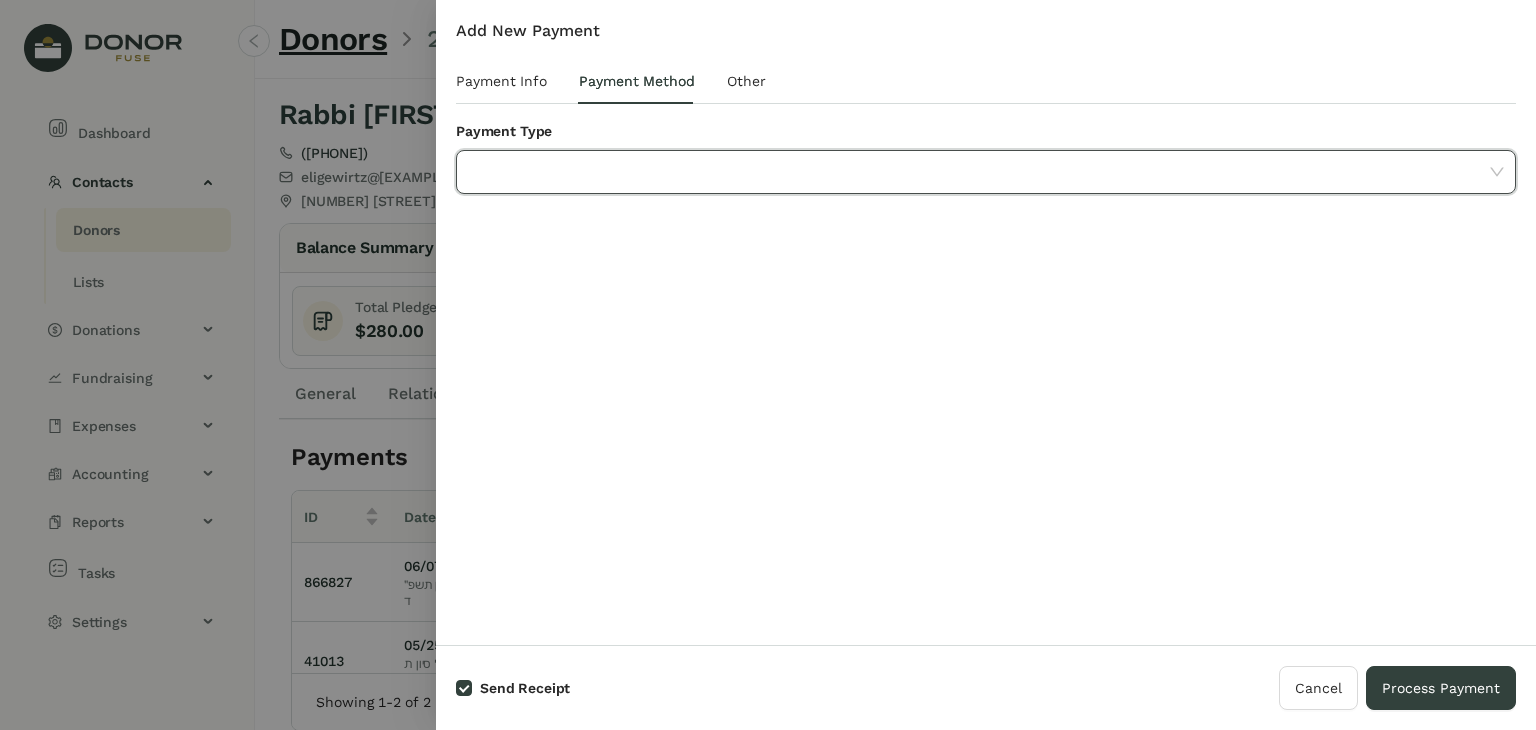 click 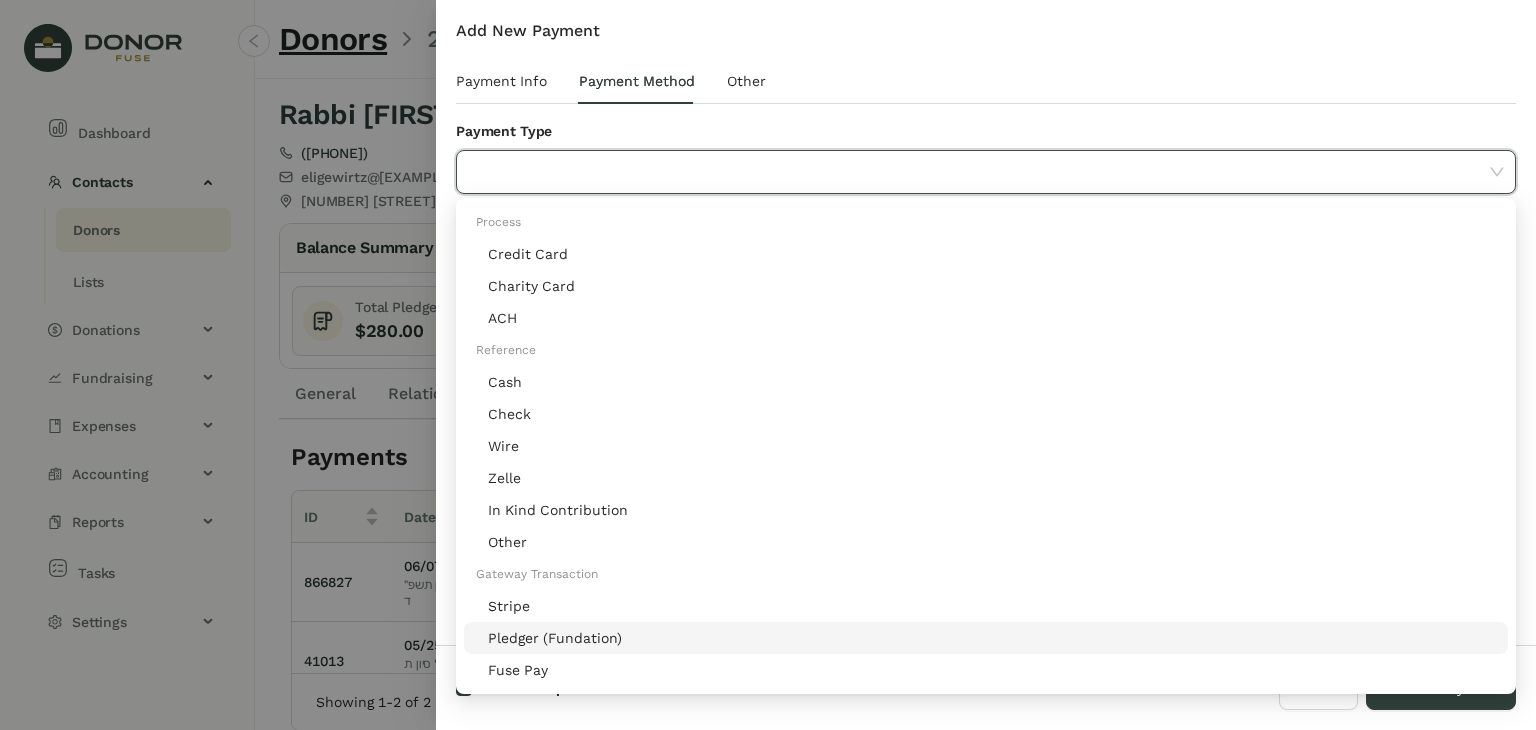 click on "Pledger (Fundation)" 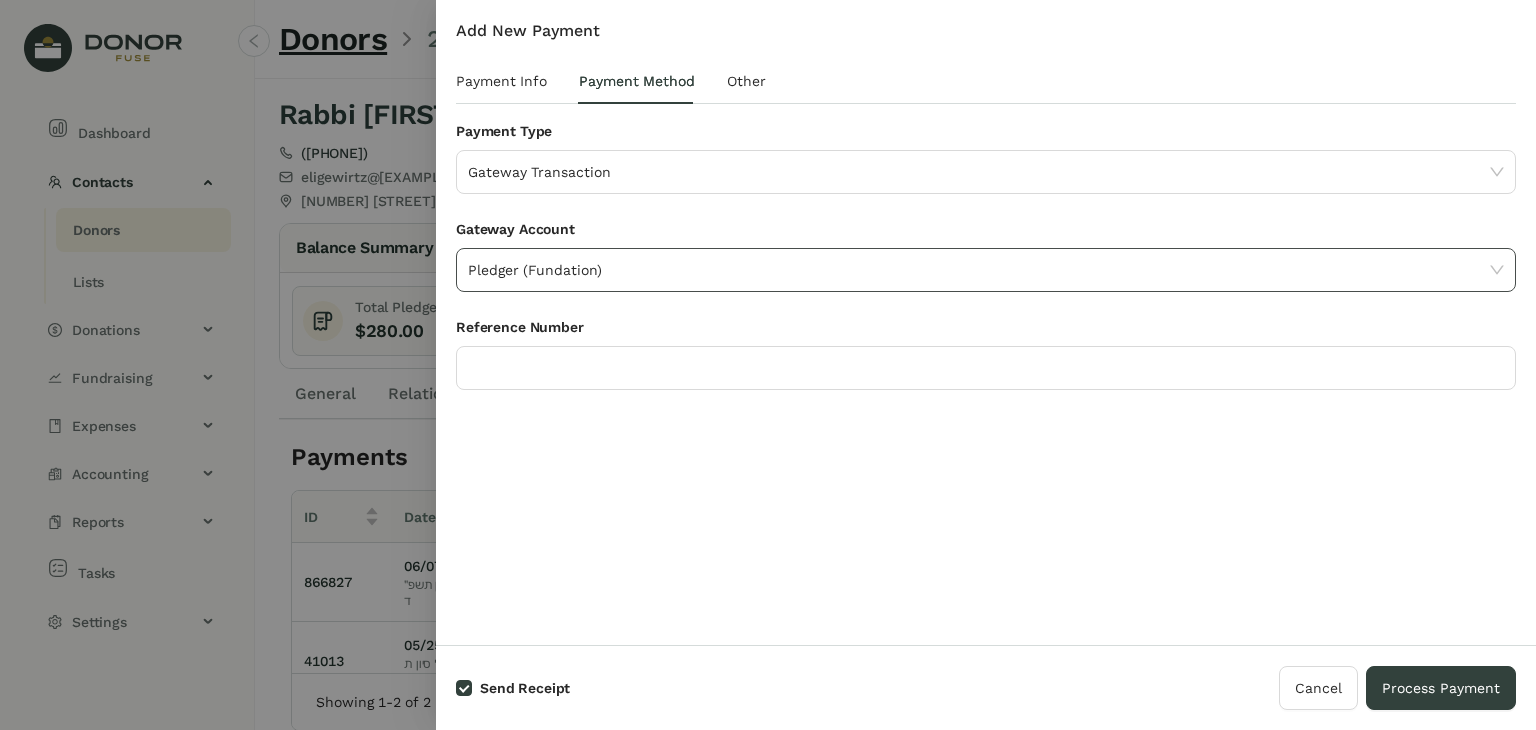 click on "Pledger (Fundation)" 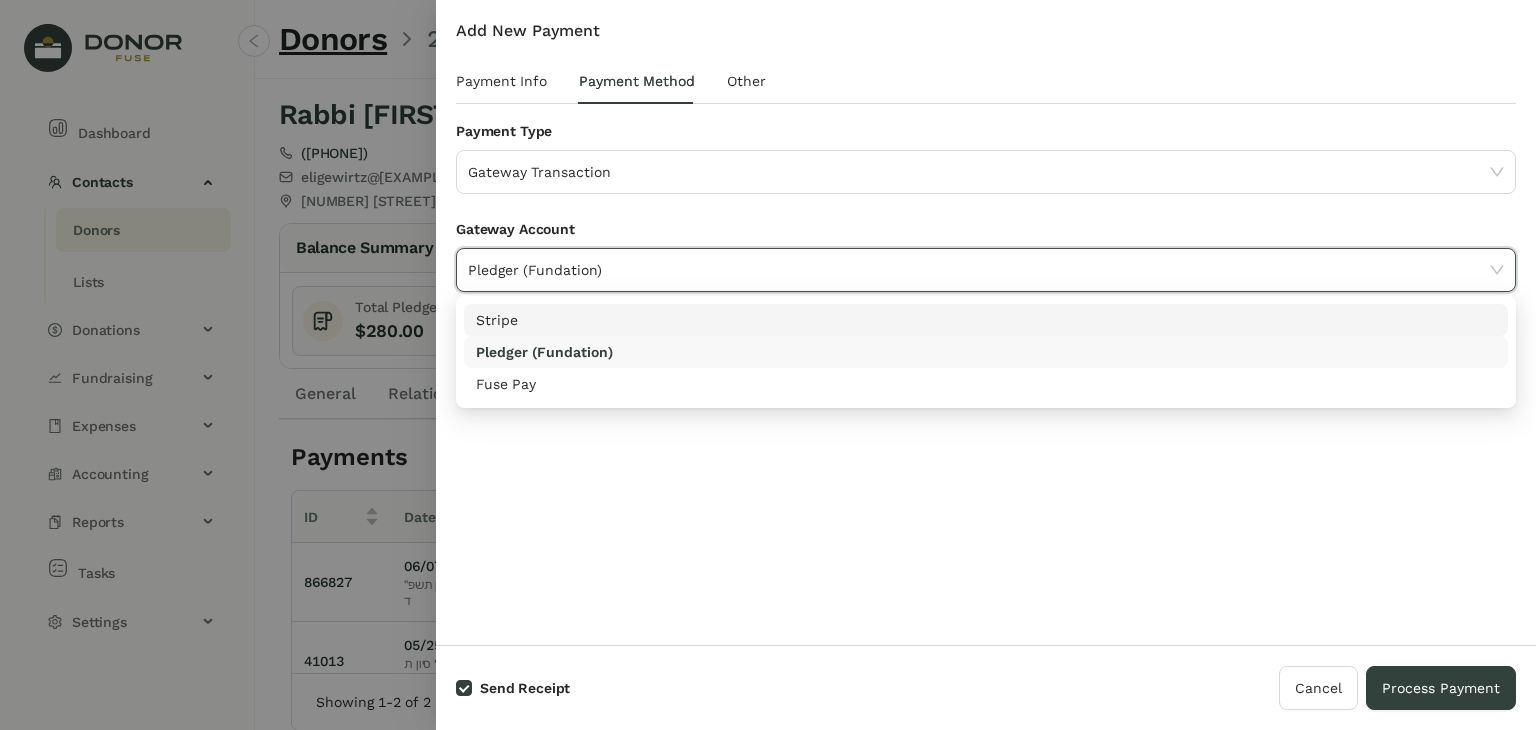 click on "Stripe" at bounding box center [986, 320] 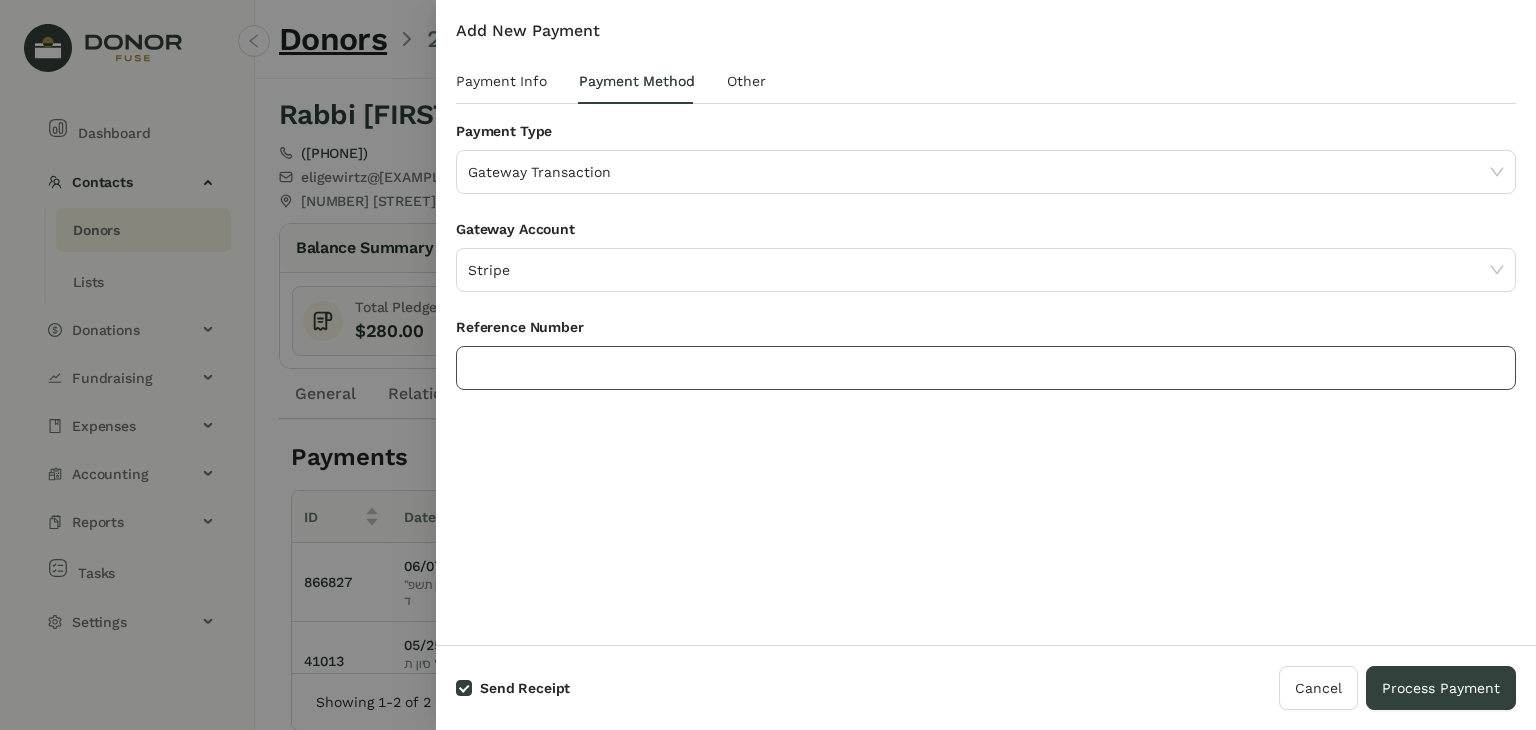 click 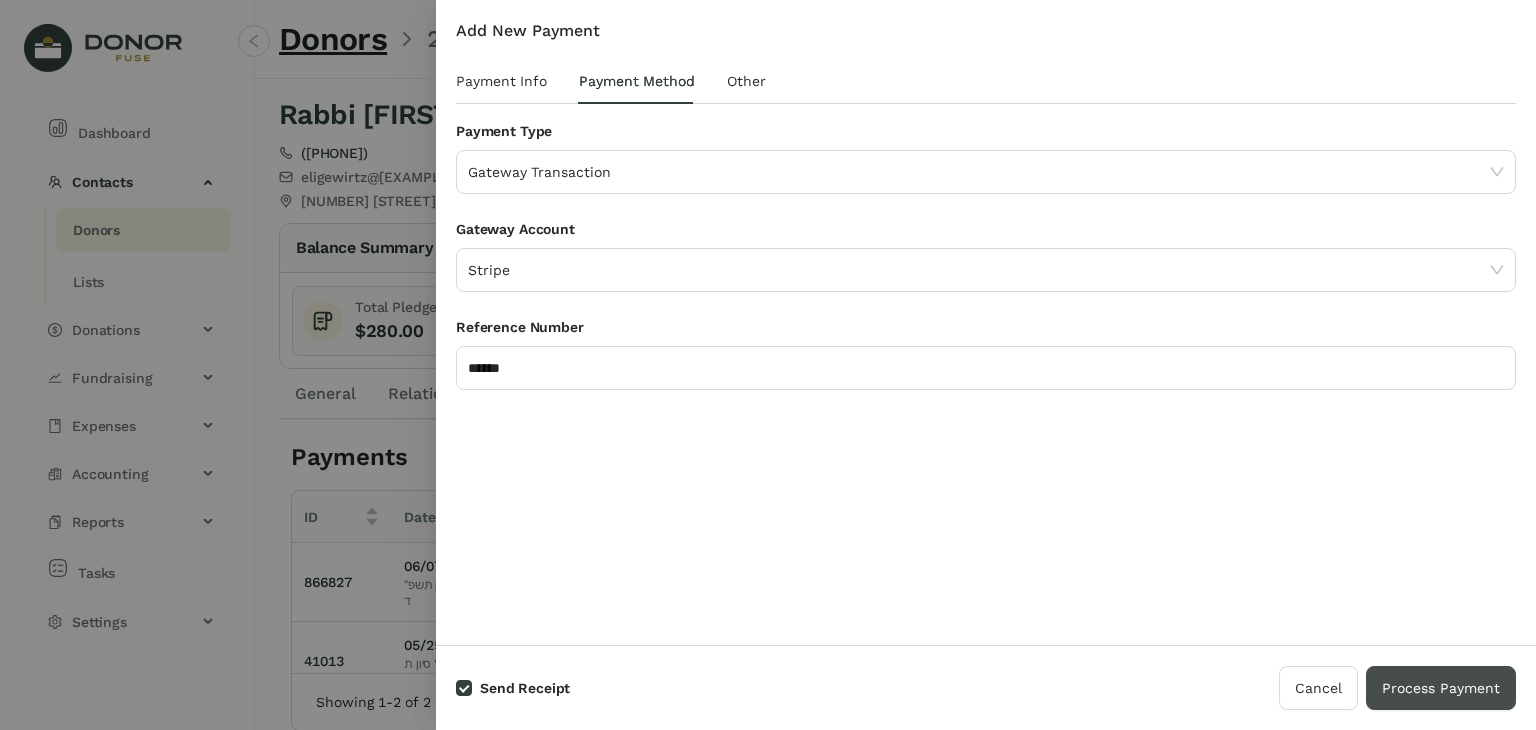 click on "Process Payment" at bounding box center (1441, 688) 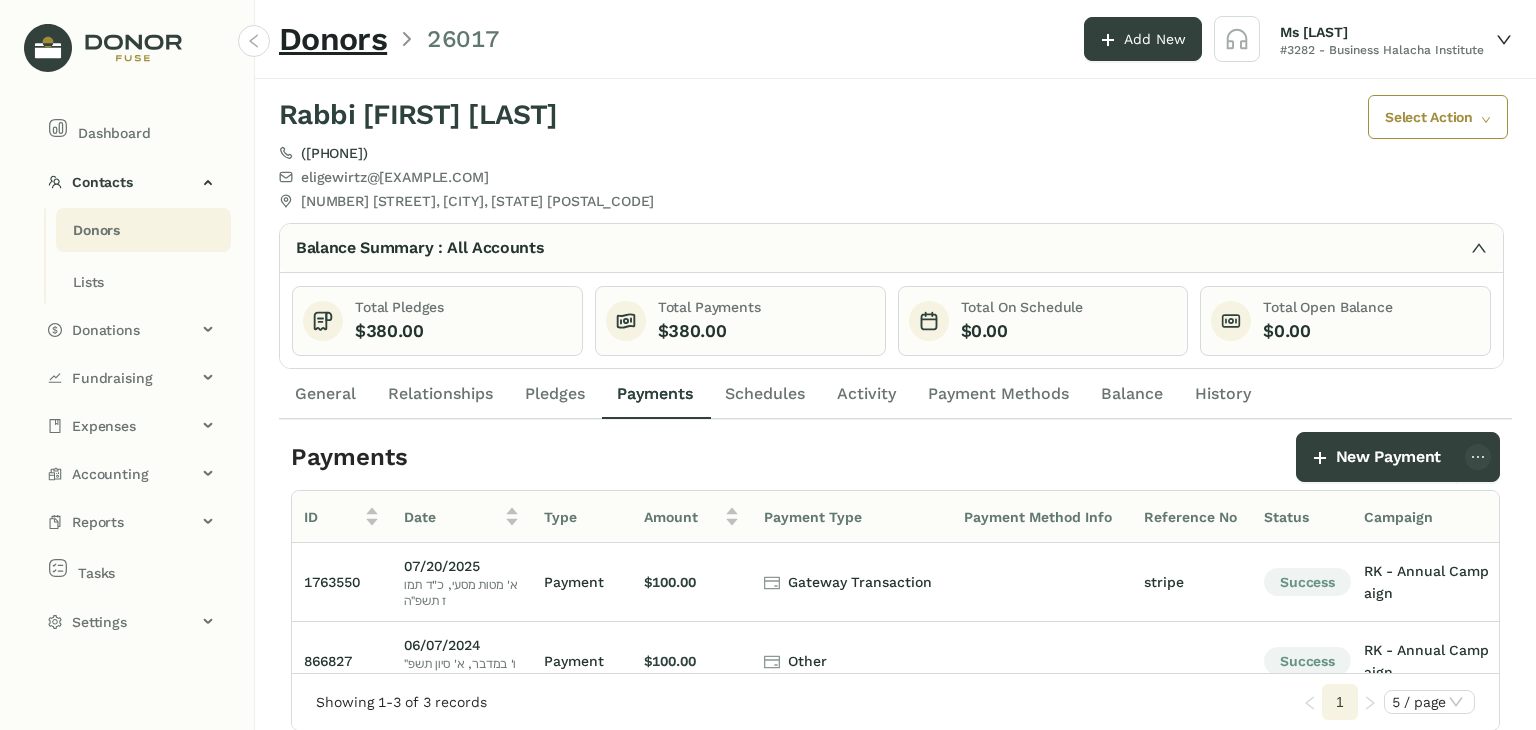 click on "Donors" 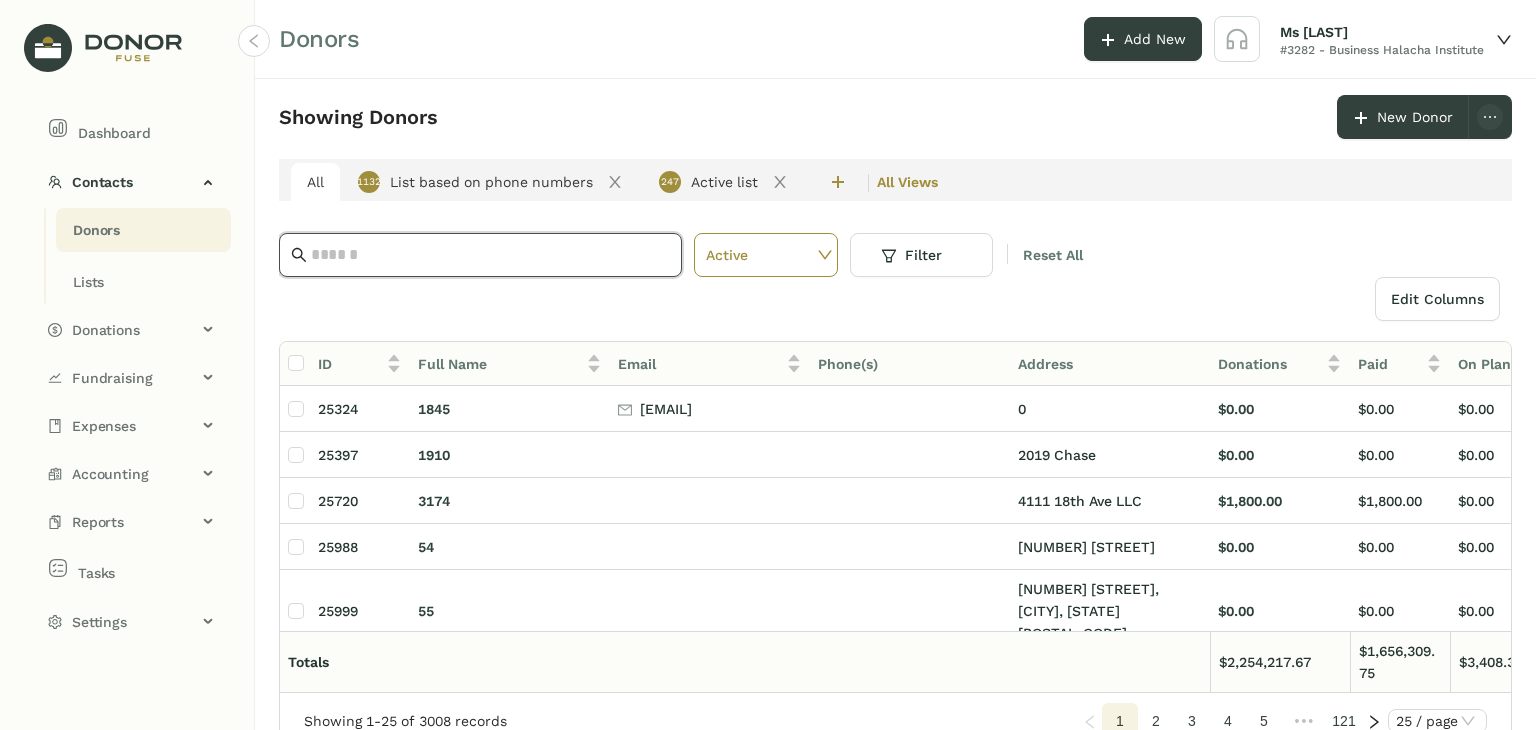 click 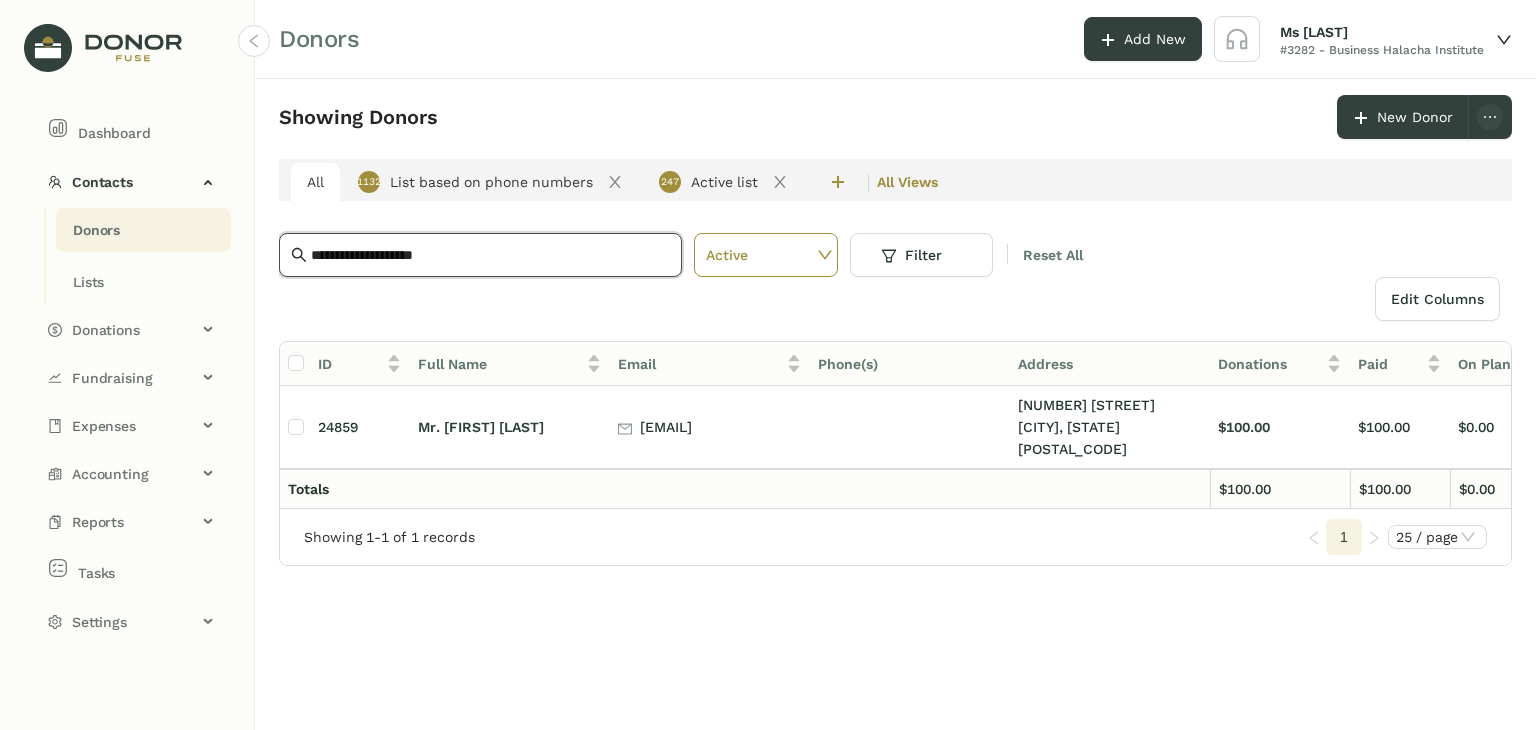type on "**********" 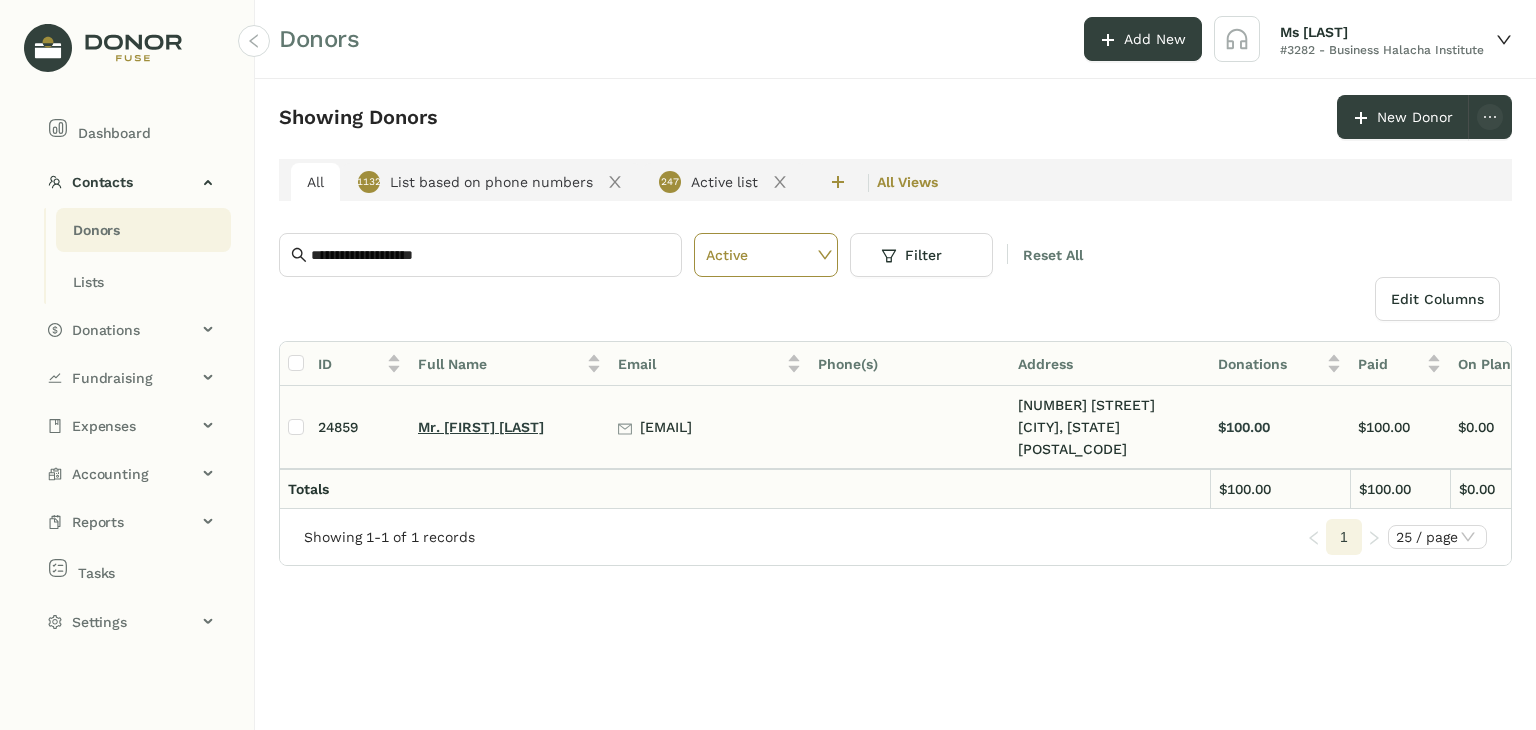 click on "Mr. [FIRST] [LAST]" 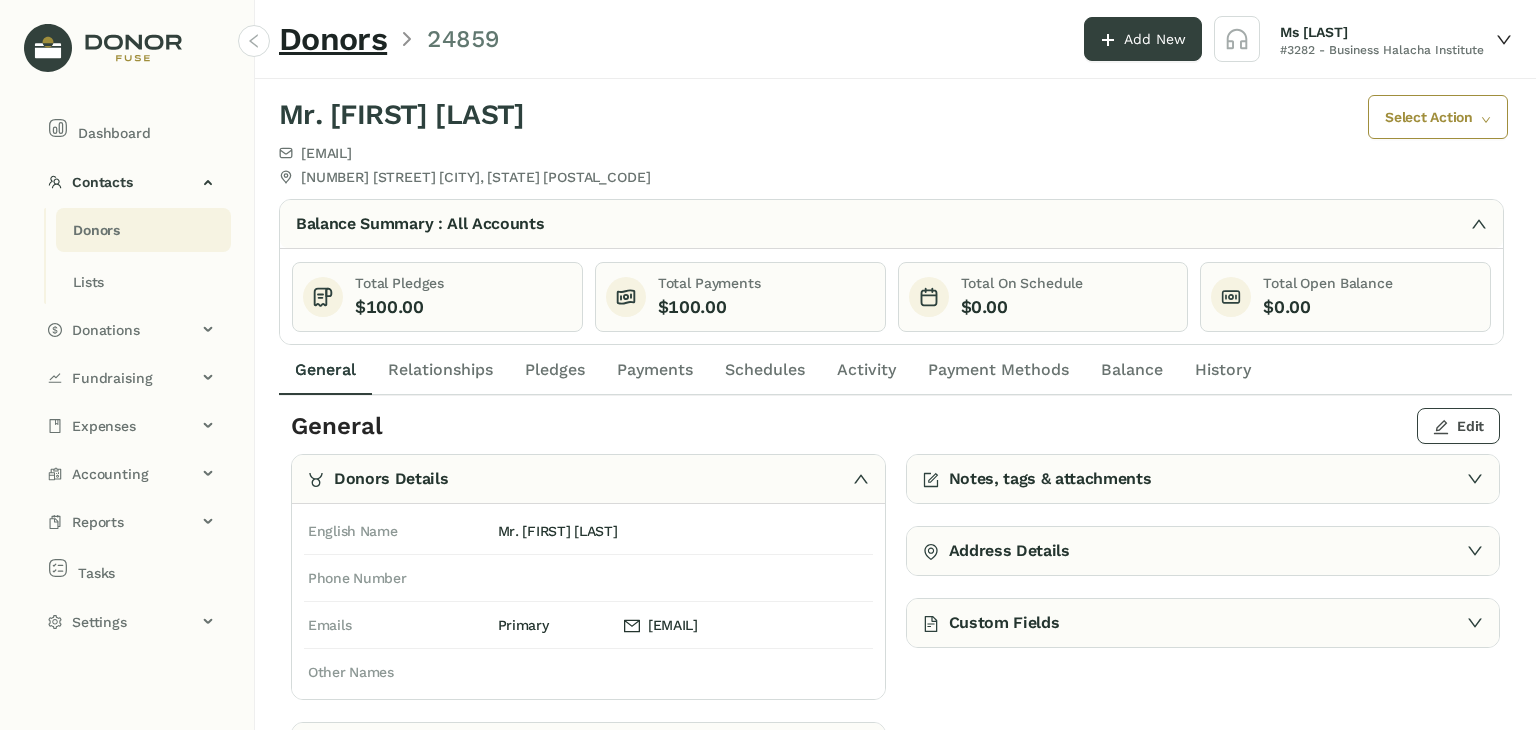 click on "Edit" 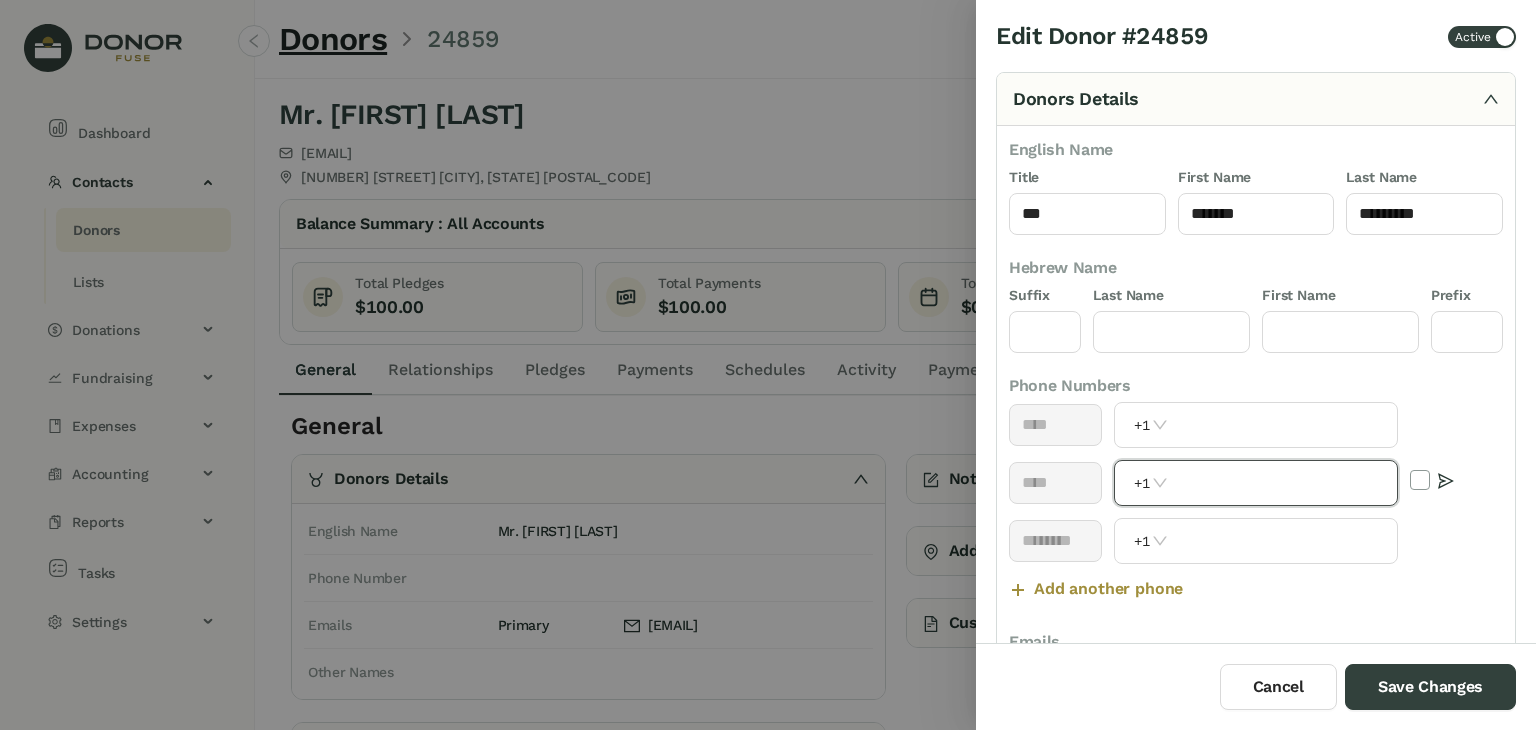 click at bounding box center [1284, 483] 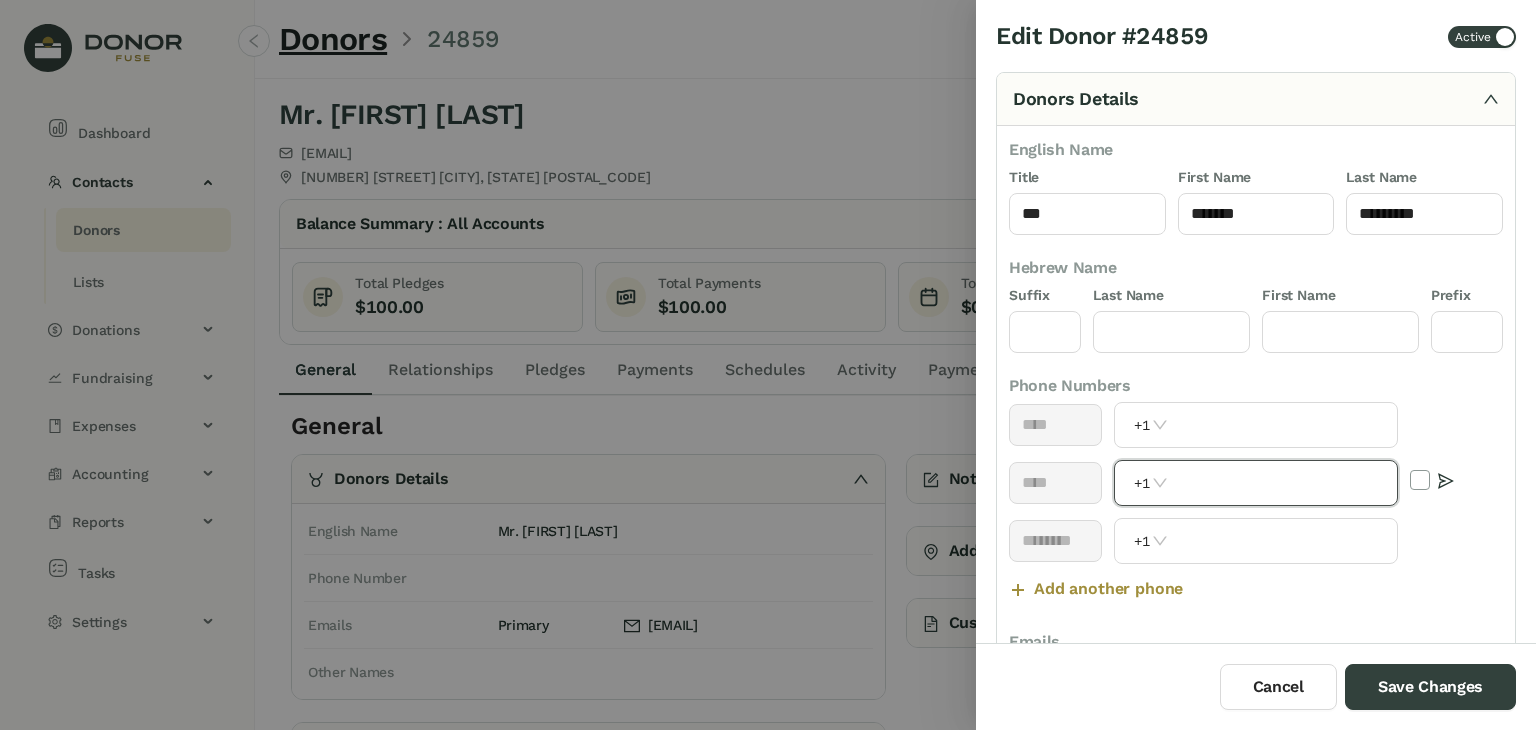 click at bounding box center [1284, 483] 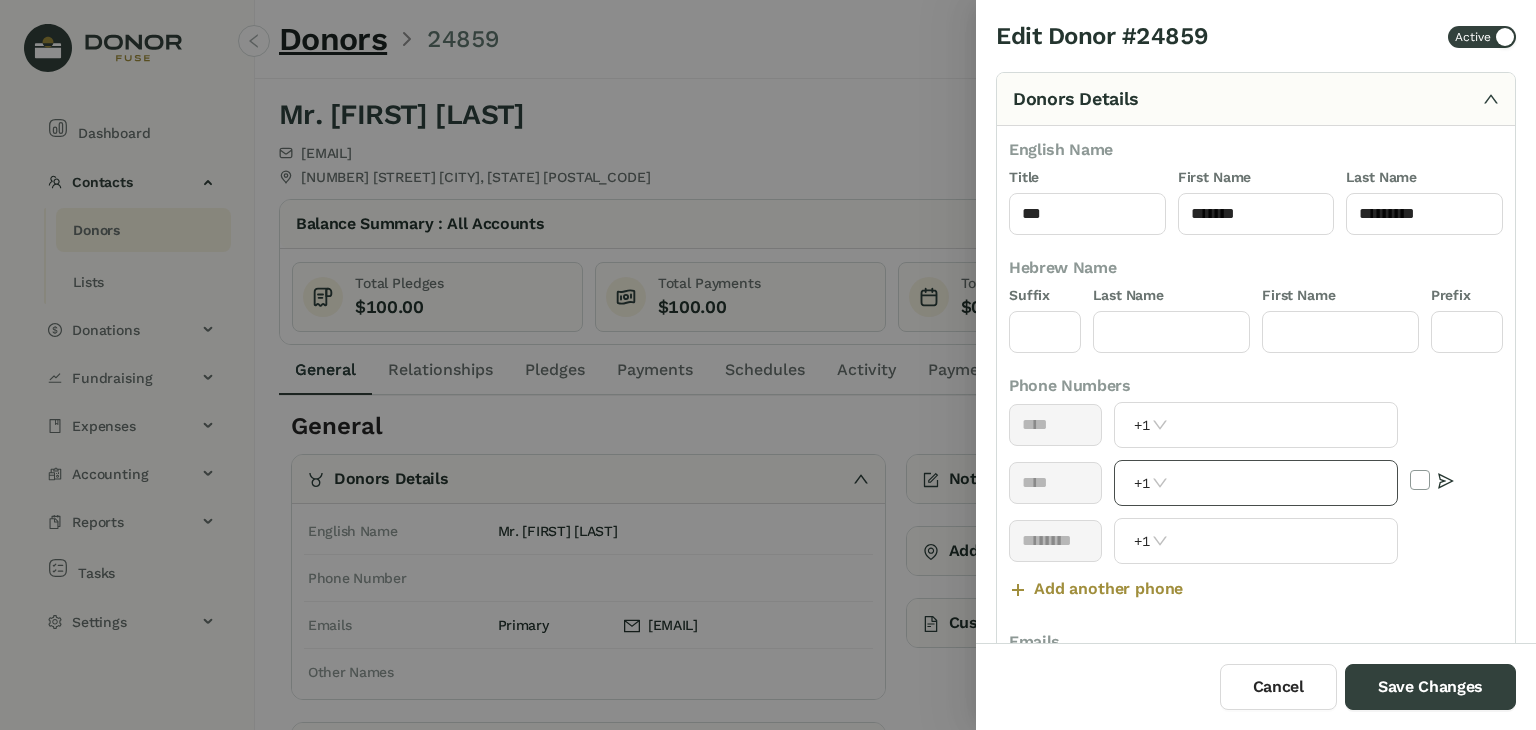 click at bounding box center (1284, 483) 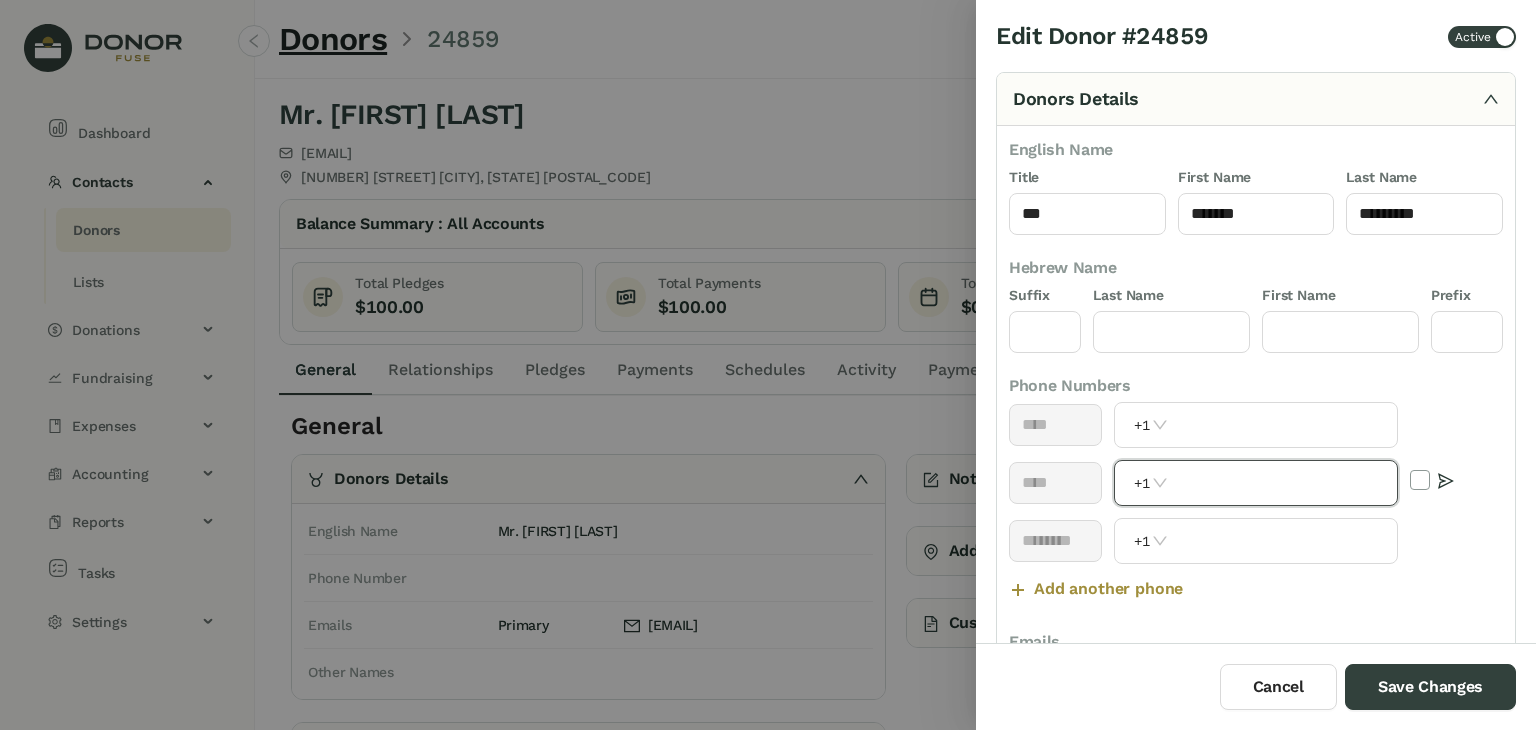 paste on "**********" 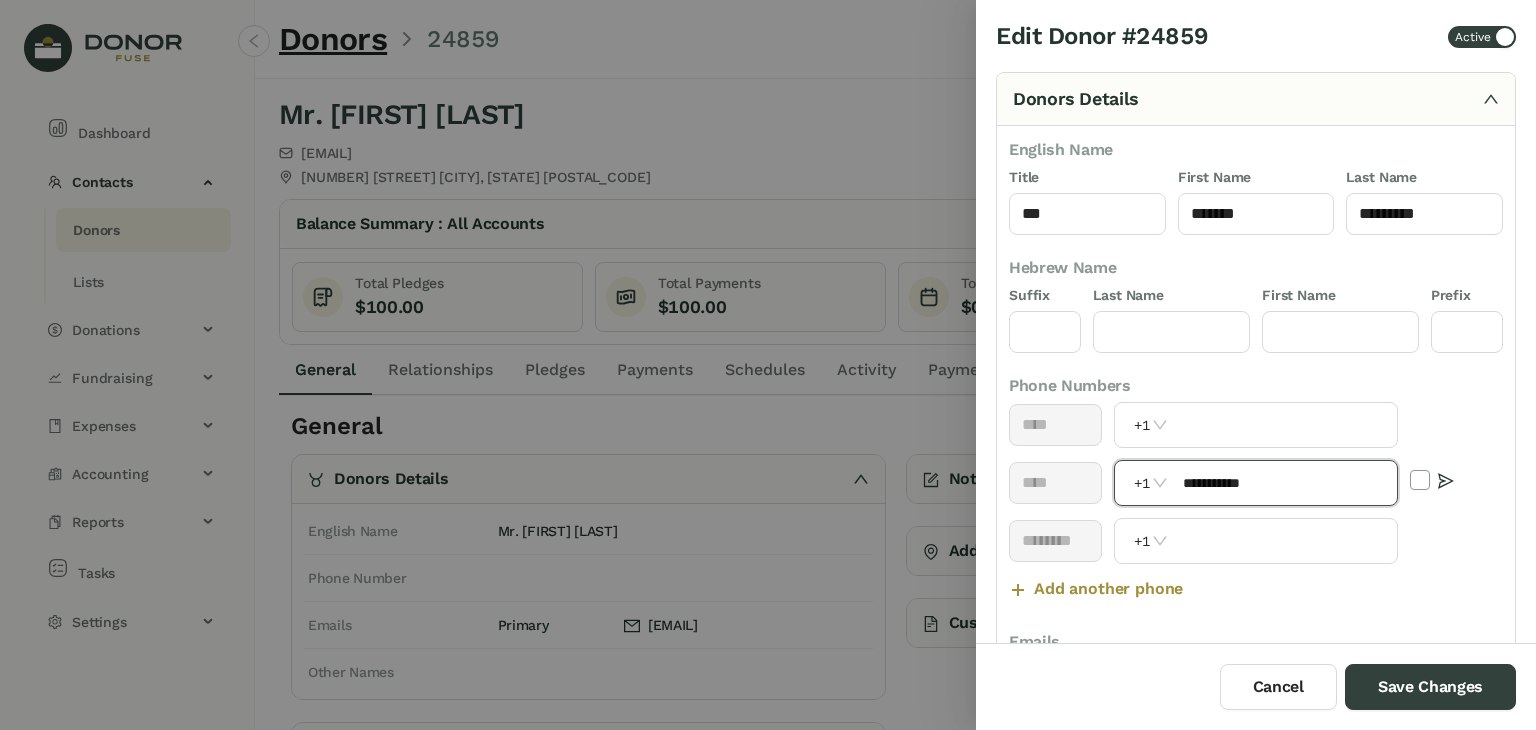 click on "**********" at bounding box center [1284, 483] 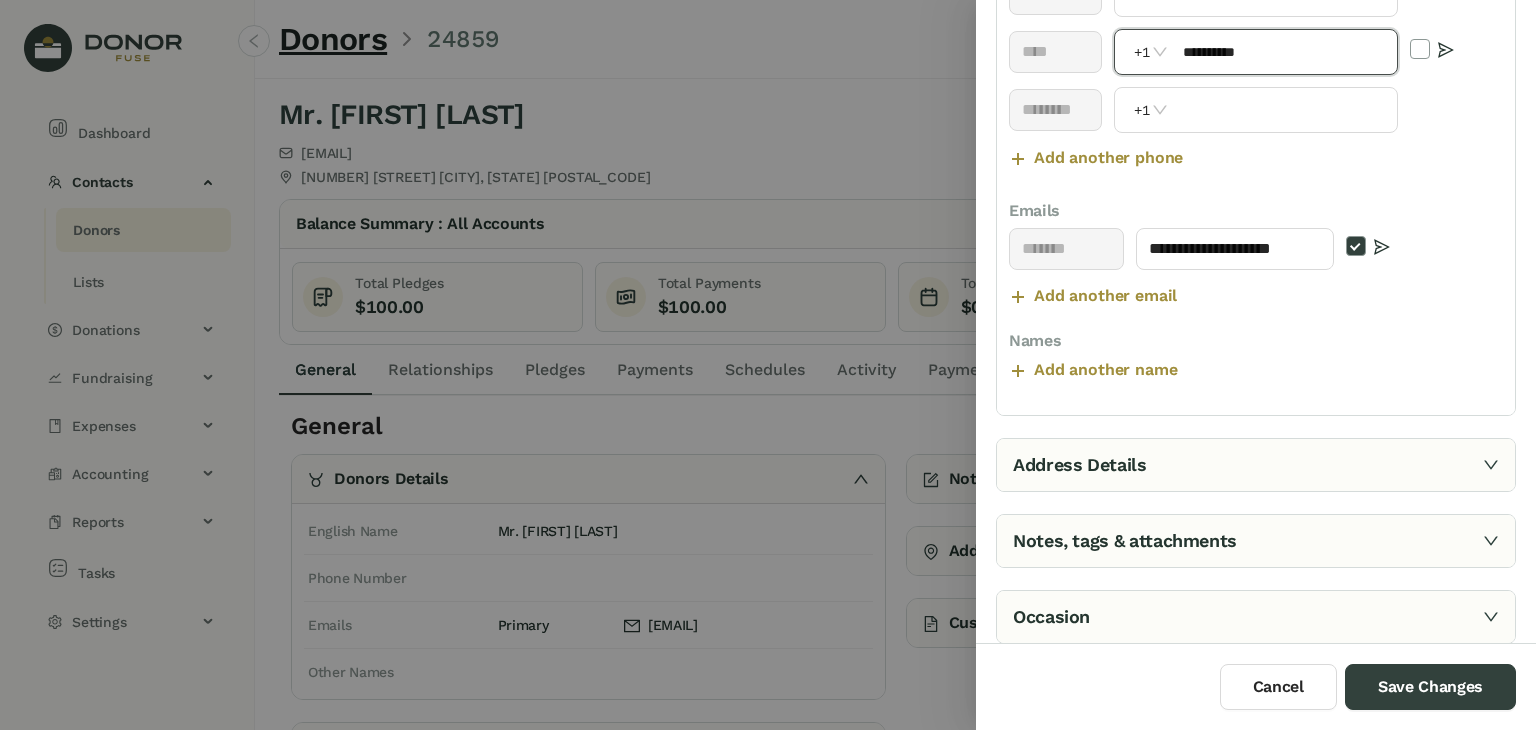 type on "**********" 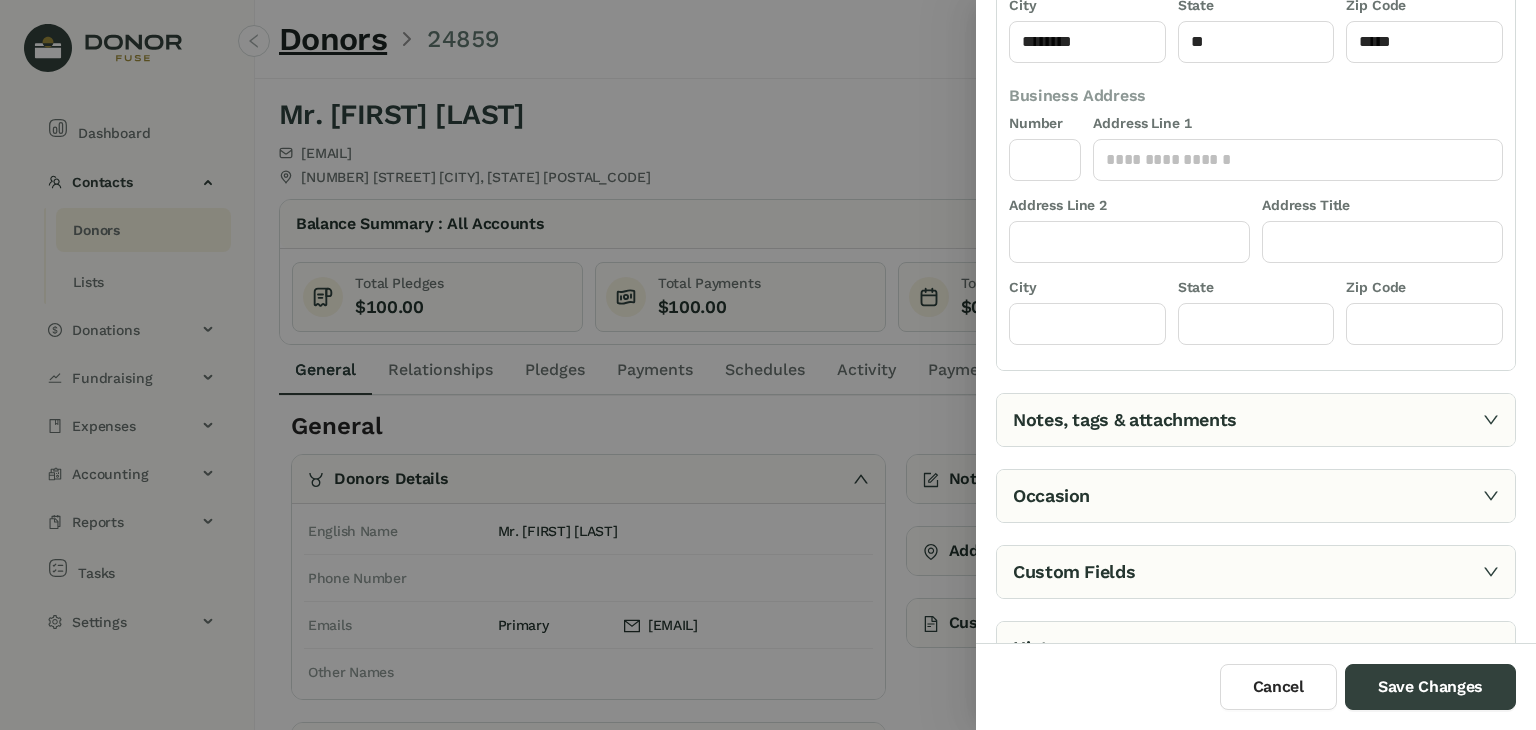 scroll, scrollTop: 461, scrollLeft: 0, axis: vertical 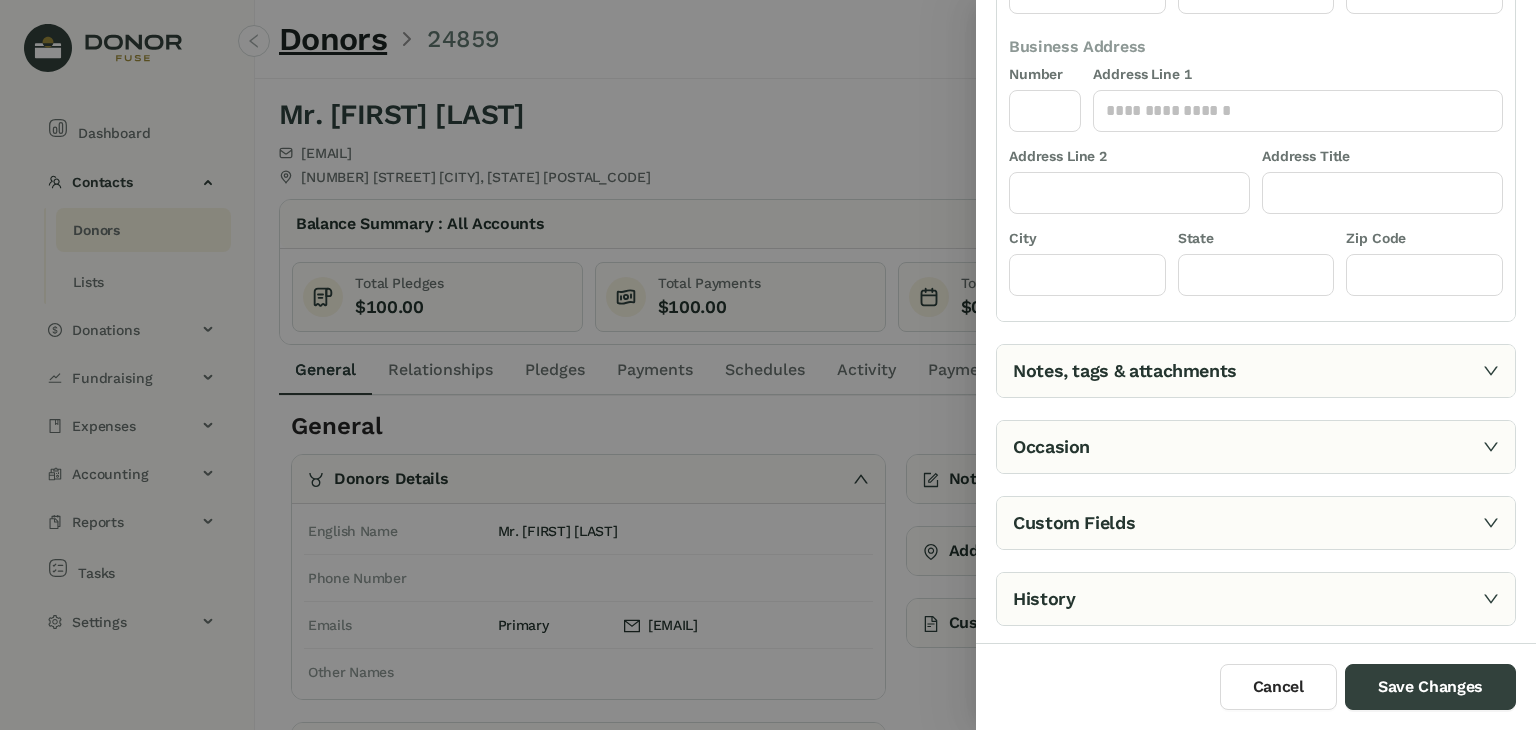 click on "Occasion" at bounding box center [1256, 447] 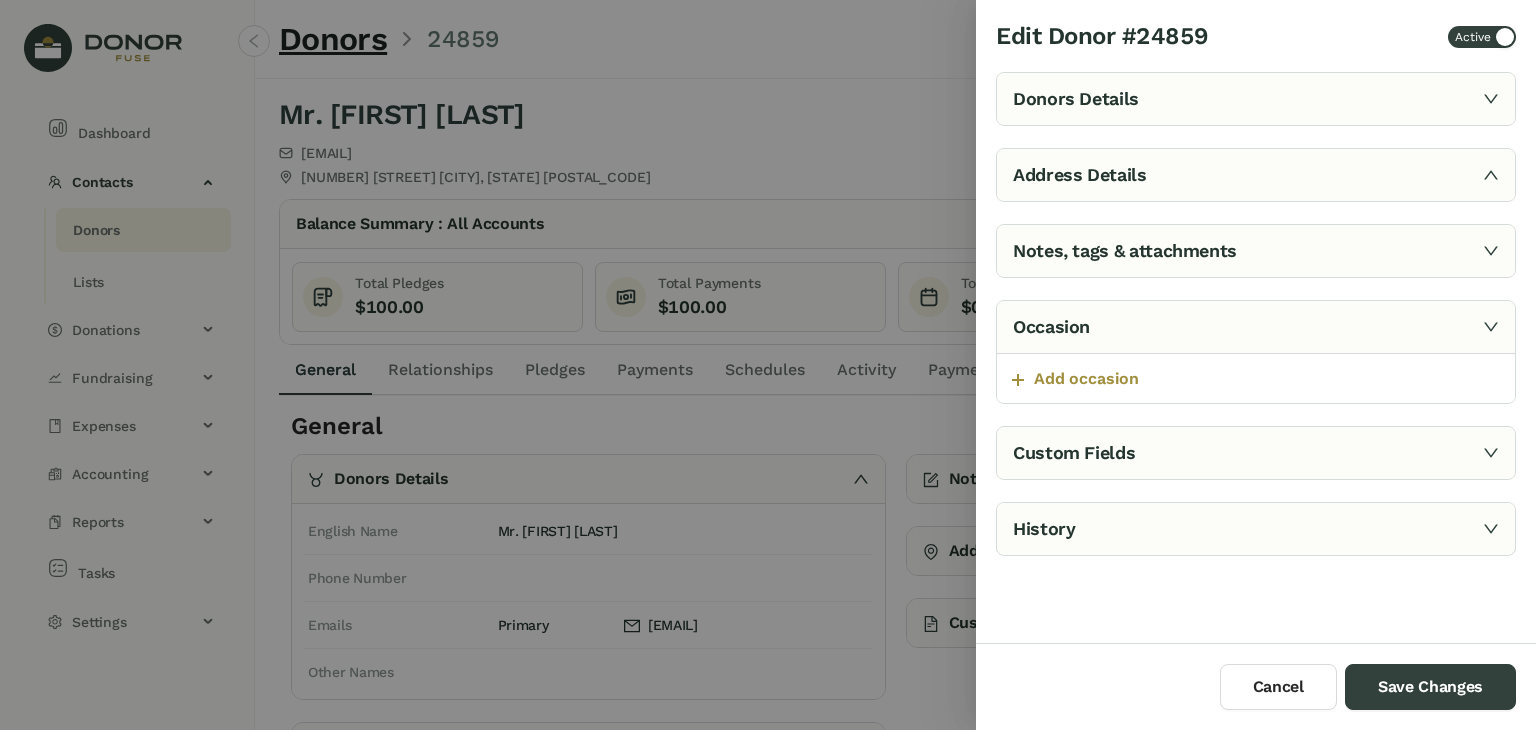 scroll, scrollTop: 0, scrollLeft: 0, axis: both 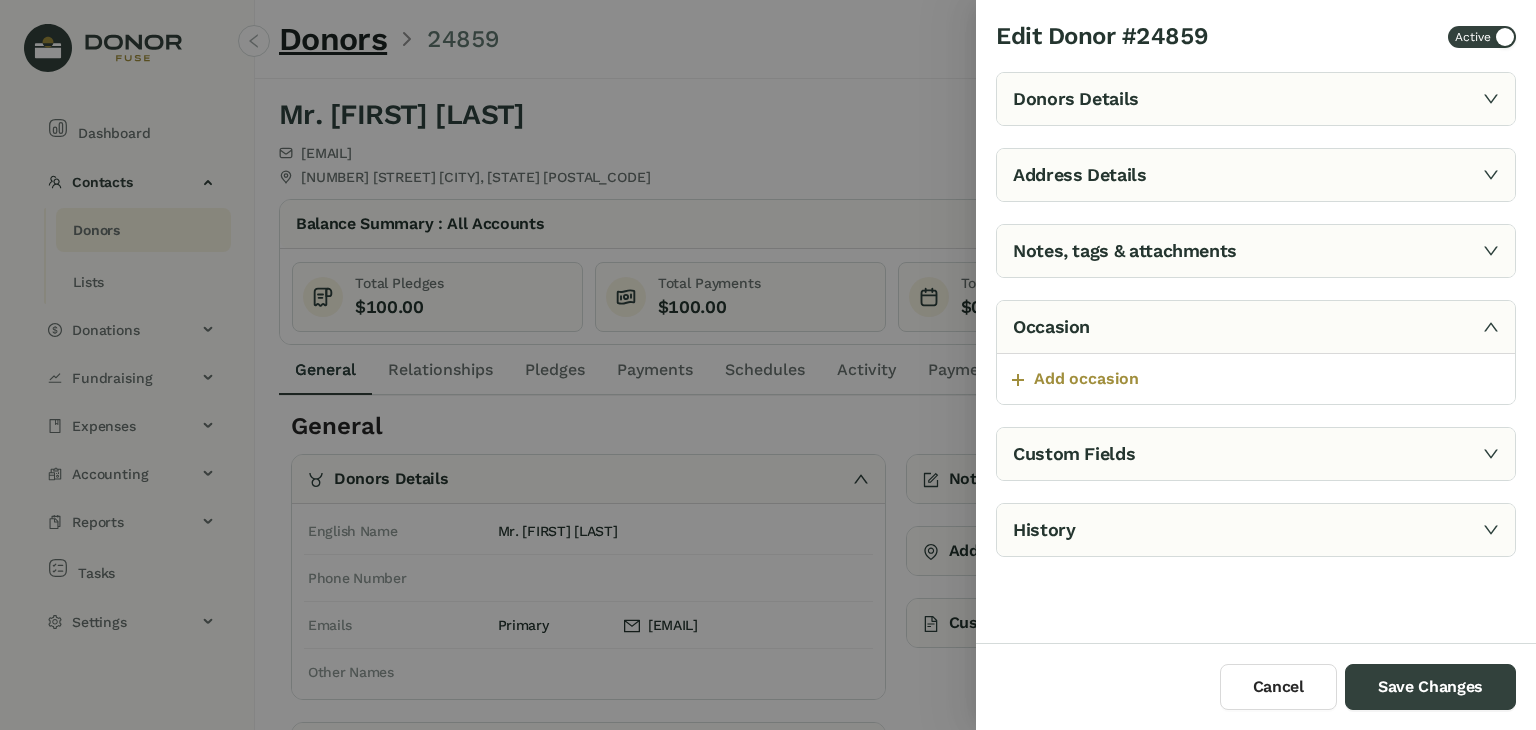 click on "Notes, tags & attachments" at bounding box center (1256, 251) 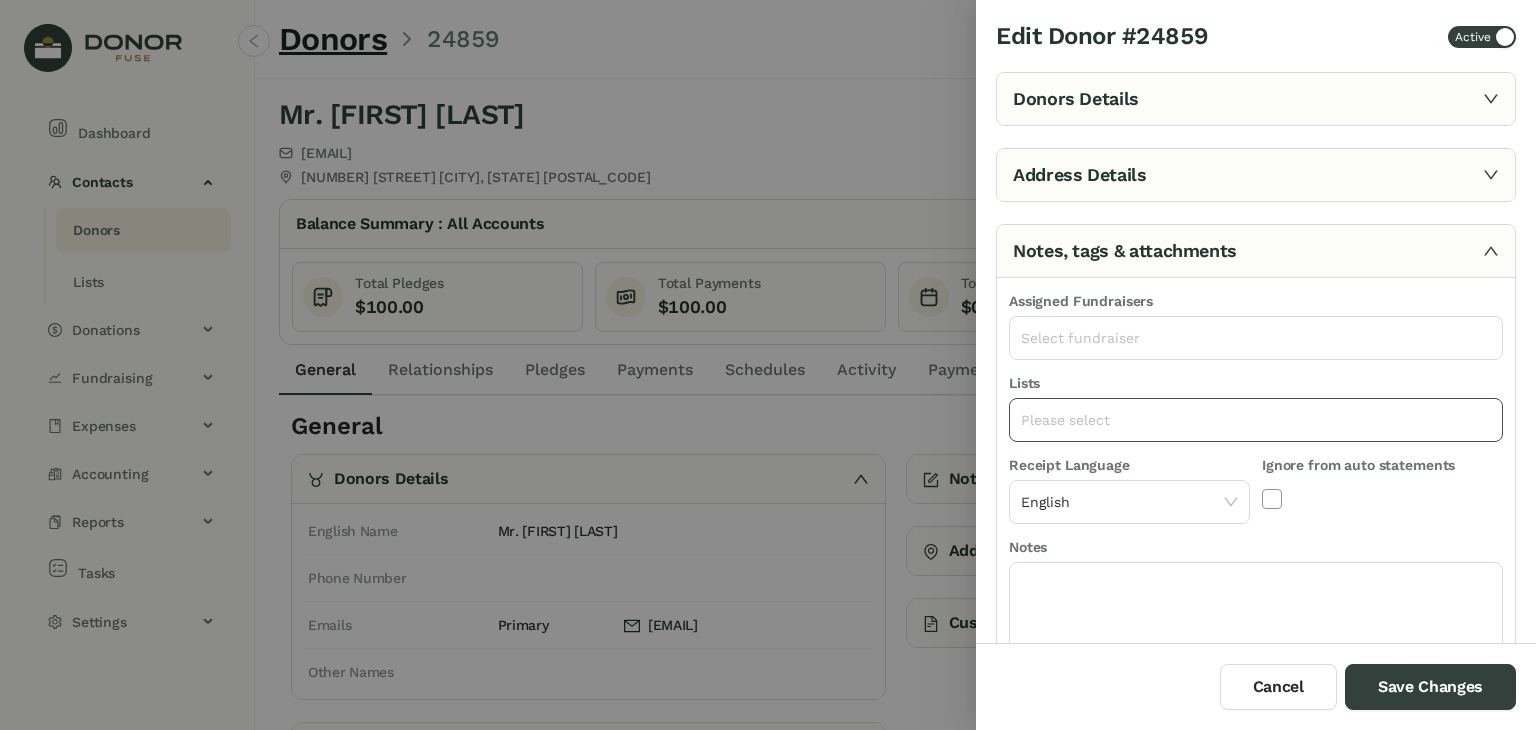click on "Please select" 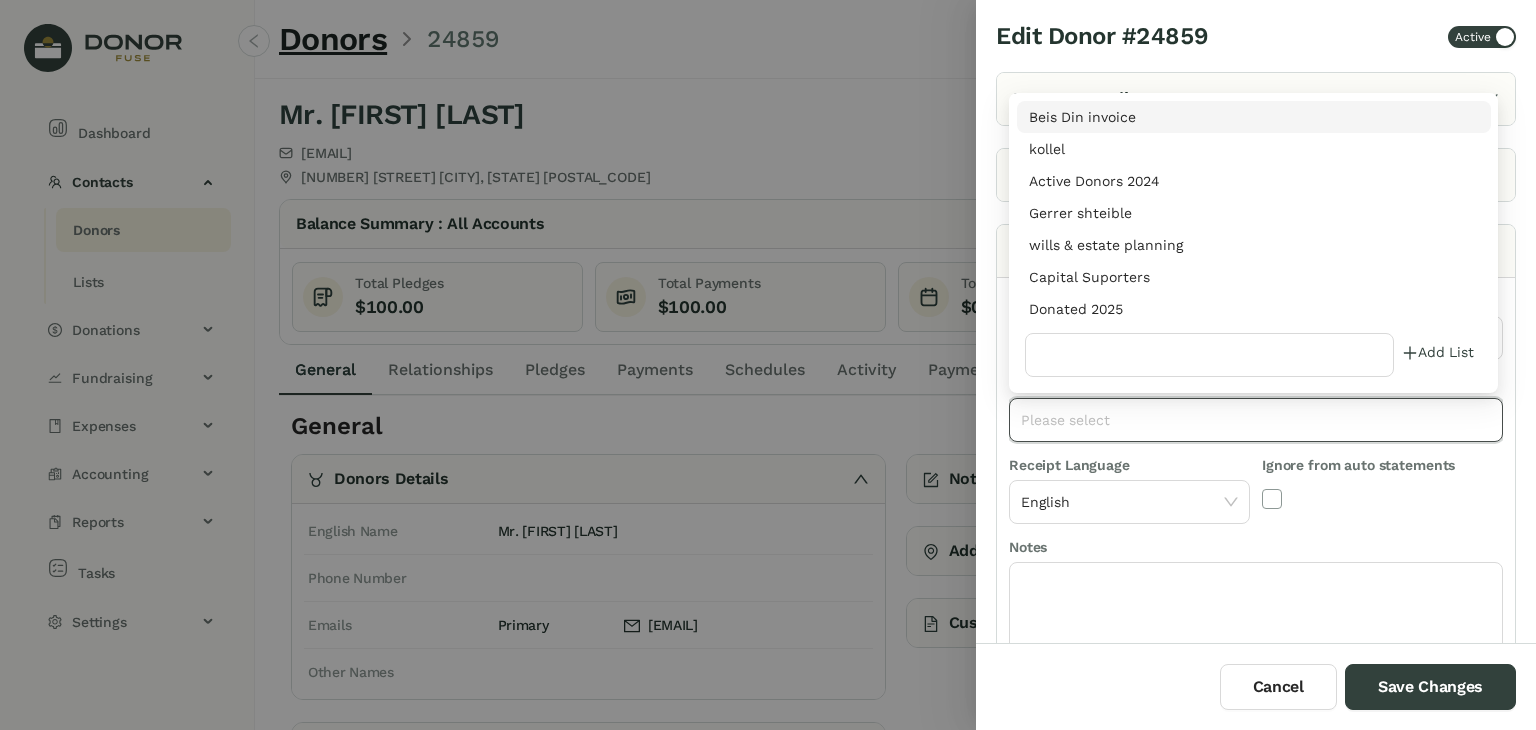 click on "Donated 2025" at bounding box center (1254, 309) 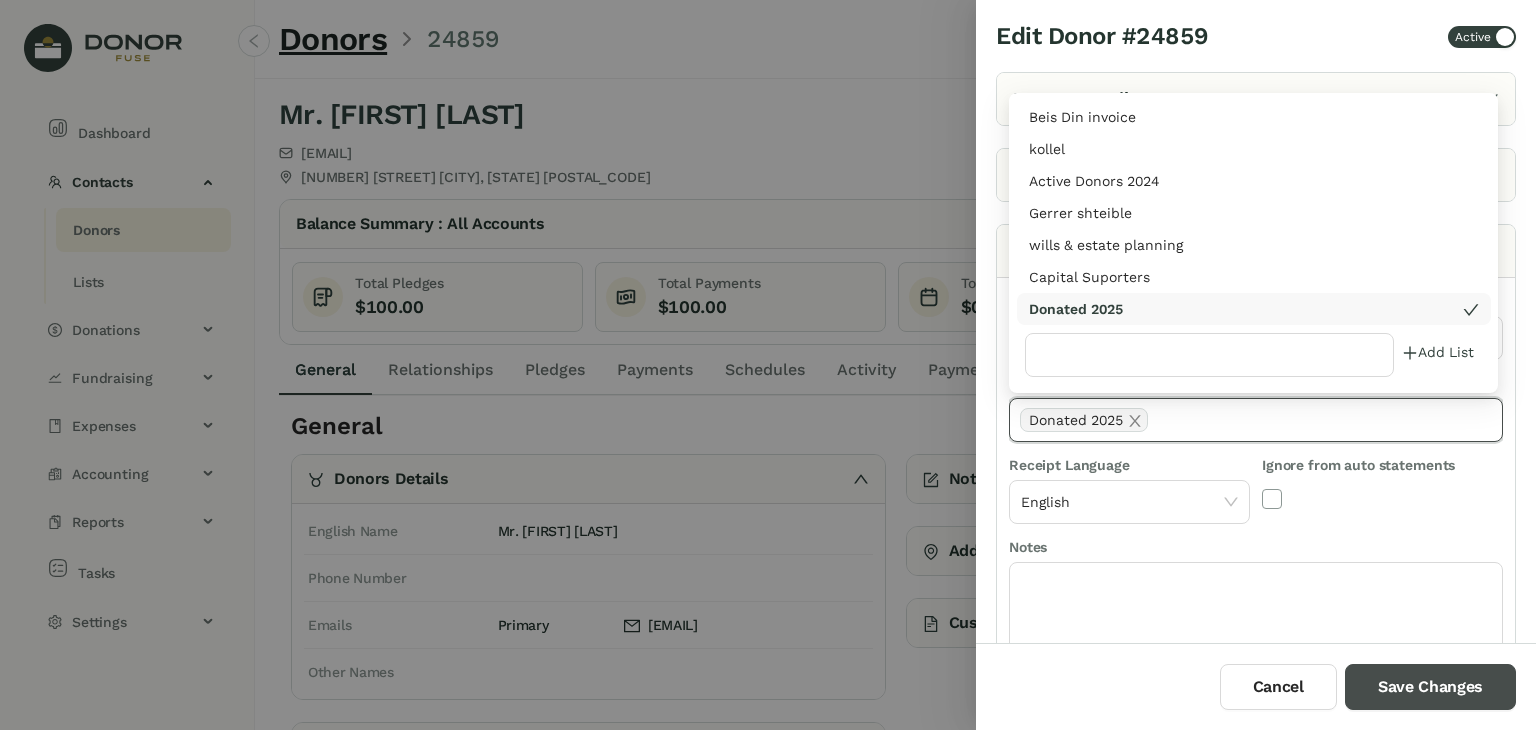 click on "Save Changes" at bounding box center [1430, 687] 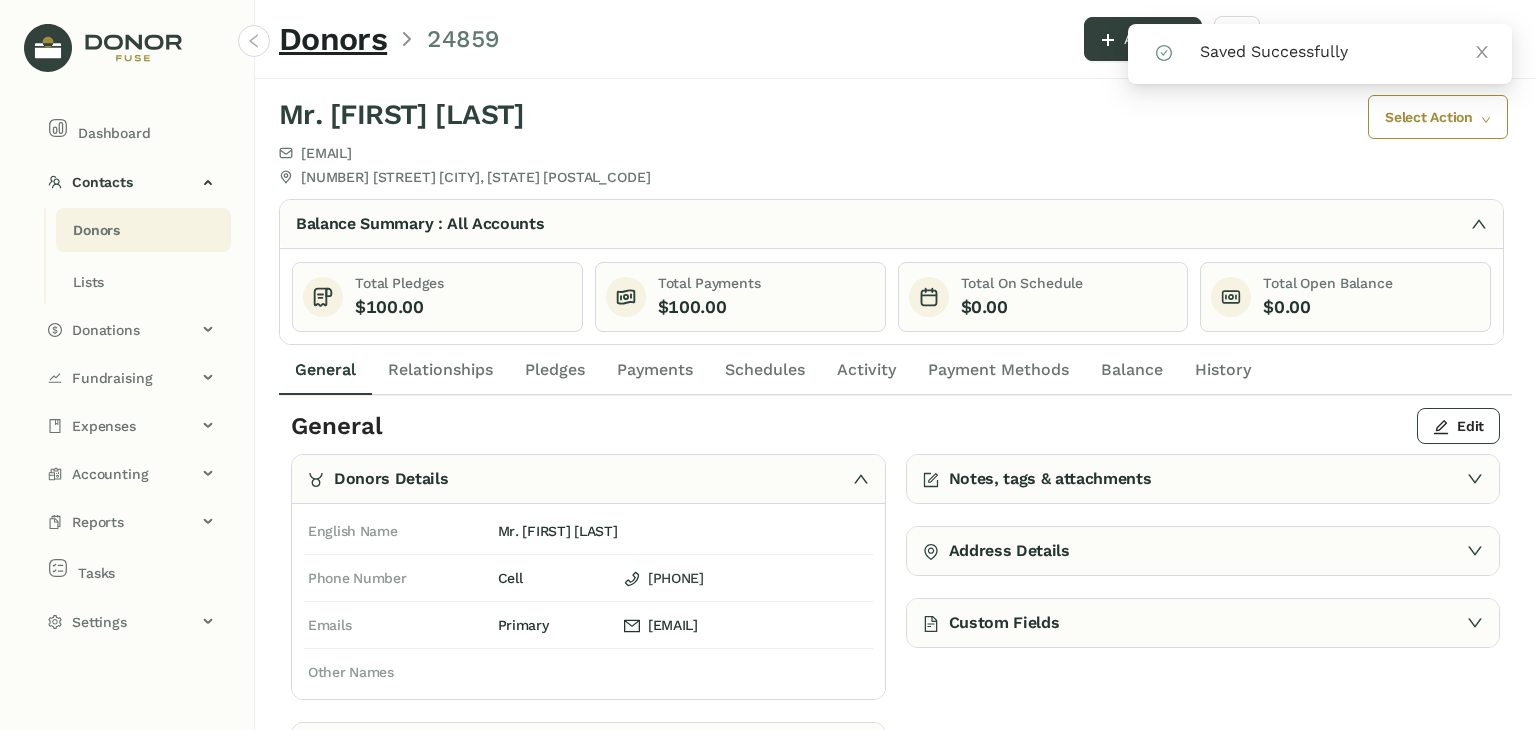 click on "Payments" 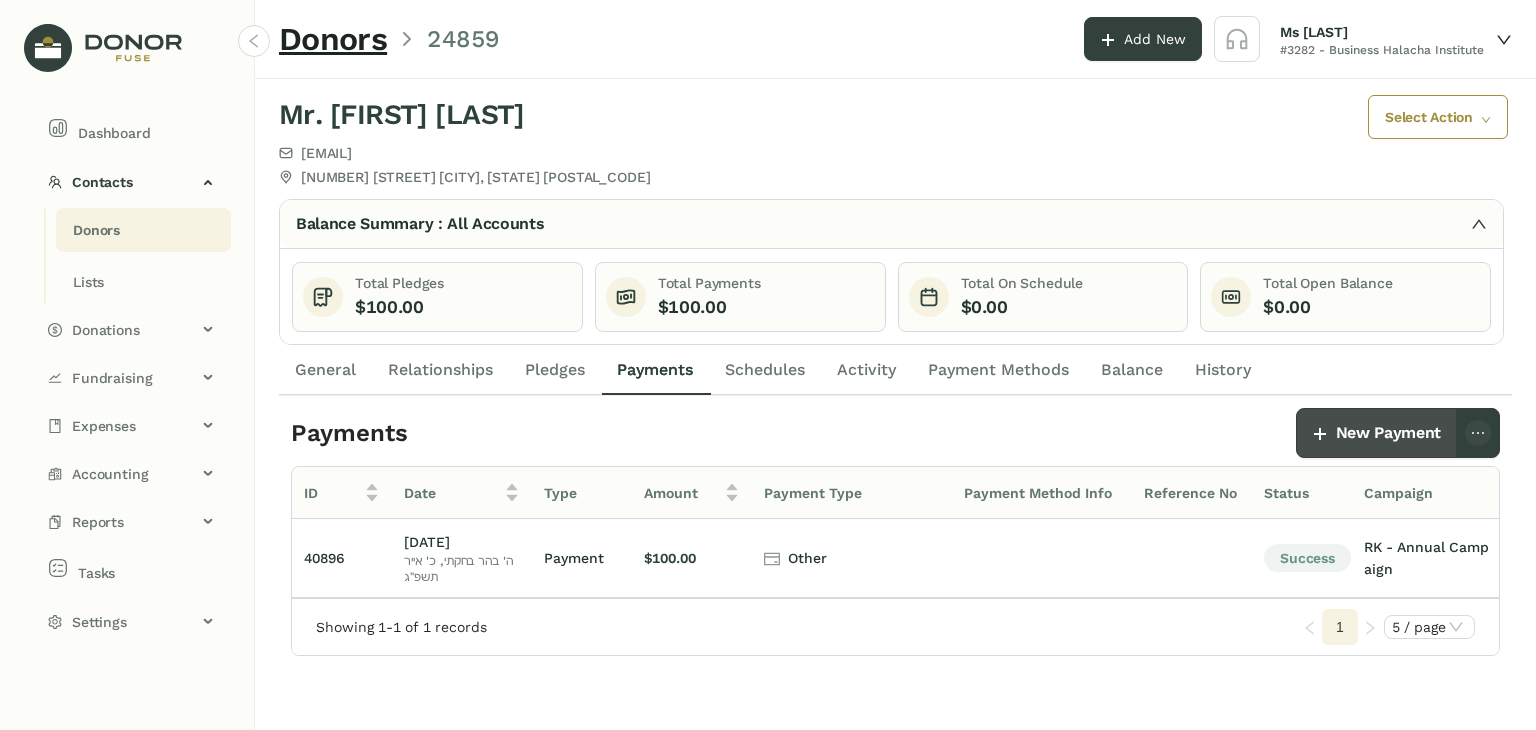 click on "New Payment" 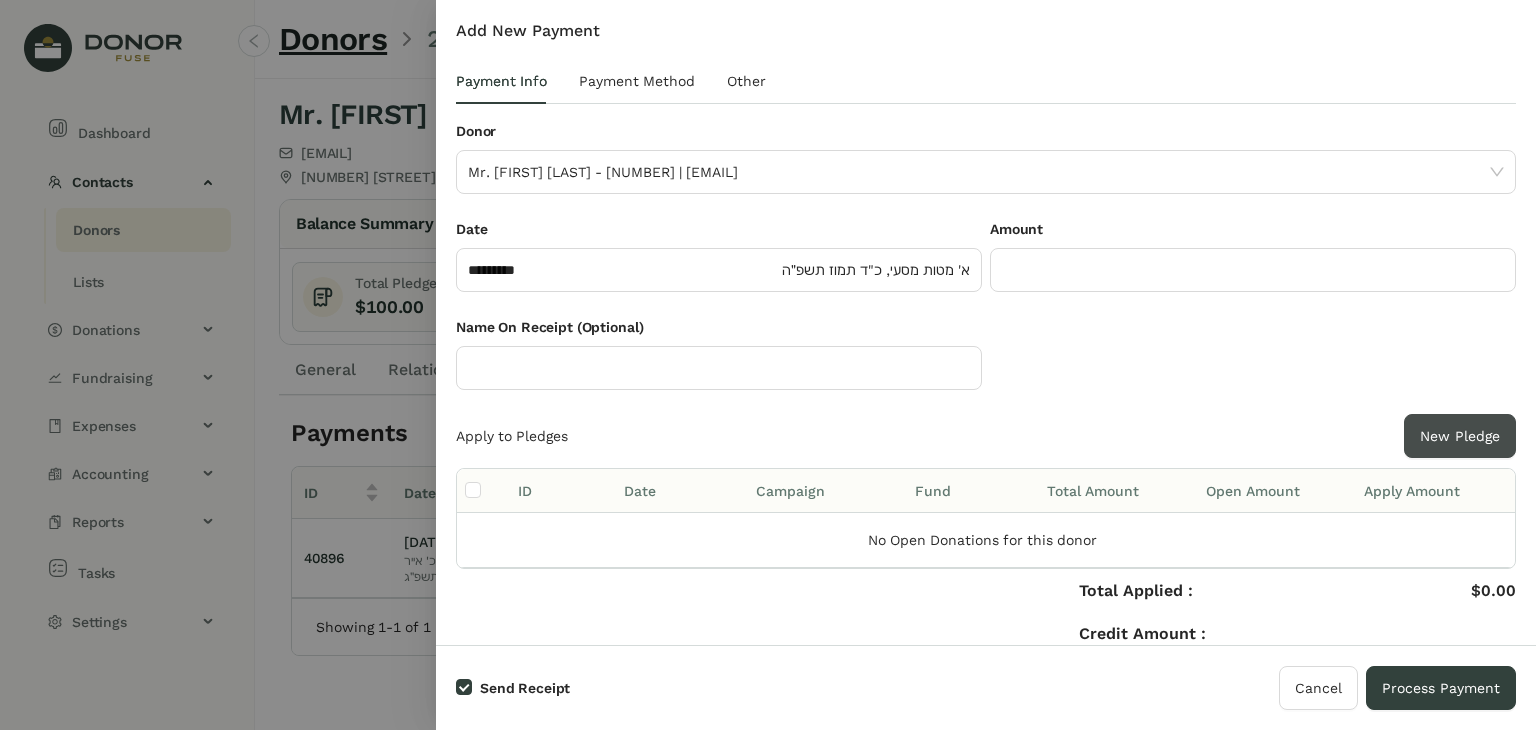 click on "New Pledge" at bounding box center [1460, 436] 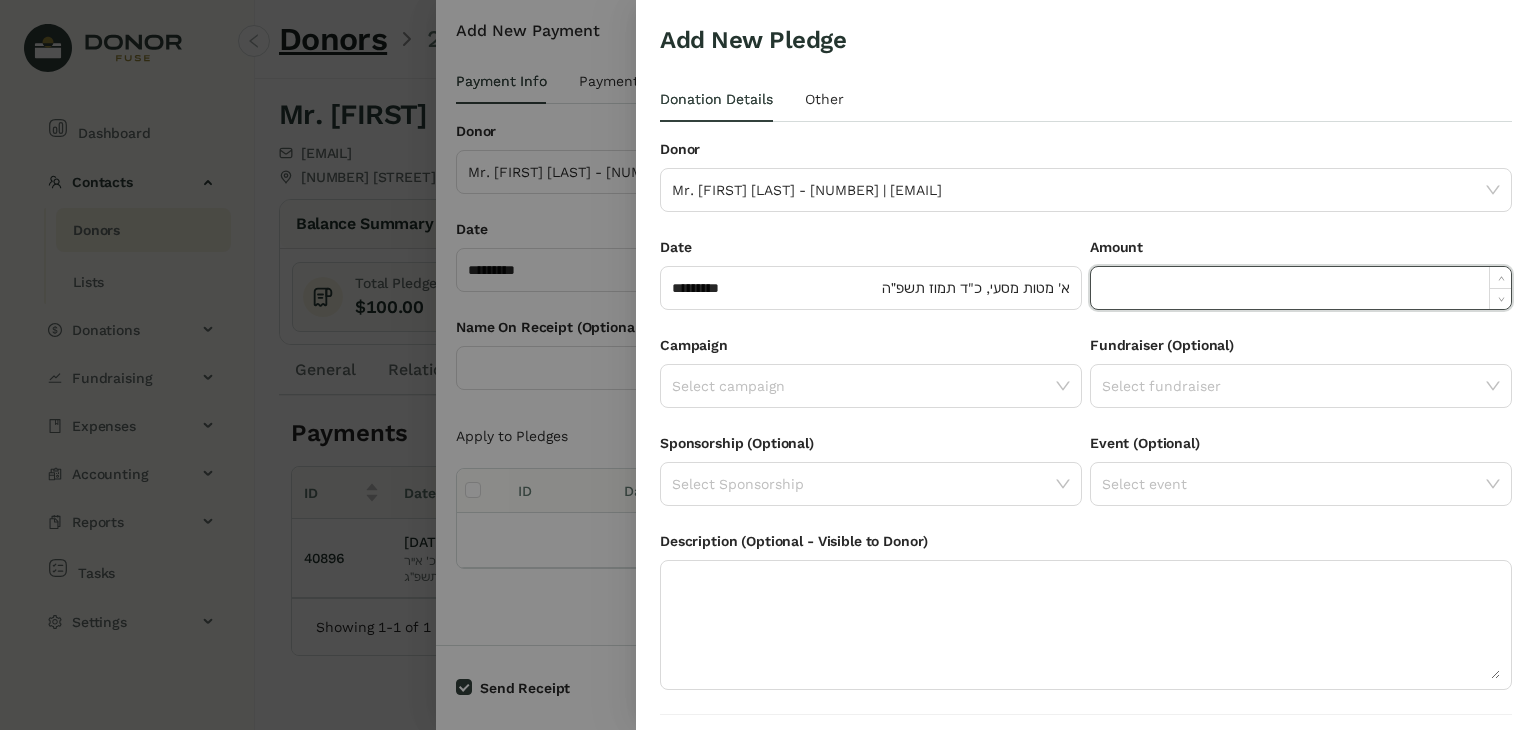 click 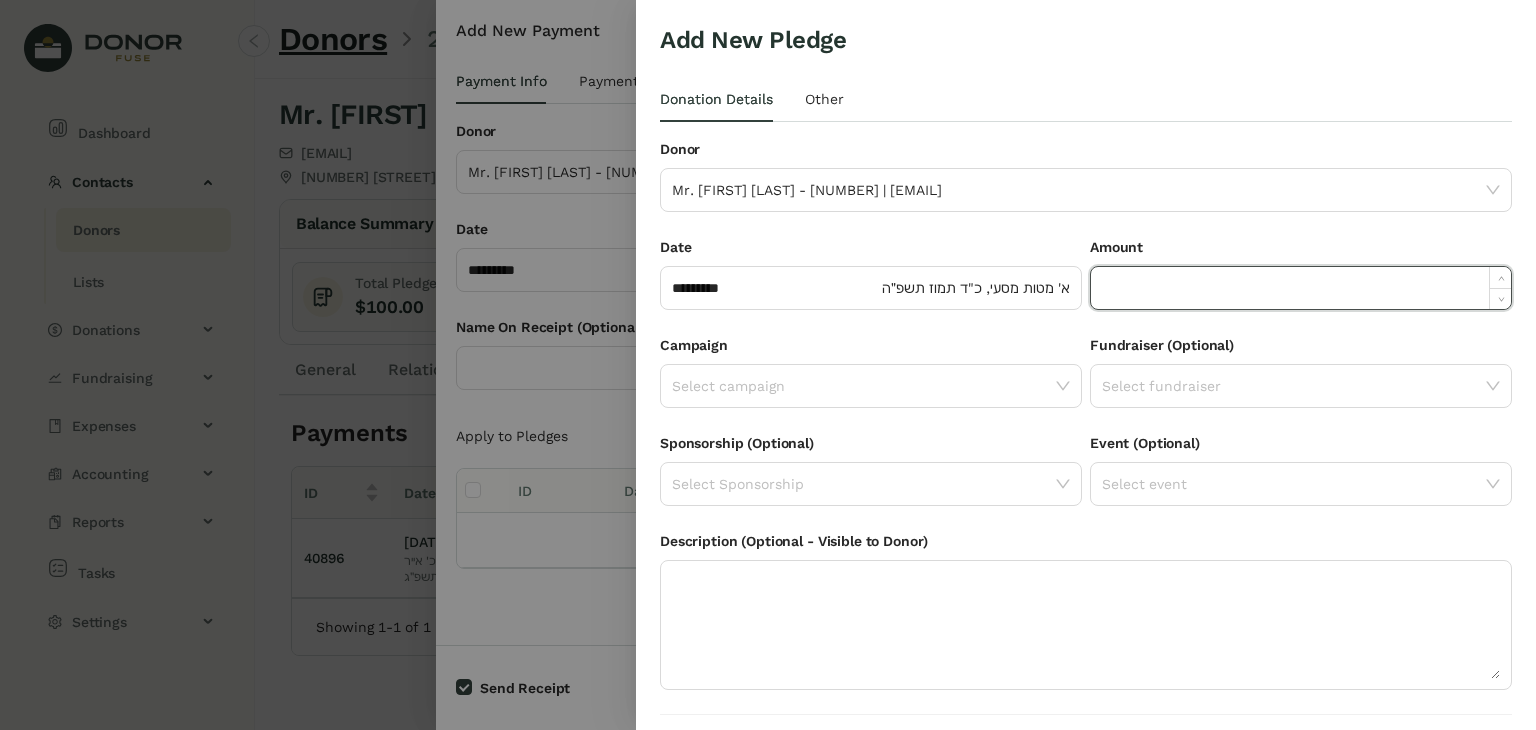 paste on "*****" 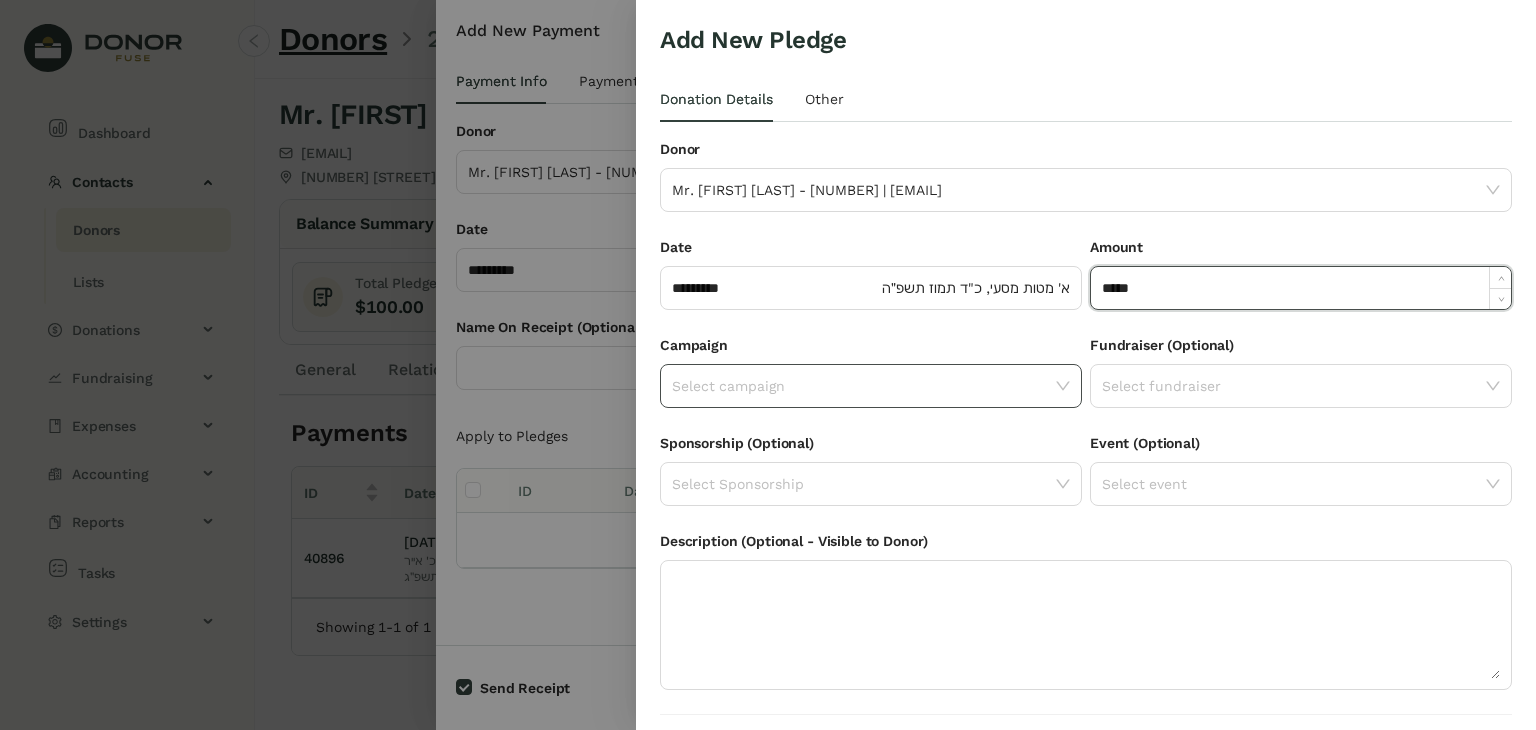 type on "******" 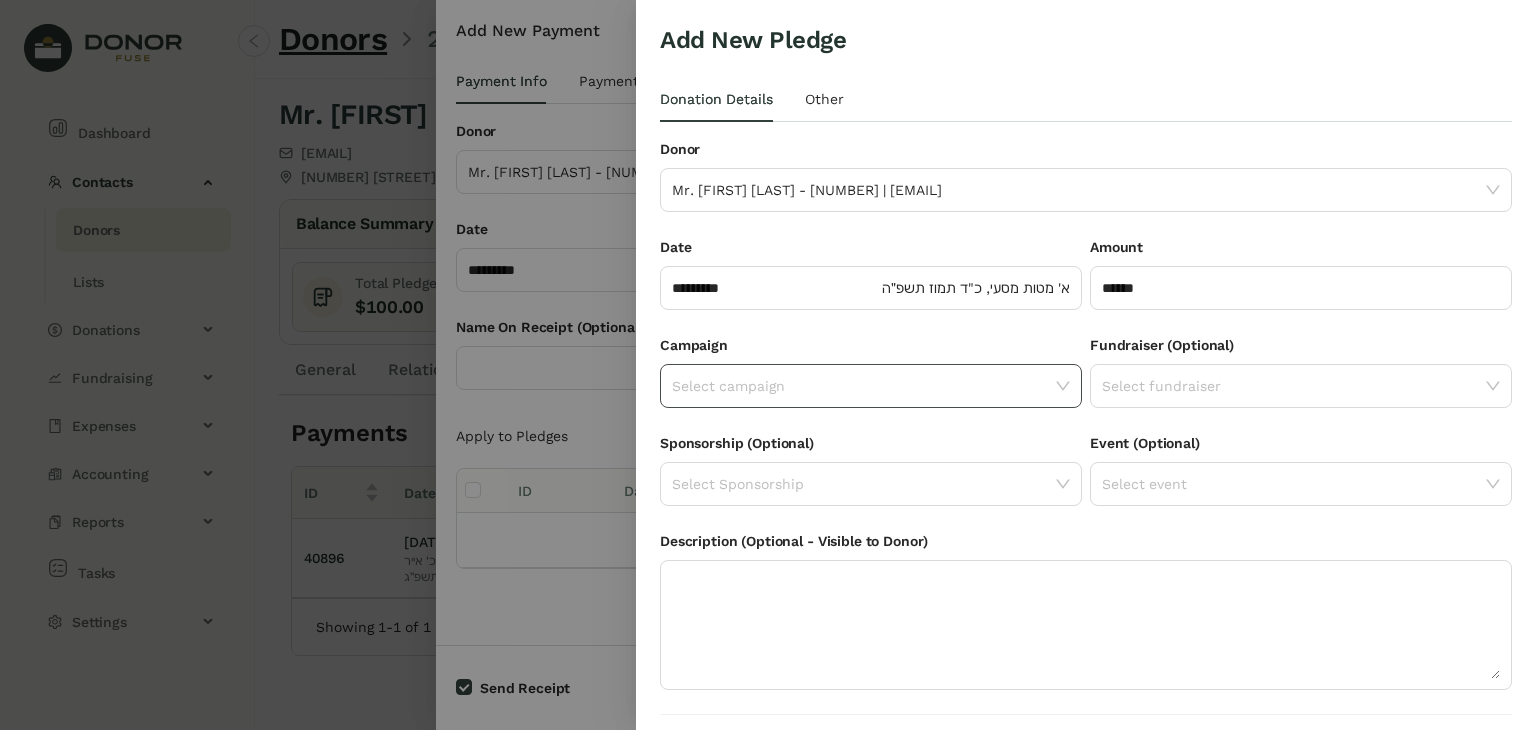 click 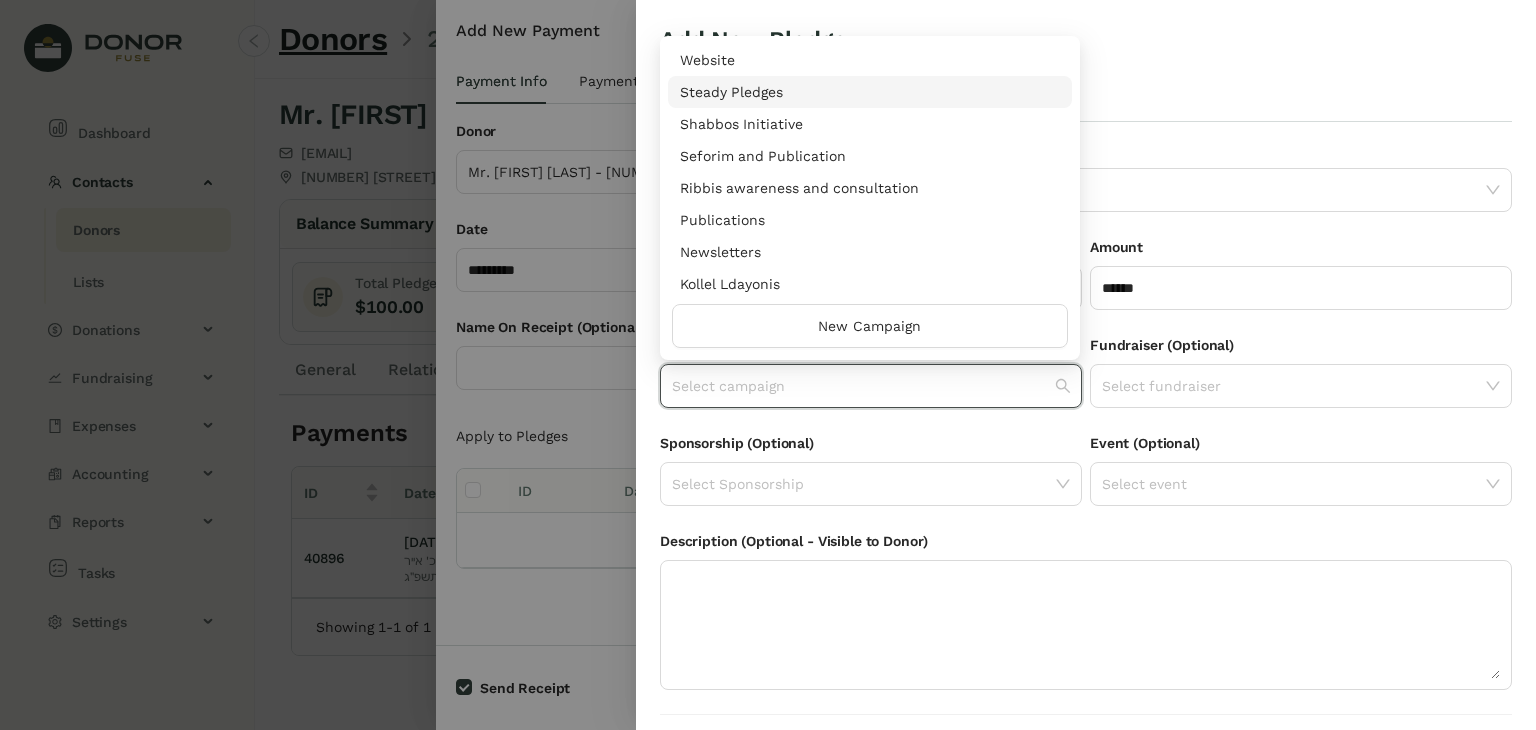 click on "Steady Pledges" at bounding box center [870, 92] 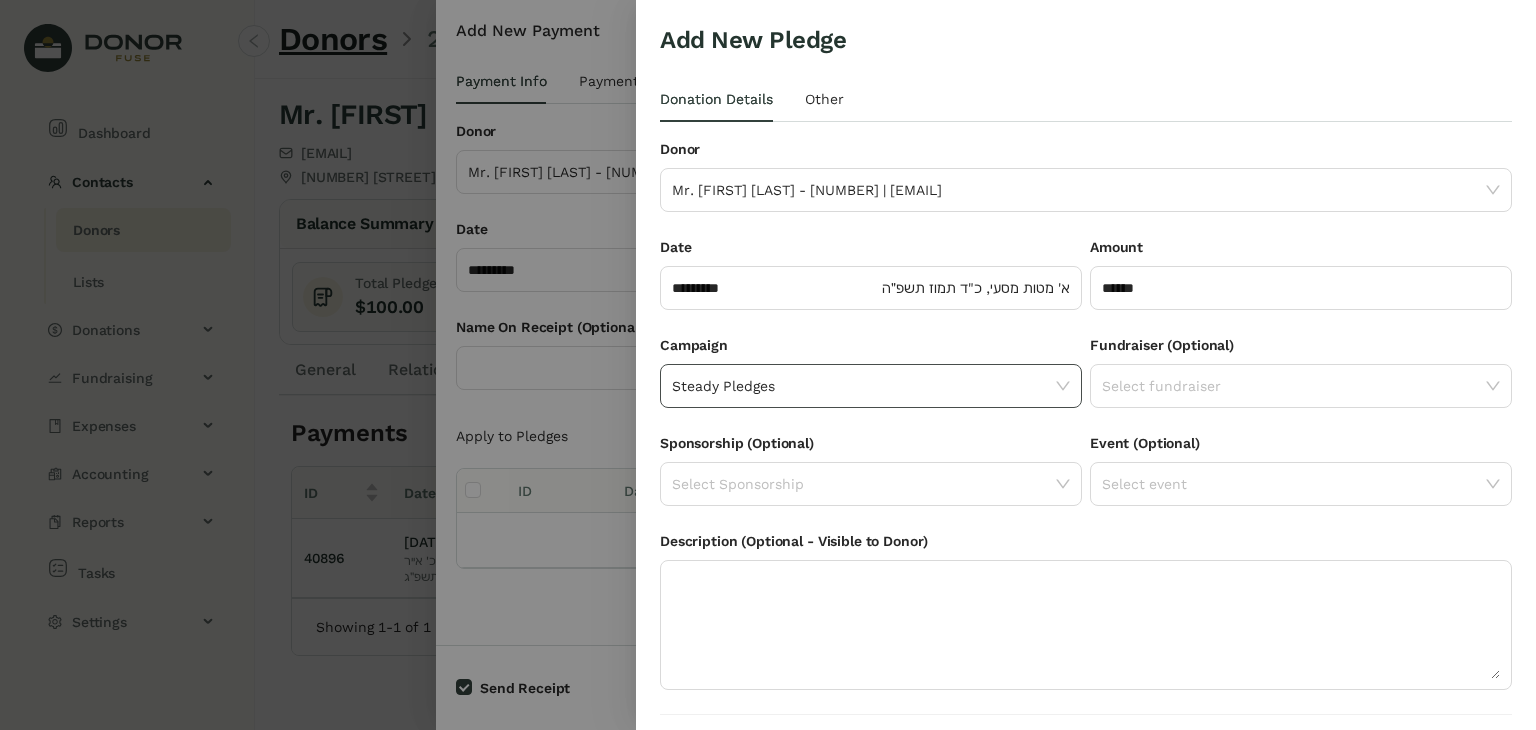 click on "Steady Pledges" 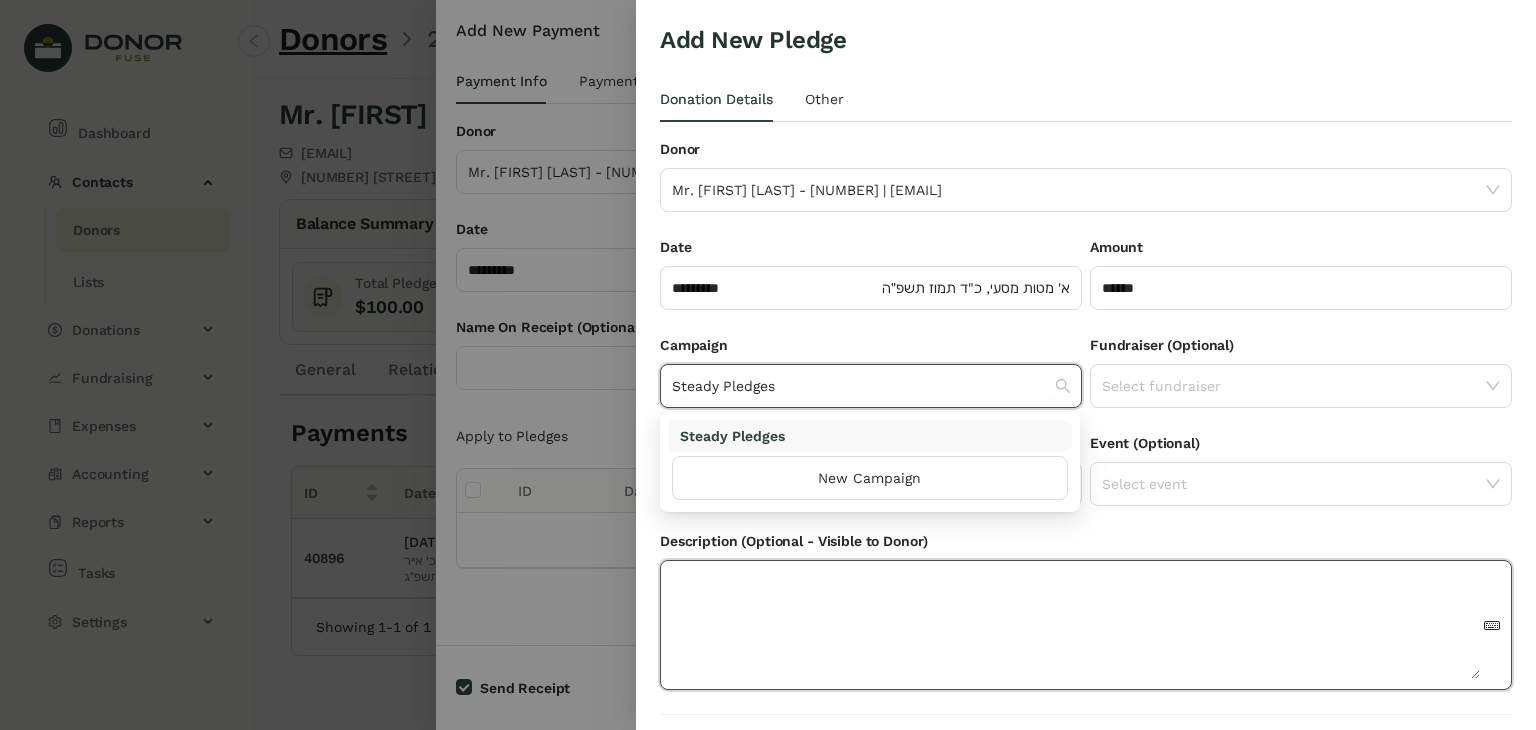 click 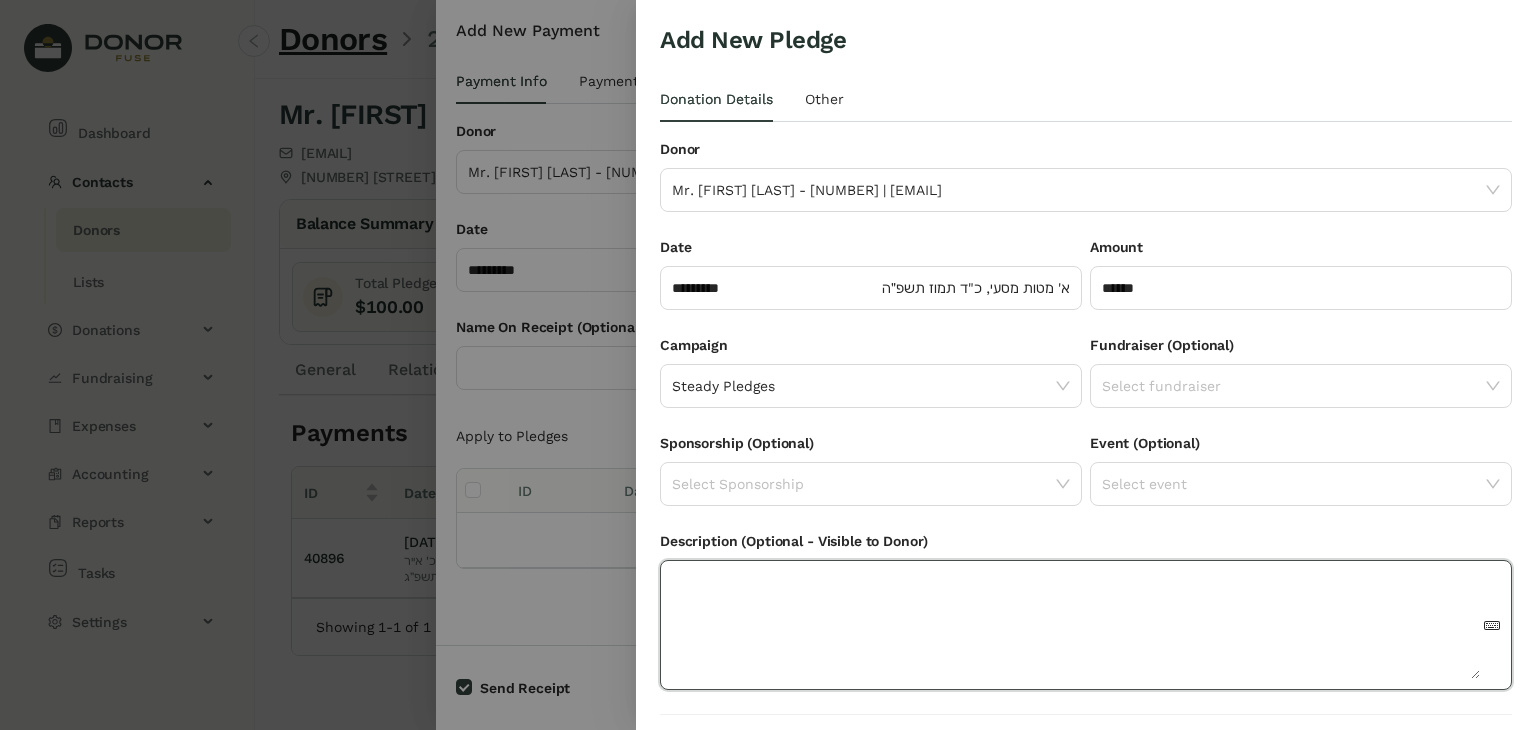 scroll, scrollTop: 54, scrollLeft: 0, axis: vertical 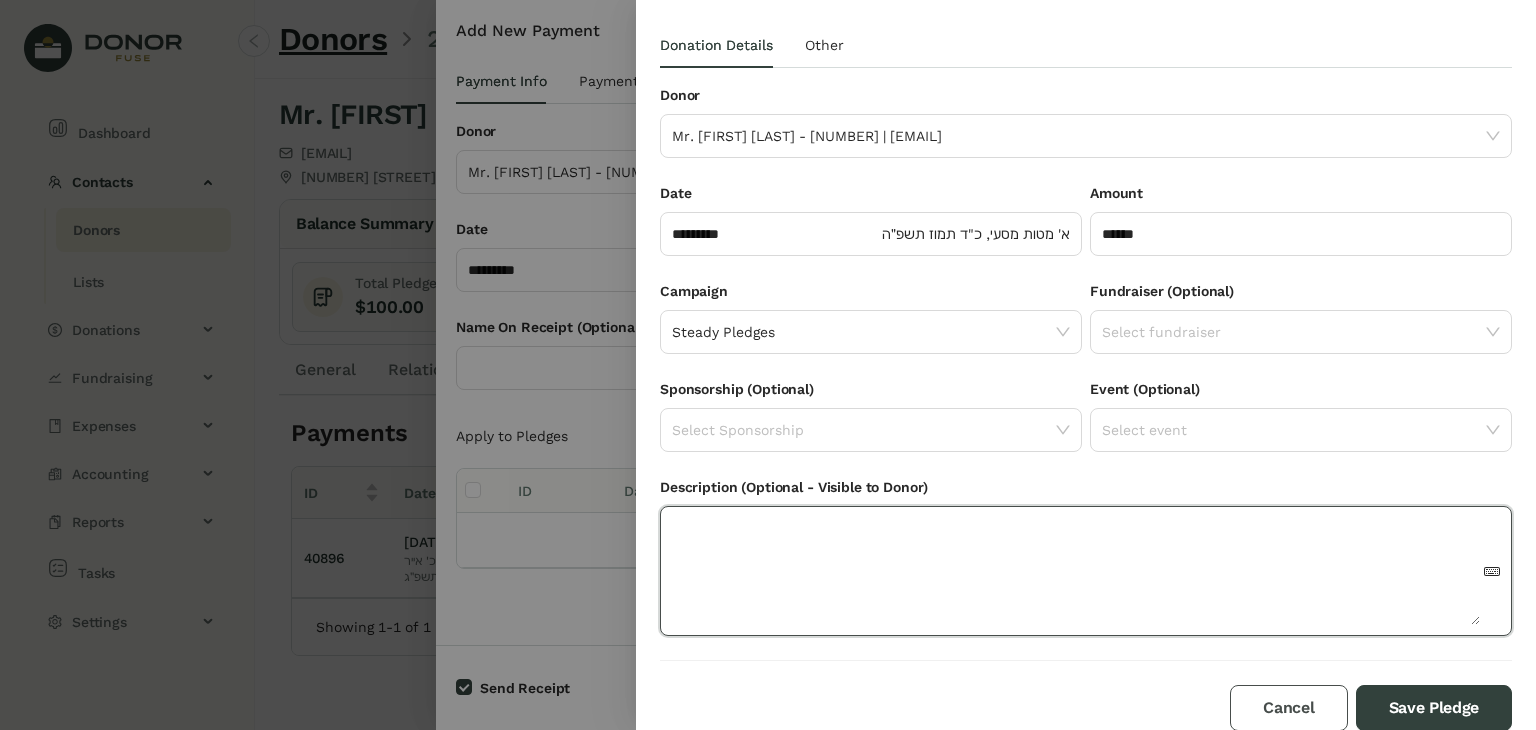 click on "Cancel" at bounding box center (1288, 708) 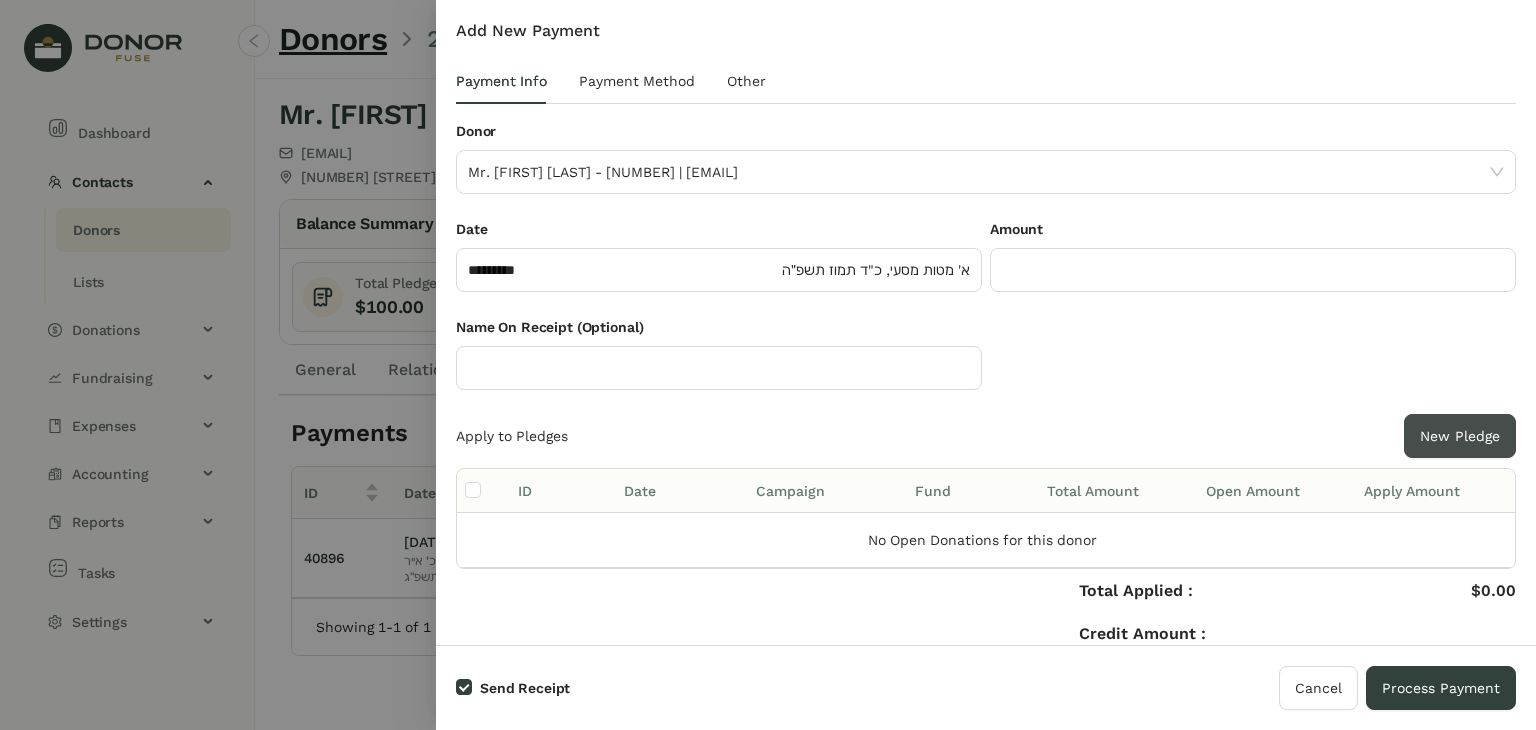 click on "New Pledge" at bounding box center [1460, 436] 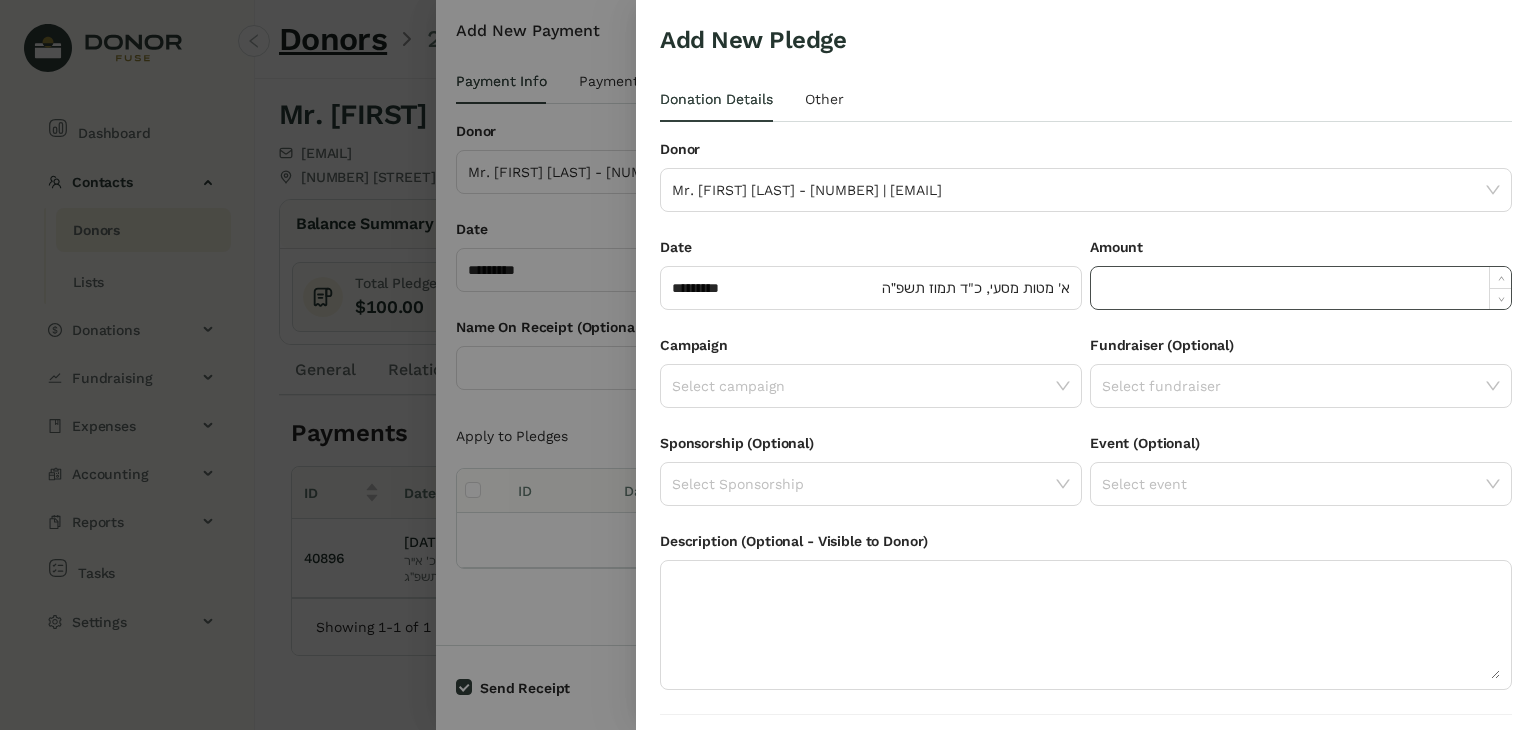 click 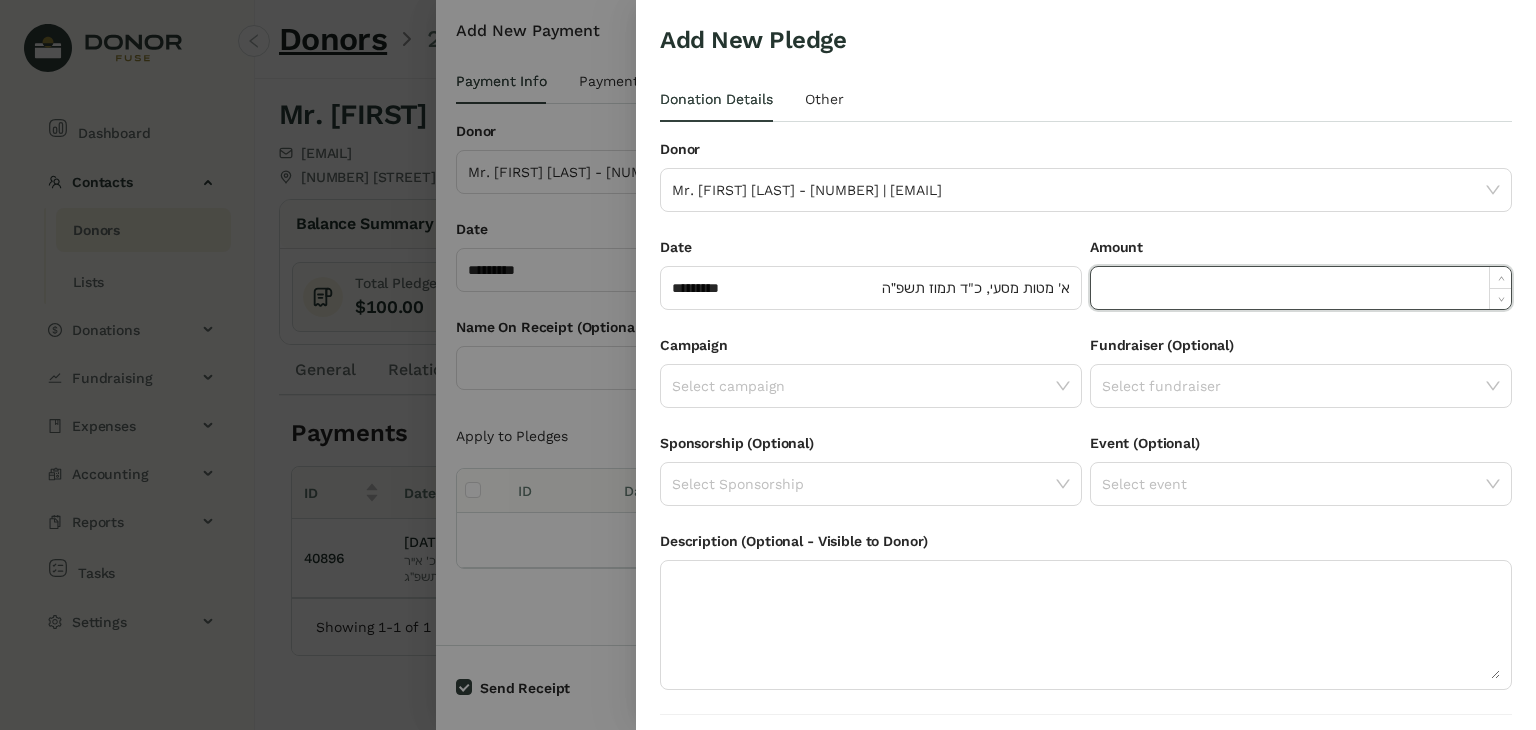 paste on "*****" 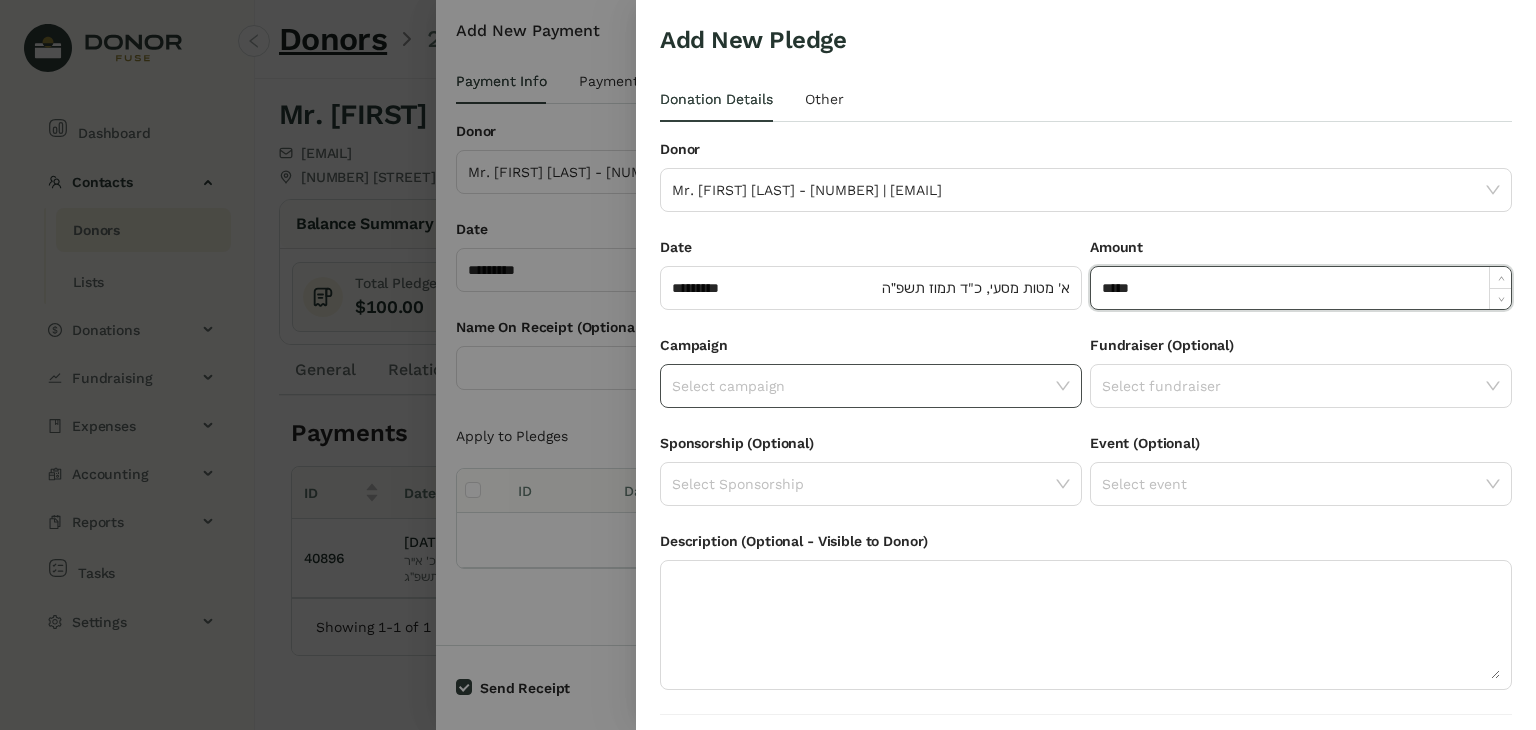 type on "******" 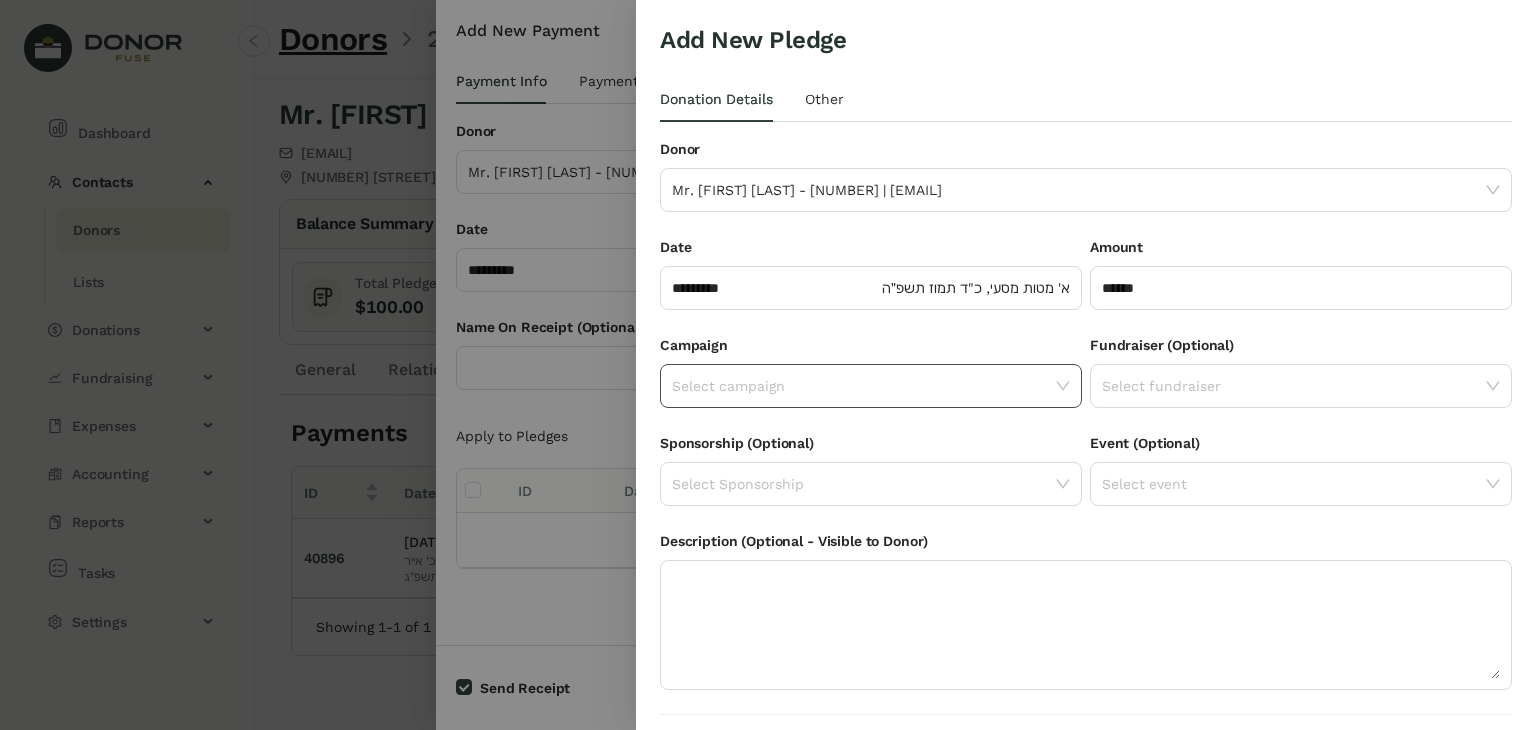 click 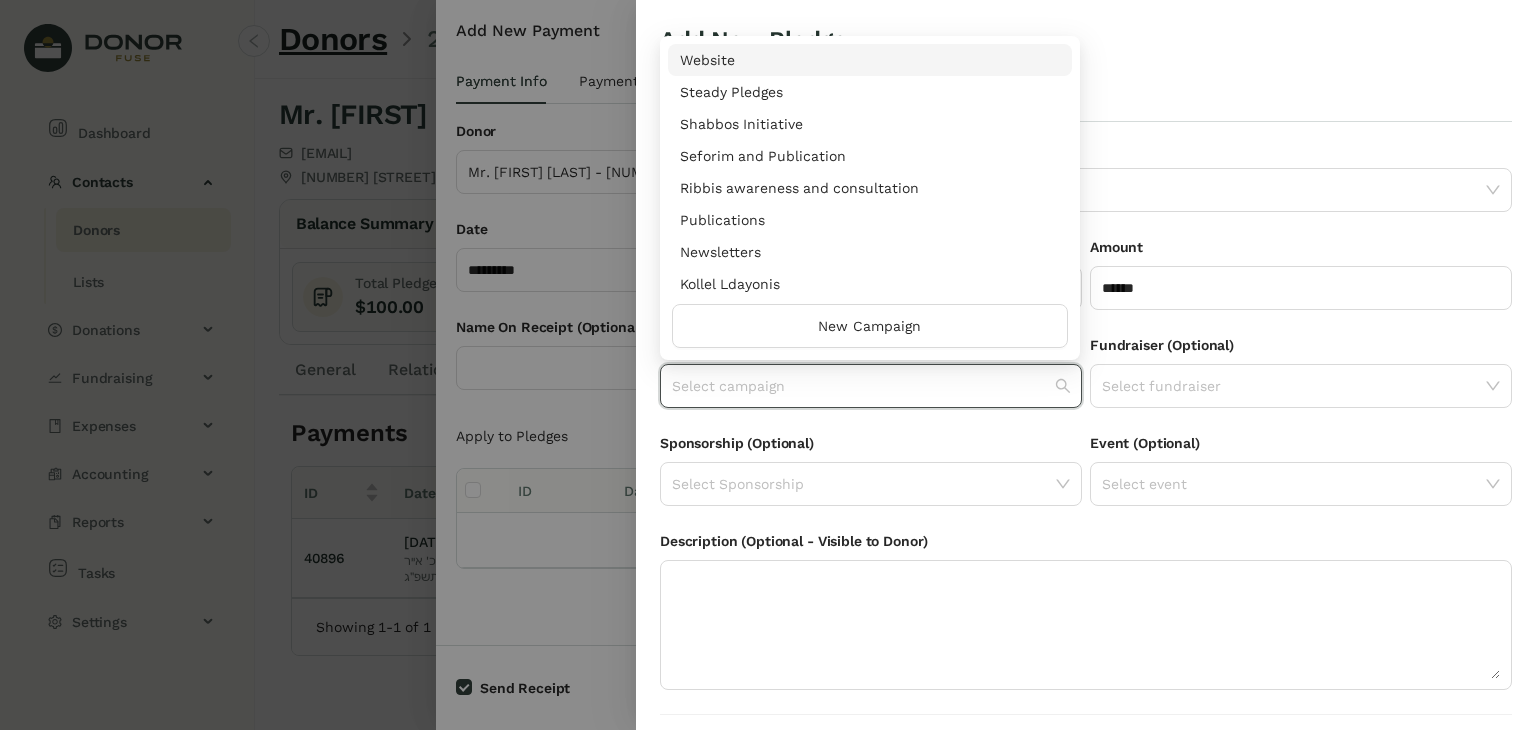 scroll, scrollTop: 960, scrollLeft: 0, axis: vertical 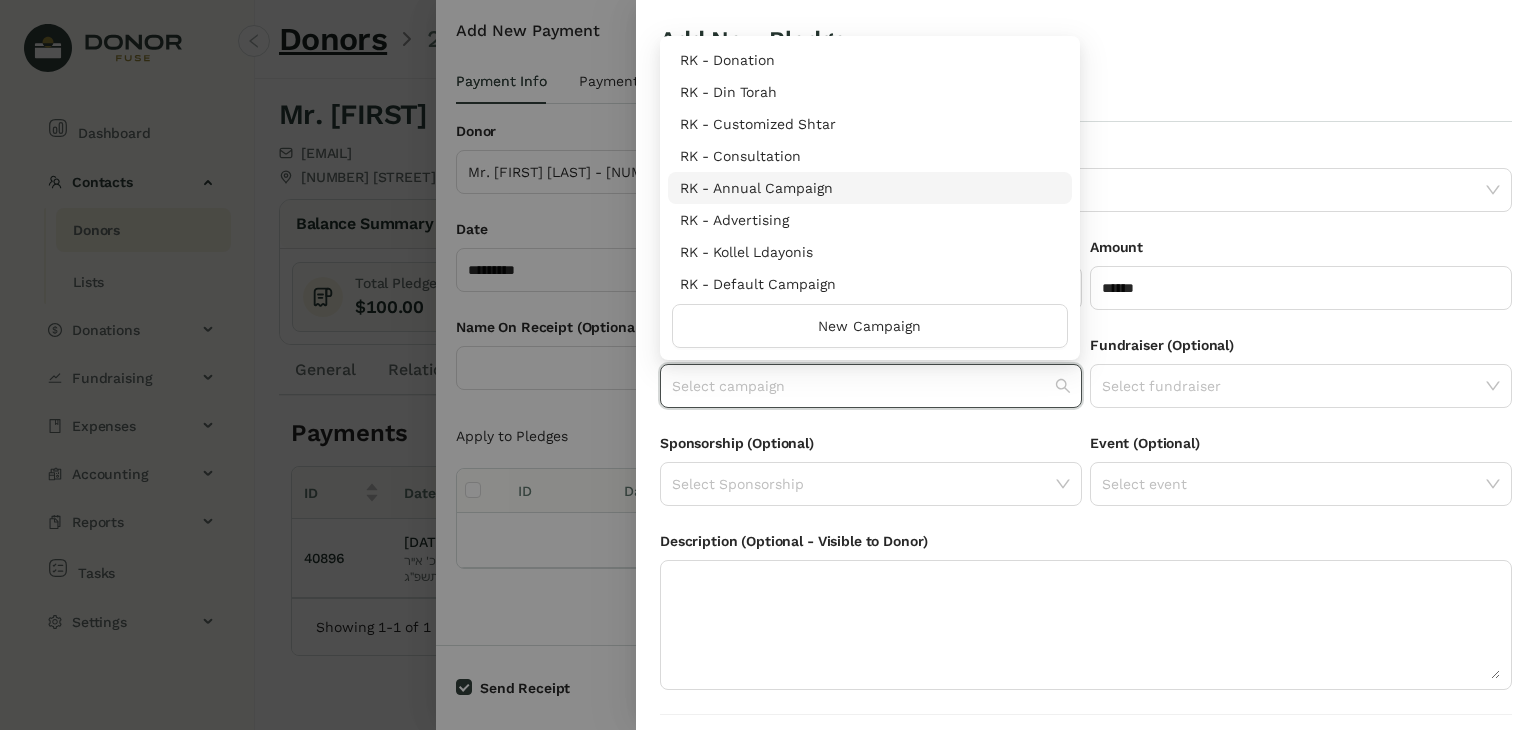 click on "RK - Annual Campaign" at bounding box center [870, 188] 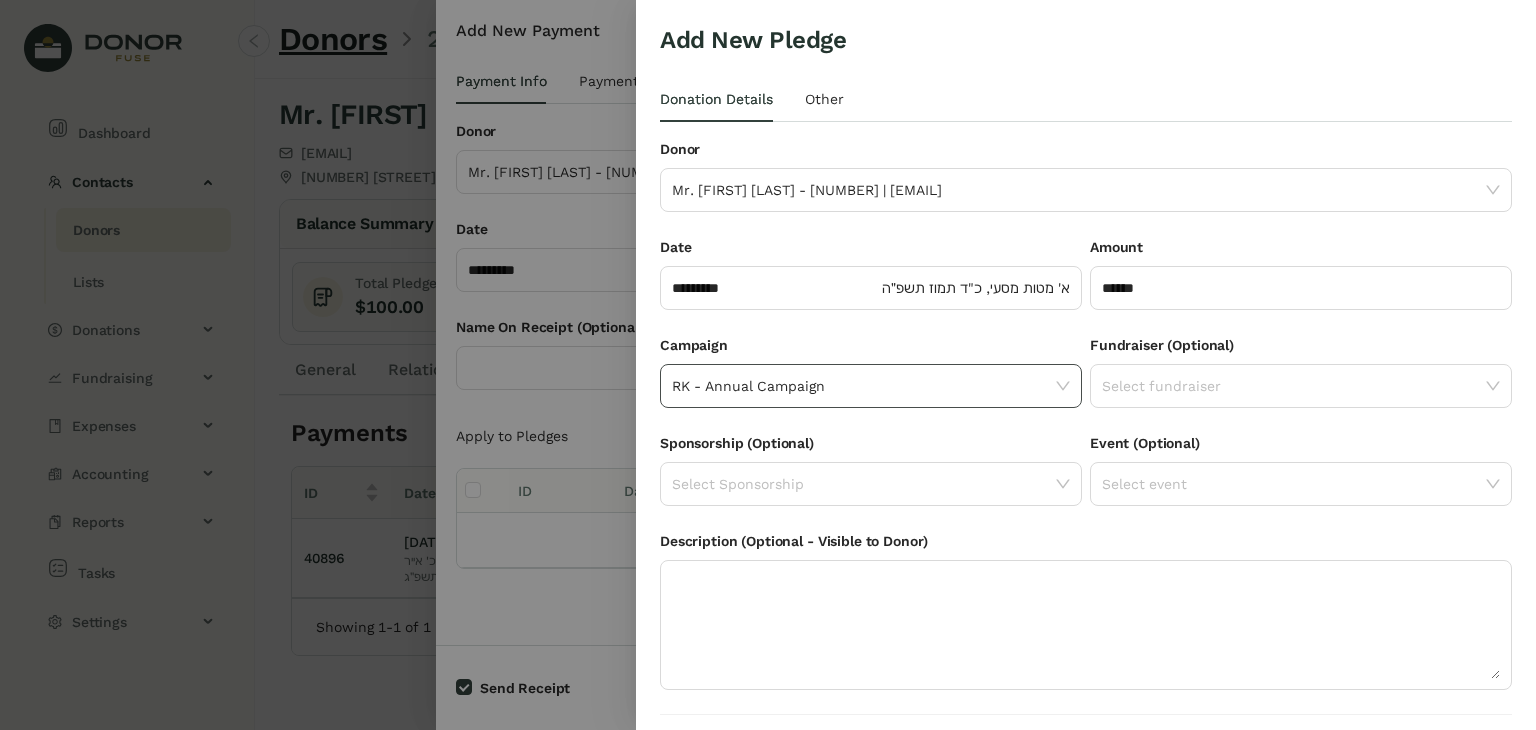 scroll, scrollTop: 54, scrollLeft: 0, axis: vertical 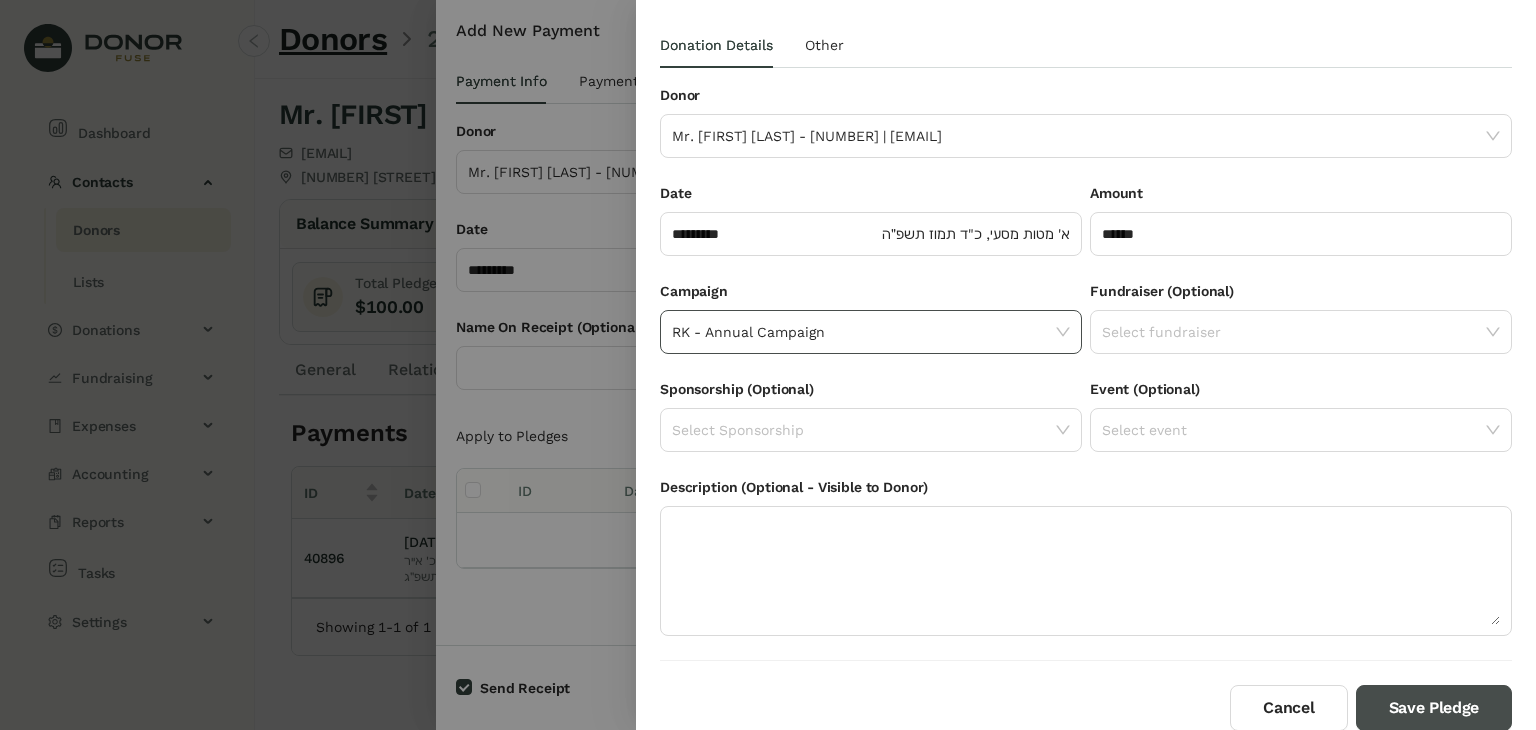 click on "Save Pledge" at bounding box center [1434, 708] 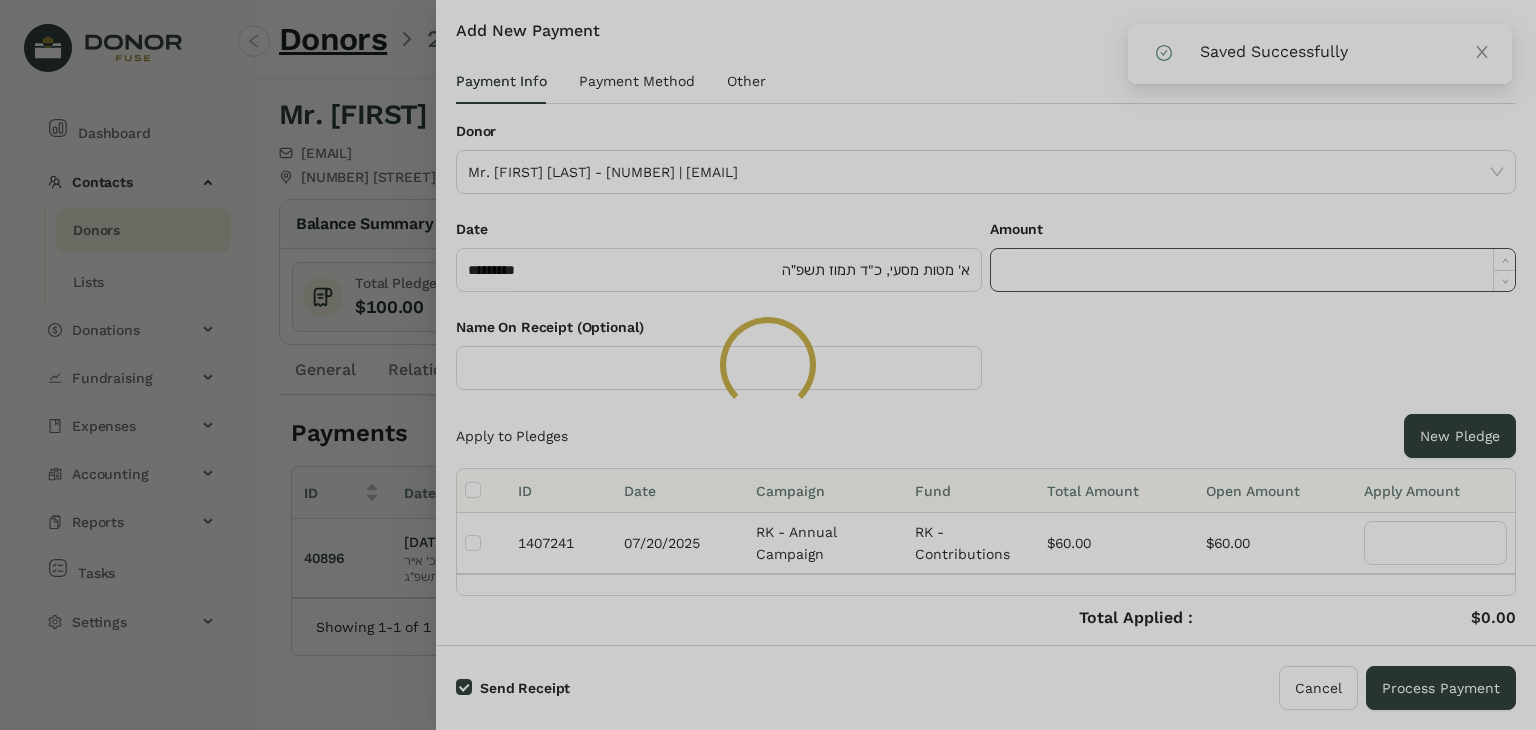 click 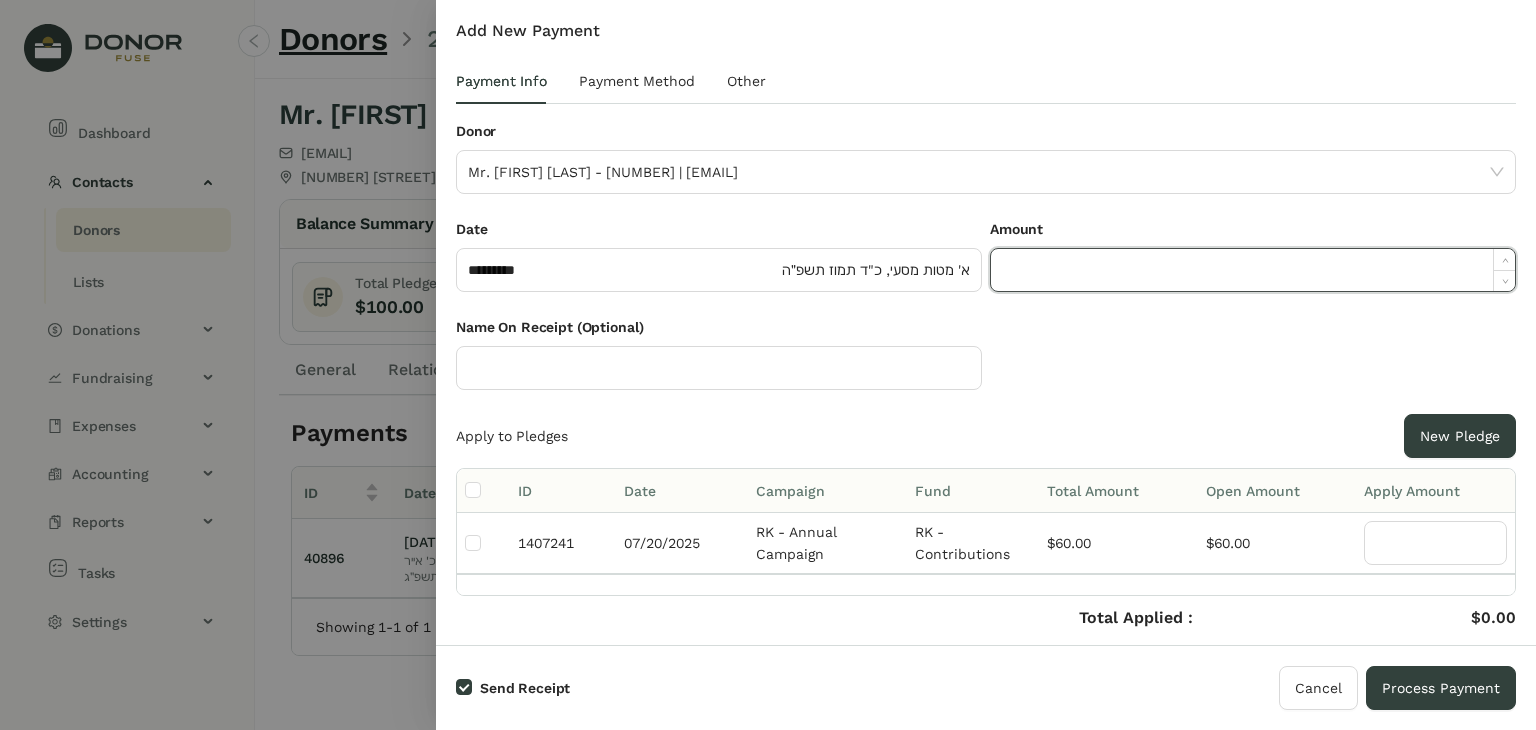 paste on "*****" 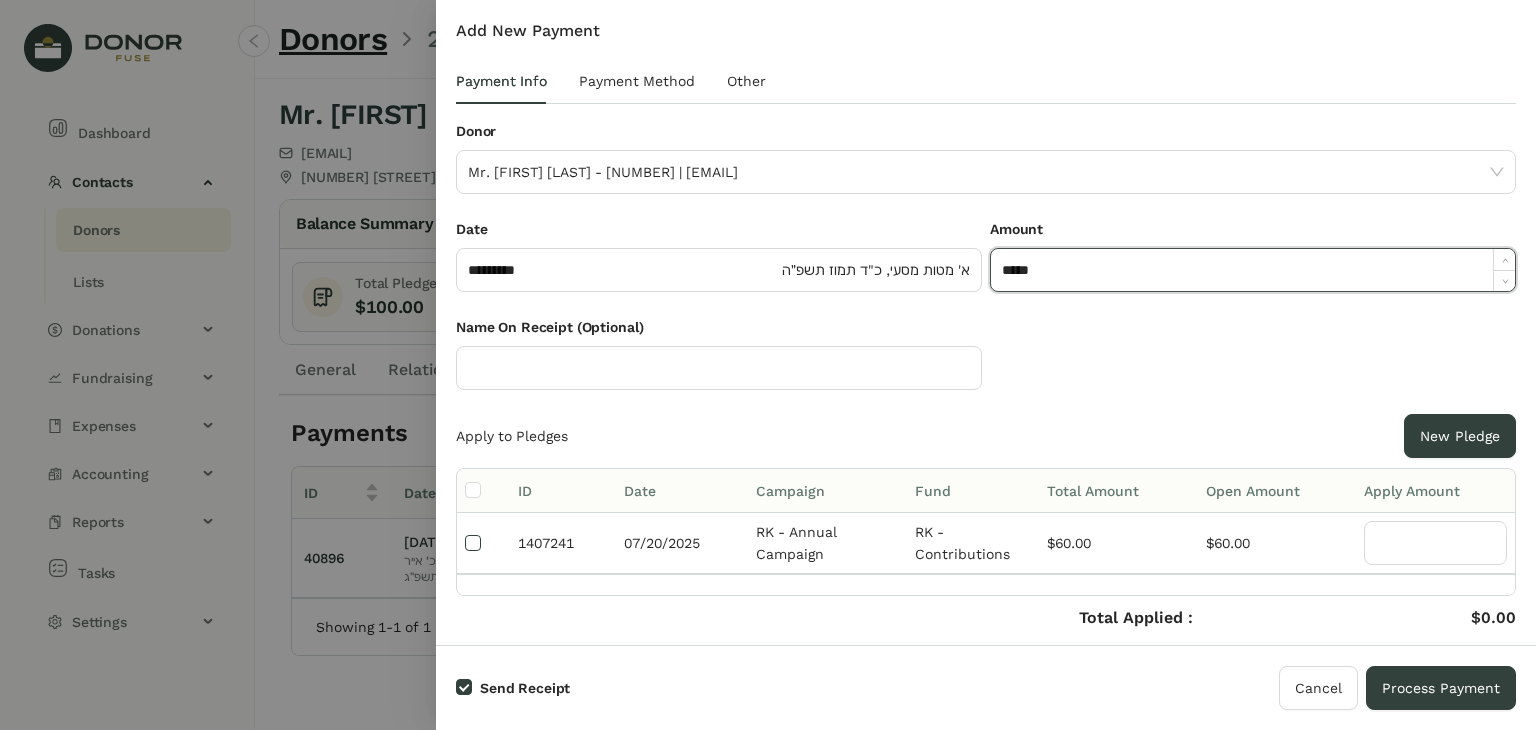 type on "******" 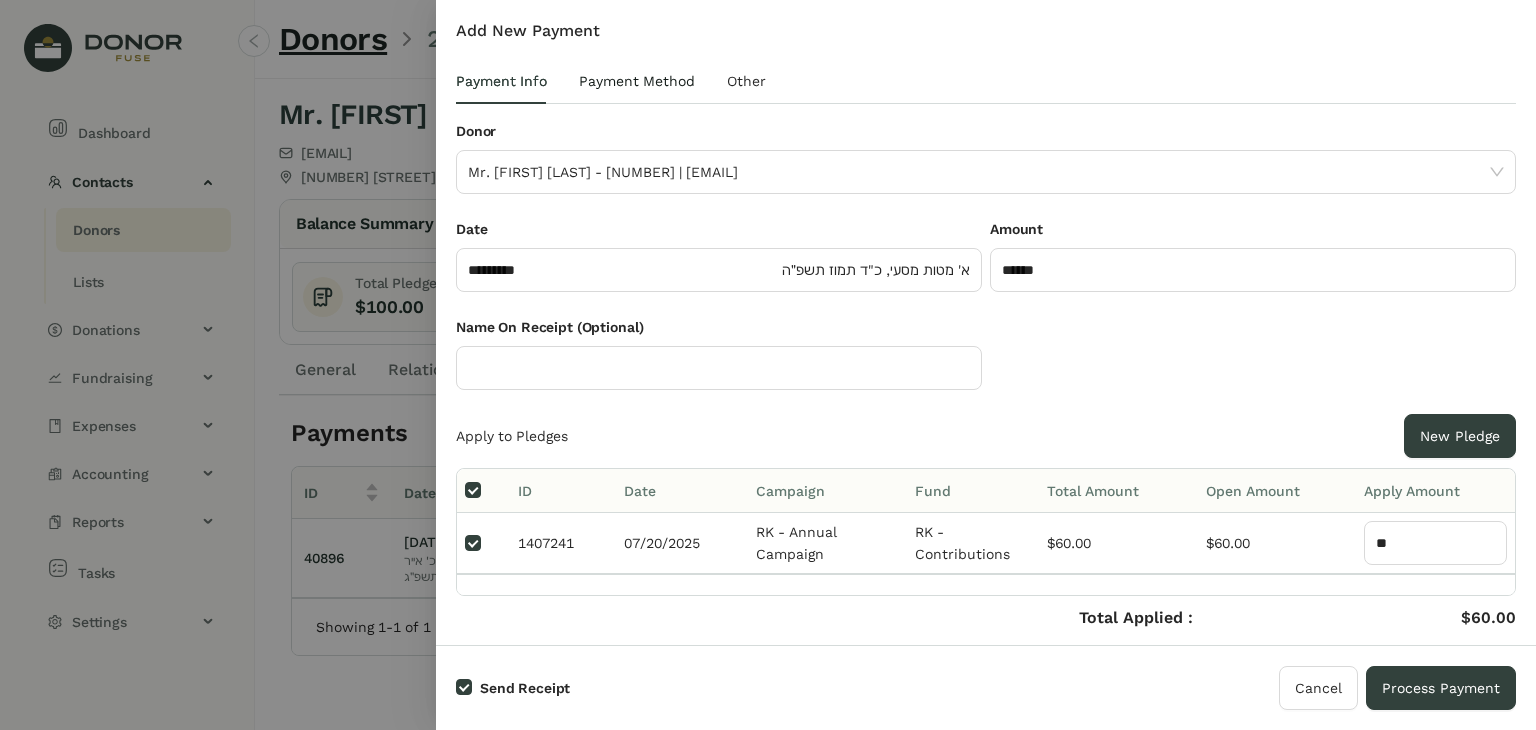 click on "Payment Method" at bounding box center [637, 81] 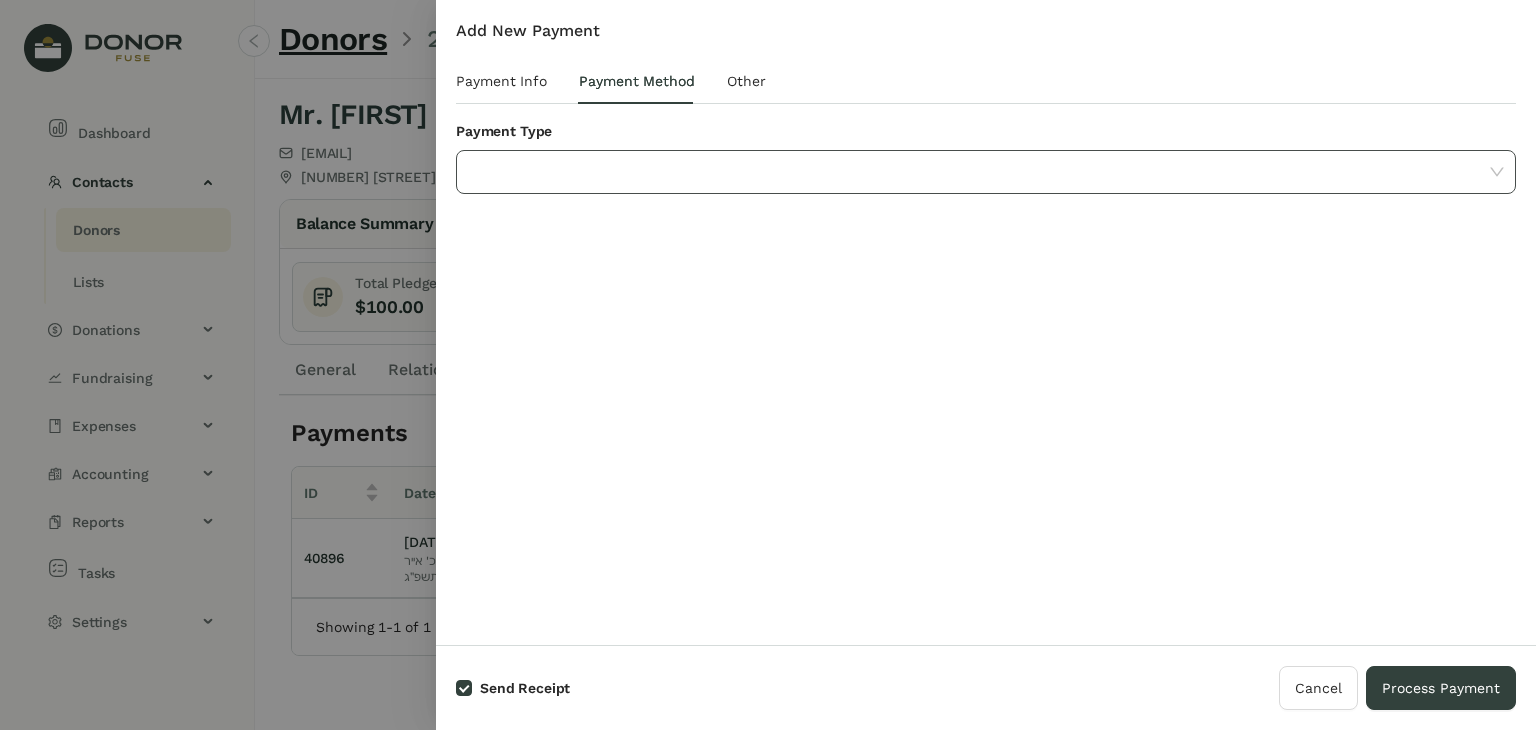 click 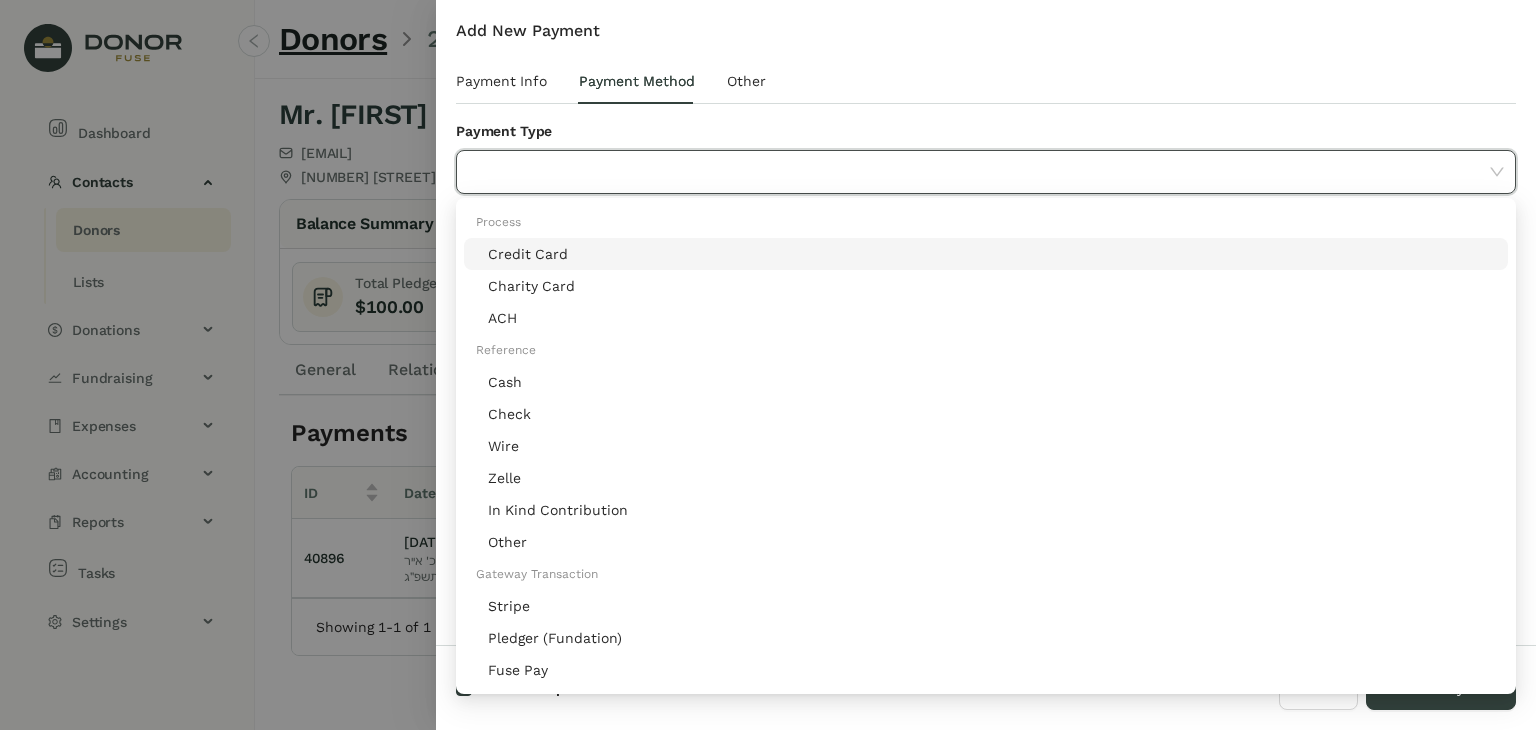 click on "Stripe" 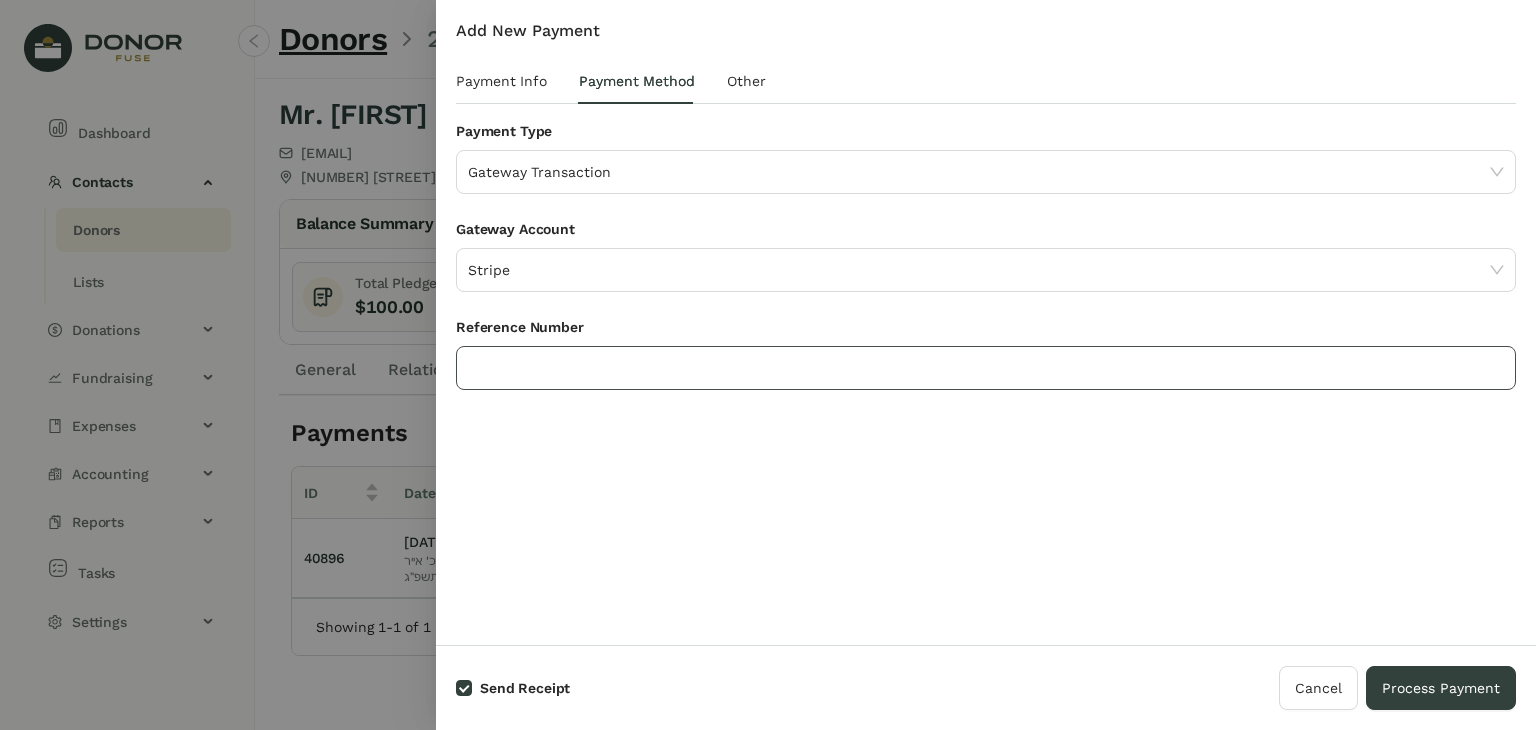 click 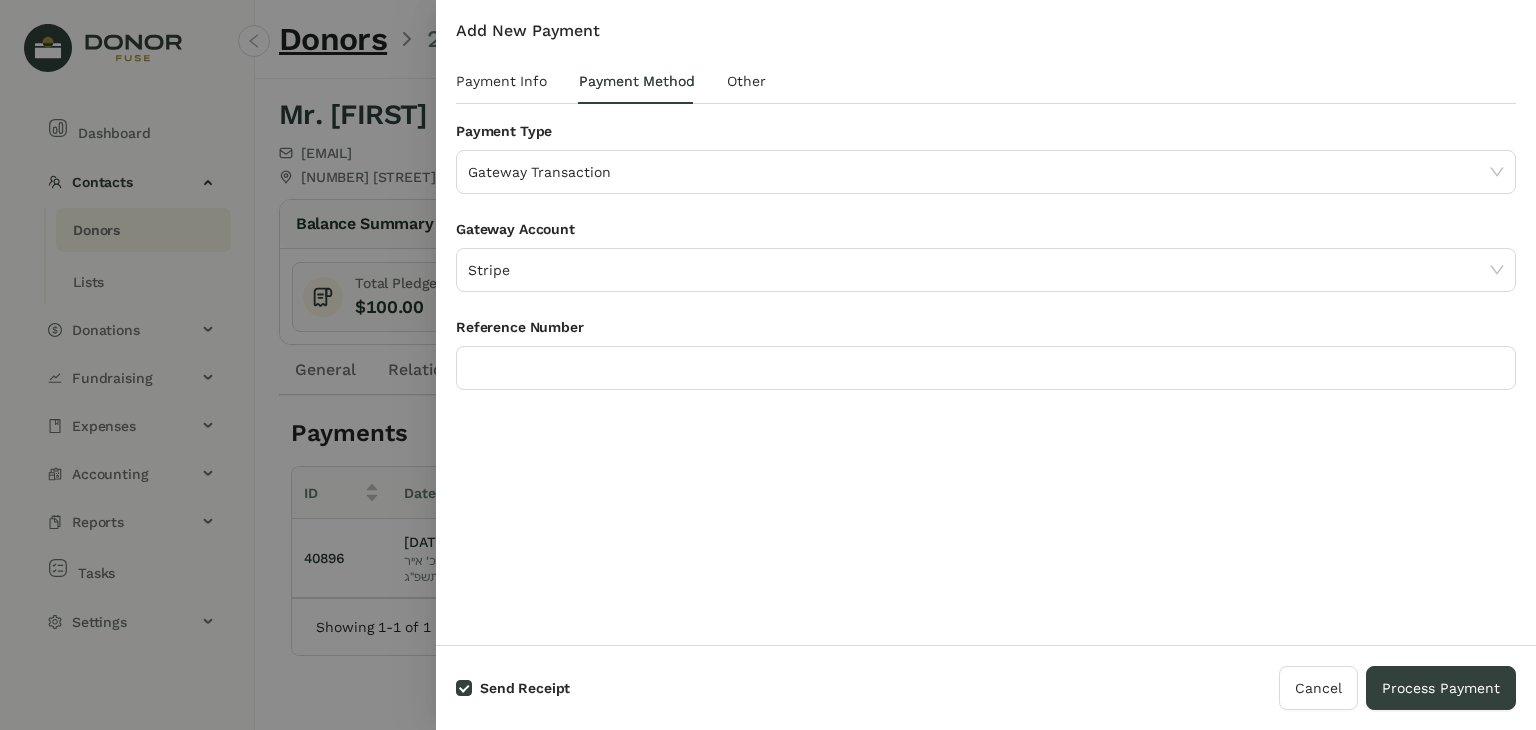 click on "Add New Payment  Payment Info Payment Method Other Donor Mr. [FIRST] [LAST] - [NUMBER] | wxyz9876@[EXAMPLE.COM] Date ********* [DATE] Amount ******* Name On Receipt (Optional) Apply to Pledges    New Pledge ID Date Campaign Fund Total Amount Open Amount Apply Amount [NUMBER] [DATE] RK - Annual Campaign RK - Contributions $60.00 $60.00 ** Total Applied :    Credit Amount :    $60.00    $0.00    Save Credit Payment Type Gateway Transaction Gateway Account Stripe Reference Number Override Template Group (Optional)  Select Template Group  Tags    Please select  Notes Attachments Upload Deposit Id Date Account  No Data  Time User Field Old Value New Value  No Data  Account Amount Debit Amount Credit Fund  No Data" at bounding box center [986, 322] 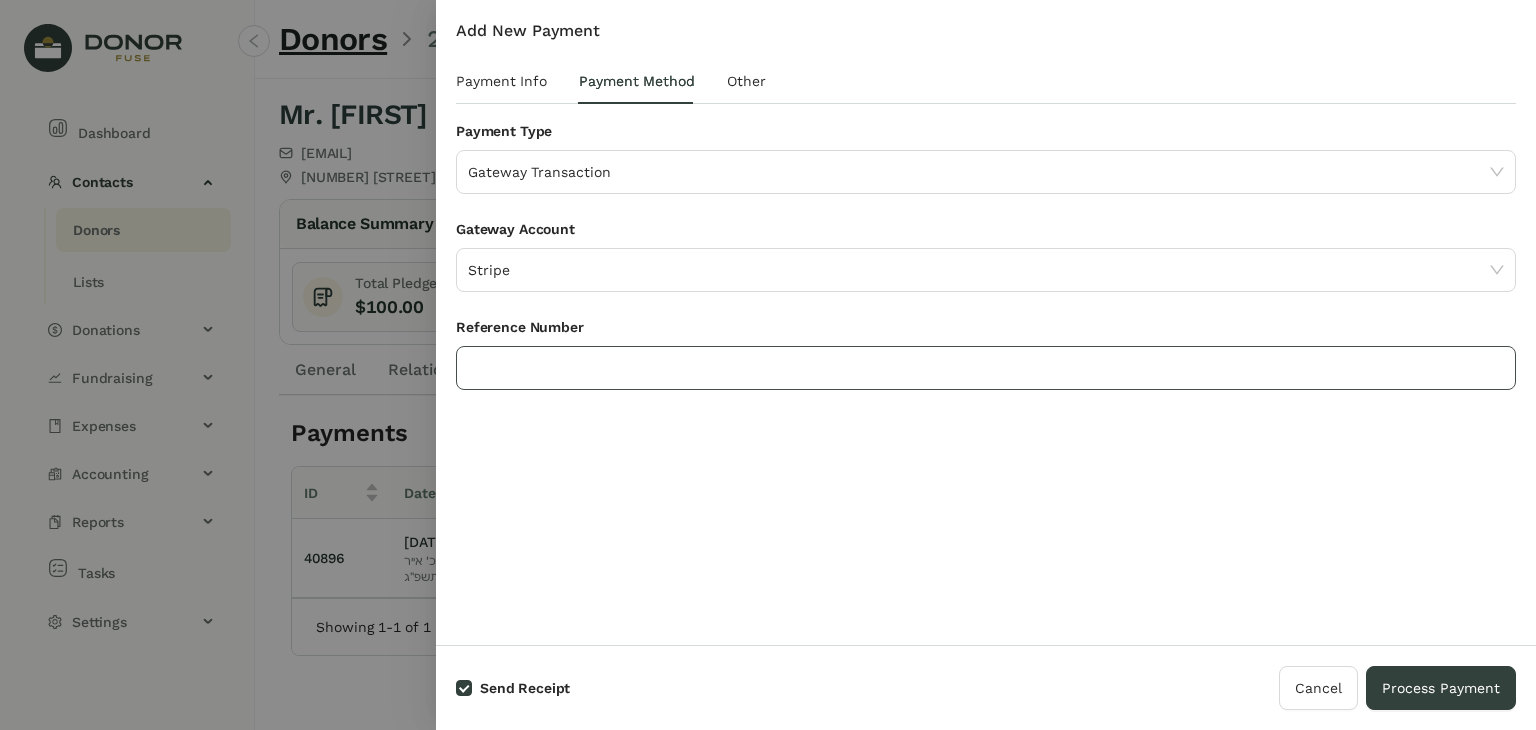 click 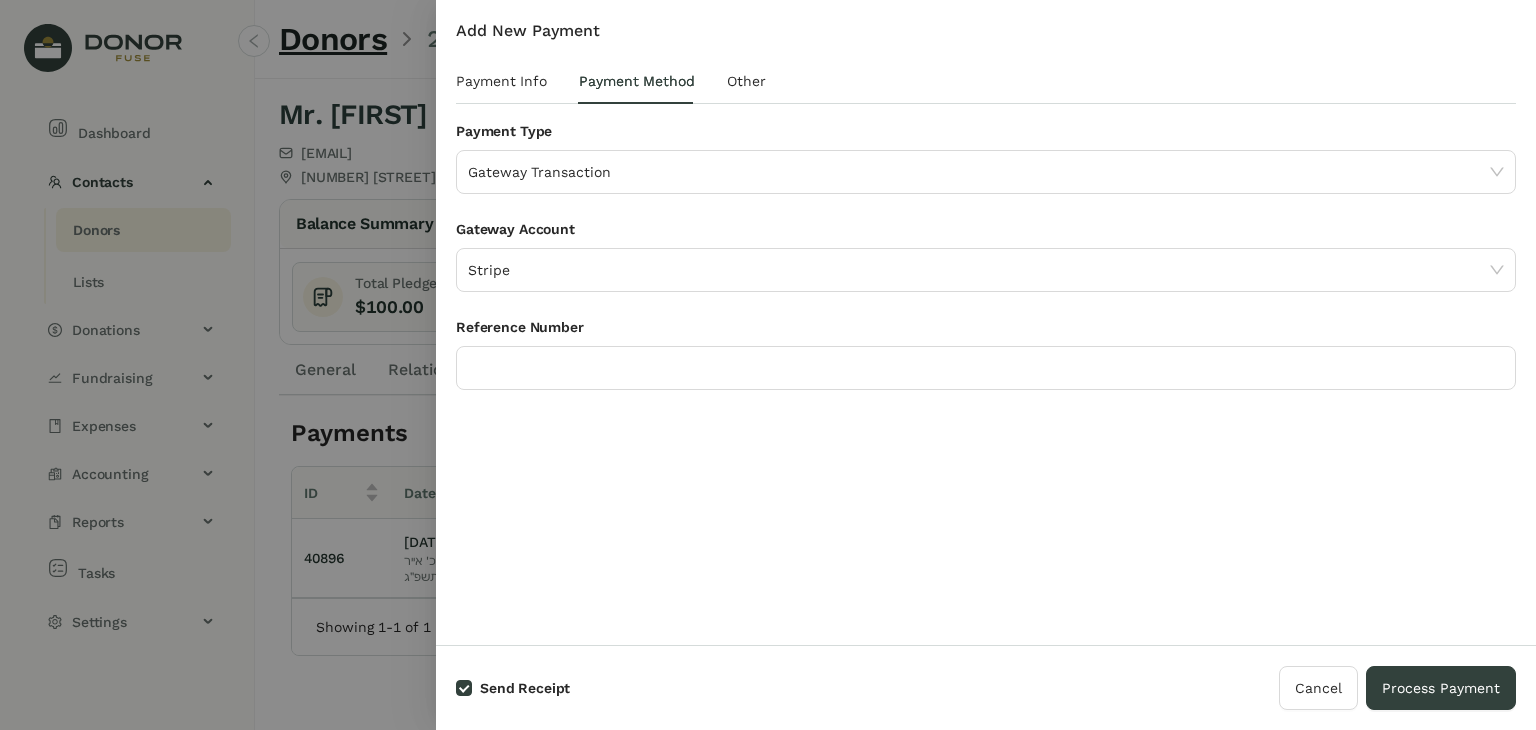 click on "Add New Payment  Payment Info Payment Method Other Donor Mr. [FIRST] [LAST] - [NUMBER] | wxyz9876@[EXAMPLE.COM] Date ********* [DATE] Amount ******* Name On Receipt (Optional) Apply to Pledges    New Pledge ID Date Campaign Fund Total Amount Open Amount Apply Amount [NUMBER] [DATE] RK - Annual Campaign RK - Contributions $60.00 $60.00 ** Total Applied :    Credit Amount :    $60.00    $0.00    Save Credit Payment Type Gateway Transaction Gateway Account Stripe Reference Number Override Template Group (Optional)  Select Template Group  Tags    Please select  Notes Attachments Upload Deposit Id Date Account  No Data  Time User Field Old Value New Value  No Data  Account Amount Debit Amount Credit Fund  No Data" at bounding box center (986, 322) 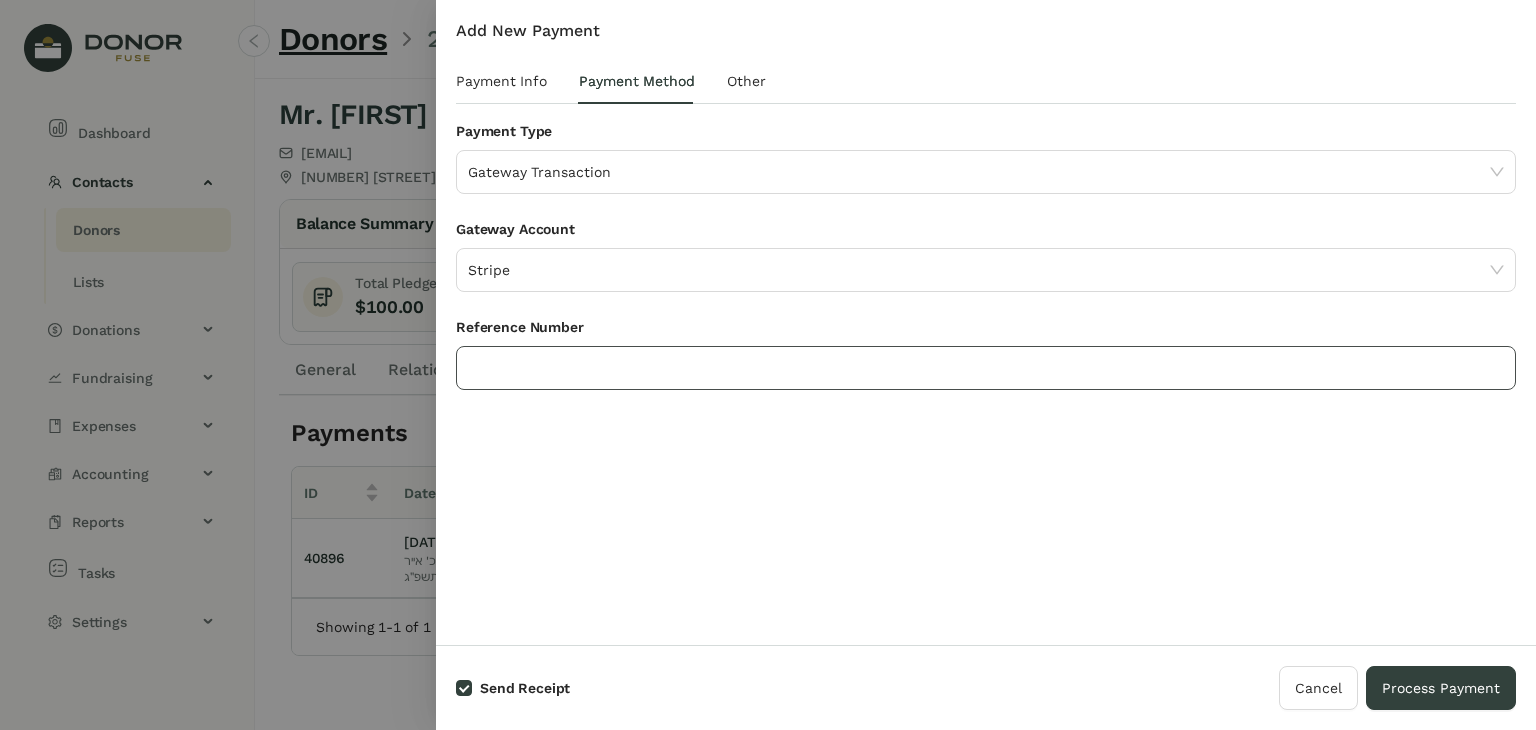 click 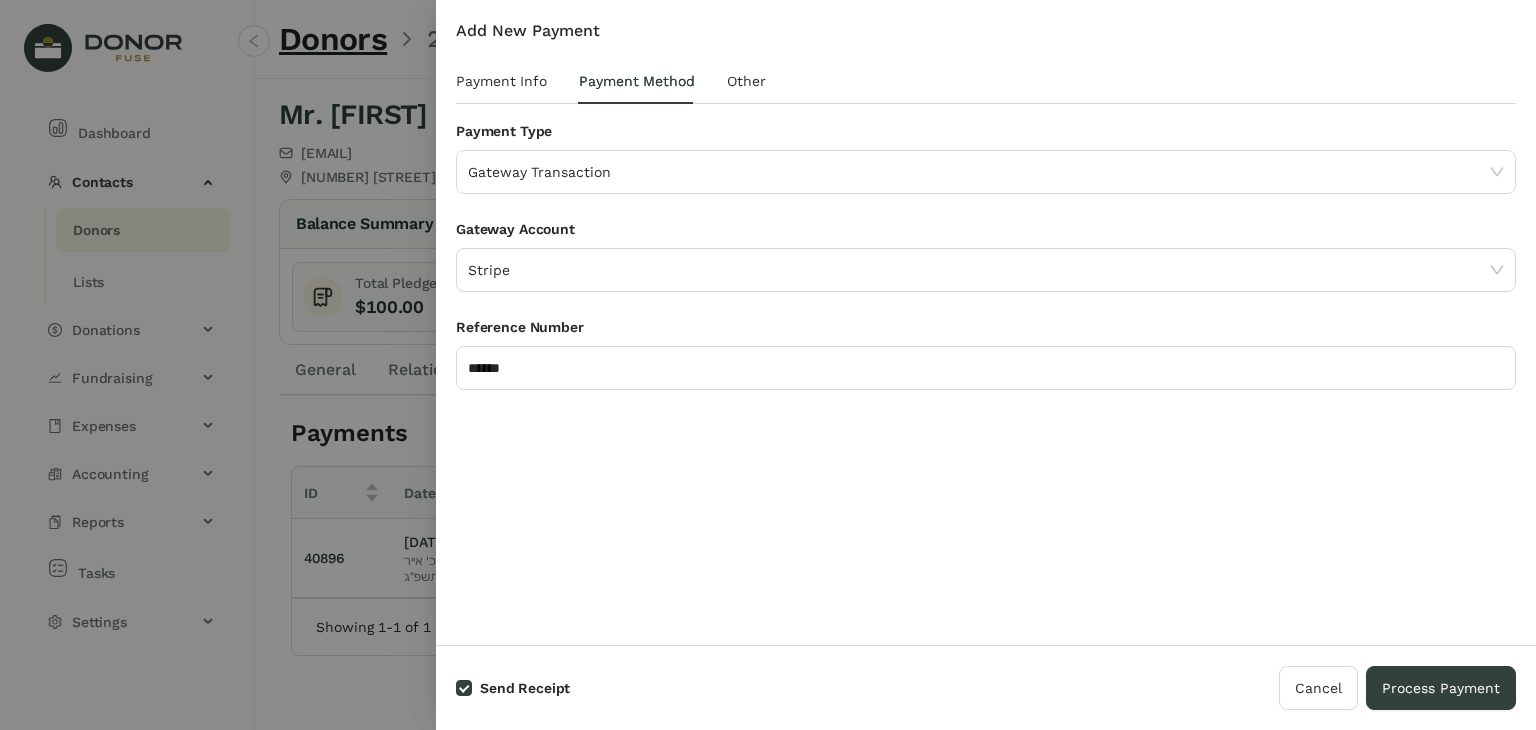 click on "Add New Payment  Payment Info Payment Method Other Donor Mr. [FIRST] [LAST] - [NUMBER] | [EMAIL] Date ********* א' מטות מסעי, כ"ד תמוז תשפ״ה Amount ****** Name On Receipt (Optional) Apply to Pledges    New Pledge ID Date Campaign Fund Total Amount Open Amount Apply Amount [NUMBER] [DATE] RK - Annual Campaign RK - Contributions $60.00 $60.00 ** Total Applied :    Credit Amount :    $60.00    $0.00    Save Credit Payment Type Gateway Transaction Gateway Account Stripe Reference Number Override Template Group (Optional)  Select Template Group  Tags    Please select  Notes Attachments Upload Deposit Id Date Account  No Data  Time User Field Old Value New Value  No Data  Account Amount Debit Amount Credit Fund  No Data" at bounding box center (986, 322) 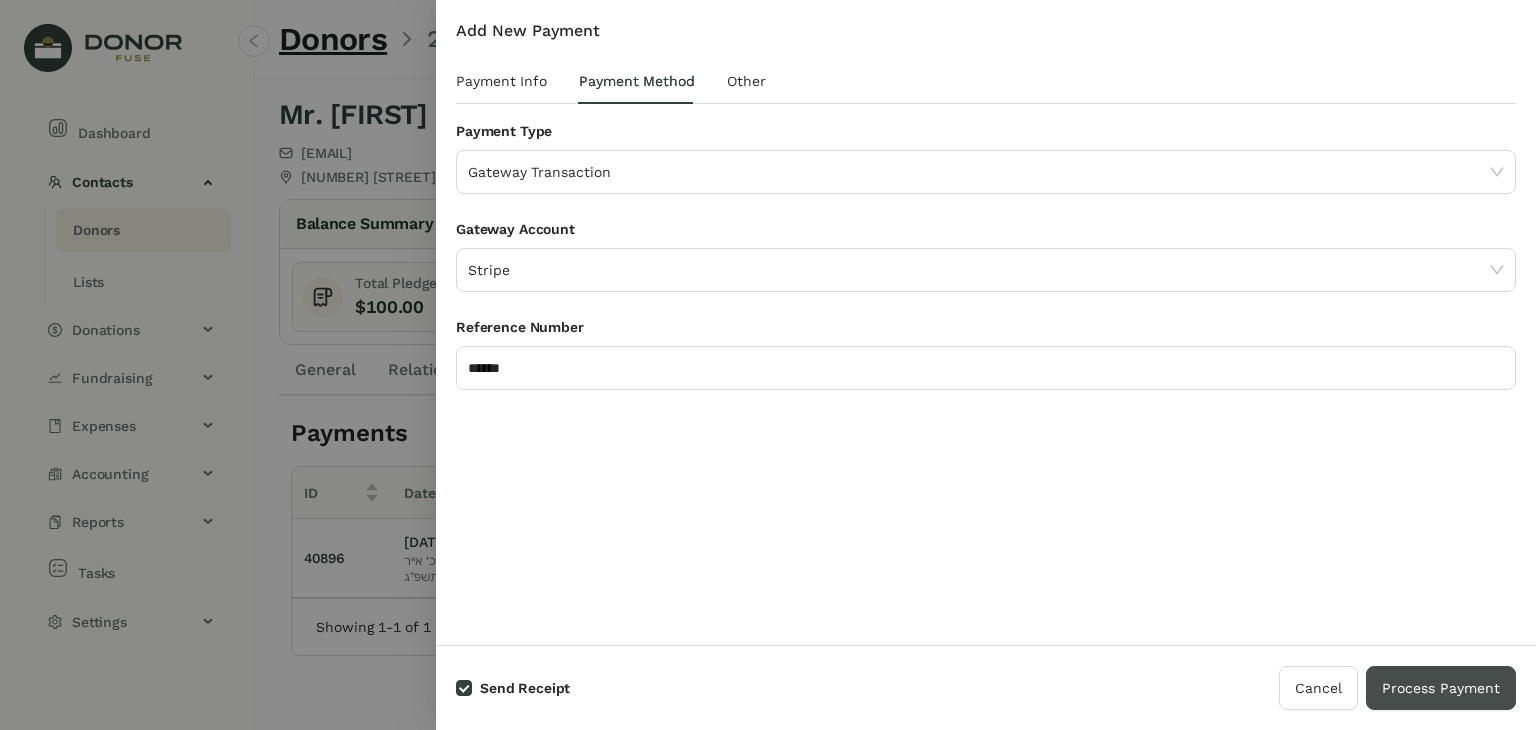 click on "Process Payment" at bounding box center (1441, 688) 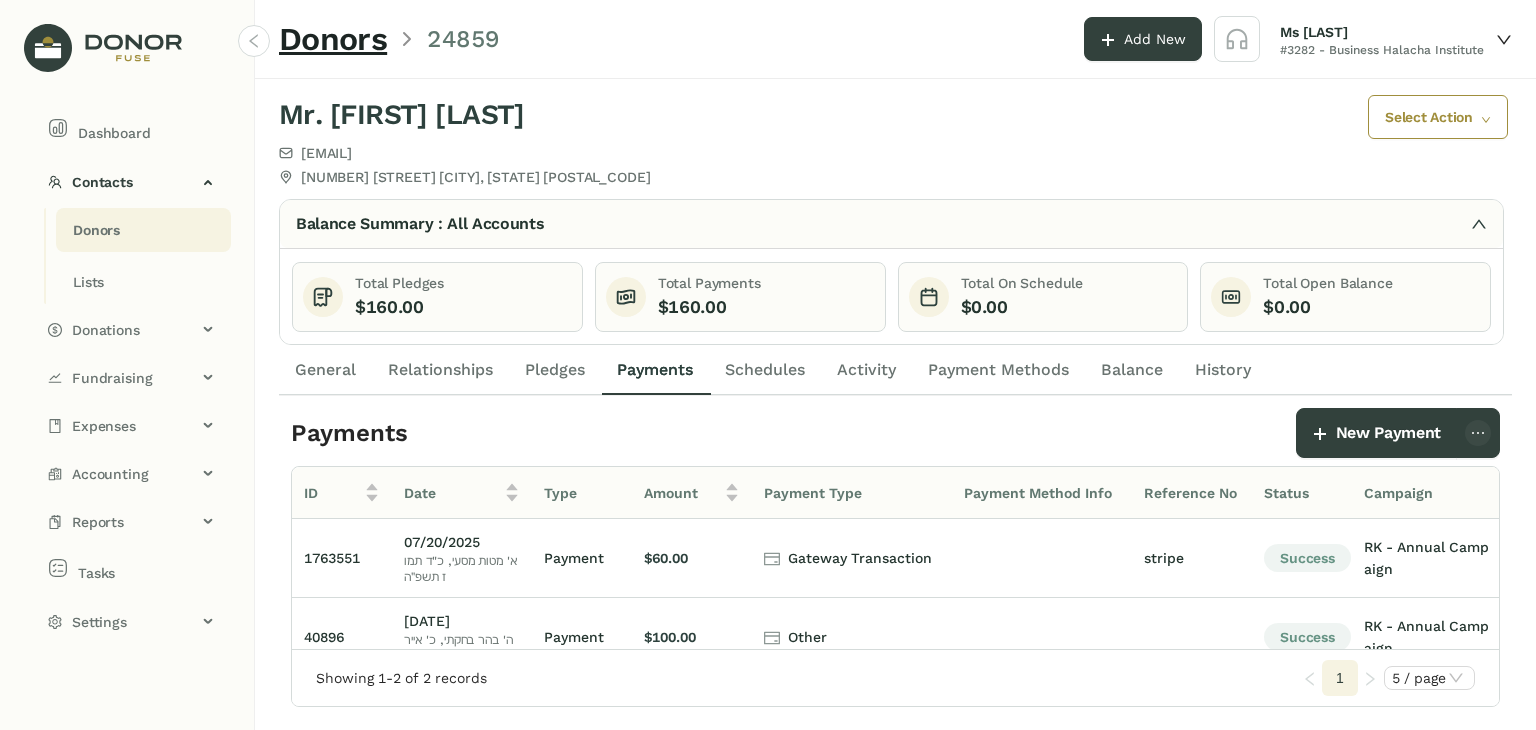 click on "Donors" 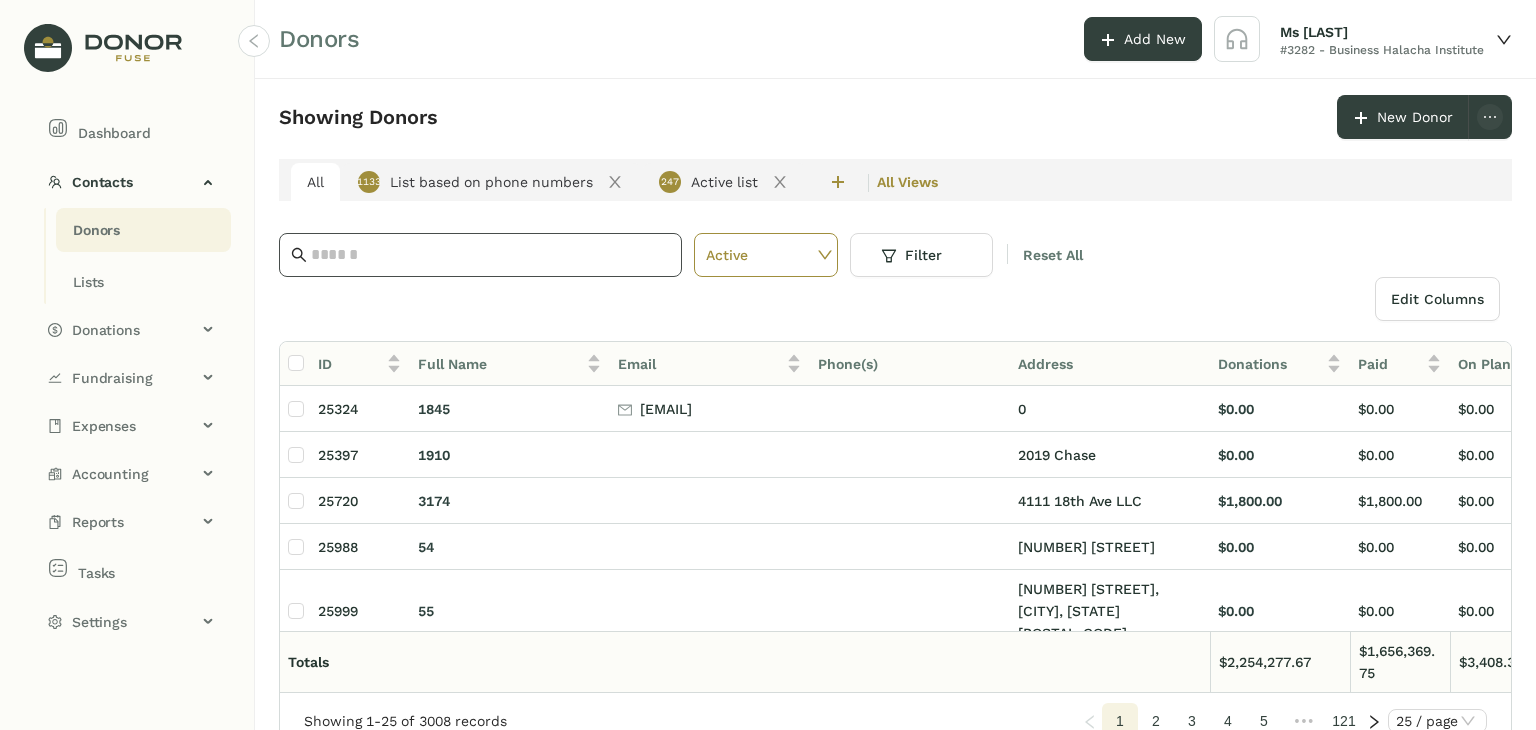 click 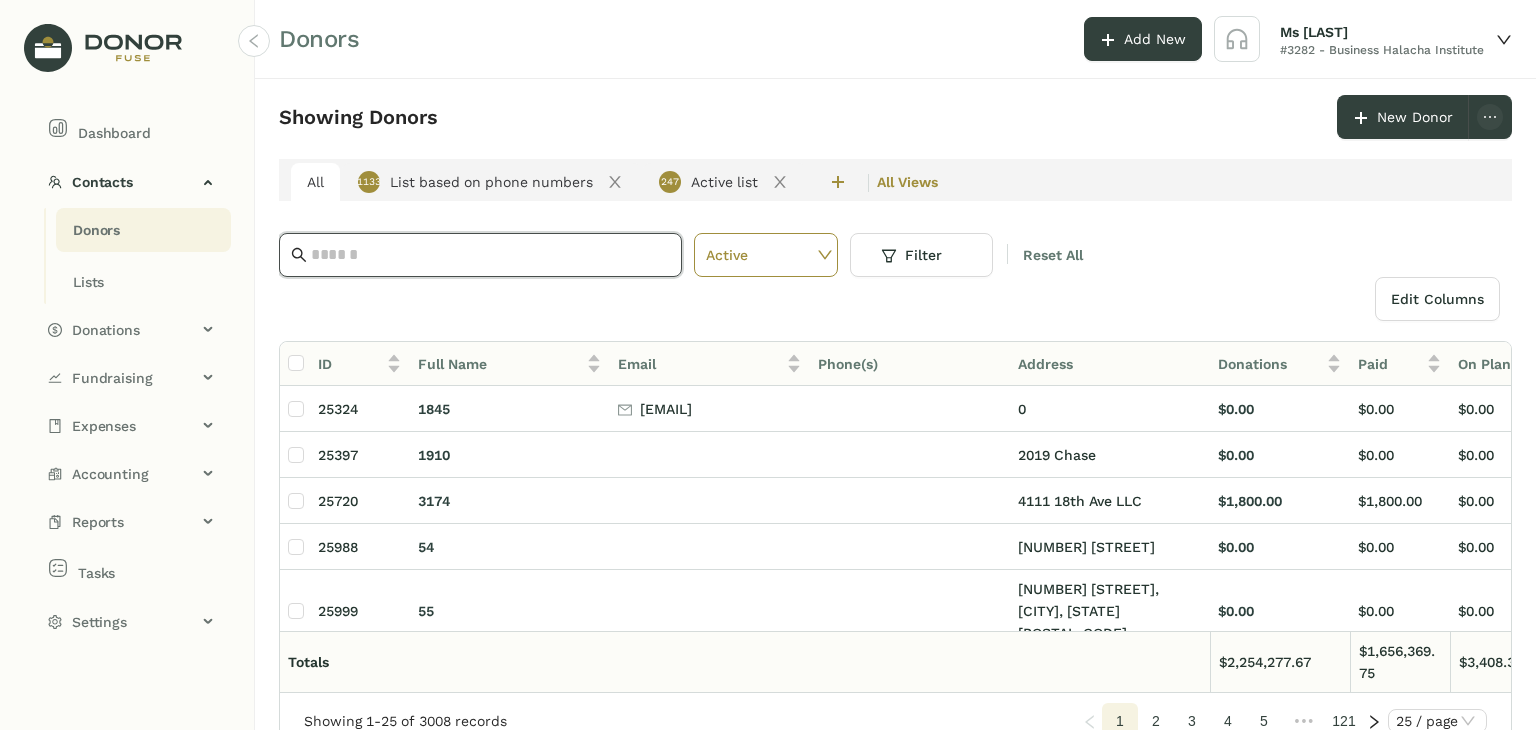 paste on "**********" 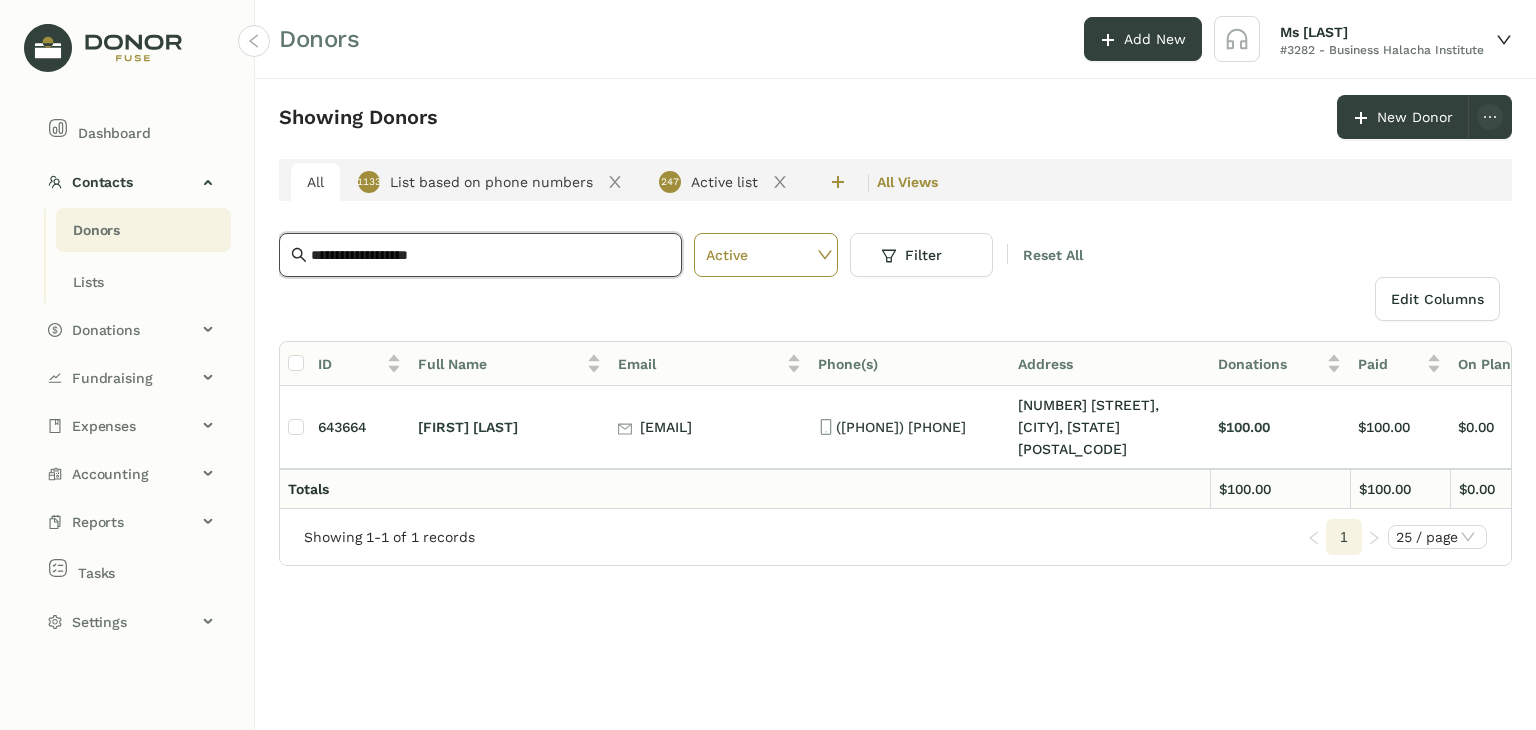 type on "**********" 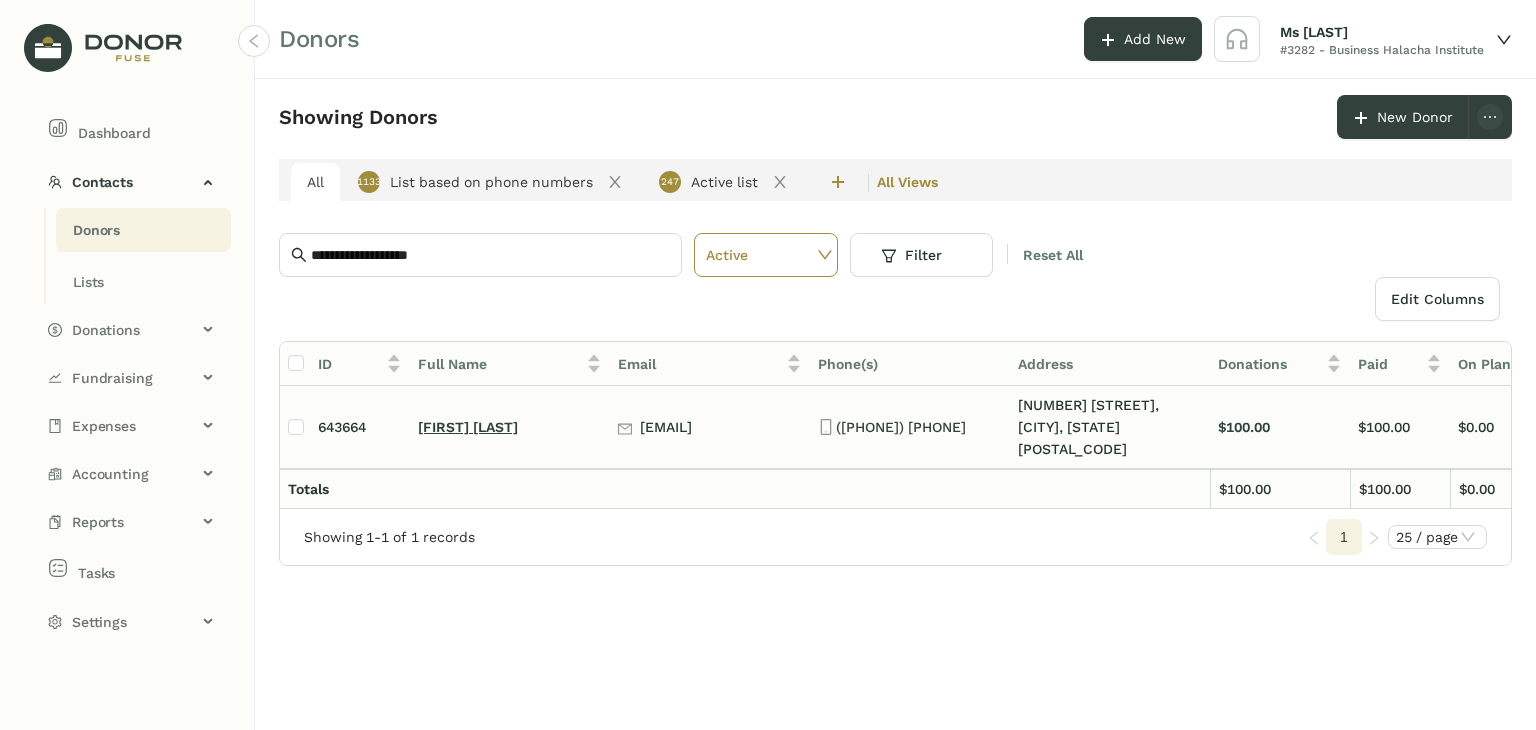 click on "[FIRST] [LAST]" 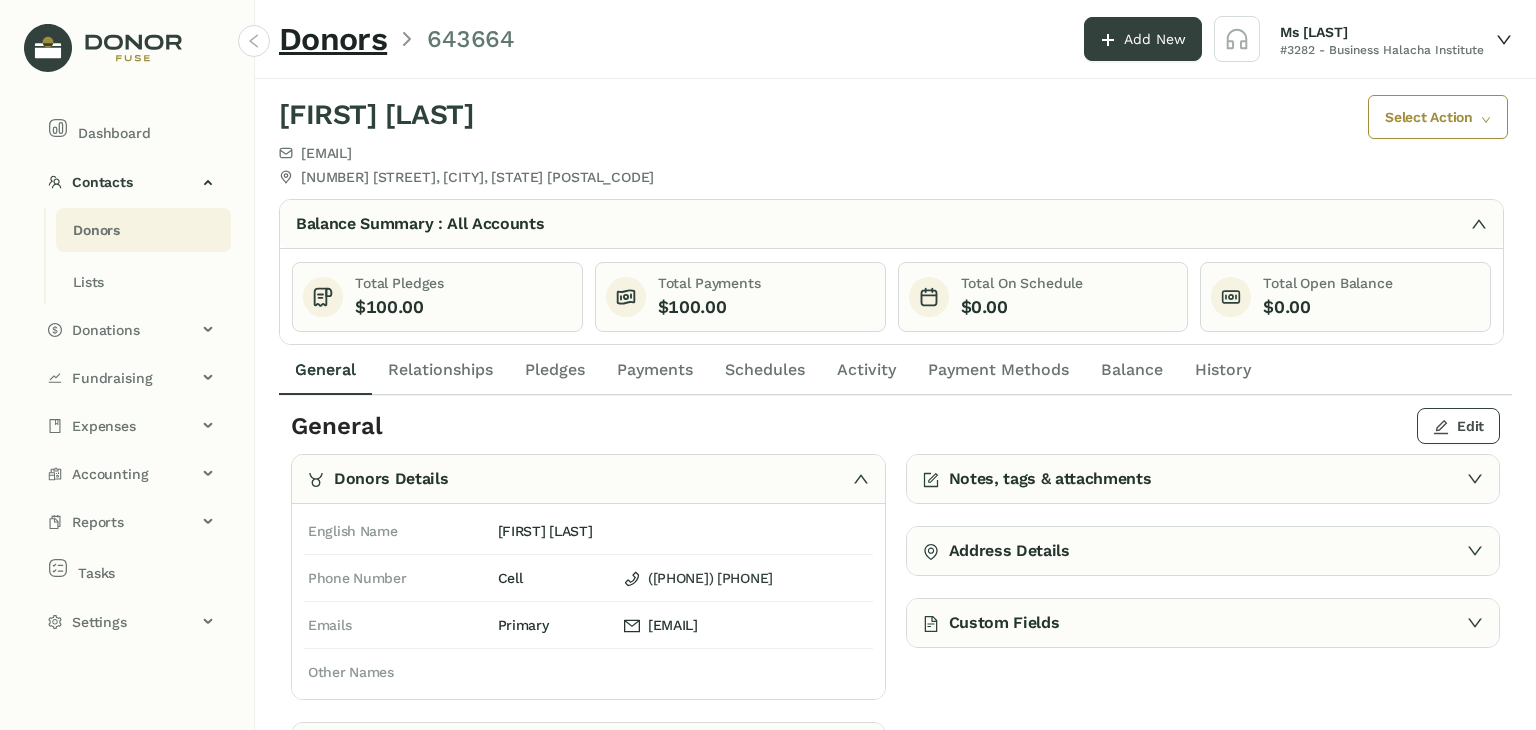 click on "Edit" 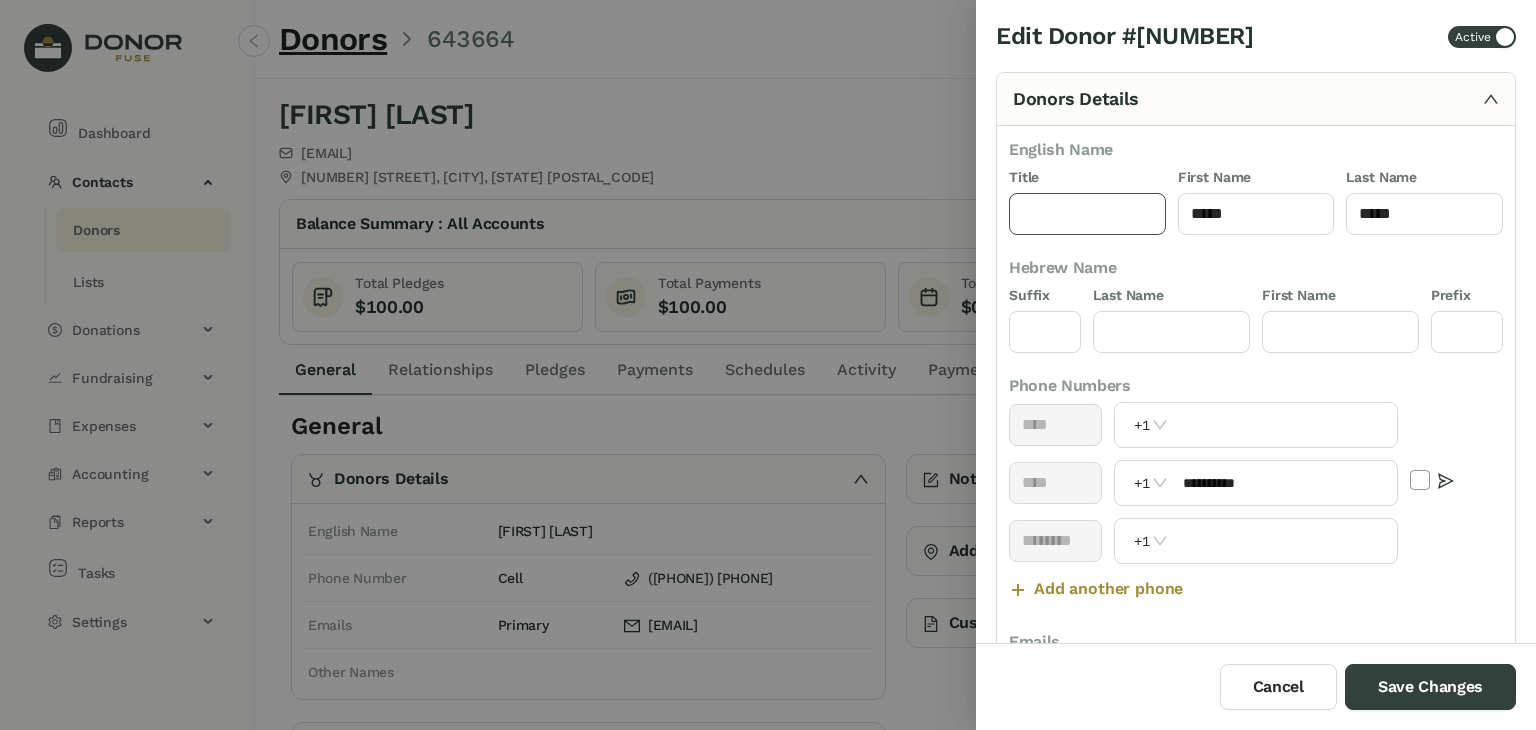 click 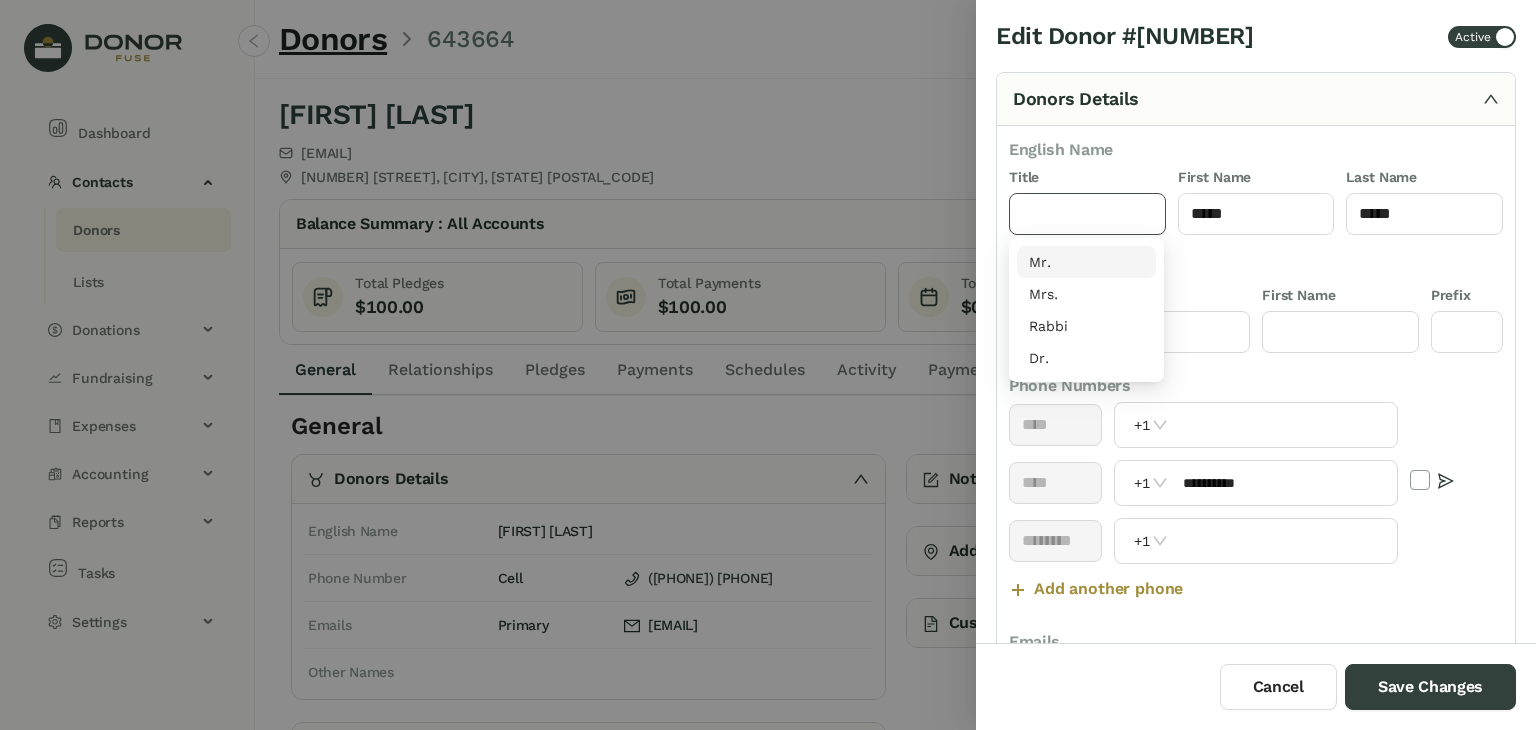 click on "Mr." at bounding box center (1086, 262) 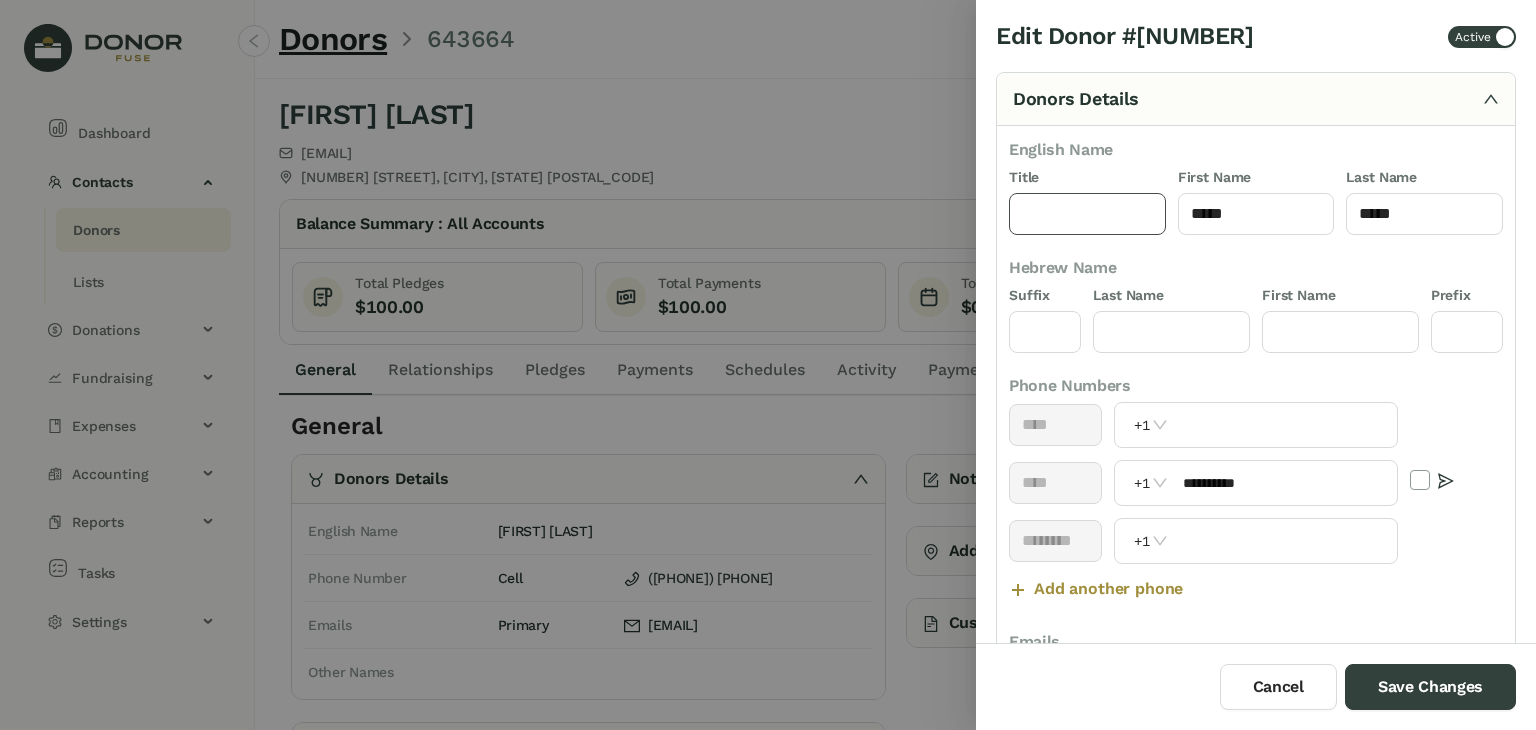 type on "***" 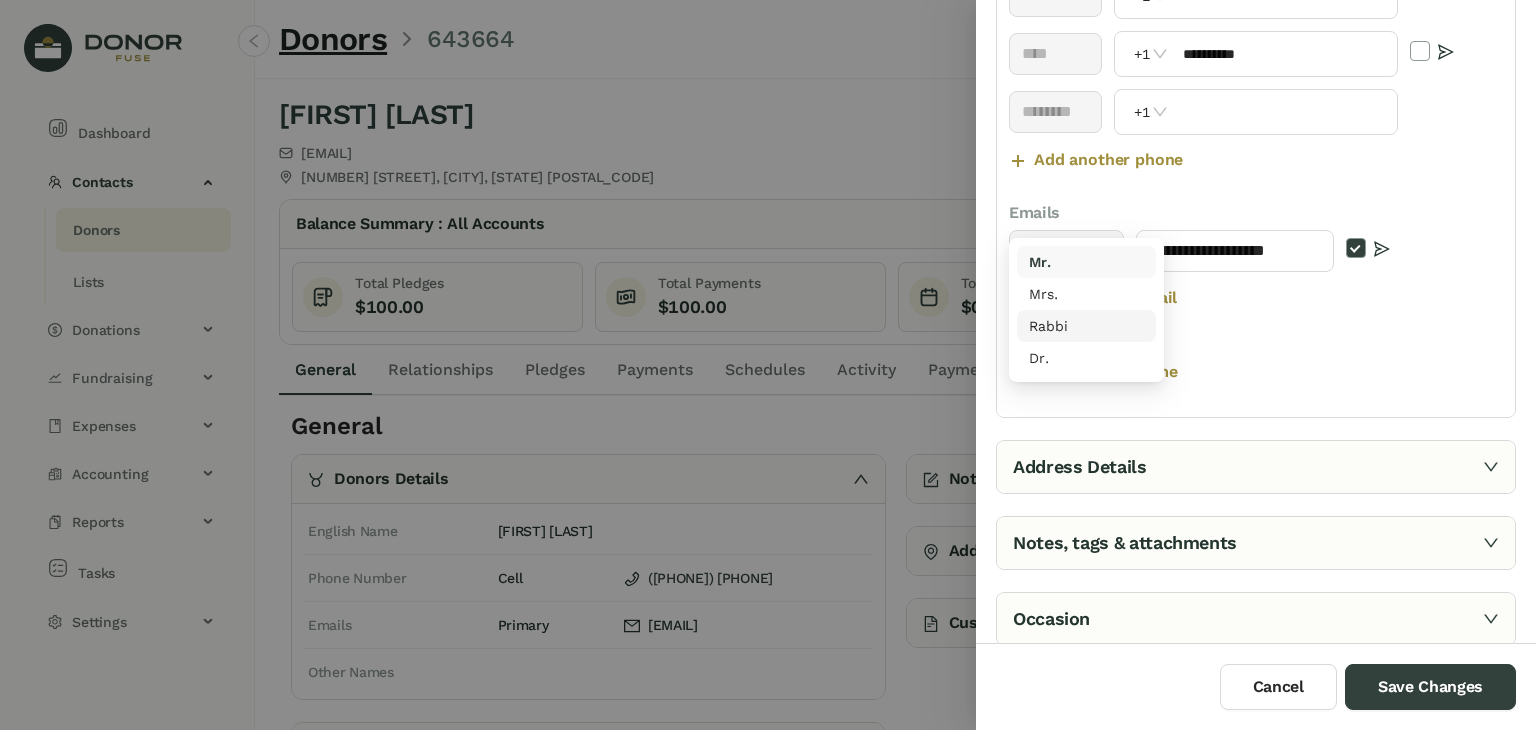 click on "Address Details" at bounding box center (1256, 467) 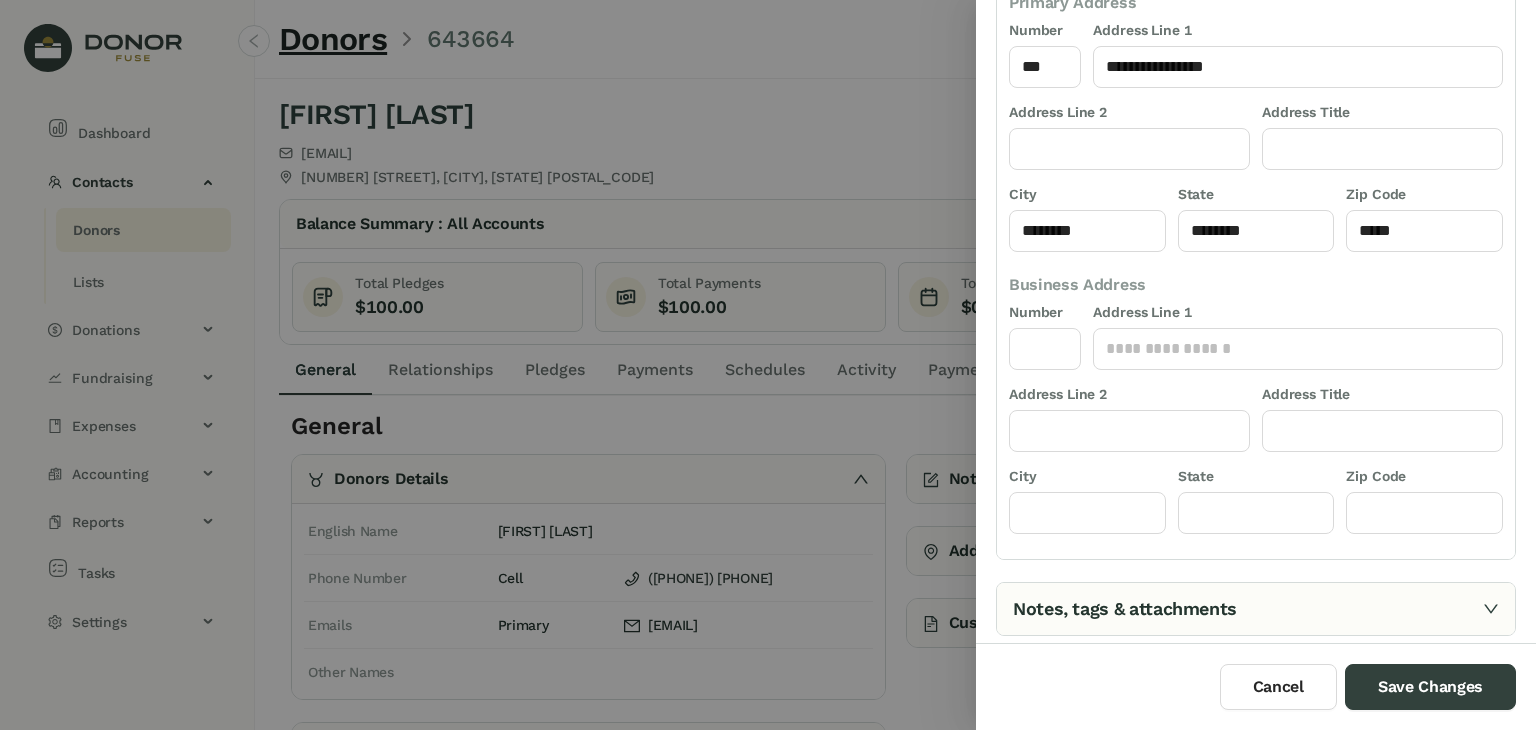 scroll, scrollTop: 216, scrollLeft: 0, axis: vertical 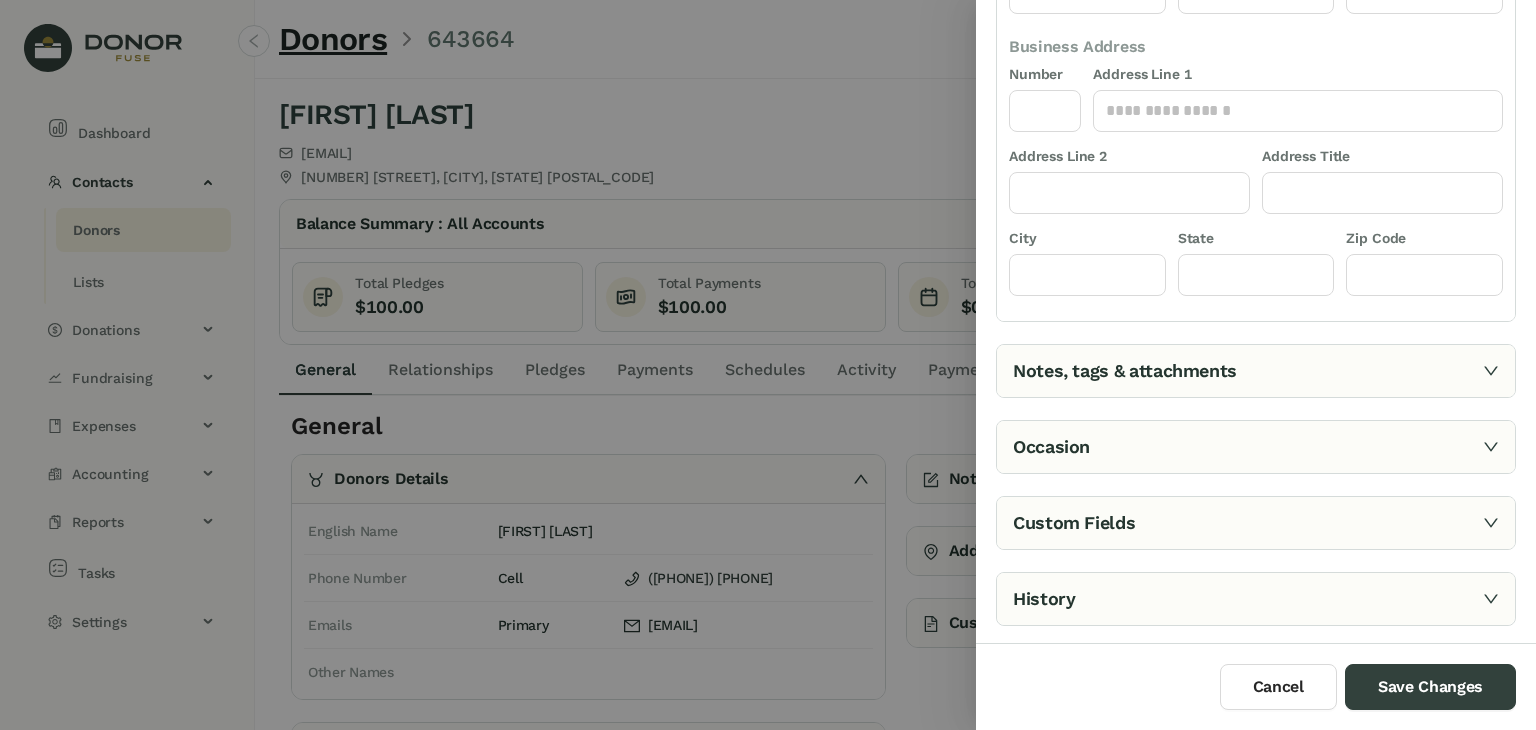 click on "Notes, tags & attachments" at bounding box center (1256, 371) 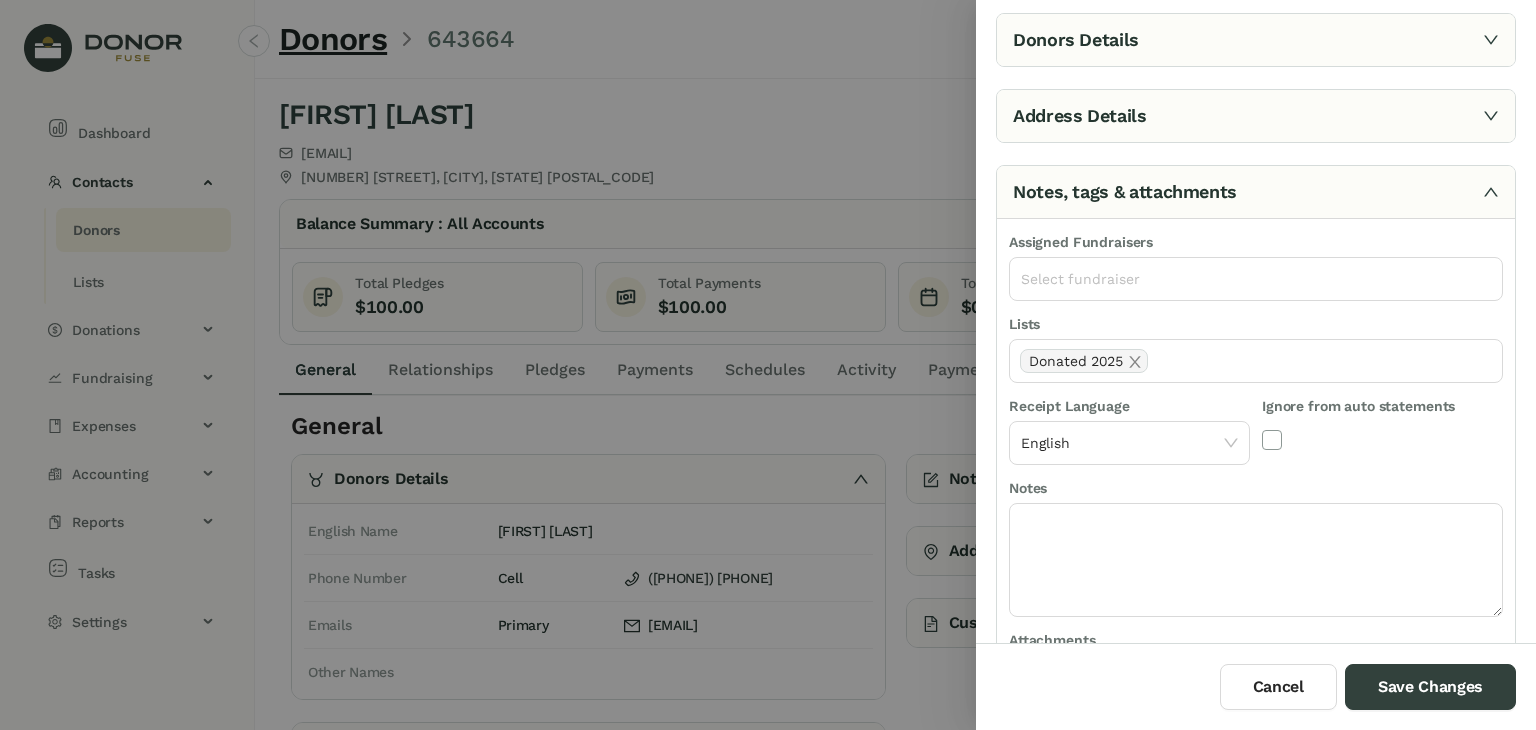 scroll, scrollTop: 58, scrollLeft: 0, axis: vertical 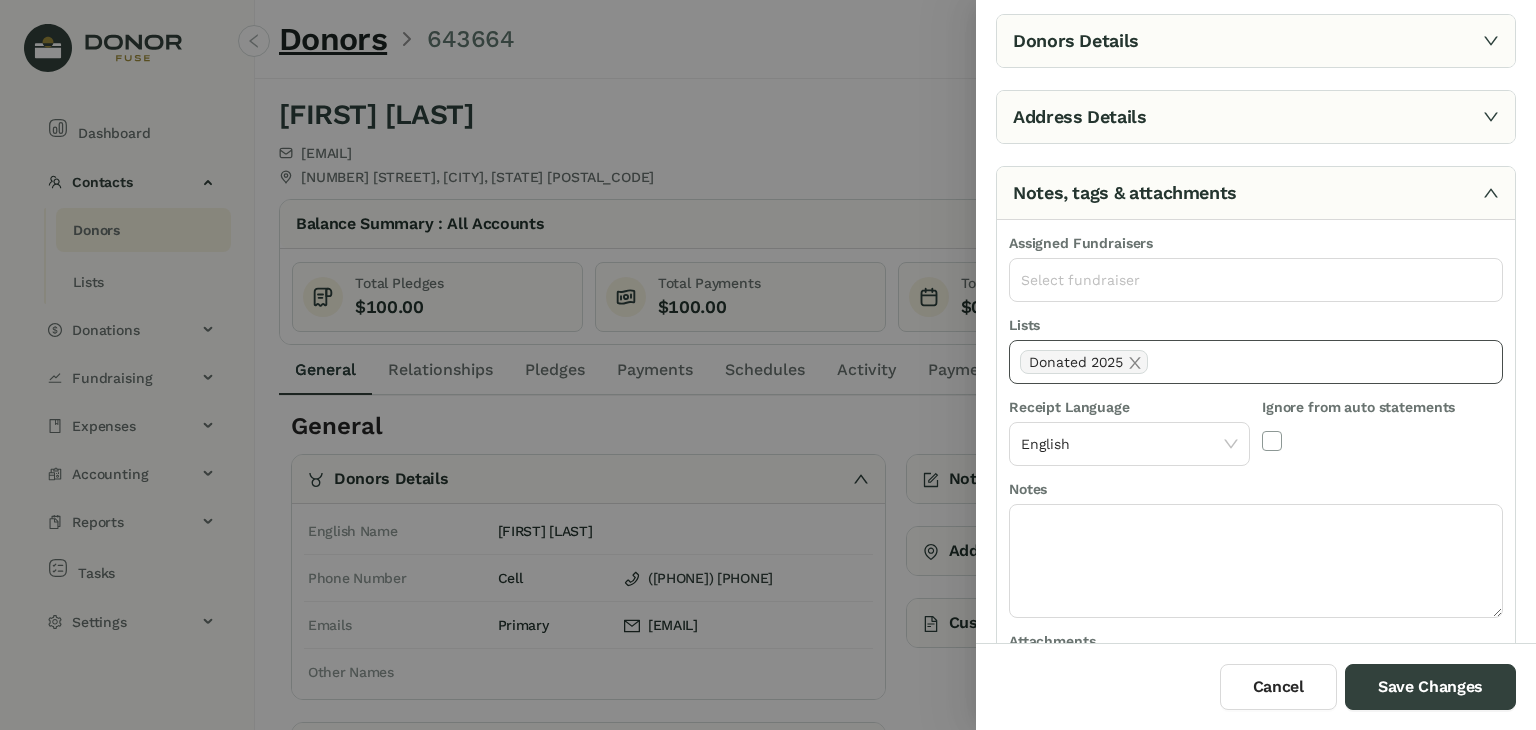 click on "Donated 2025" 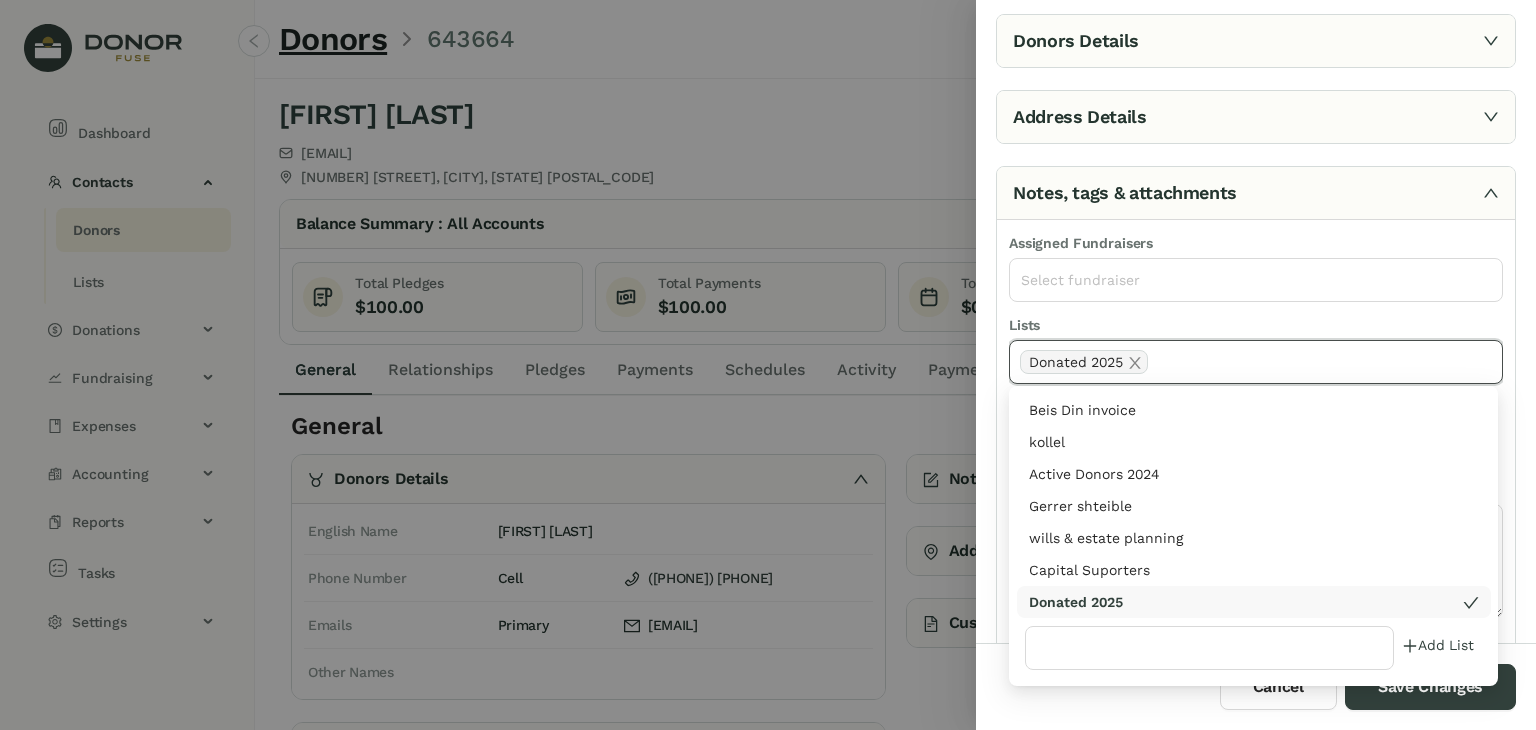 click on "Donated 2025" at bounding box center (1246, 602) 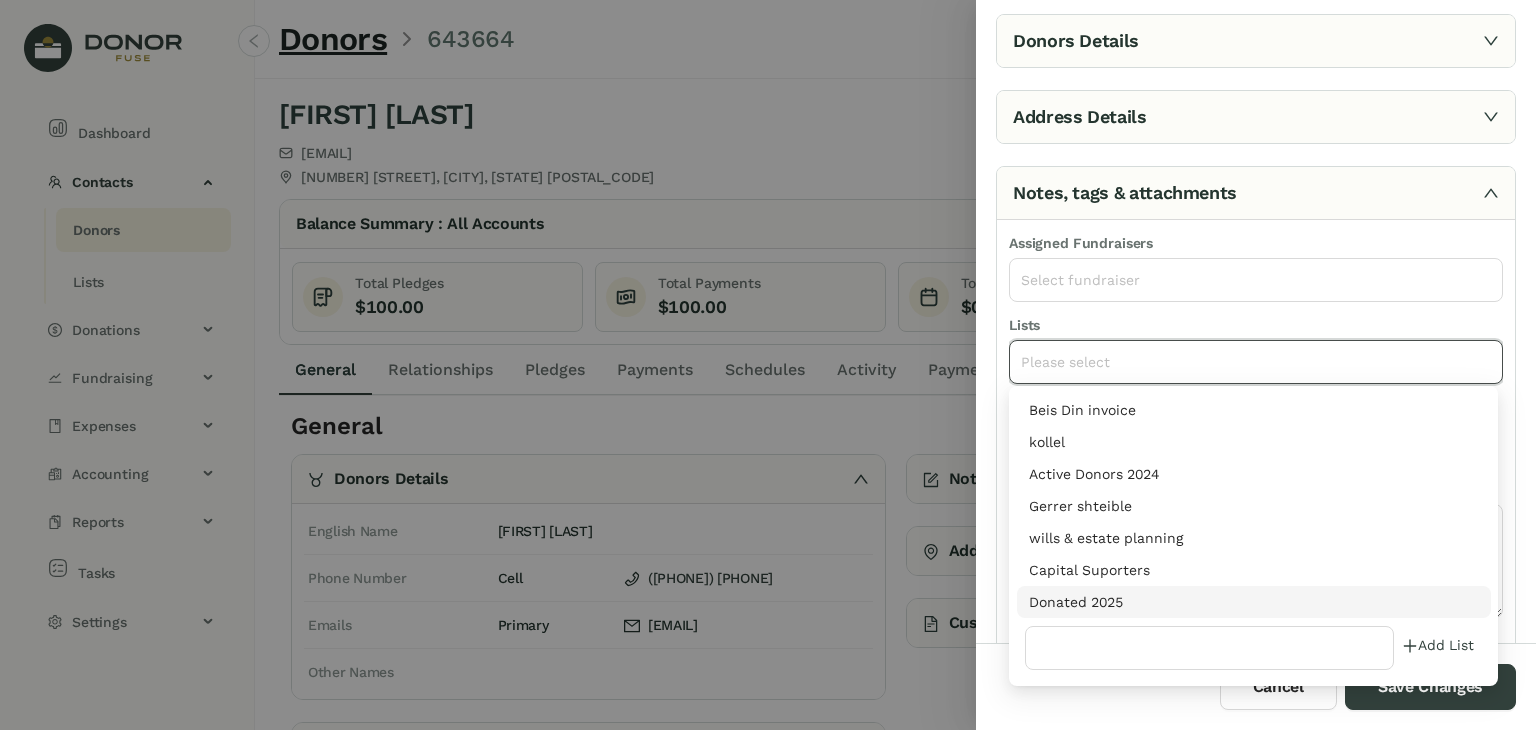 click on "Donated 2025" at bounding box center [1254, 602] 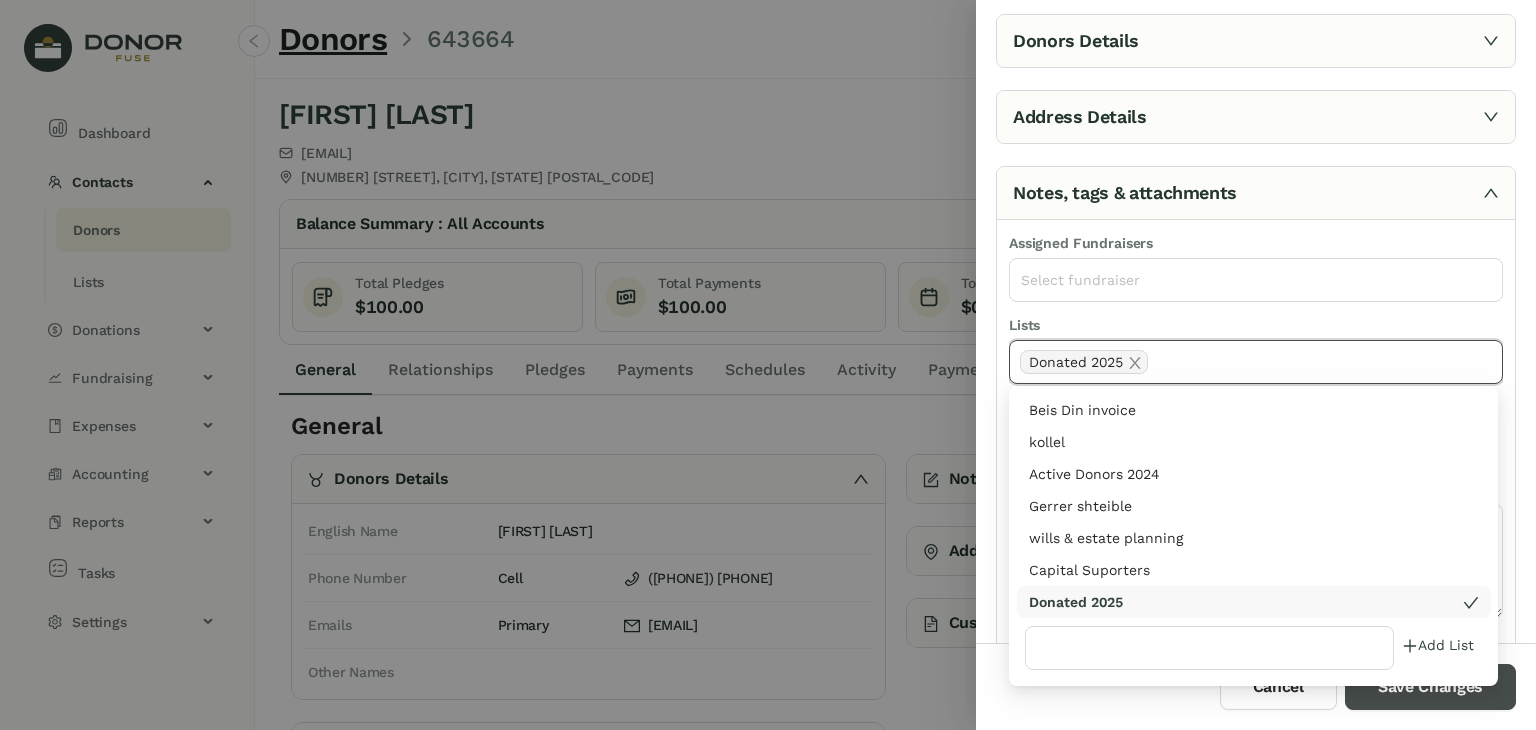 click on "Save Changes" at bounding box center (1430, 687) 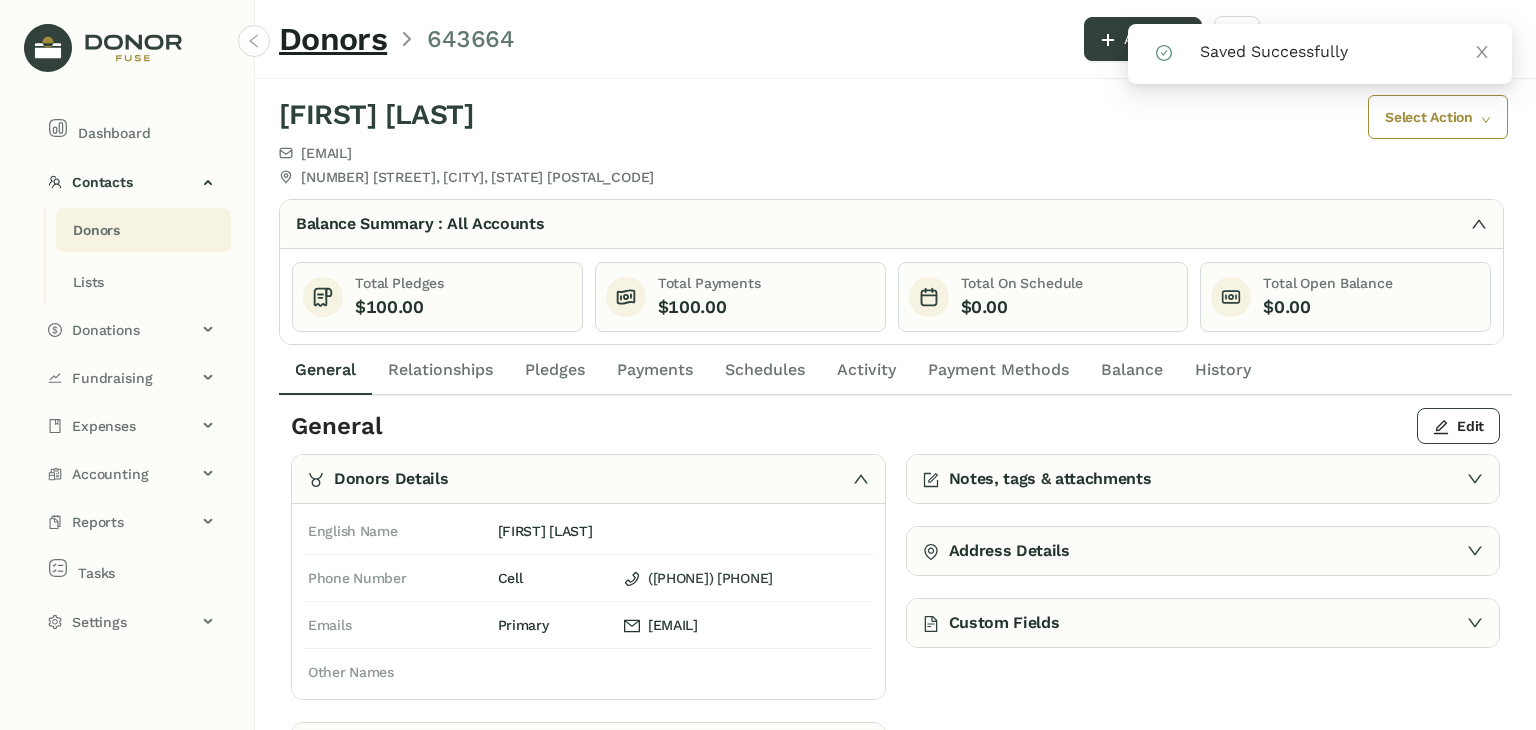 click on "Payments" 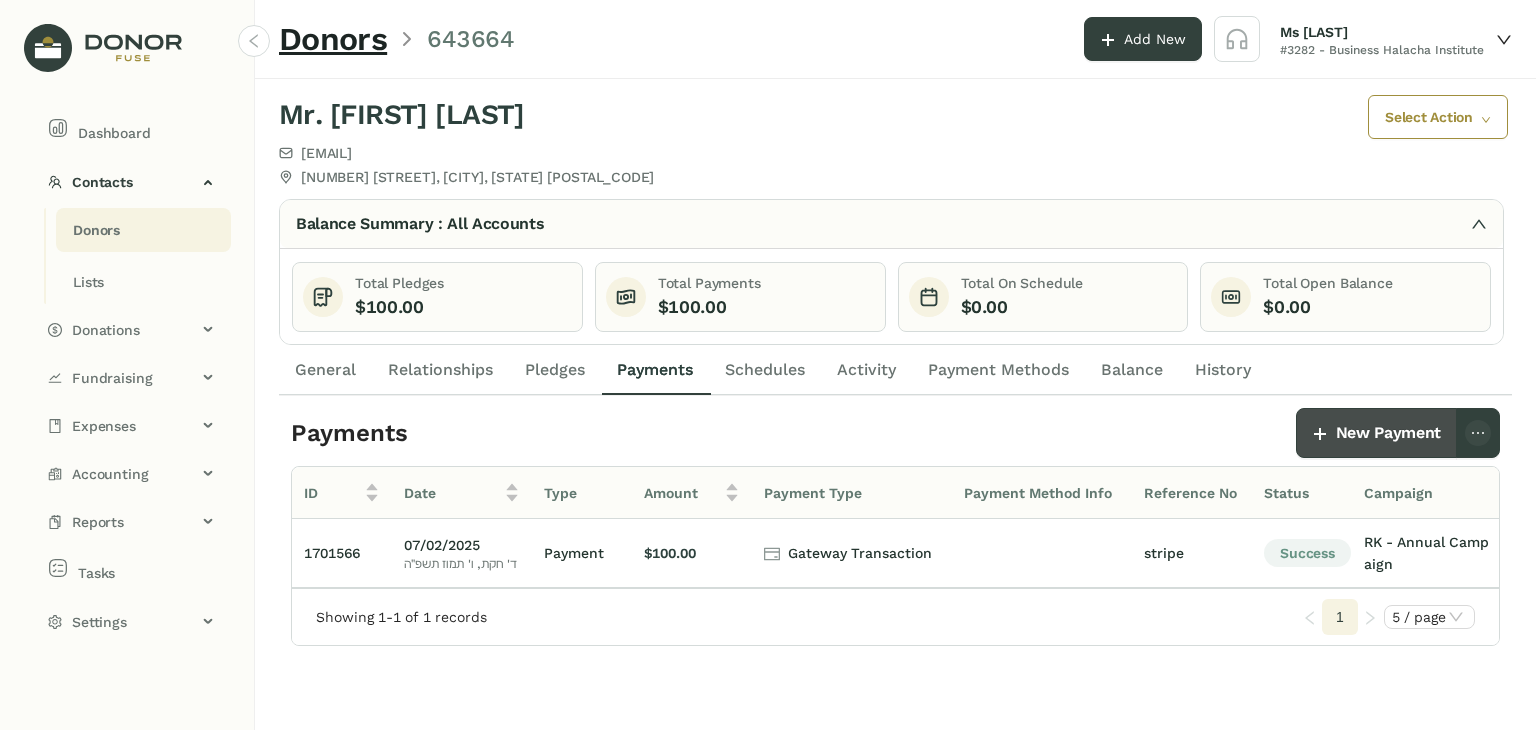 click on "New Payment" 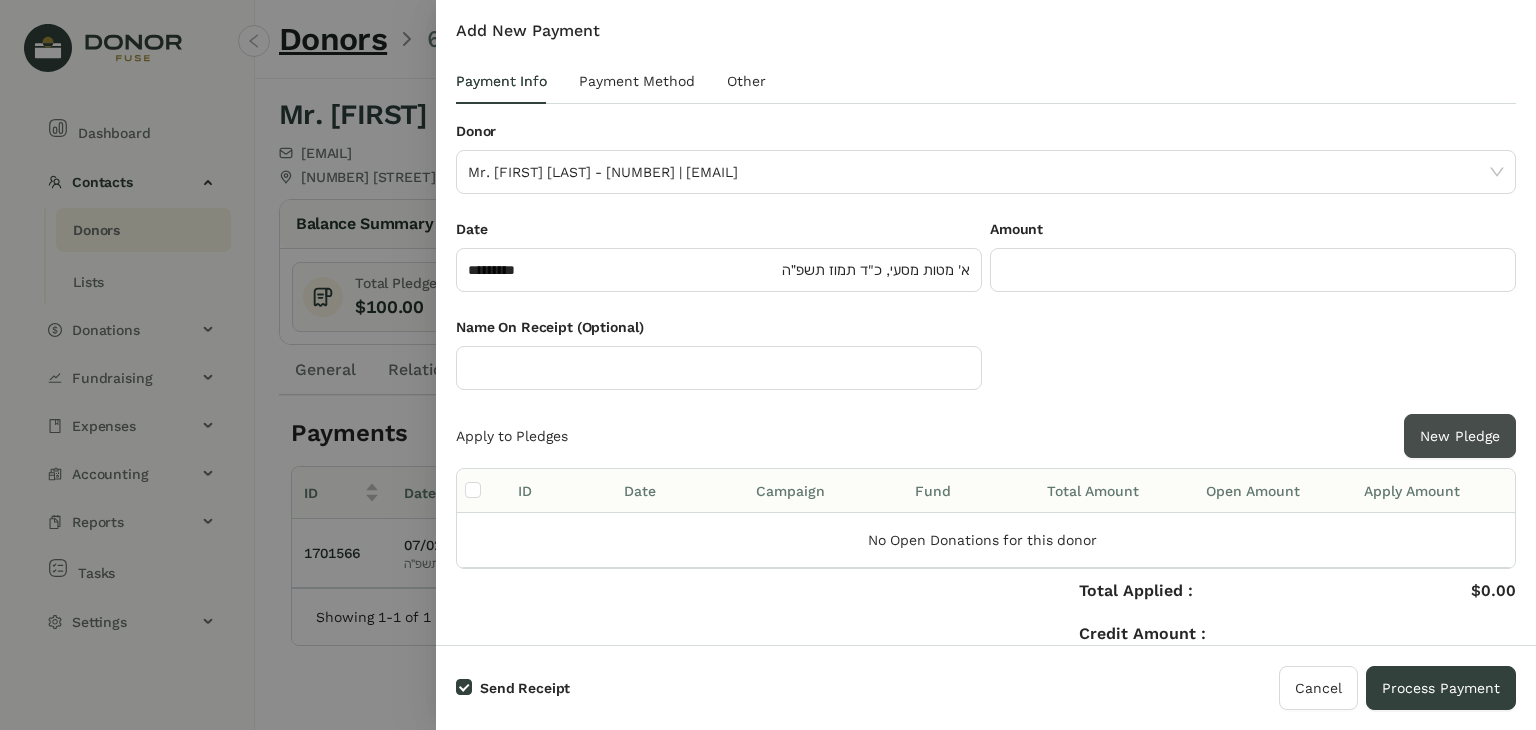 click on "New Pledge" at bounding box center (1460, 436) 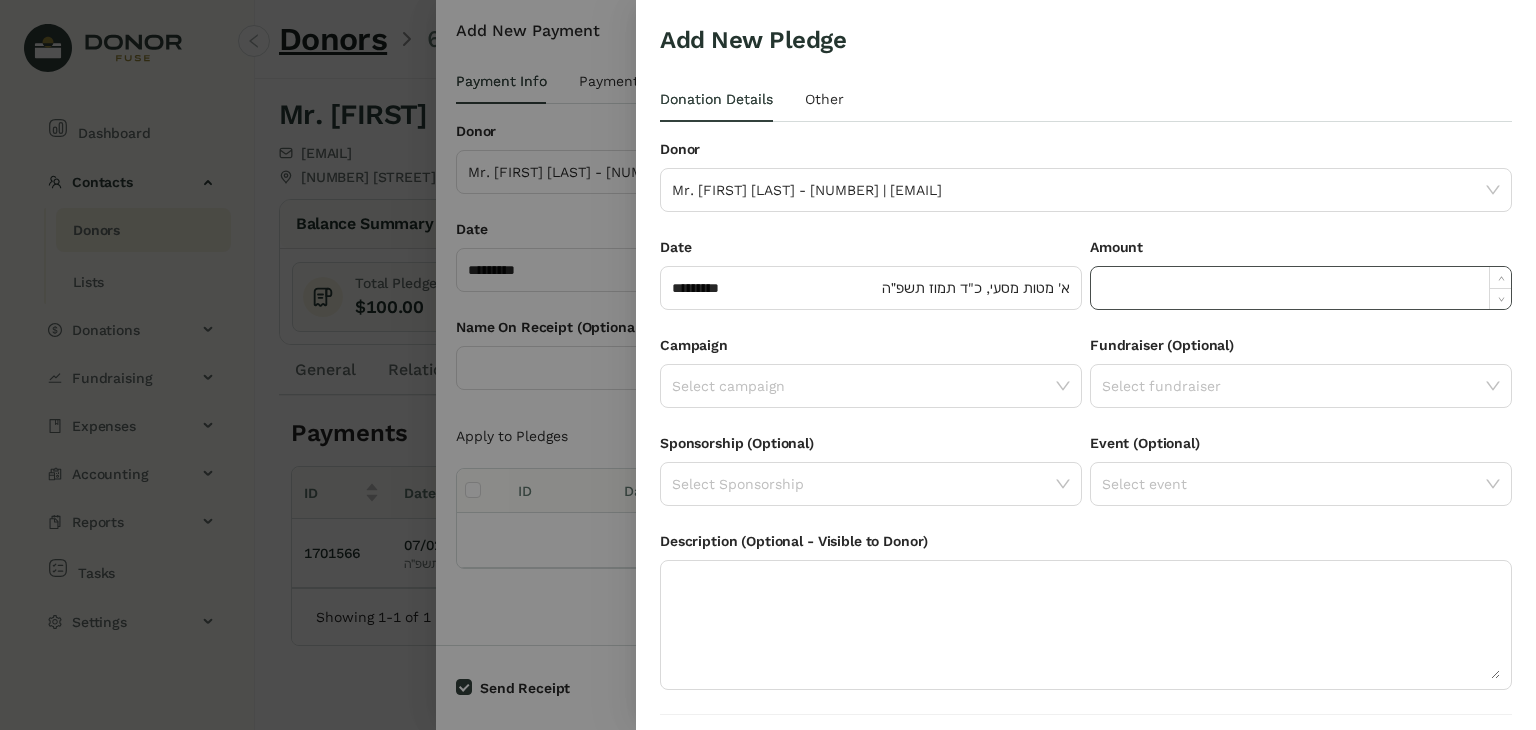 click 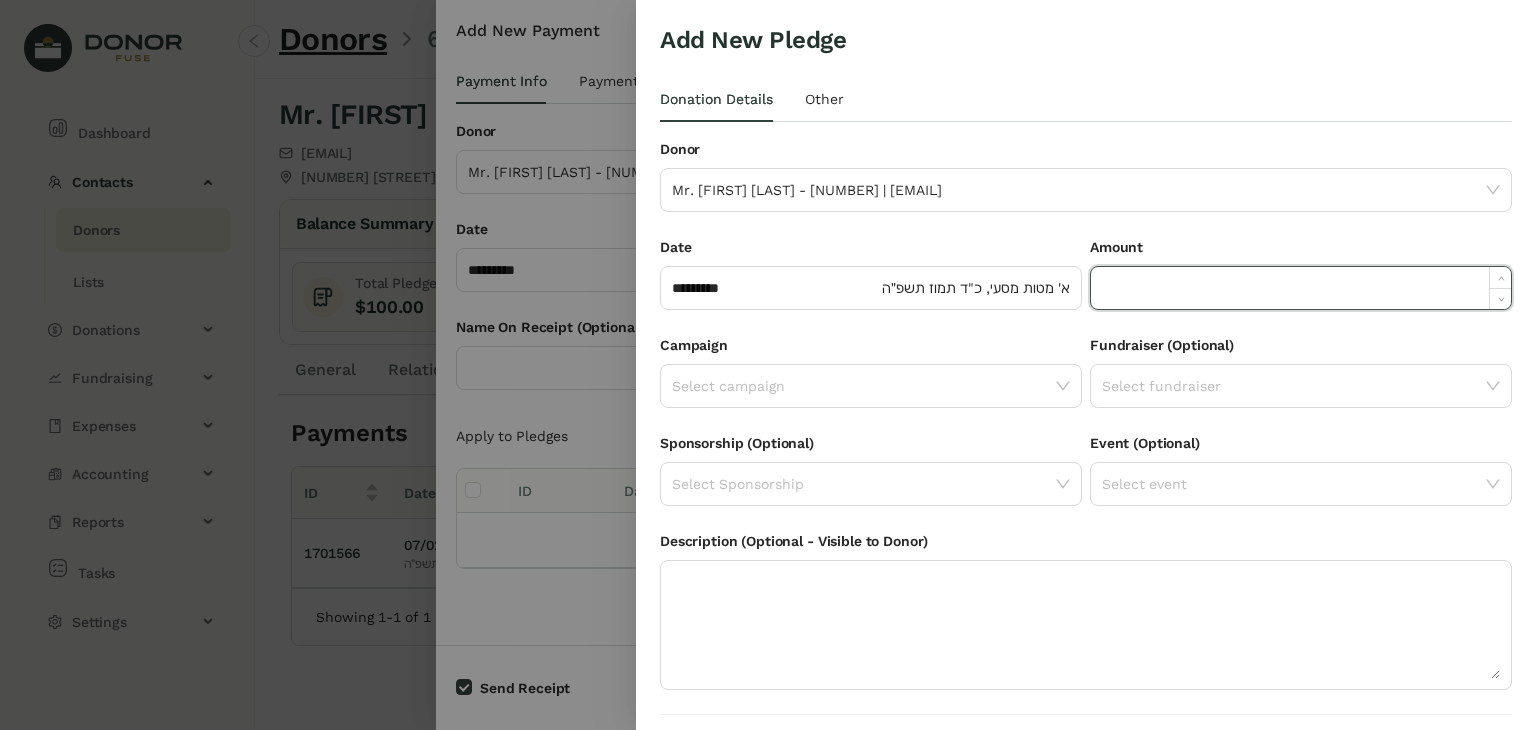 paste on "******" 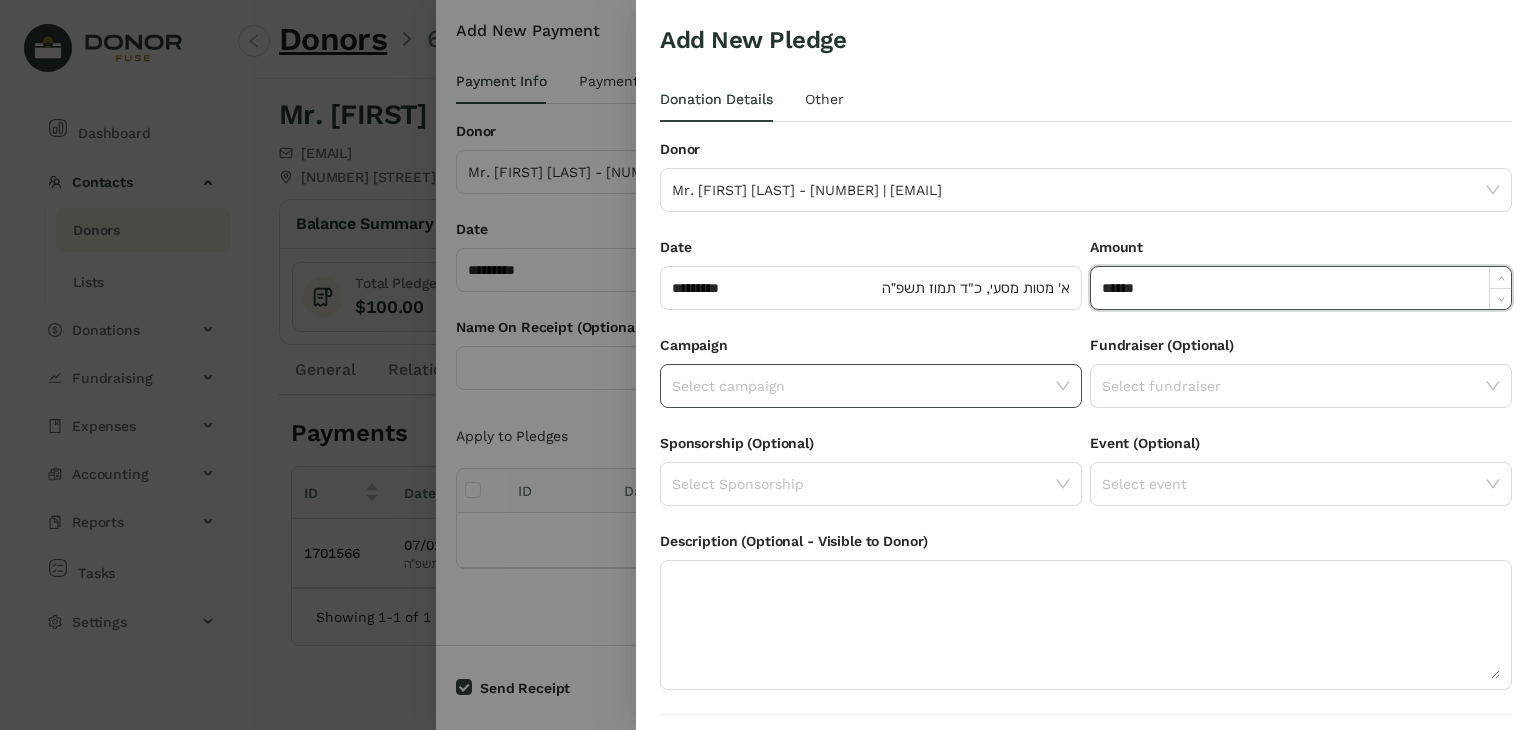 type on "*******" 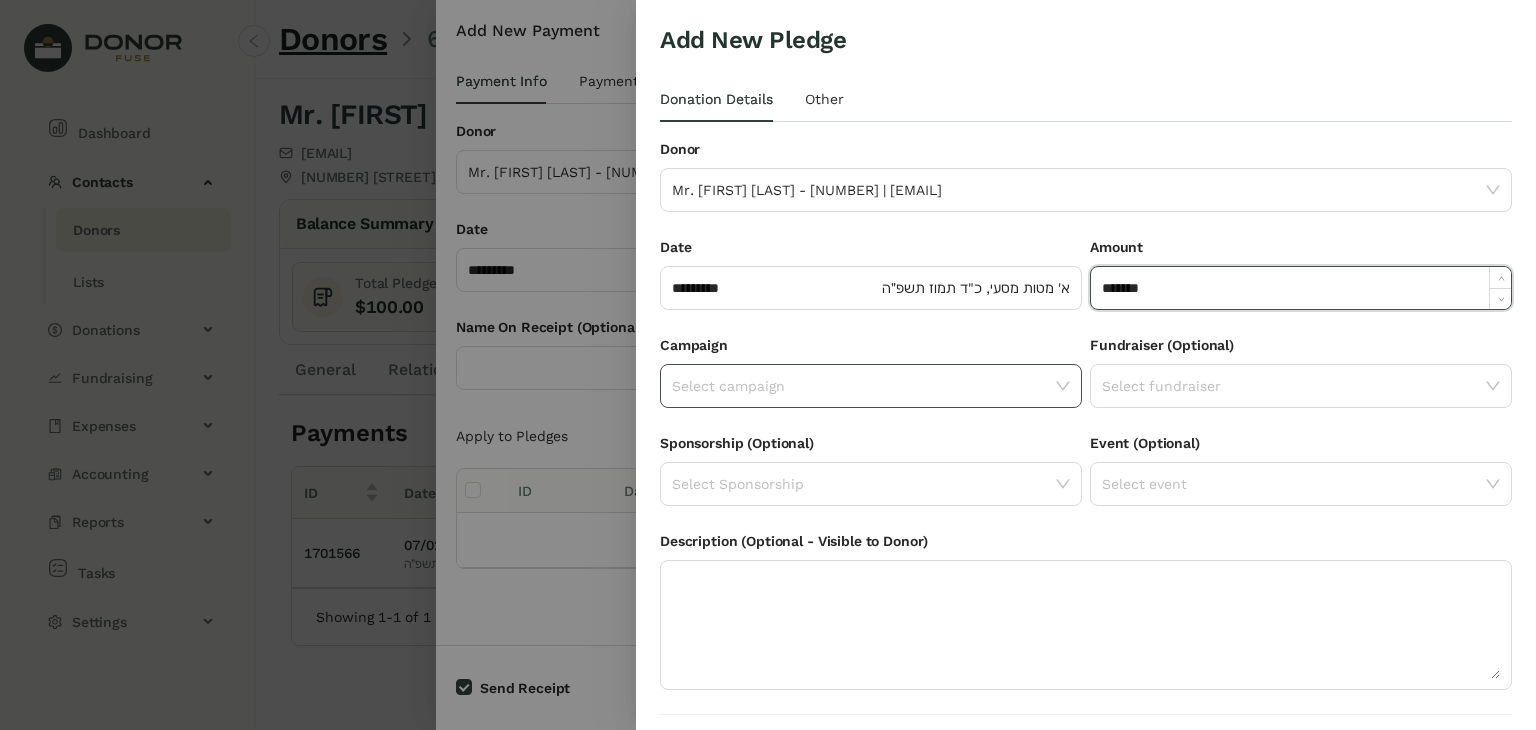 click 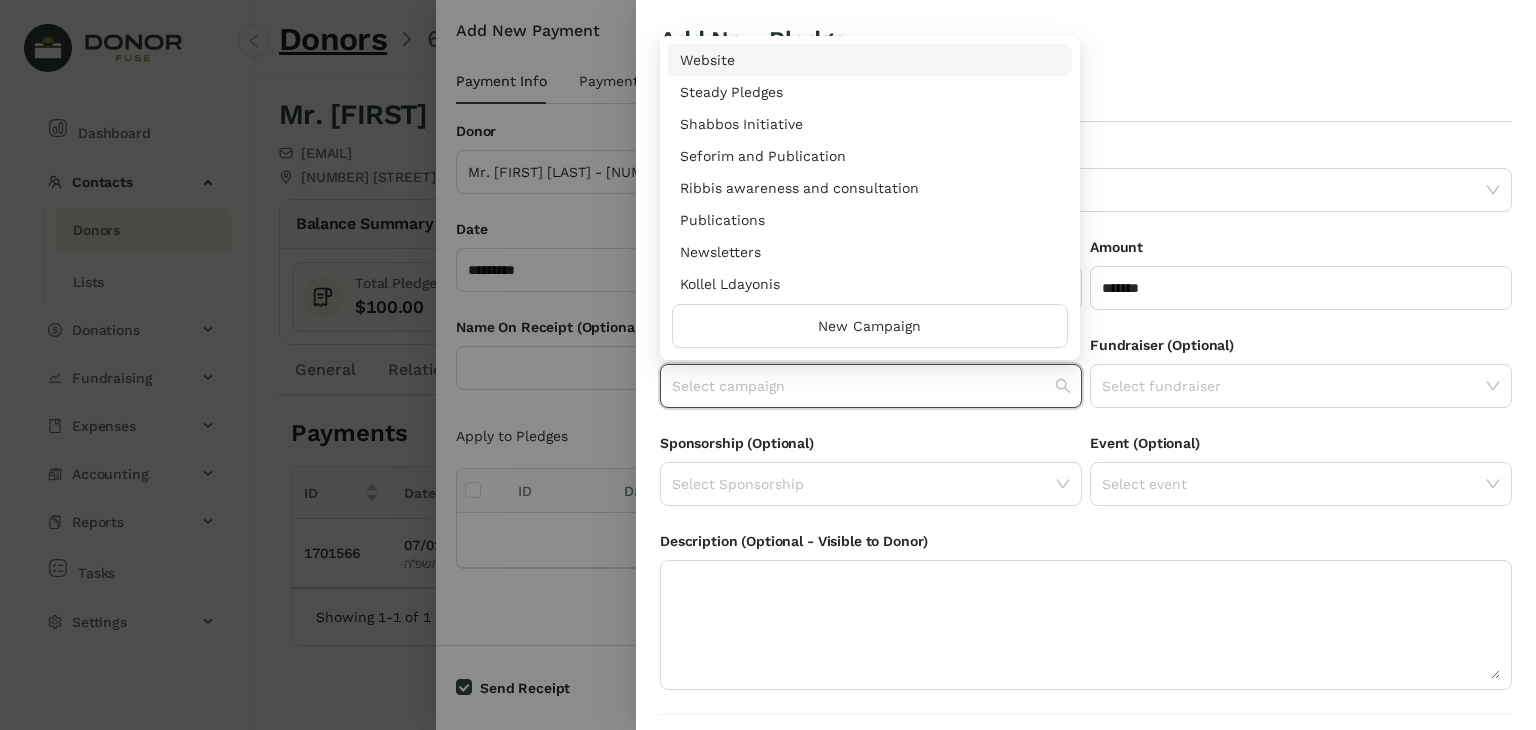 scroll, scrollTop: 960, scrollLeft: 0, axis: vertical 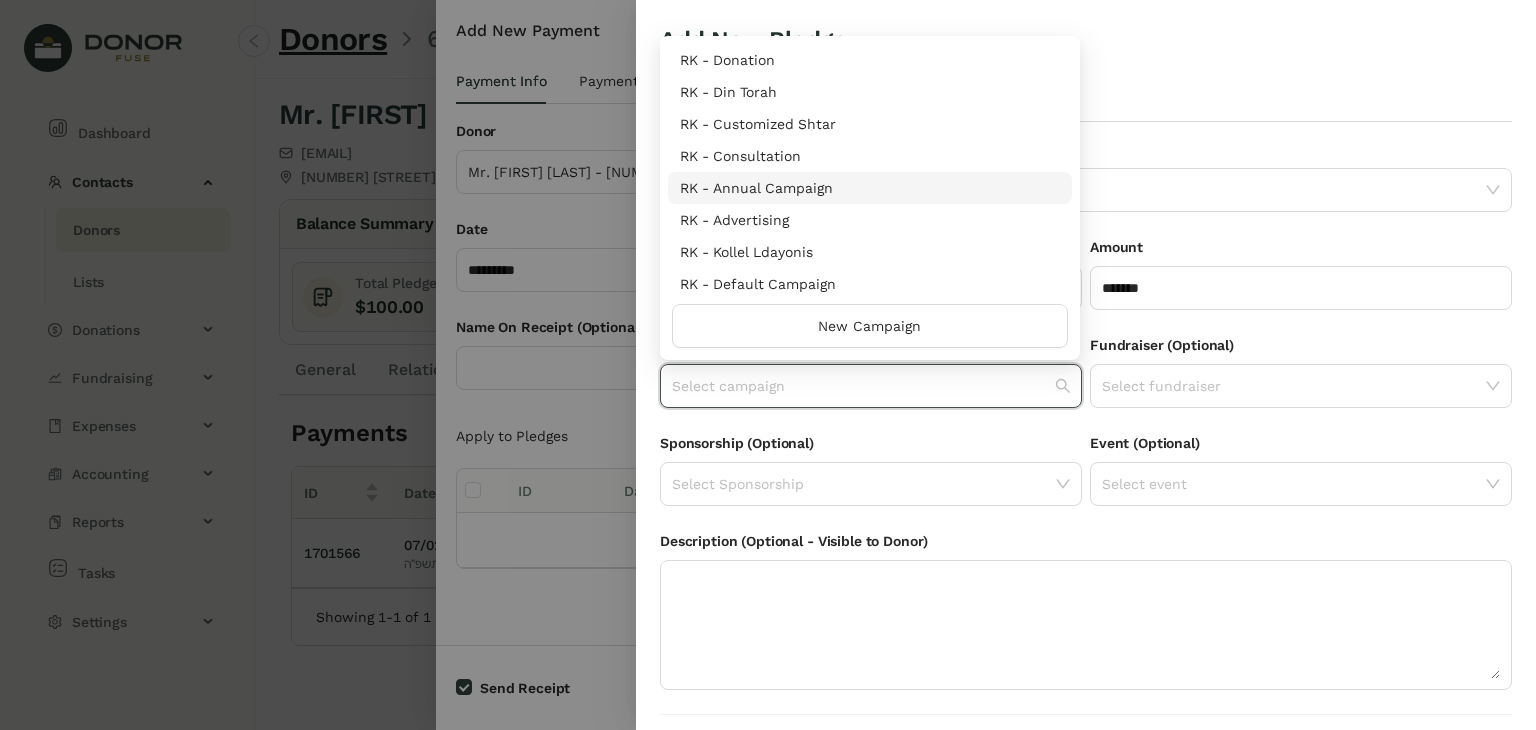 click on "RK - Annual Campaign" at bounding box center [870, 188] 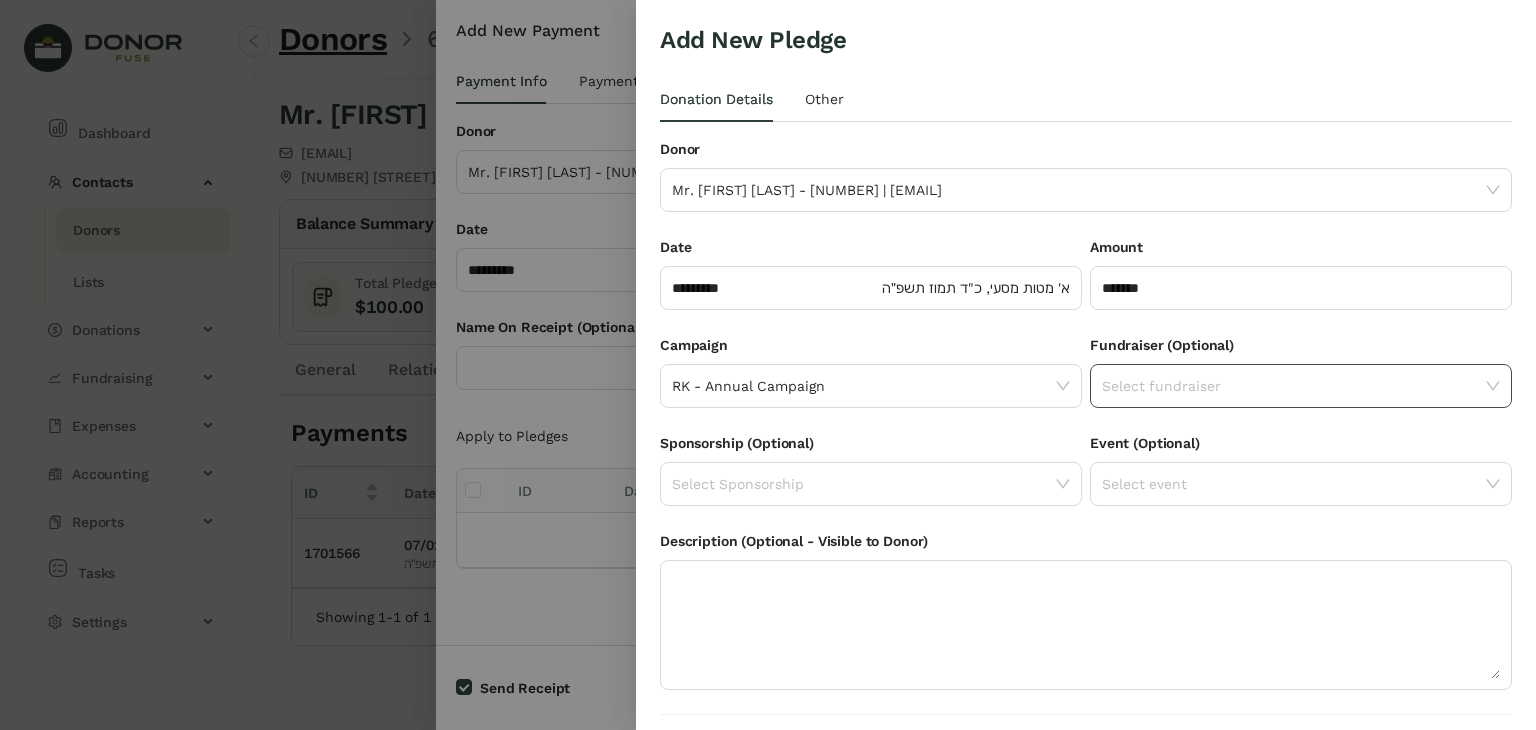 click 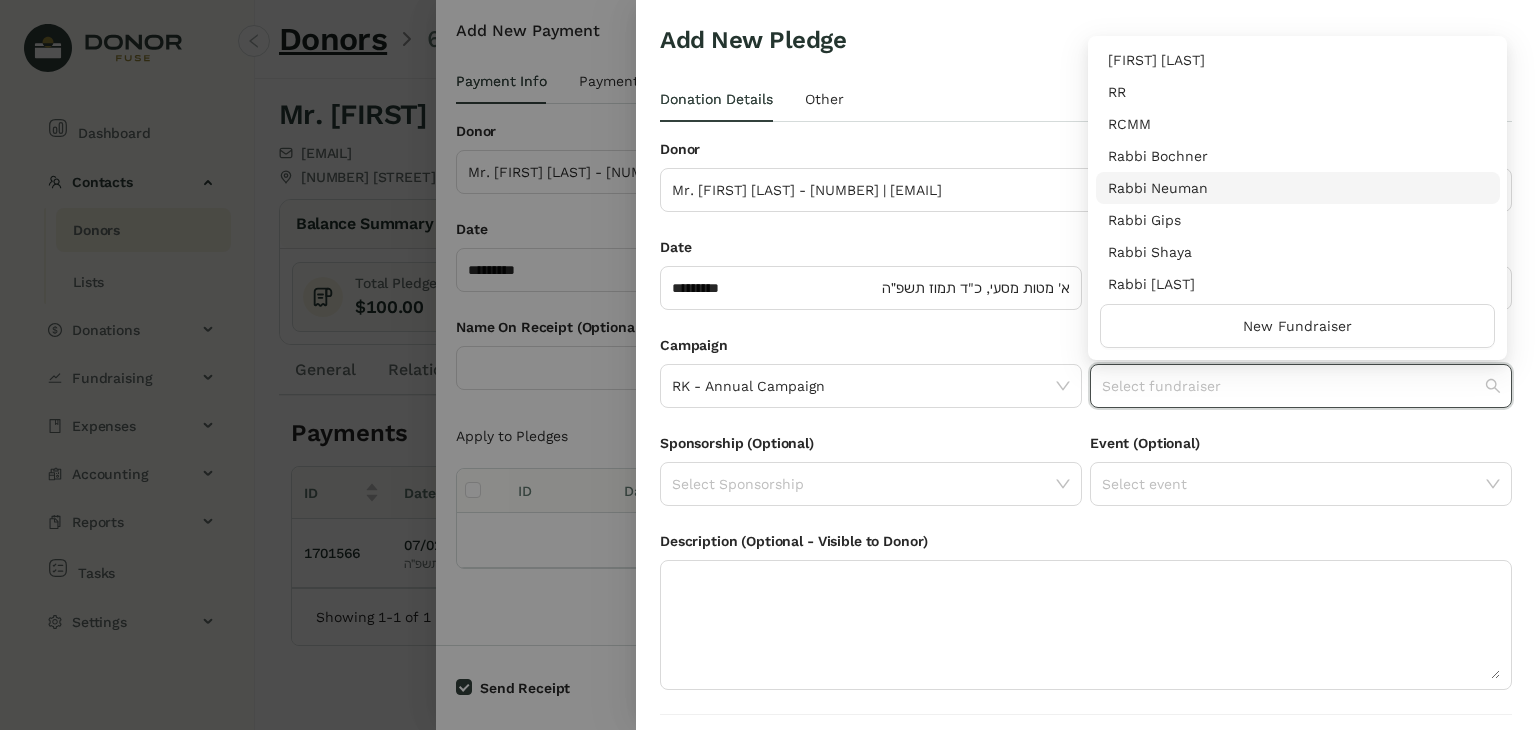 click on "Rabbi Neuman" at bounding box center [1298, 188] 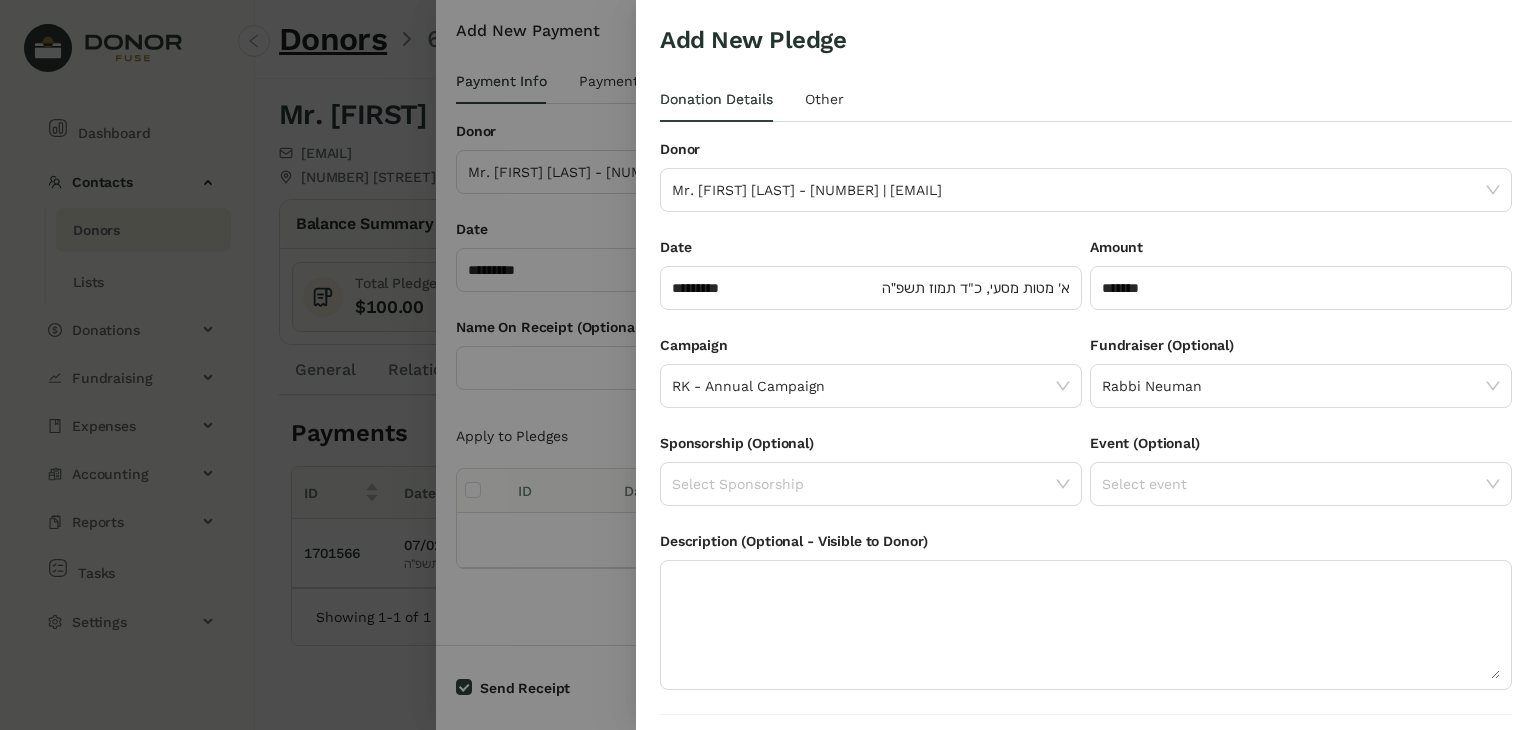 scroll, scrollTop: 54, scrollLeft: 0, axis: vertical 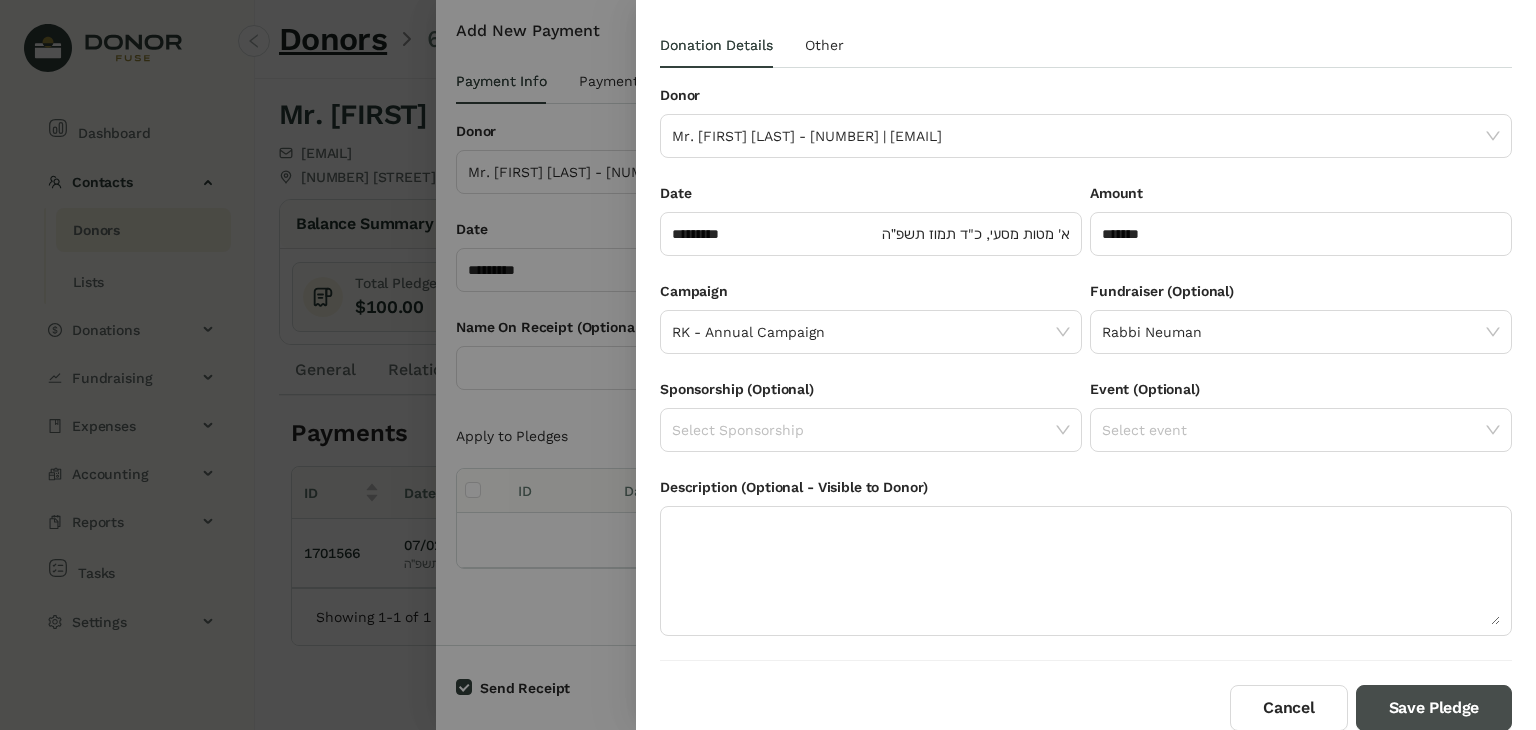 click on "Save Pledge" at bounding box center (1434, 708) 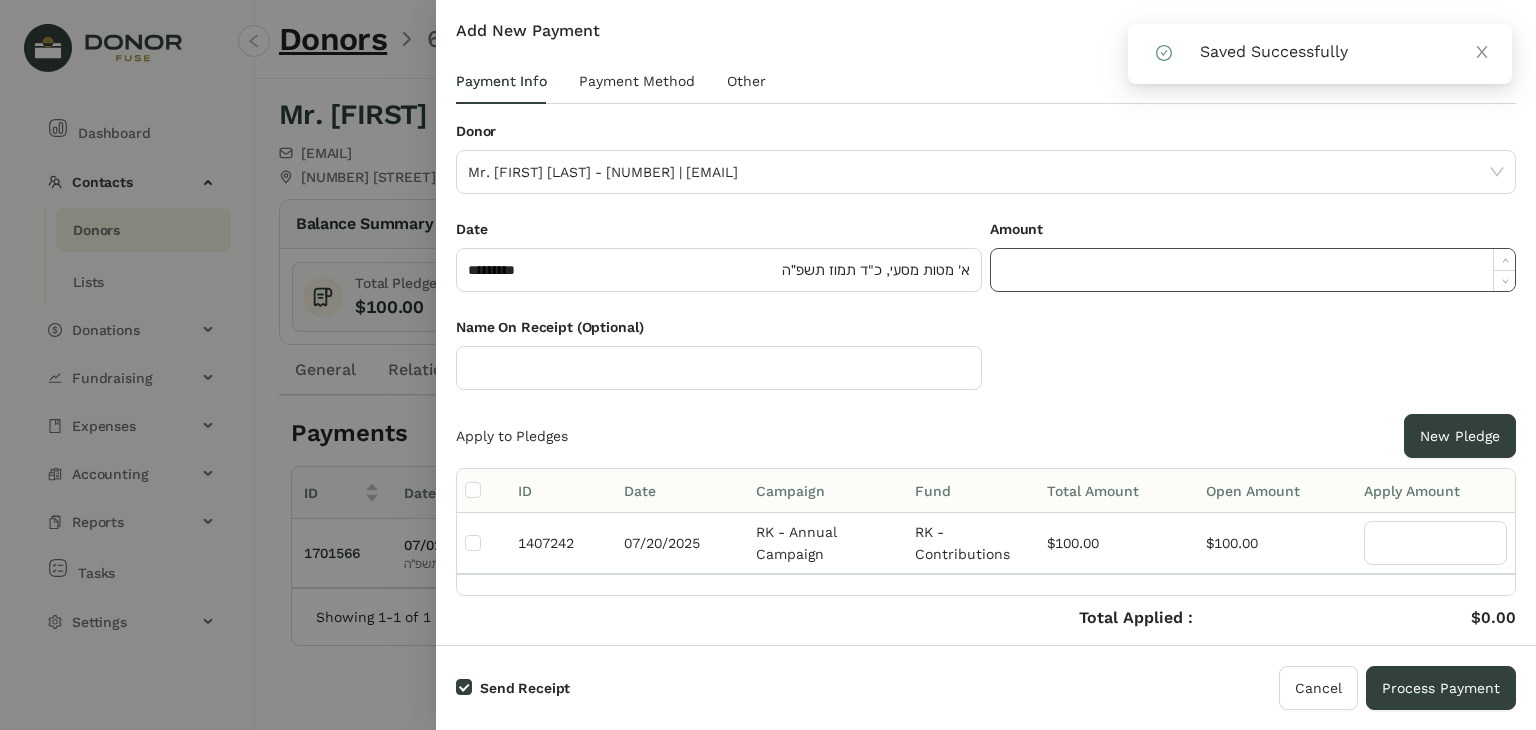 click 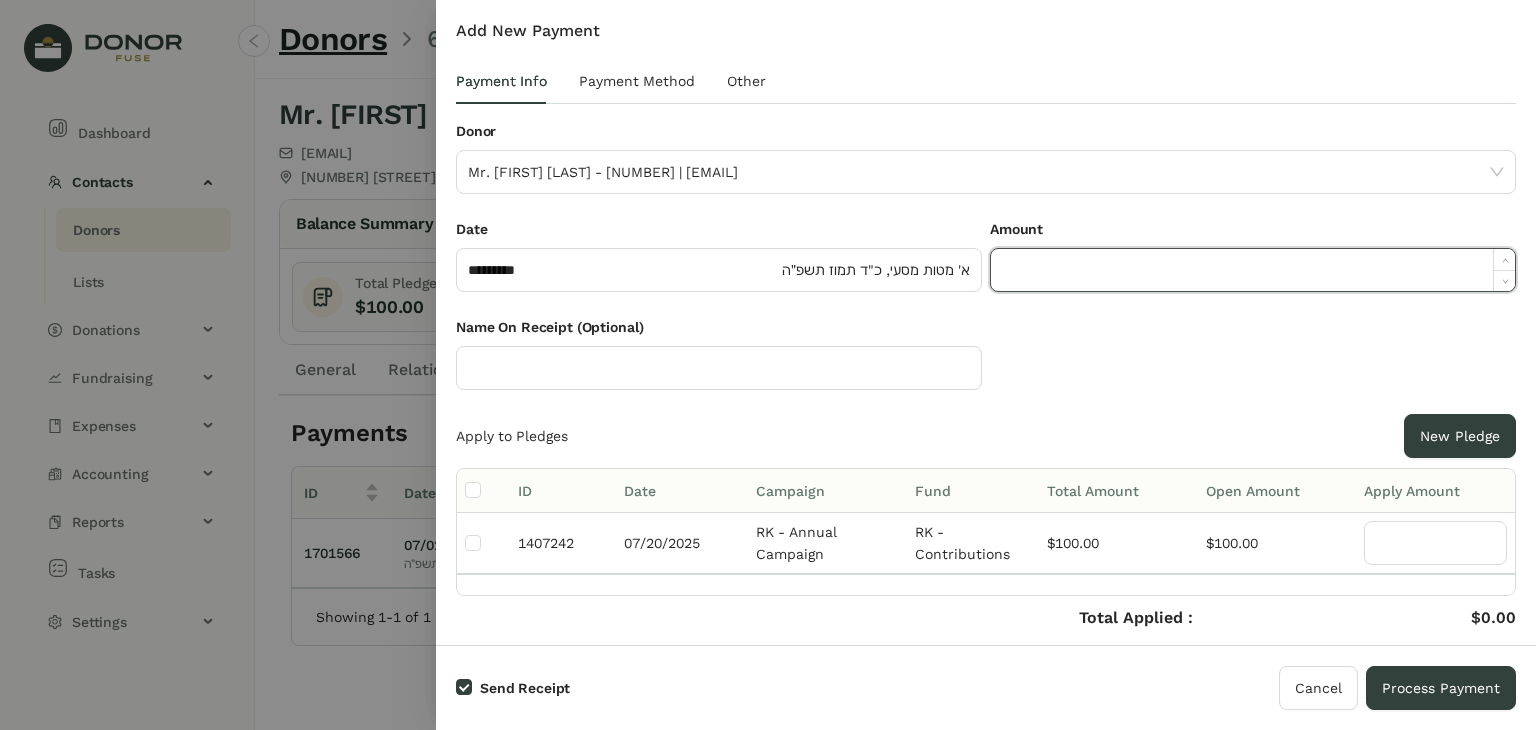 paste on "******" 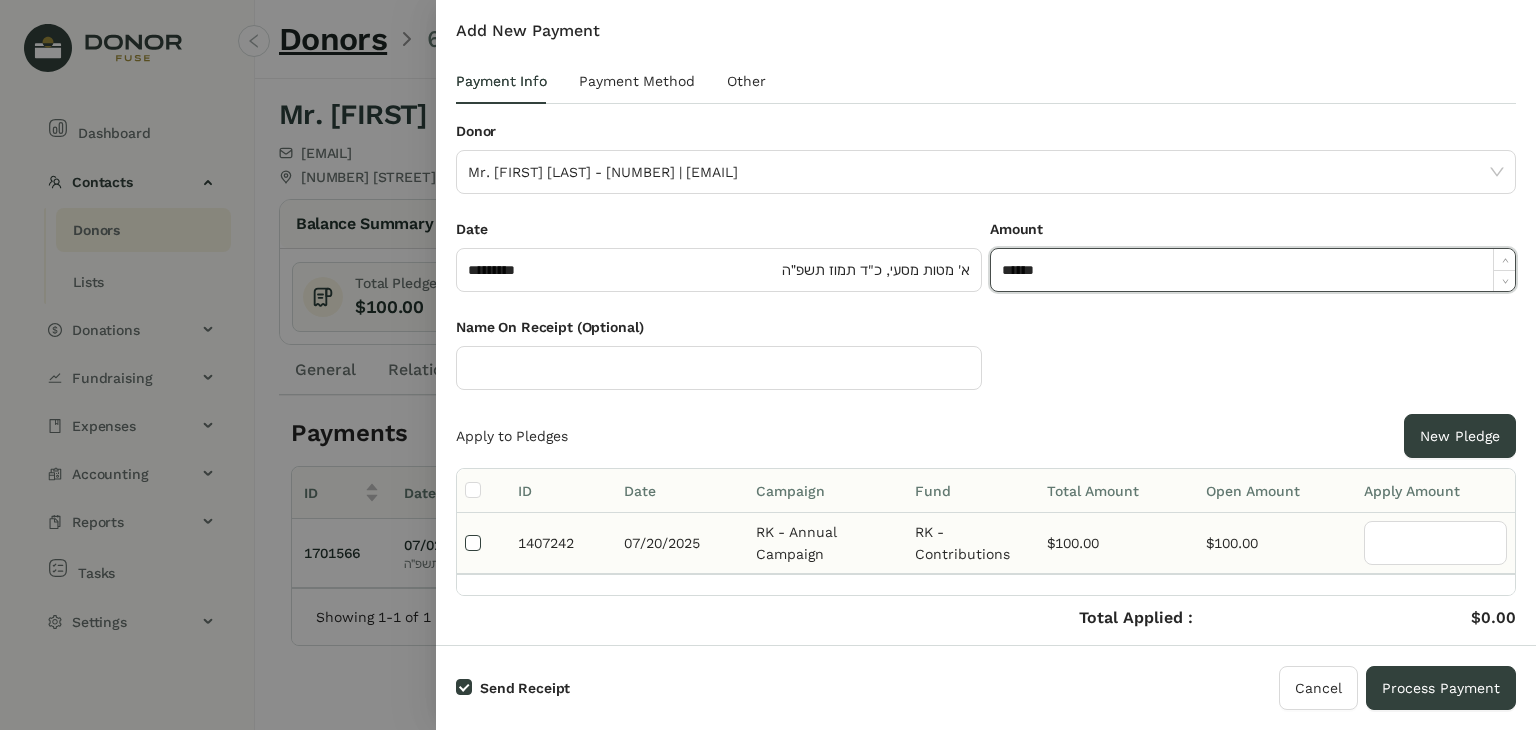 type on "*******" 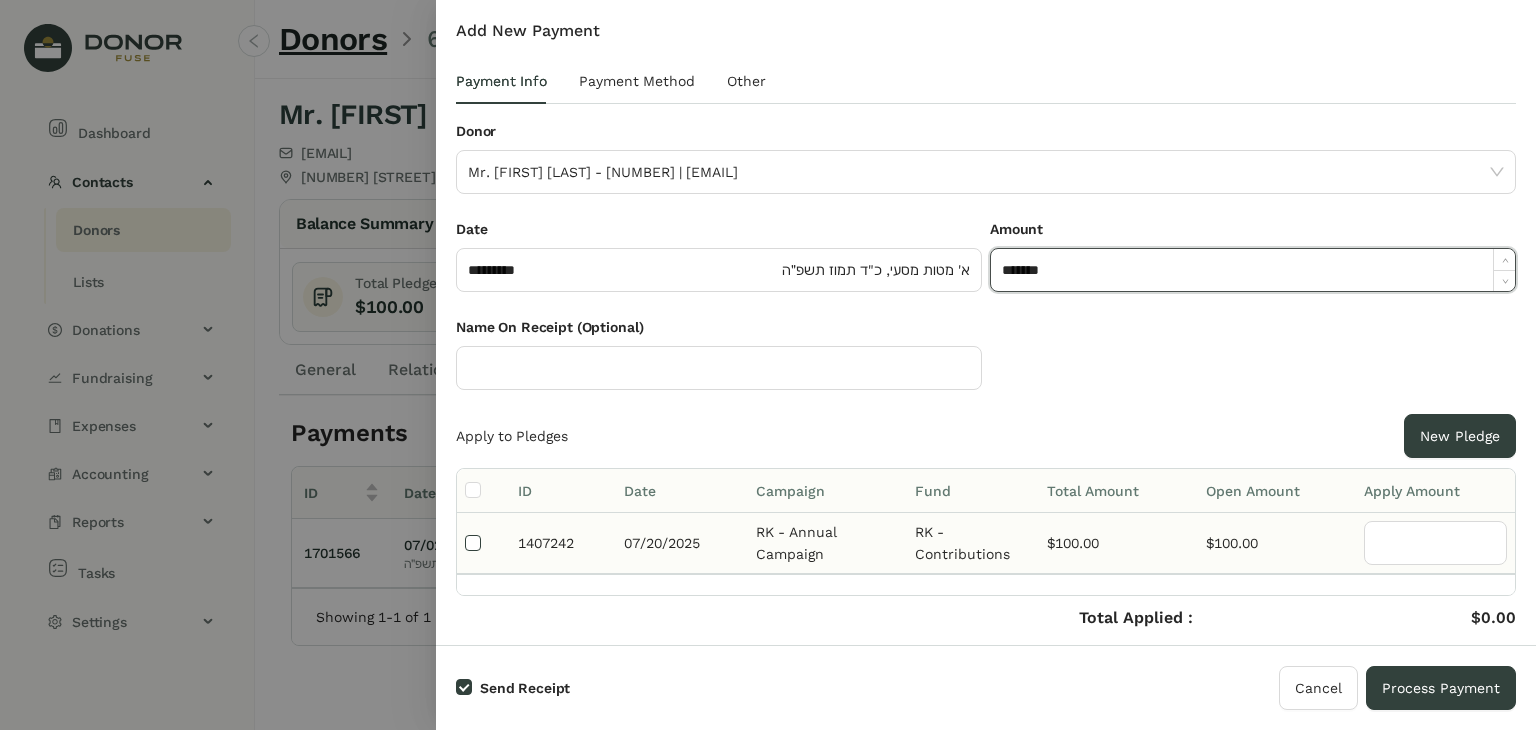type on "***" 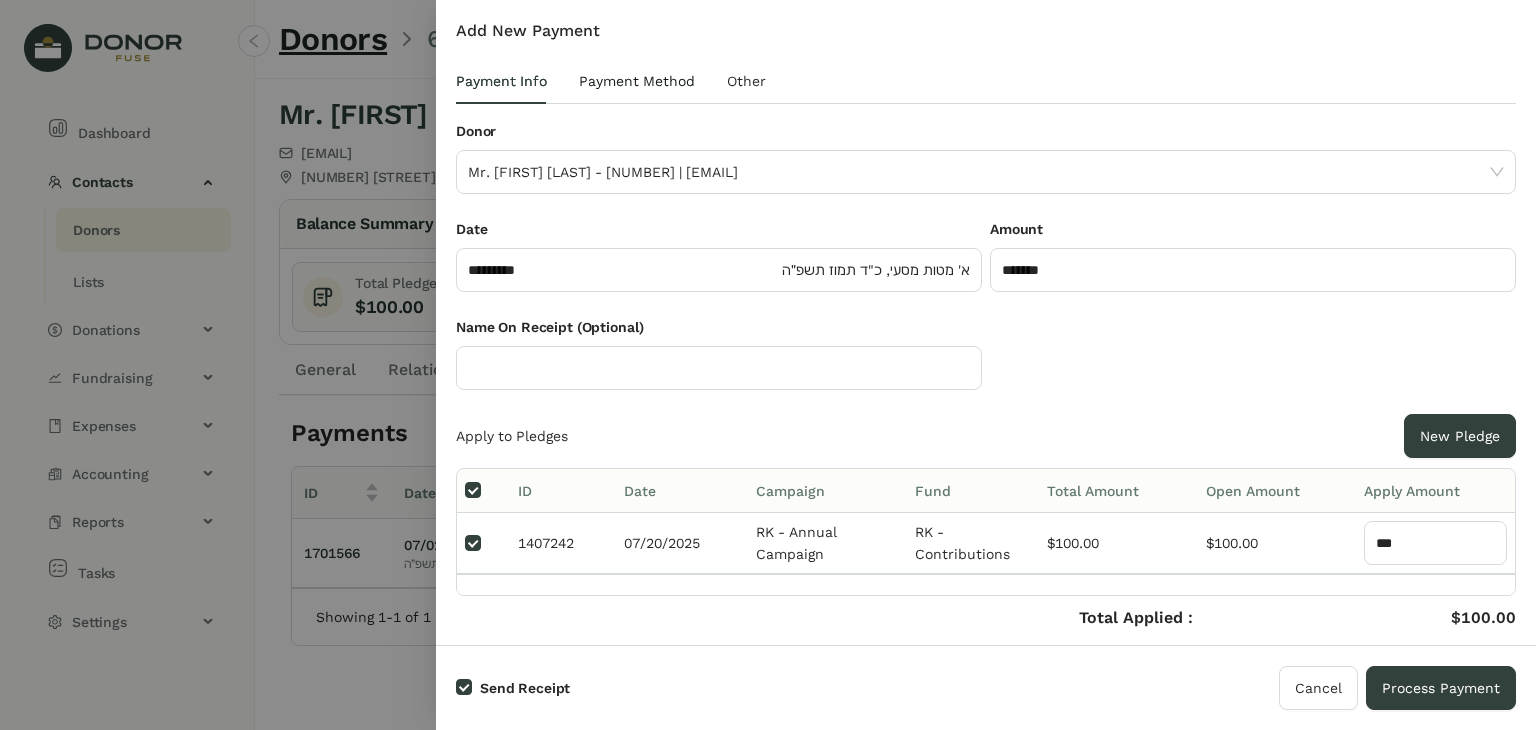 click on "Payment Method" at bounding box center (637, 81) 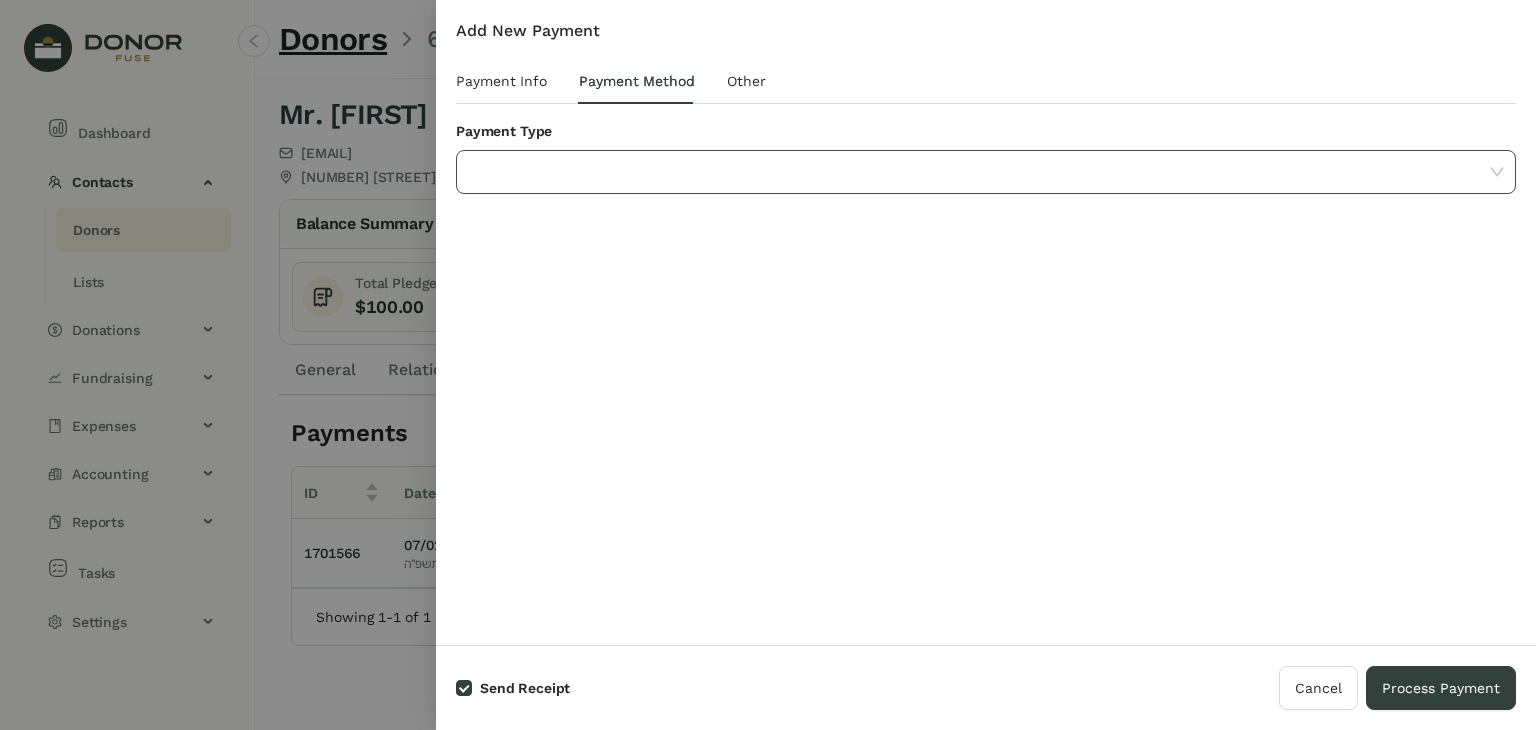 click 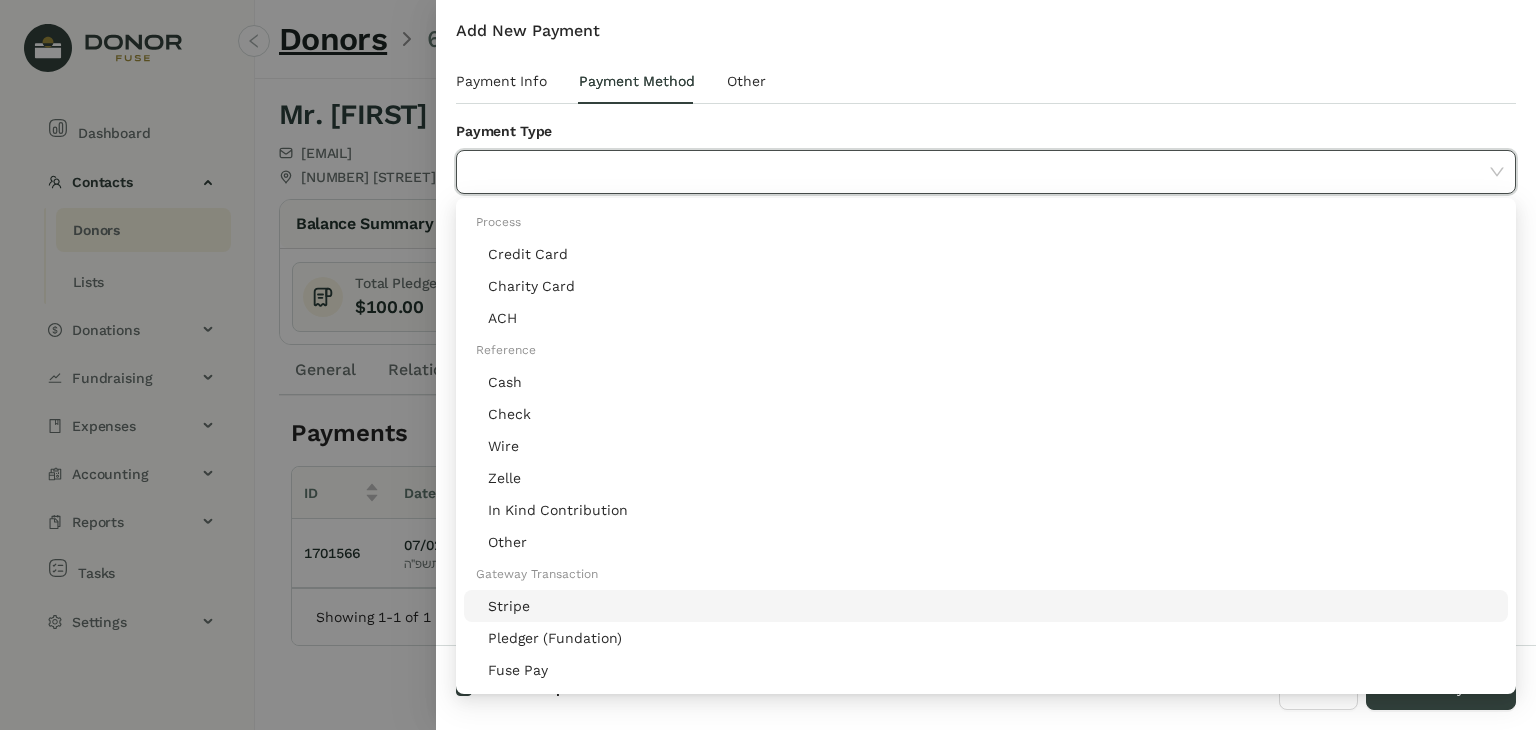 click on "Stripe" 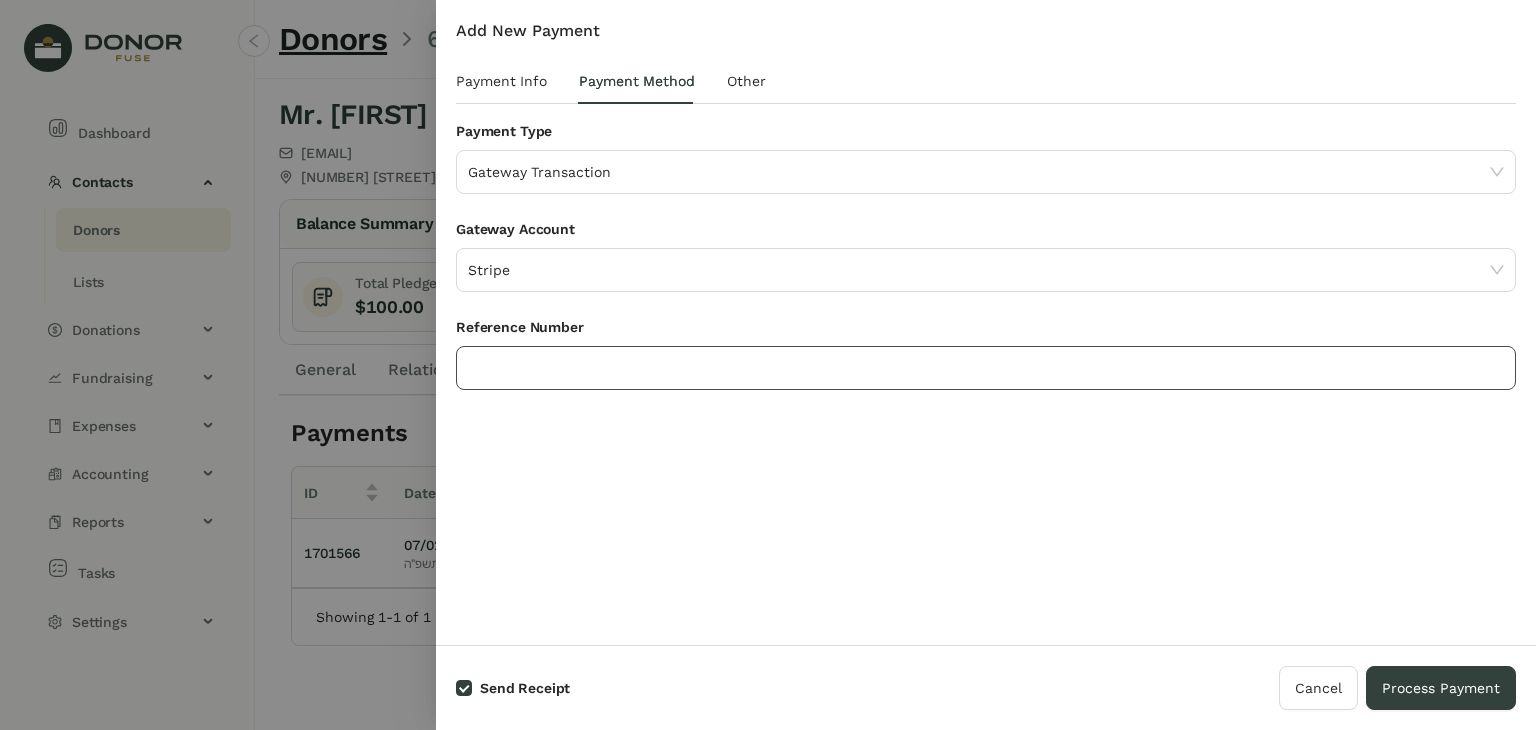 click 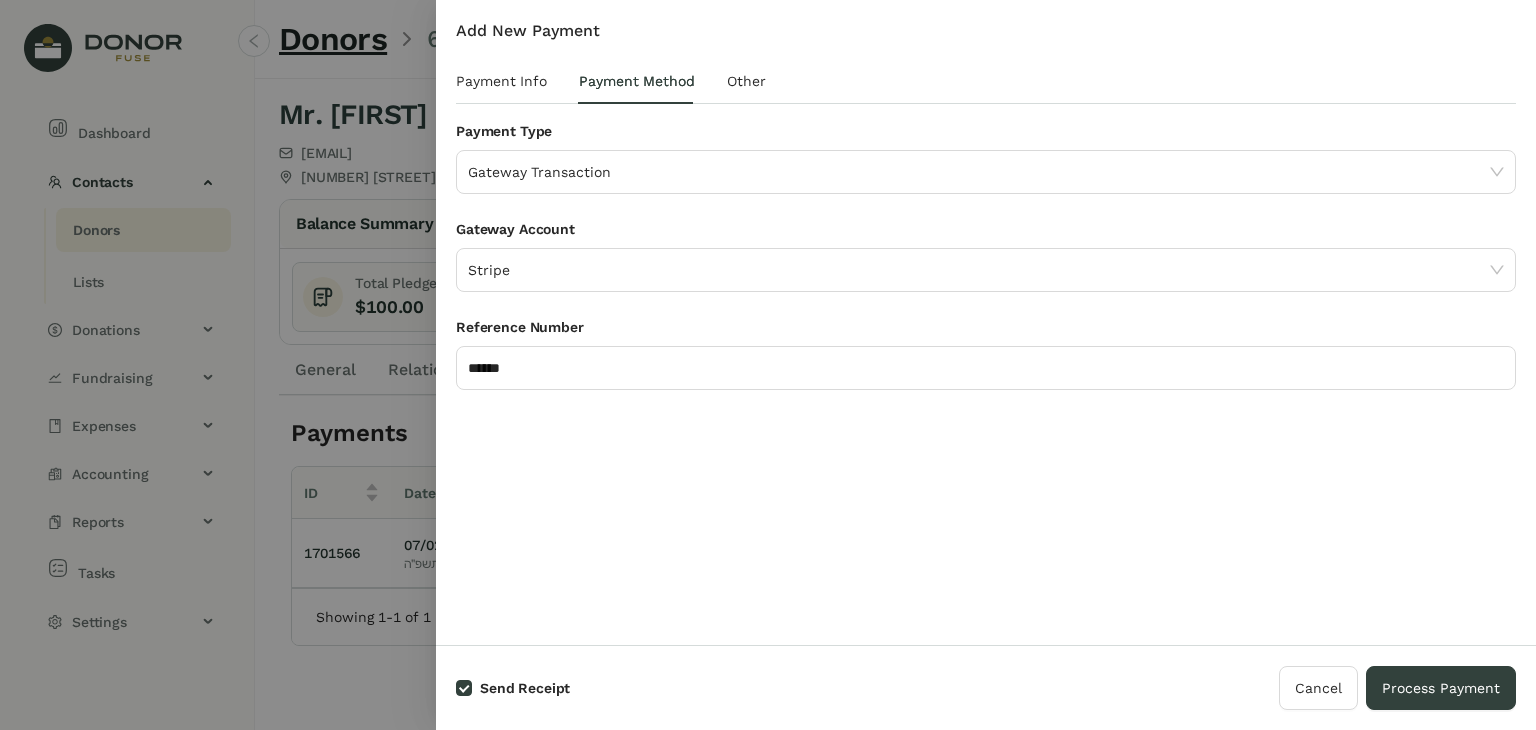 click on "Add New Payment  Payment Info Payment Method Other Donor Mr. [FIRST] [LAST] - [NUMBER] | yc18engel@[EXAMPLE.COM] Date ********* [DATE] Amount ******* Name On Receipt (Optional) Apply to Pledges    New Pledge ID Date Campaign Fund Total Amount Open Amount Apply Amount [NUMBER] [DATE] RK - Annual Campaign RK - Contributions $100.00 $100.00 *** Total Applied :    Credit Amount :    $100.00    $0.00    Save Credit Payment Type Gateway Transaction Gateway Account Stripe Reference Number ****** Override Template Group (Optional)  Select Template Group  Tags    Please select  Notes Attachments Upload Deposit Id Date Account  No Data  Time User Field Old Value New Value  No Data  Account Amount Debit Amount Credit Fund  No Data" at bounding box center [986, 322] 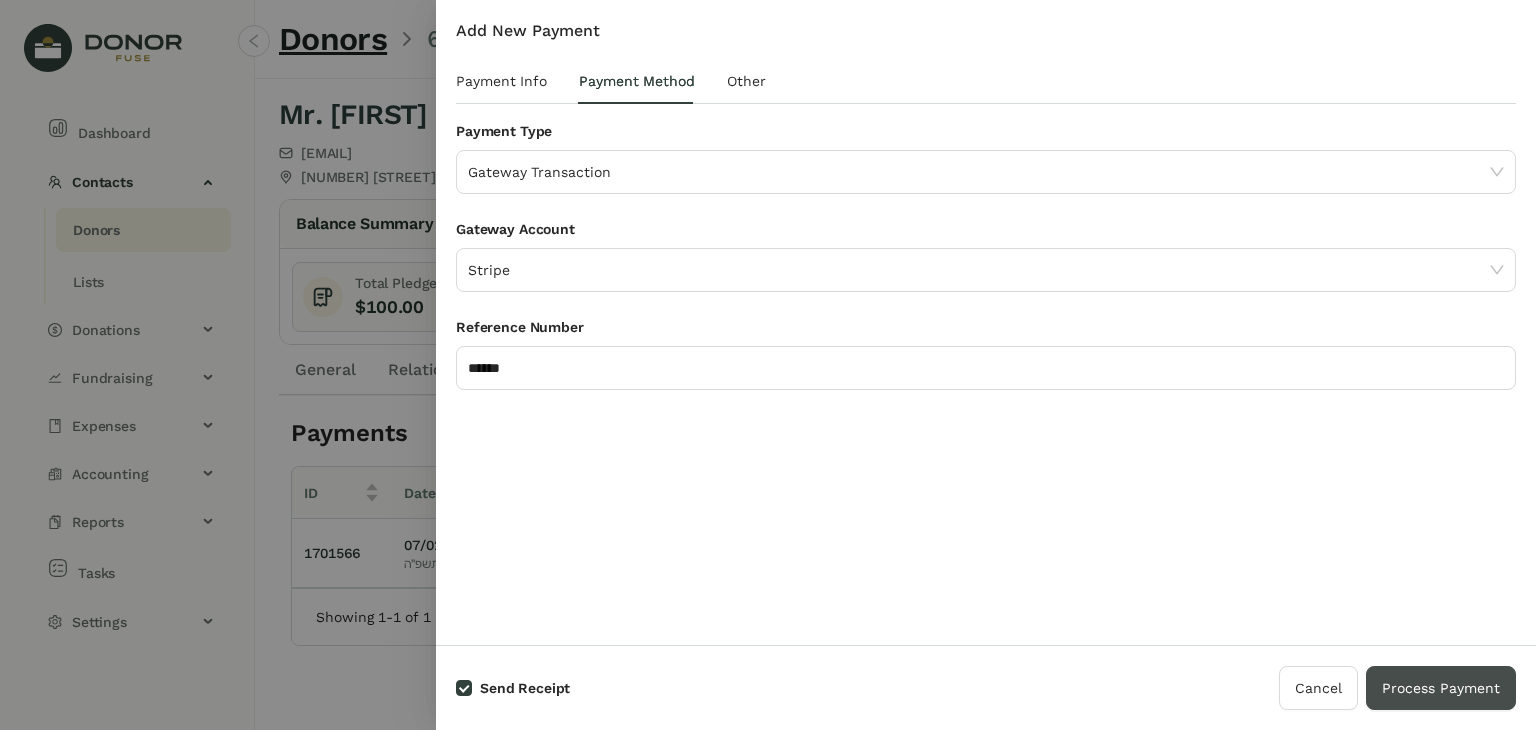 click on "Process Payment" at bounding box center (1441, 688) 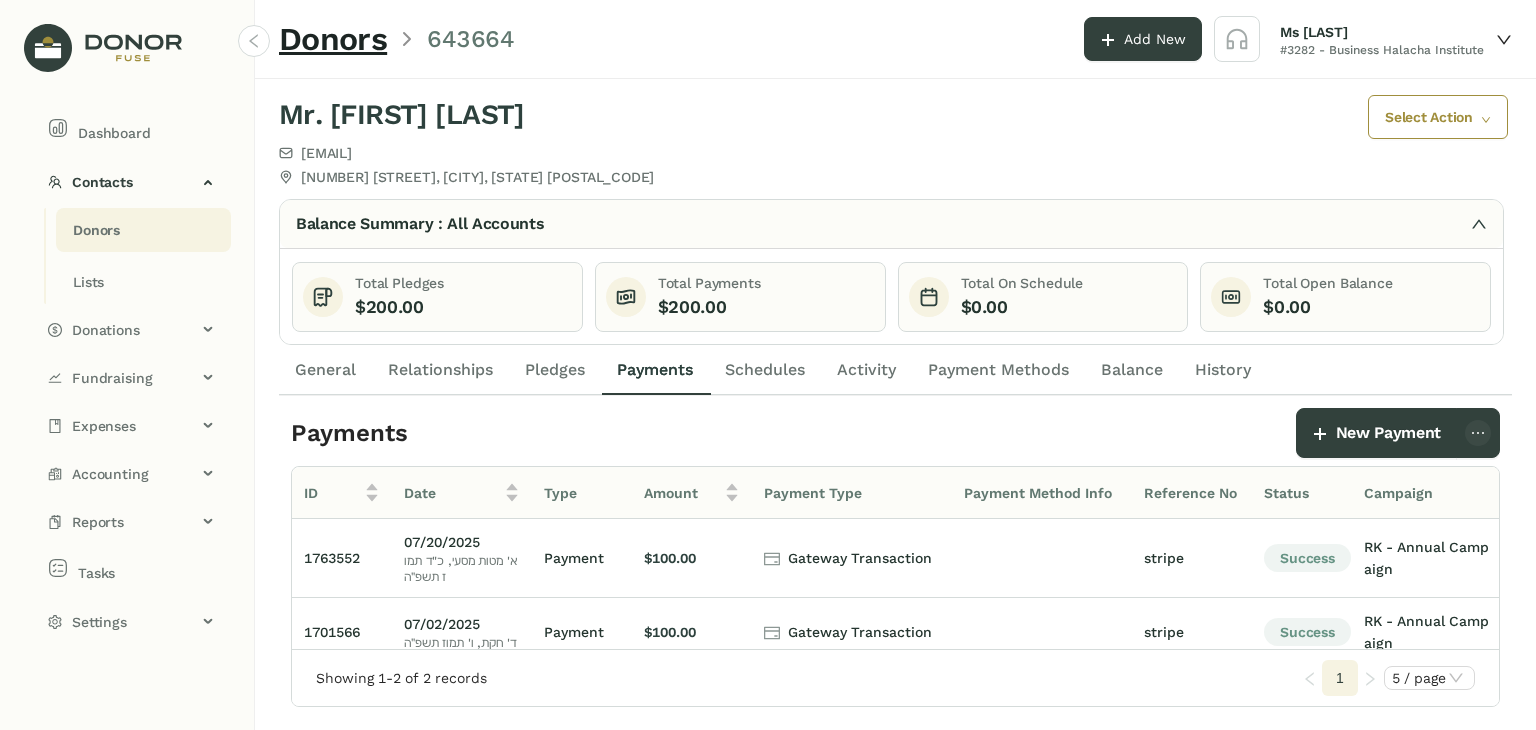 click on "Donors" 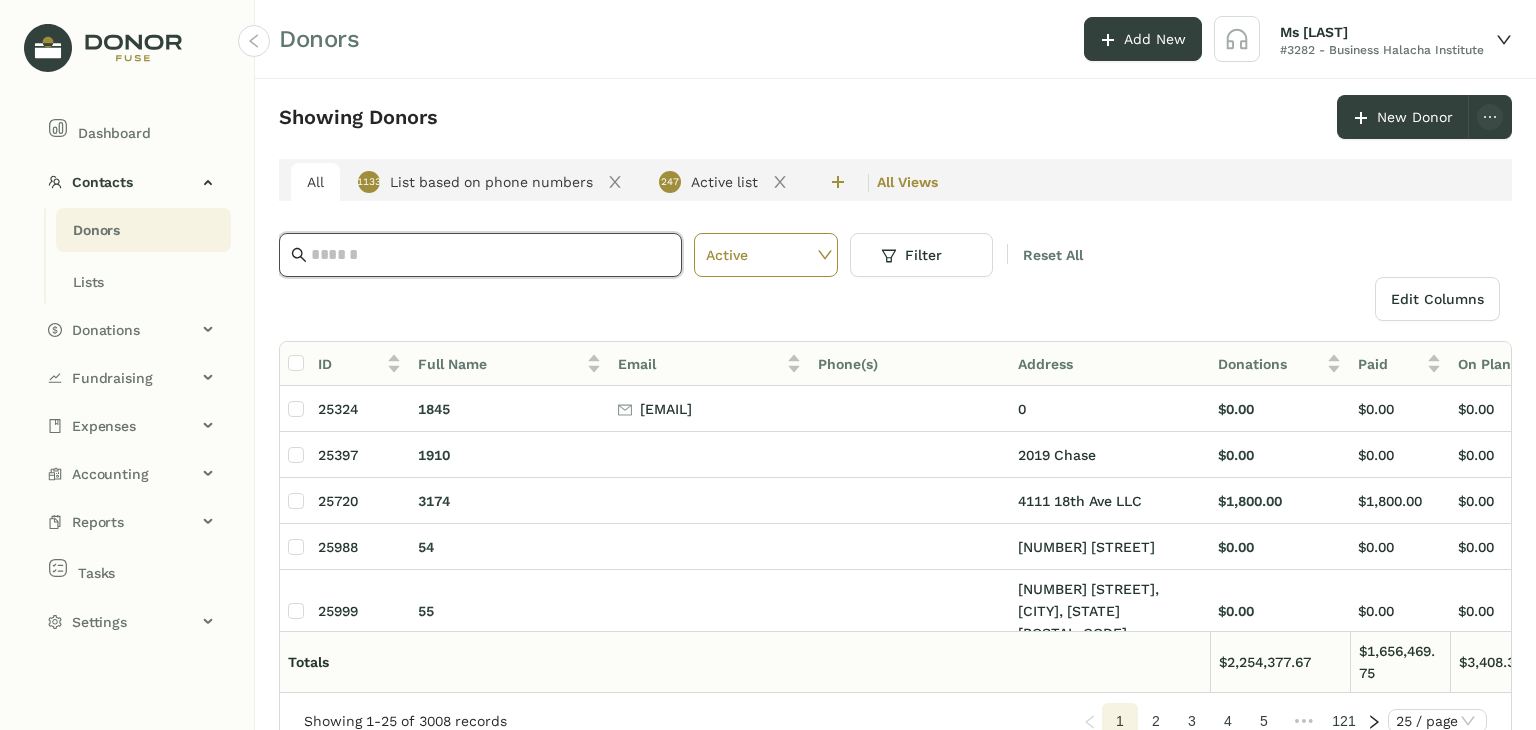 click 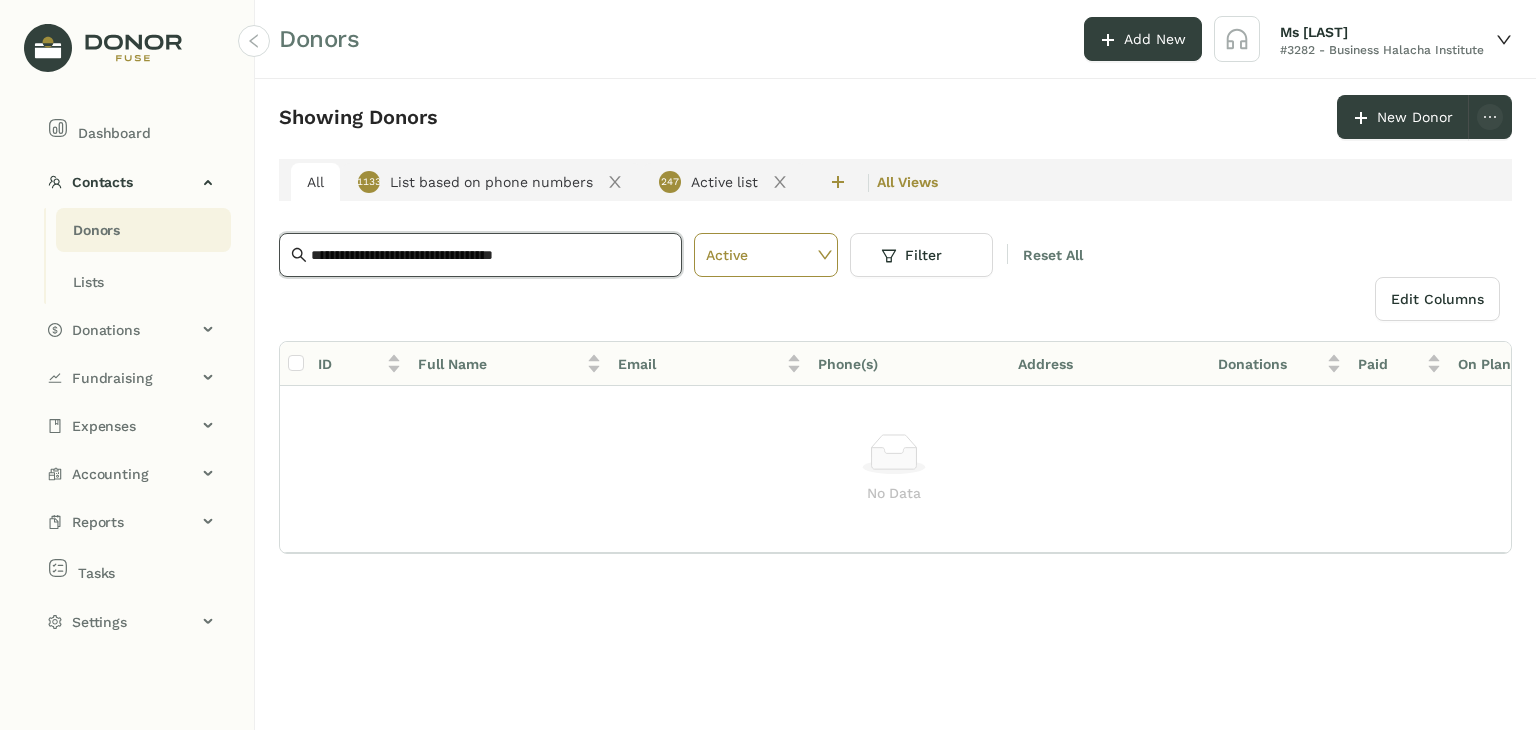 type on "**********" 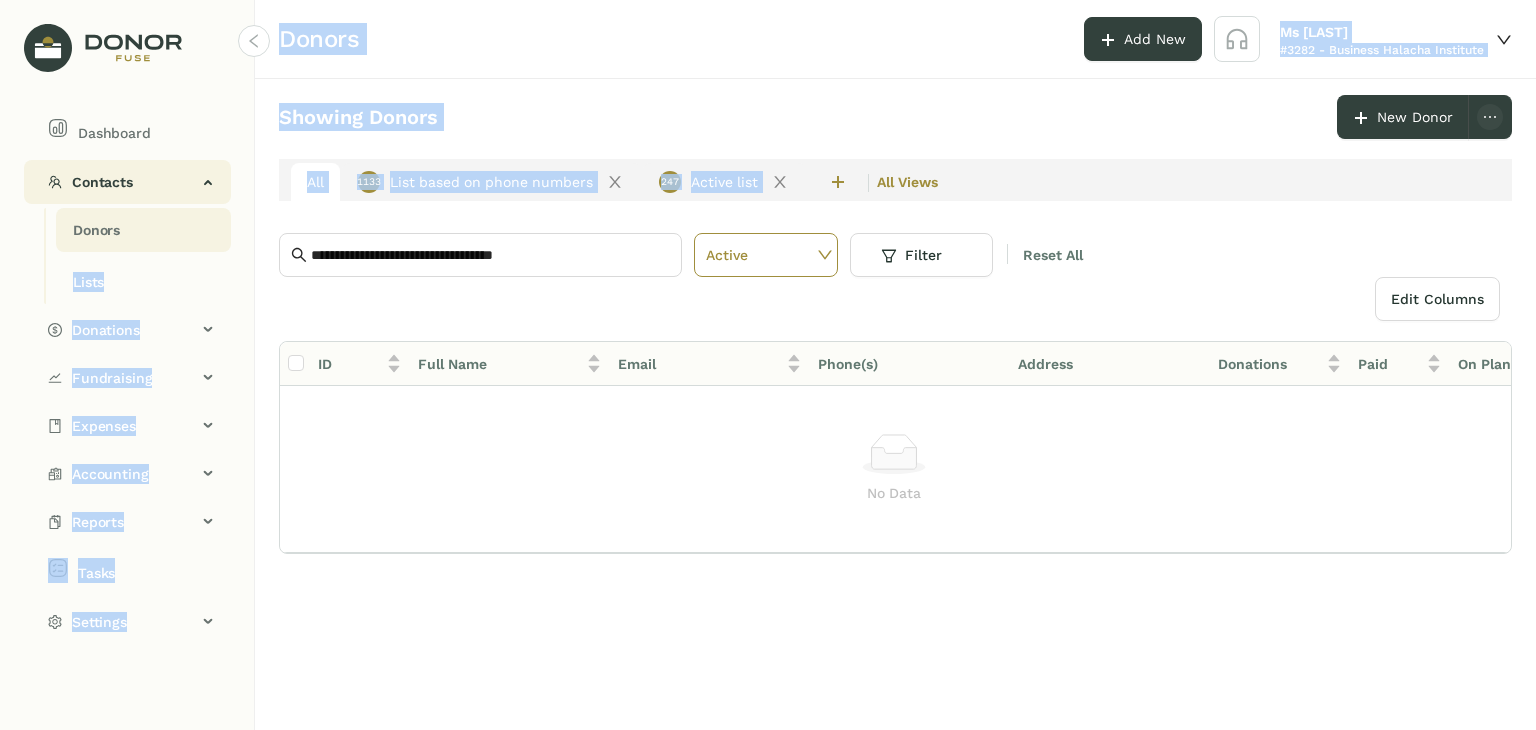 drag, startPoint x: 605, startPoint y: 238, endPoint x: 125, endPoint y: 203, distance: 481.27435 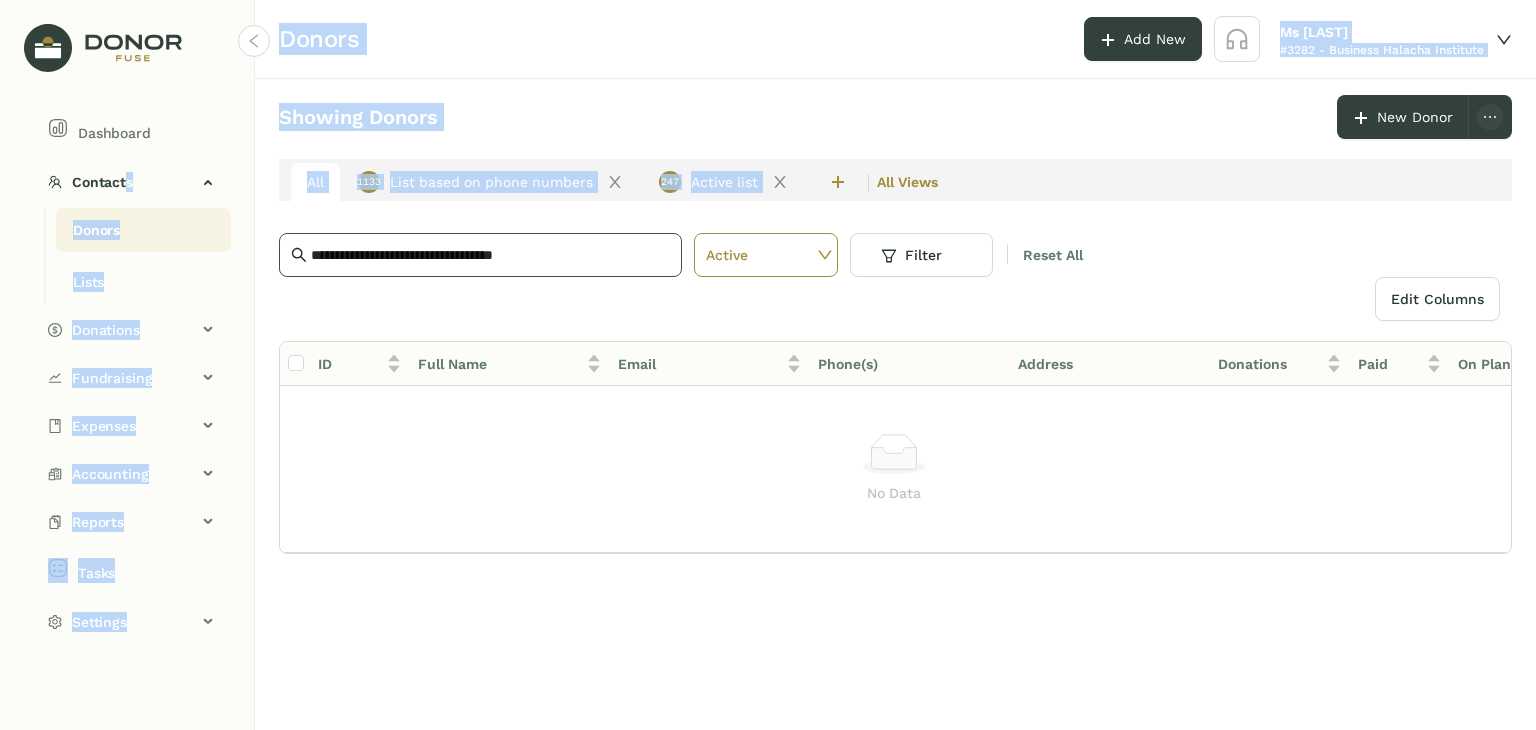 click on "**********" 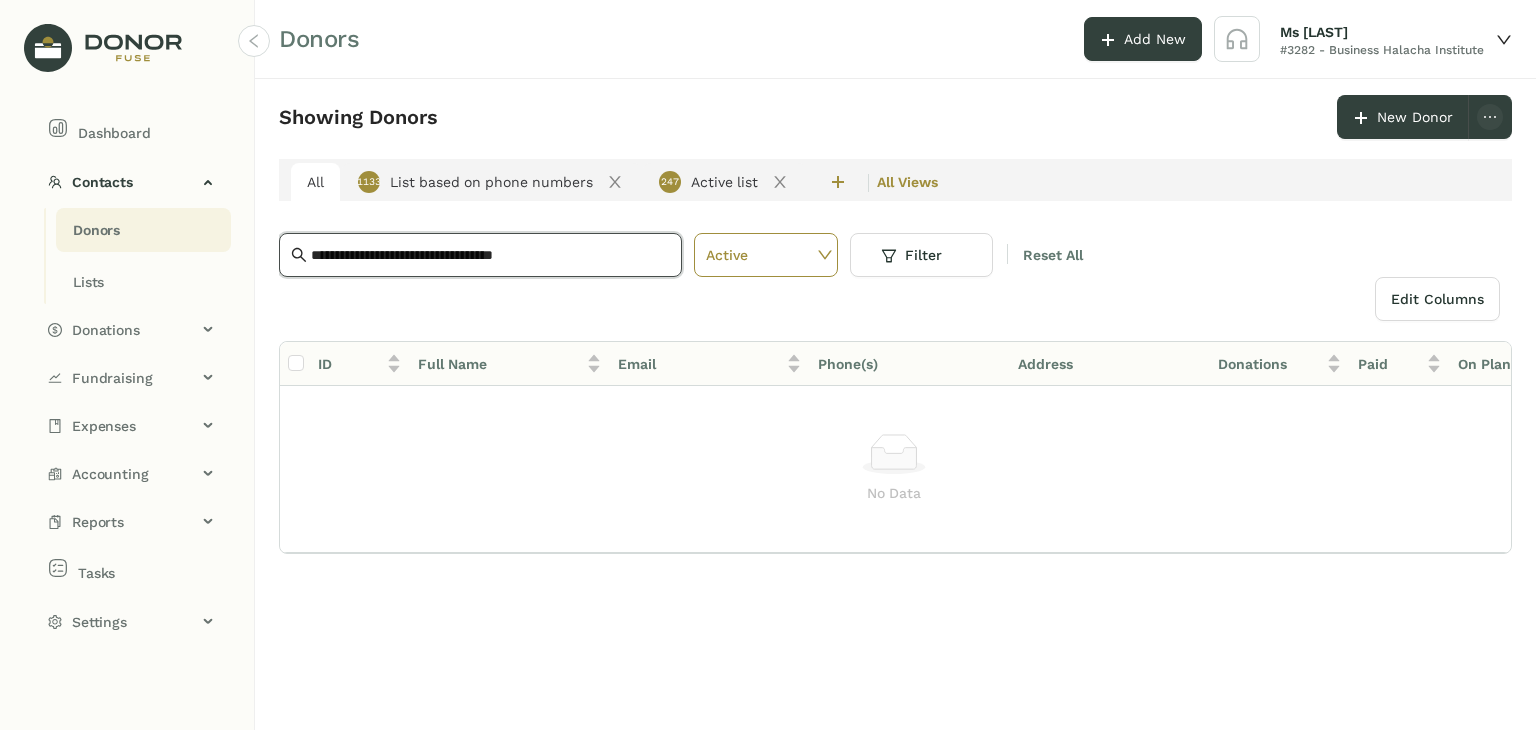click on "**********" 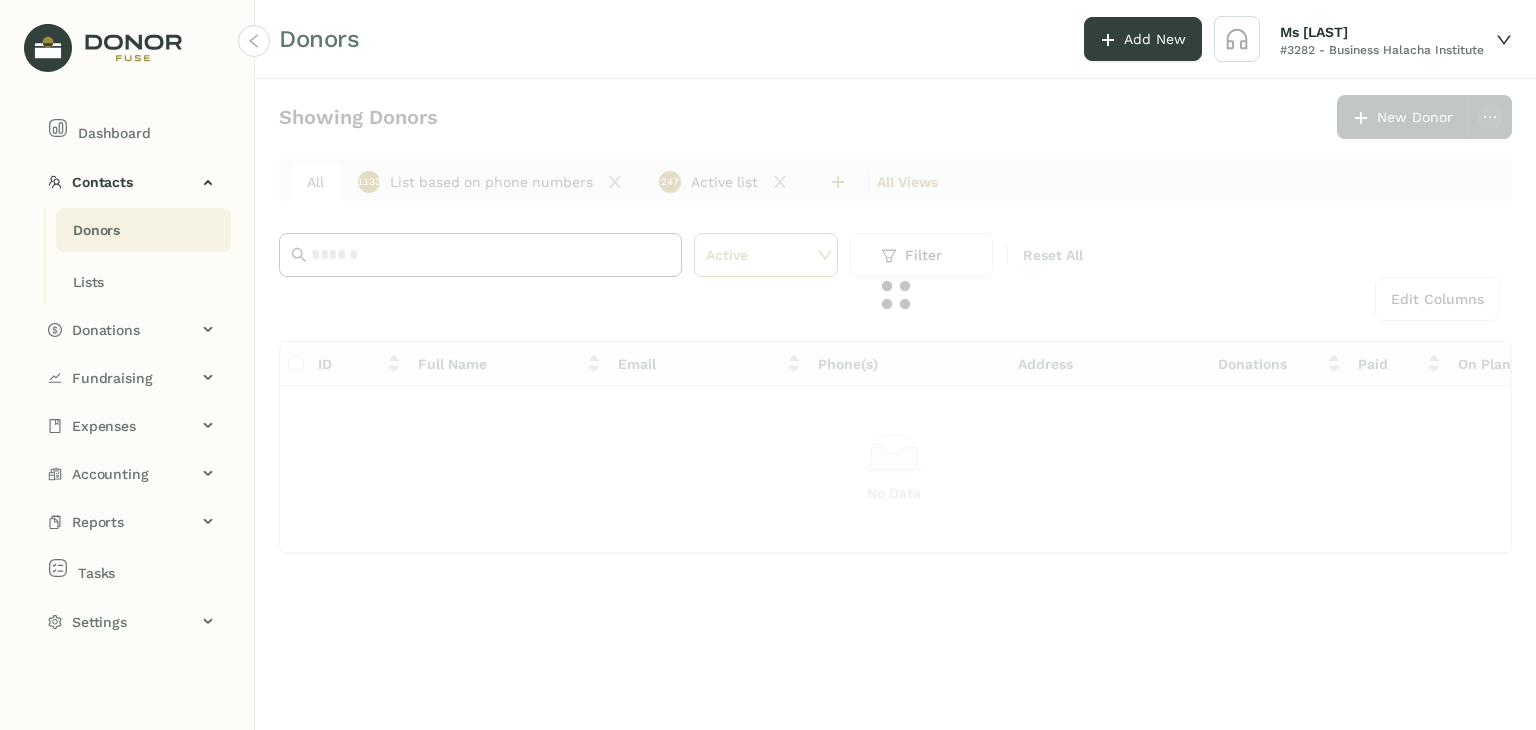 click 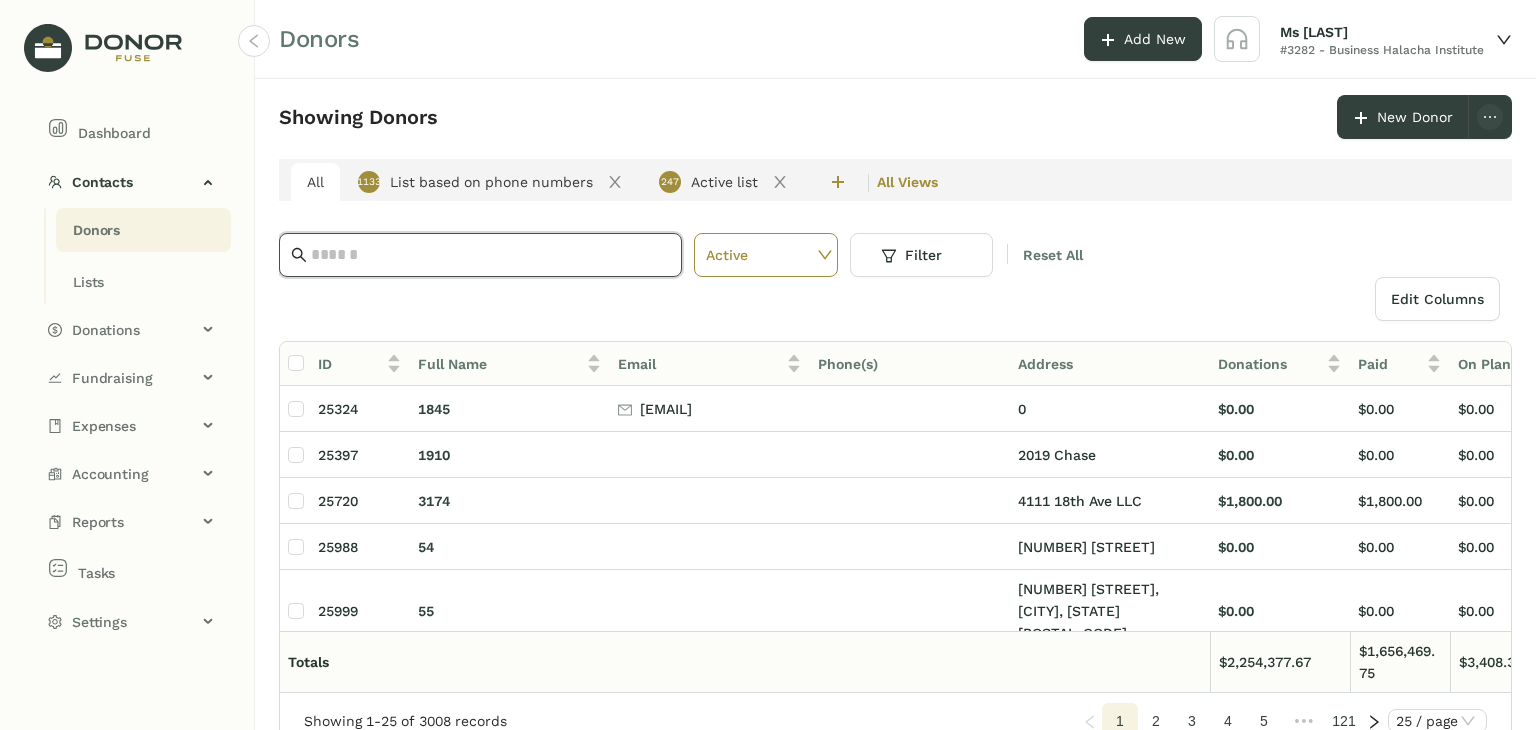 click 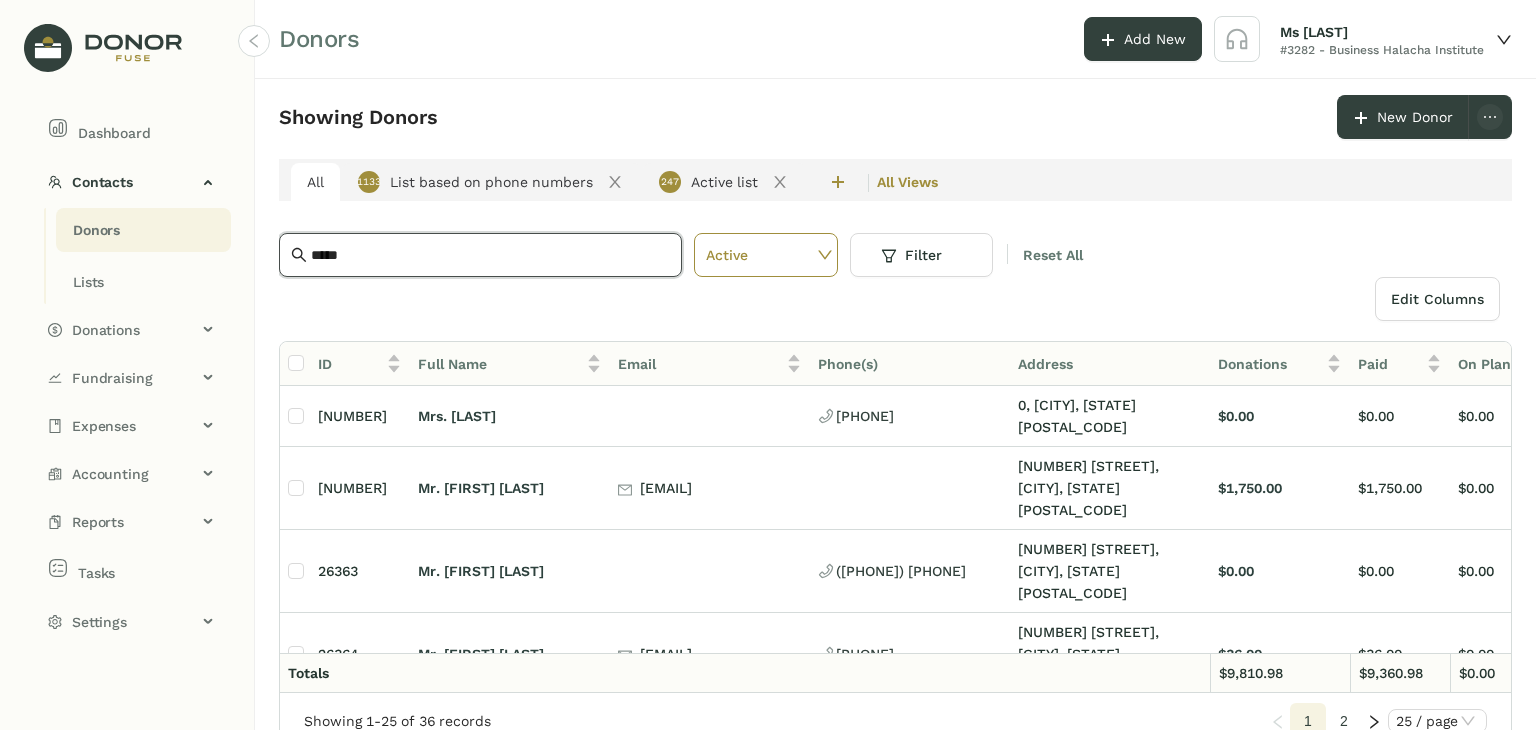 type on "*****" 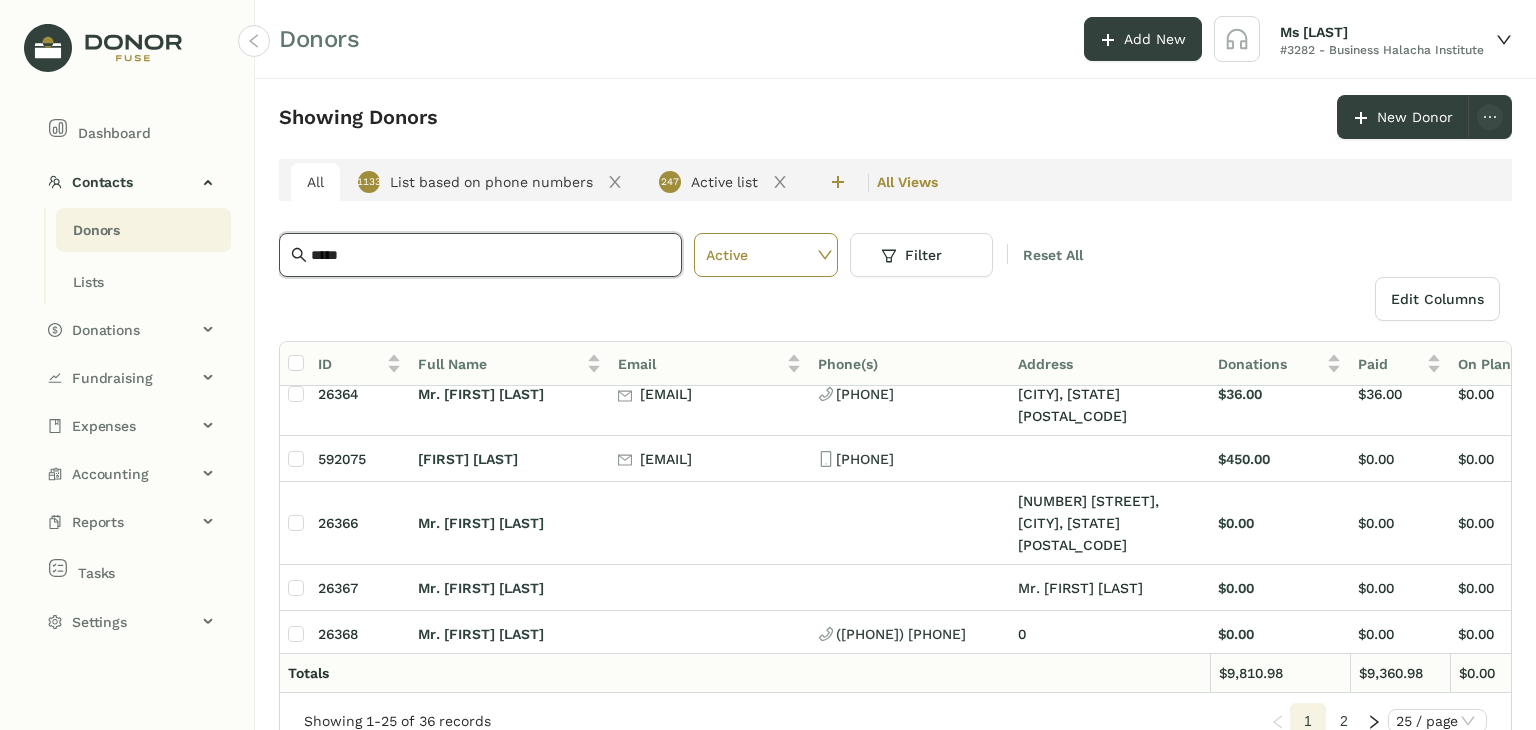 scroll, scrollTop: 261, scrollLeft: 0, axis: vertical 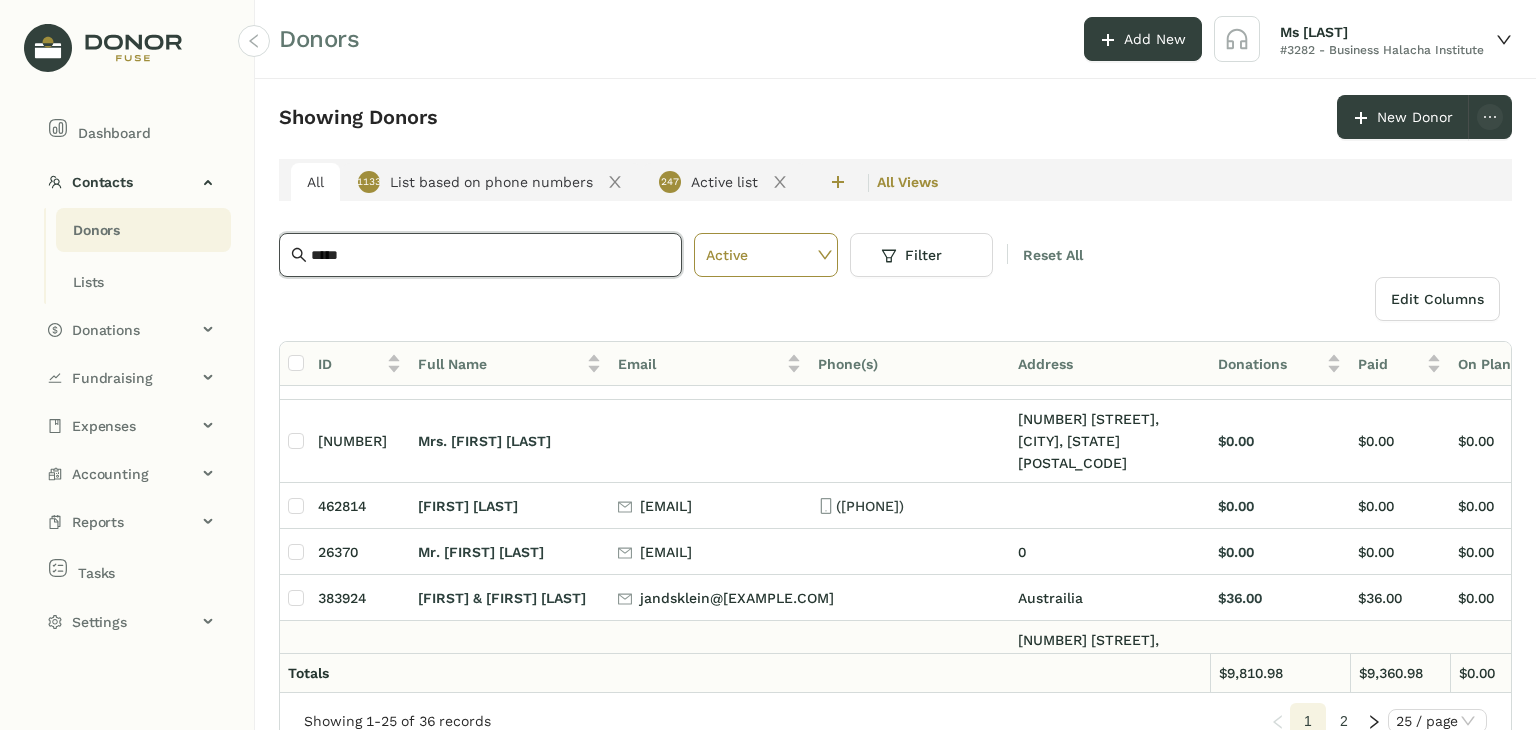 click on "Mr. [FIRST] [LAST]" 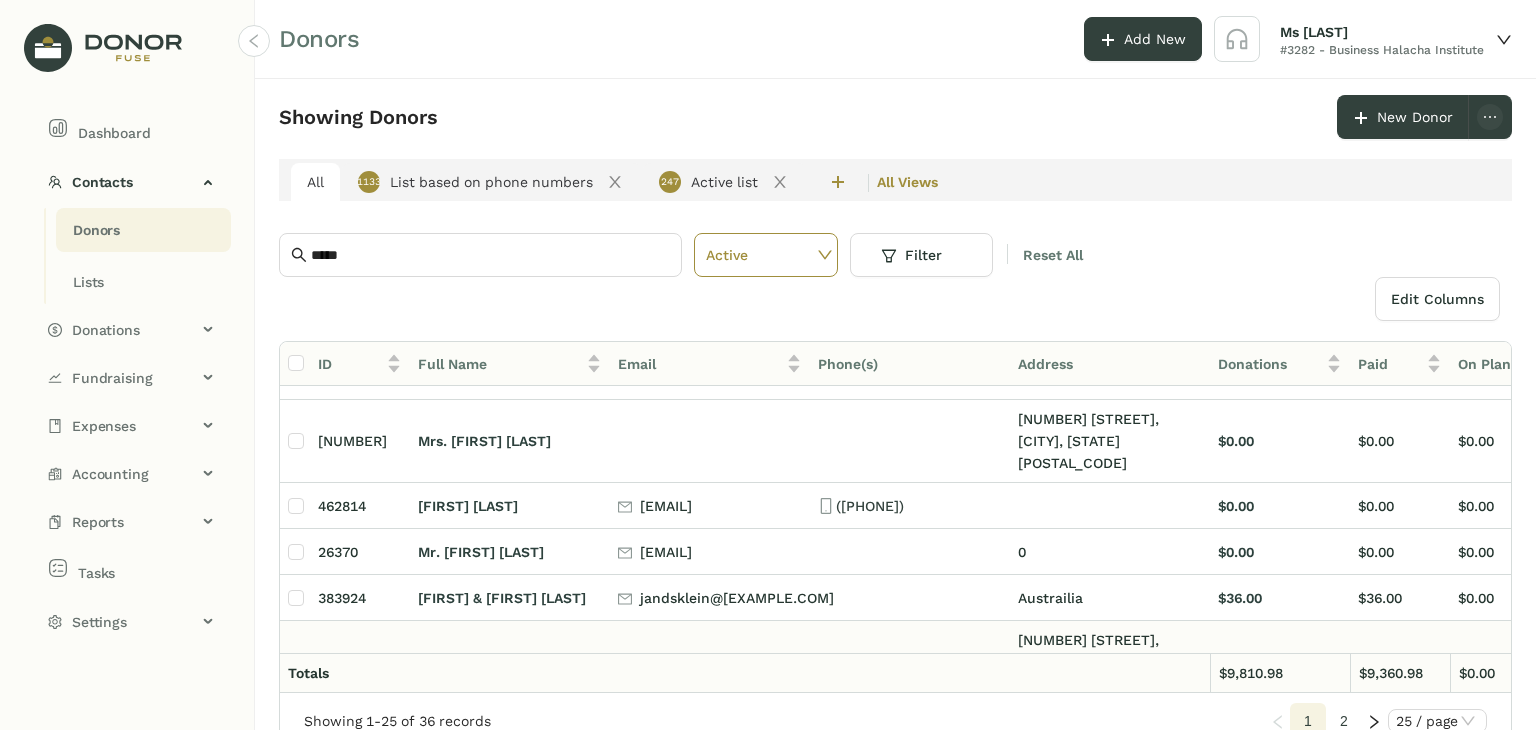 click on "Mr. [FIRST] [LAST]" 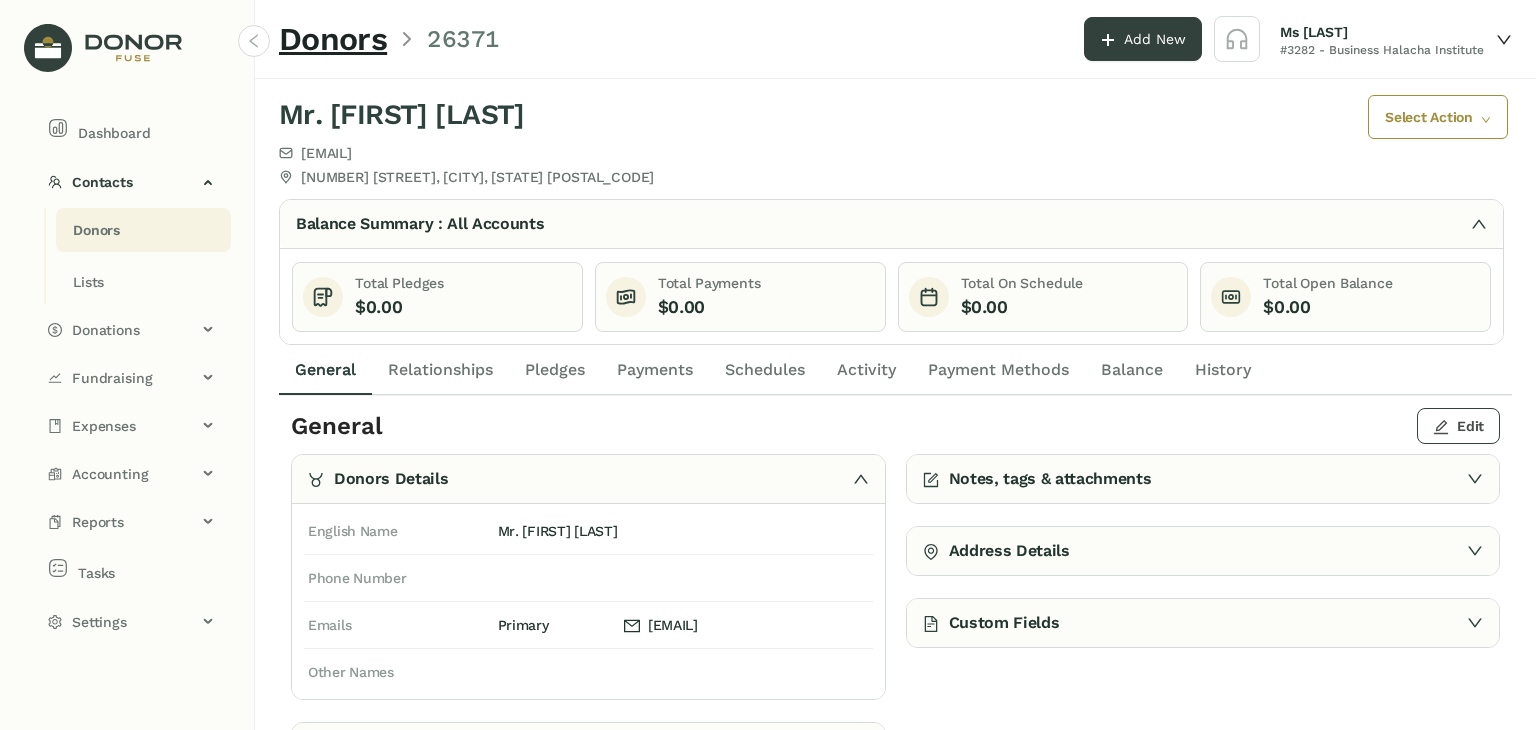 click on "Edit" 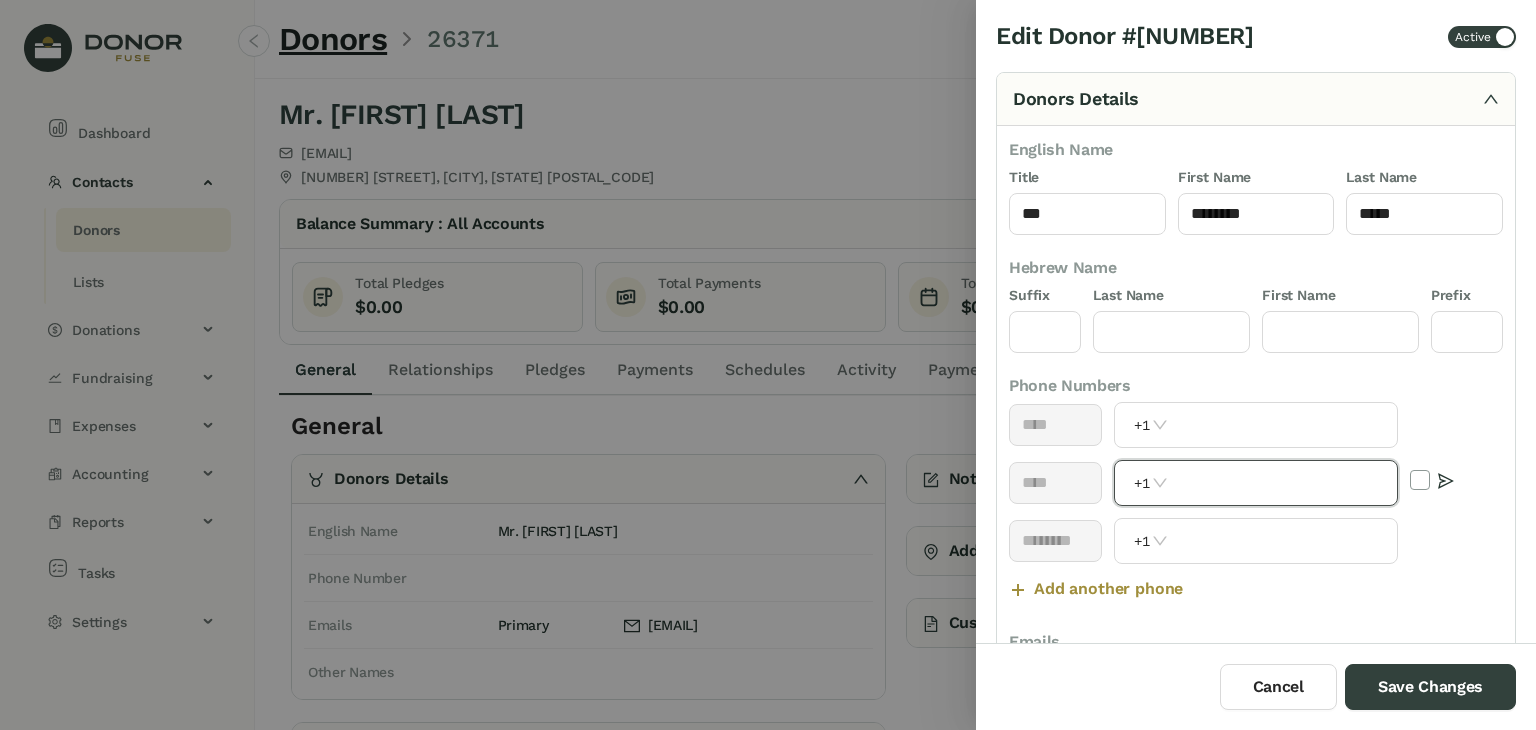 click at bounding box center (1284, 483) 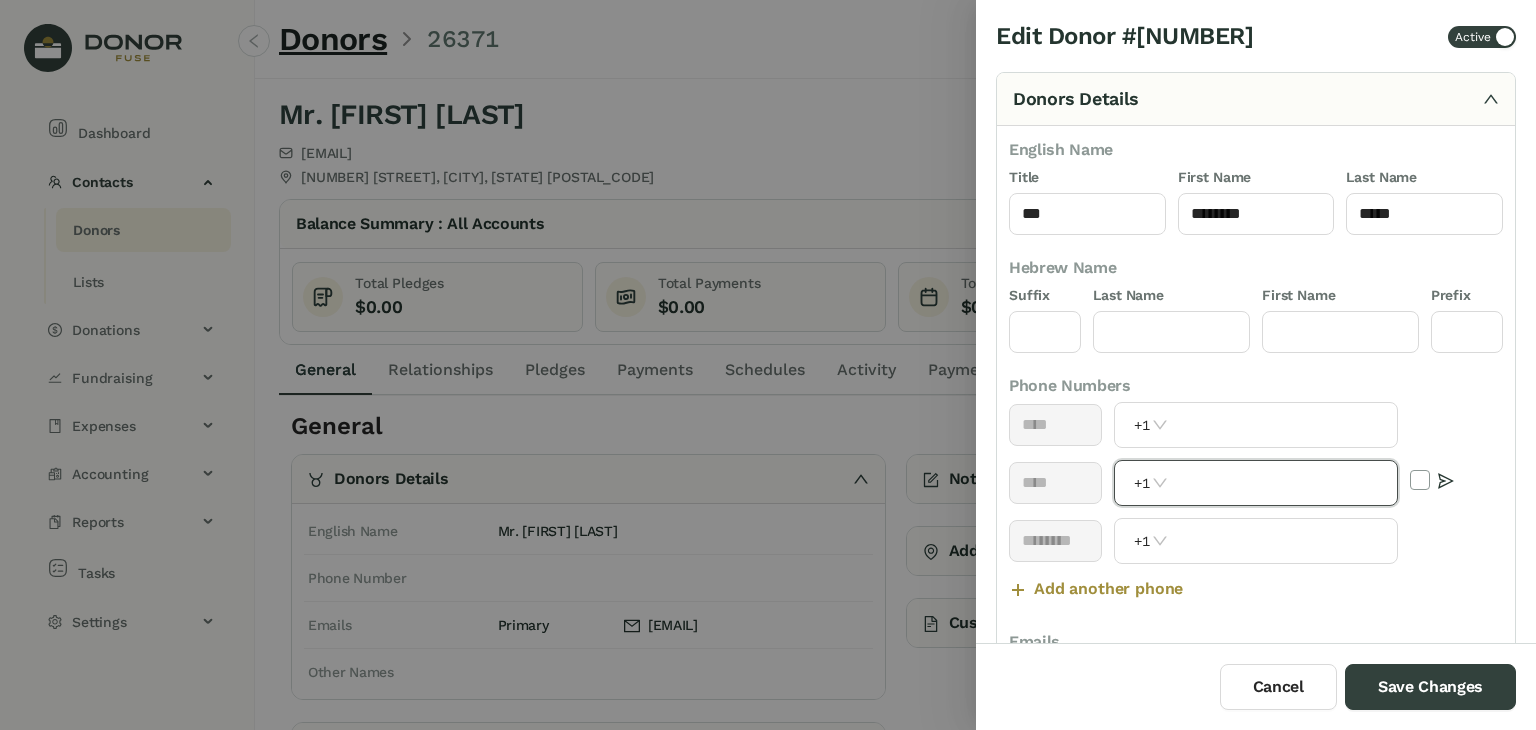paste on "**********" 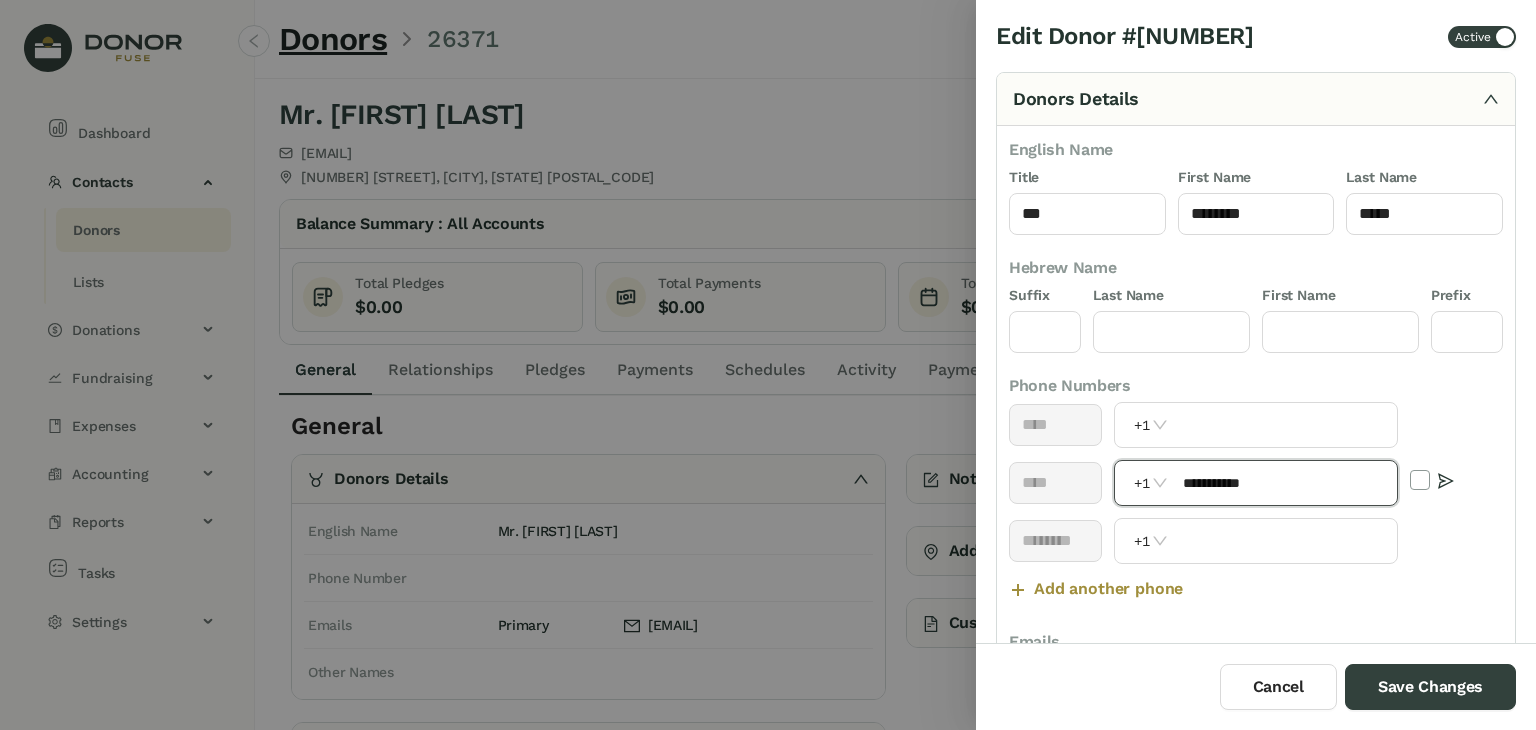 click on "**********" at bounding box center (1284, 483) 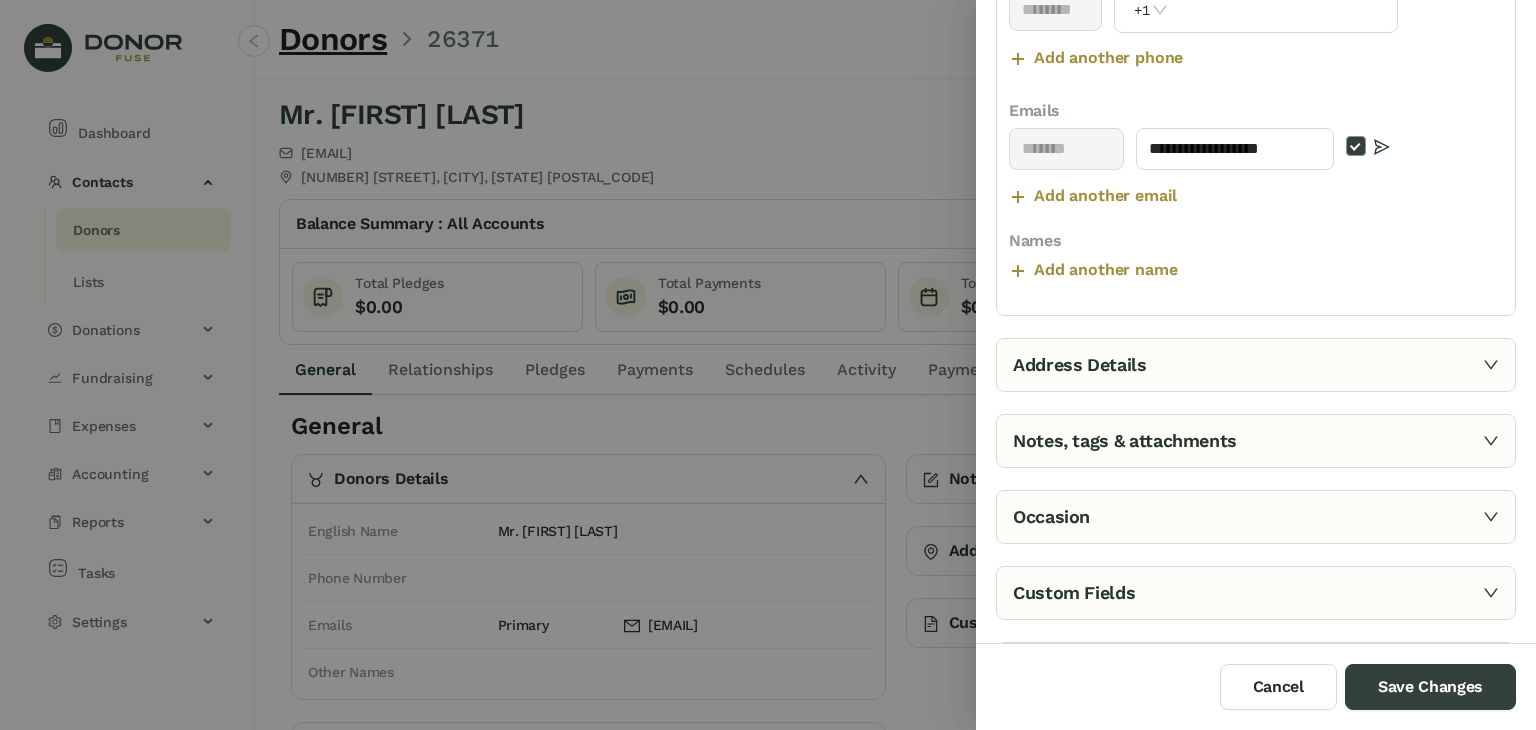 type on "**********" 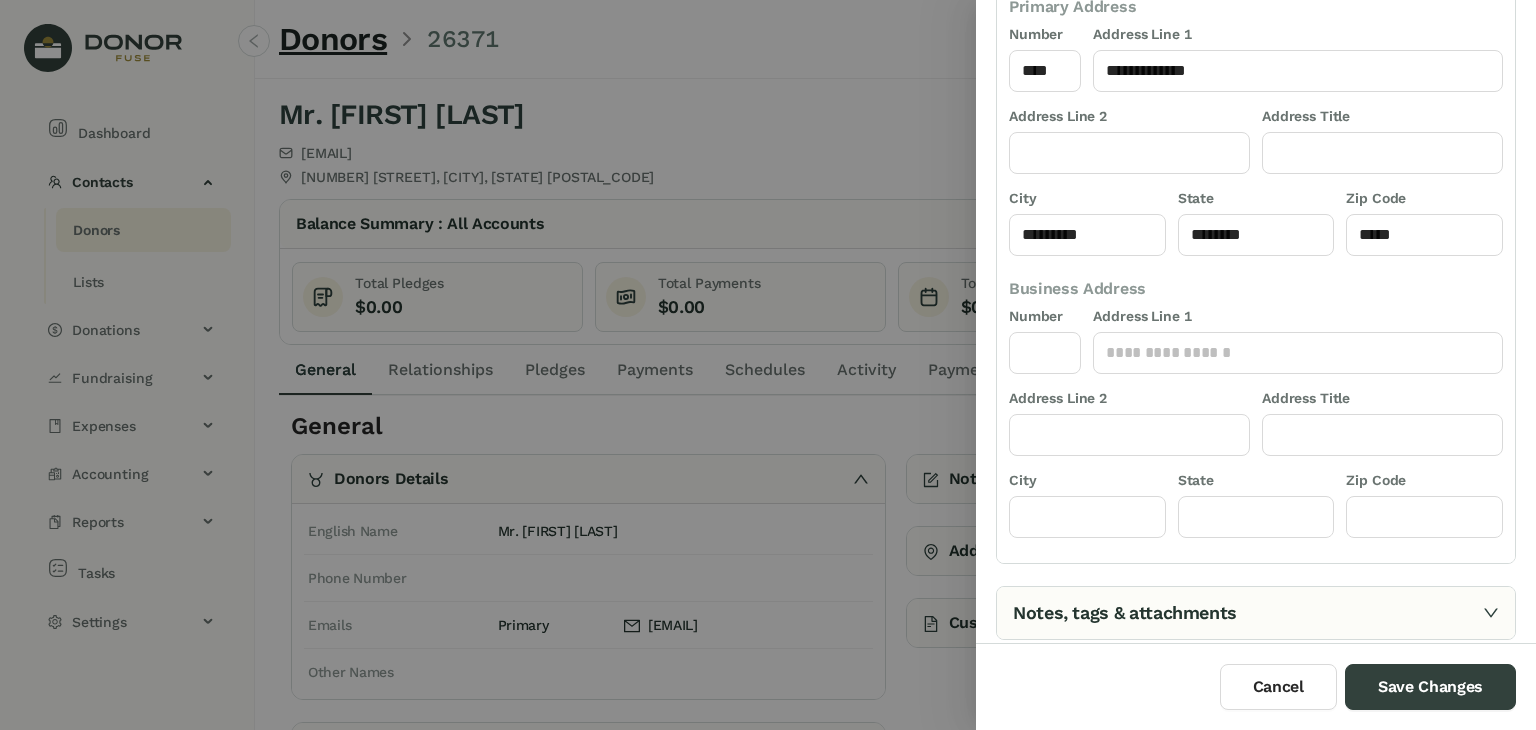 scroll, scrollTop: 215, scrollLeft: 0, axis: vertical 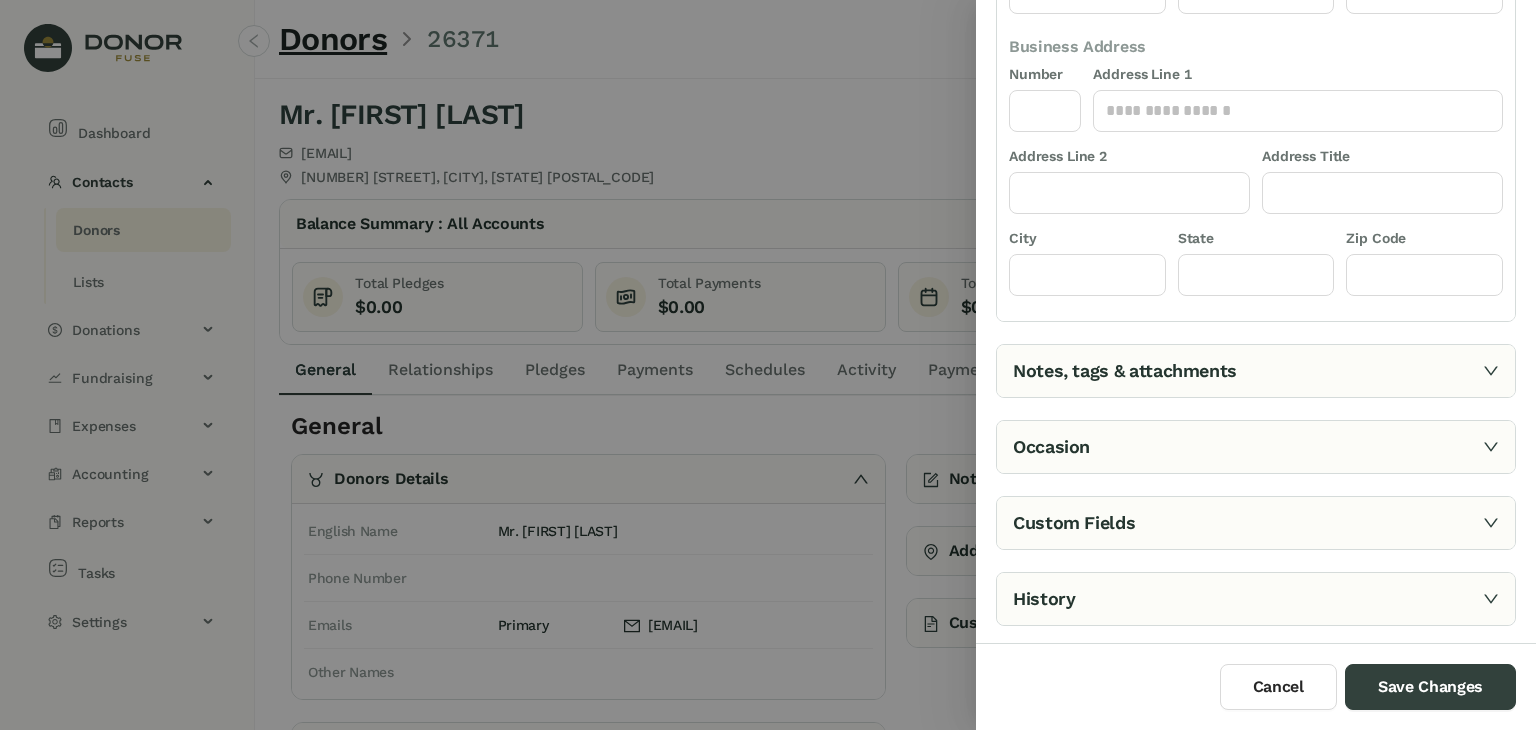 click on "Notes, tags & attachments" at bounding box center [1256, 371] 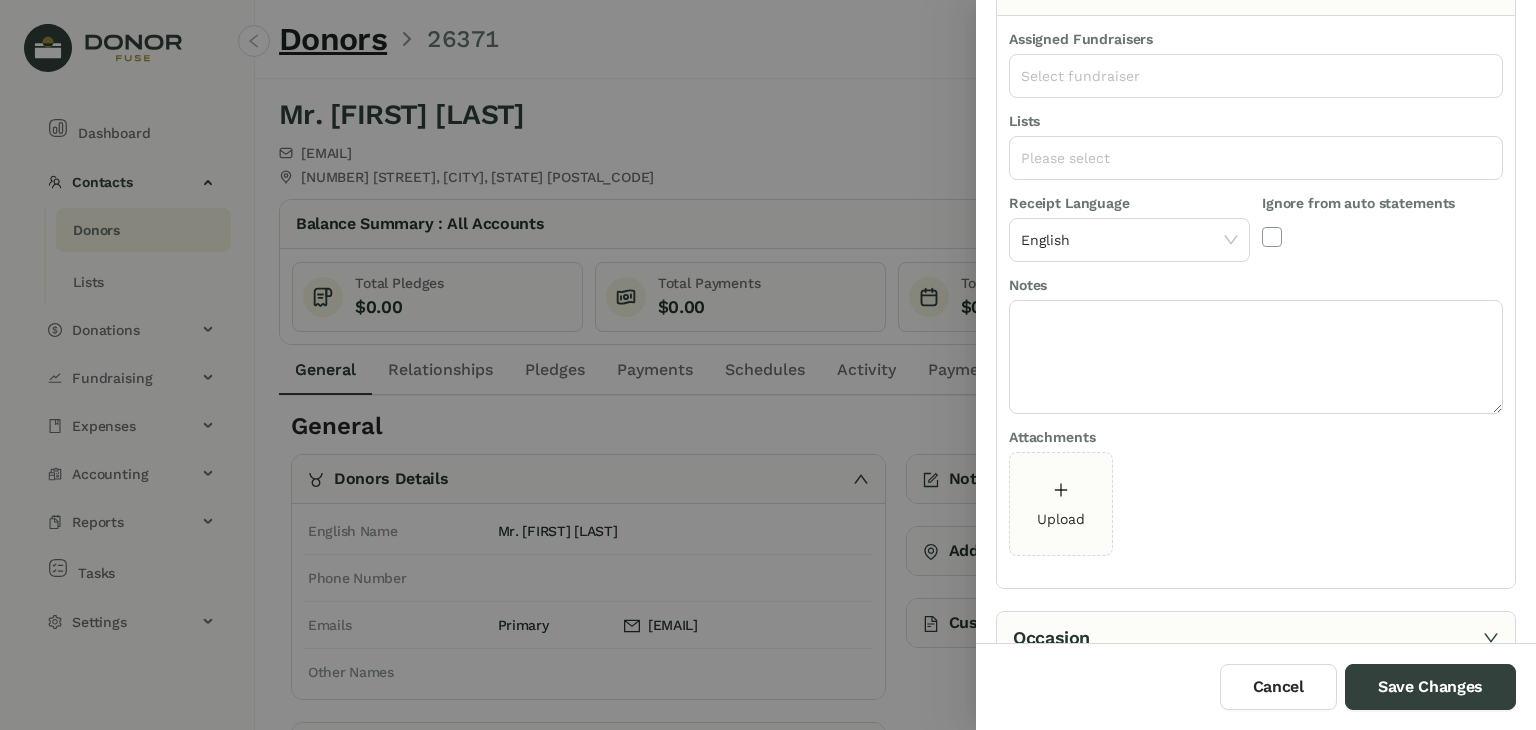 scroll, scrollTop: 261, scrollLeft: 0, axis: vertical 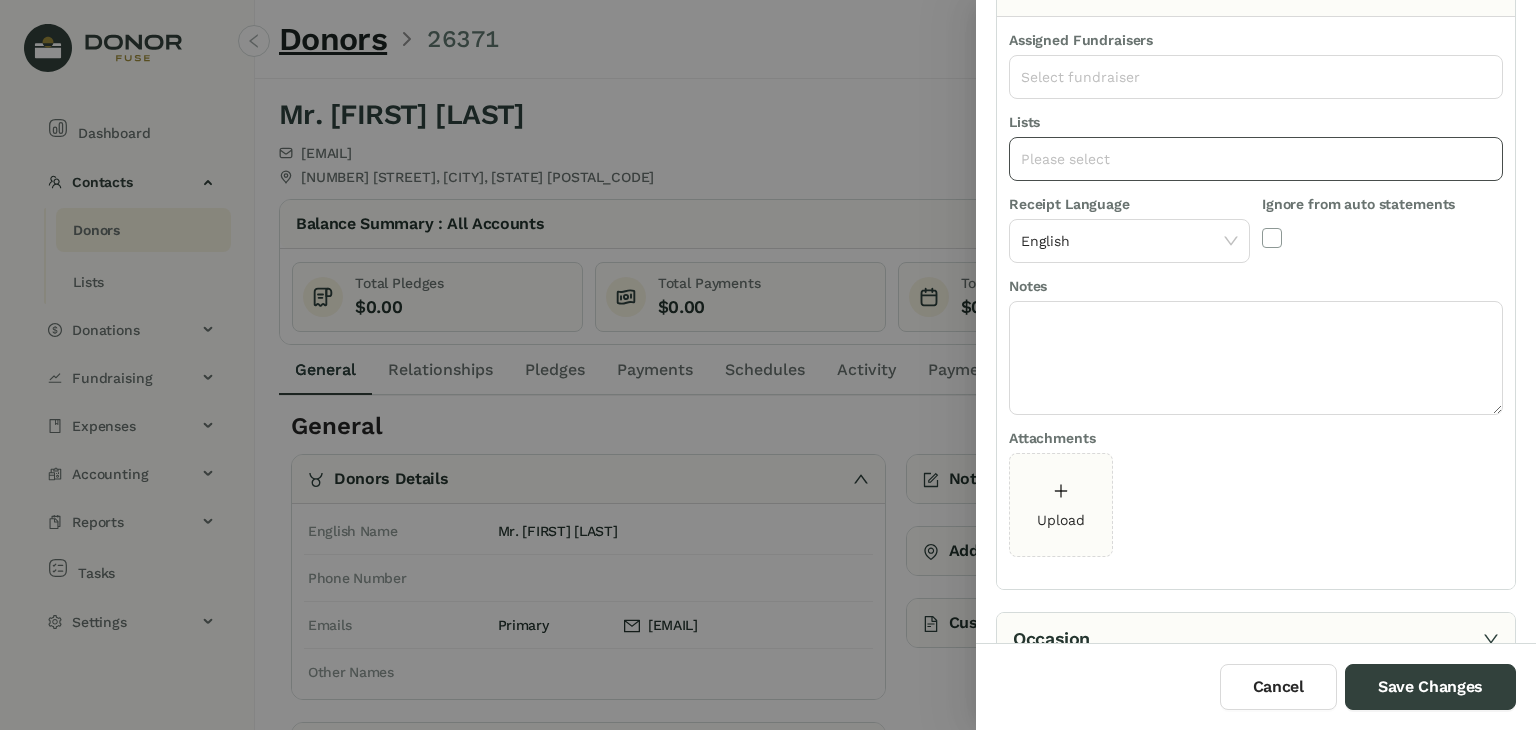 click on "Please select" 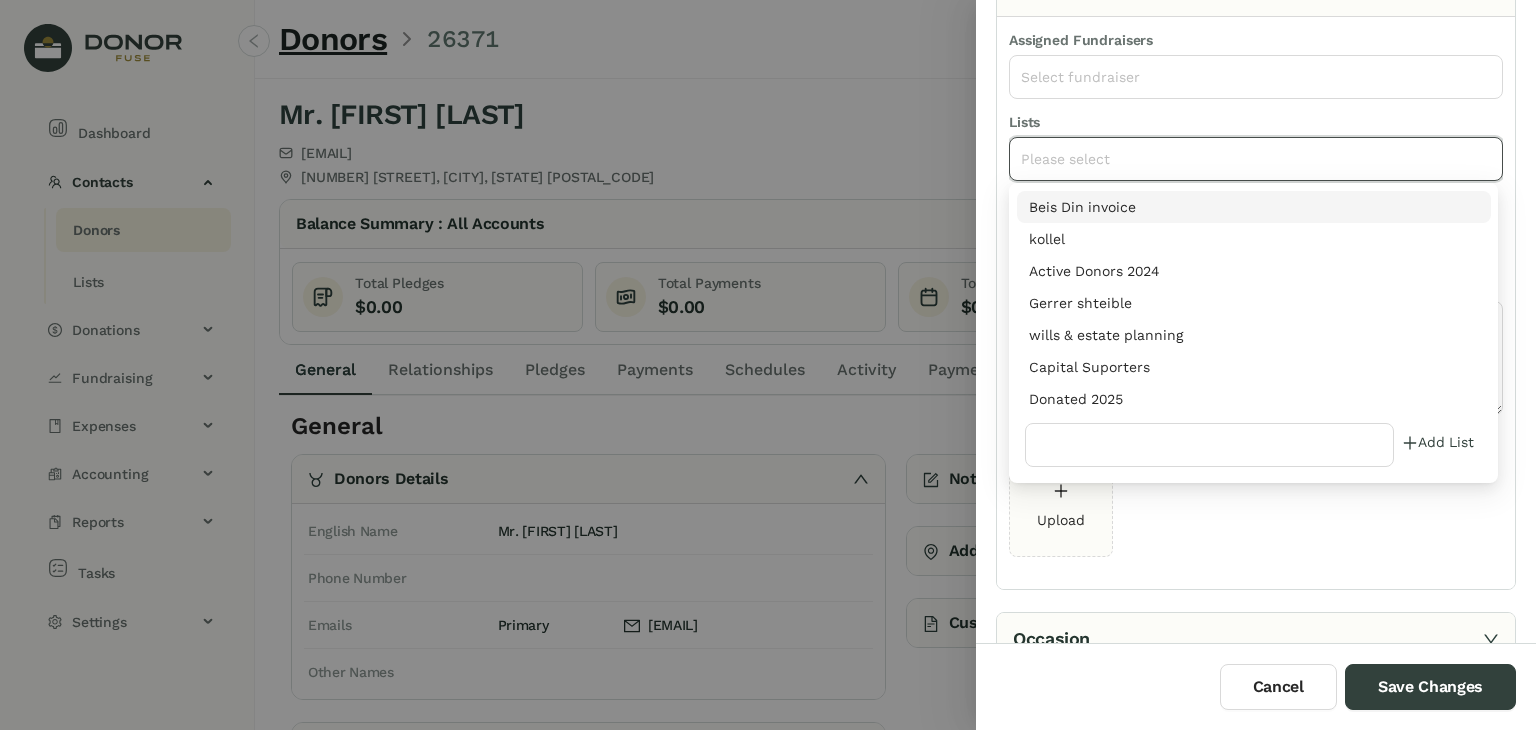 click on "Donated 2025" at bounding box center (1254, 399) 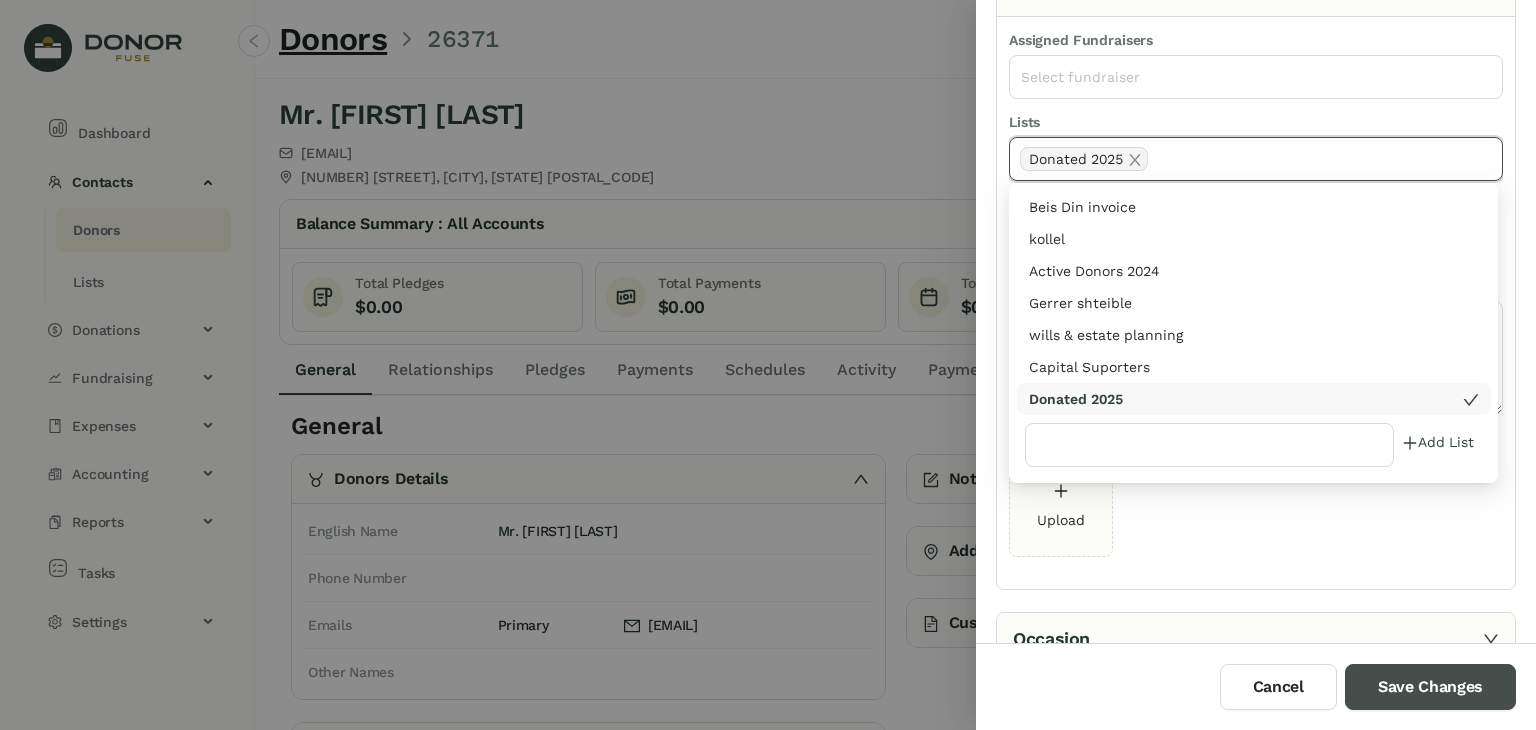 click on "Save Changes" at bounding box center (1430, 687) 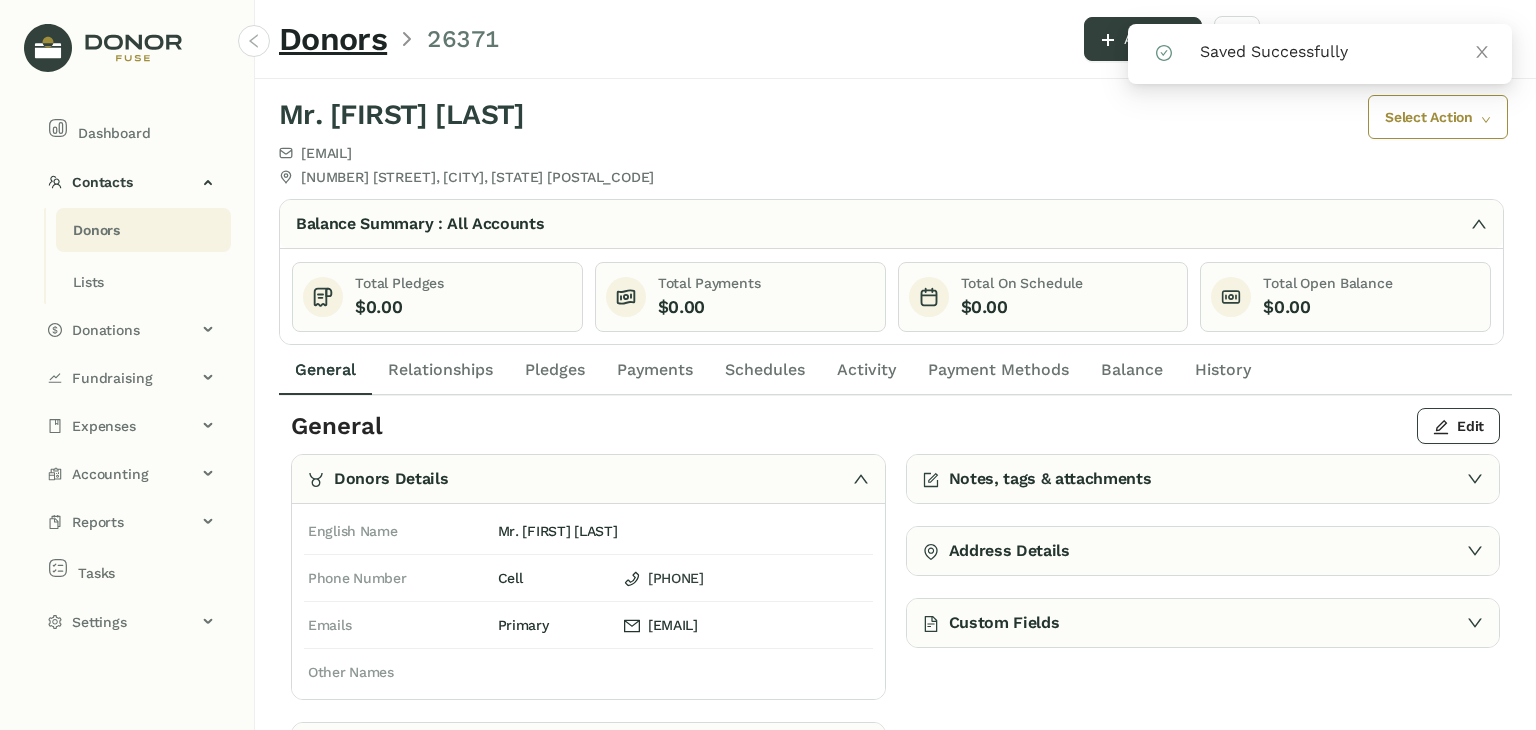 click on "Payments" 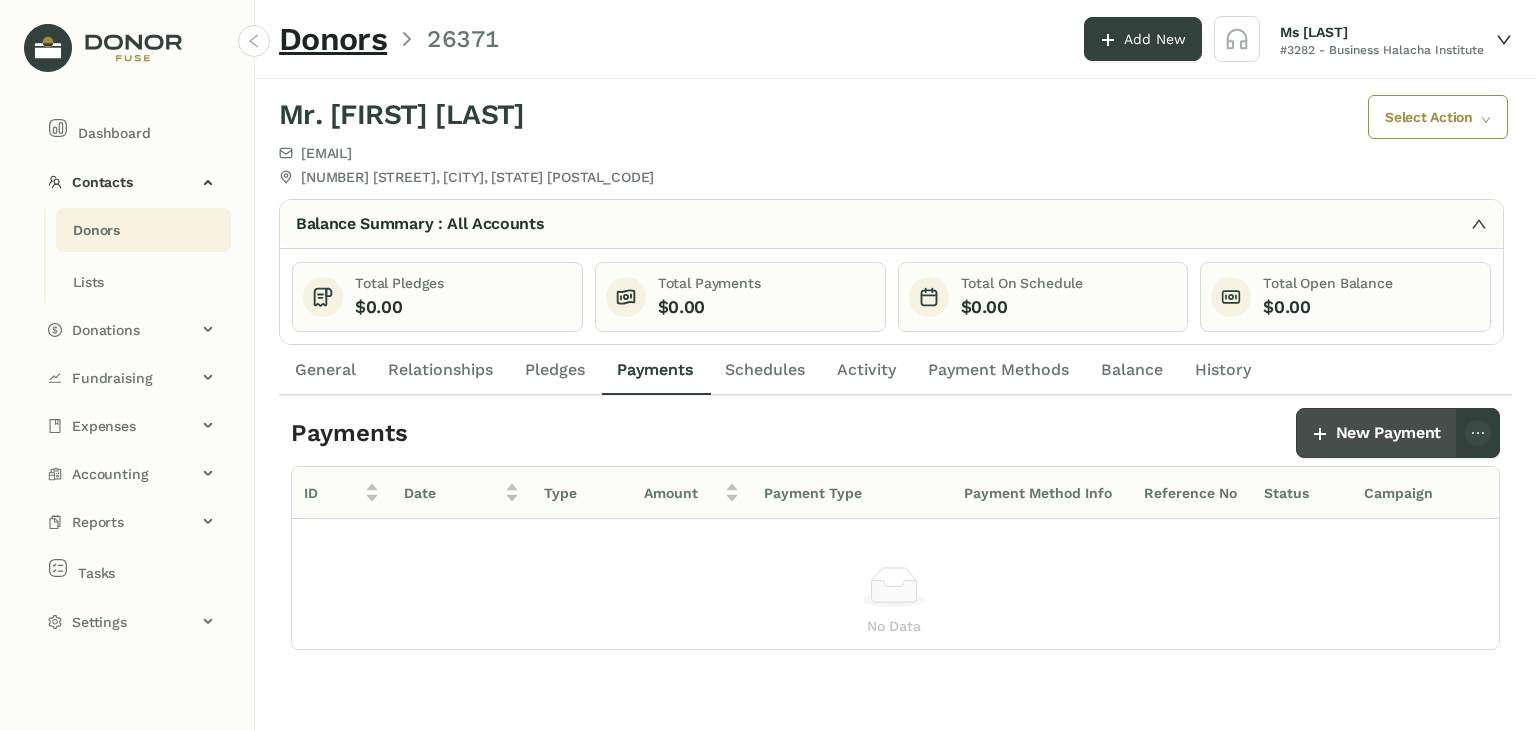 click on "New Payment" 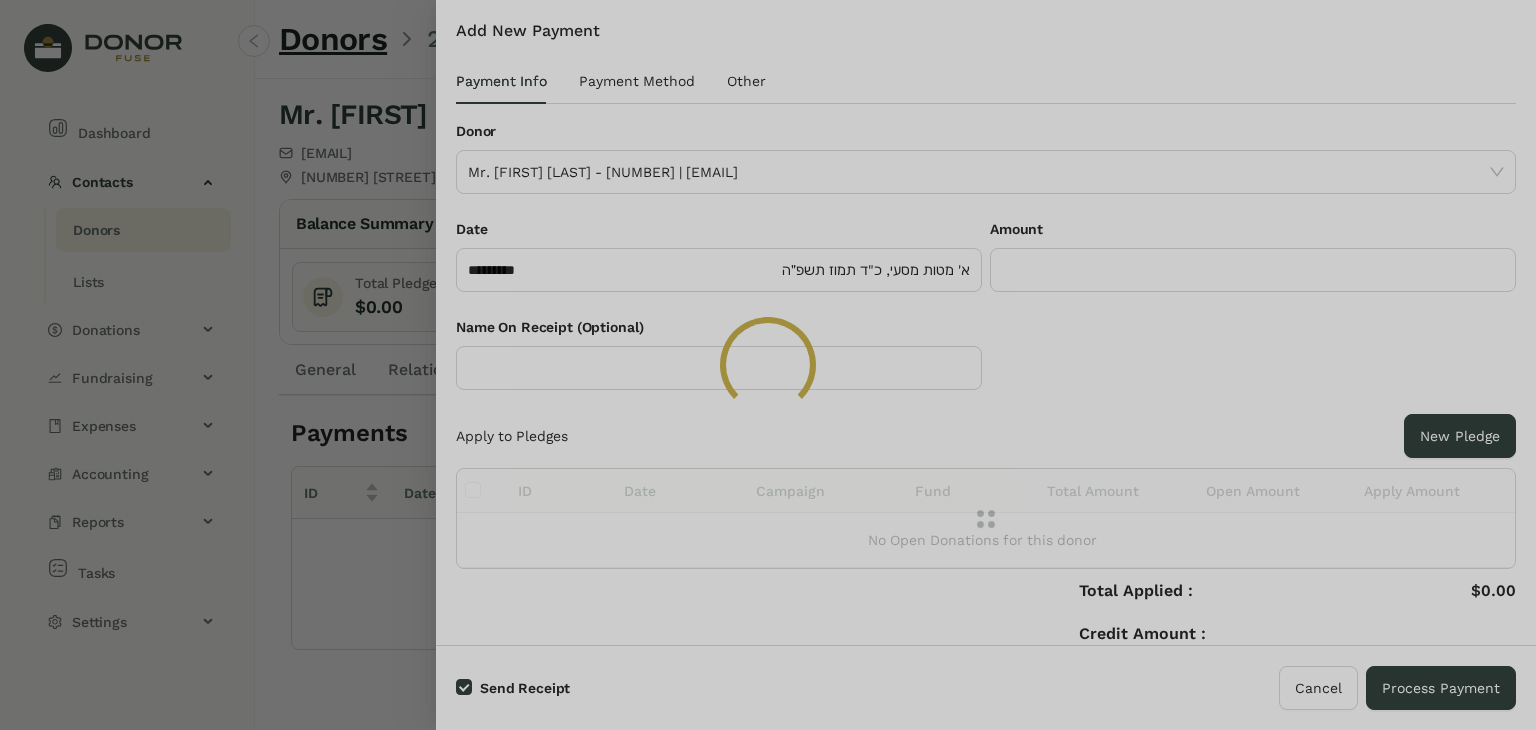click 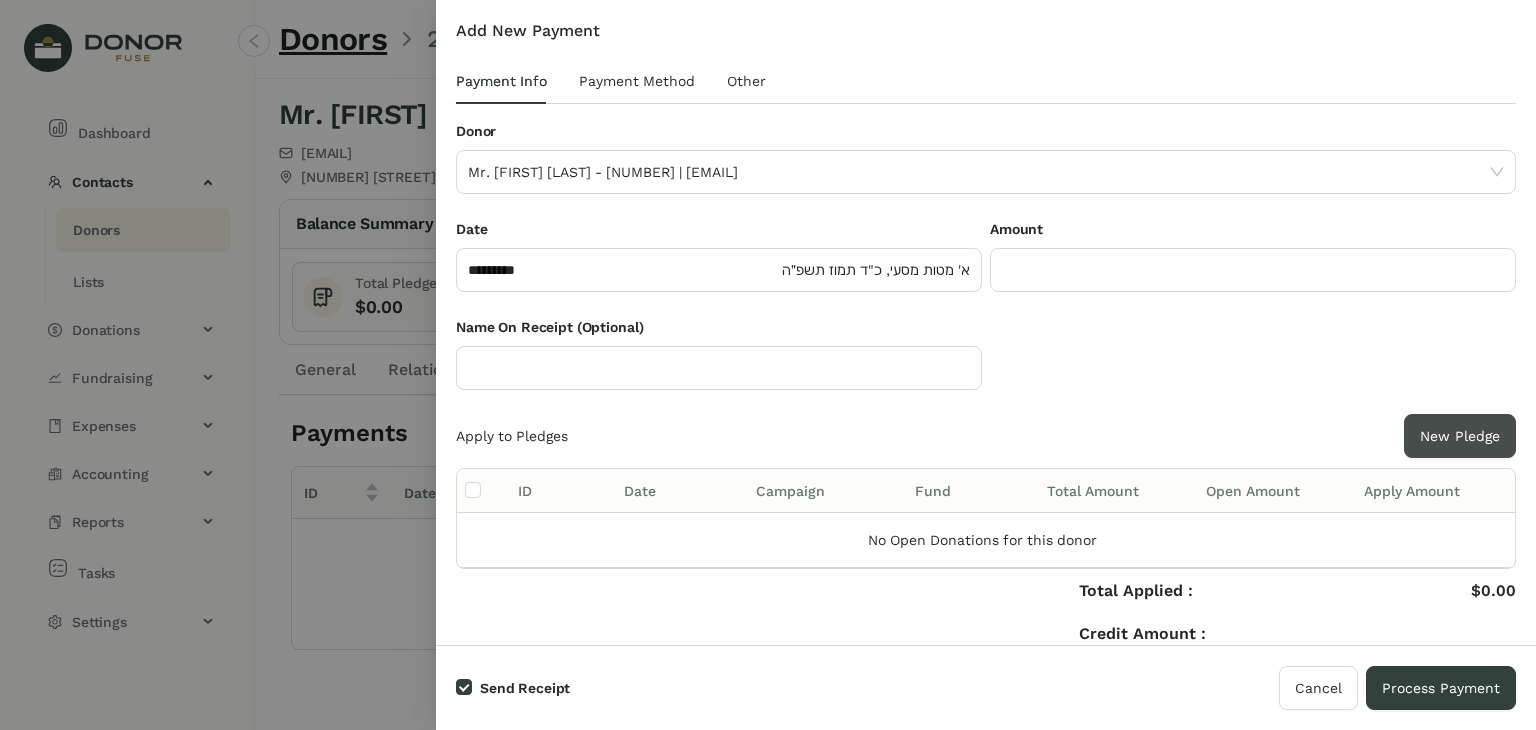 click on "New Pledge" at bounding box center (1460, 436) 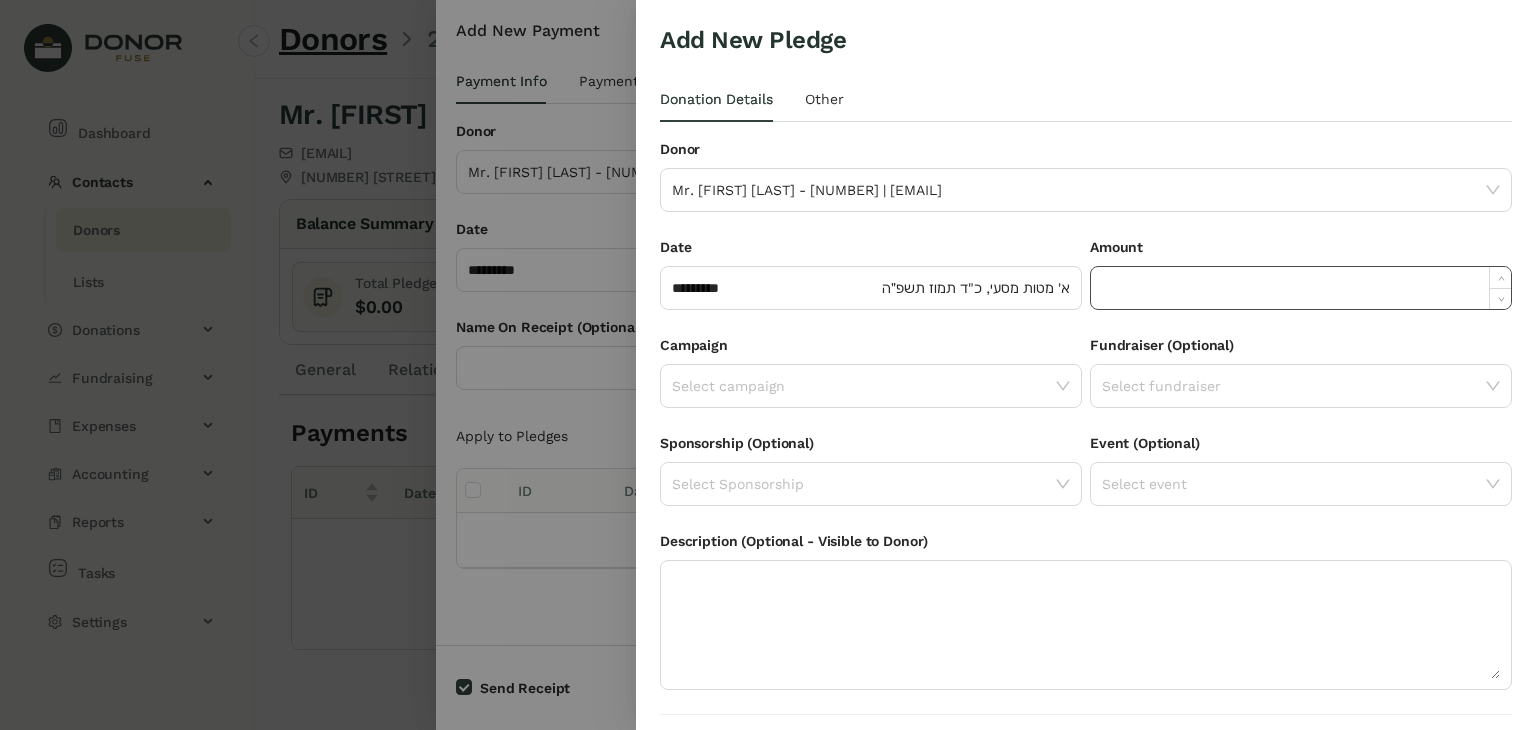 click 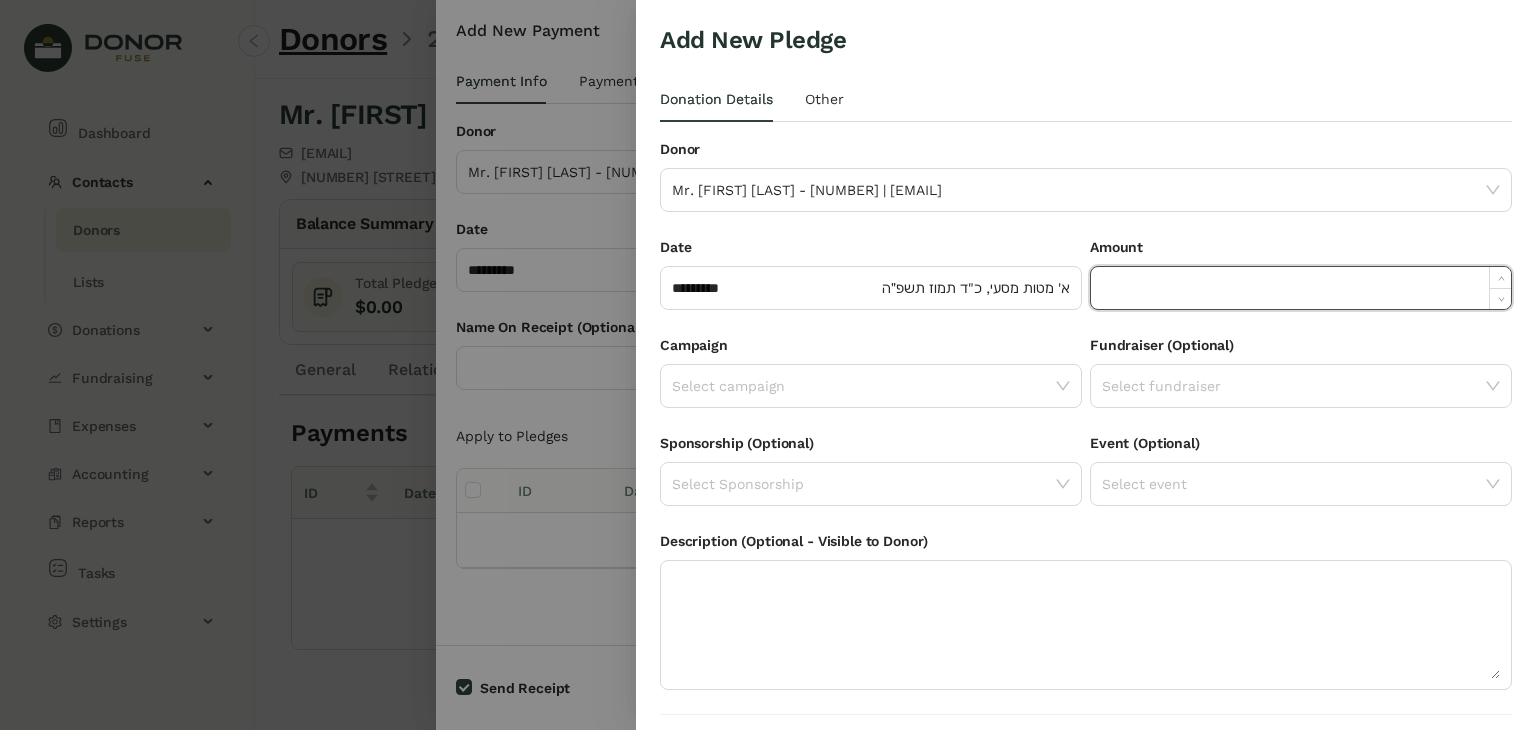 paste on "*****" 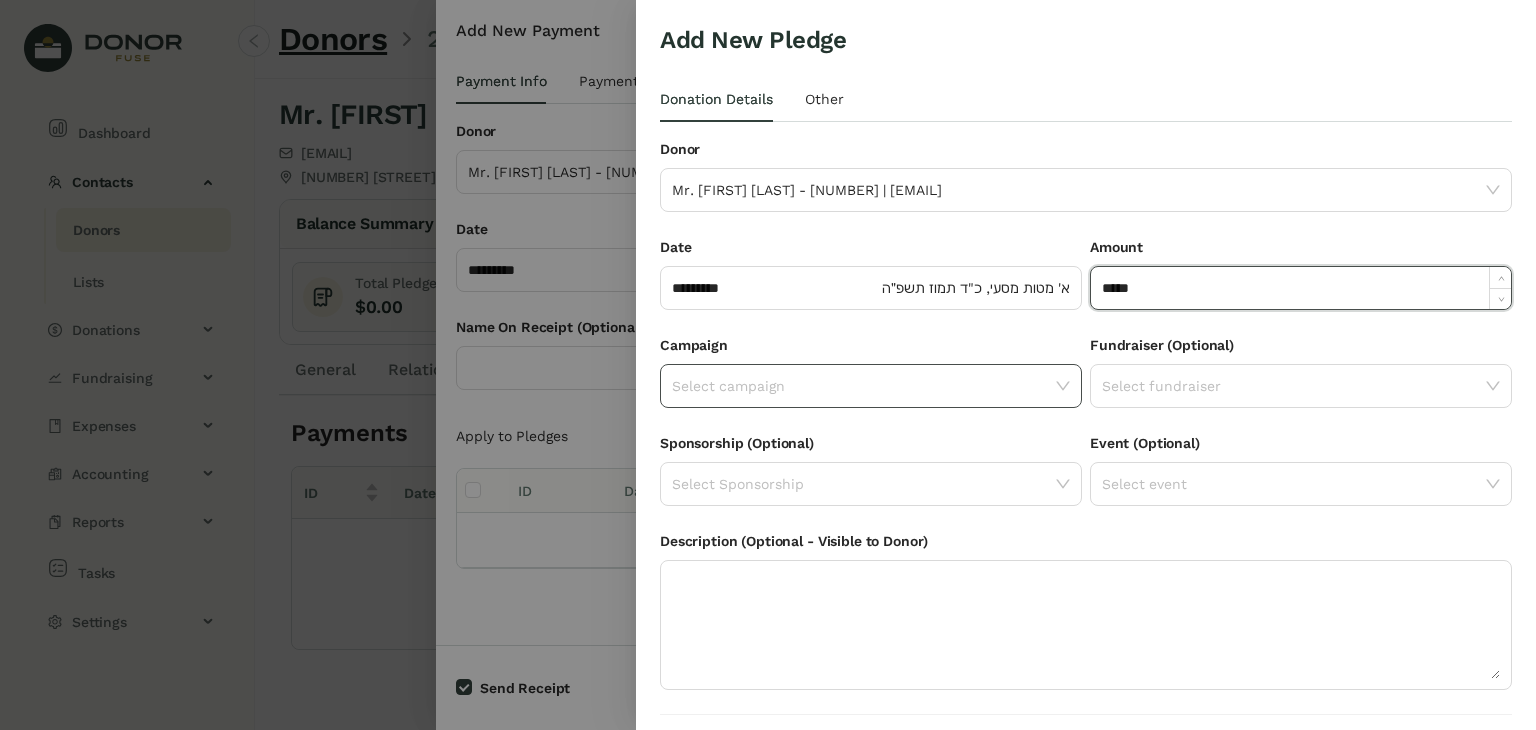 type on "******" 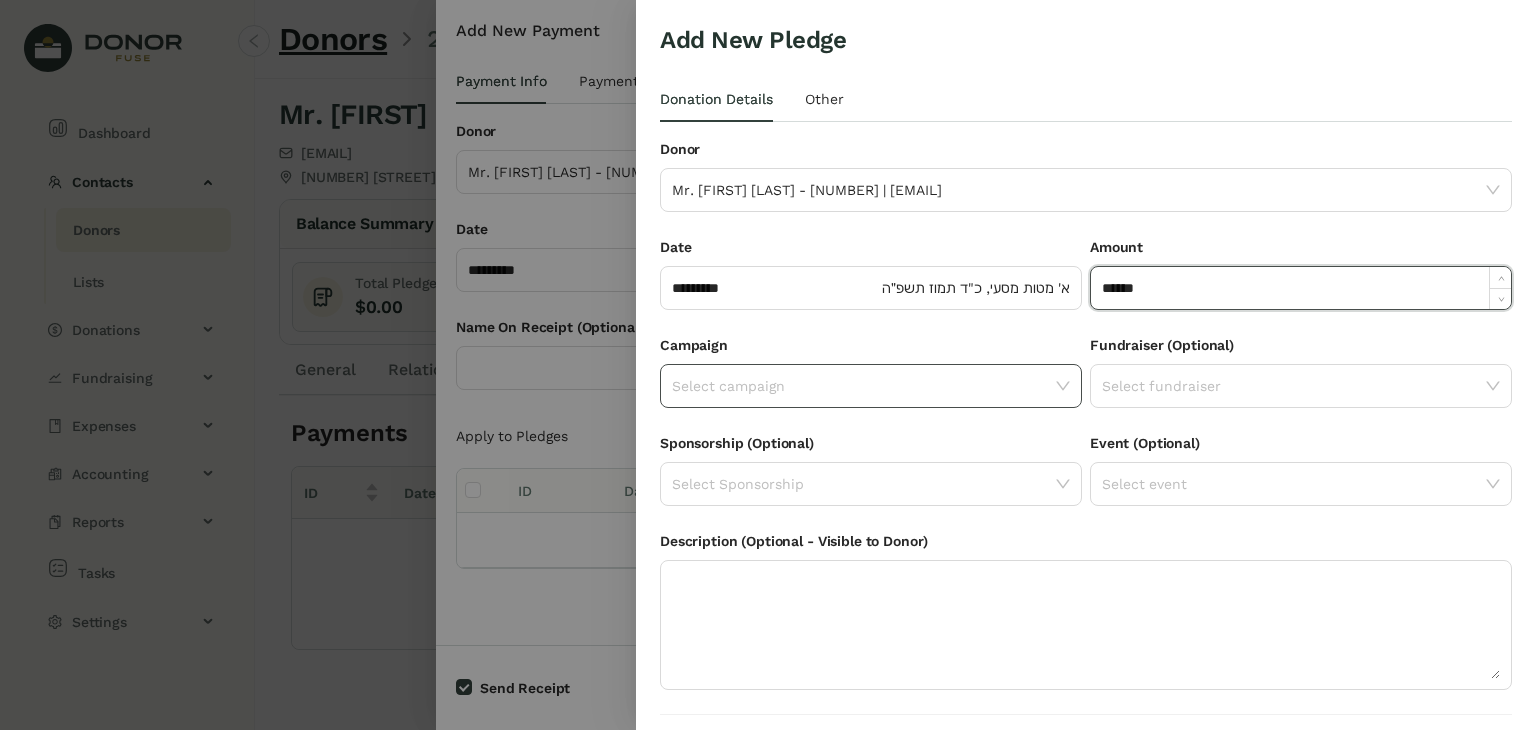 click 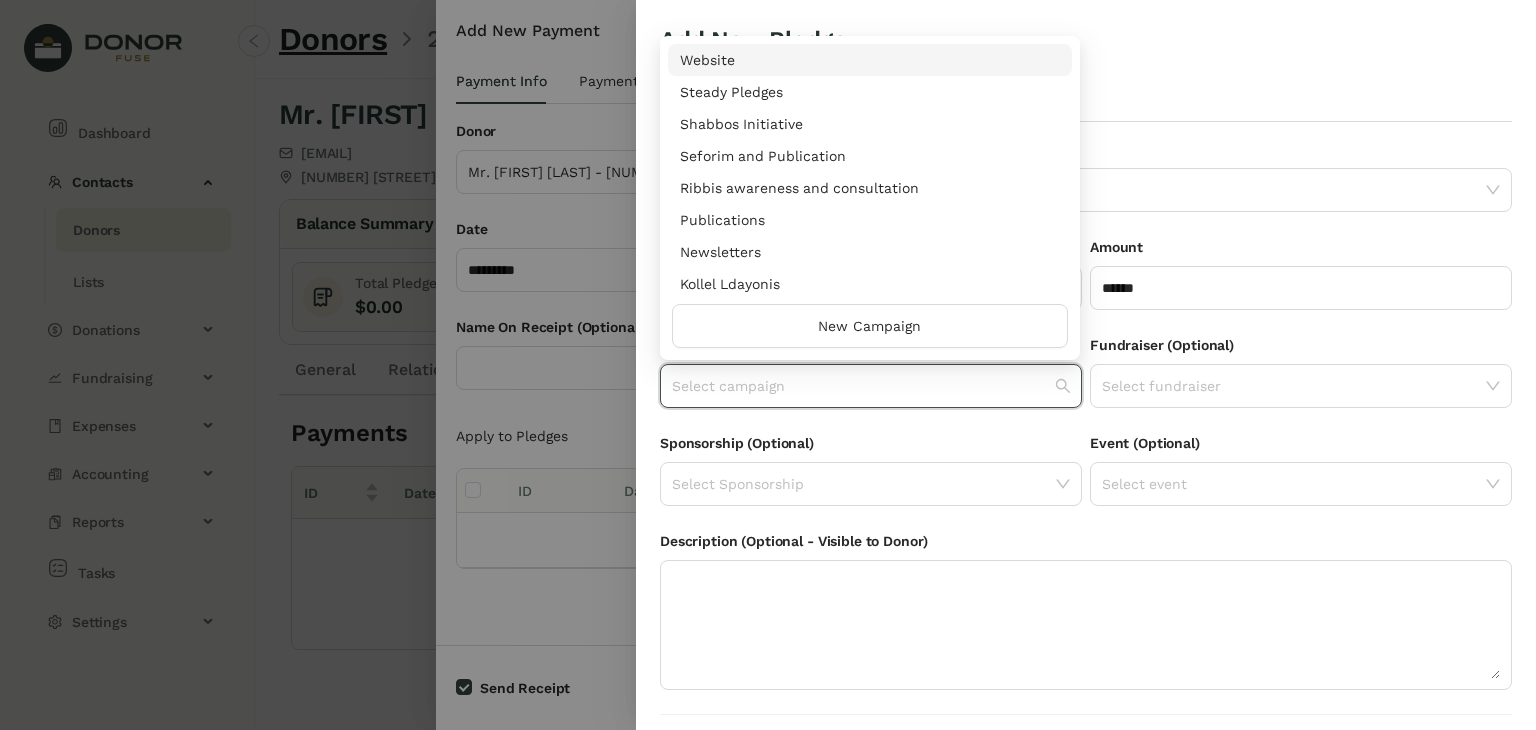 scroll, scrollTop: 960, scrollLeft: 0, axis: vertical 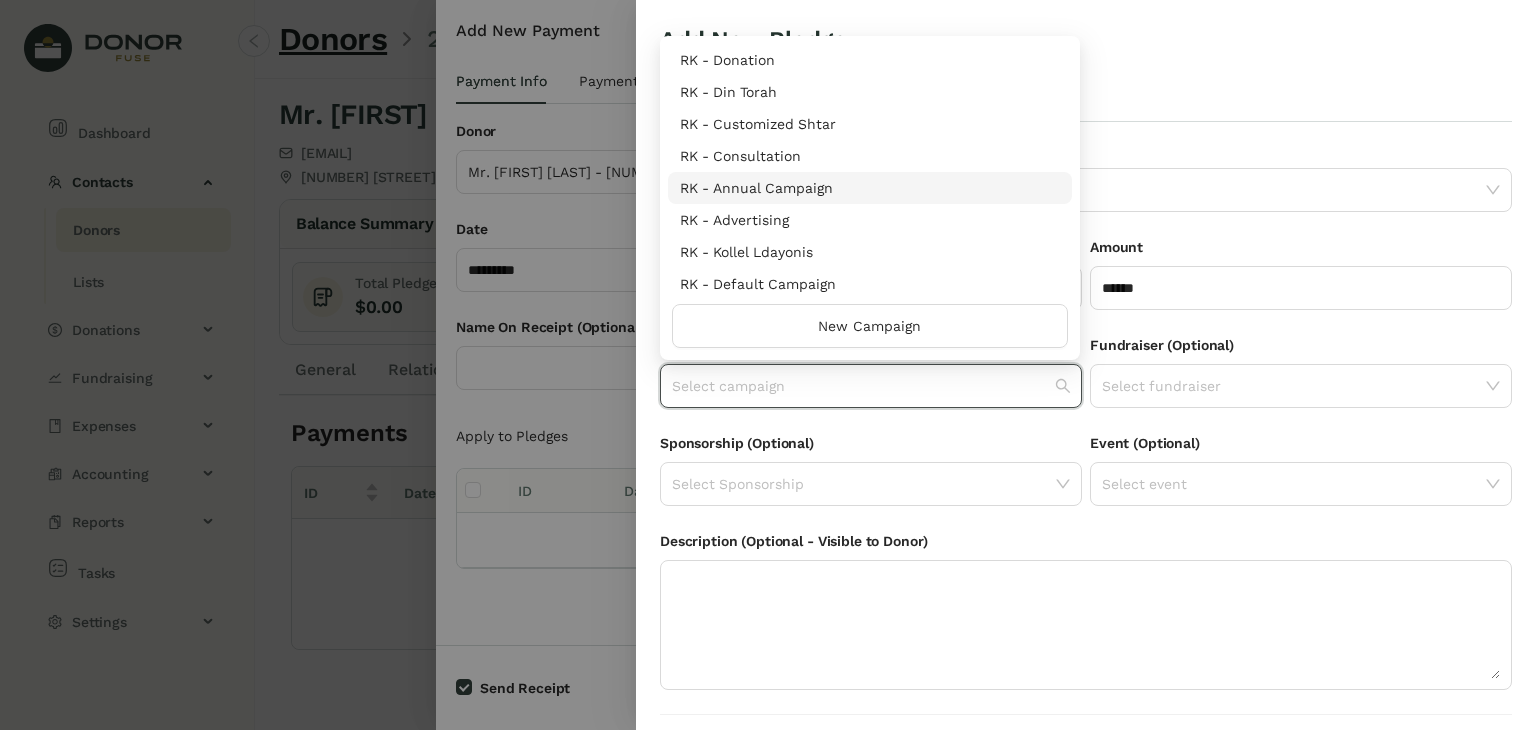 click on "RK - Annual Campaign" at bounding box center (870, 188) 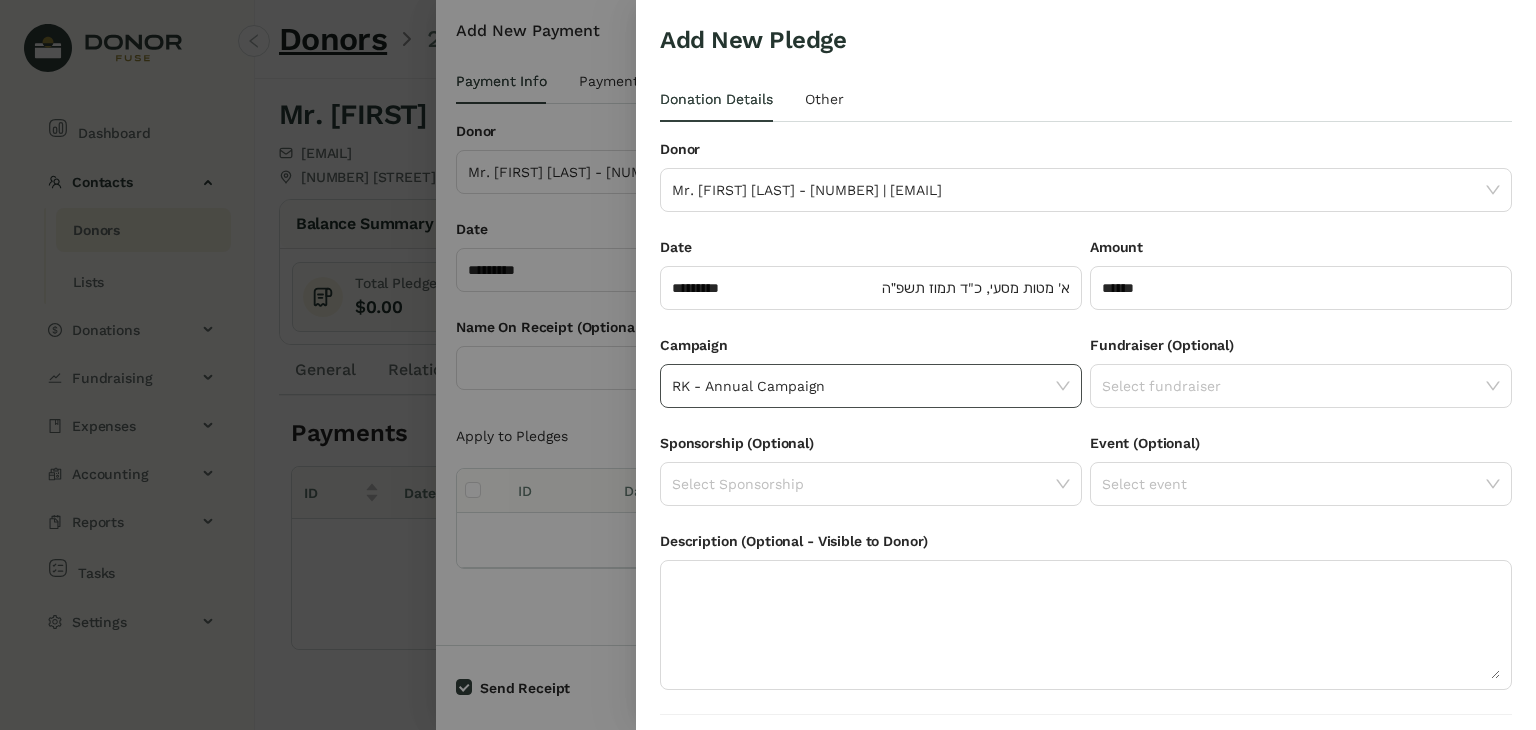 scroll, scrollTop: 54, scrollLeft: 0, axis: vertical 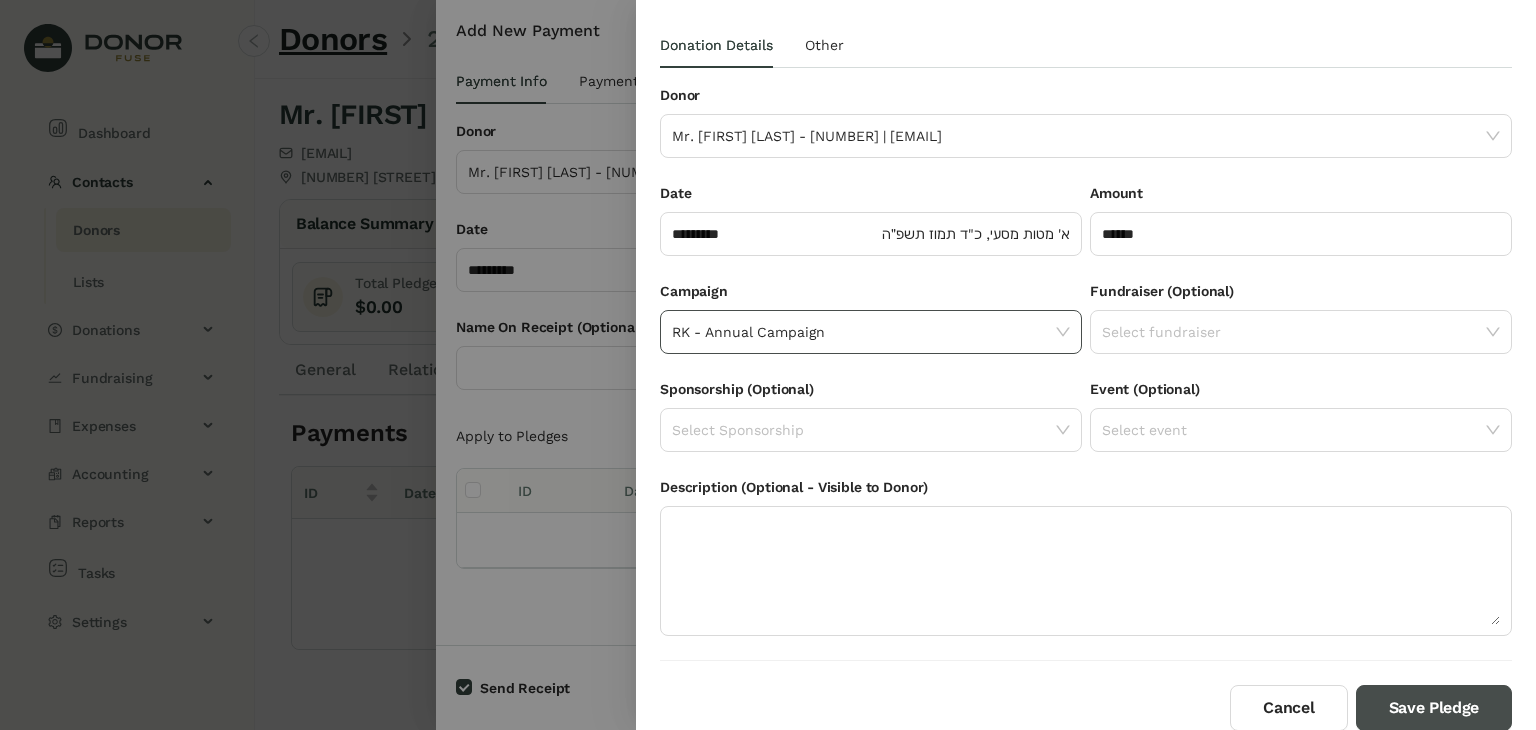 click on "Save Pledge" at bounding box center (1434, 708) 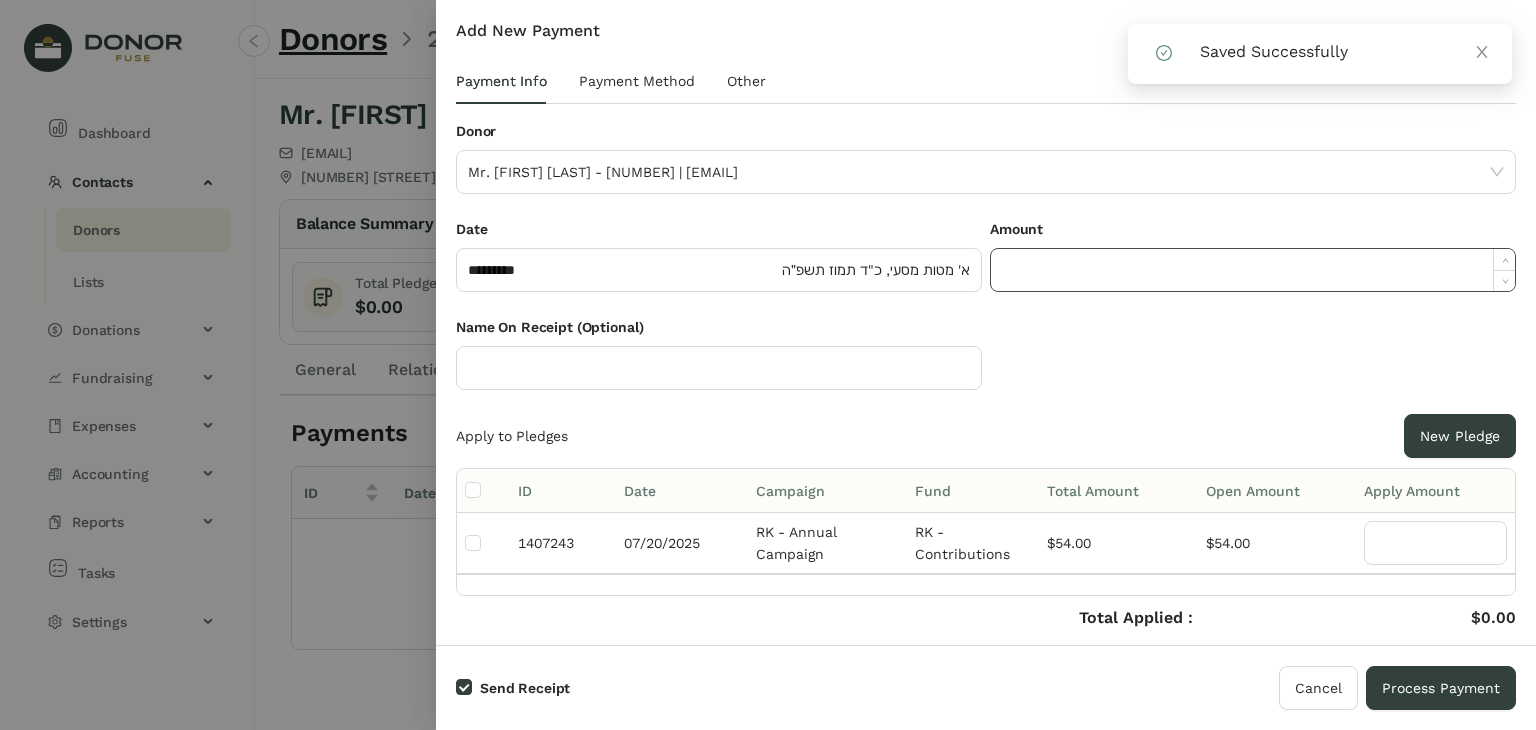 click 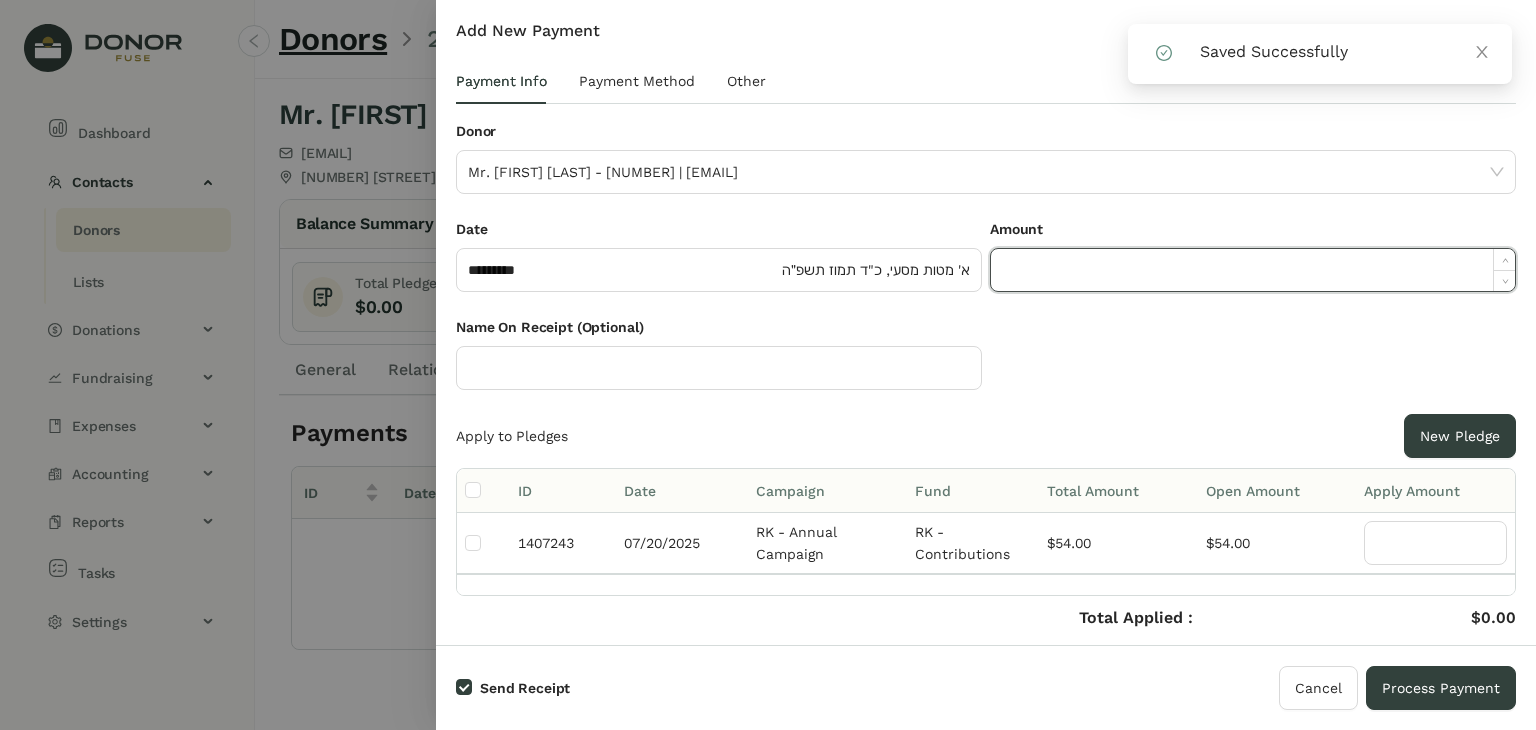 paste on "*****" 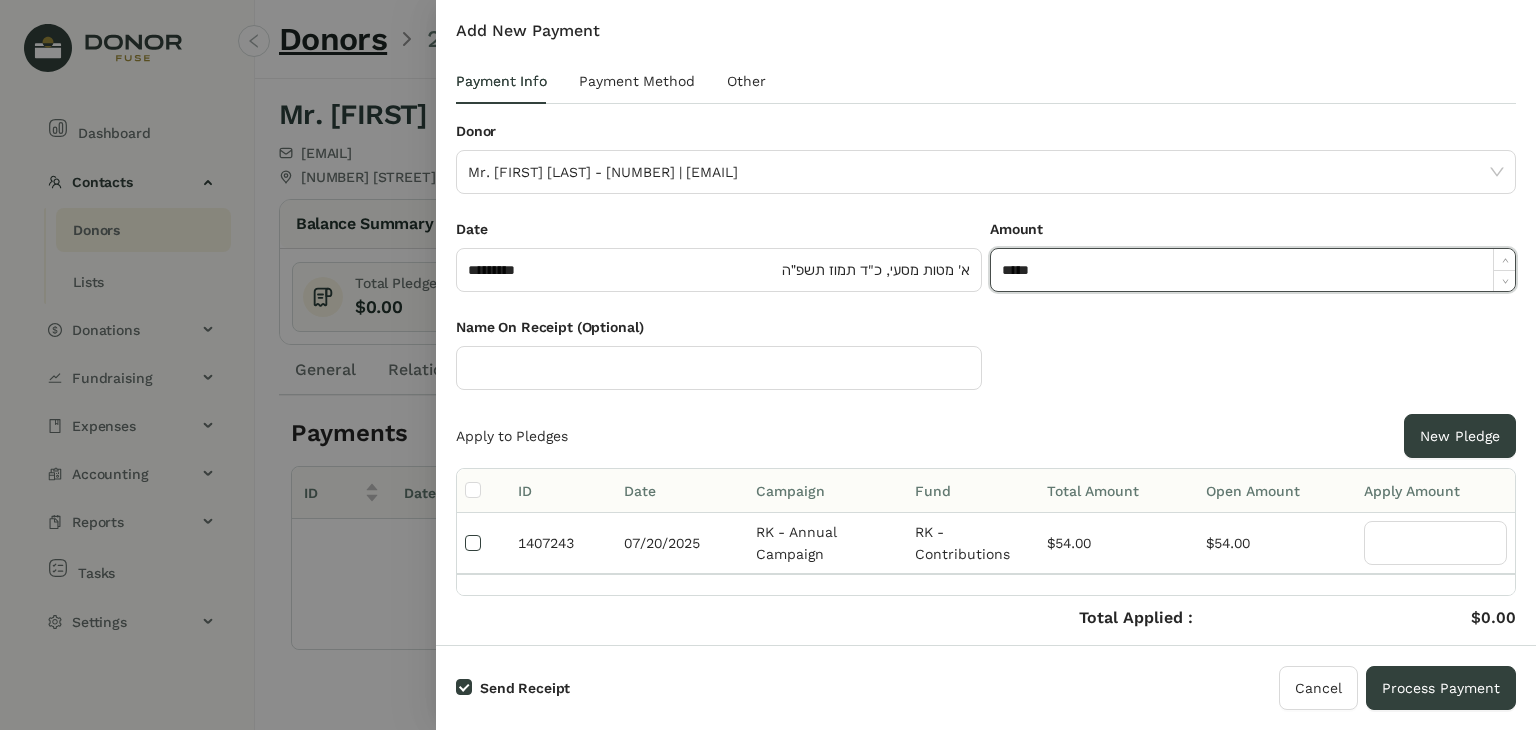 type on "******" 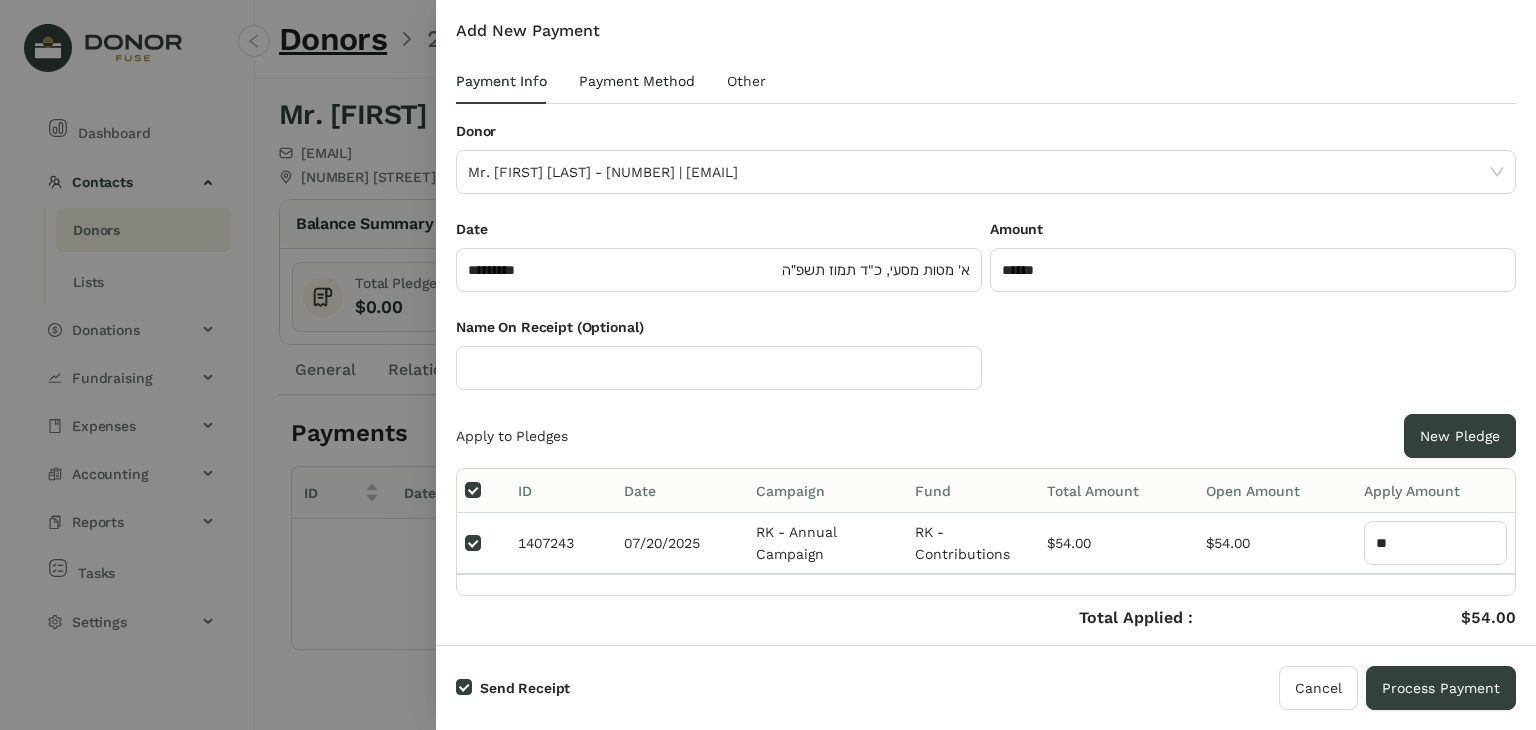 click on "Payment Method" at bounding box center [637, 81] 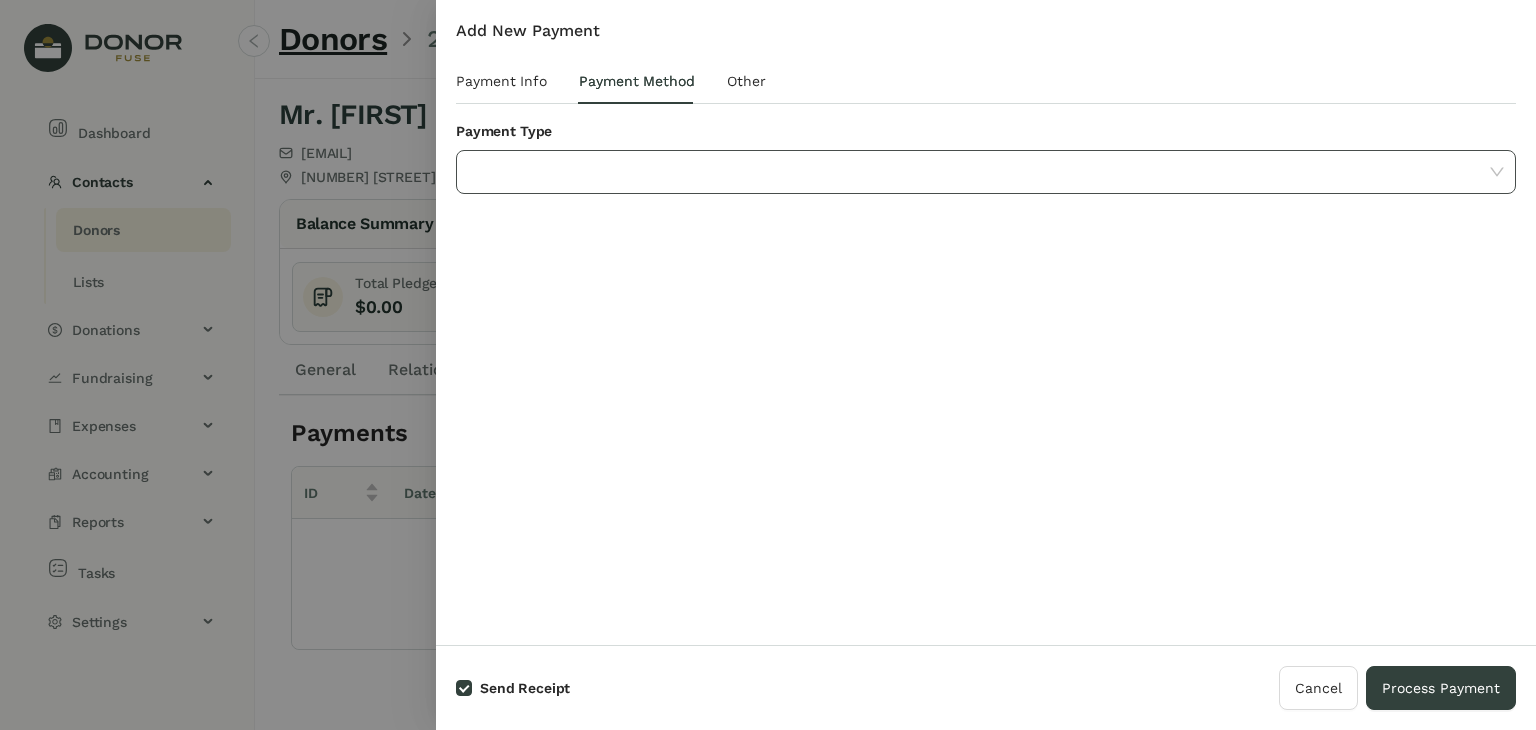 click 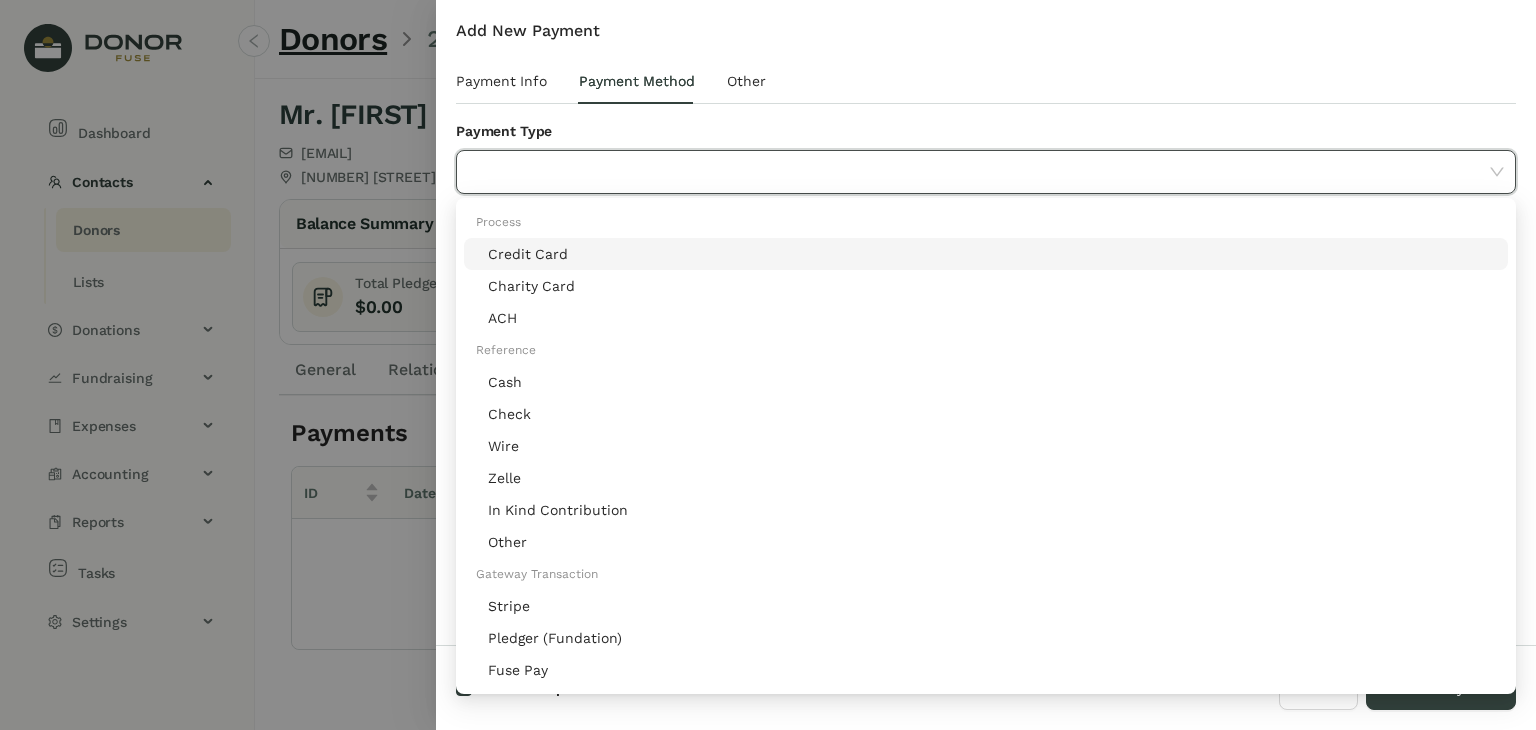 click on "Stripe" 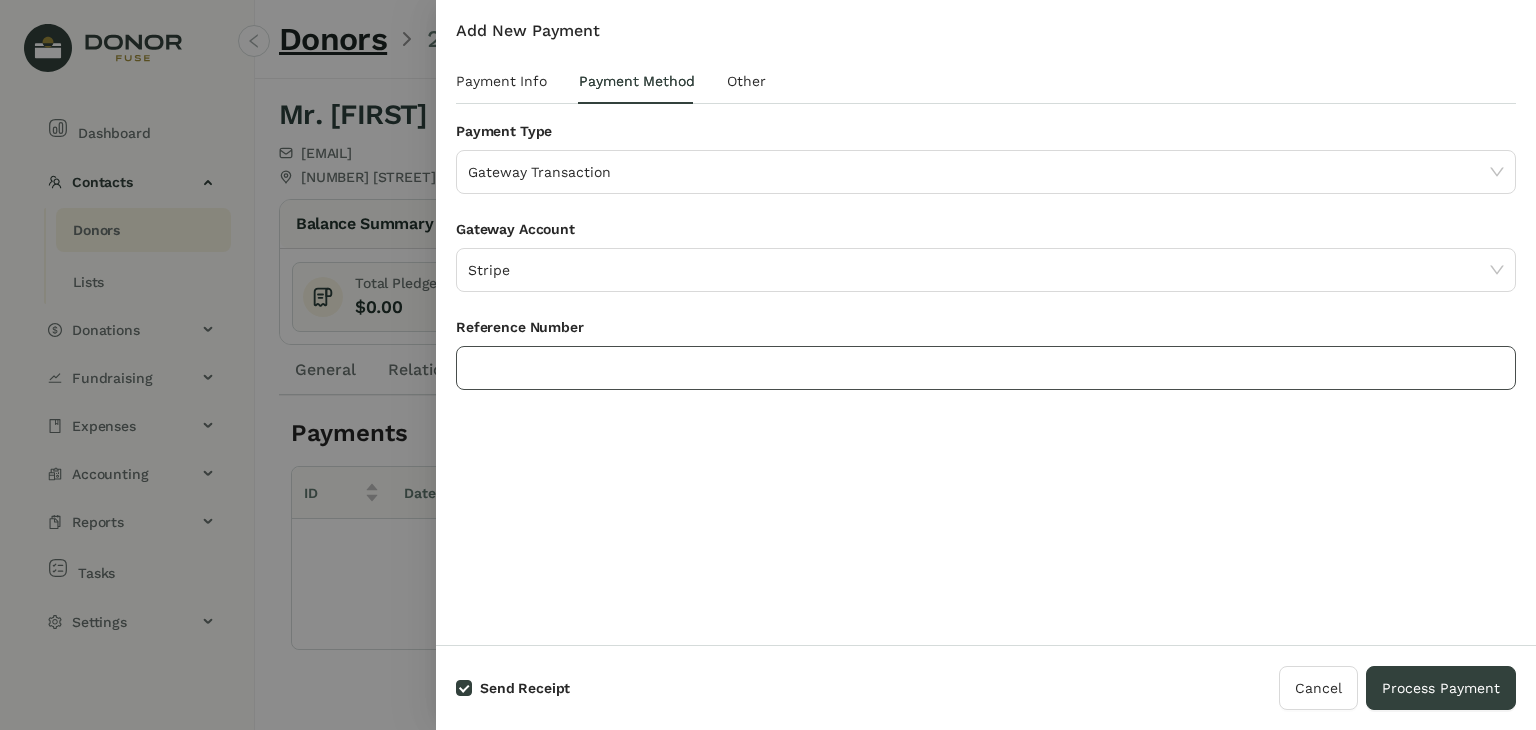 click 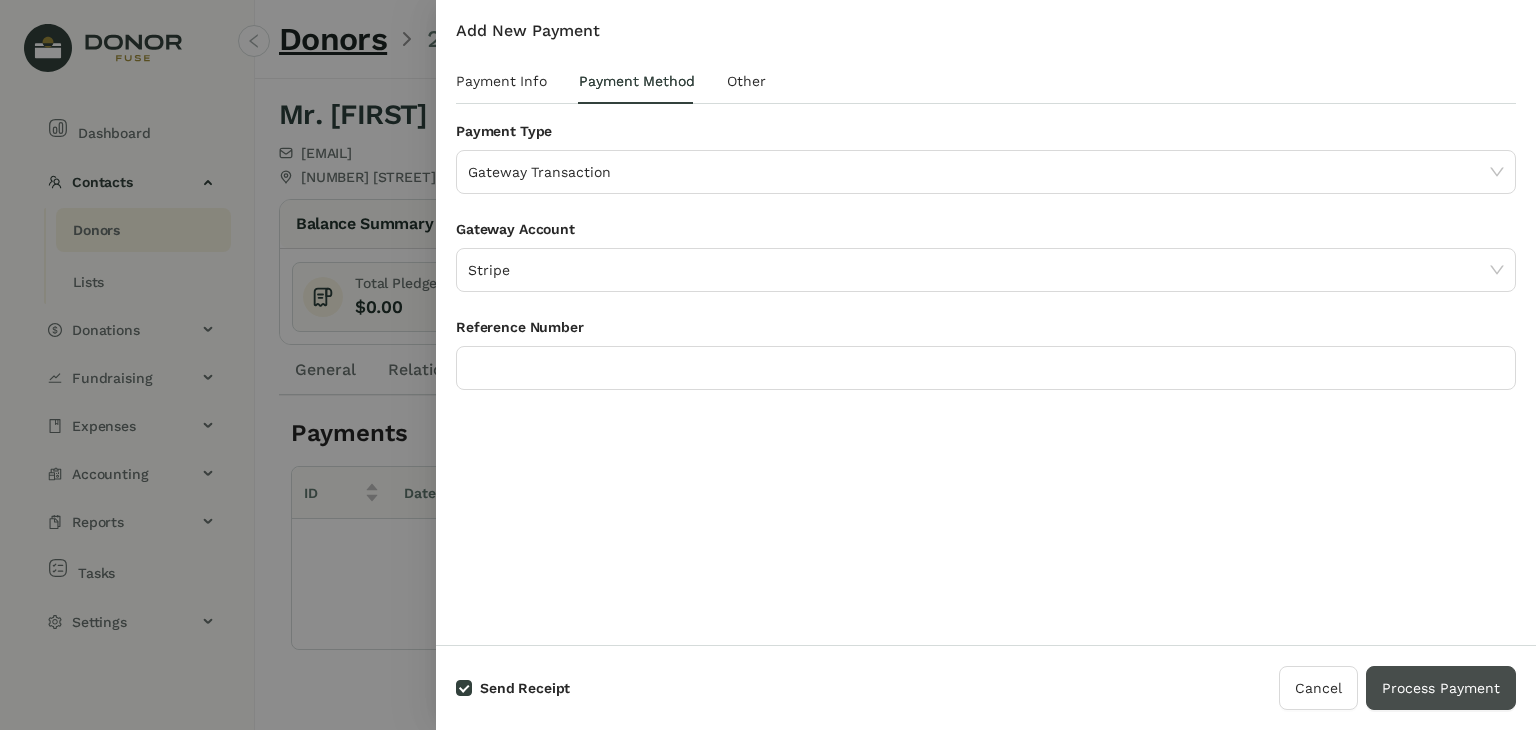 click on "Process Payment" at bounding box center [1441, 688] 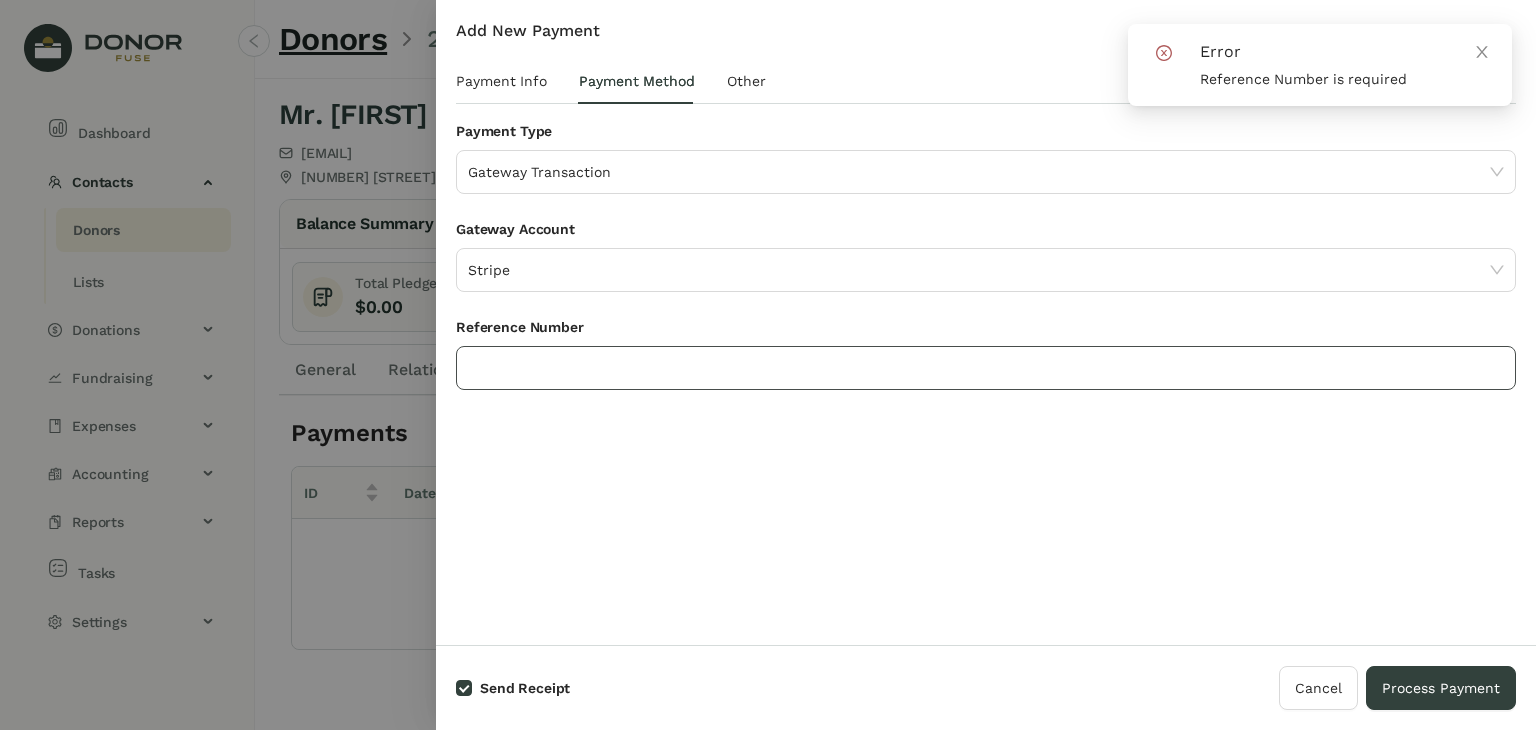 click 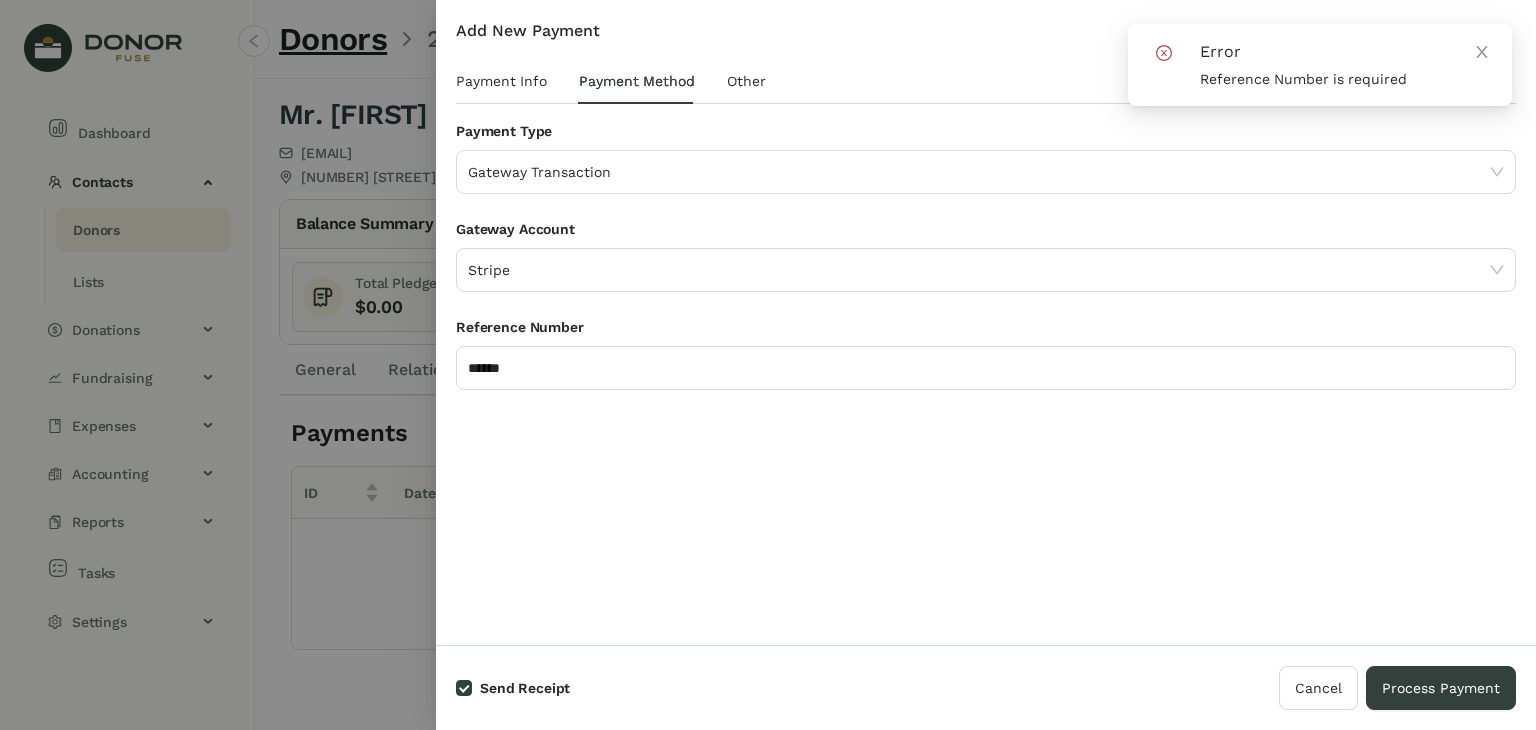click on "Add New Payment  Payment Info Payment Method Other Donor Mr. [FIRST] [LAST] - [NUMBER] | jjkesq@[EXAMPLE.COM] Date ********* [DATE] Amount ****** Name On Receipt (Optional) Apply to Pledges    New Pledge ID Date Campaign Fund Total Amount Open Amount Apply Amount [NUMBER] [DATE] RK - Annual Campaign RK - Contributions $54.00 $54.00 ** Total Applied :    Credit Amount :    $54.00    $0.00    Save Credit Payment Type Gateway Transaction Gateway Account Stripe Reference Number ****** Override Template Group (Optional)  Select Template Group  Tags    Please select  Notes Attachments Upload Deposit Id Date Account  No Data  Time User Field Old Value New Value  No Data  Account Amount Debit Amount Credit Fund  No Data" at bounding box center (986, 322) 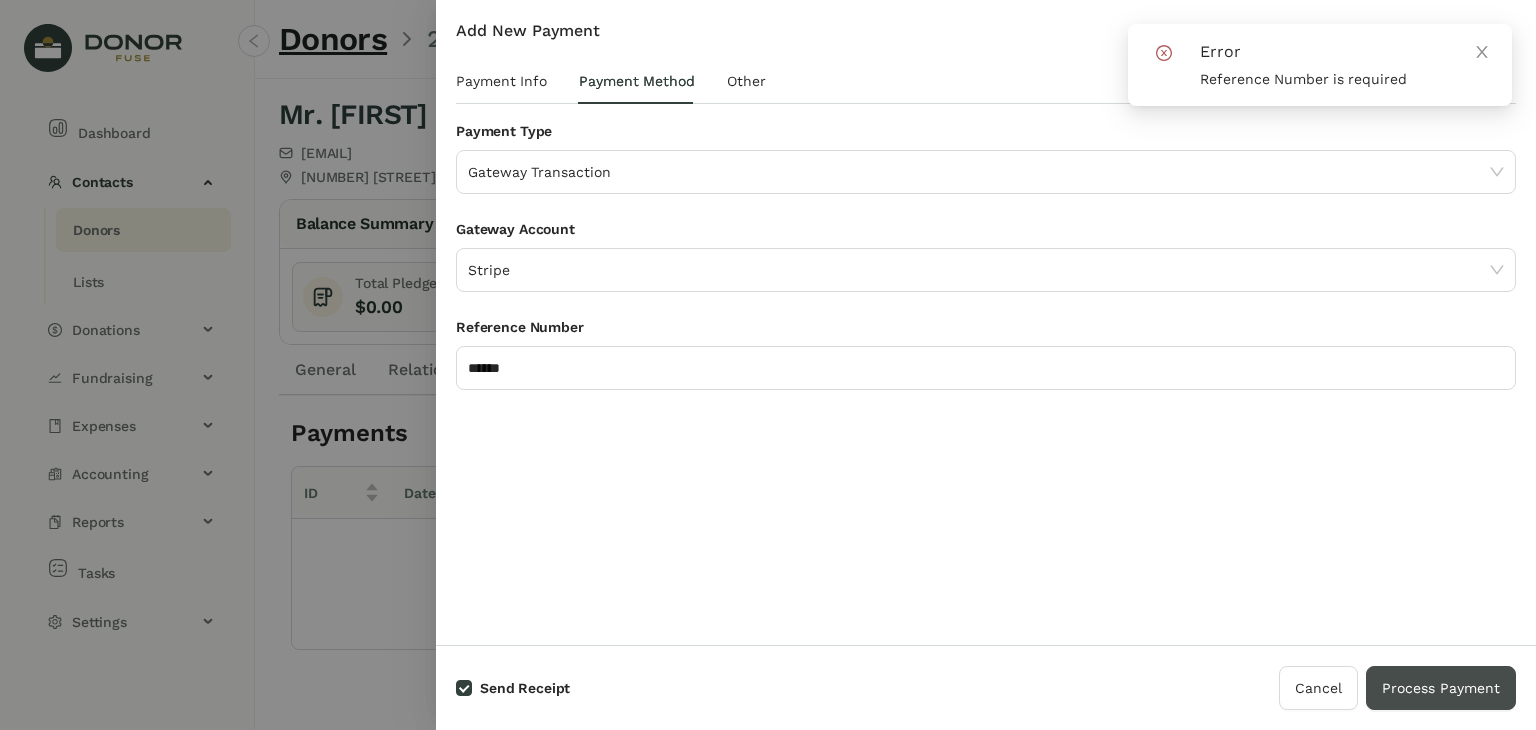 click on "Process Payment" at bounding box center [1441, 688] 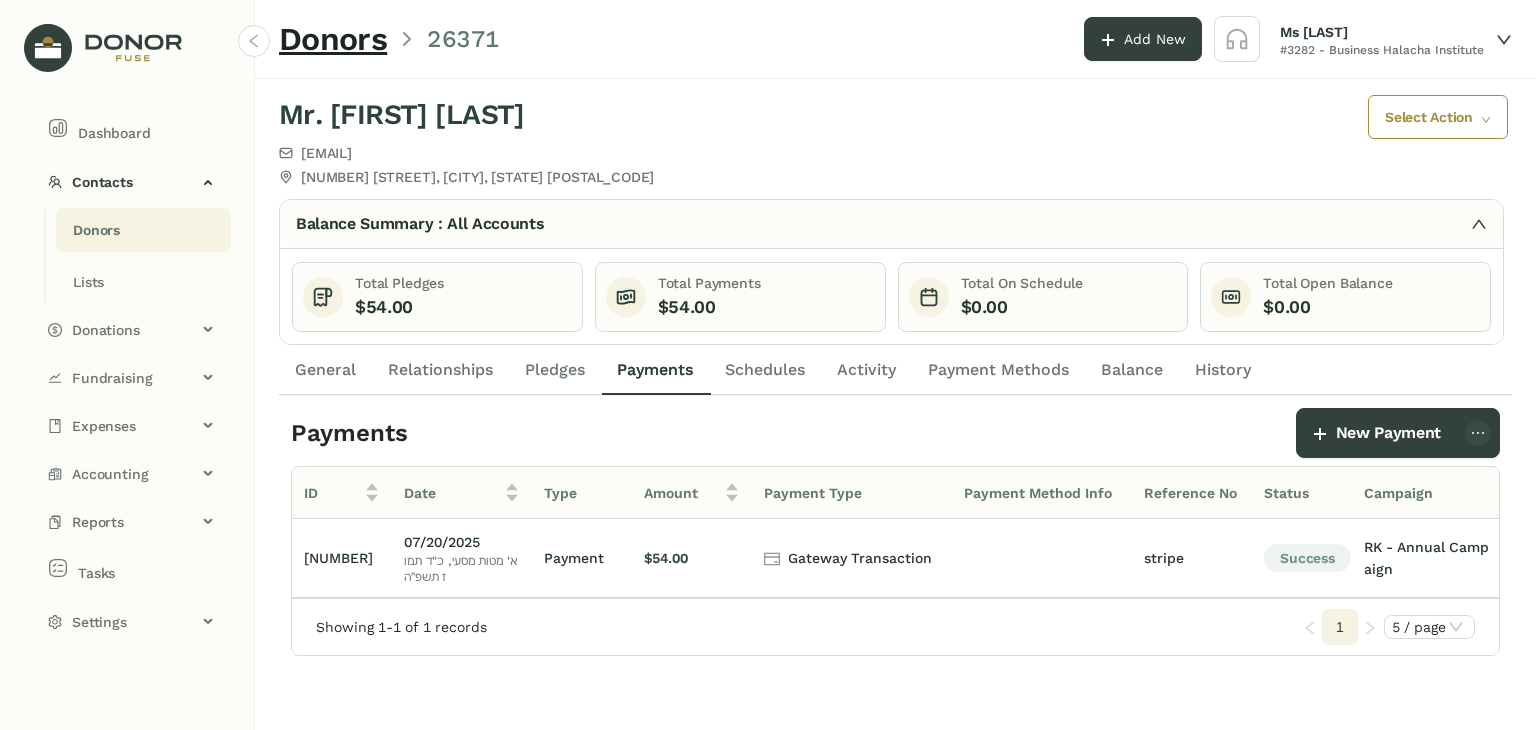 click on "Donors" 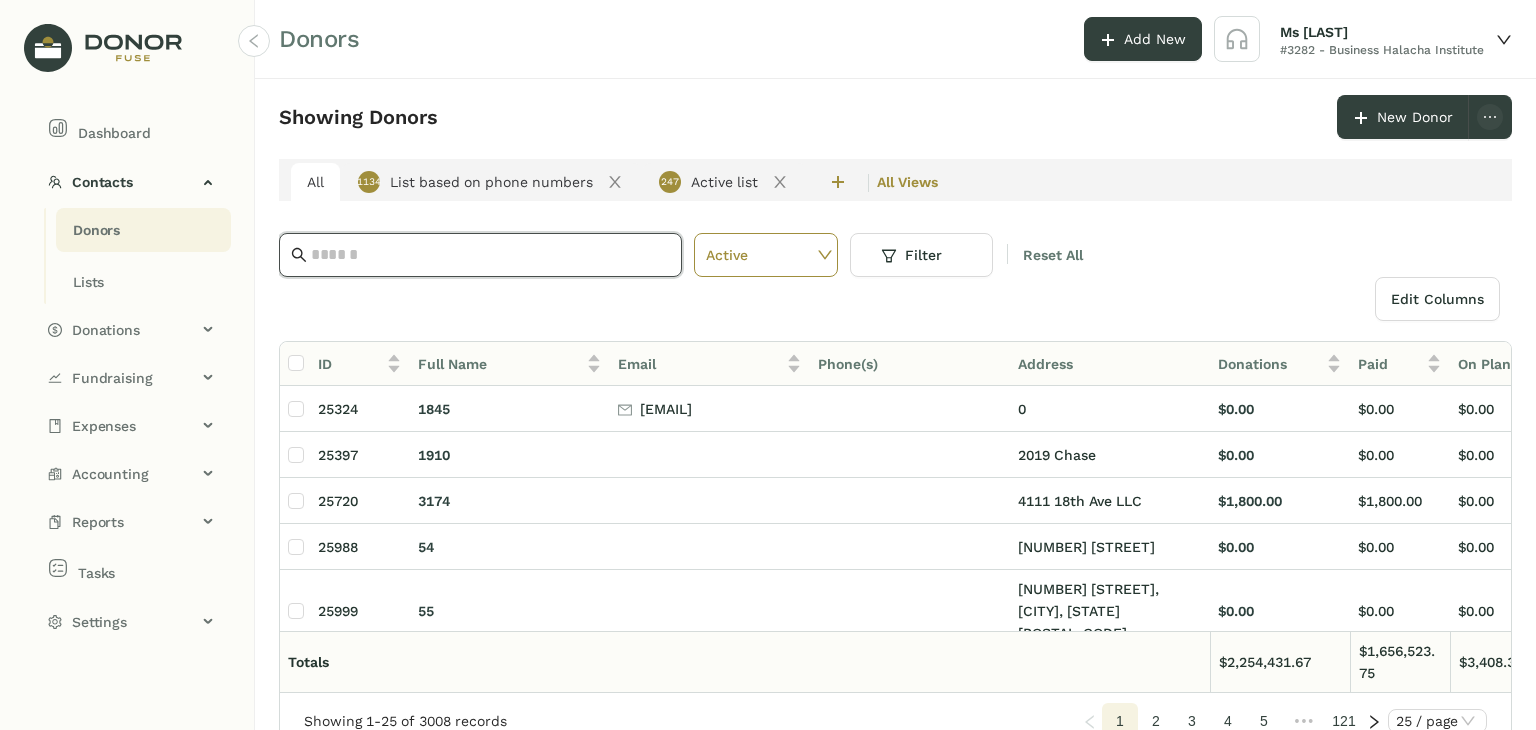 click 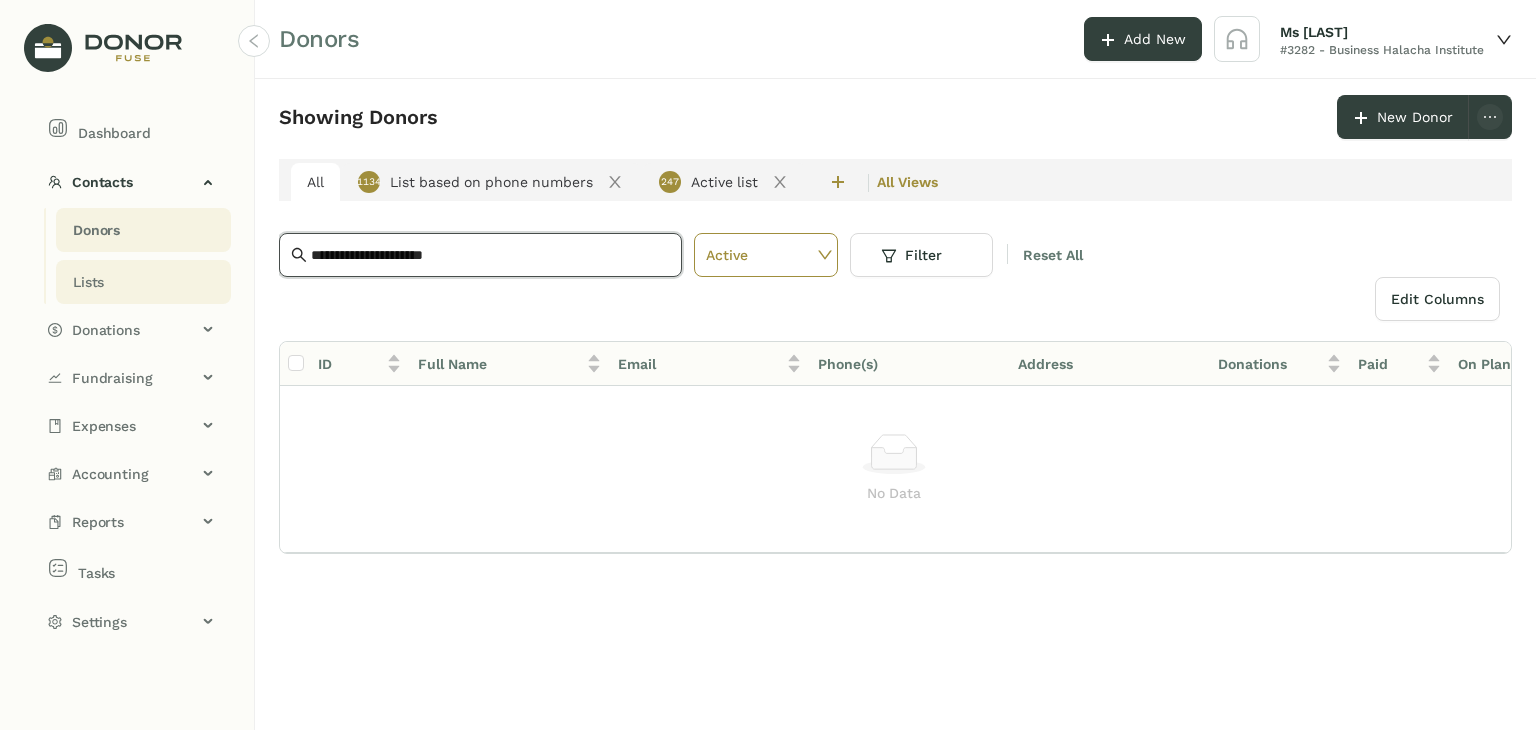 drag, startPoint x: 506, startPoint y: 254, endPoint x: 165, endPoint y: 268, distance: 341.28726 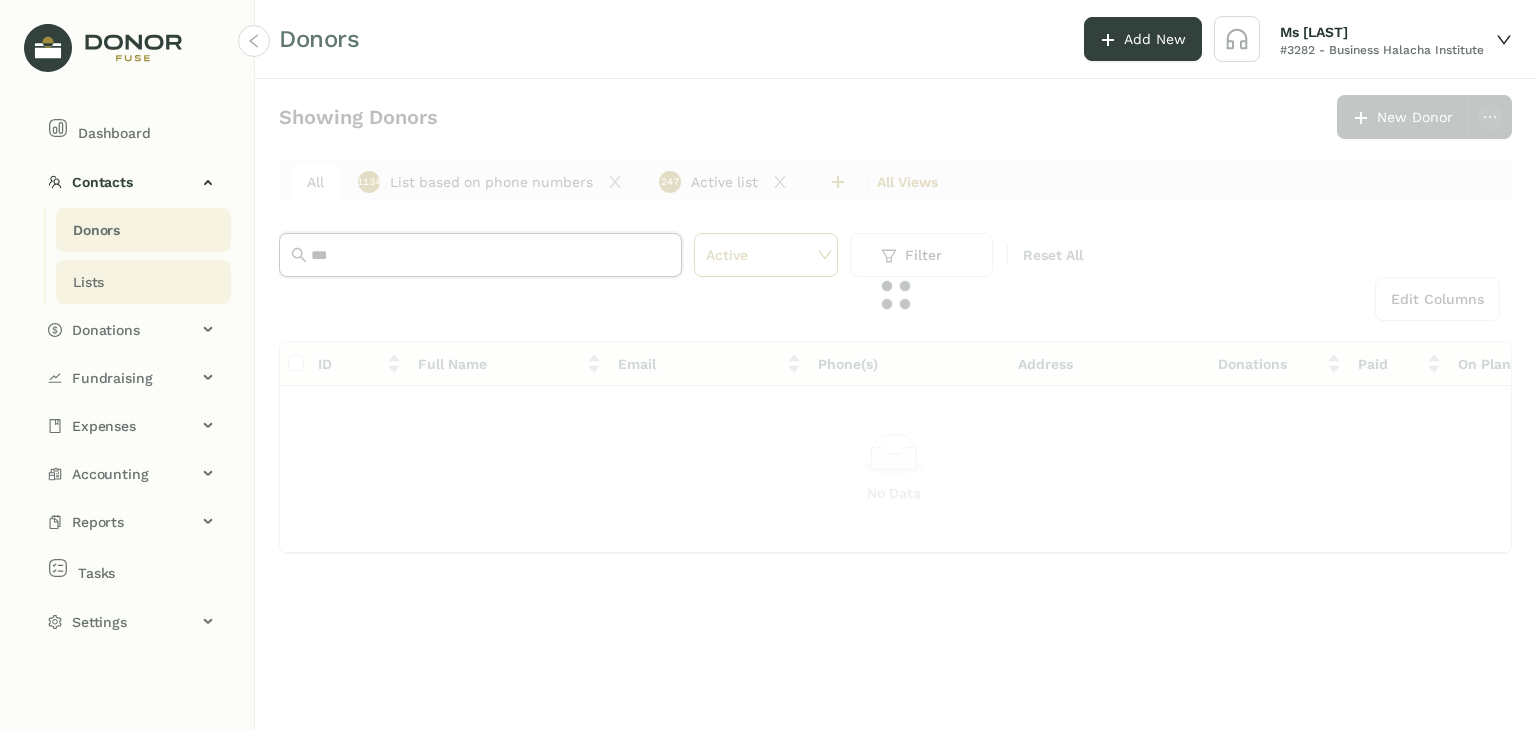 type on "****" 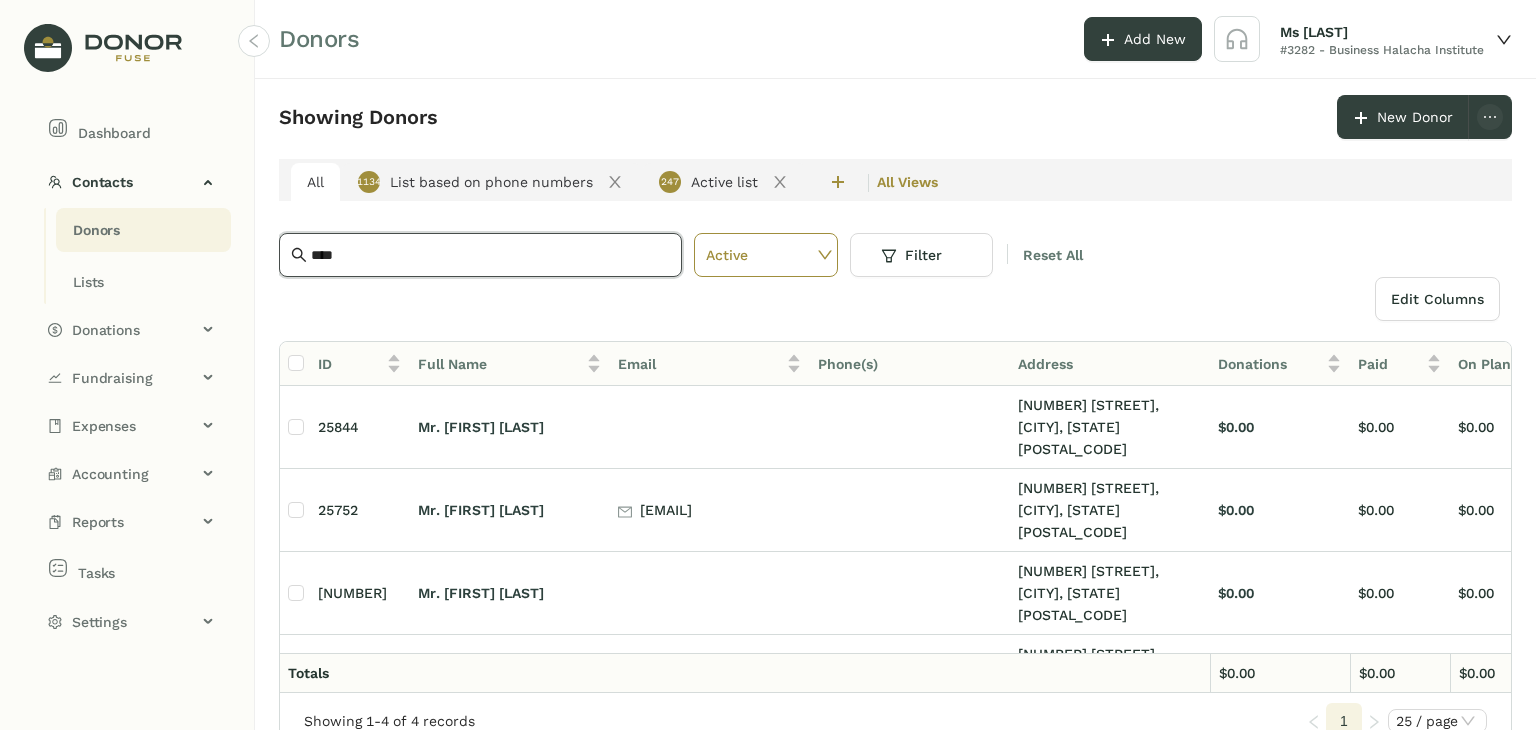 drag, startPoint x: 416, startPoint y: 248, endPoint x: 90, endPoint y: 238, distance: 326.15335 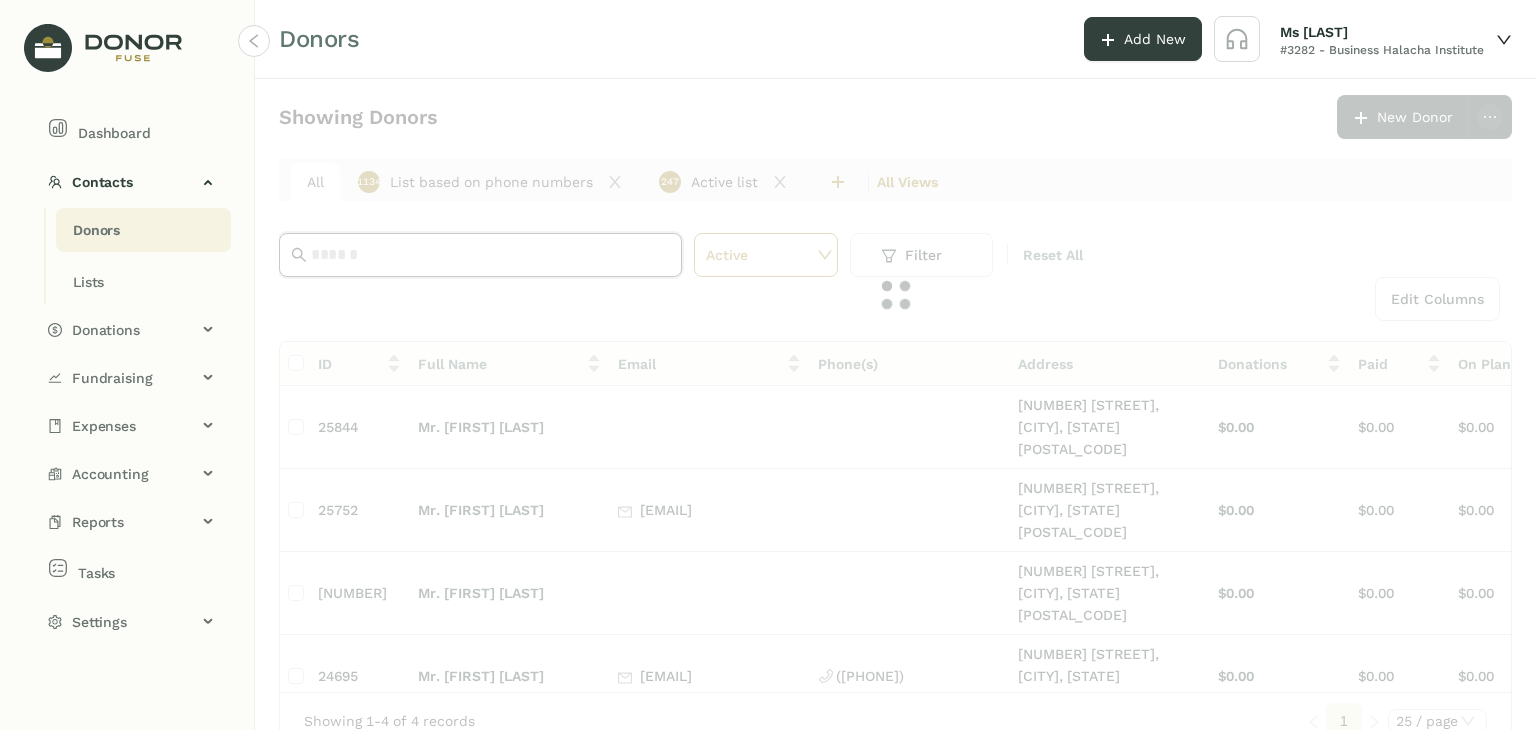 paste on "**********" 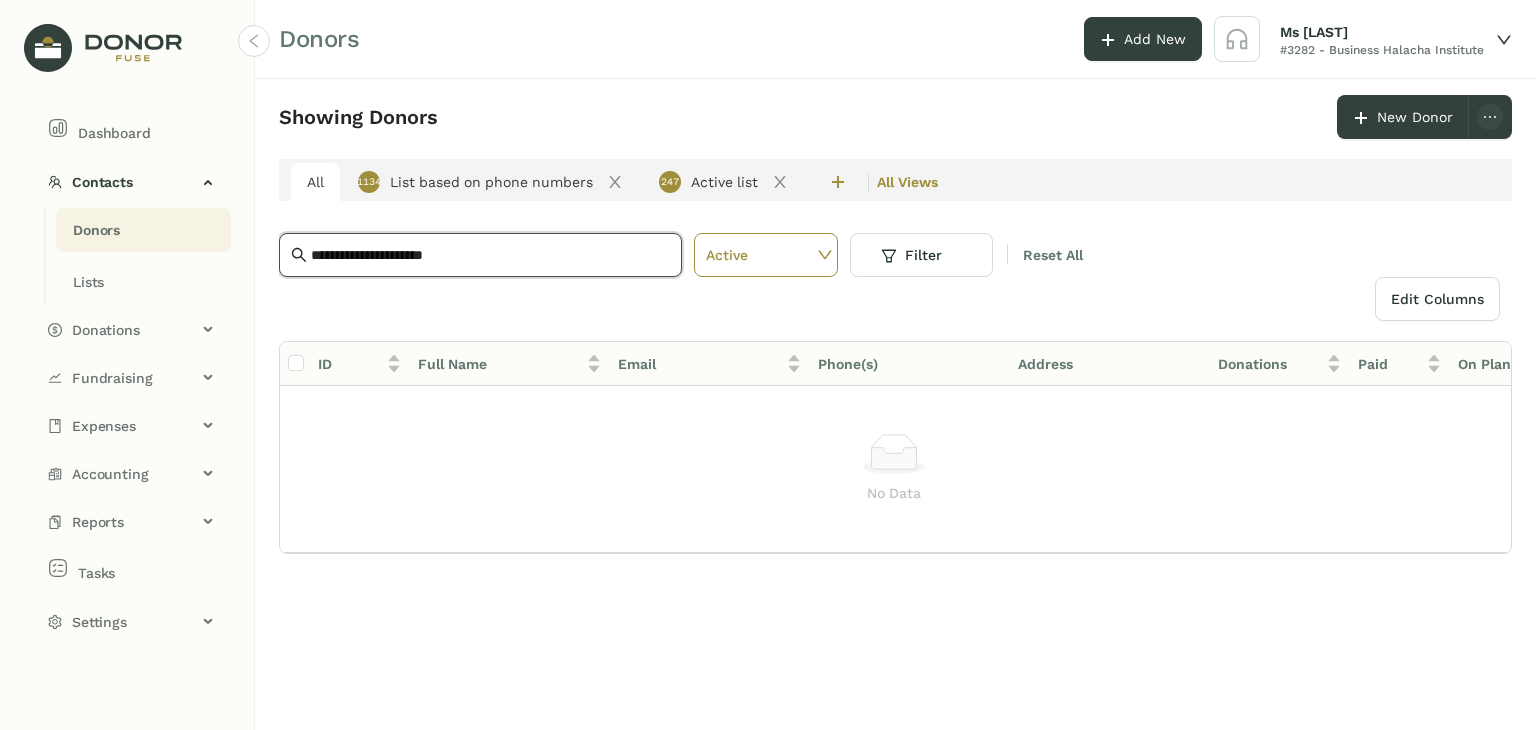 type on "**********" 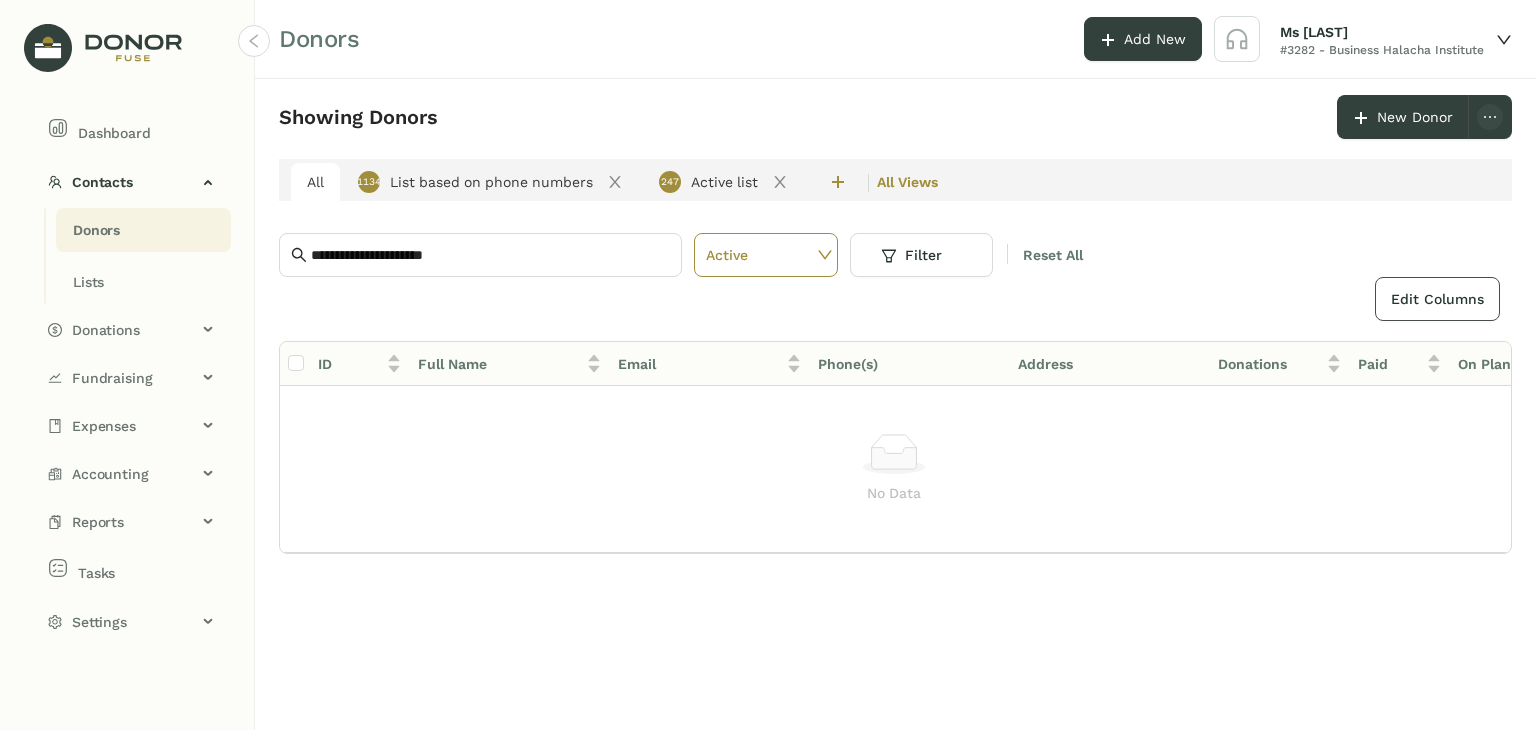 click on "Edit Columns" 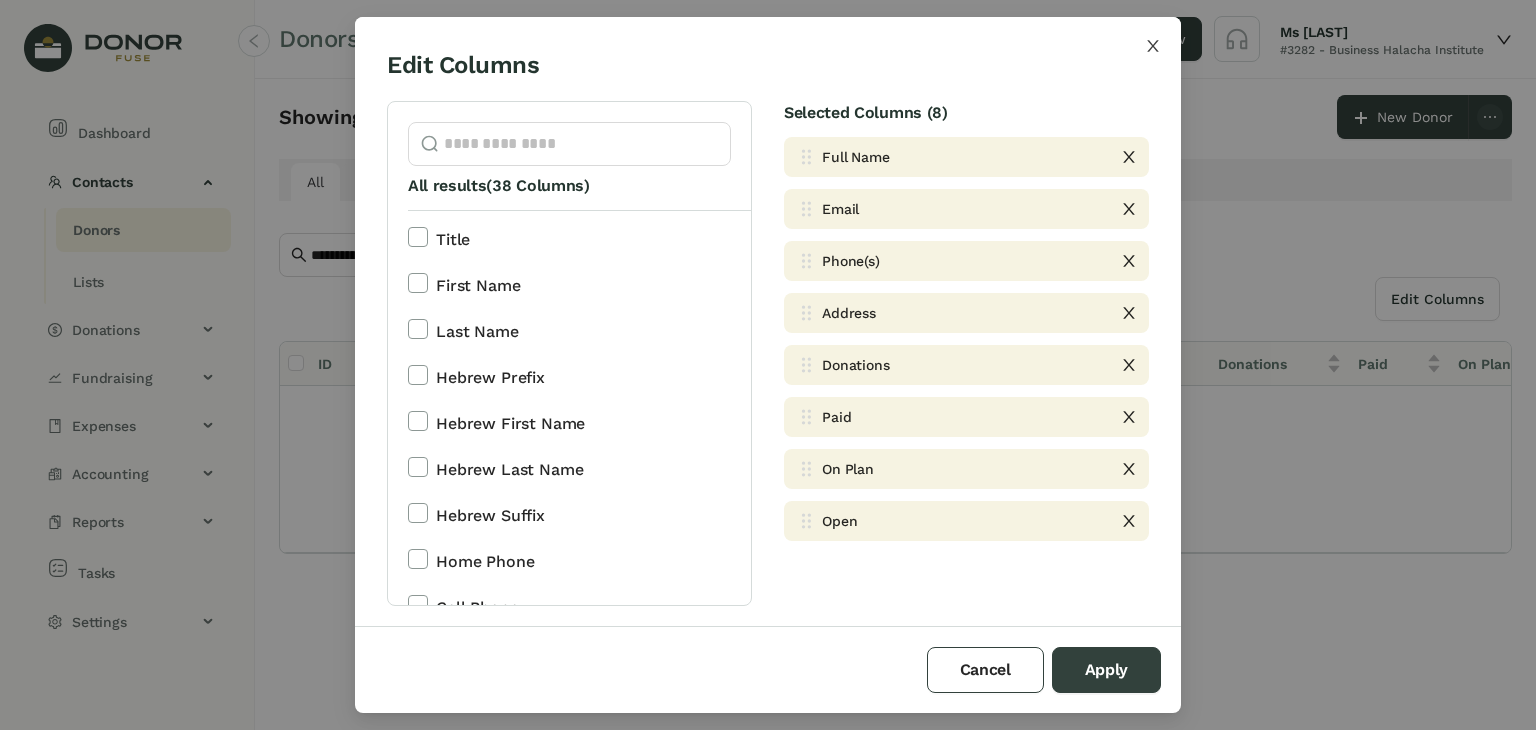 click at bounding box center (1153, 45) 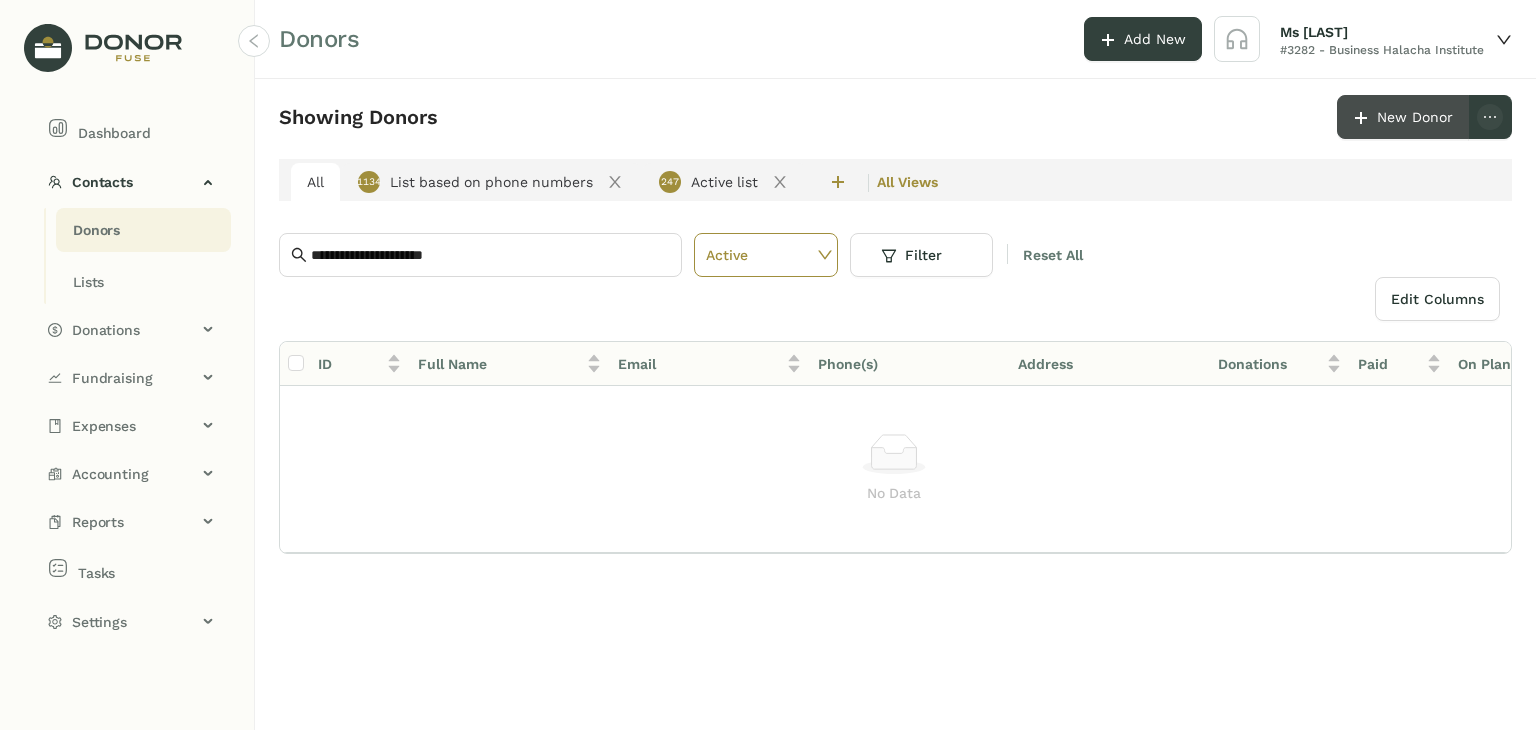 click on "New Donor" 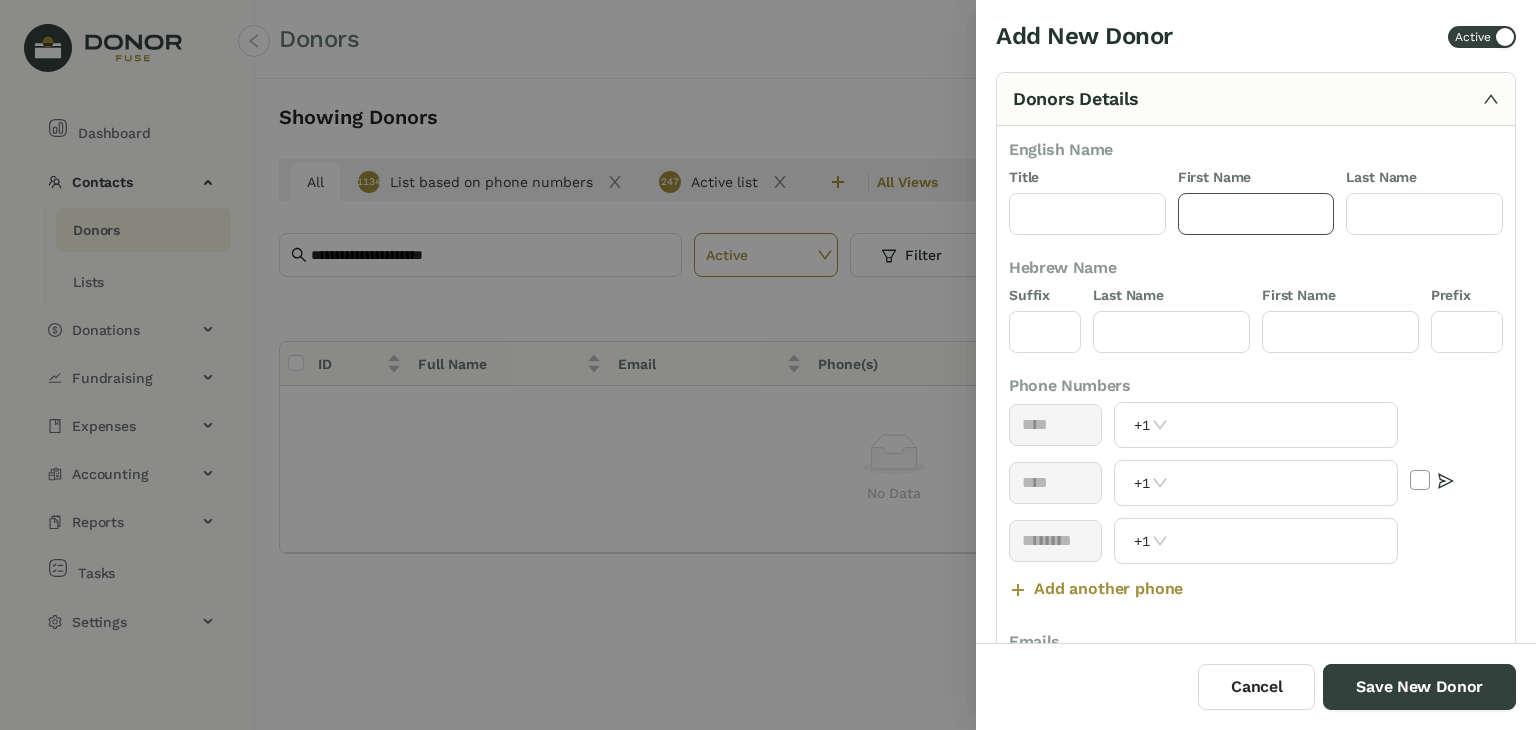 click 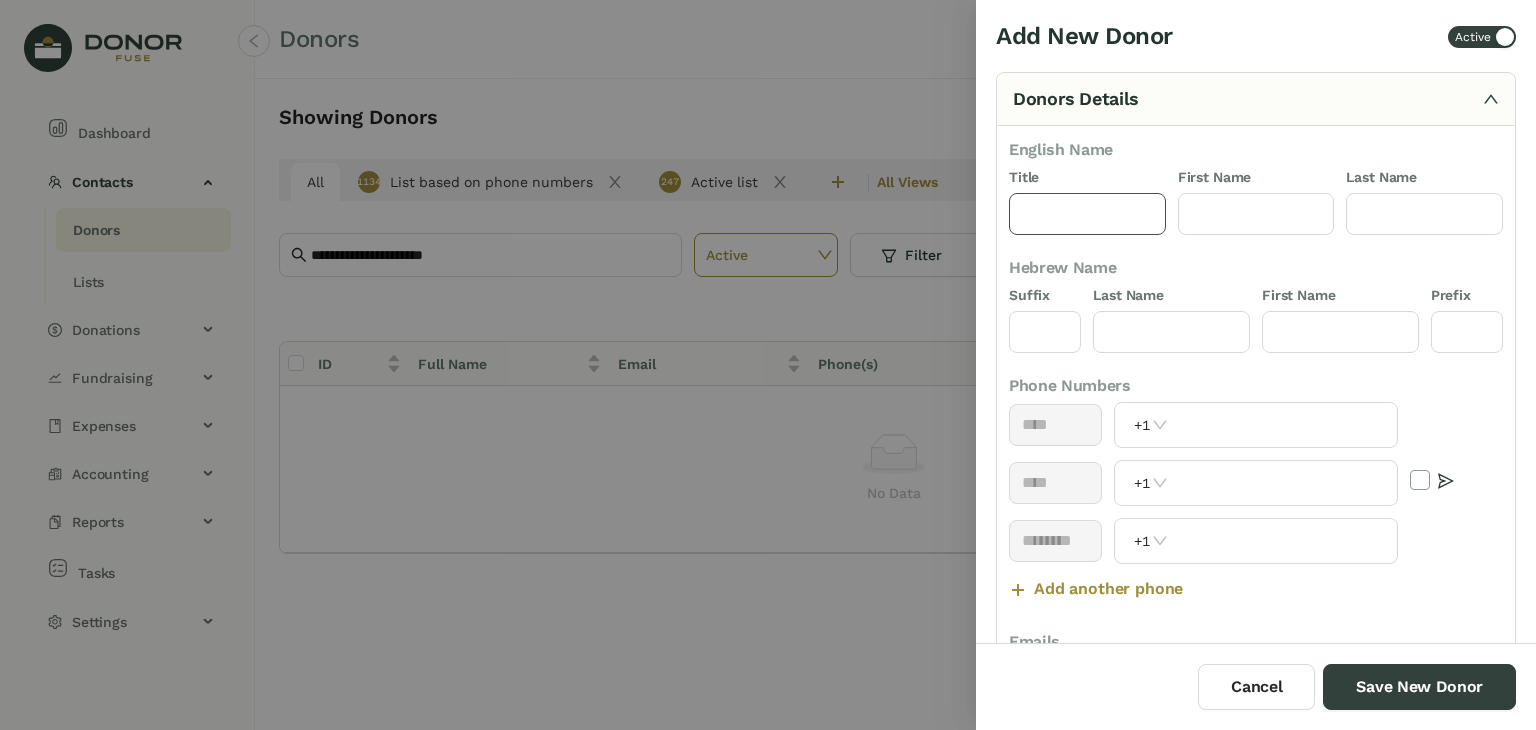 click 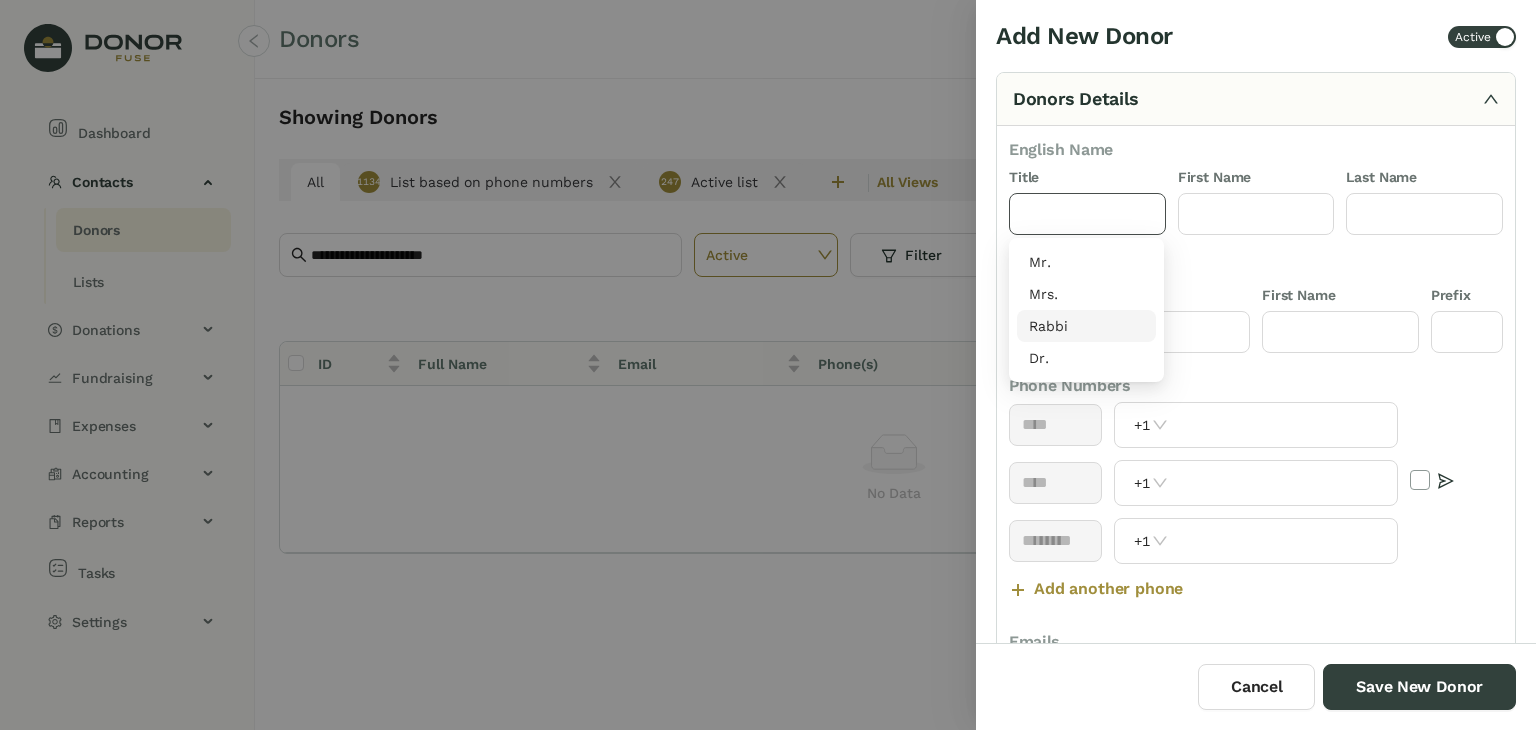 click on "Rabbi" at bounding box center [1086, 326] 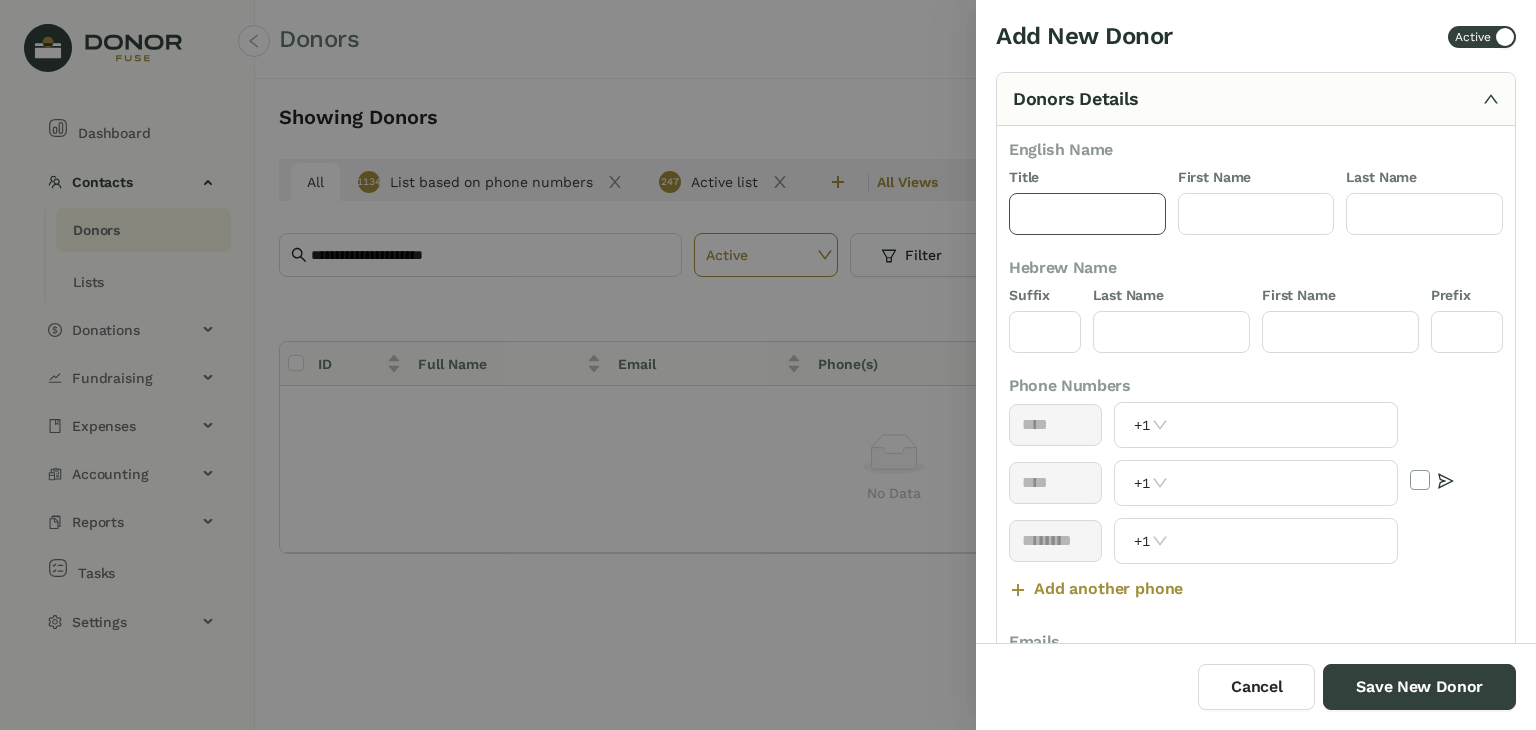 type on "*****" 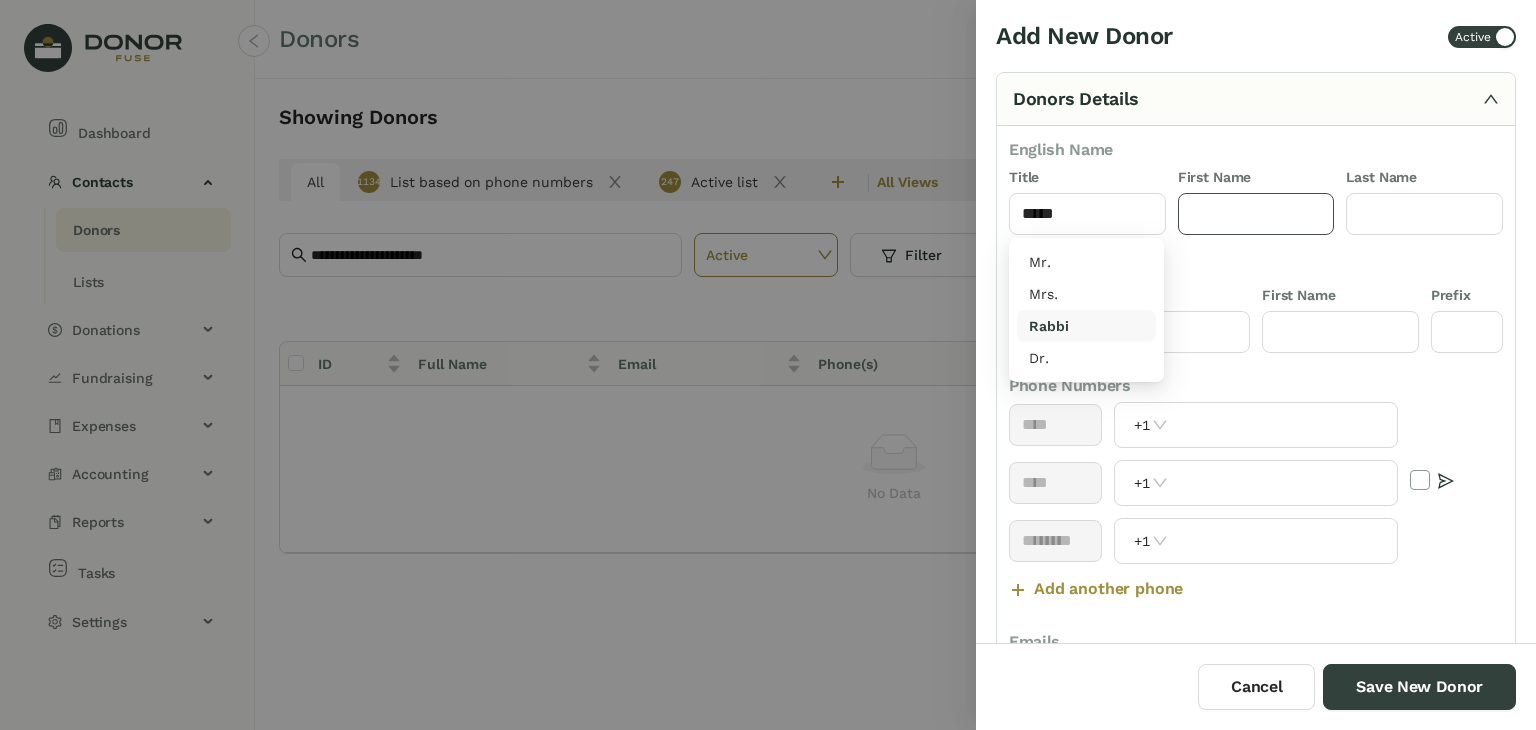 click 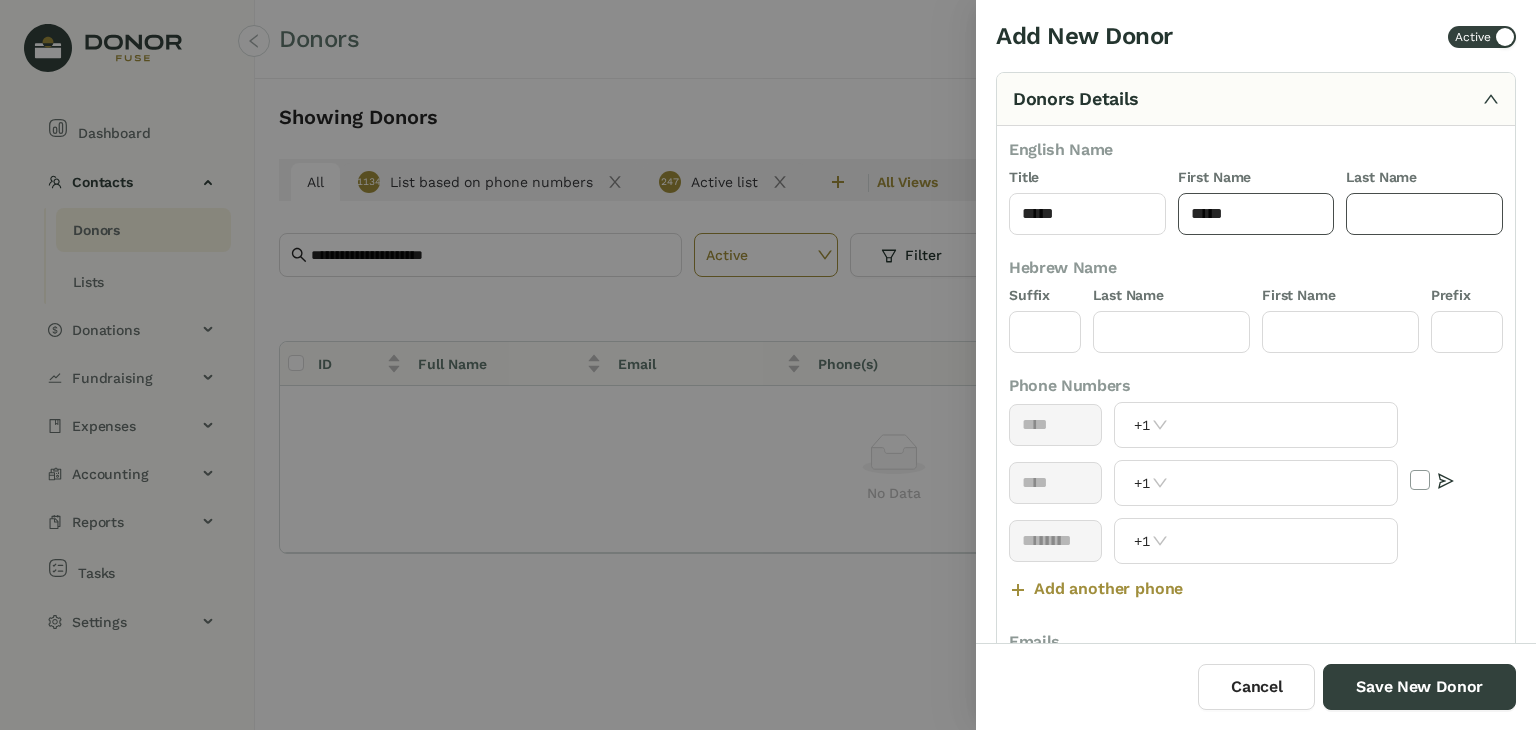 type on "*****" 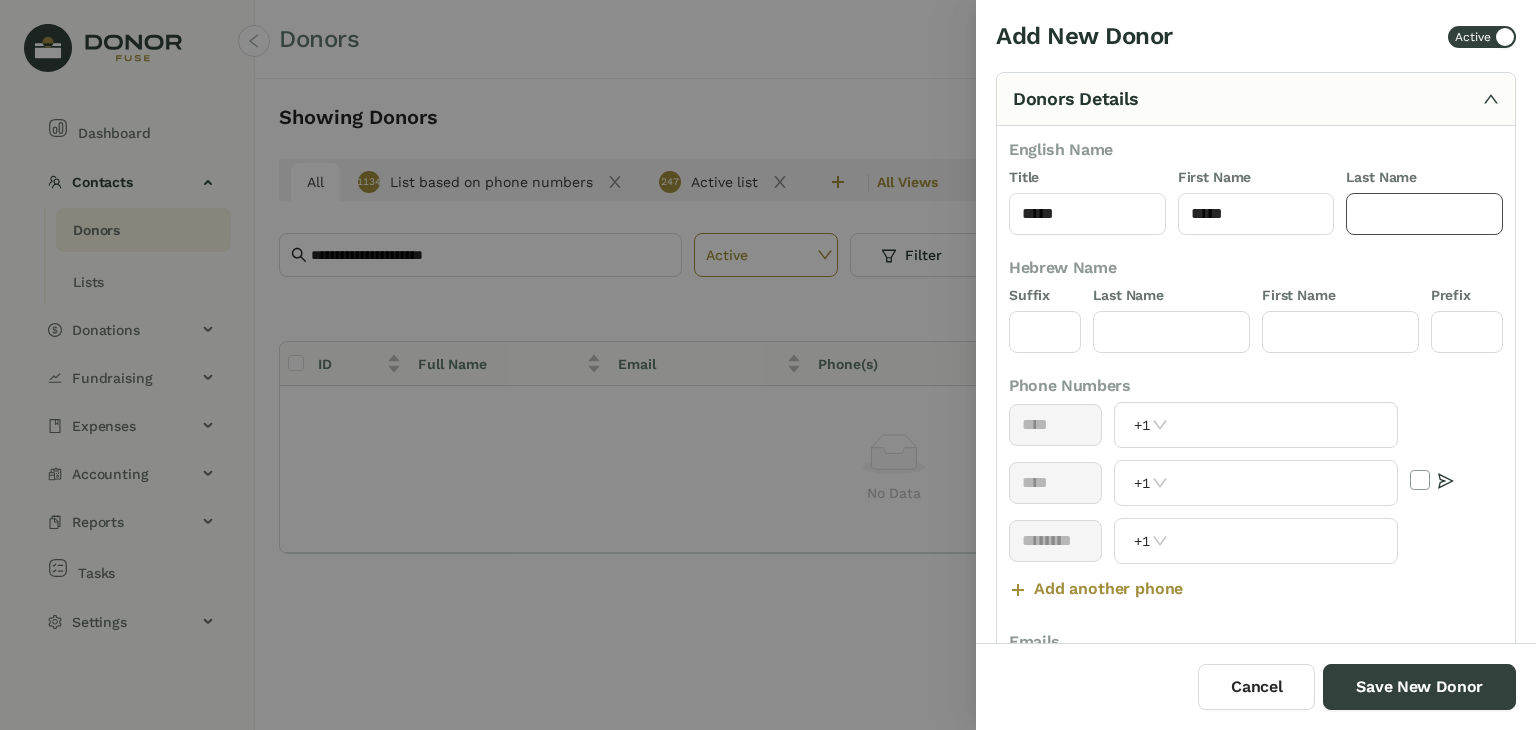 click 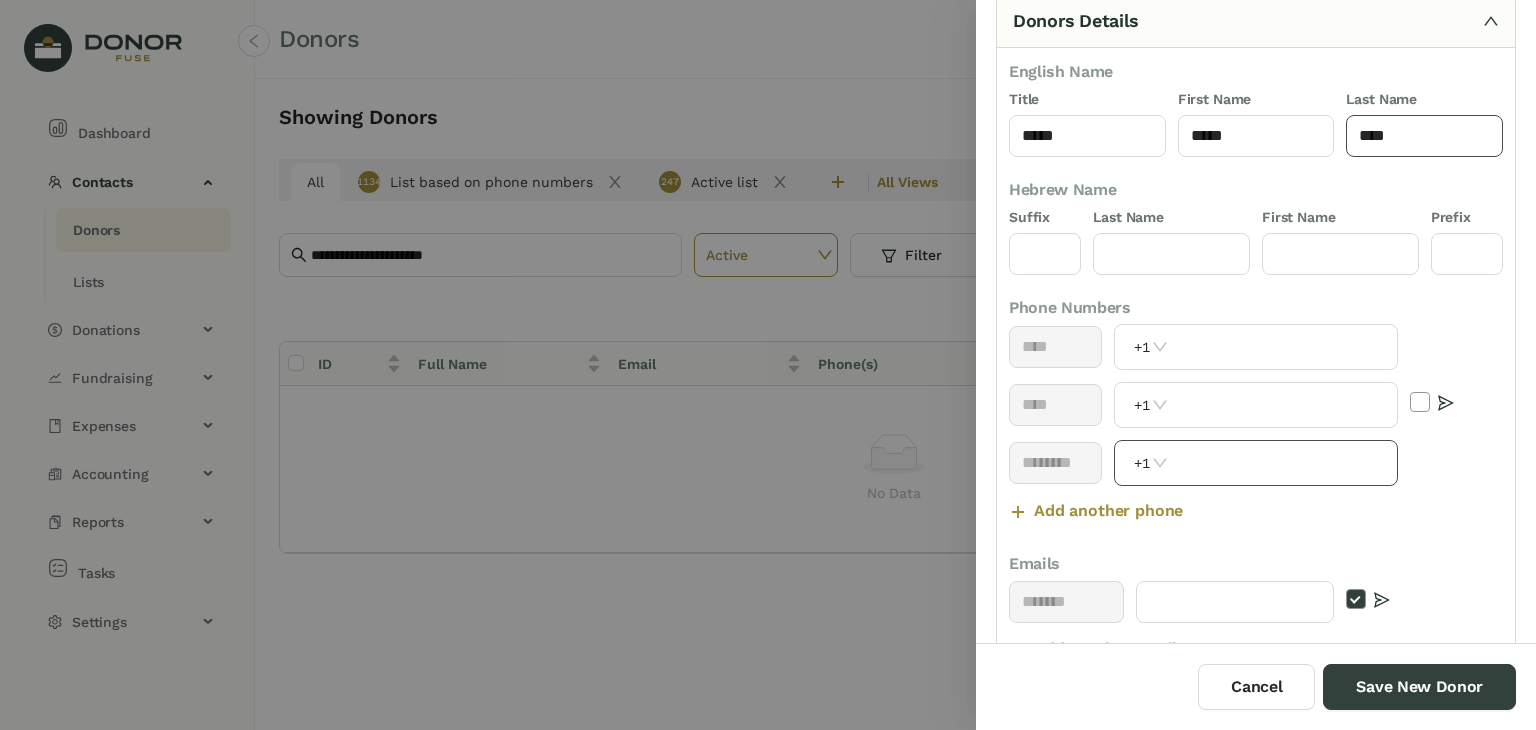 scroll, scrollTop: 97, scrollLeft: 0, axis: vertical 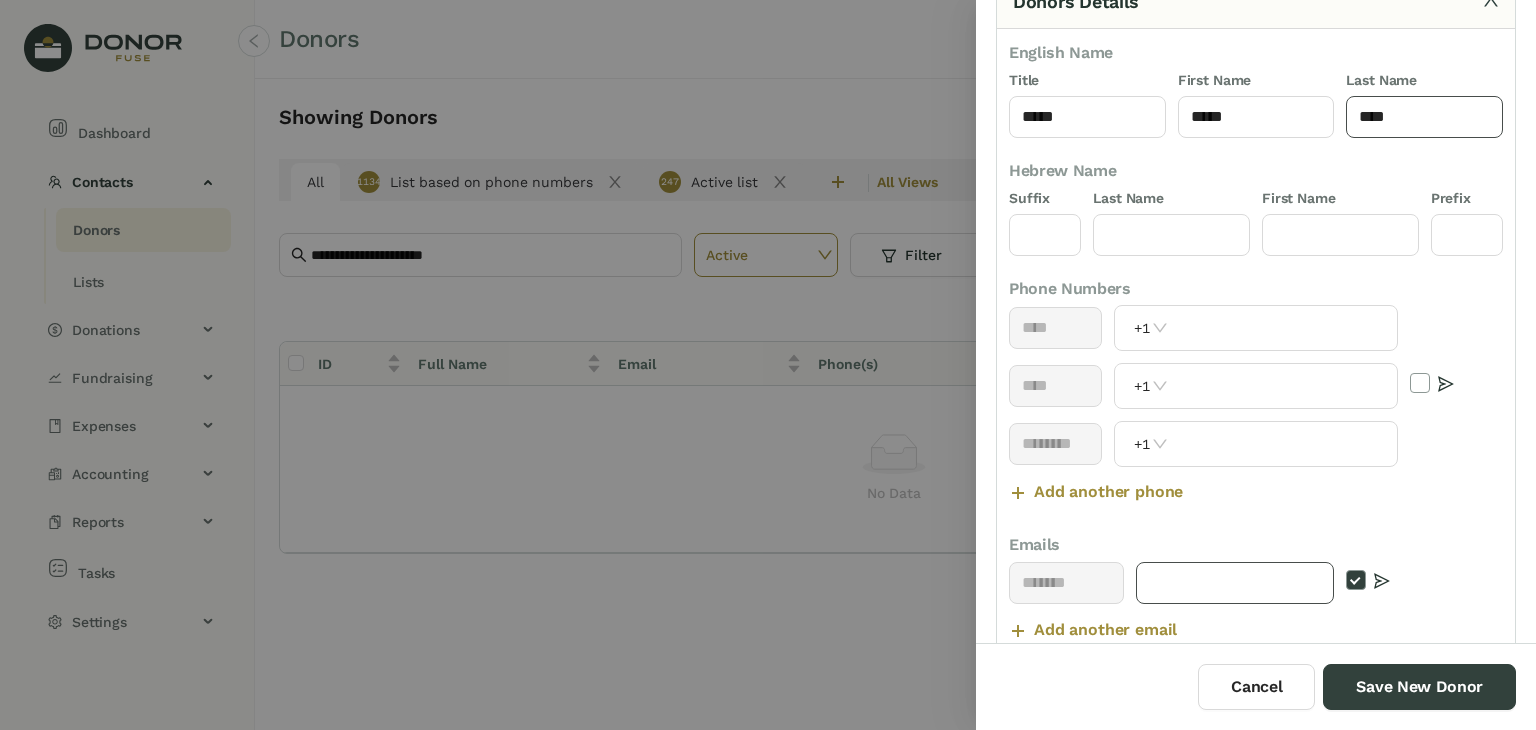type on "****" 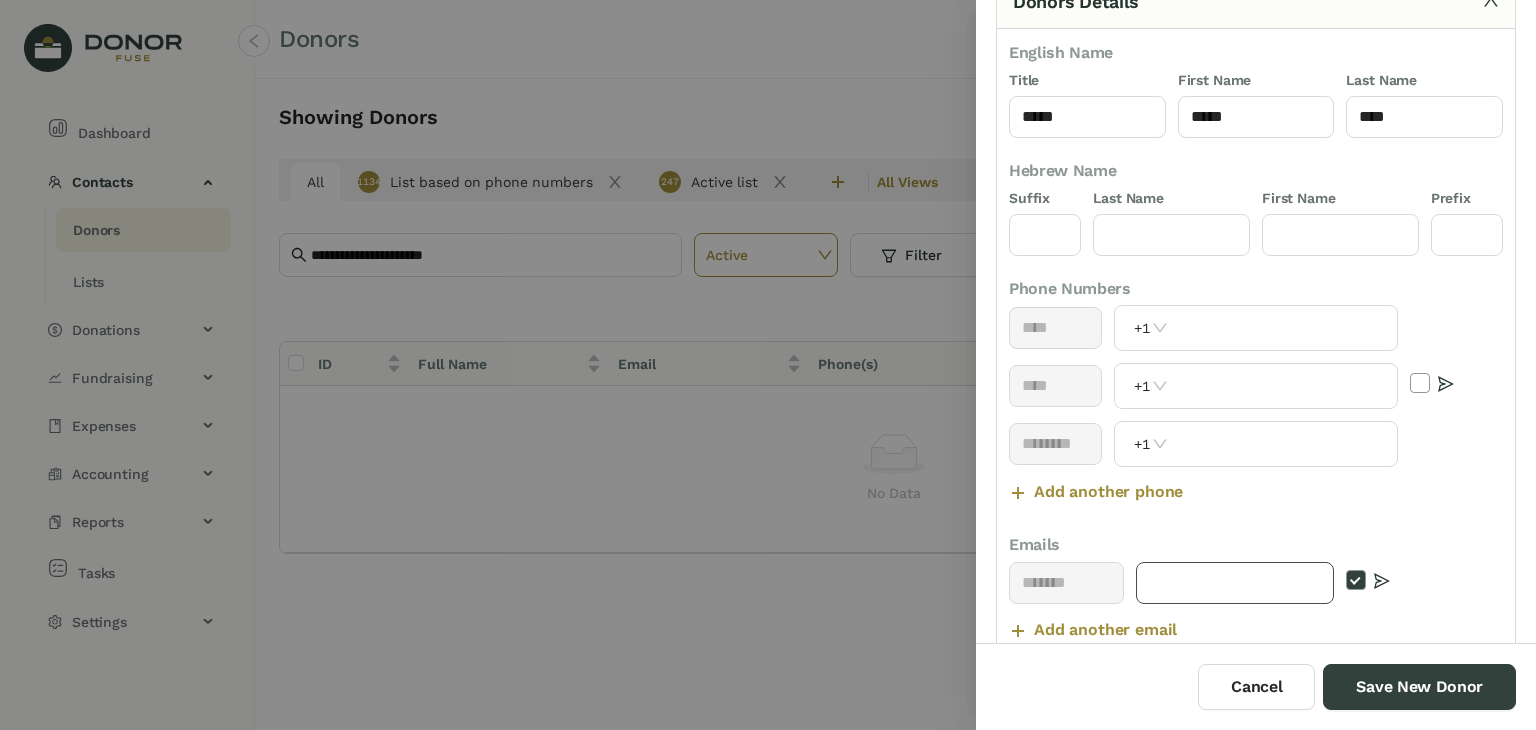 click at bounding box center (1235, 583) 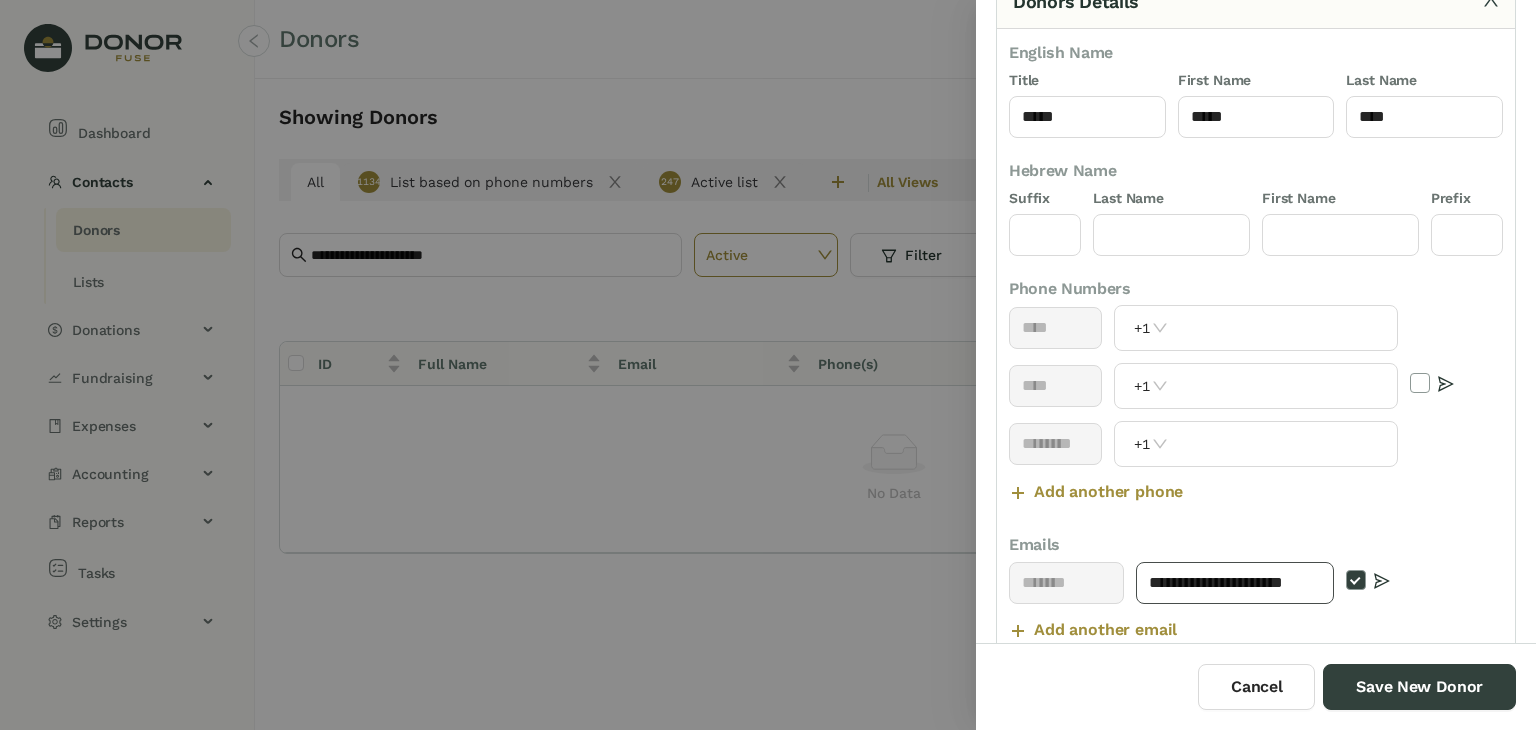 scroll, scrollTop: 0, scrollLeft: 24, axis: horizontal 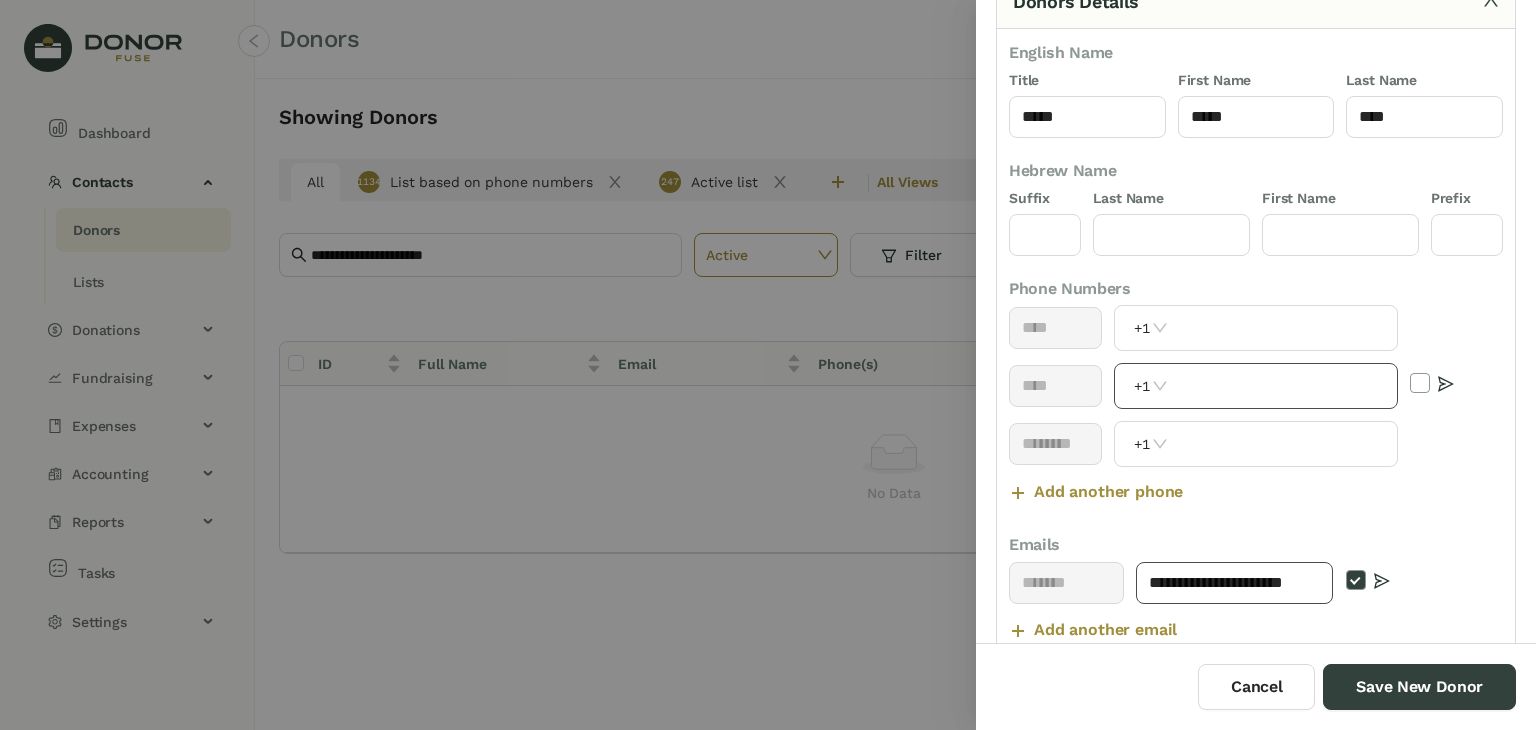 type on "**********" 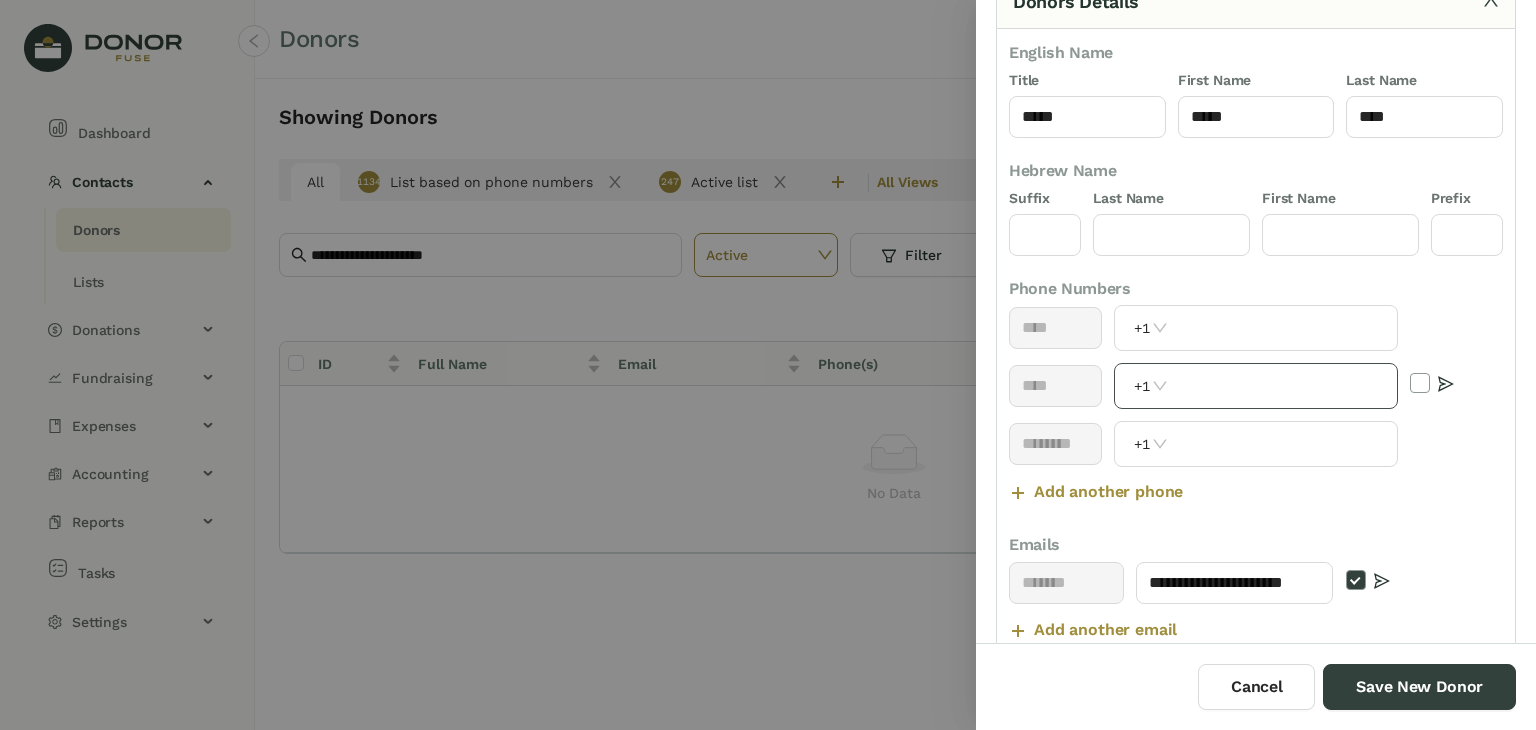 scroll, scrollTop: 0, scrollLeft: 0, axis: both 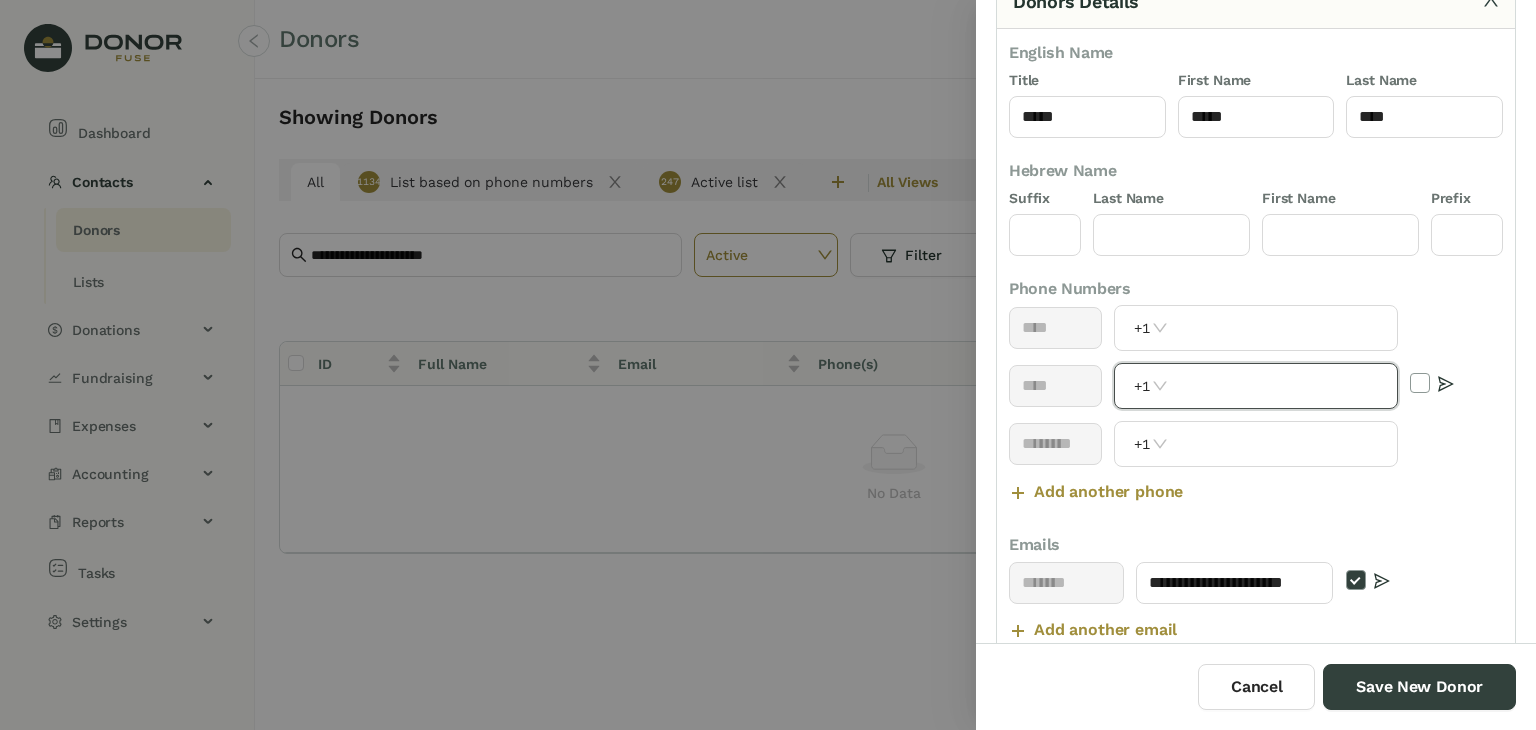click at bounding box center [1284, 386] 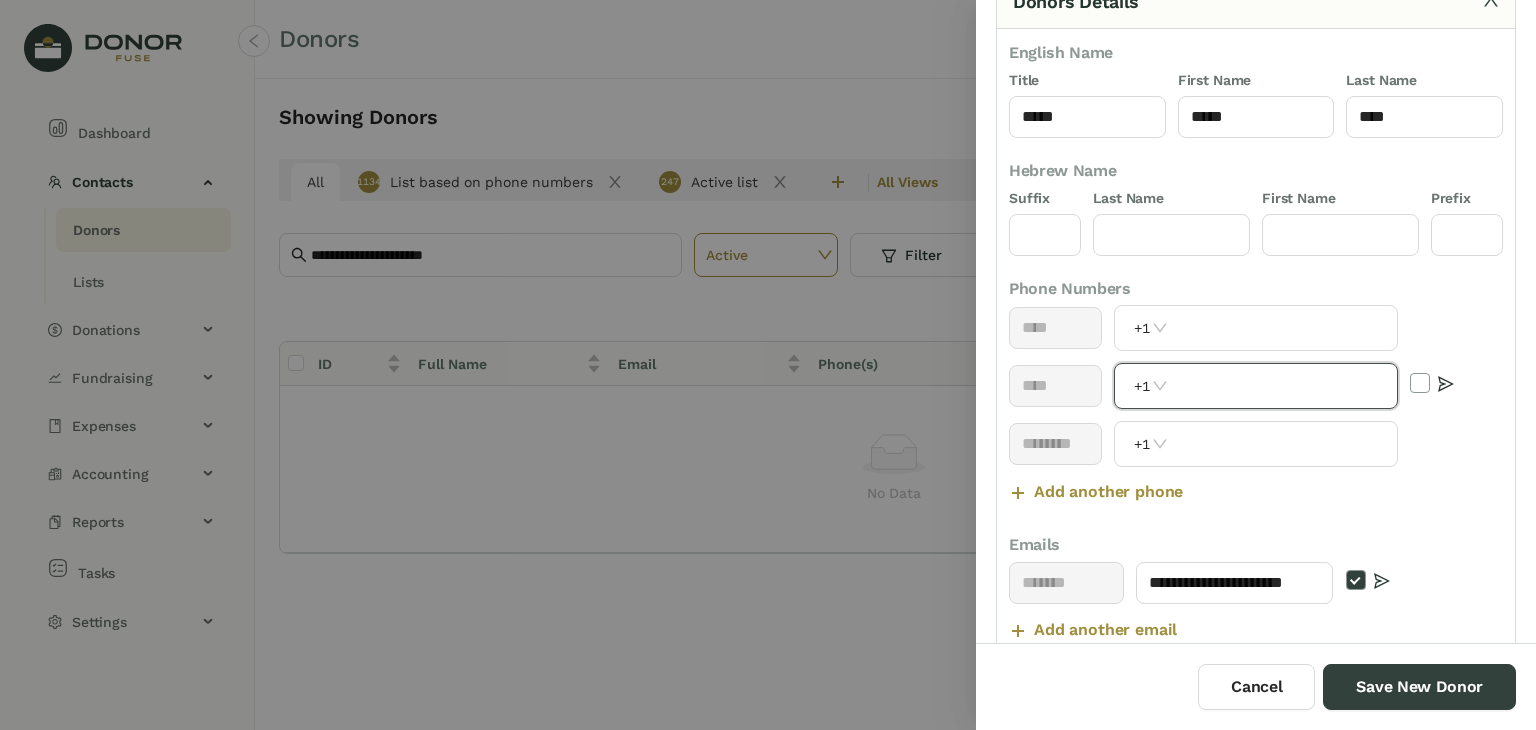 paste on "**********" 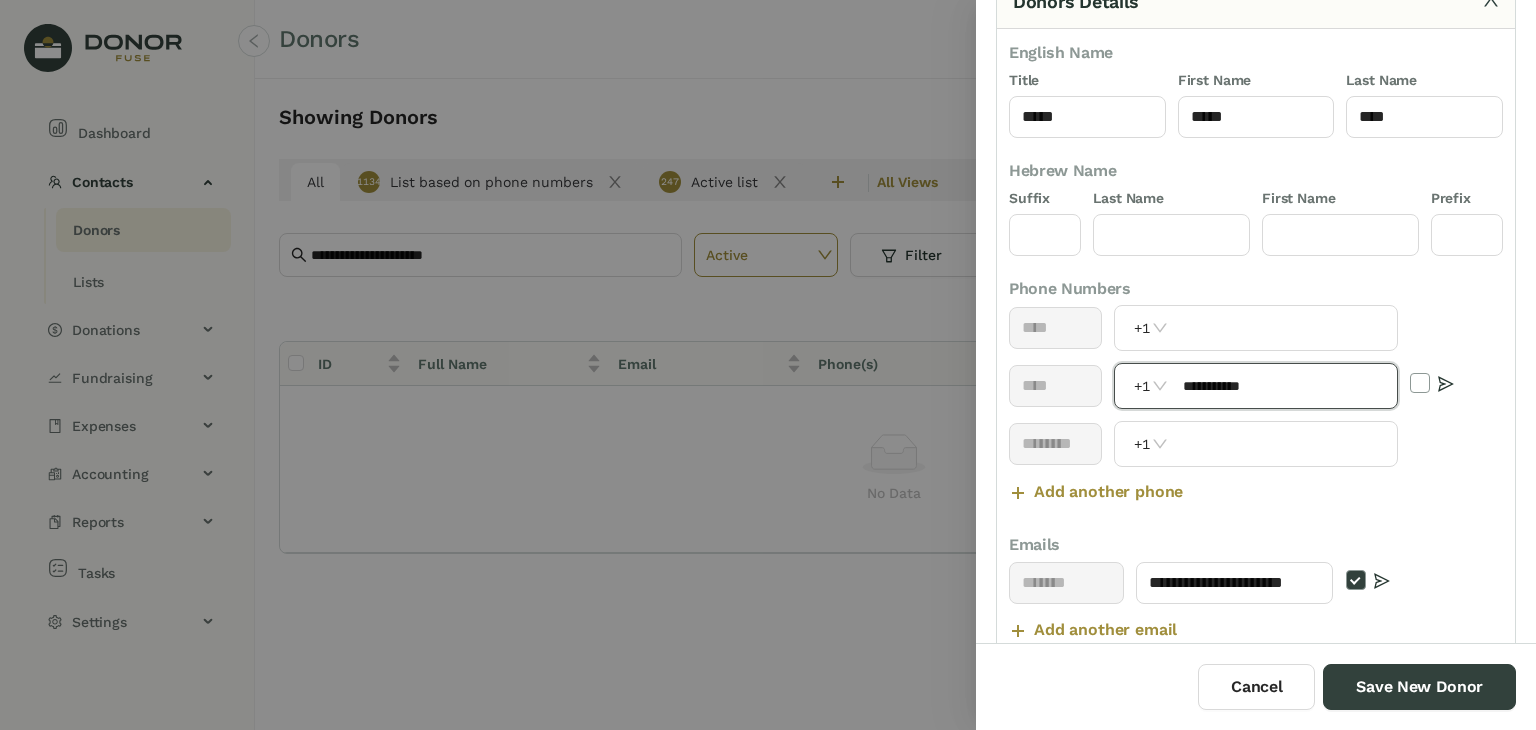 click on "**********" at bounding box center [1284, 386] 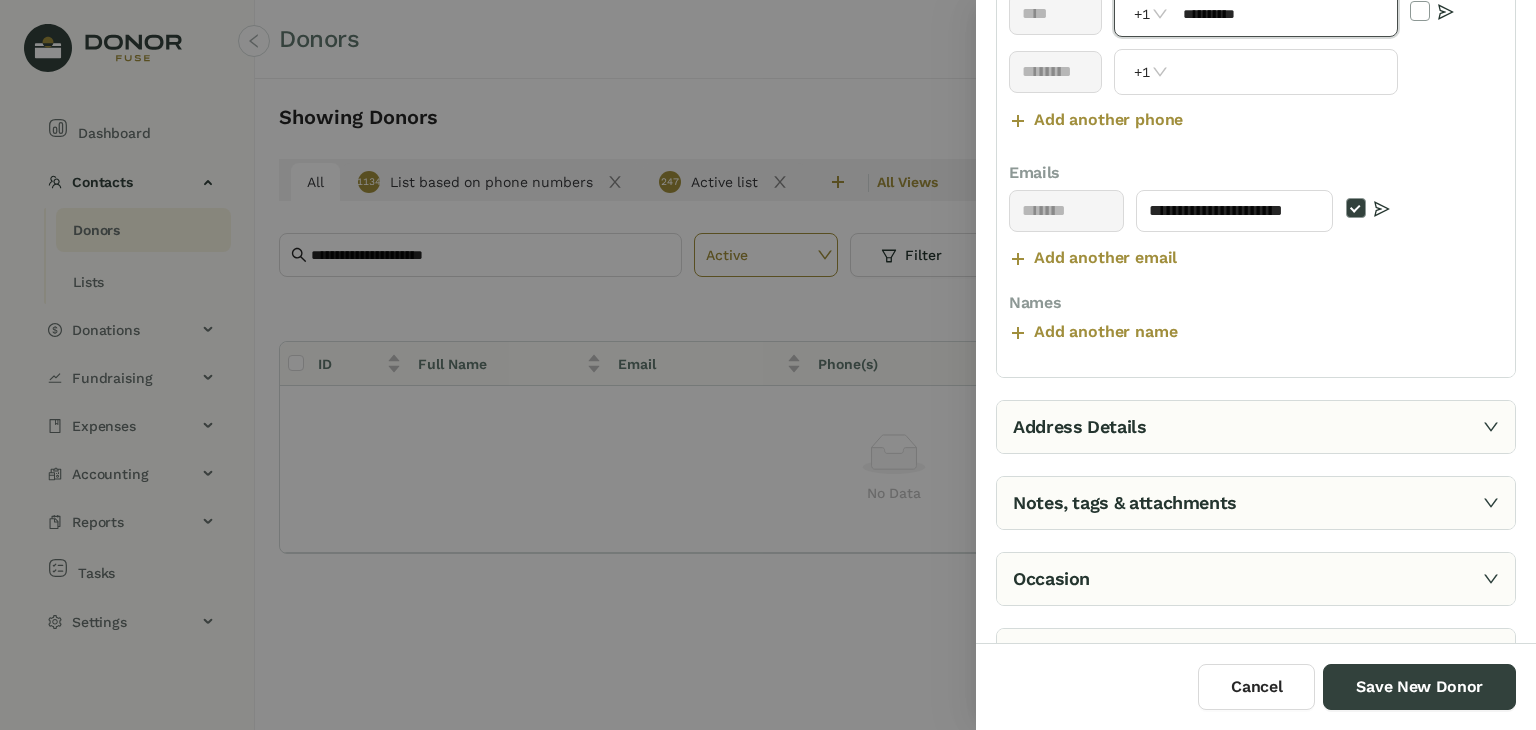 type on "**********" 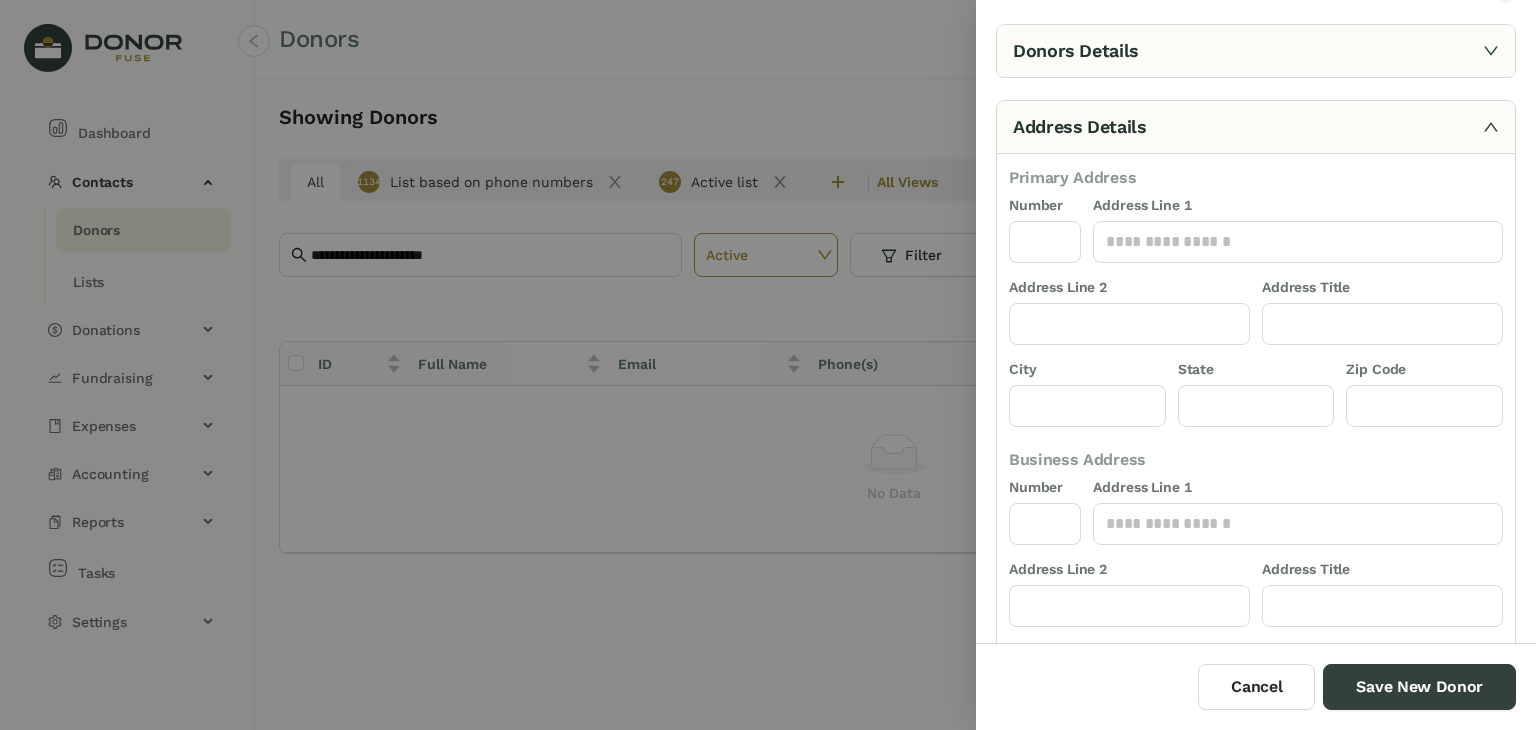 scroll, scrollTop: 12, scrollLeft: 0, axis: vertical 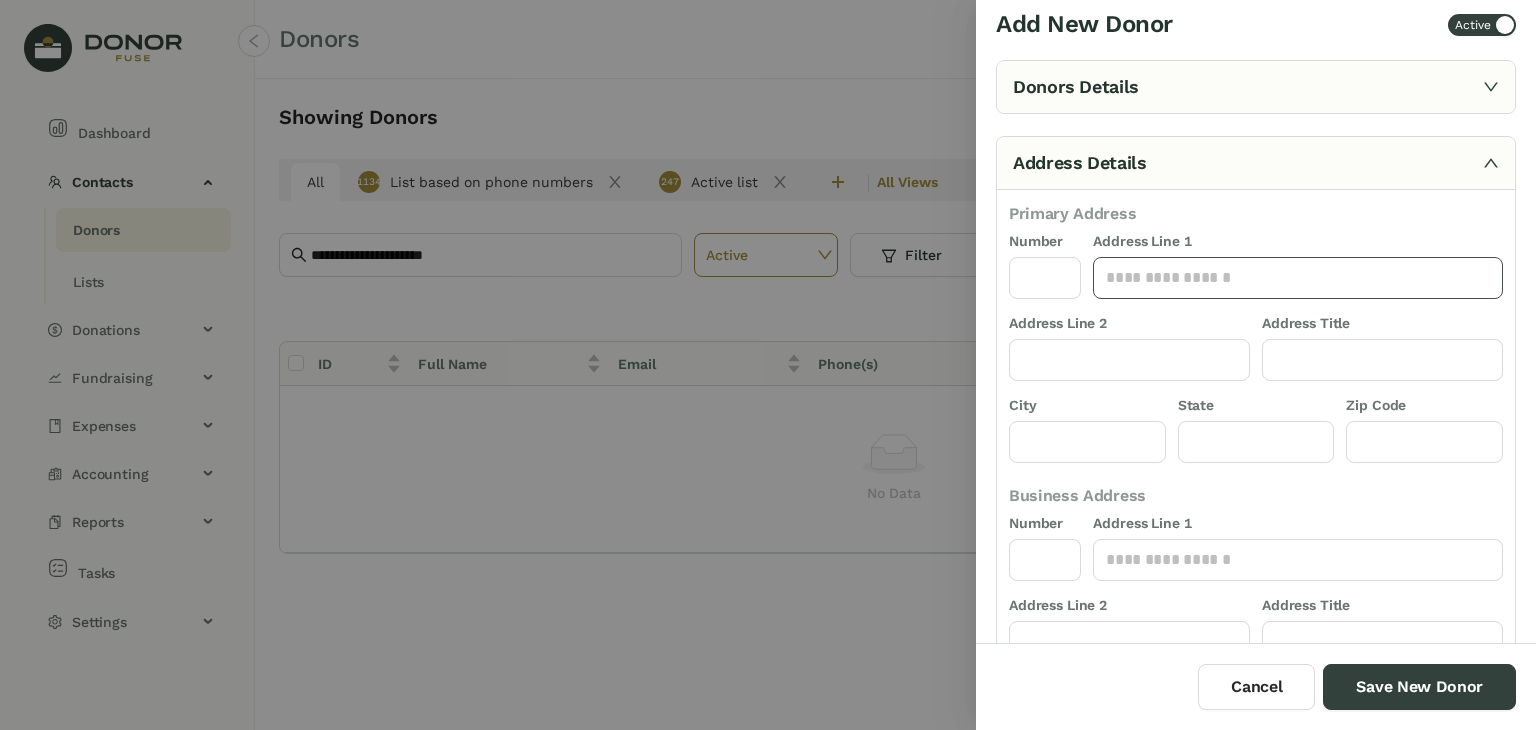 click 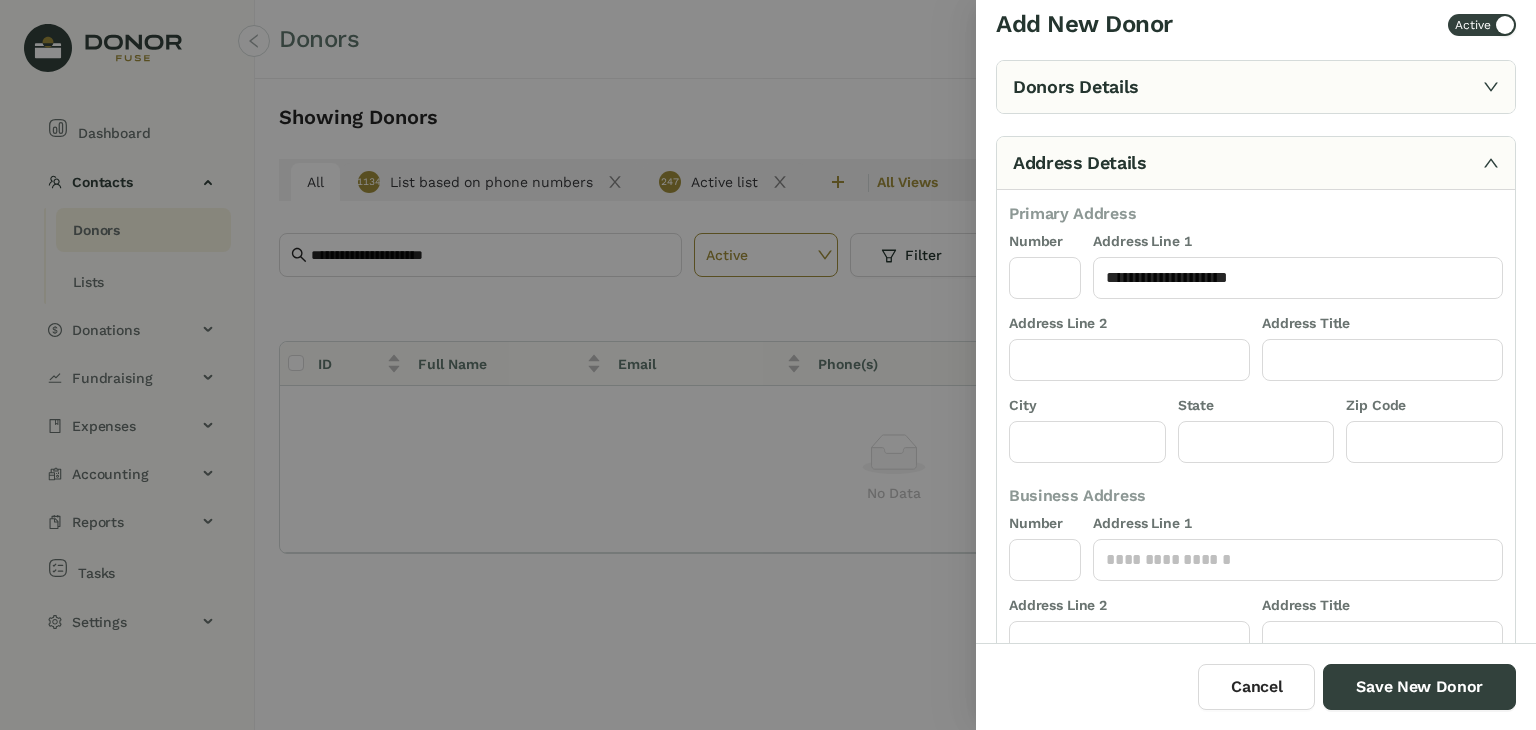 type on "**********" 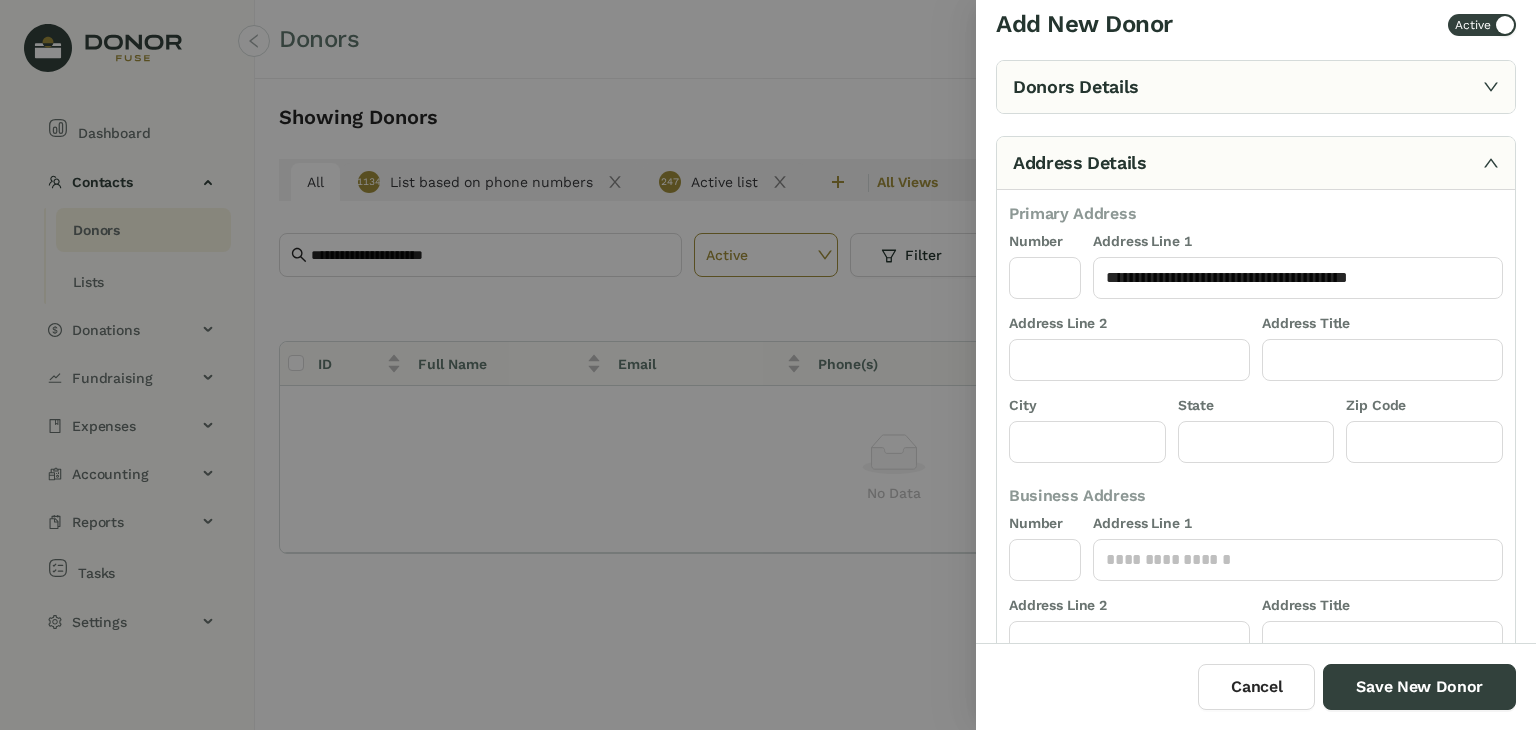 type on "****" 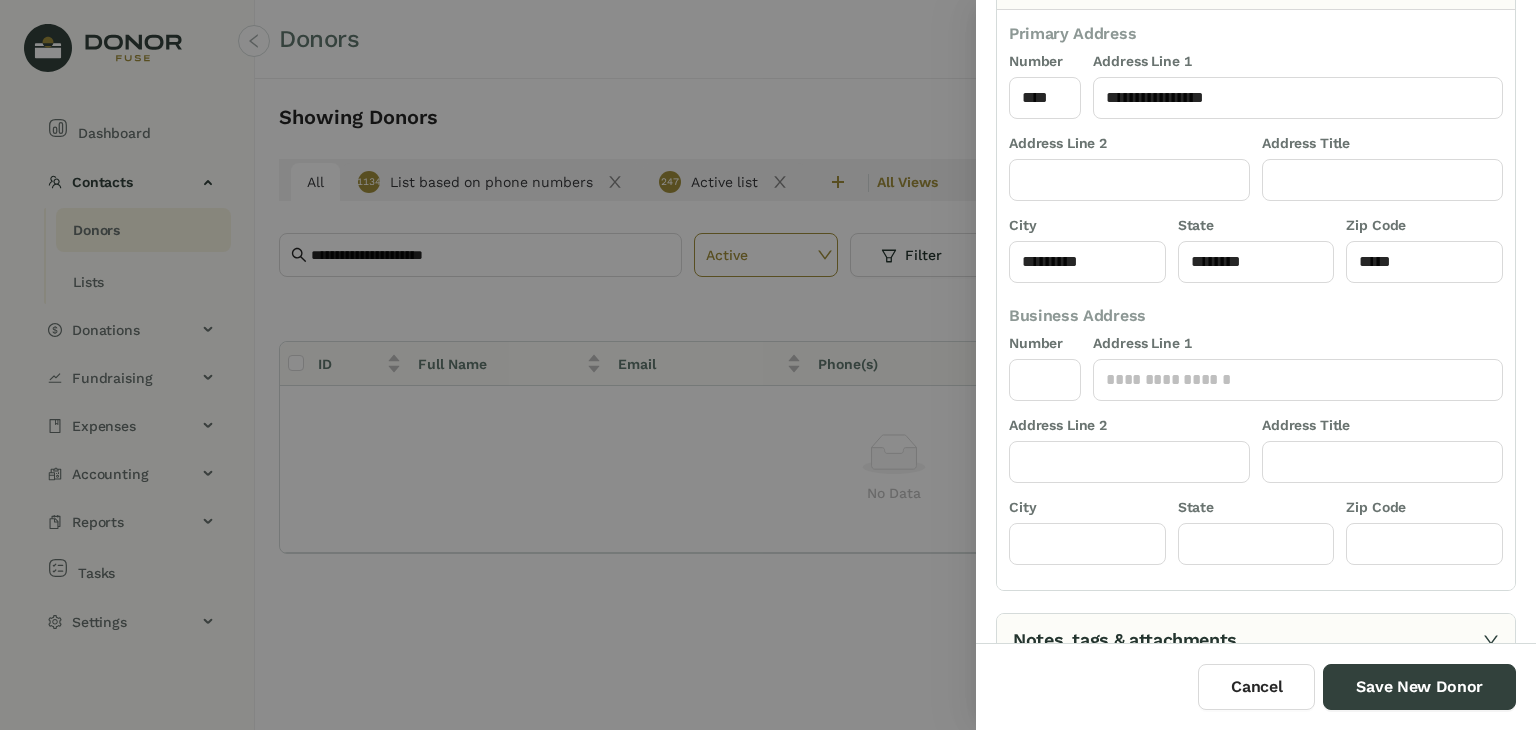 scroll, scrollTop: 277, scrollLeft: 0, axis: vertical 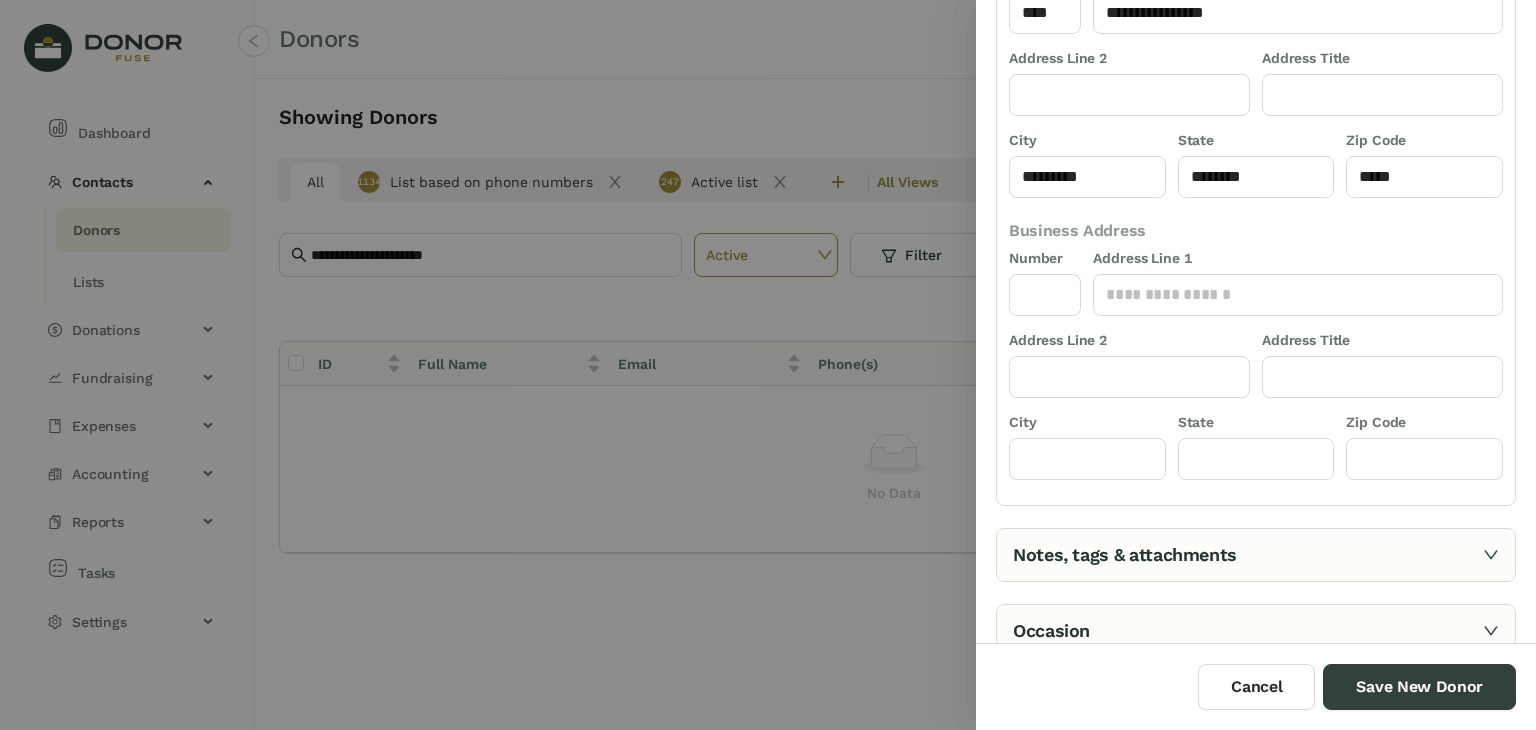 click on "Notes, tags & attachments" at bounding box center [1256, 555] 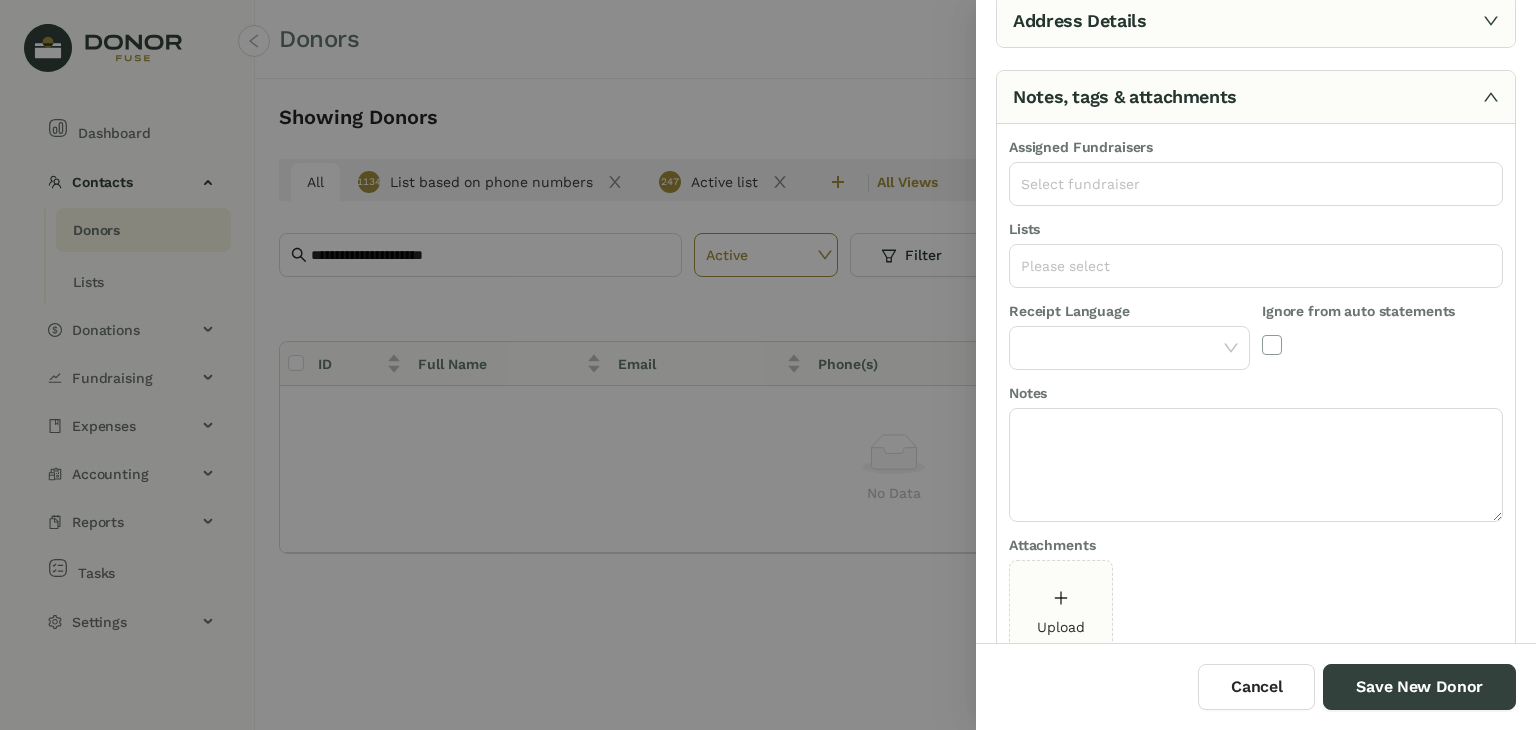 scroll, scrollTop: 0, scrollLeft: 0, axis: both 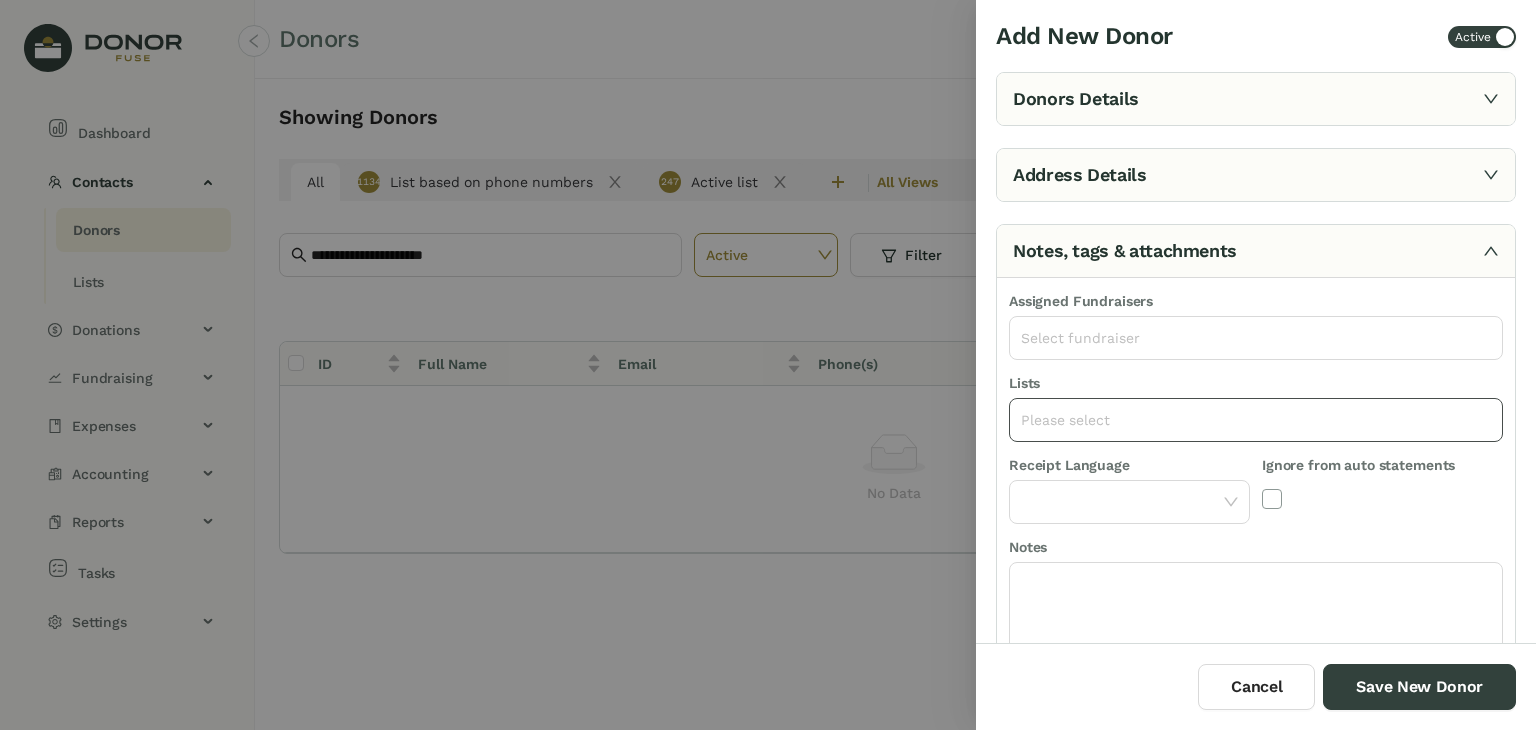 click on "Please select" 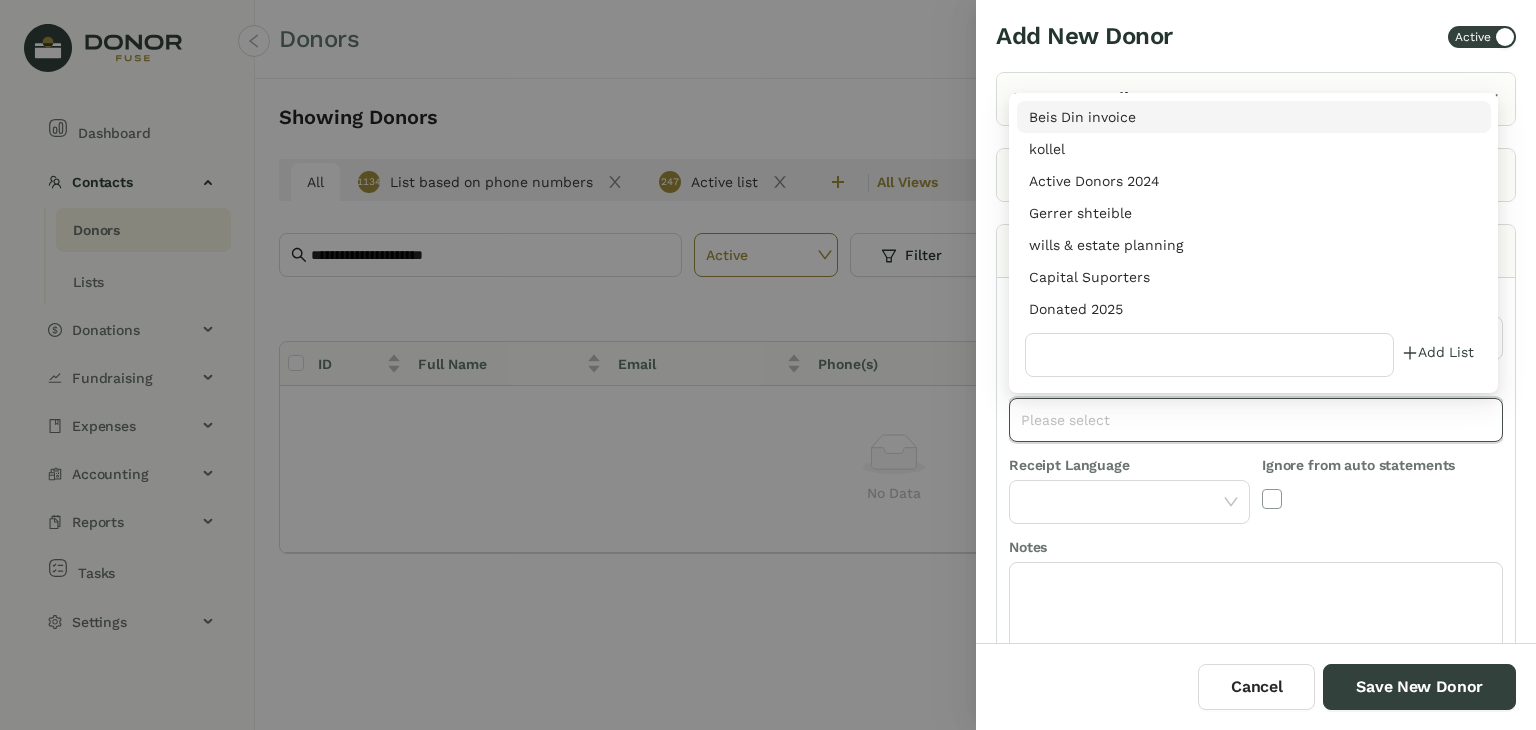 click on "Donated 2025" at bounding box center [1254, 309] 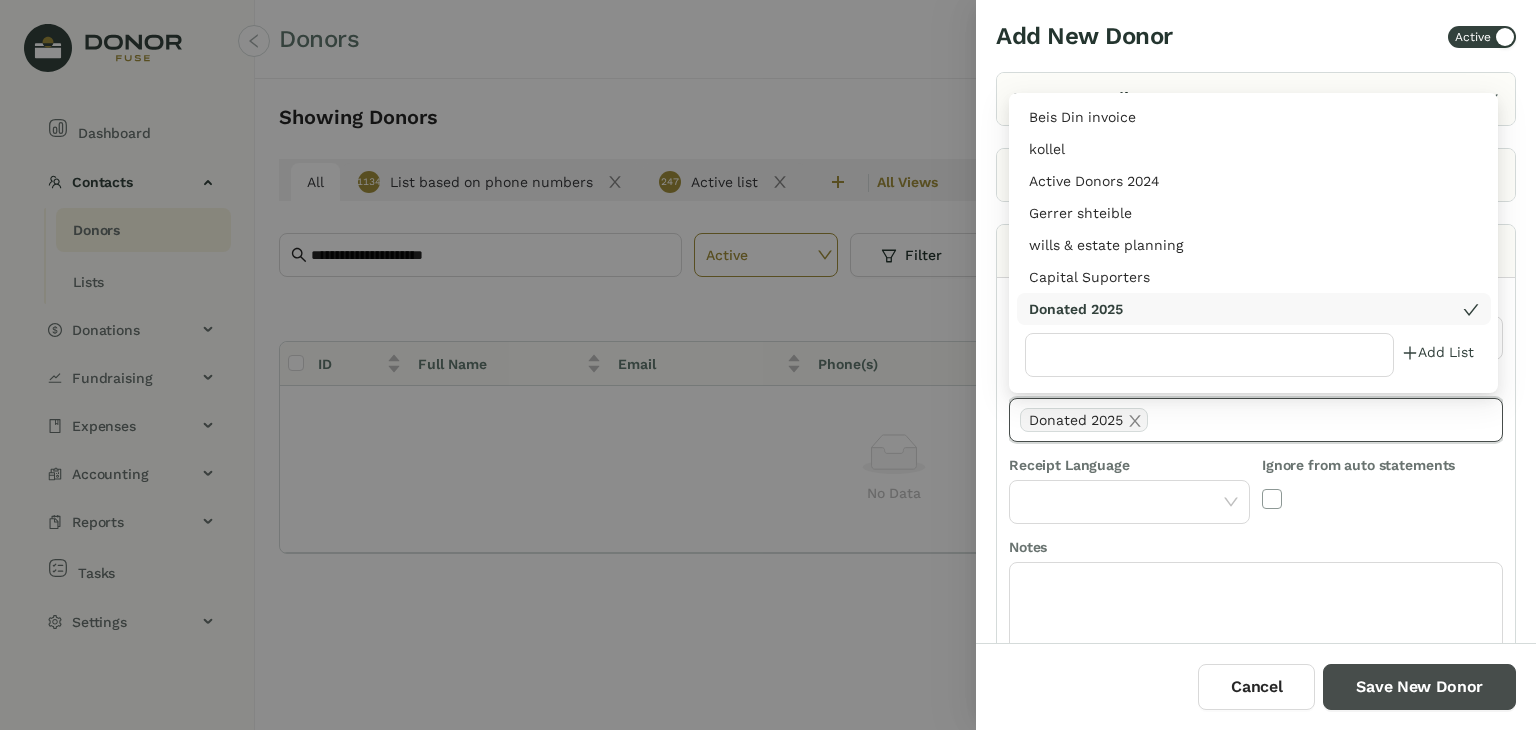 click on "Save New Donor" at bounding box center [1419, 687] 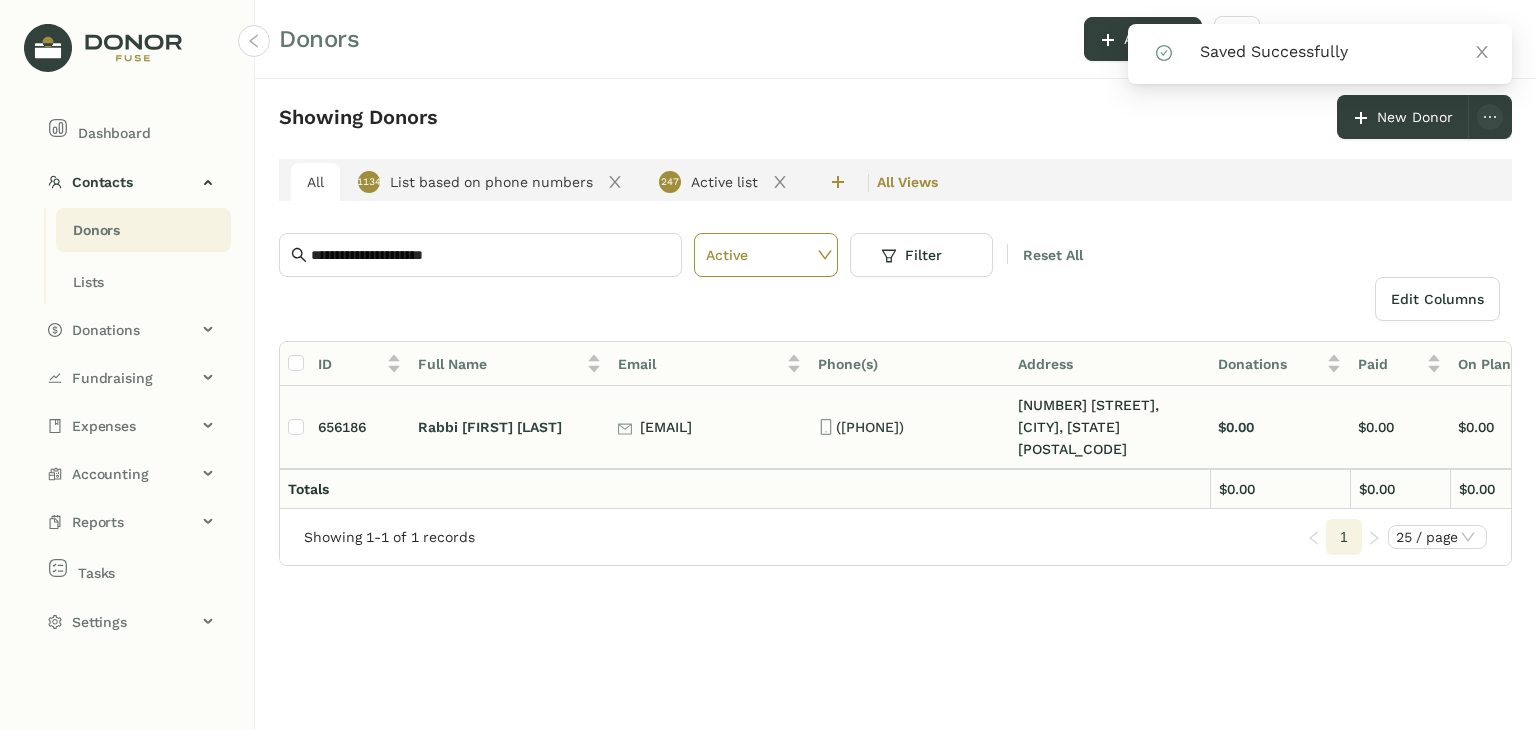 click on "Rabbi [FIRST] [LAST]" 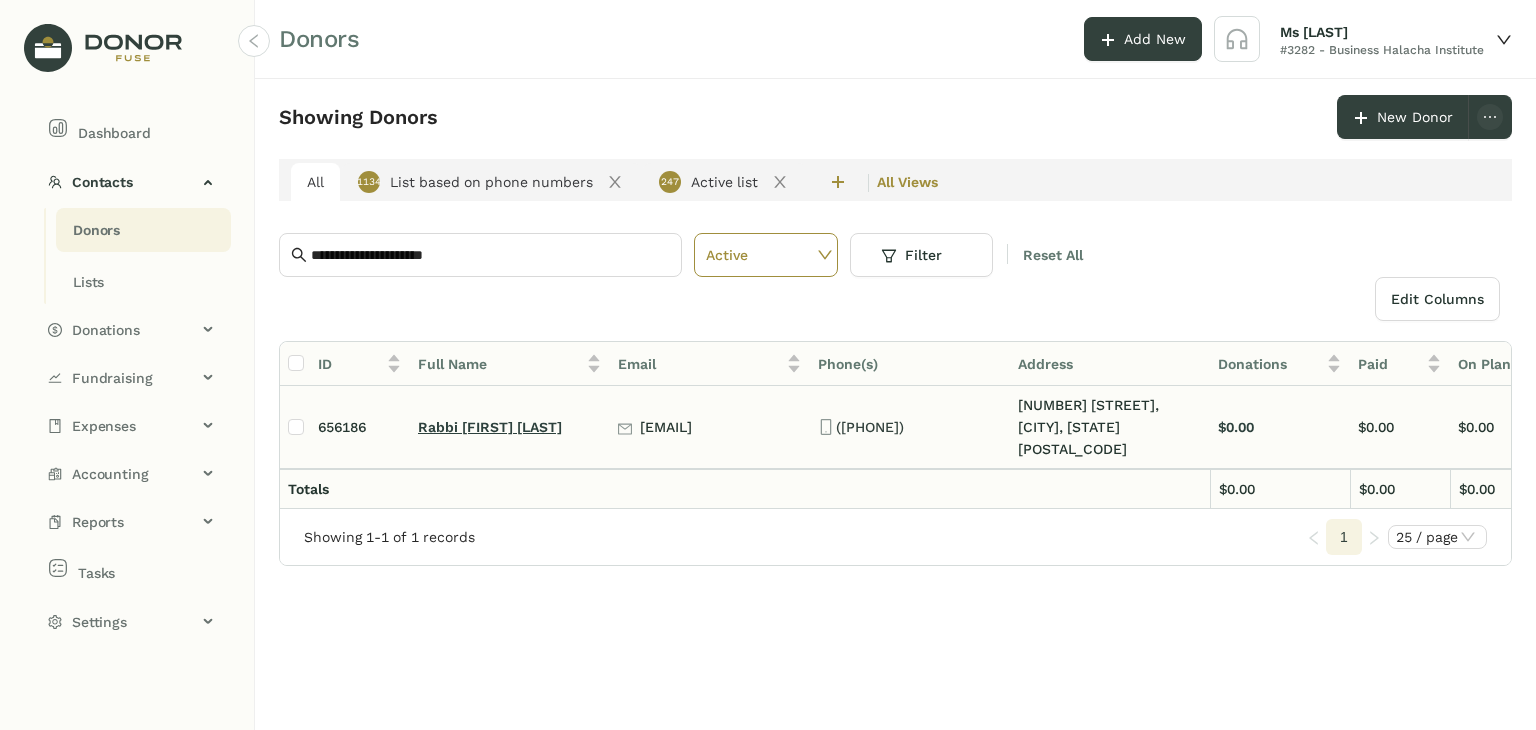 click on "Rabbi [FIRST] [LAST]" 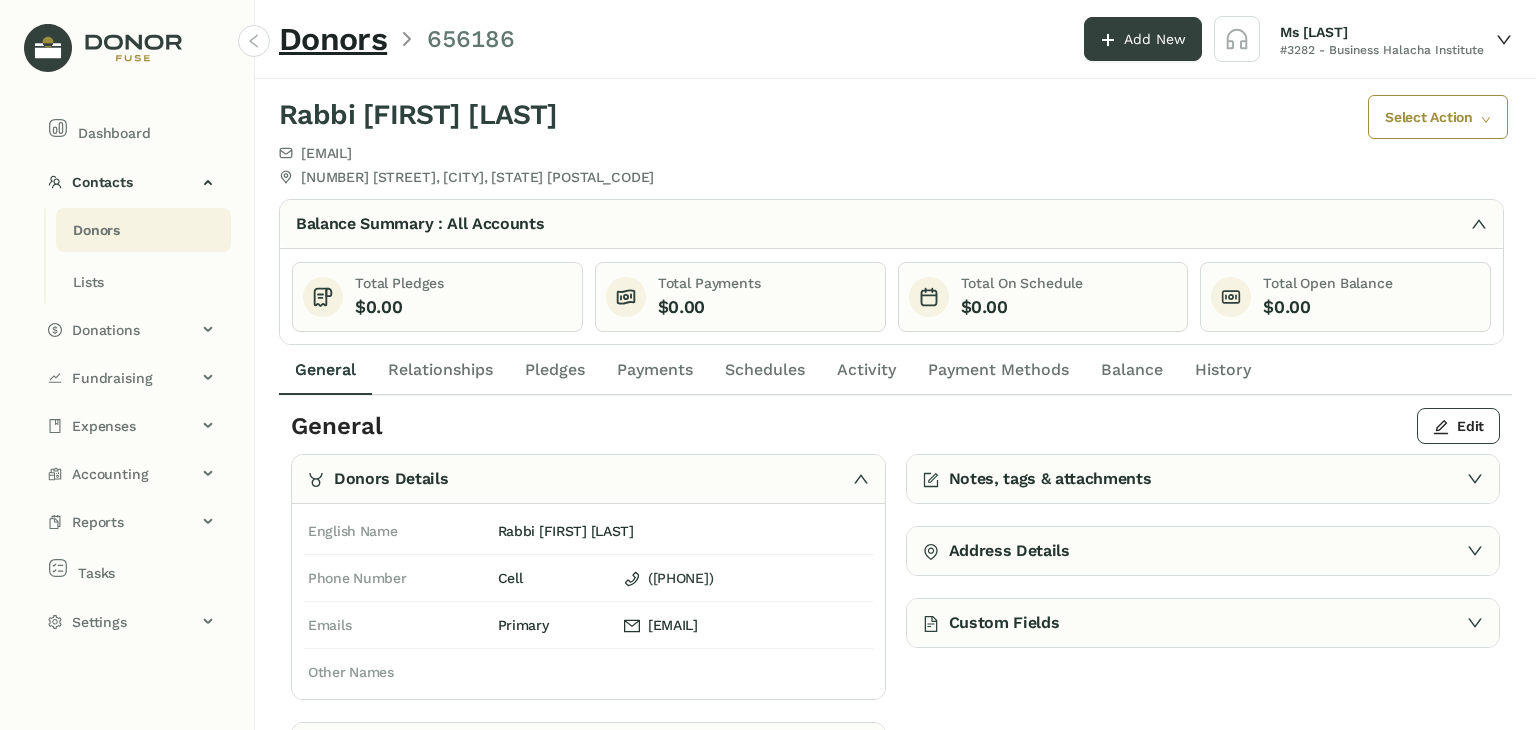 click on "Payments" 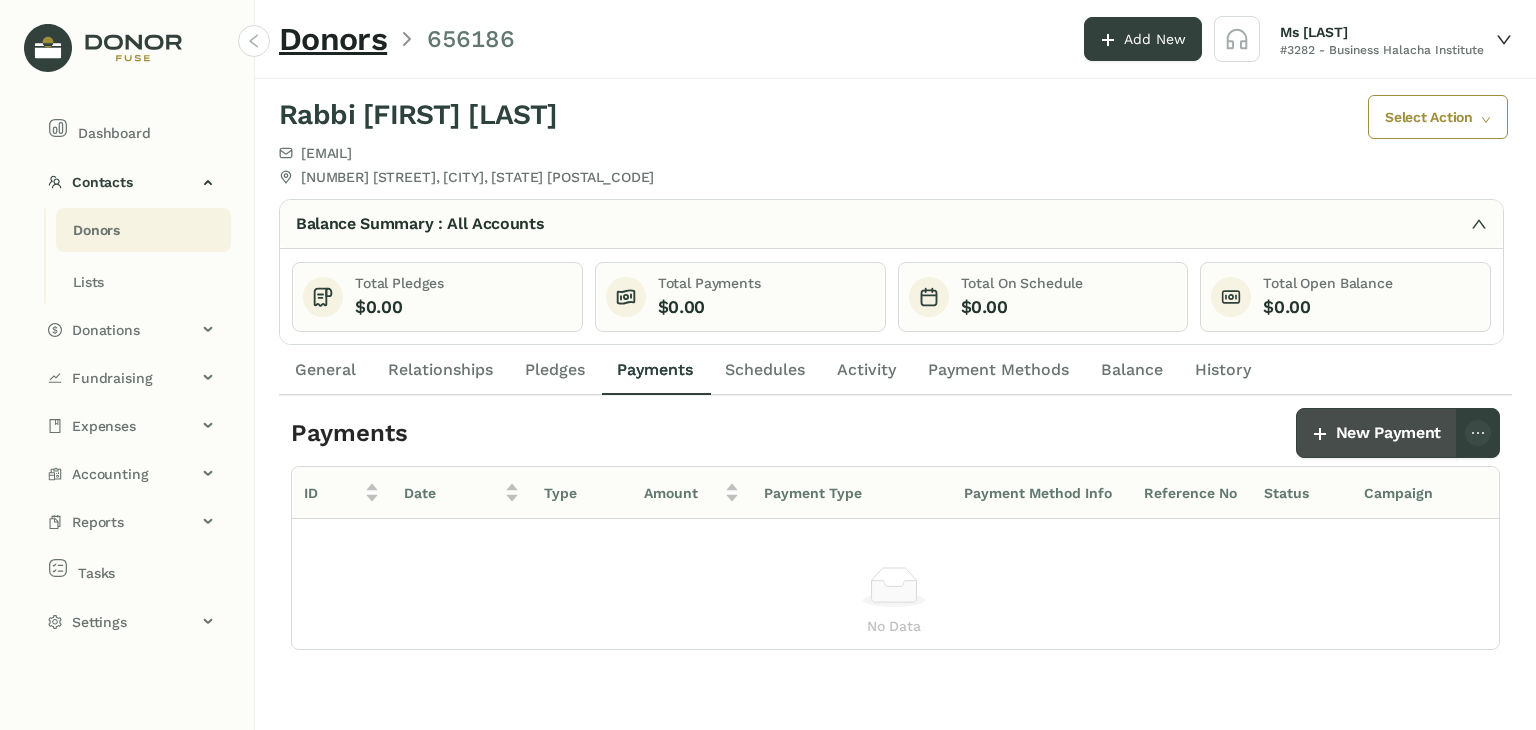click on "New Payment" 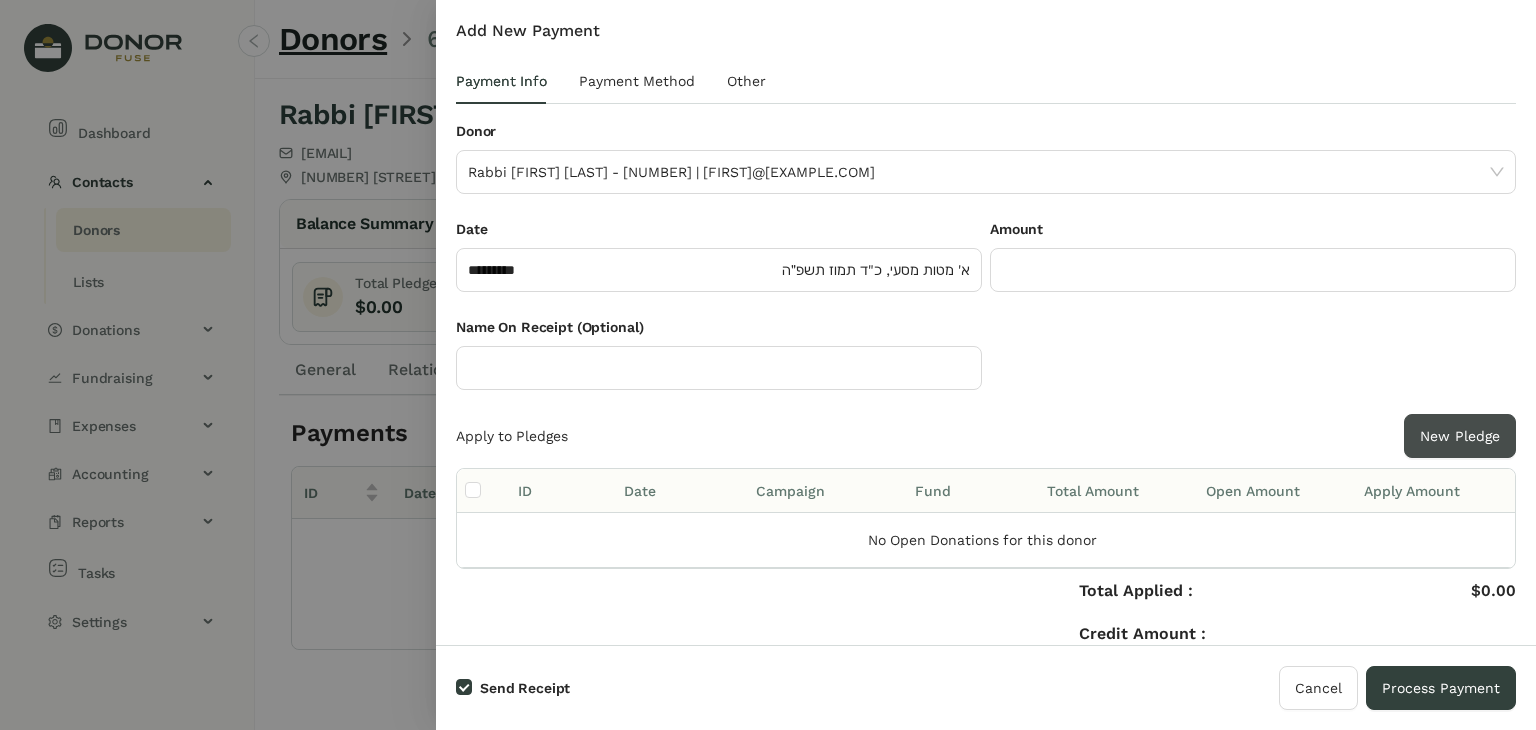 click on "New Pledge" at bounding box center [1460, 436] 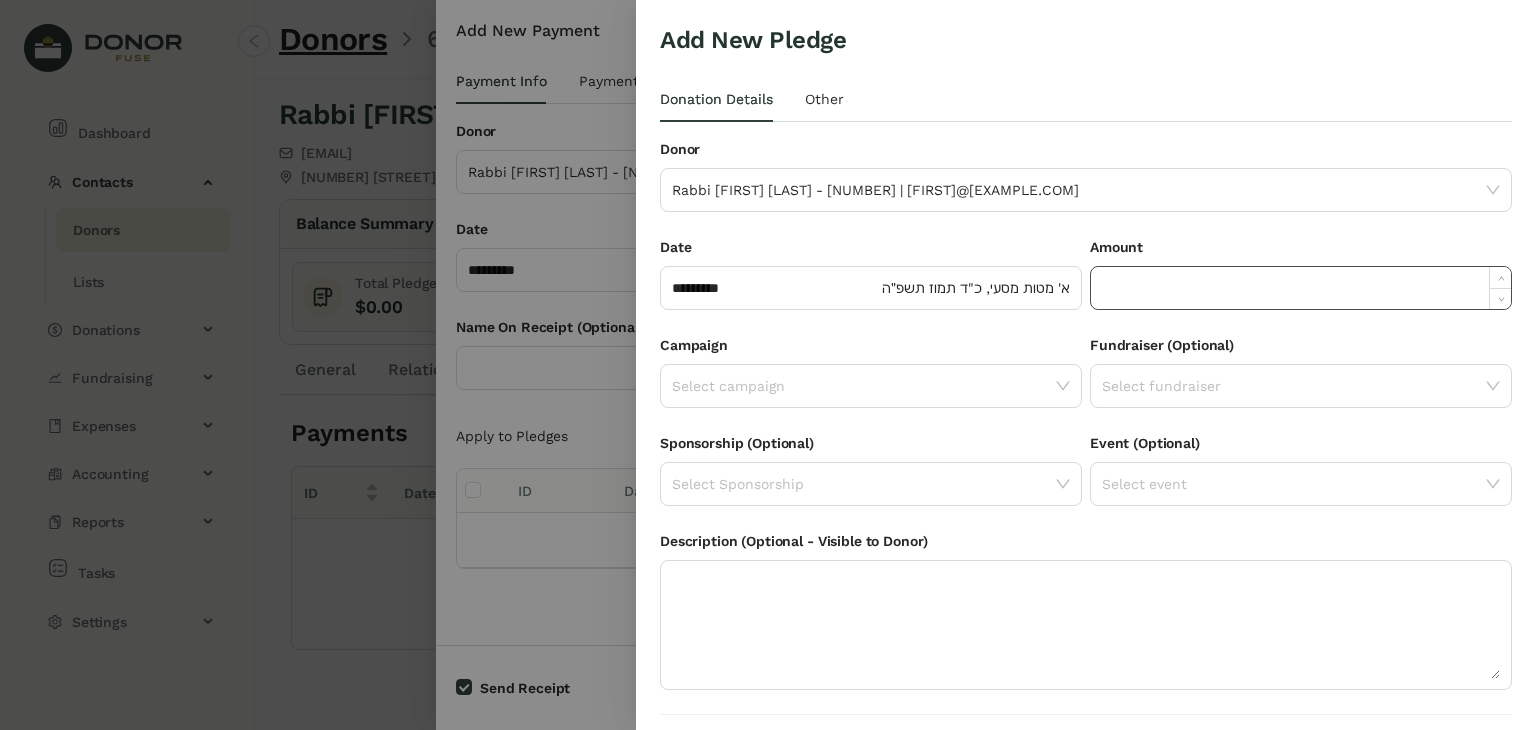 click 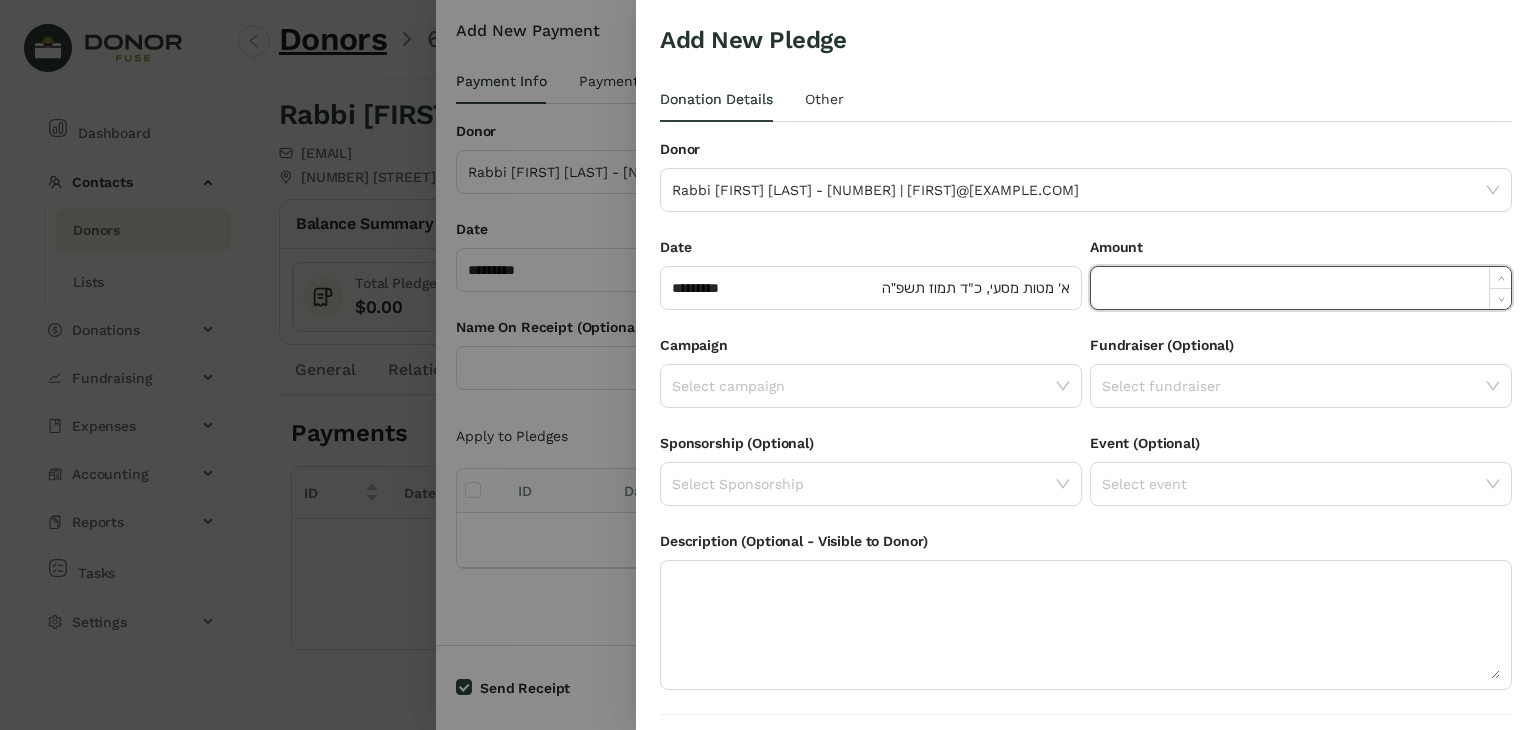 paste on "*****" 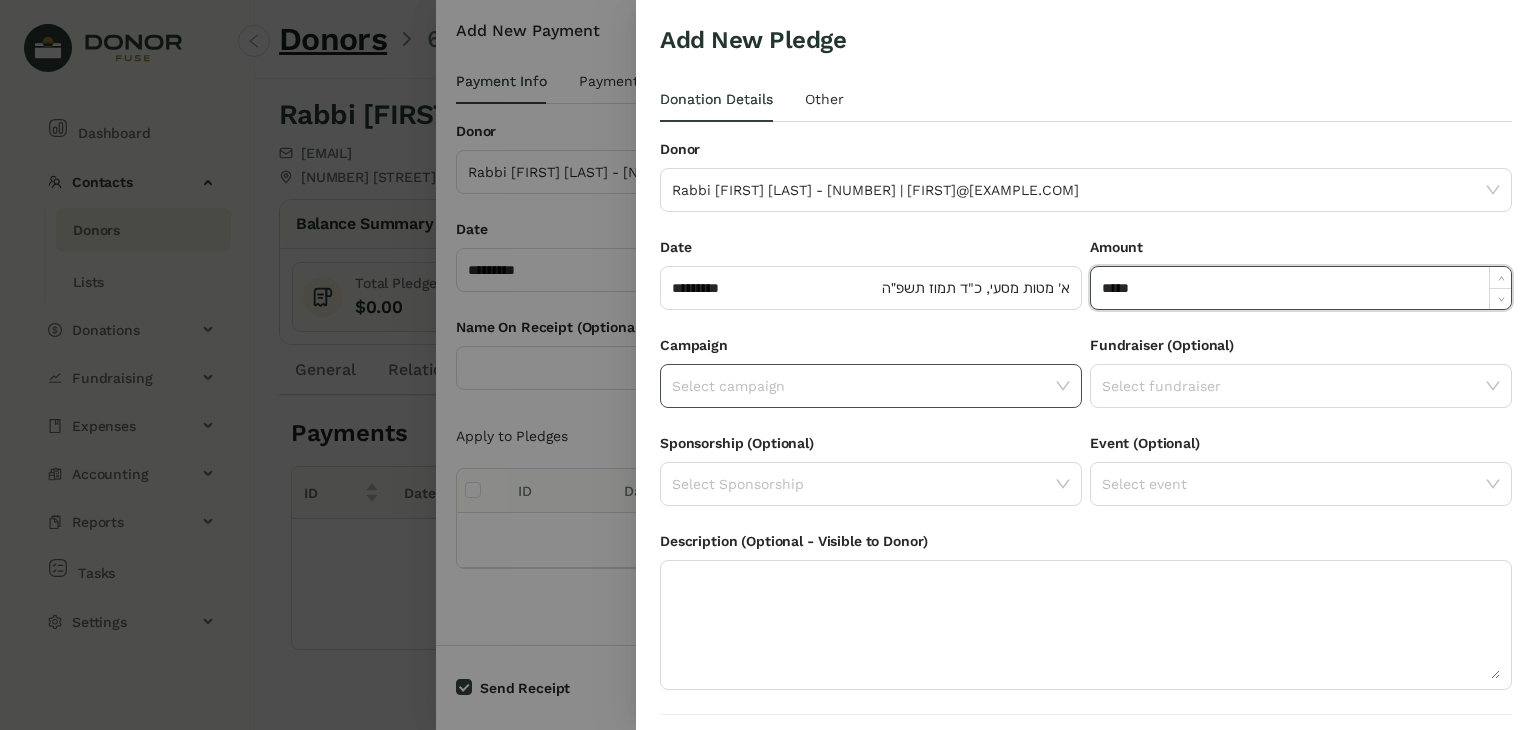 type on "******" 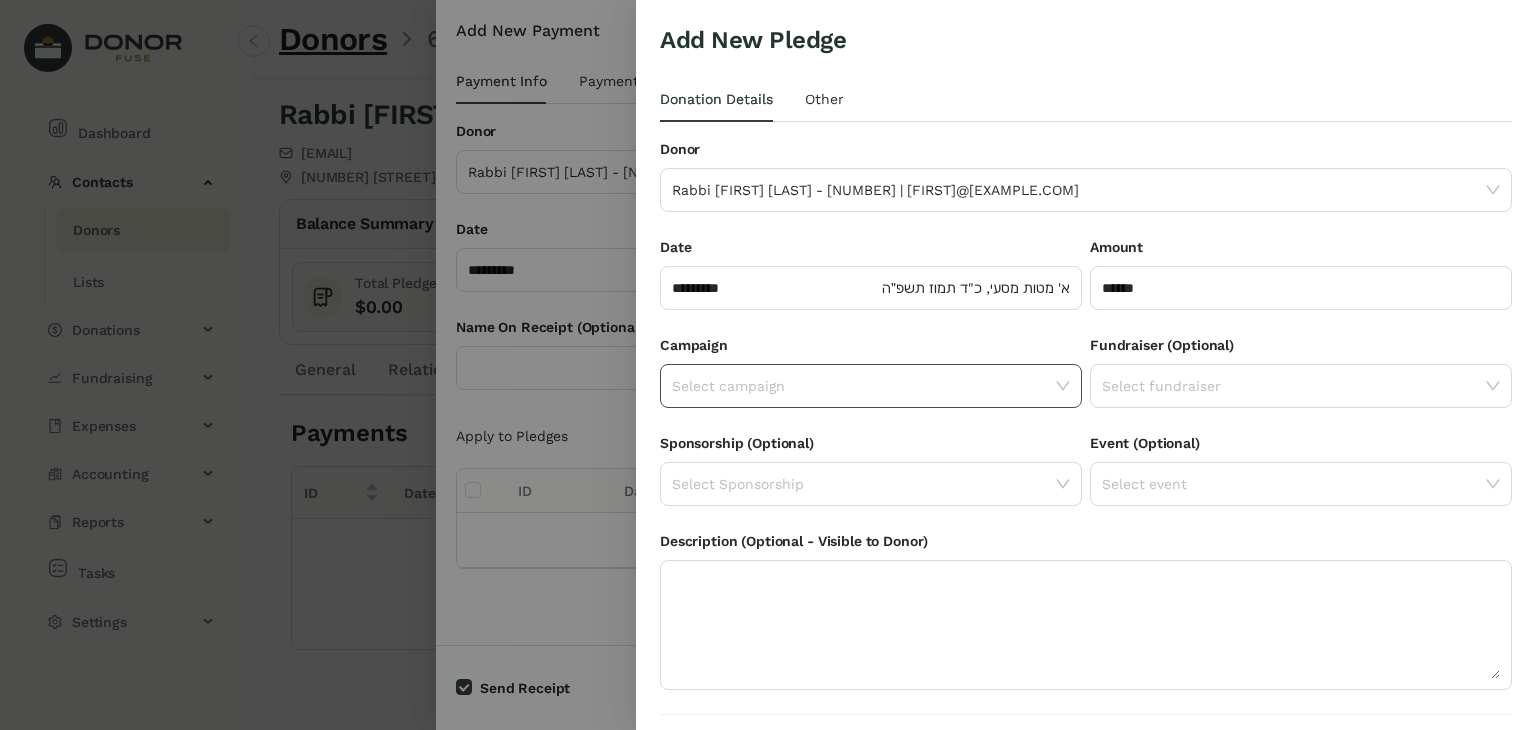 click 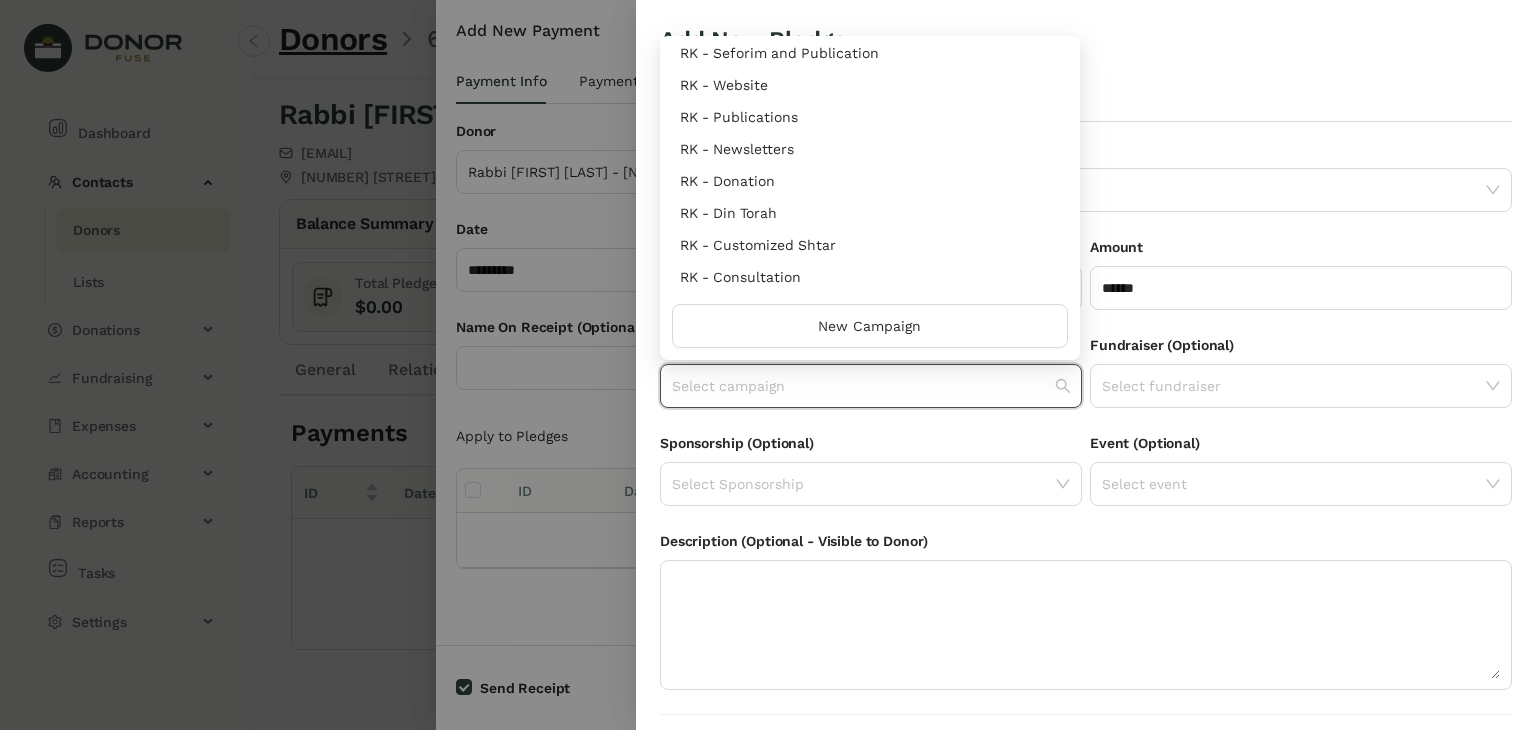 scroll, scrollTop: 960, scrollLeft: 0, axis: vertical 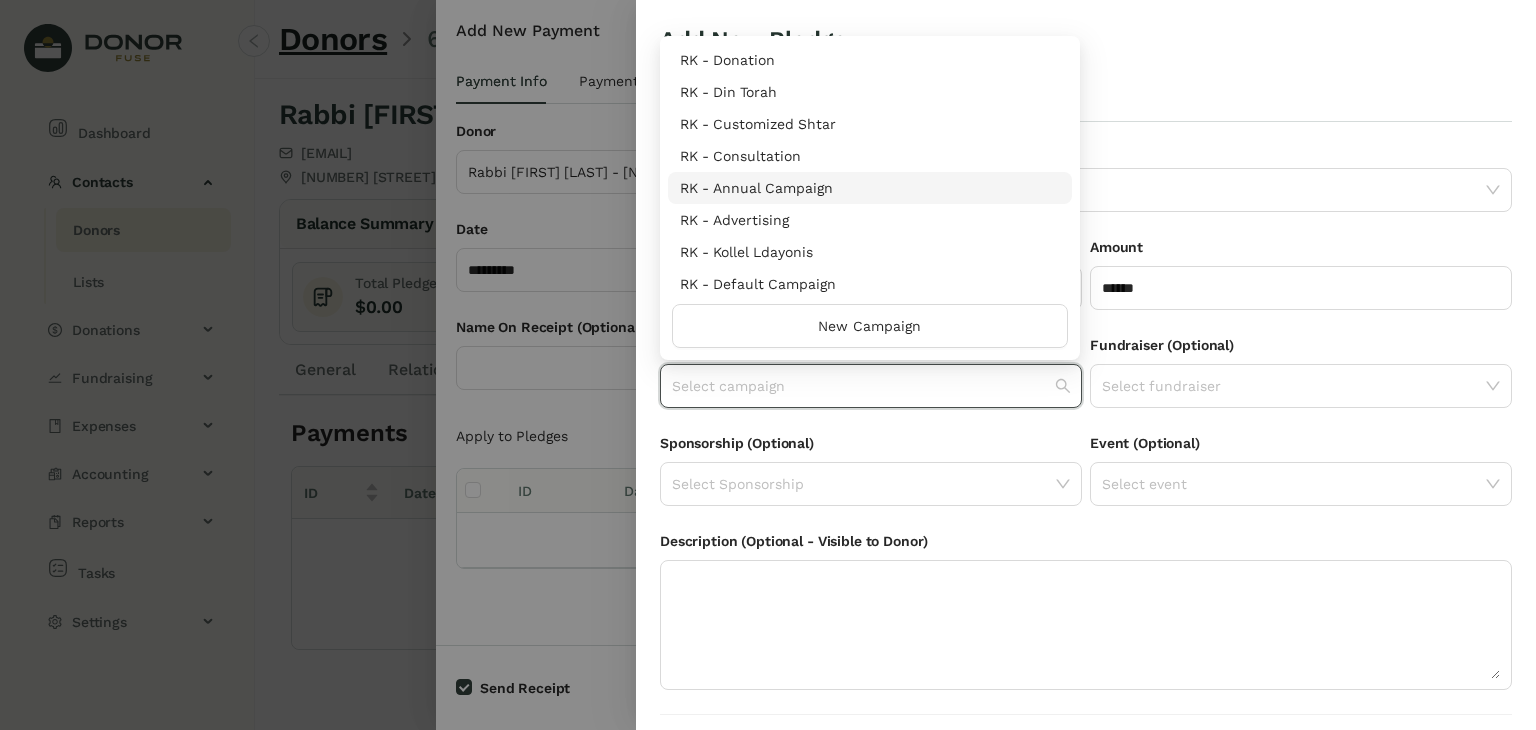 click on "RK - Annual Campaign" at bounding box center [870, 188] 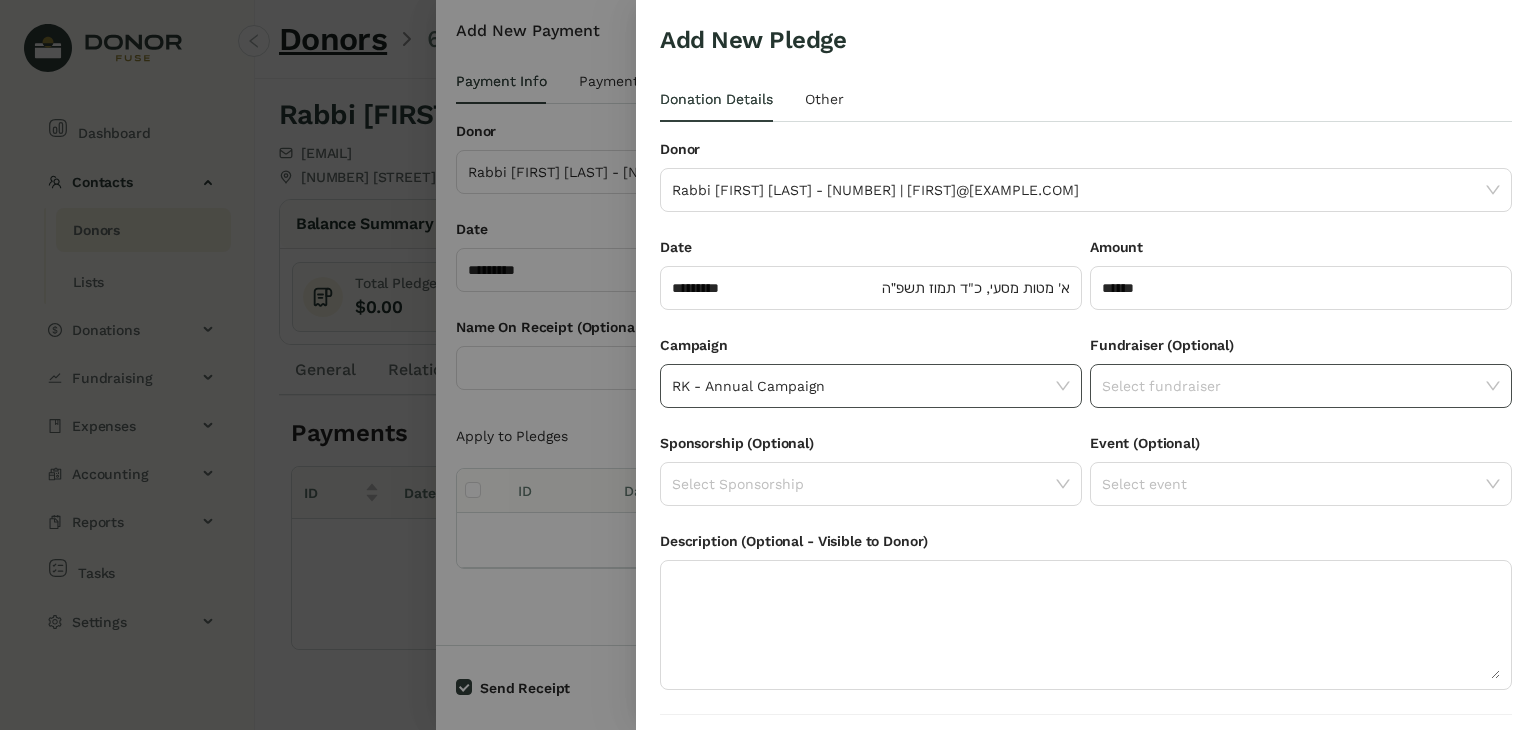 scroll, scrollTop: 54, scrollLeft: 0, axis: vertical 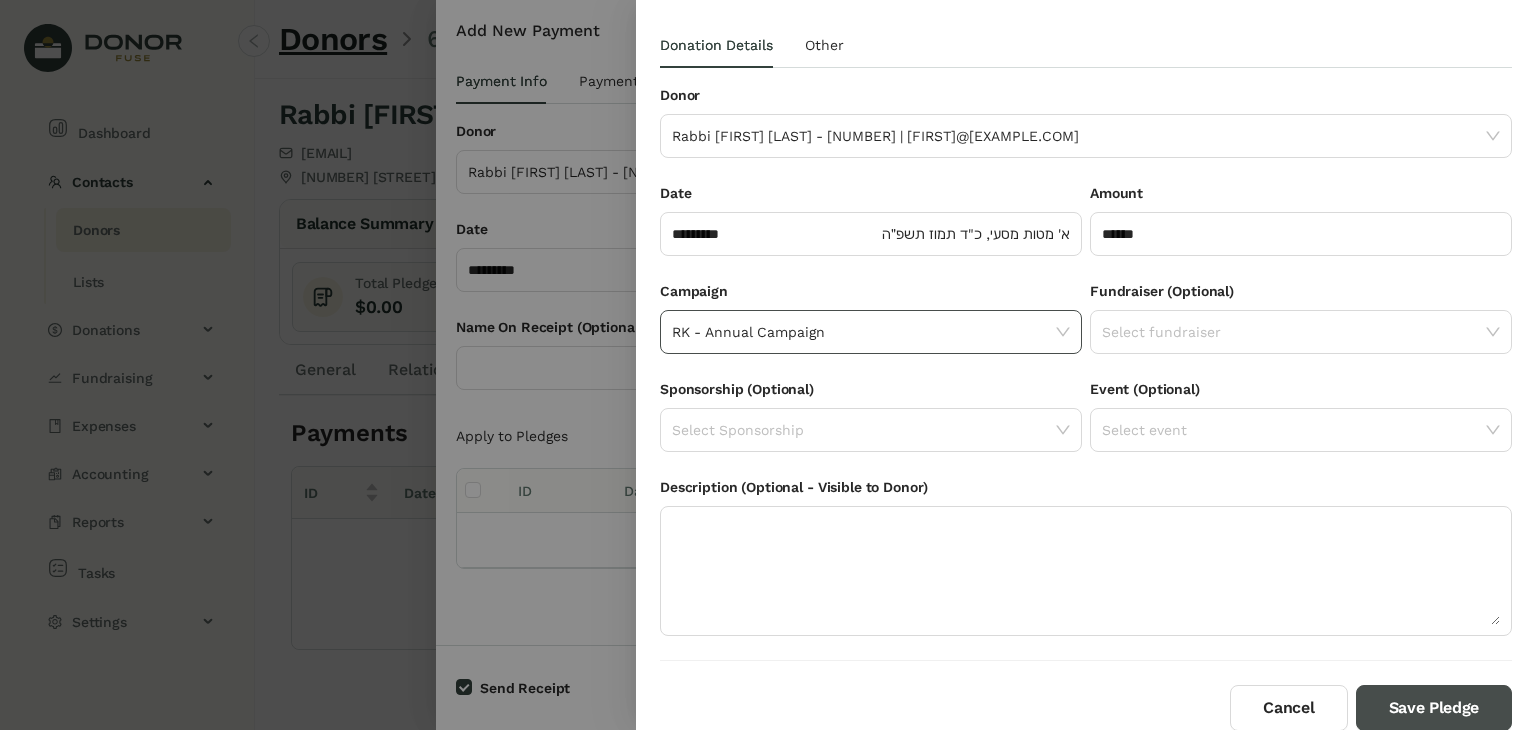 click on "Save Pledge" at bounding box center (1434, 708) 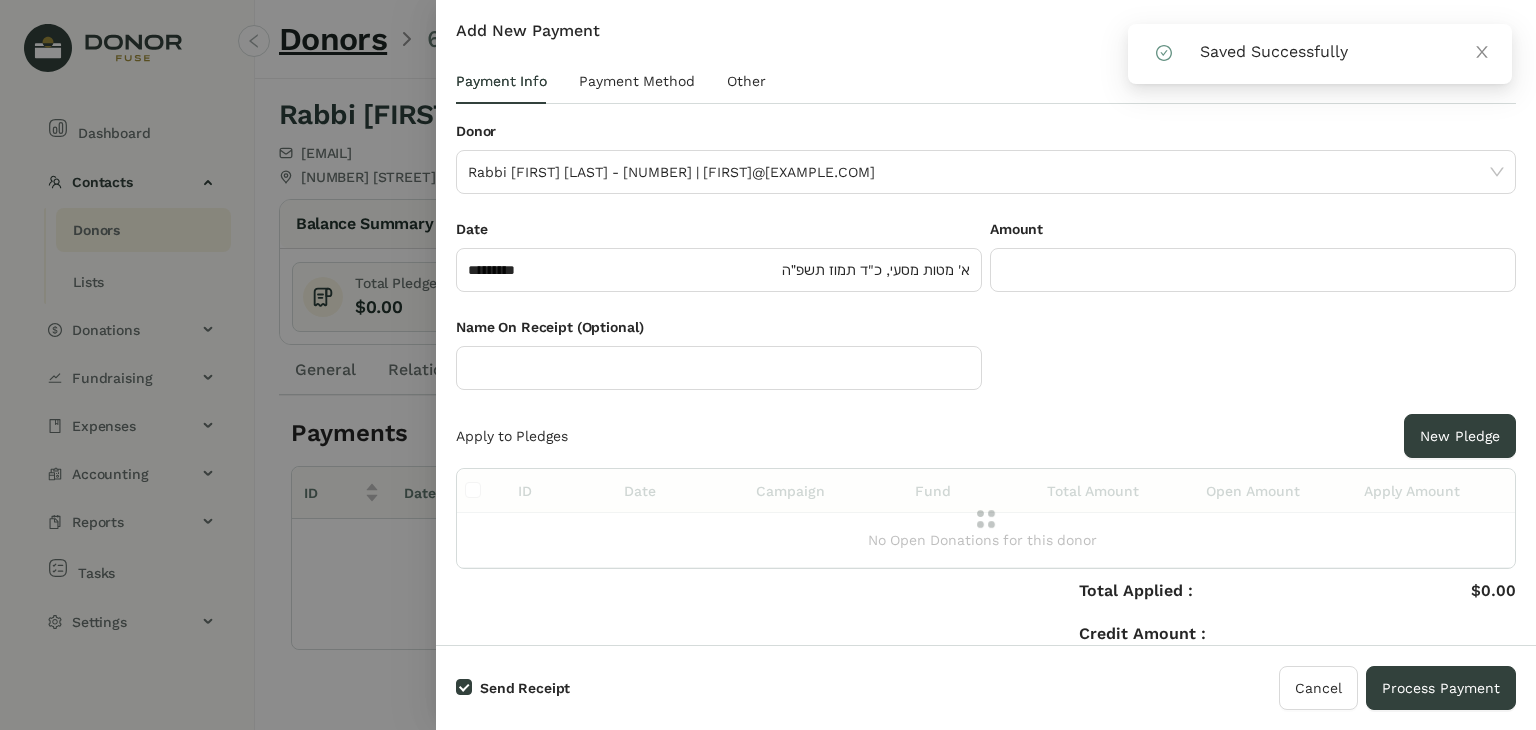 click 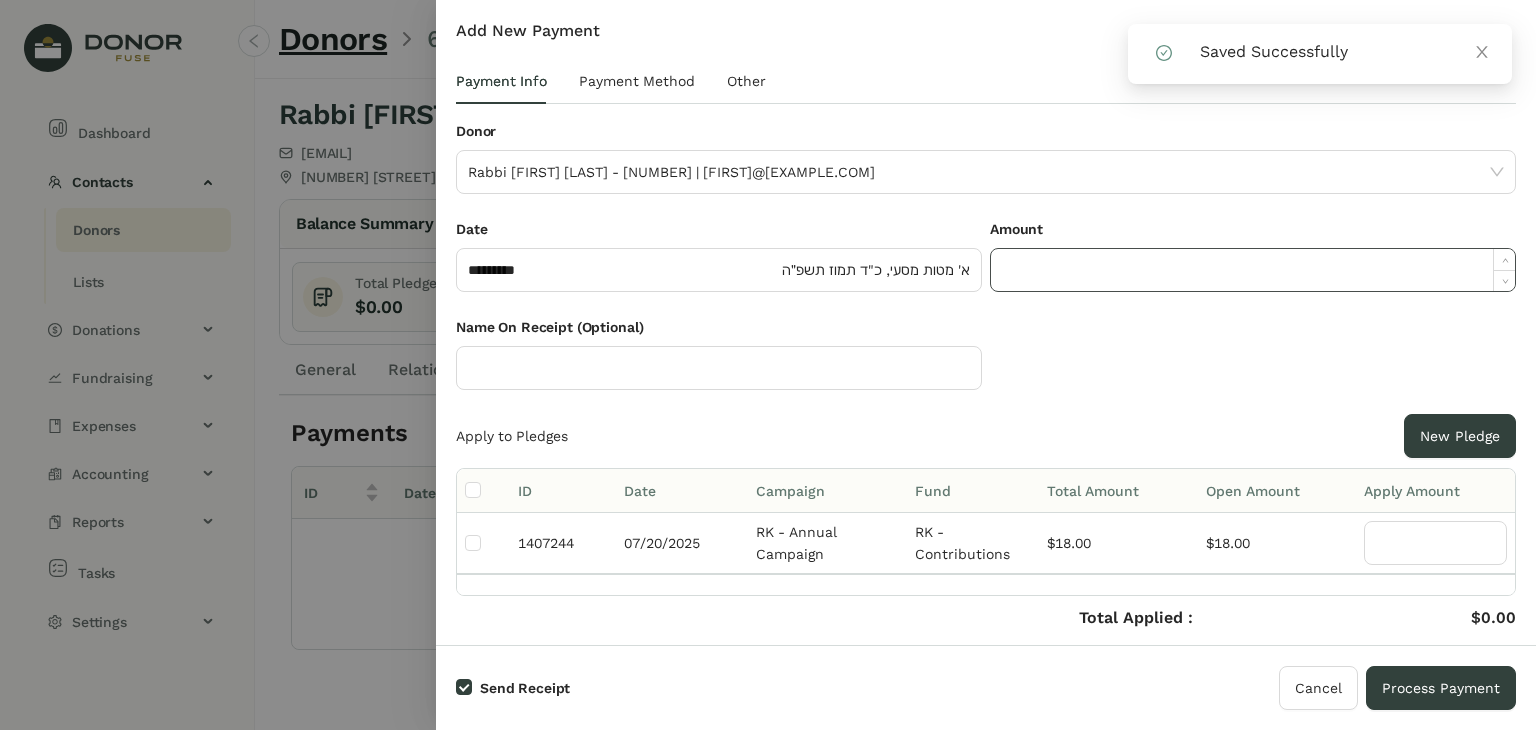 click 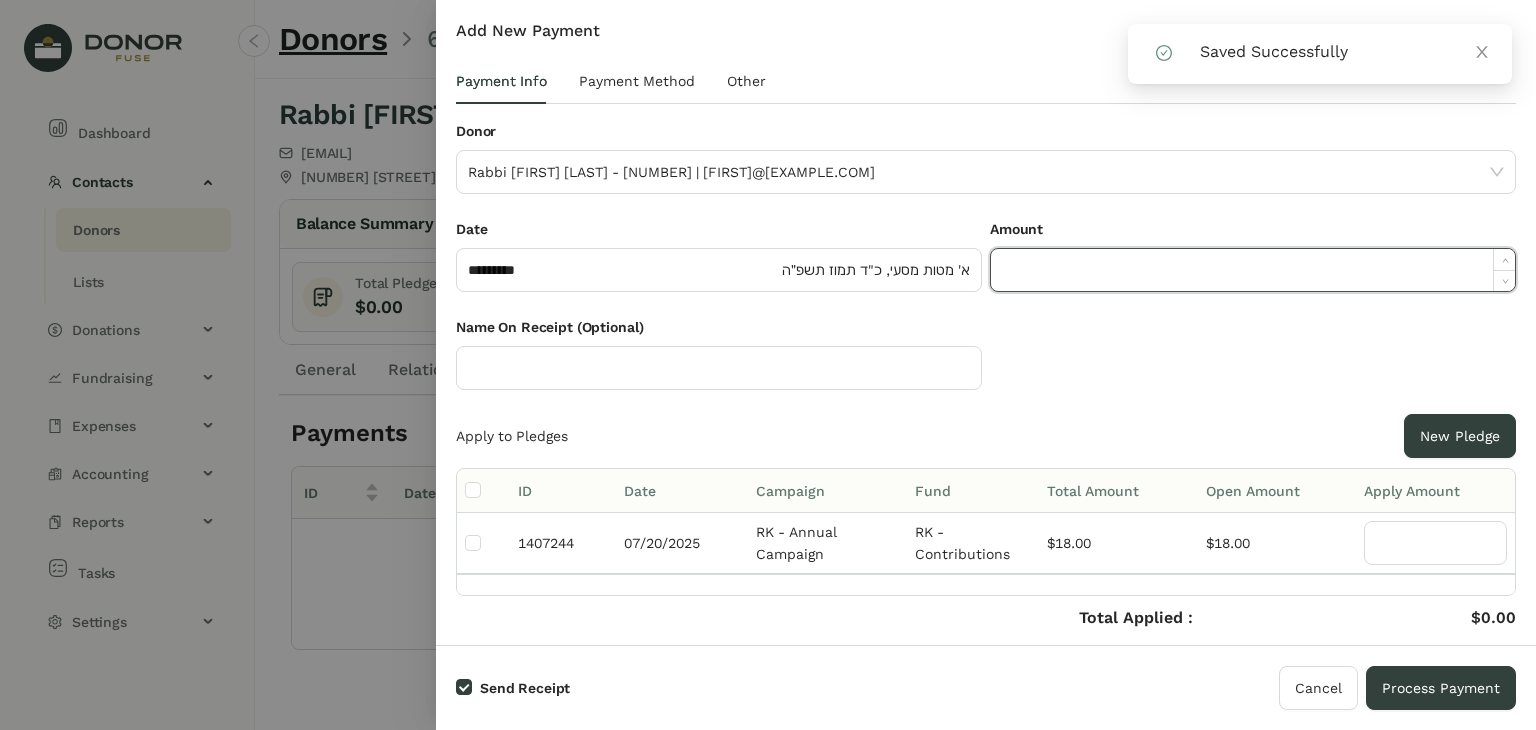 paste on "*****" 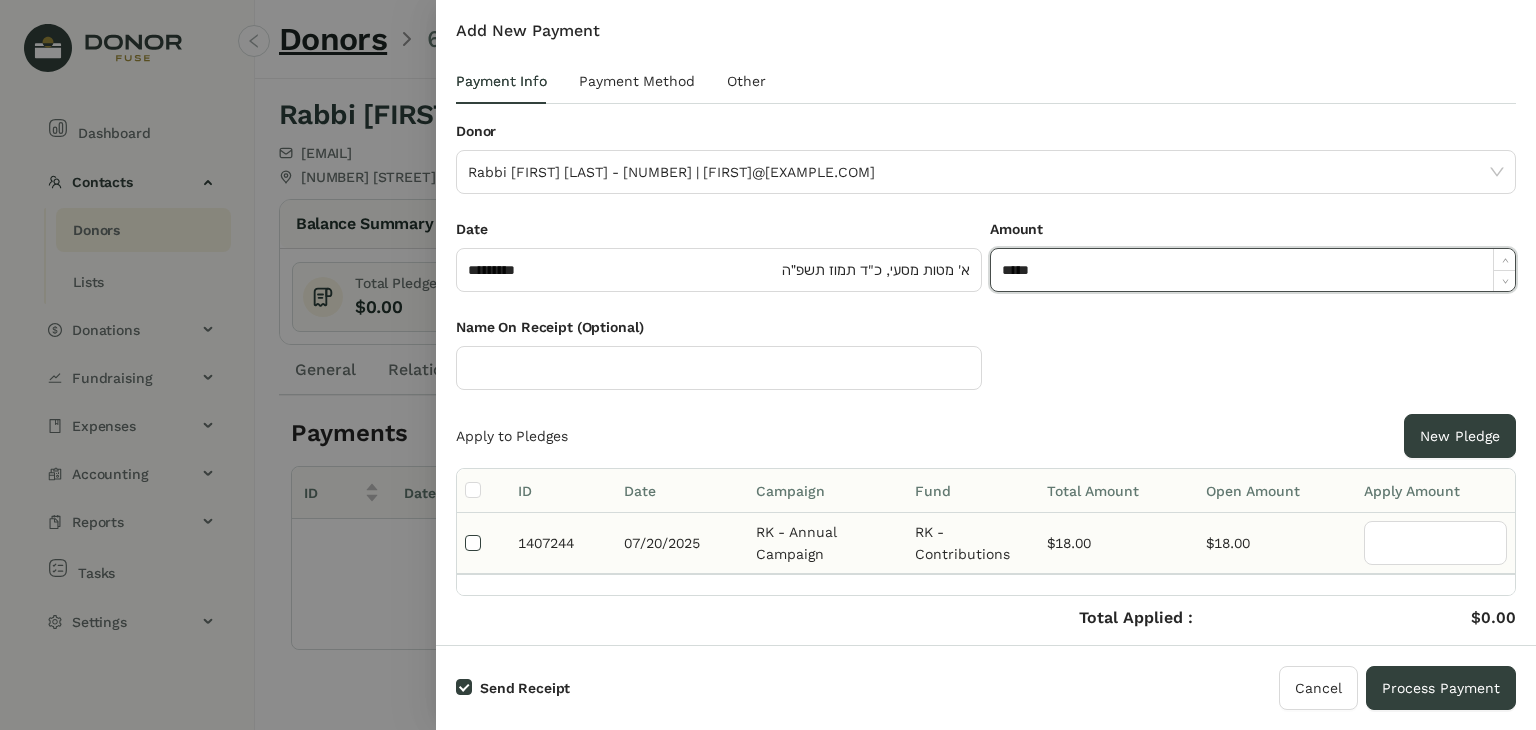 type on "******" 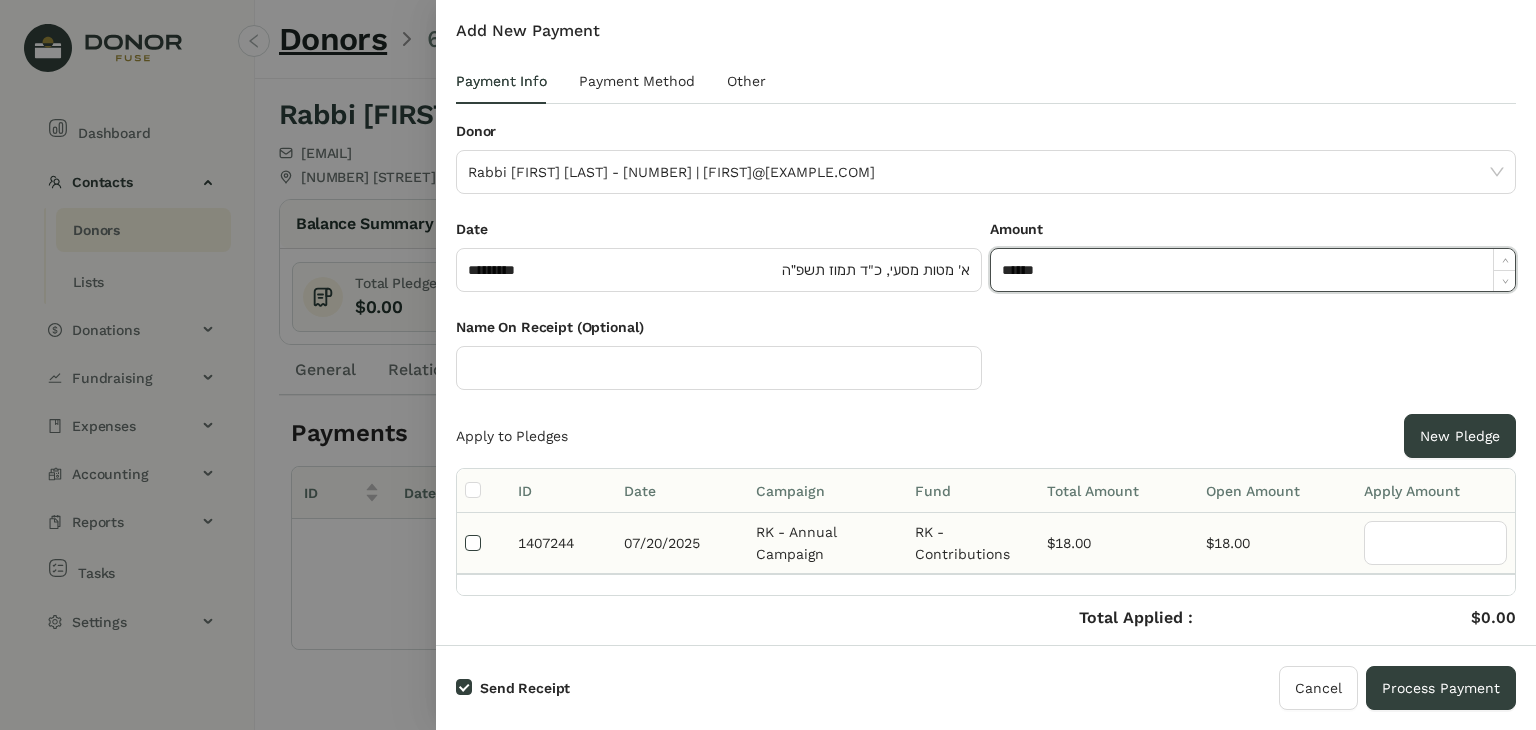 click at bounding box center (473, 543) 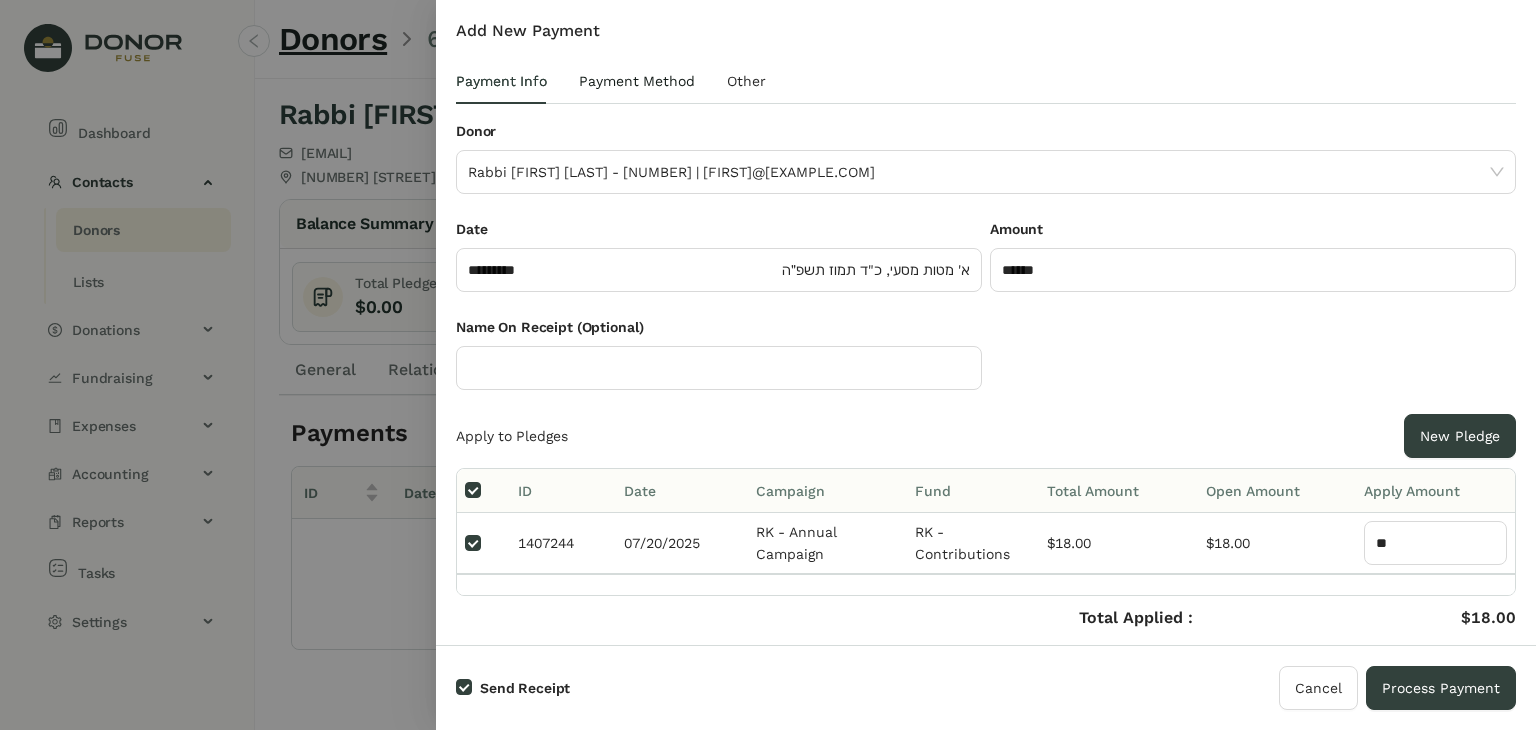 click on "Payment Method" at bounding box center (637, 81) 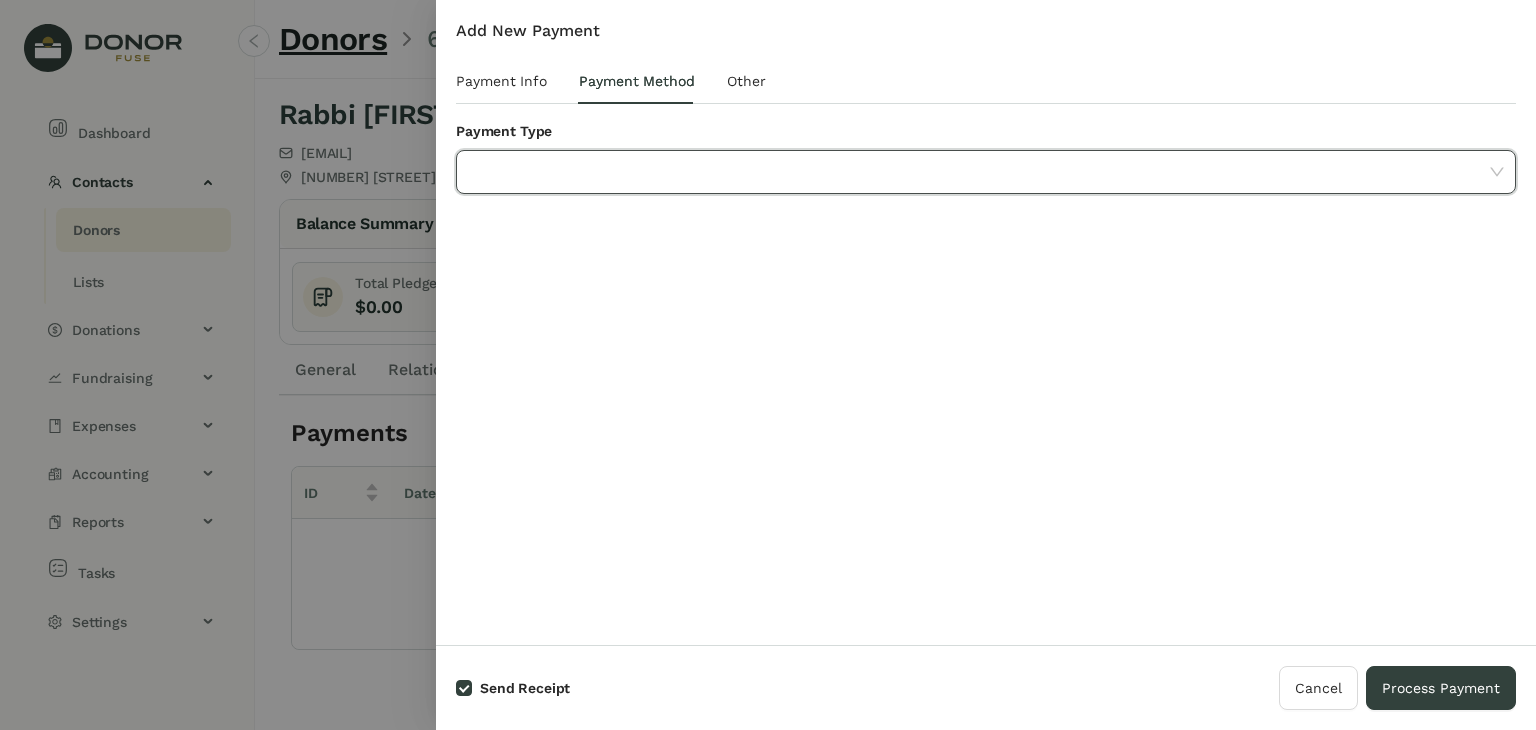 click 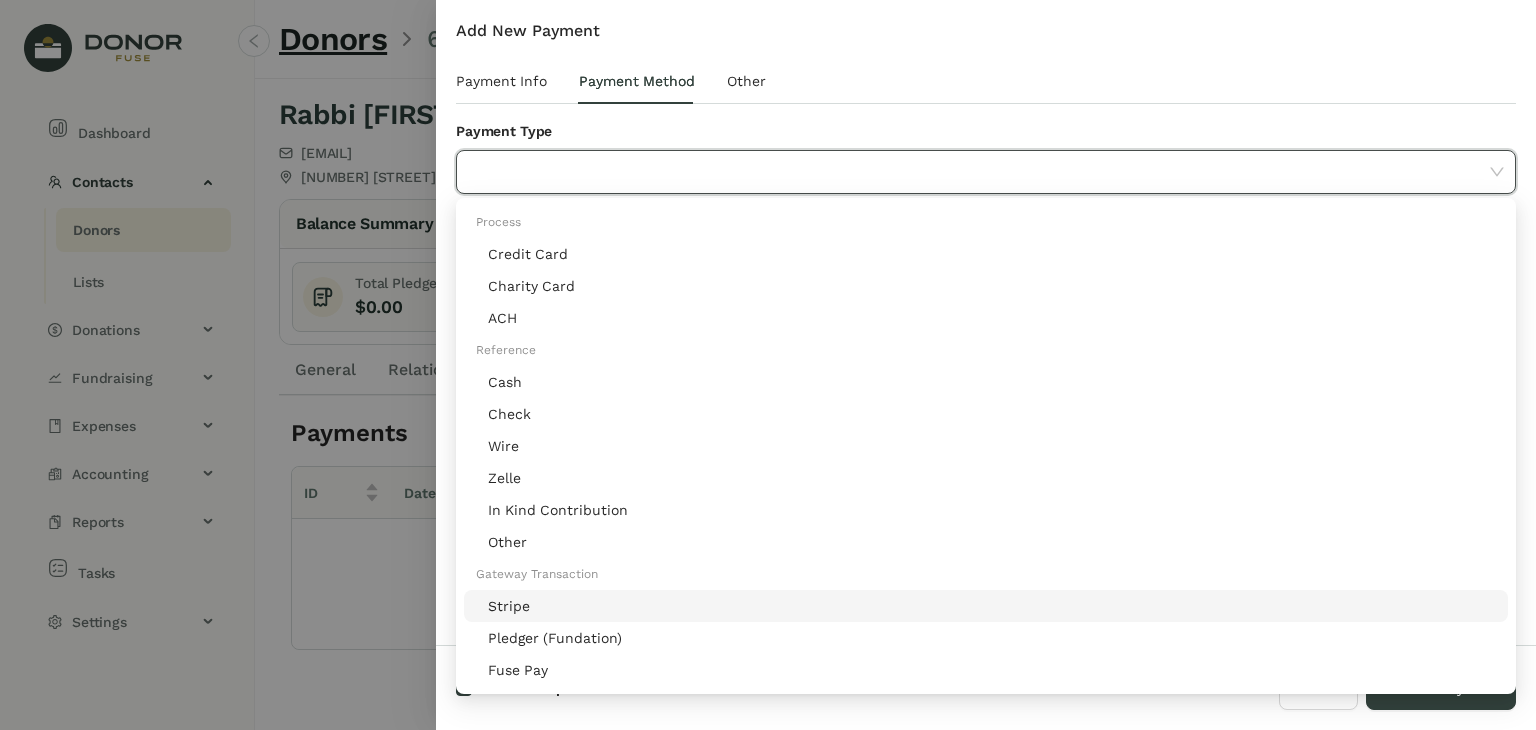 click on "Stripe" 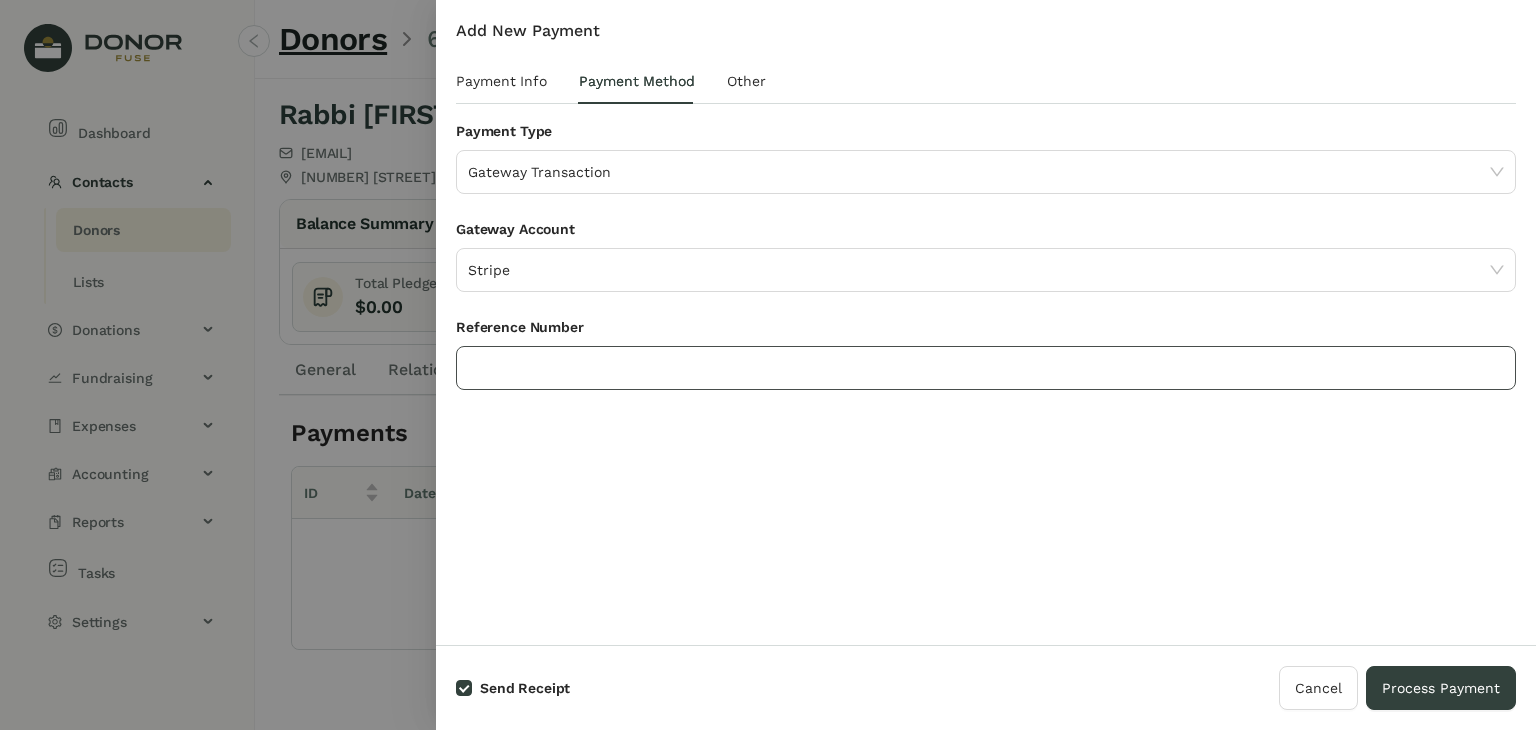click 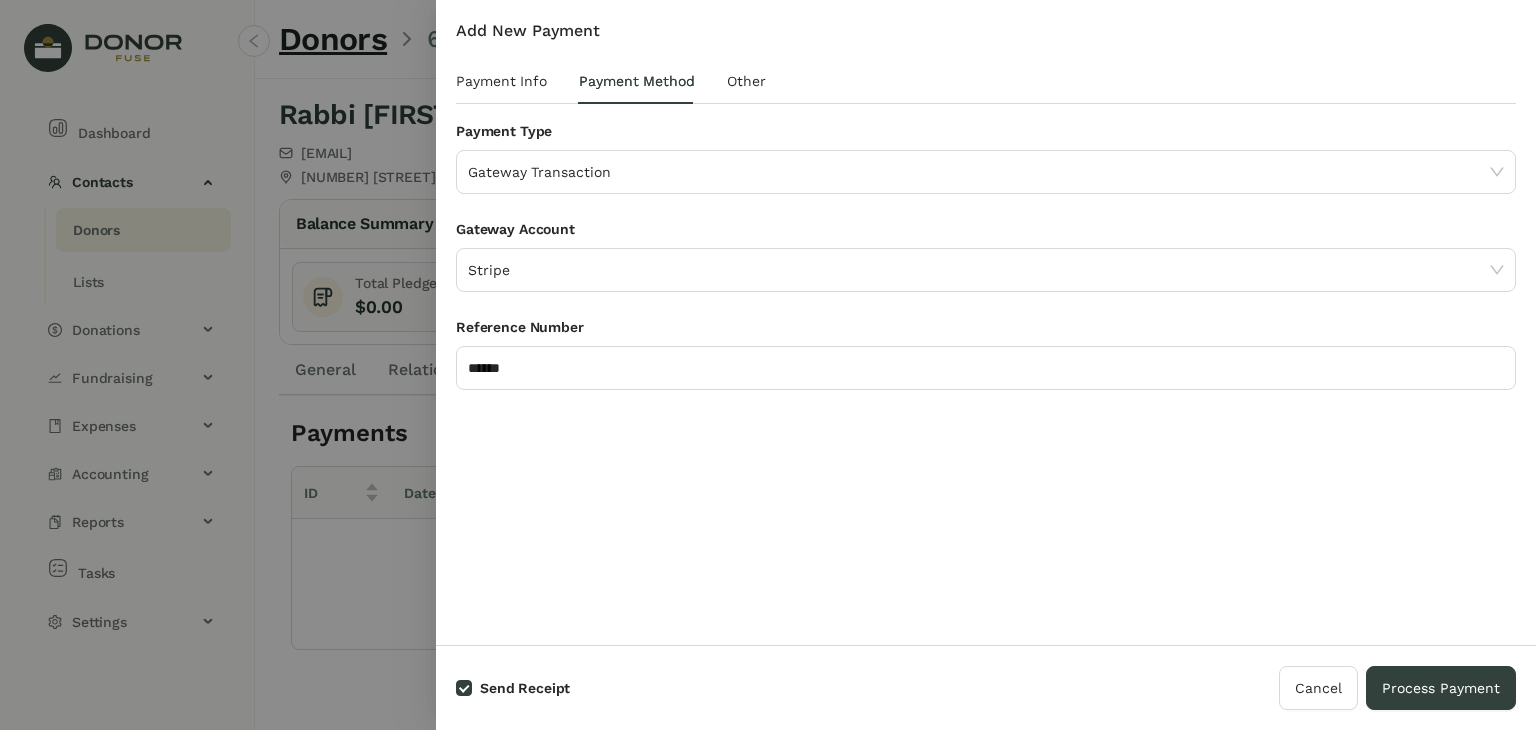 click on "Payment Info Payment Method Other Donor Rabbi [FIRST] [LAST] - [NUMBER] | [EMAIL] Date ********* [DATE] Amount ****** Name On Receipt (Optional) Apply to Pledges    New Pledge ID Date Campaign Fund Total Amount Open Amount Apply Amount 1407244 [DATE] RK - Annual Campaign RK - Contributions $18.00 $18.00 ** Total Applied :    Credit Amount :    $18.00    $0.00    Save Credit Payment Type Gateway Transaction Gateway Account Stripe Reference Number ****** Override Template Group (Optional)  Select Template Group  Tags    Please select  Notes Attachments Upload Deposit Id Date Account  No Data  Time User Field Old Value New Value  No Data  Account Amount Debit Amount Credit Fund  No Data" at bounding box center [986, 322] 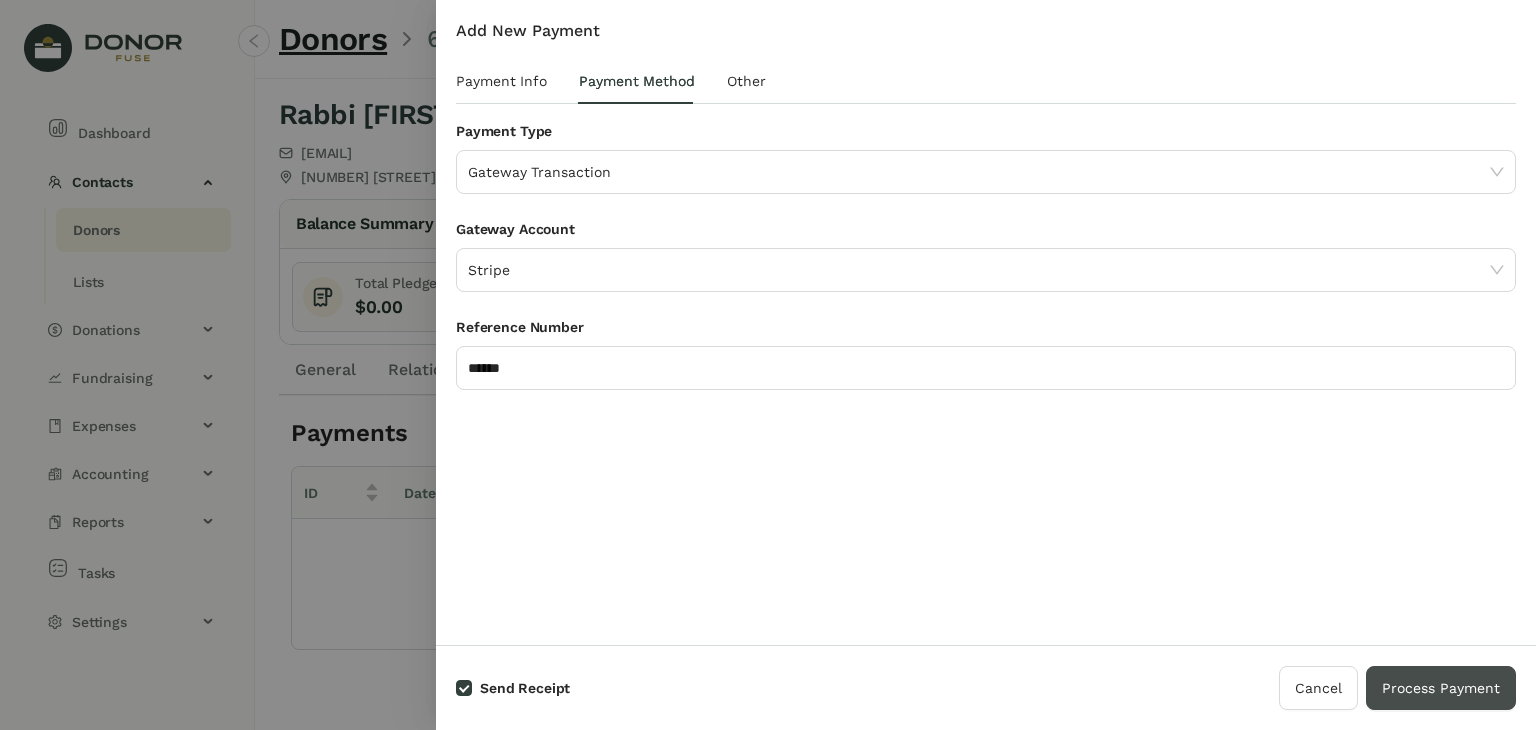 click on "Process Payment" at bounding box center (1441, 688) 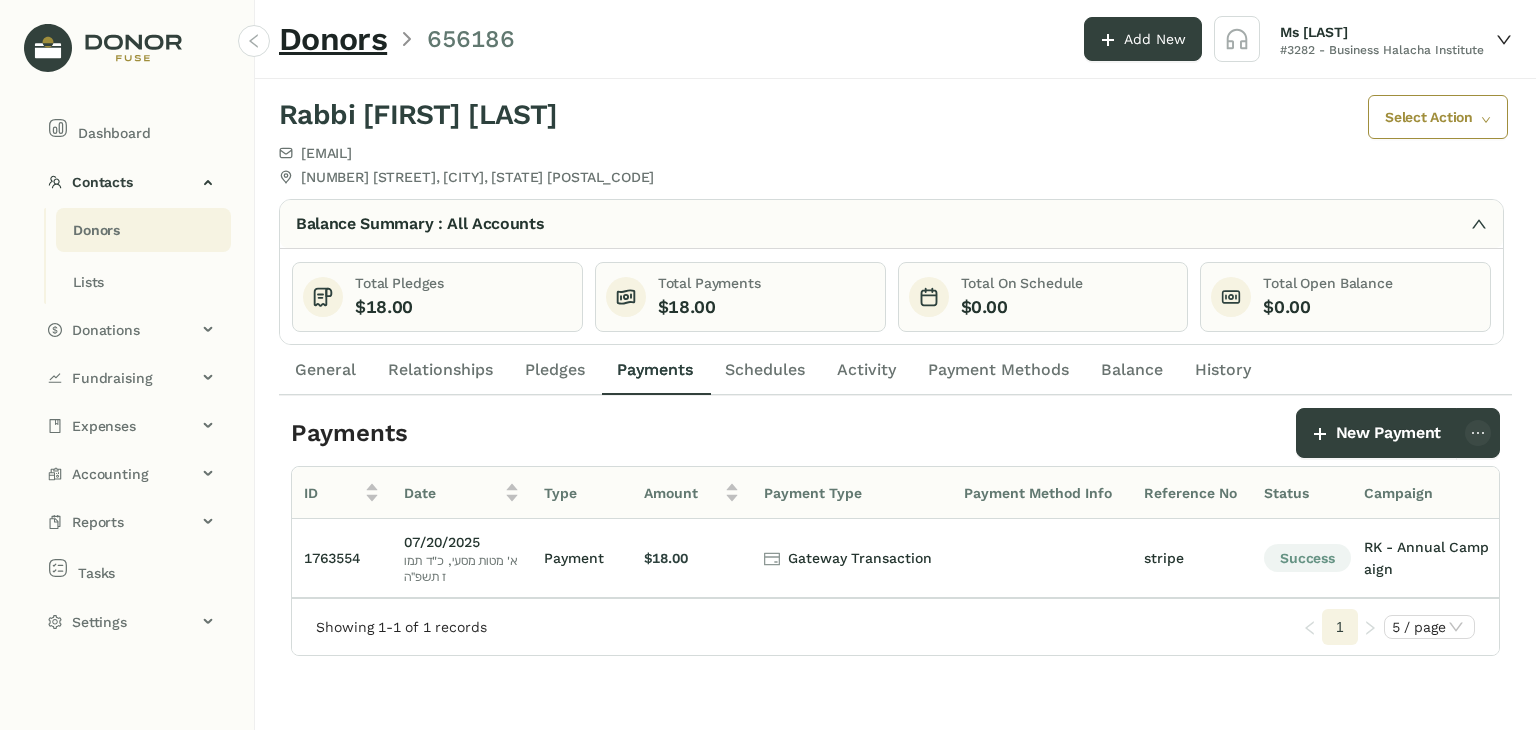 click on "Donors" 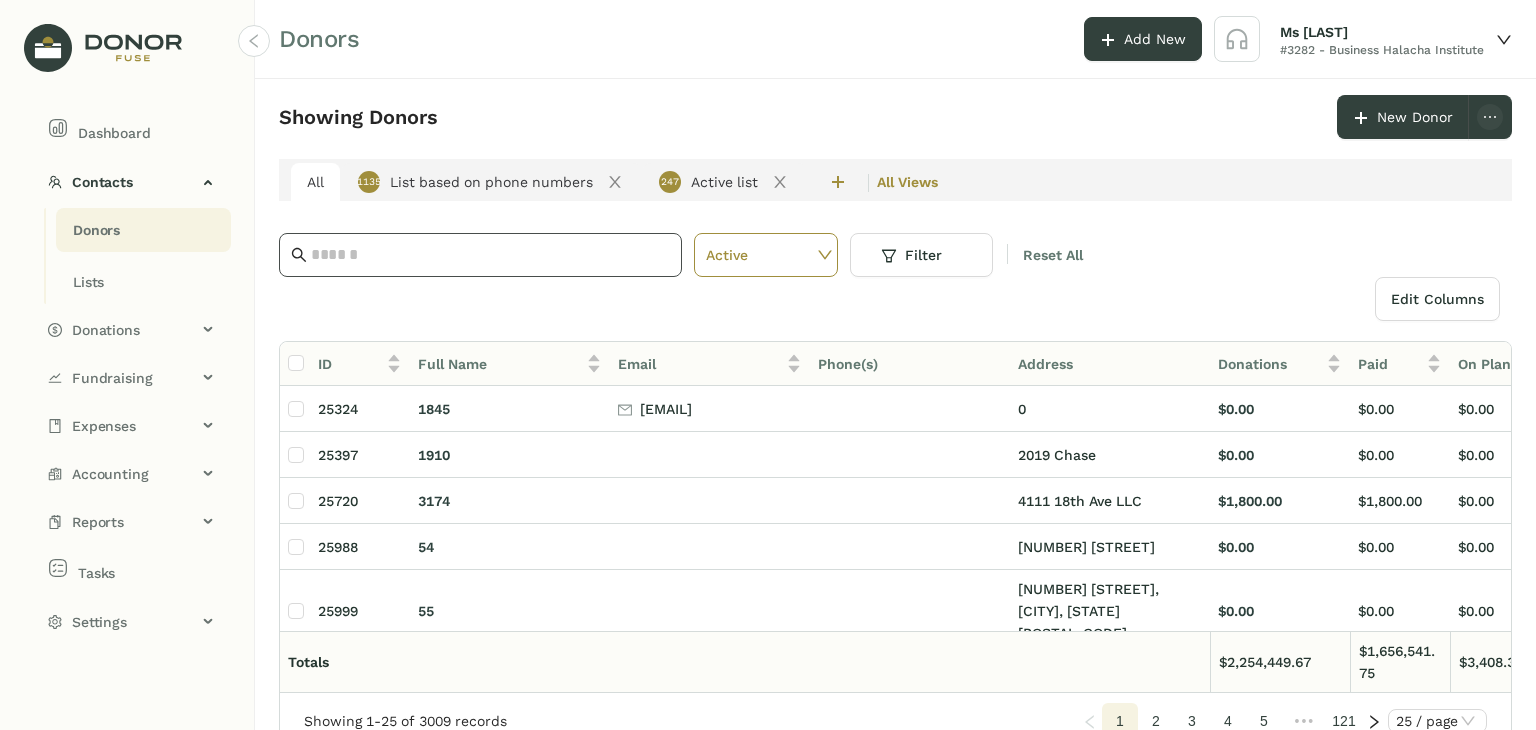 click 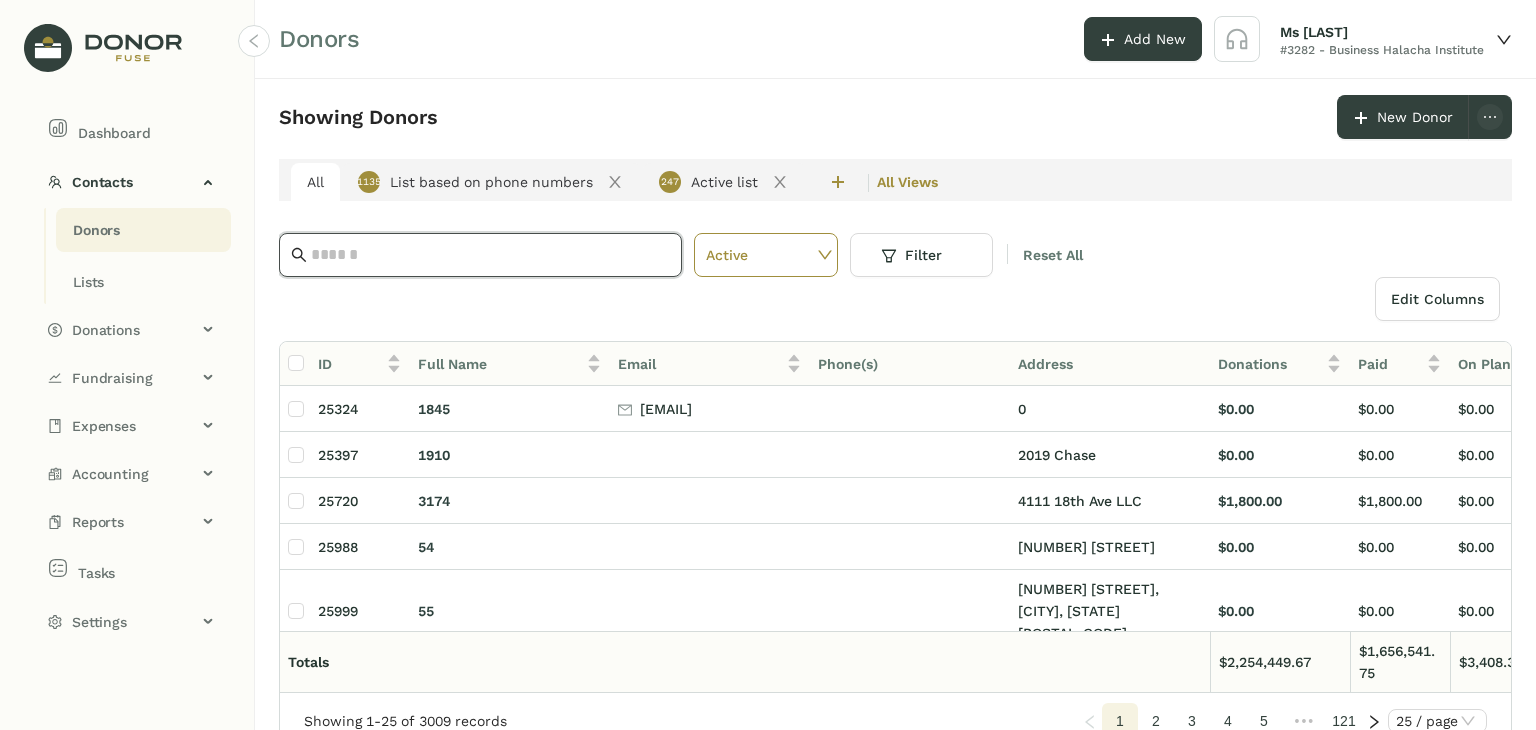 paste on "**********" 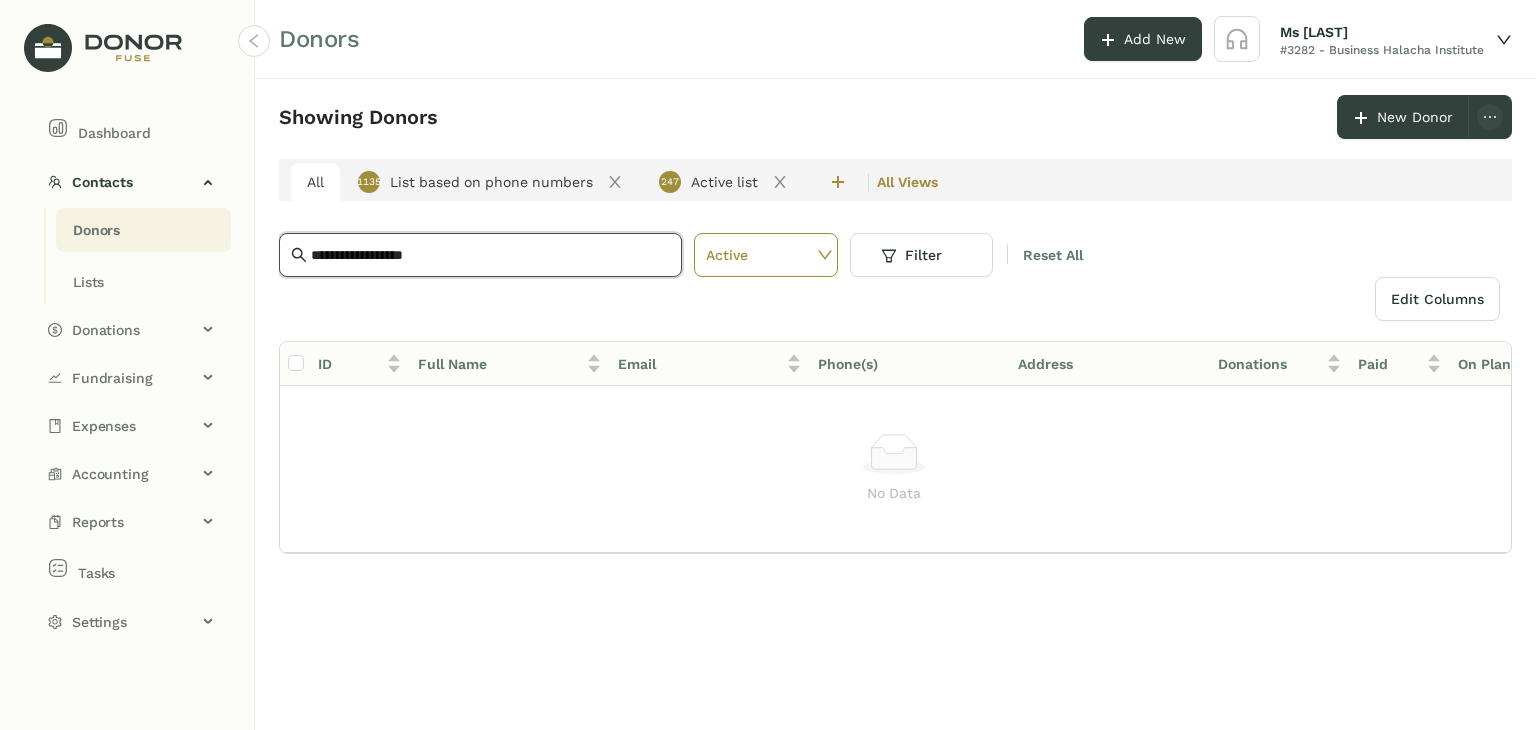 drag, startPoint x: 492, startPoint y: 256, endPoint x: 173, endPoint y: 233, distance: 319.82806 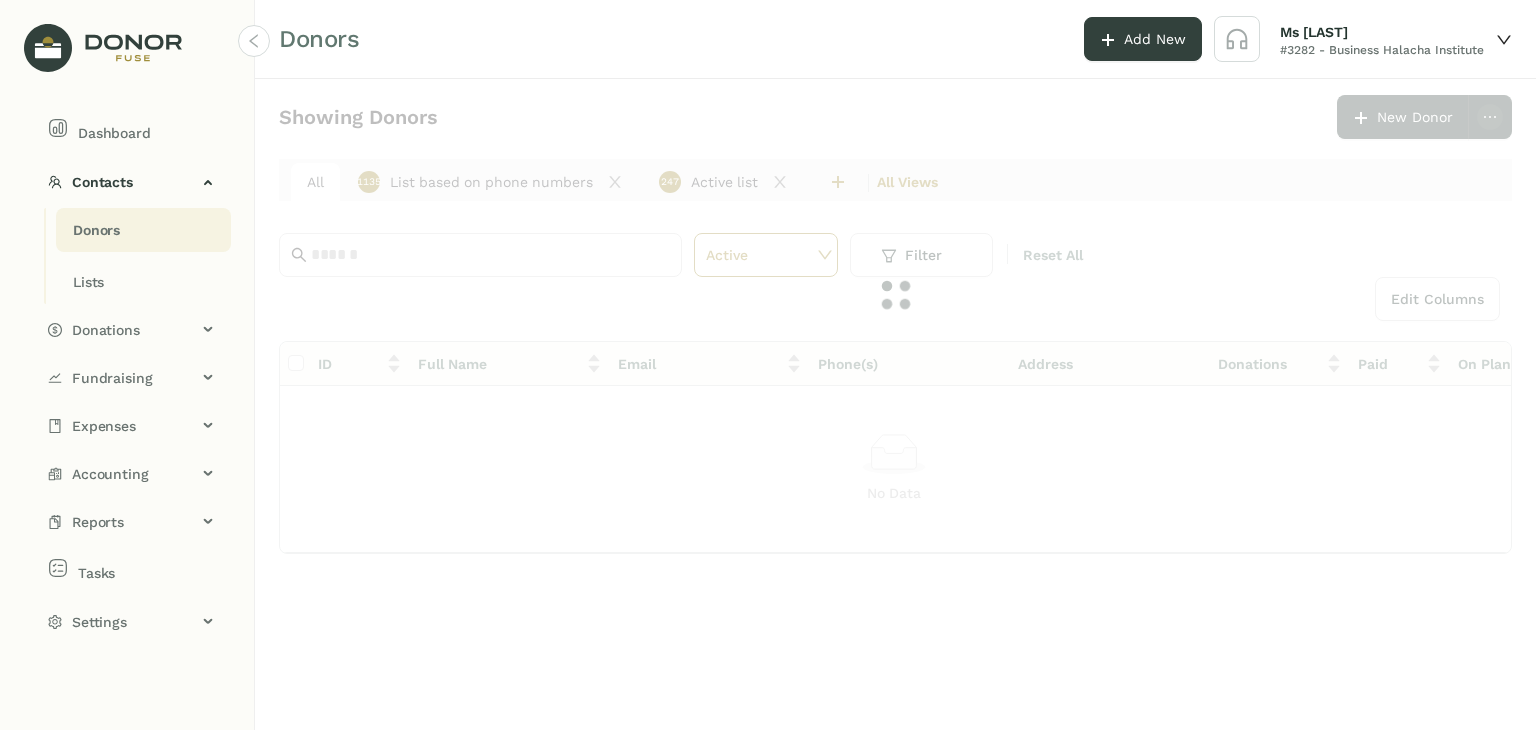 click on "Donors" 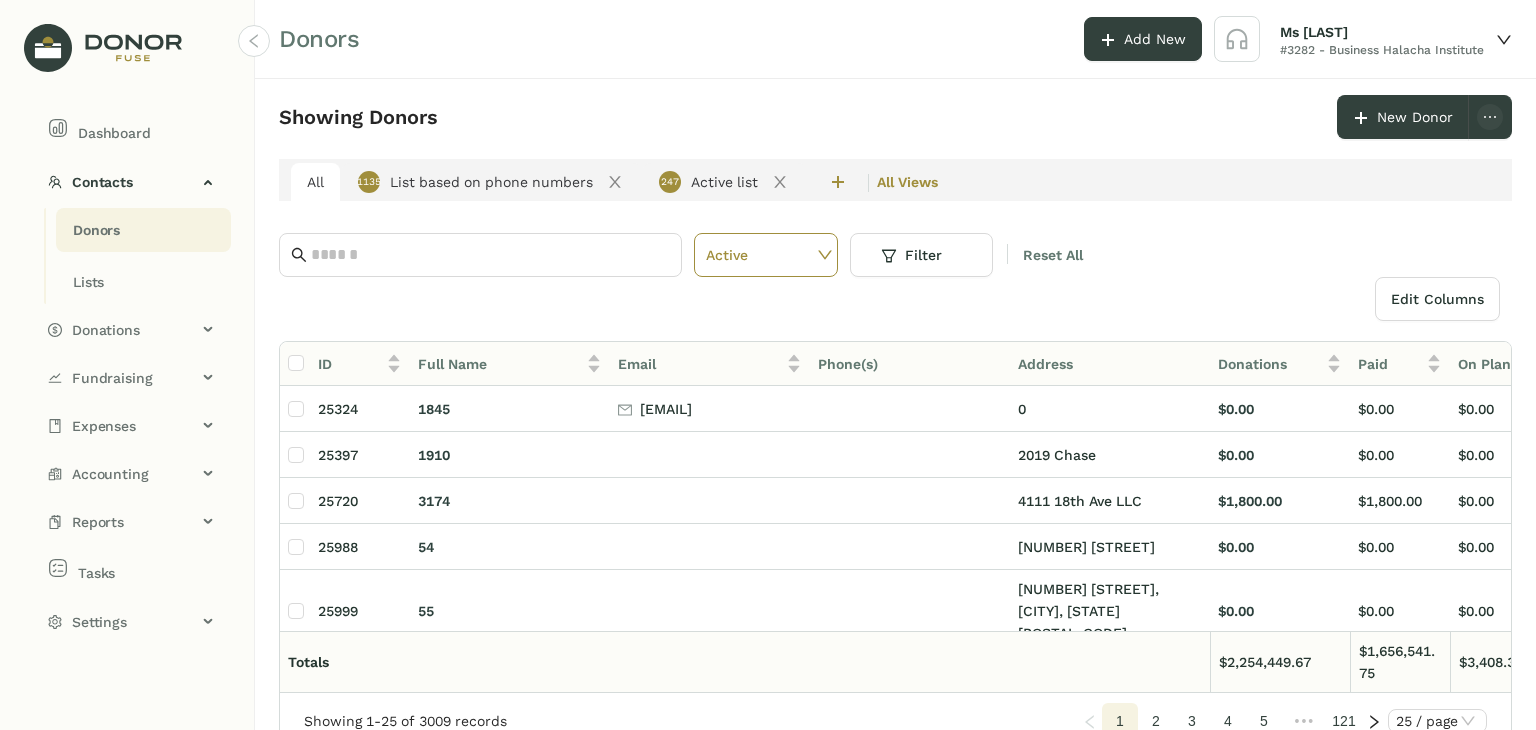 type 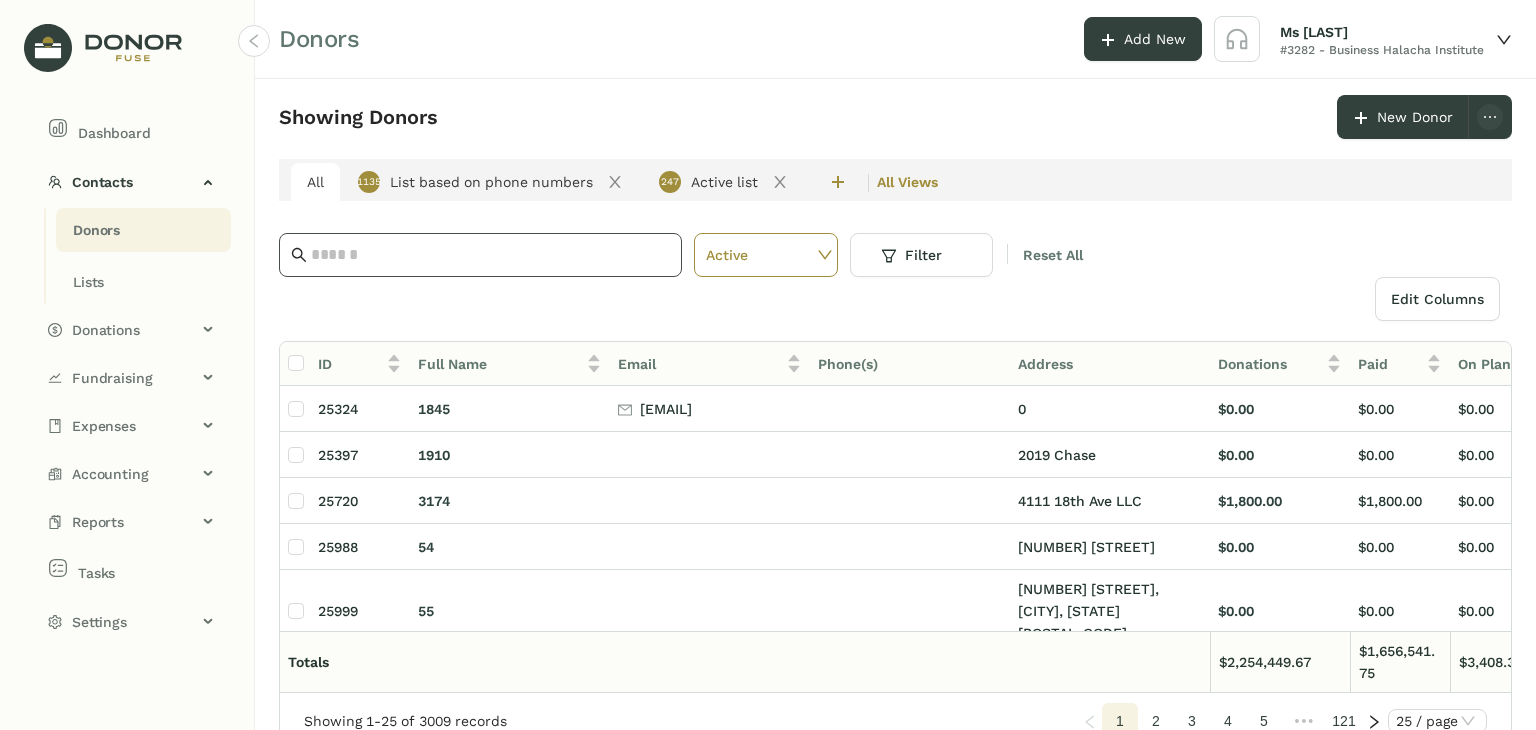 click 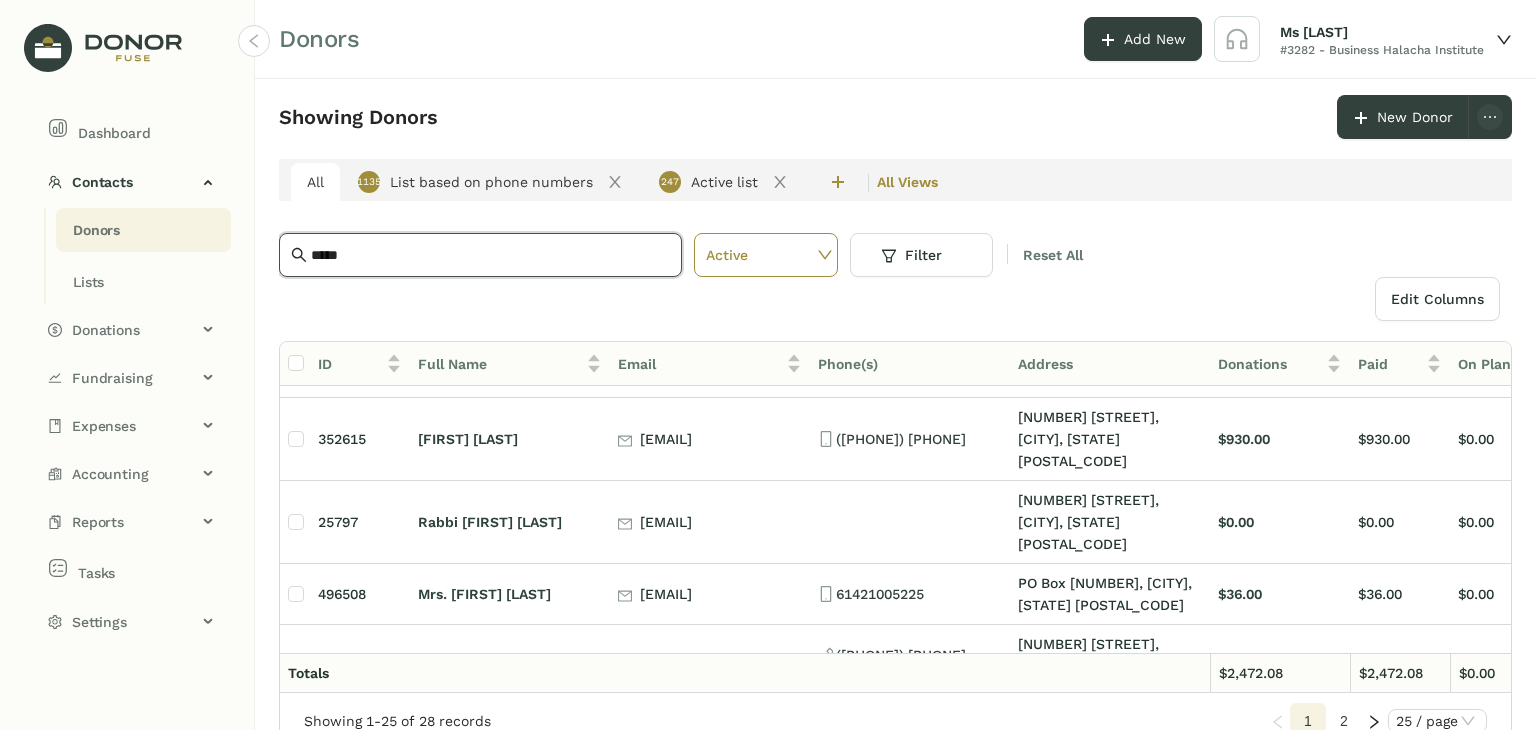 scroll, scrollTop: 226, scrollLeft: 4, axis: both 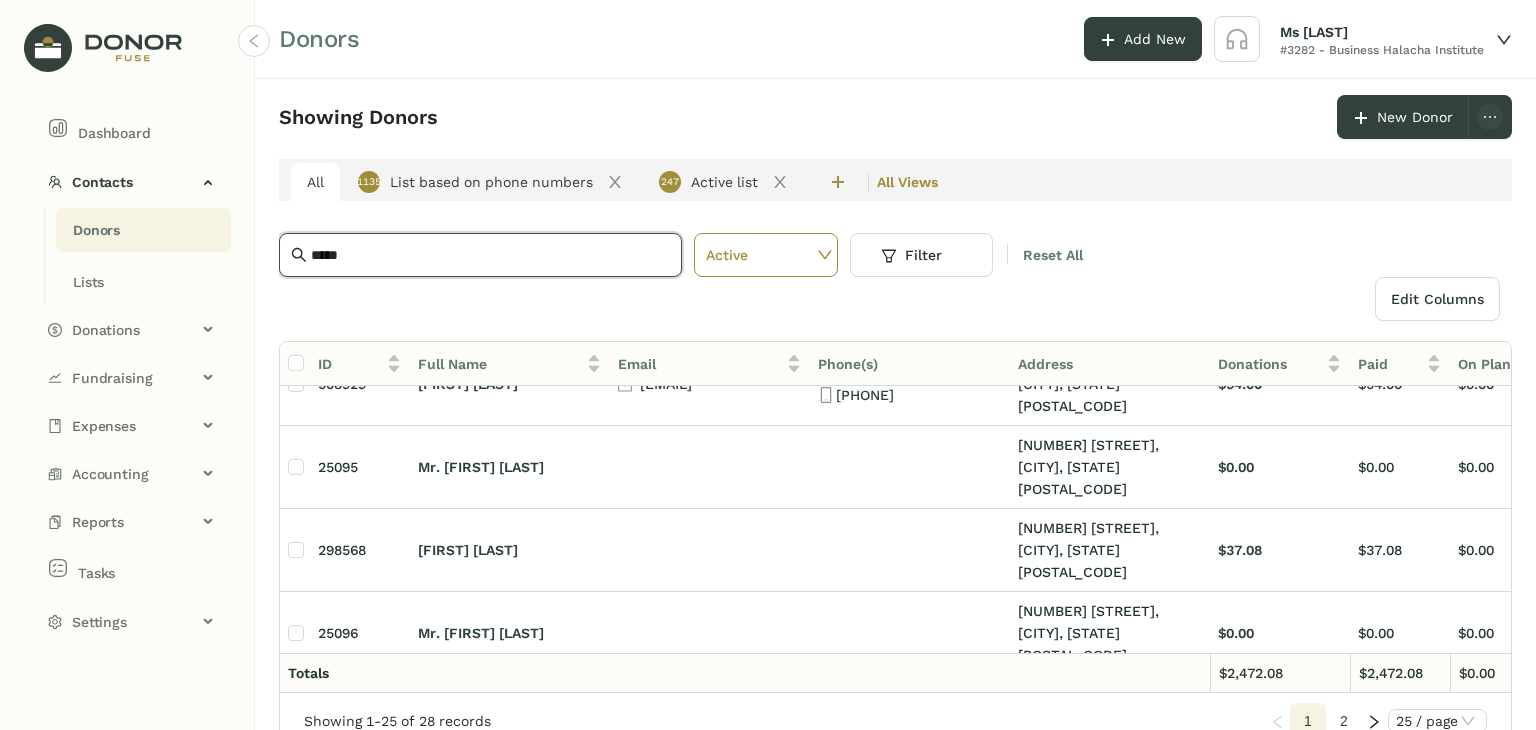 drag, startPoint x: 393, startPoint y: 252, endPoint x: 160, endPoint y: 252, distance: 233 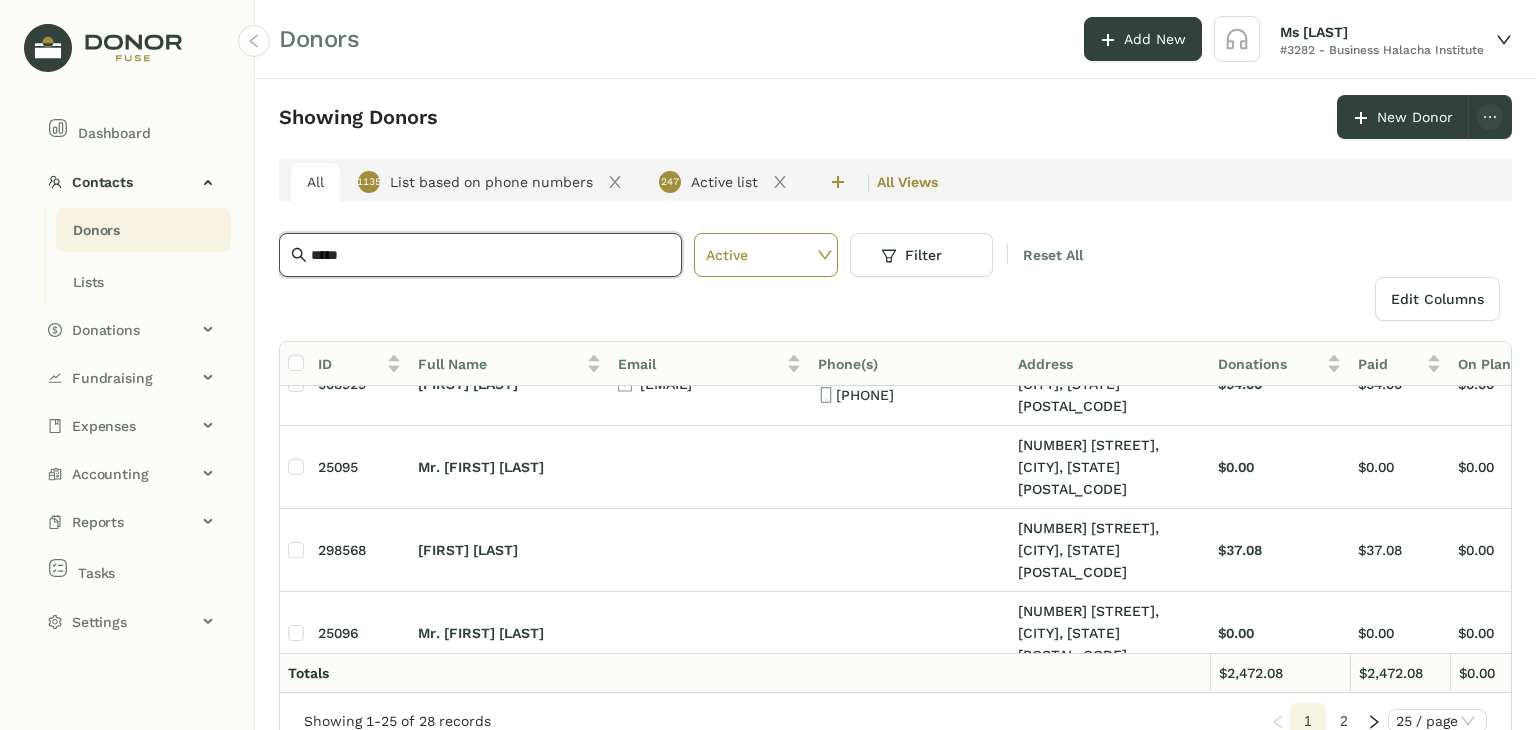 type on "*" 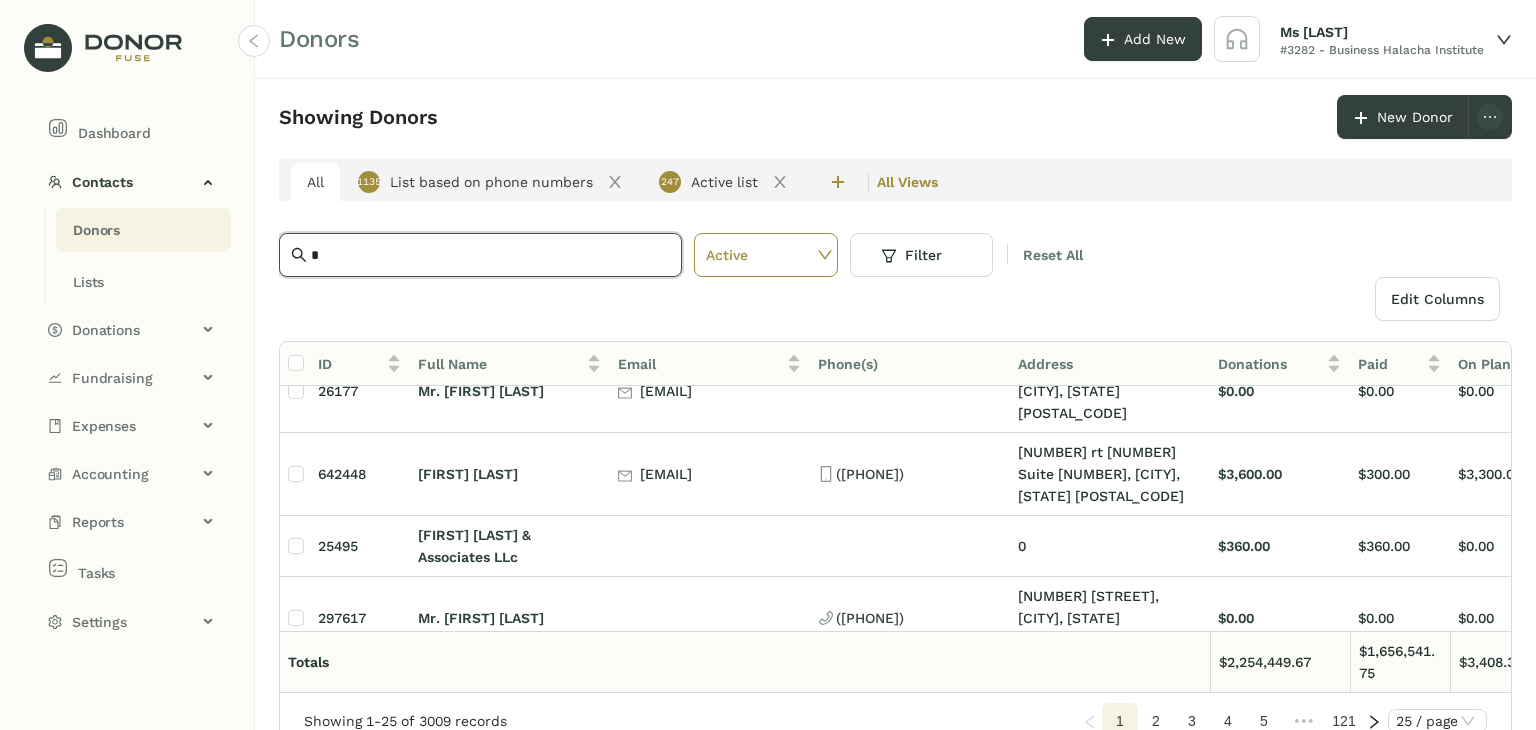 scroll, scrollTop: 1096, scrollLeft: 0, axis: vertical 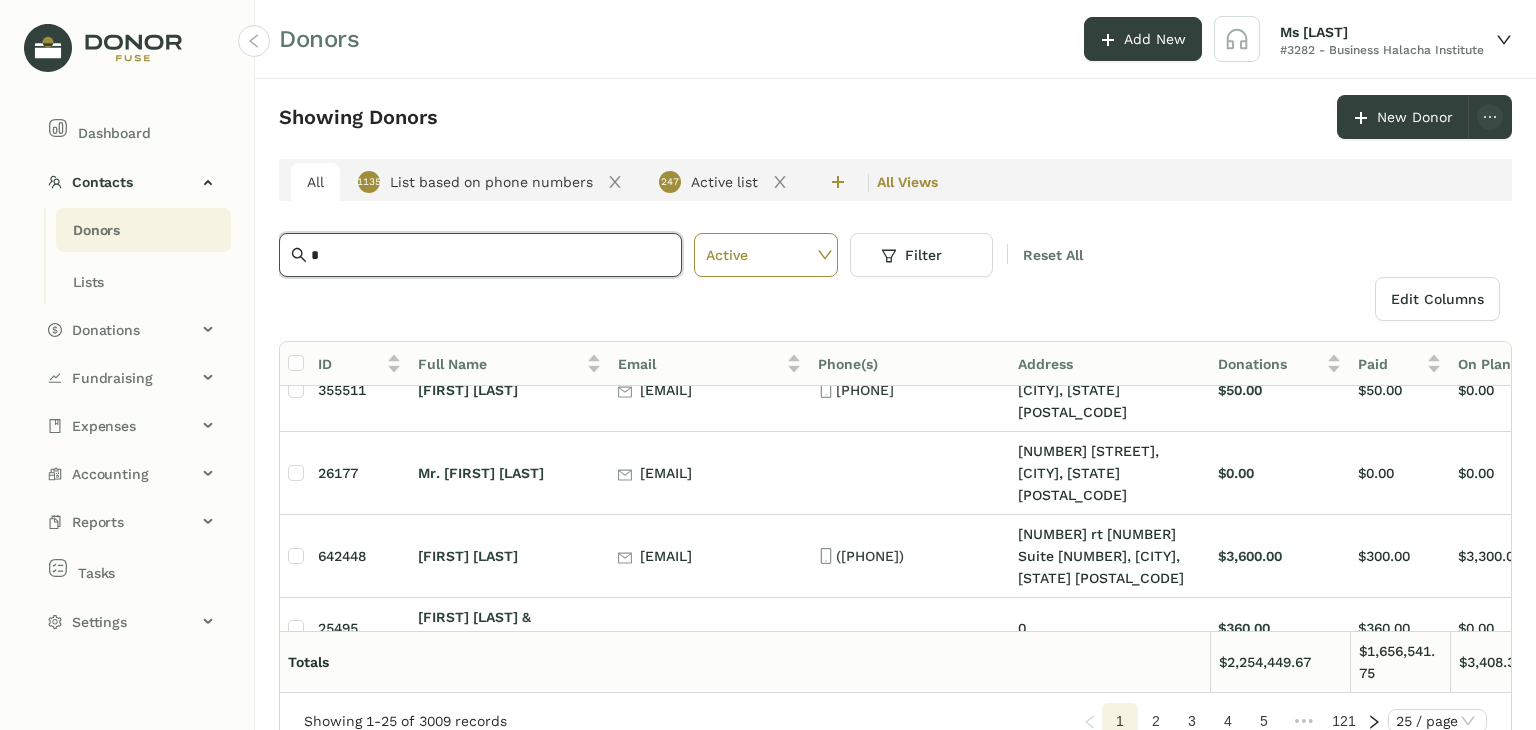 drag, startPoint x: 354, startPoint y: 249, endPoint x: 231, endPoint y: 237, distance: 123.58398 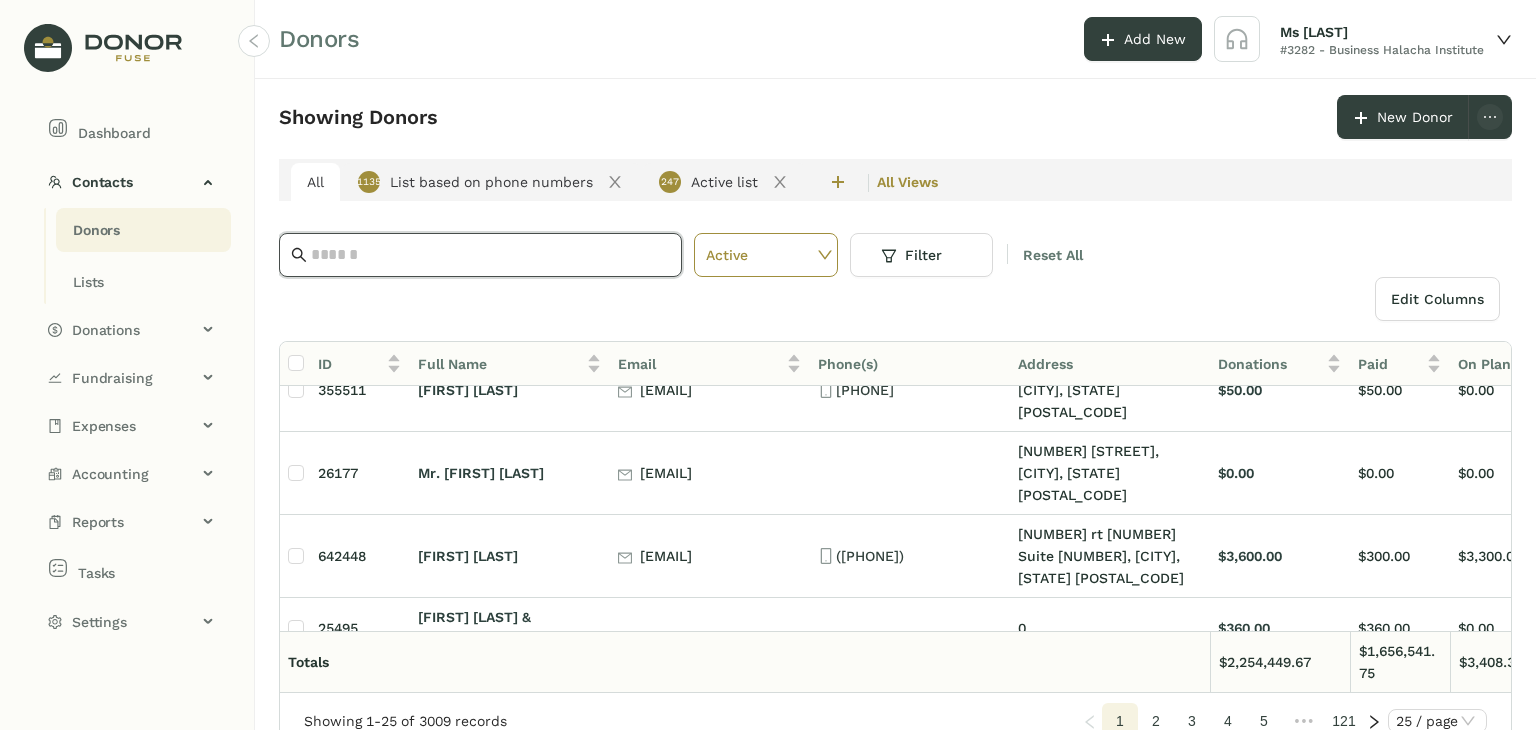 paste on "**********" 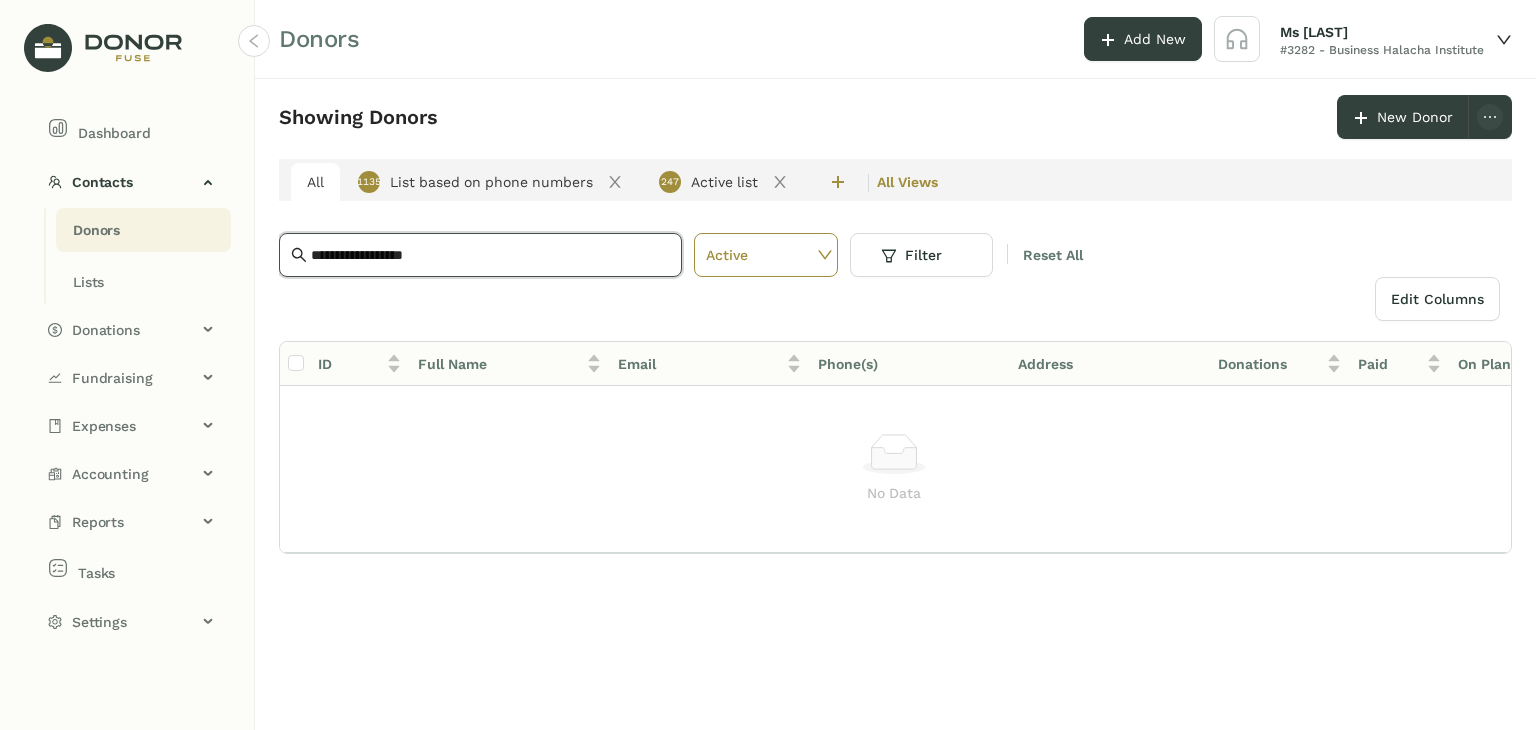 scroll, scrollTop: 0, scrollLeft: 0, axis: both 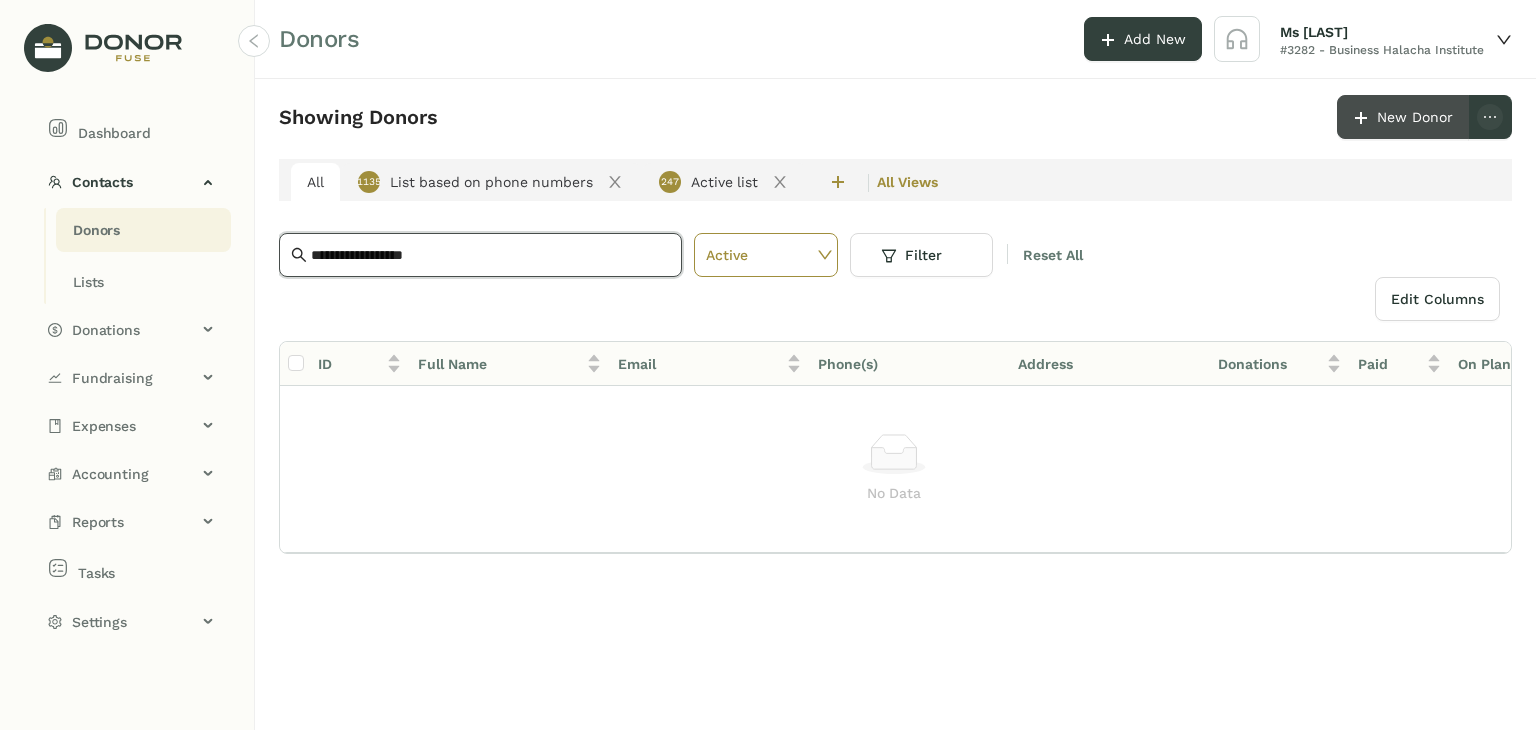 type on "**********" 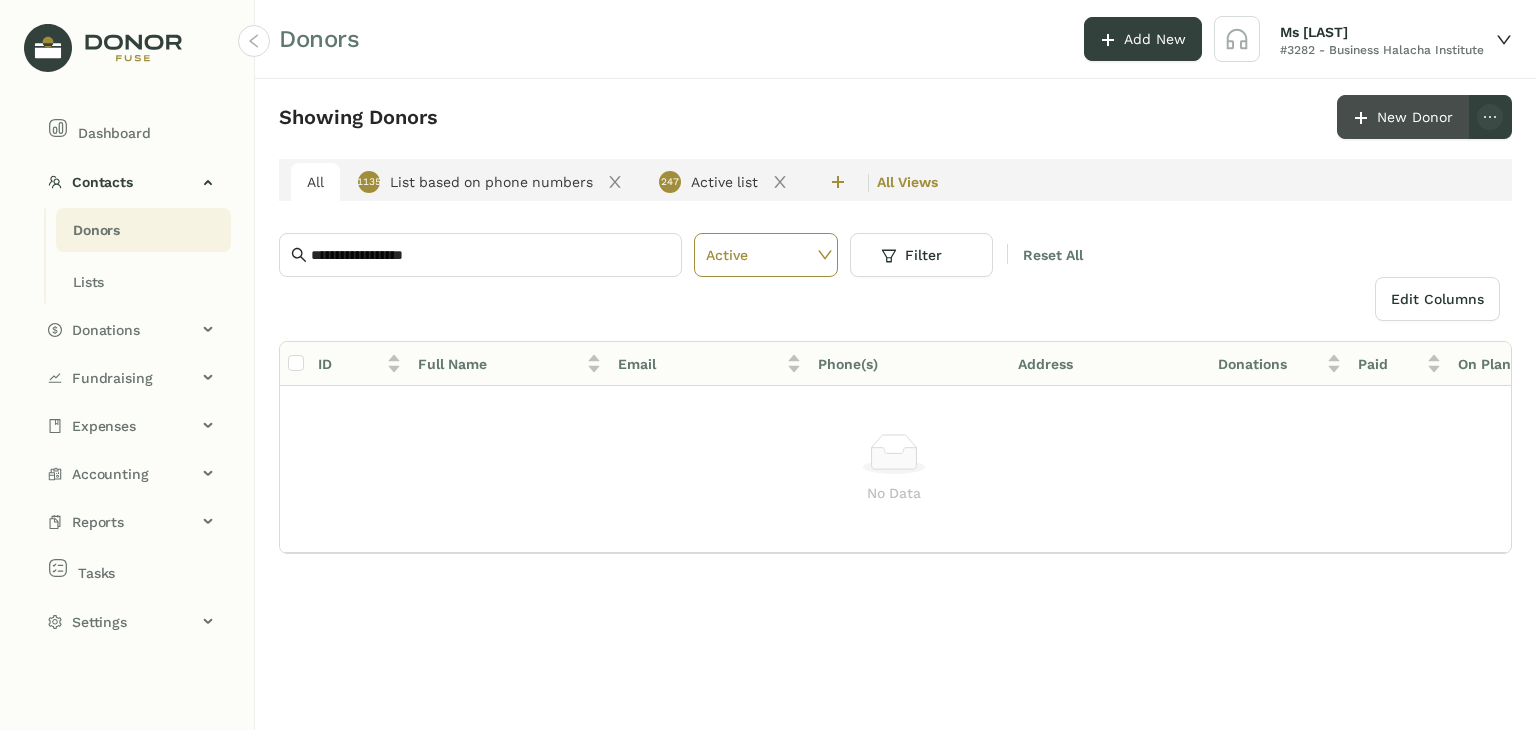 click on "New Donor" 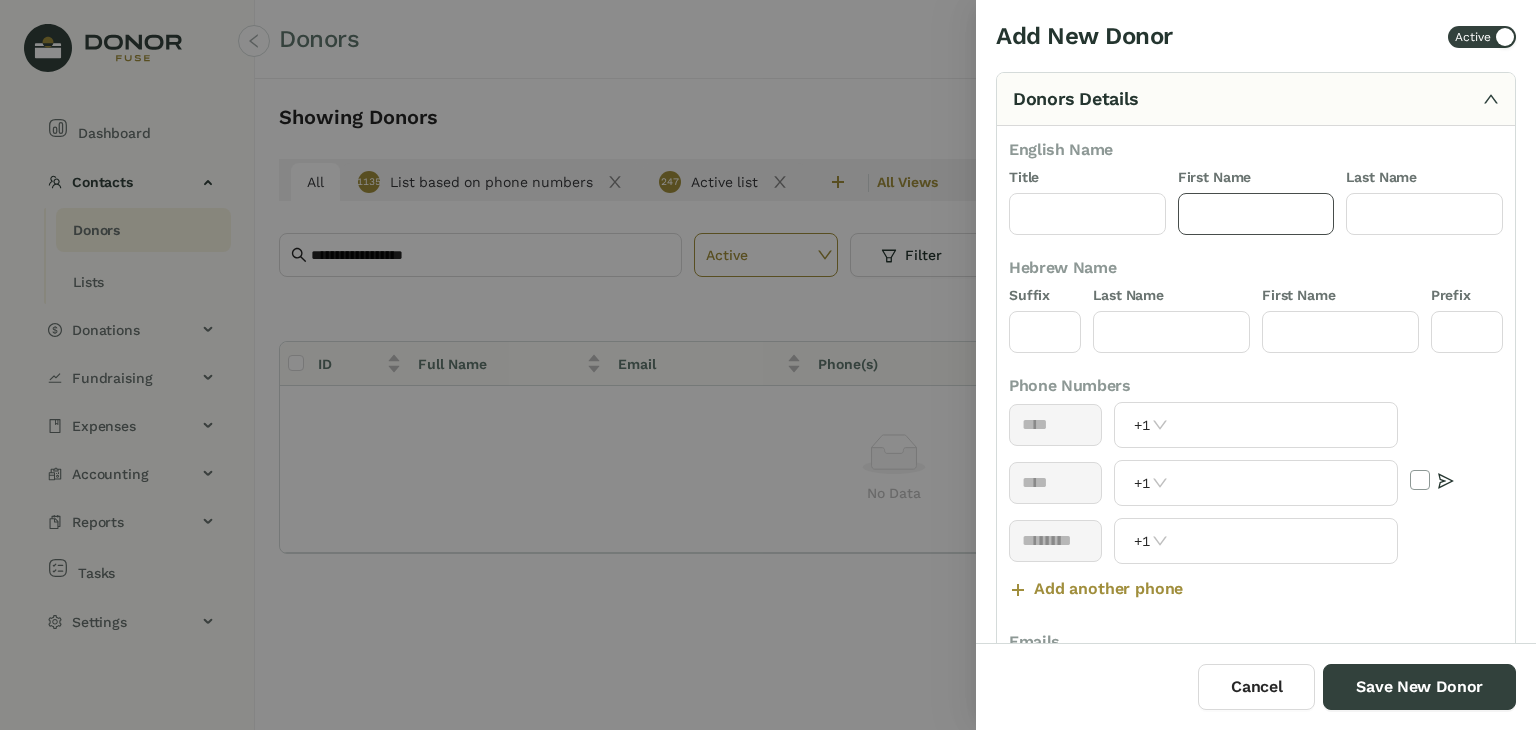 click 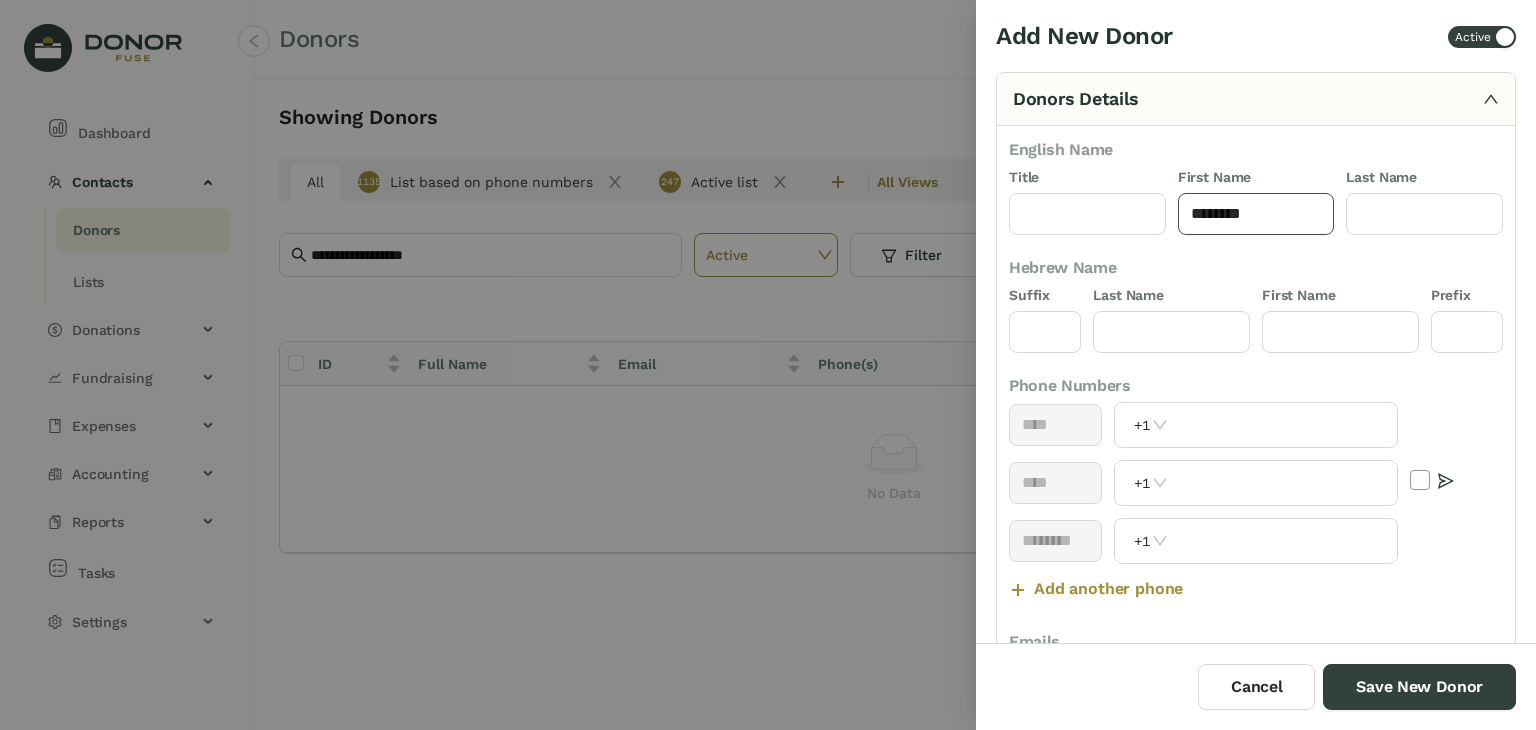 type on "********" 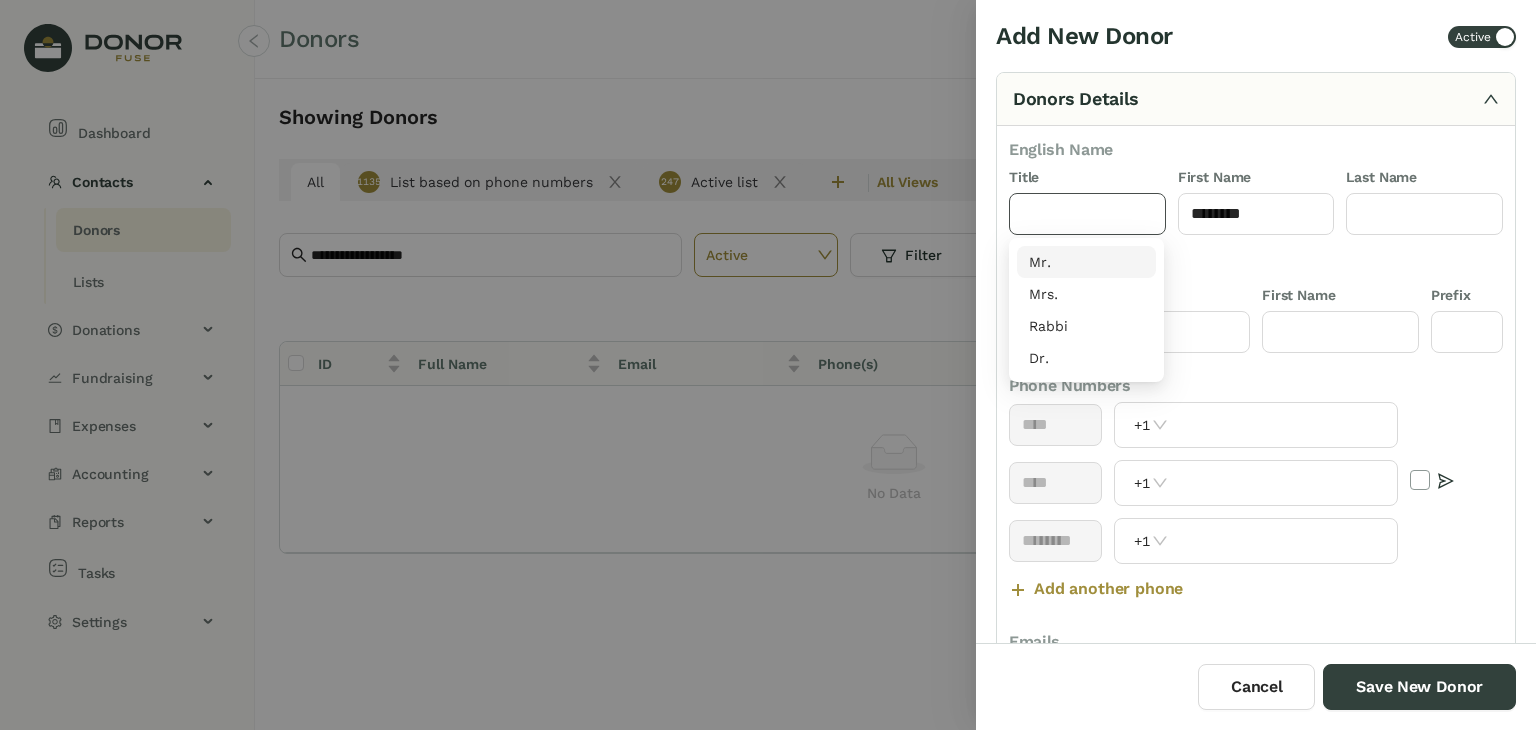 drag, startPoint x: 1121, startPoint y: 196, endPoint x: 1070, endPoint y: 255, distance: 77.987175 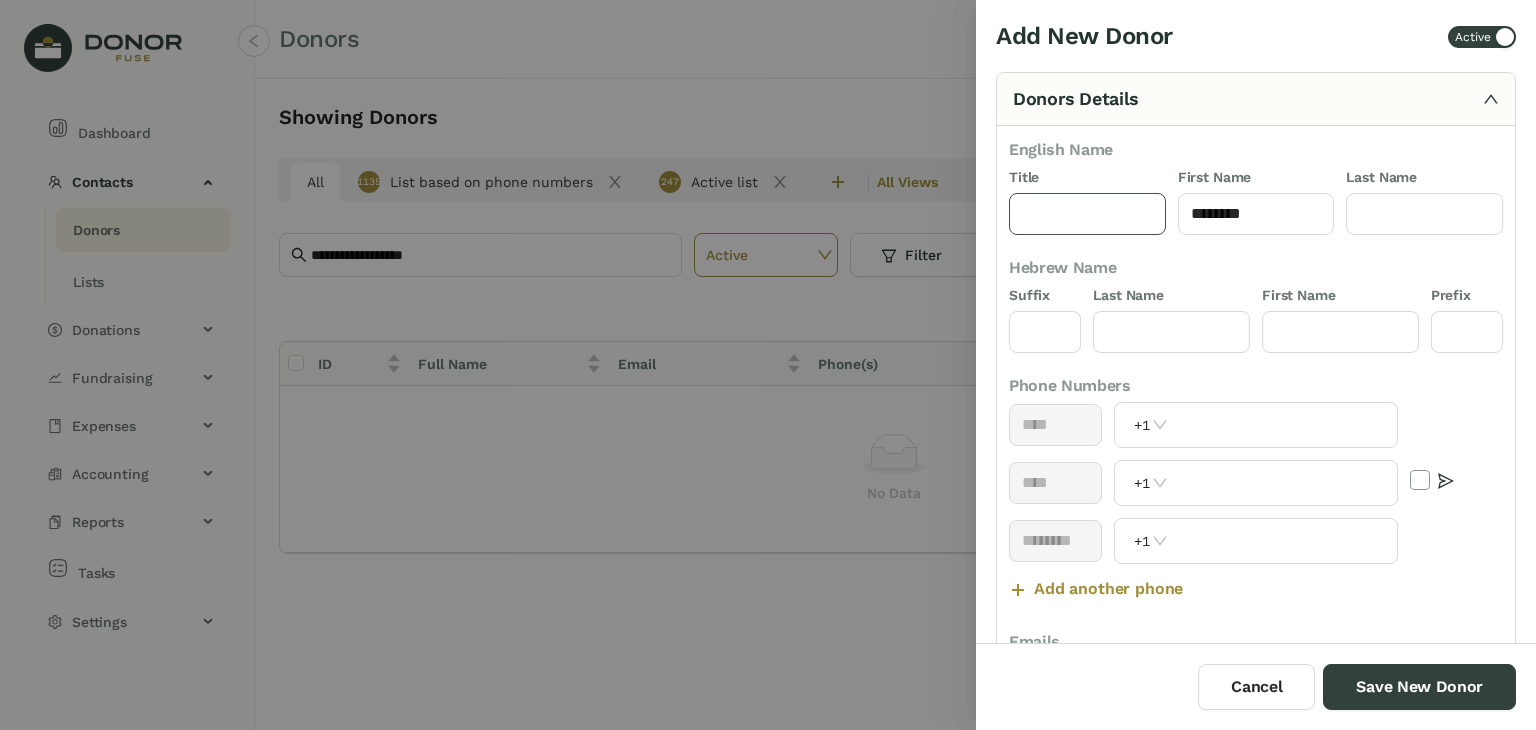 click 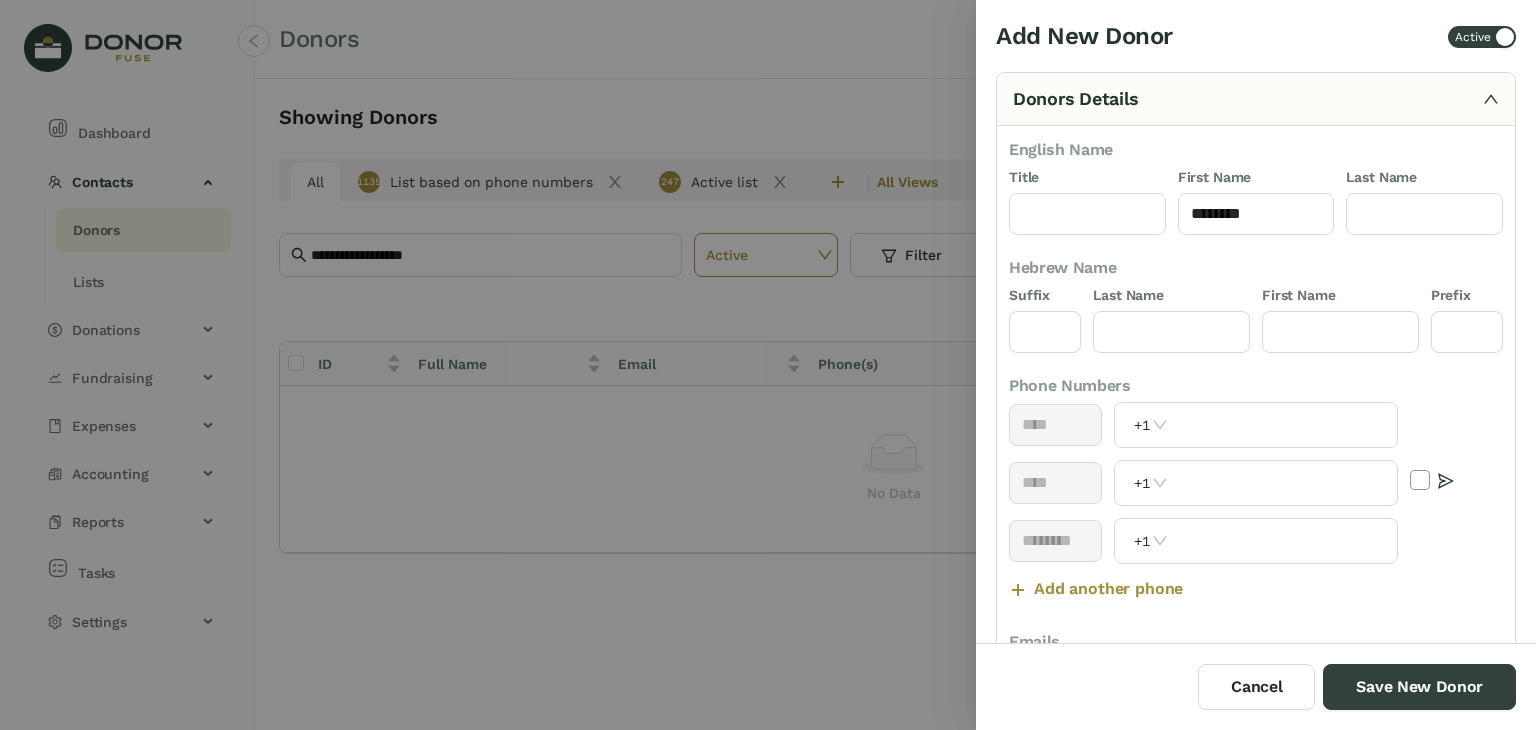 click on "English Name    Title First Name ******** Last Name Hebrew Name    Suffix Last Name First Name Prefix Phone Numbers    **** +1 **** +1 ******** +1  Add another phone Emails    *******  Add another email Names     Add another name" at bounding box center [1256, 486] 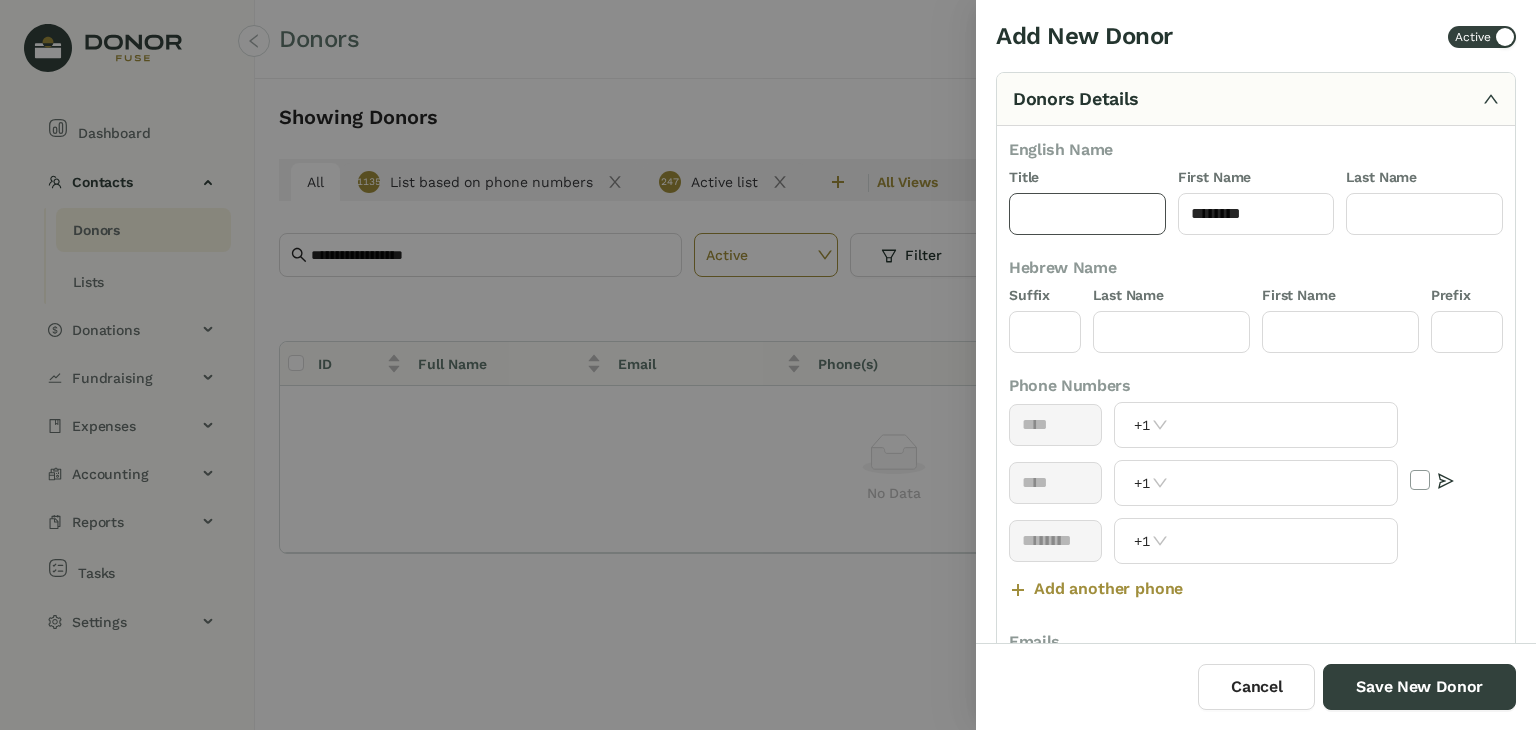click 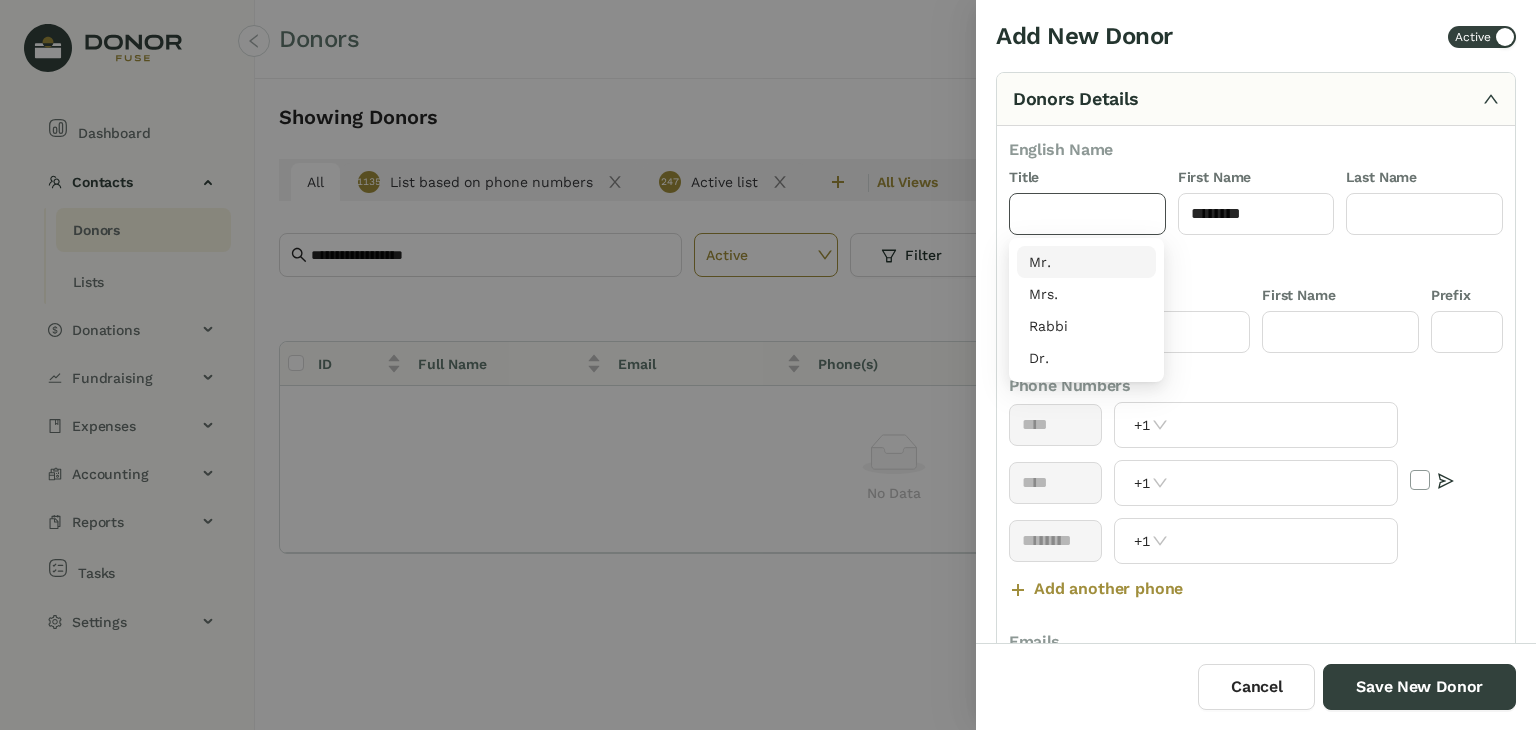 click on "Mr." at bounding box center (1086, 262) 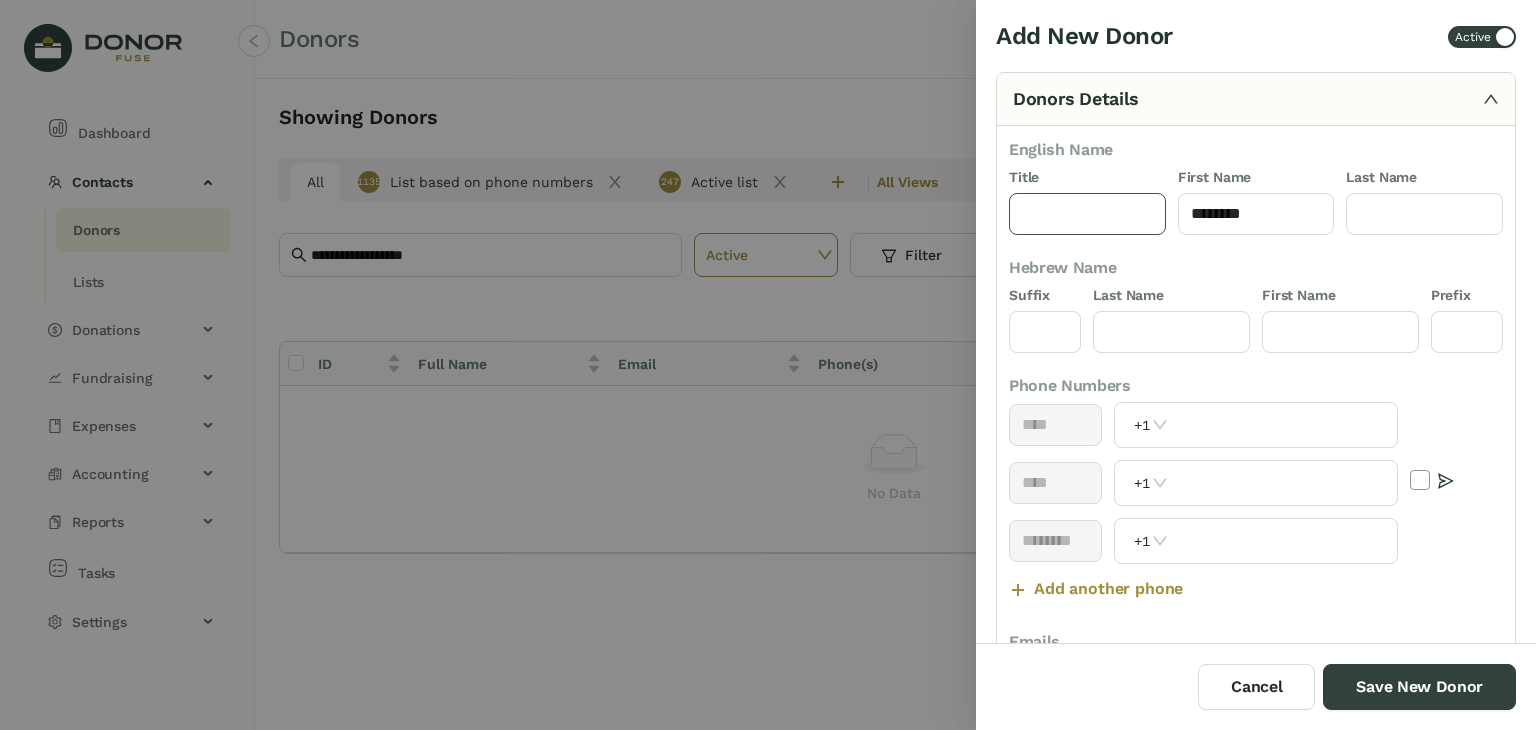 type on "***" 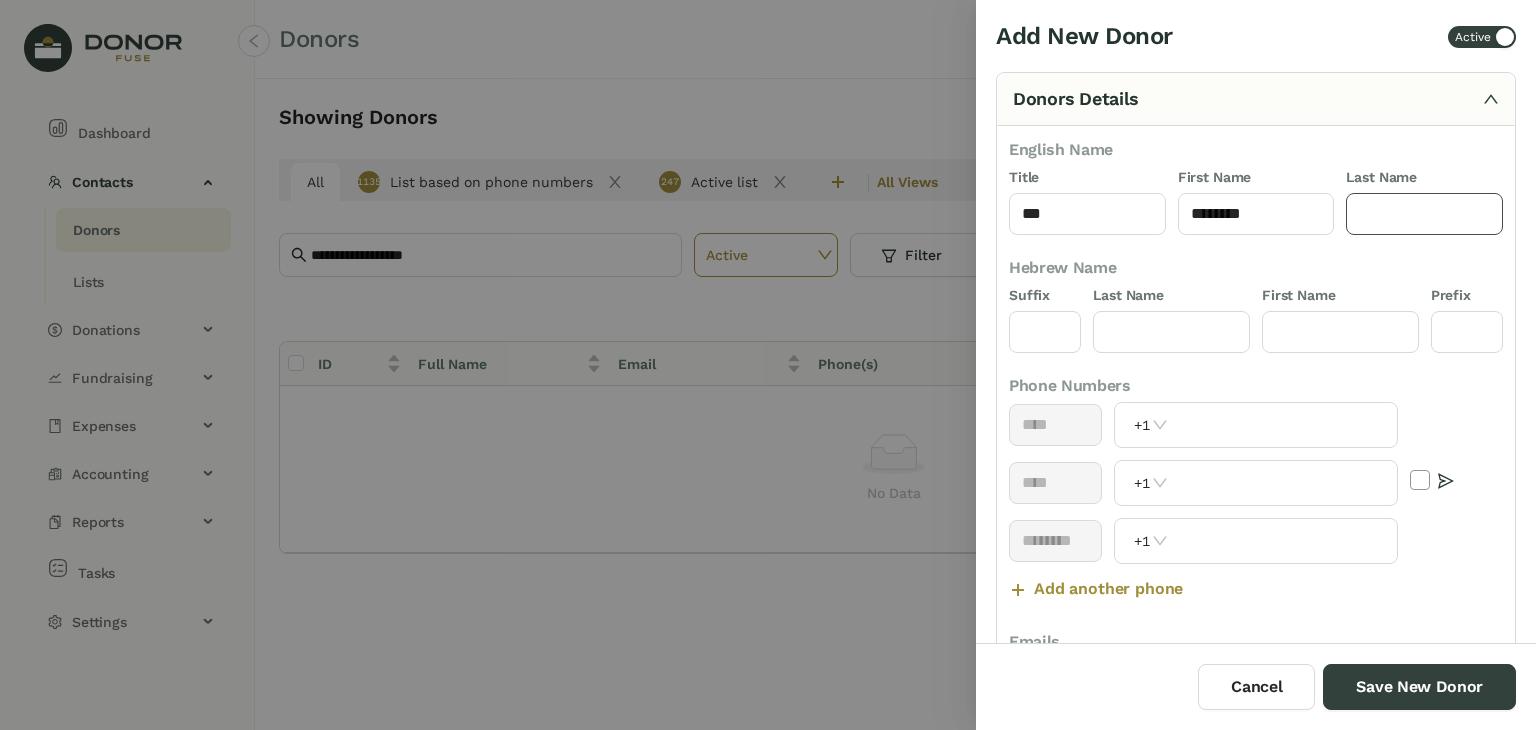 click 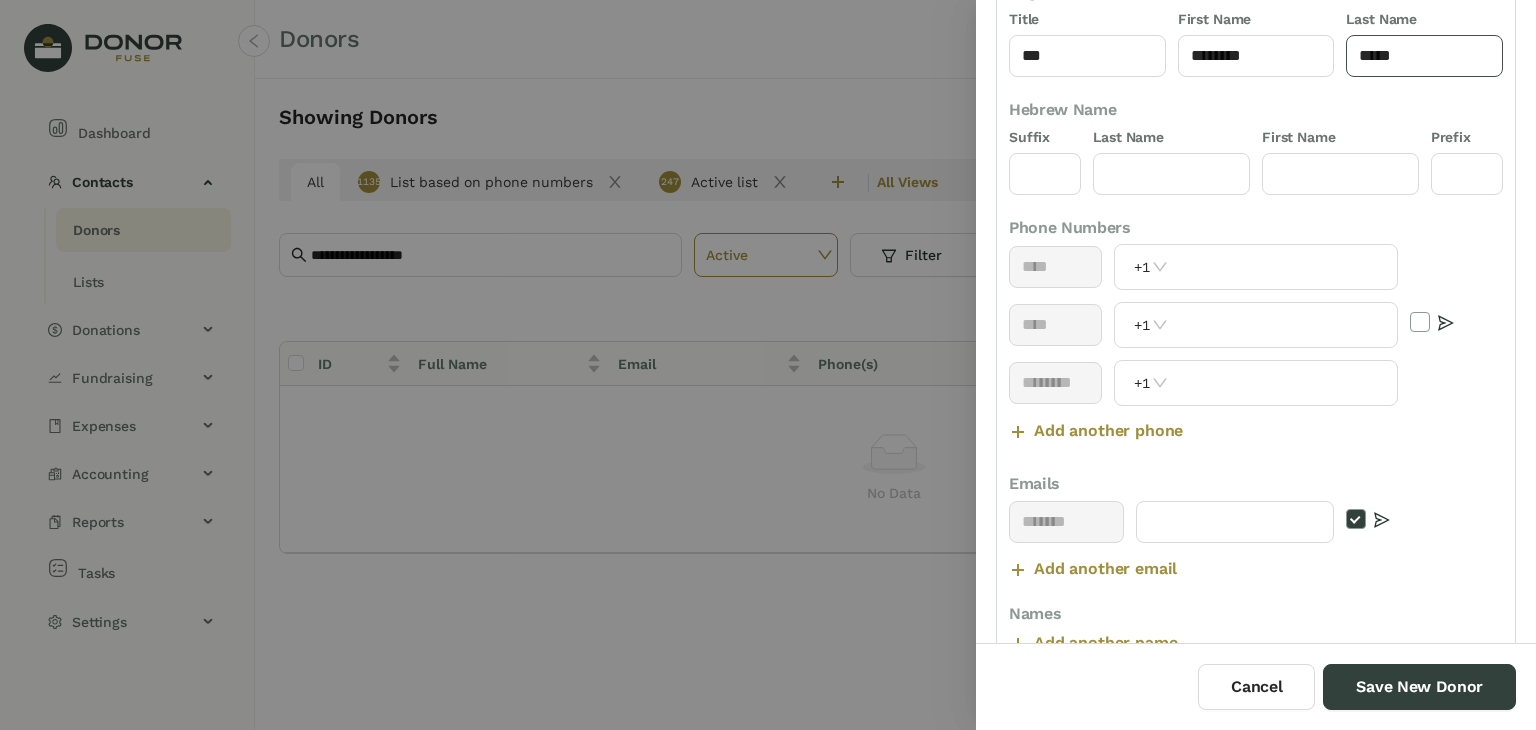 scroll, scrollTop: 177, scrollLeft: 0, axis: vertical 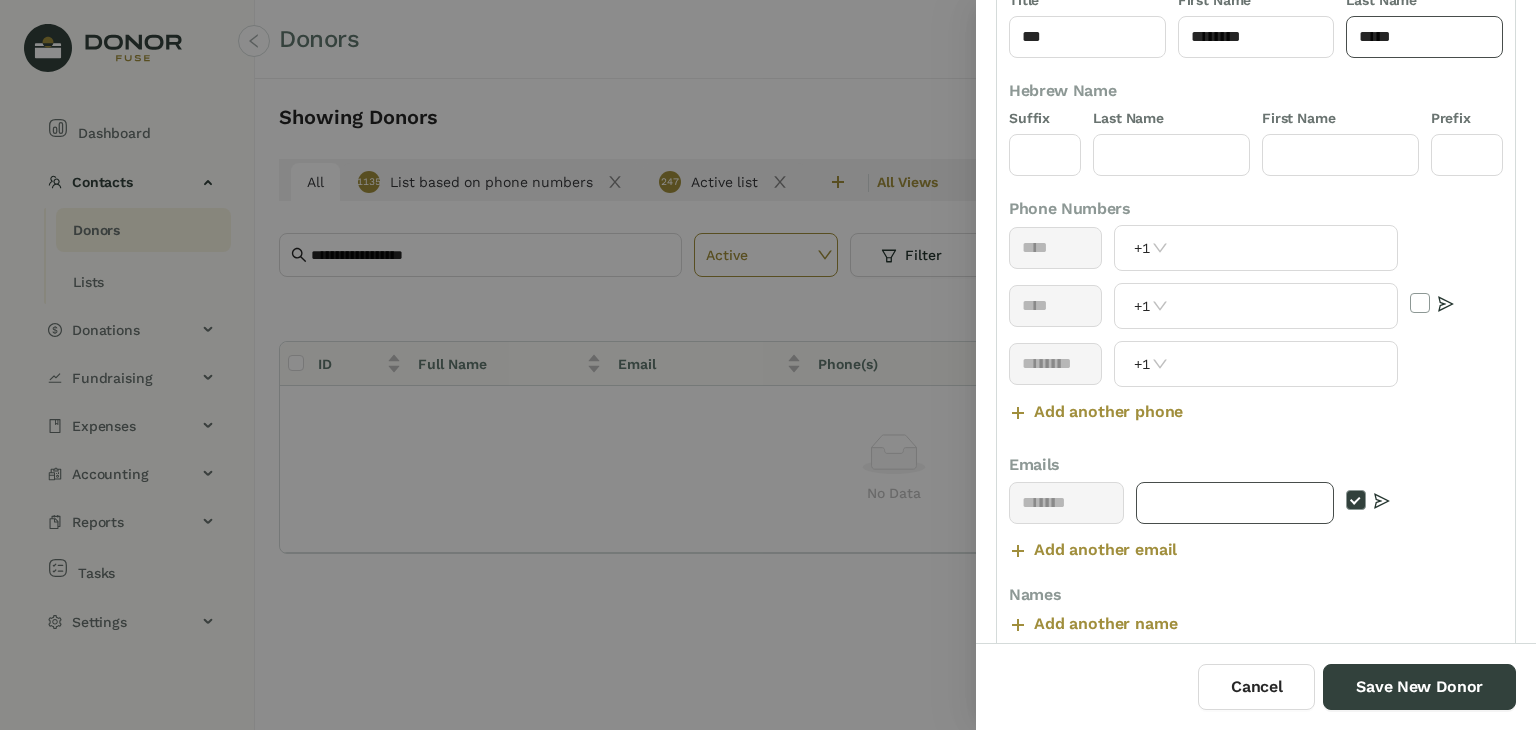 type on "*****" 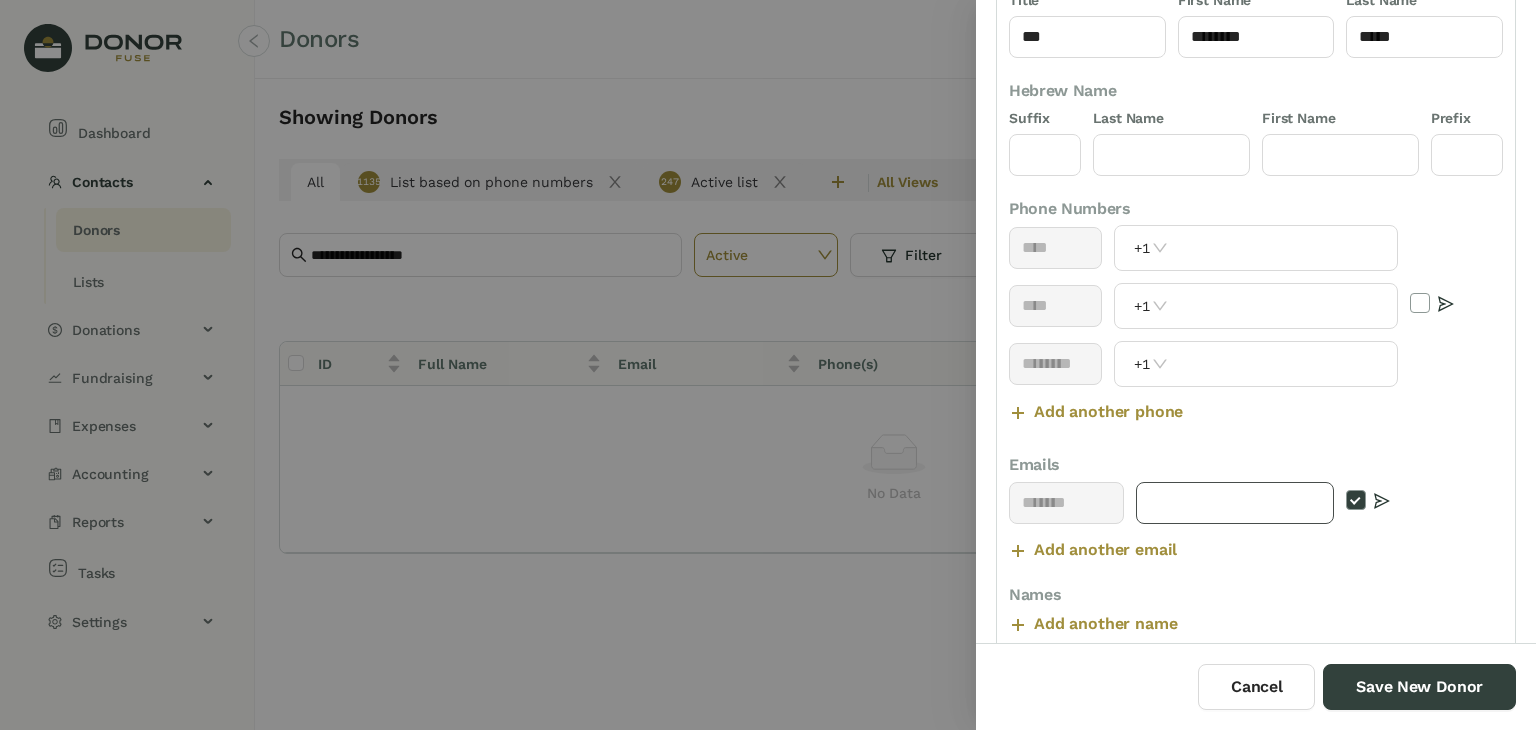 click at bounding box center [1235, 503] 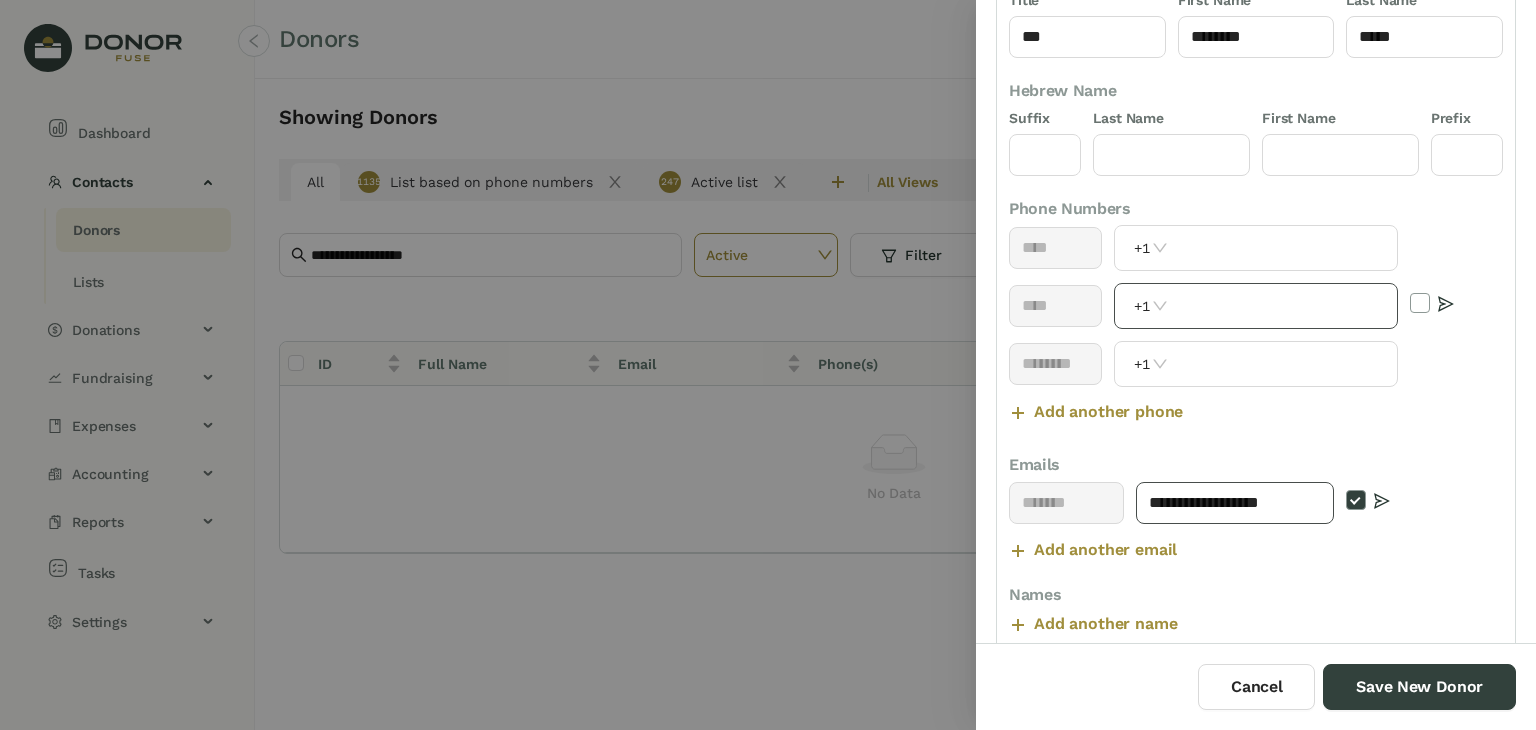 type on "**********" 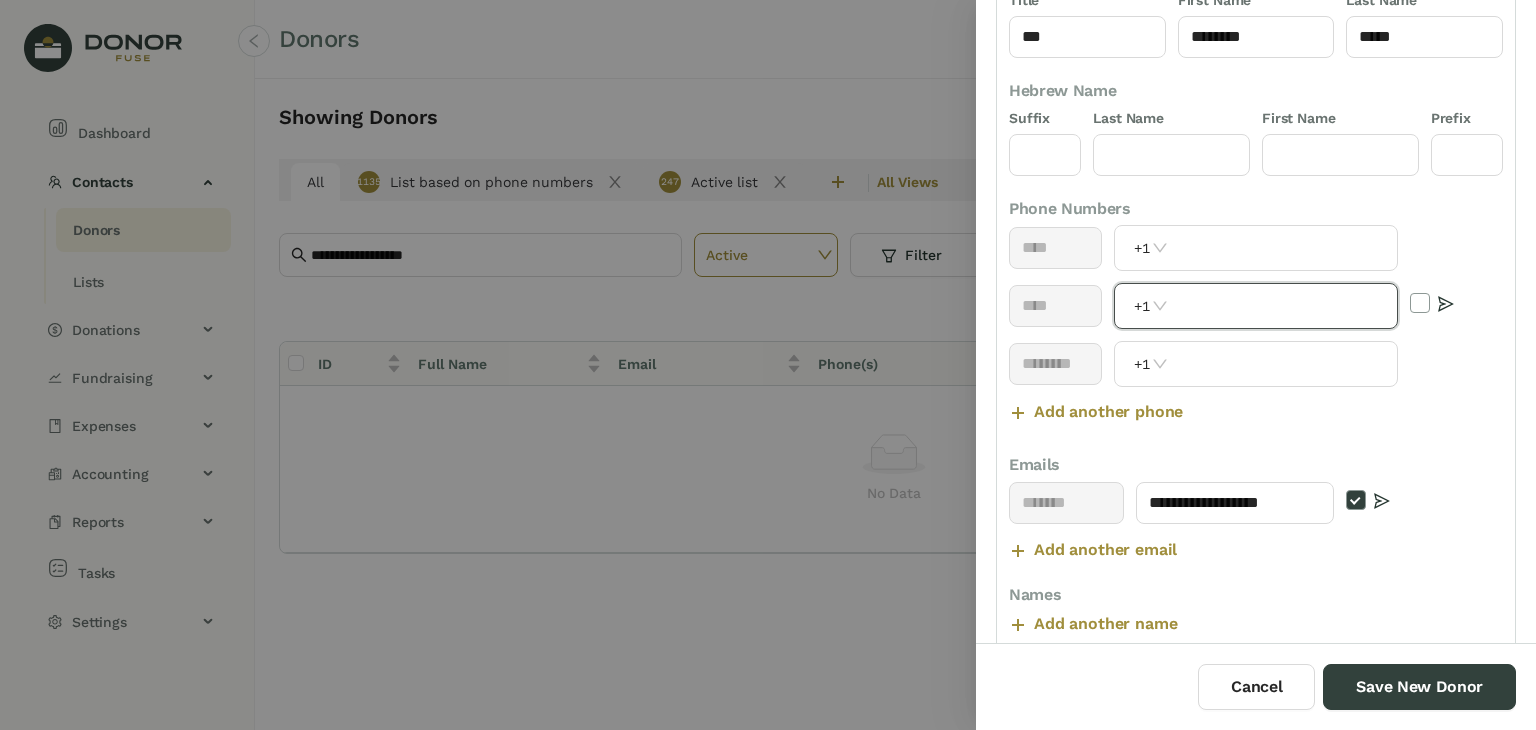click at bounding box center (1284, 306) 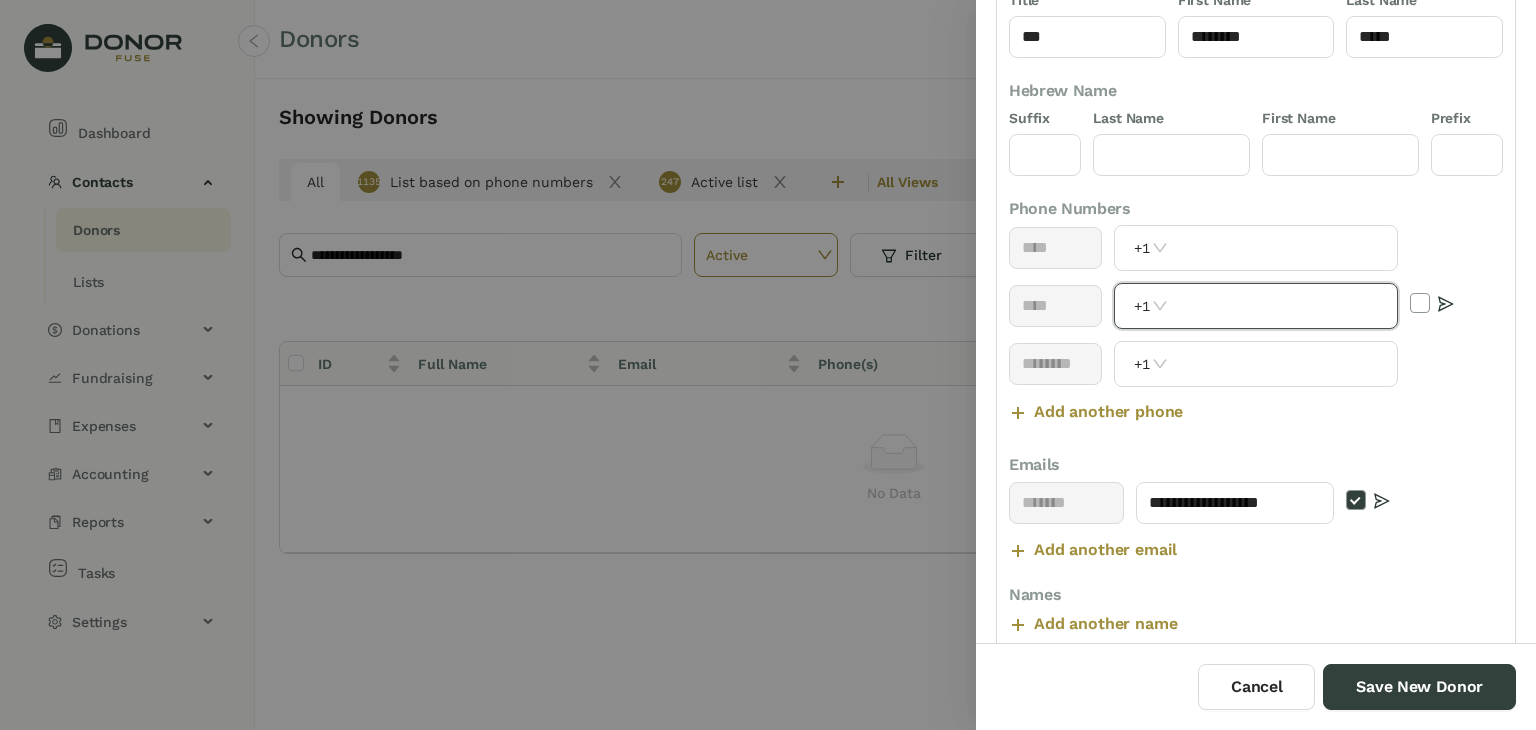 paste on "**********" 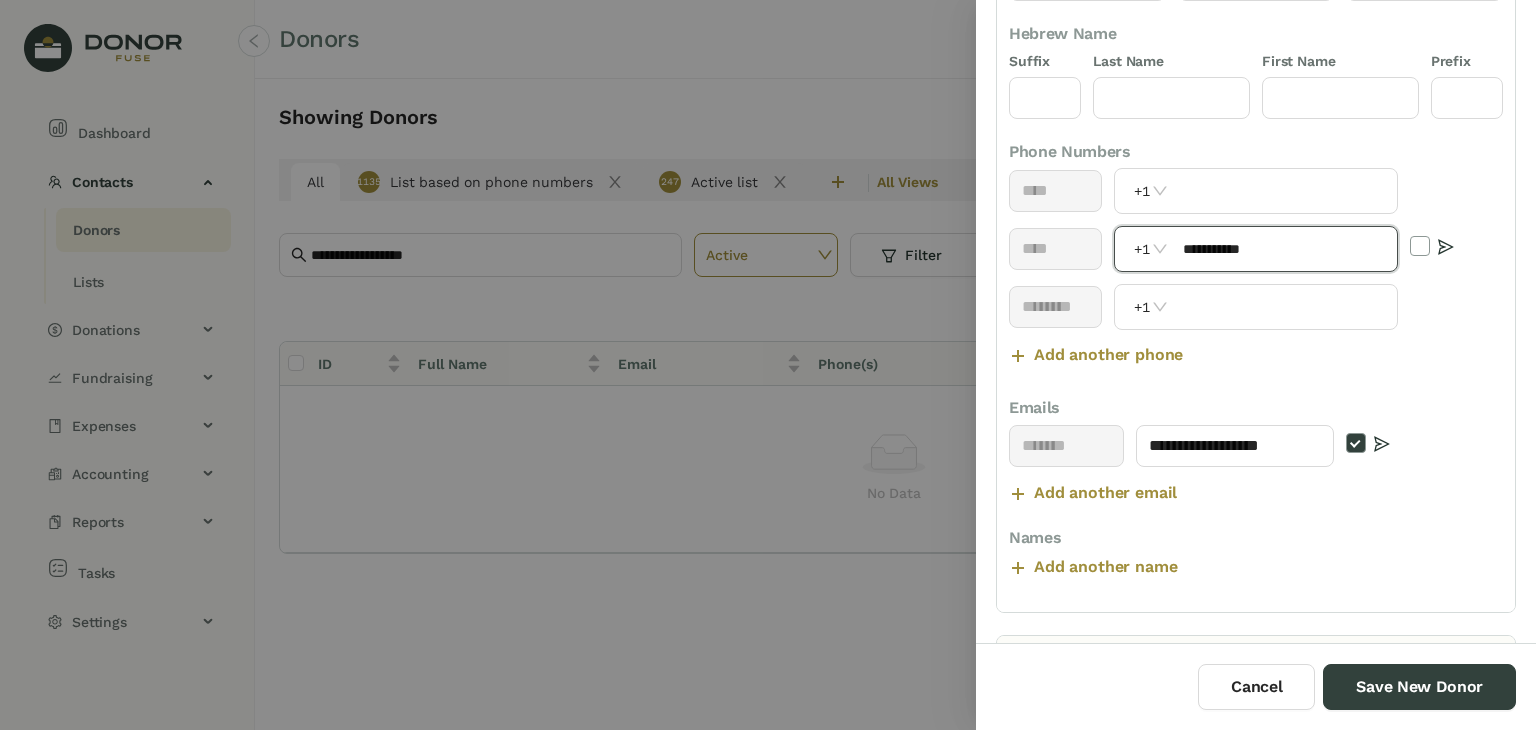 scroll, scrollTop: 261, scrollLeft: 0, axis: vertical 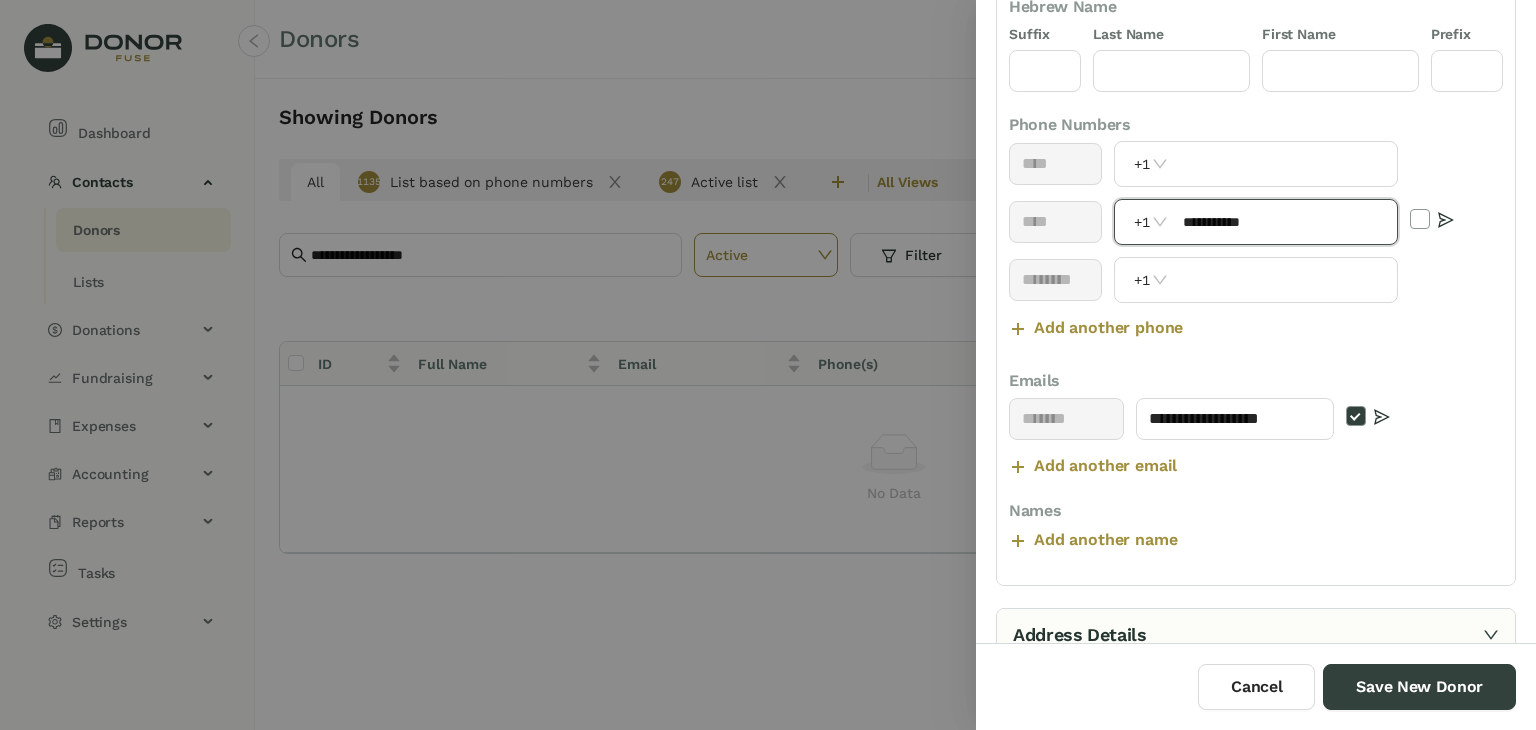 click on "**********" at bounding box center (1284, 222) 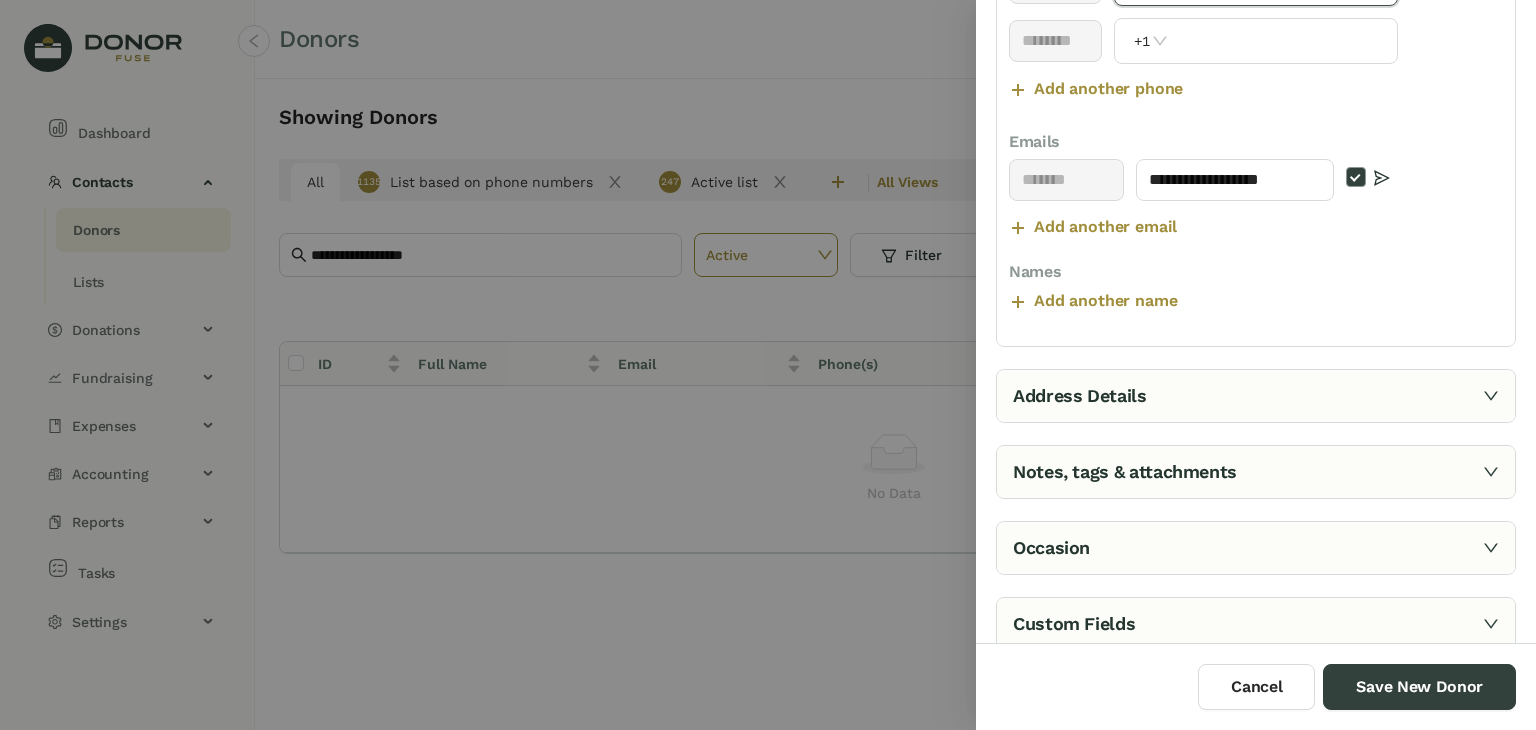 type on "**********" 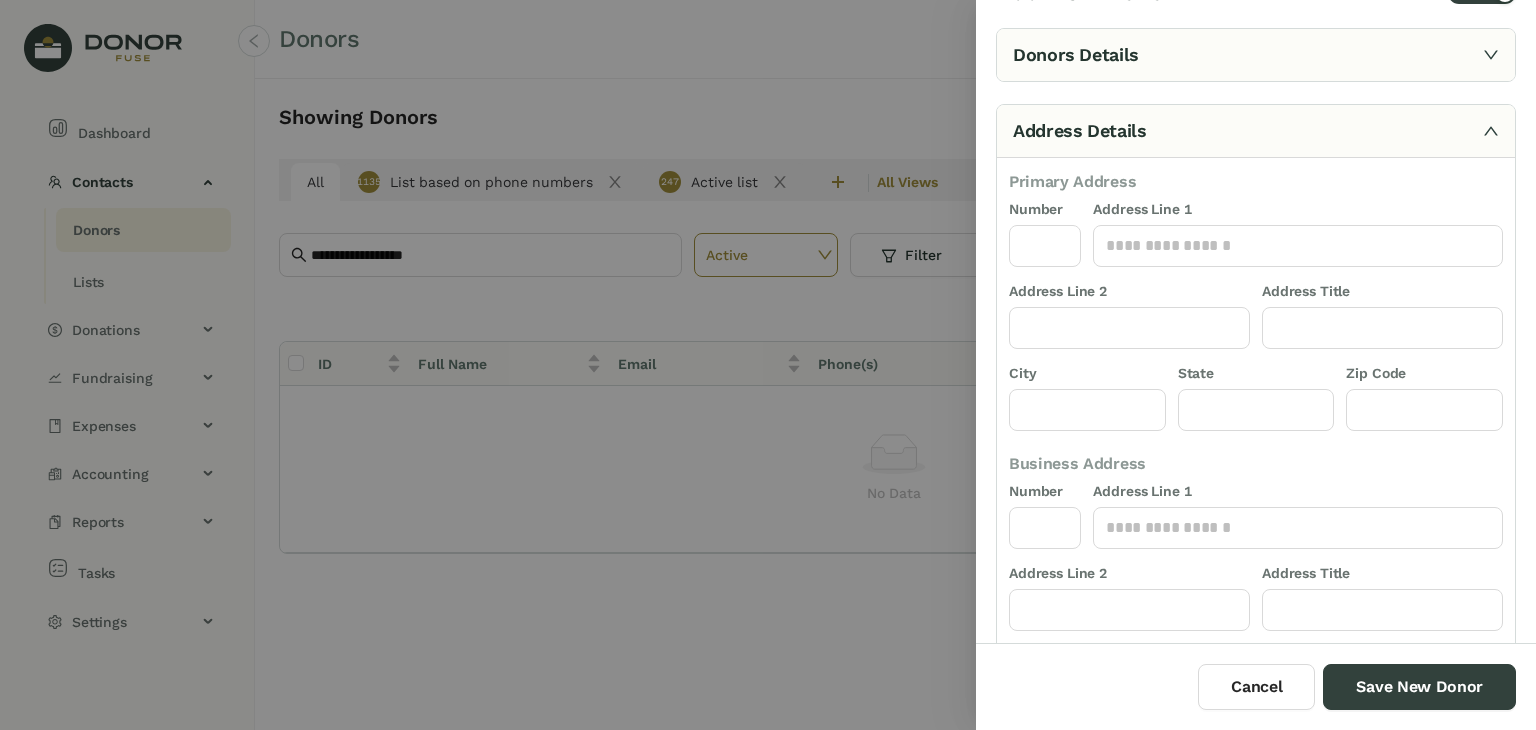 scroll, scrollTop: 16, scrollLeft: 0, axis: vertical 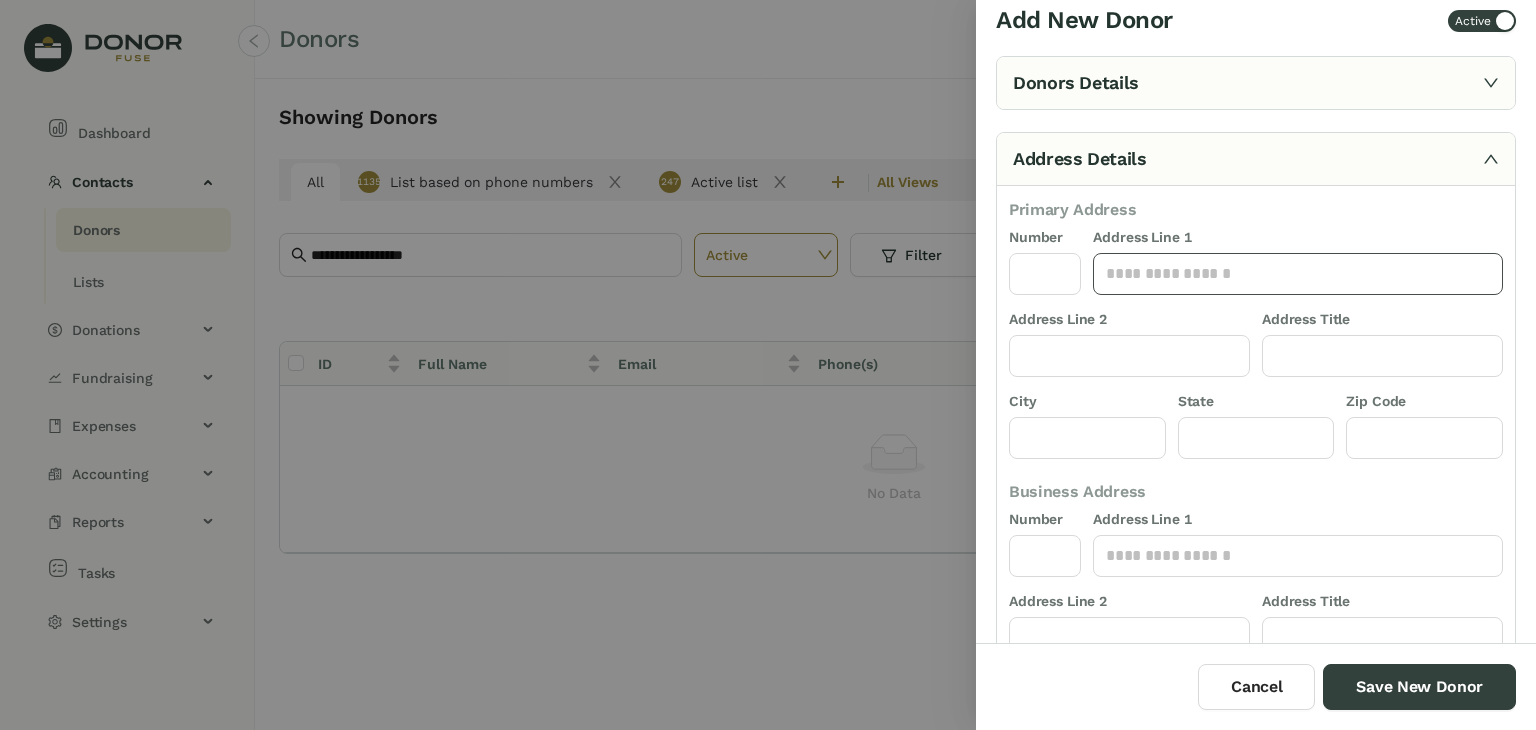 click 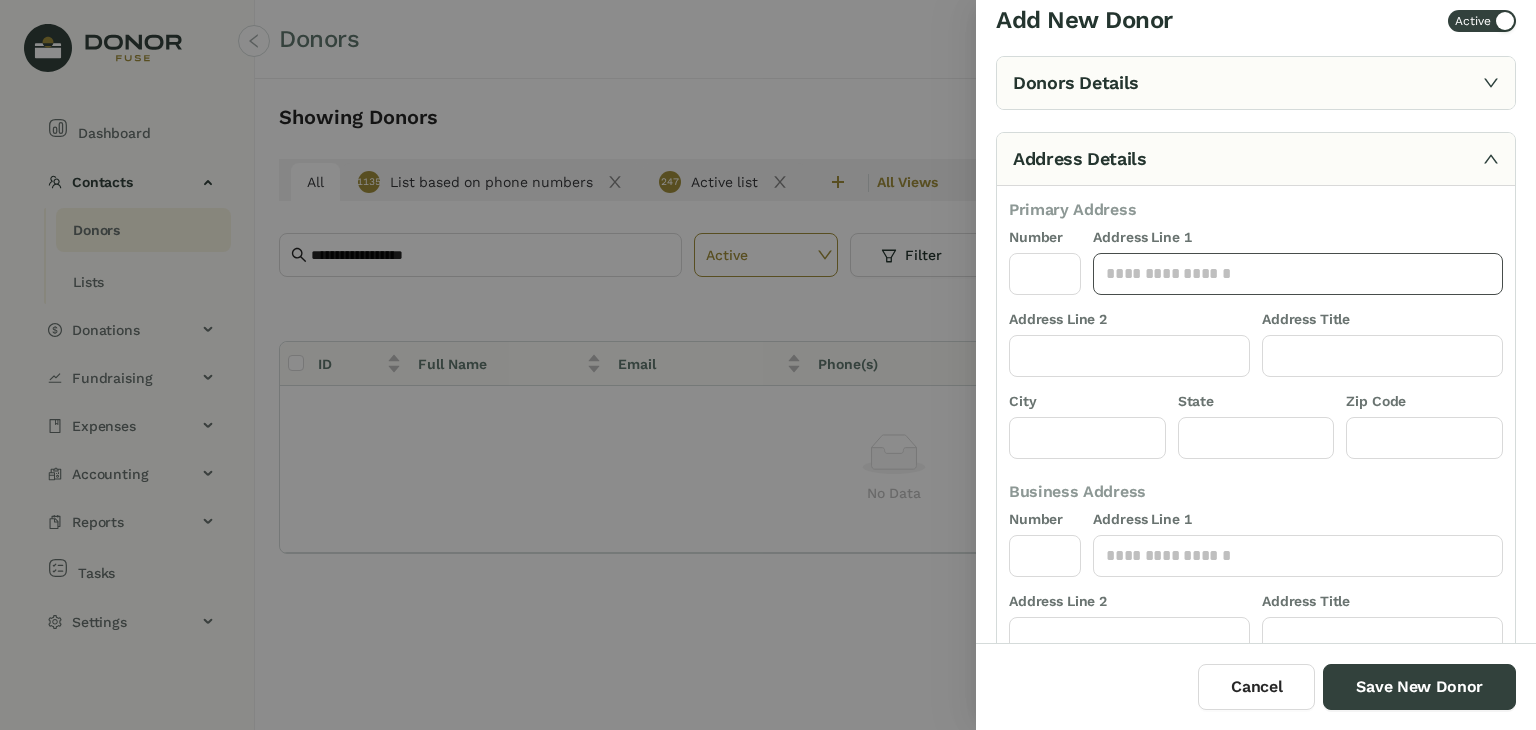 paste on "**********" 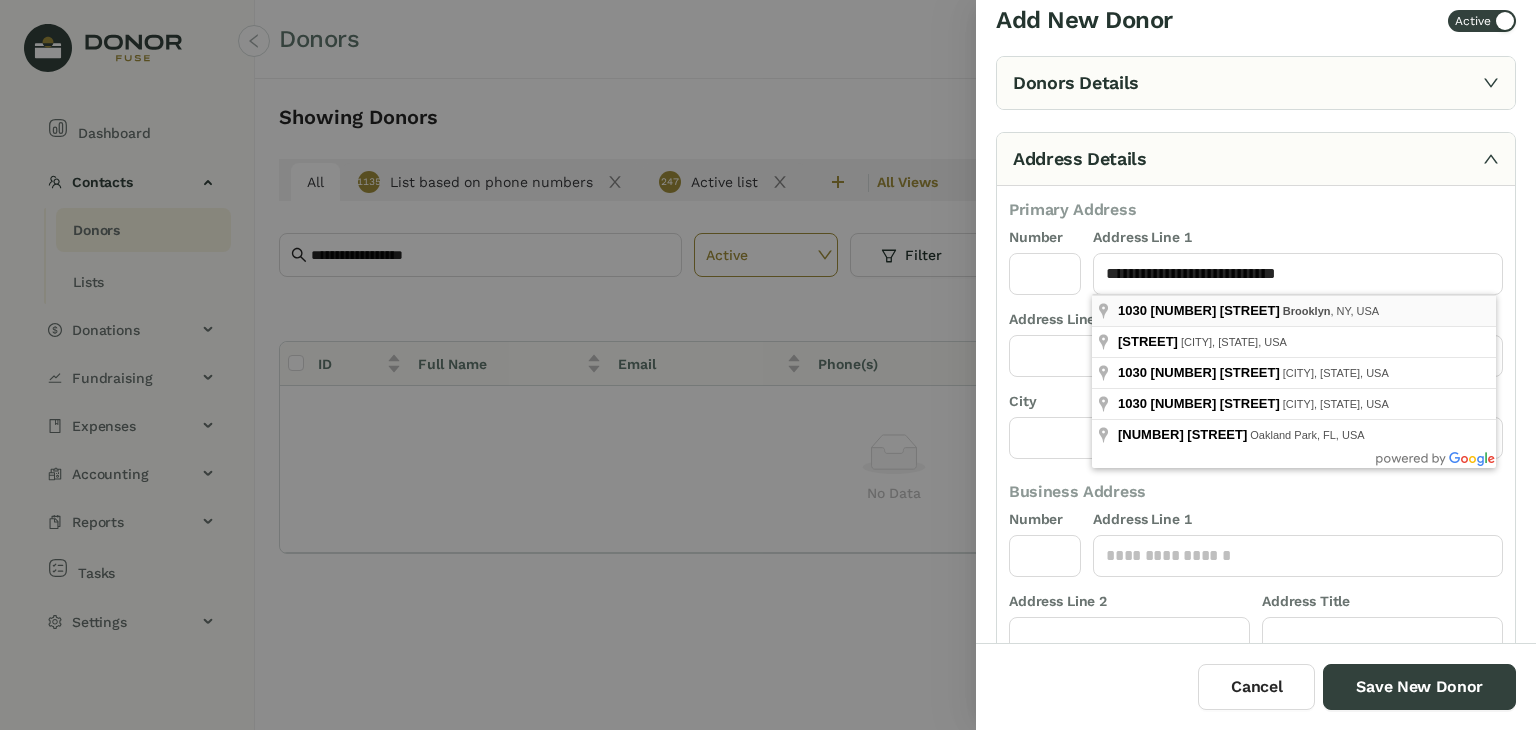 type on "**********" 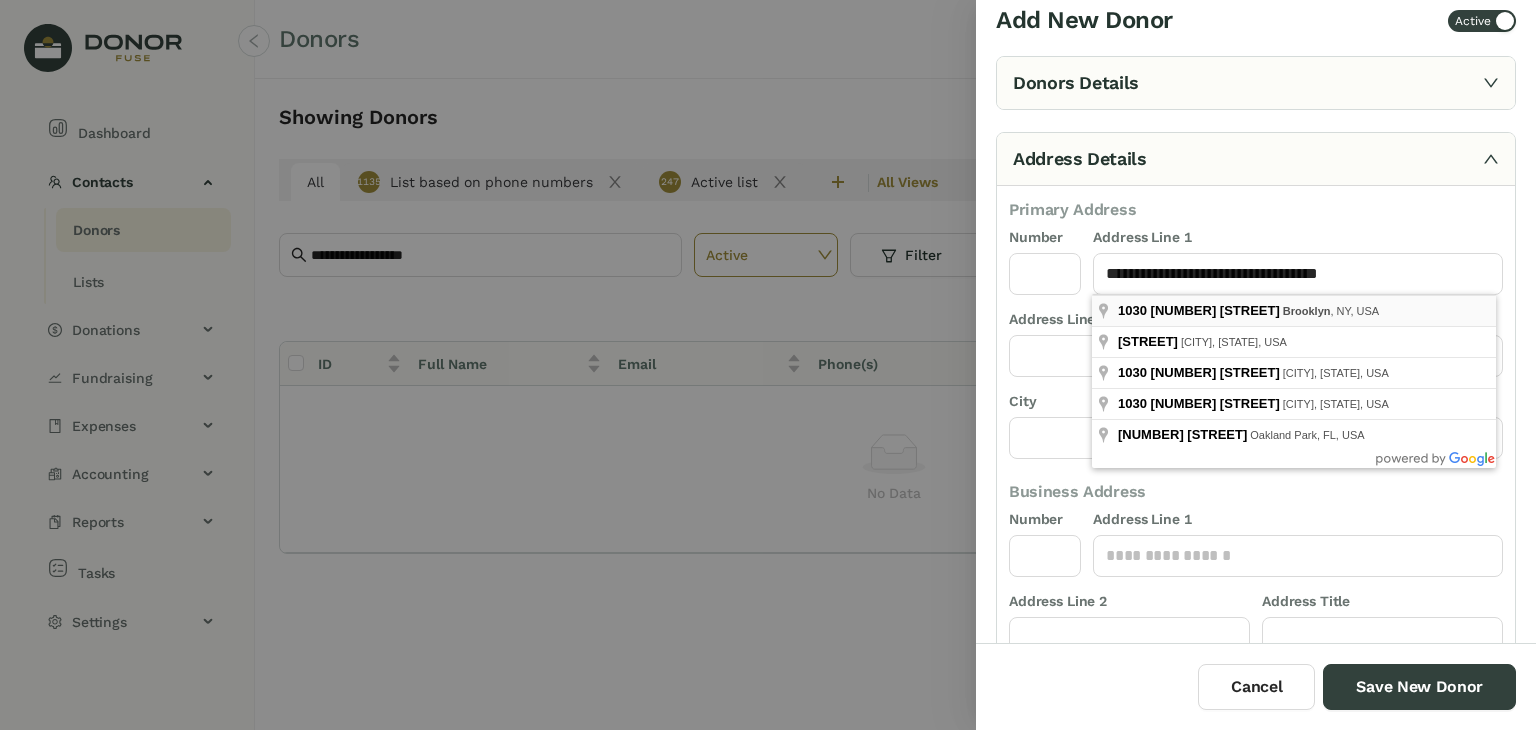 type on "****" 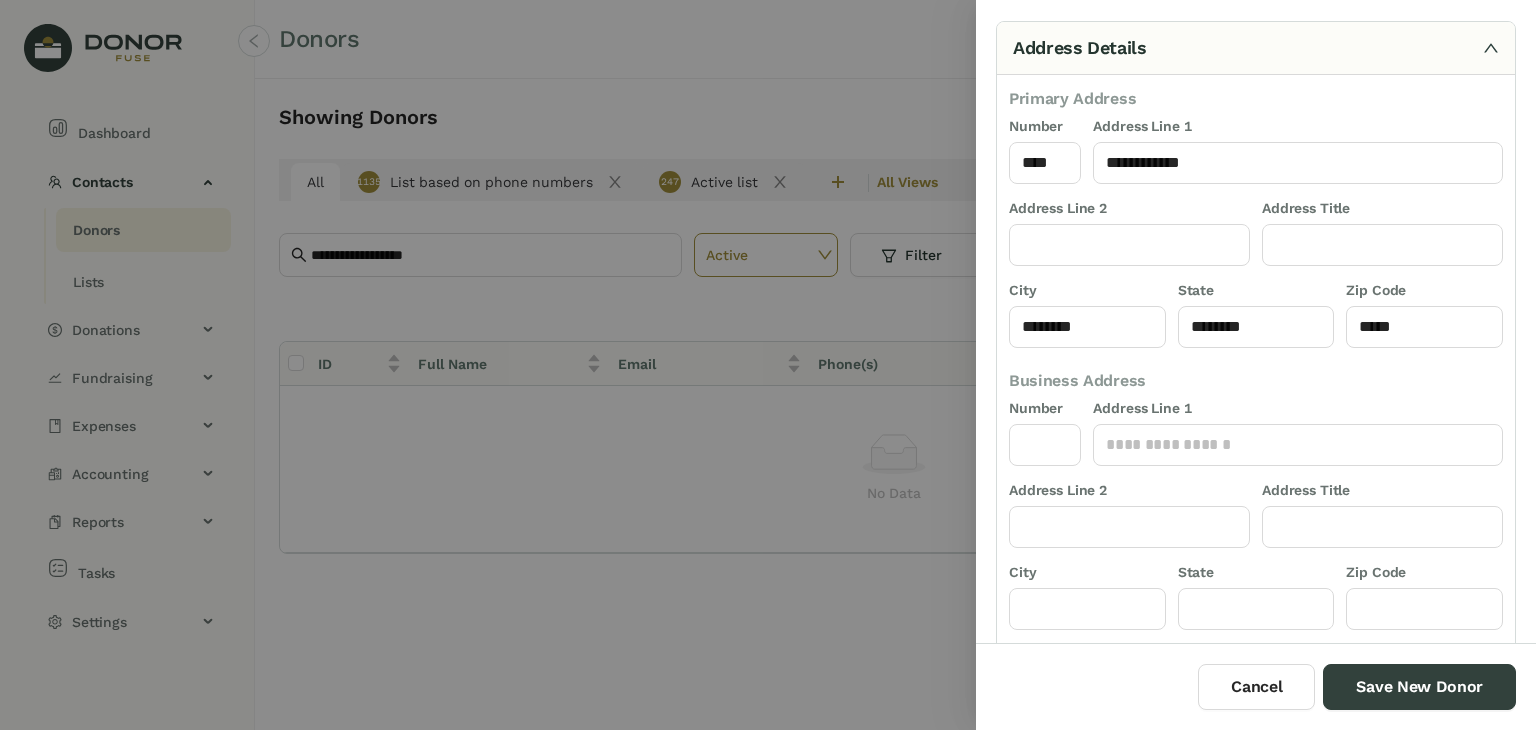 scroll, scrollTop: 271, scrollLeft: 0, axis: vertical 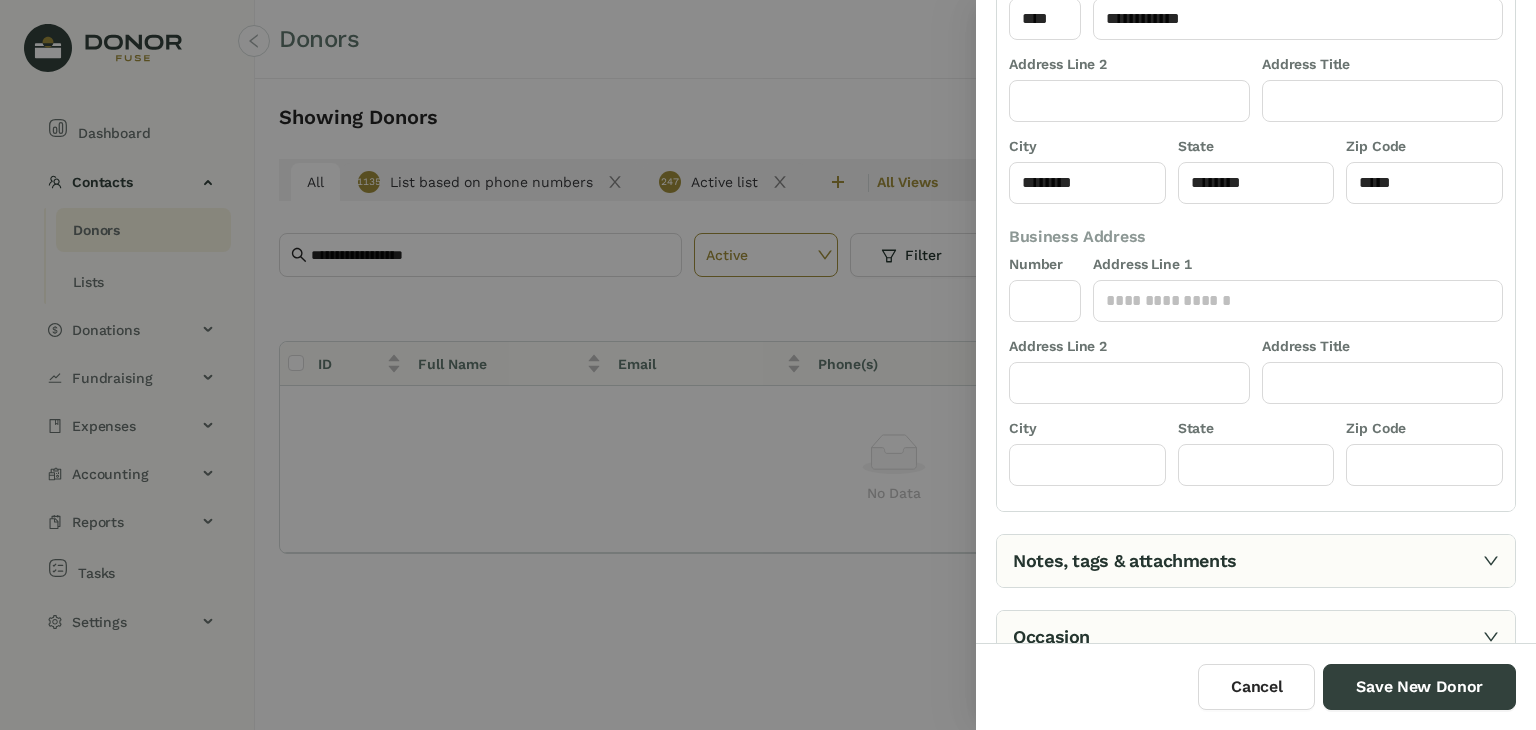 click on "Notes, tags & attachments" at bounding box center [1256, 561] 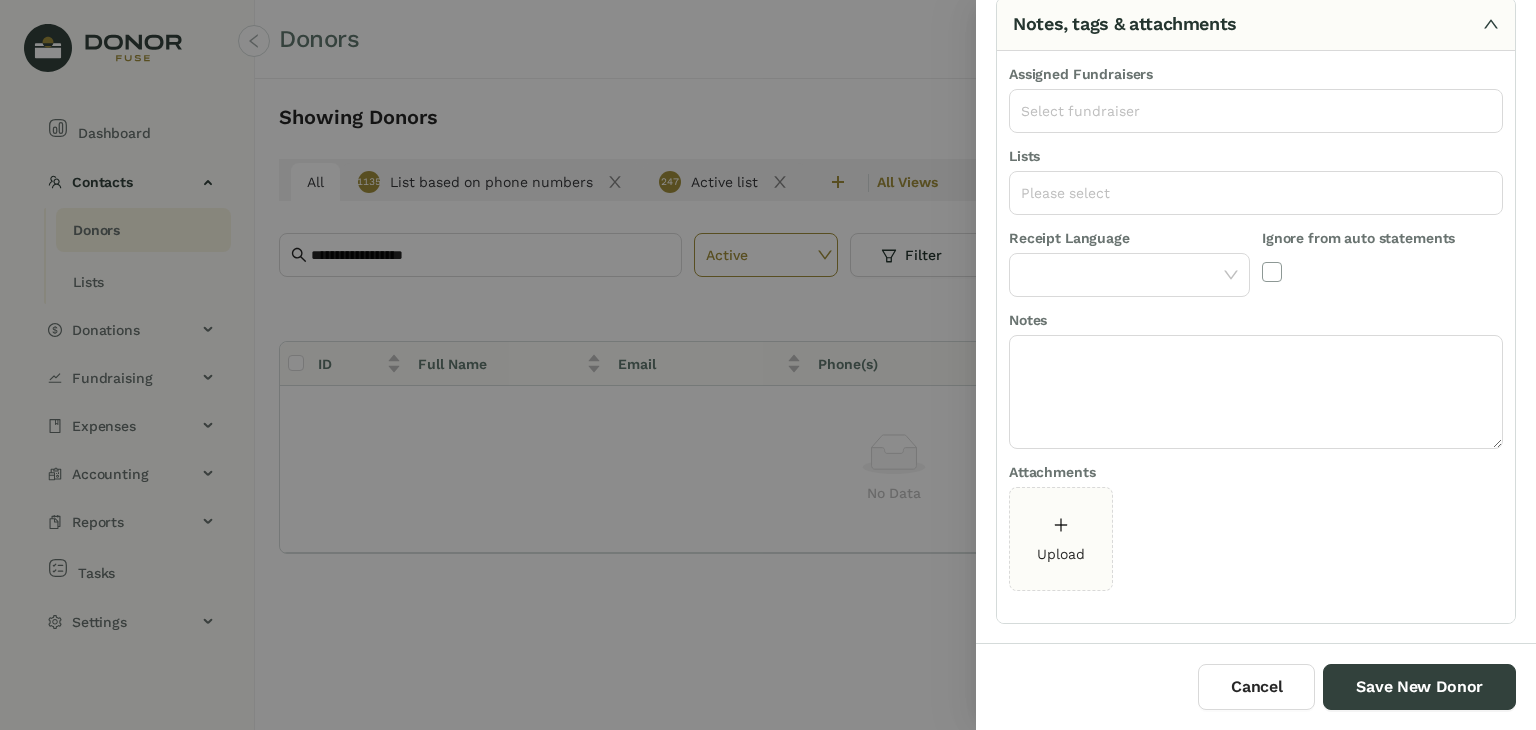 scroll, scrollTop: 216, scrollLeft: 0, axis: vertical 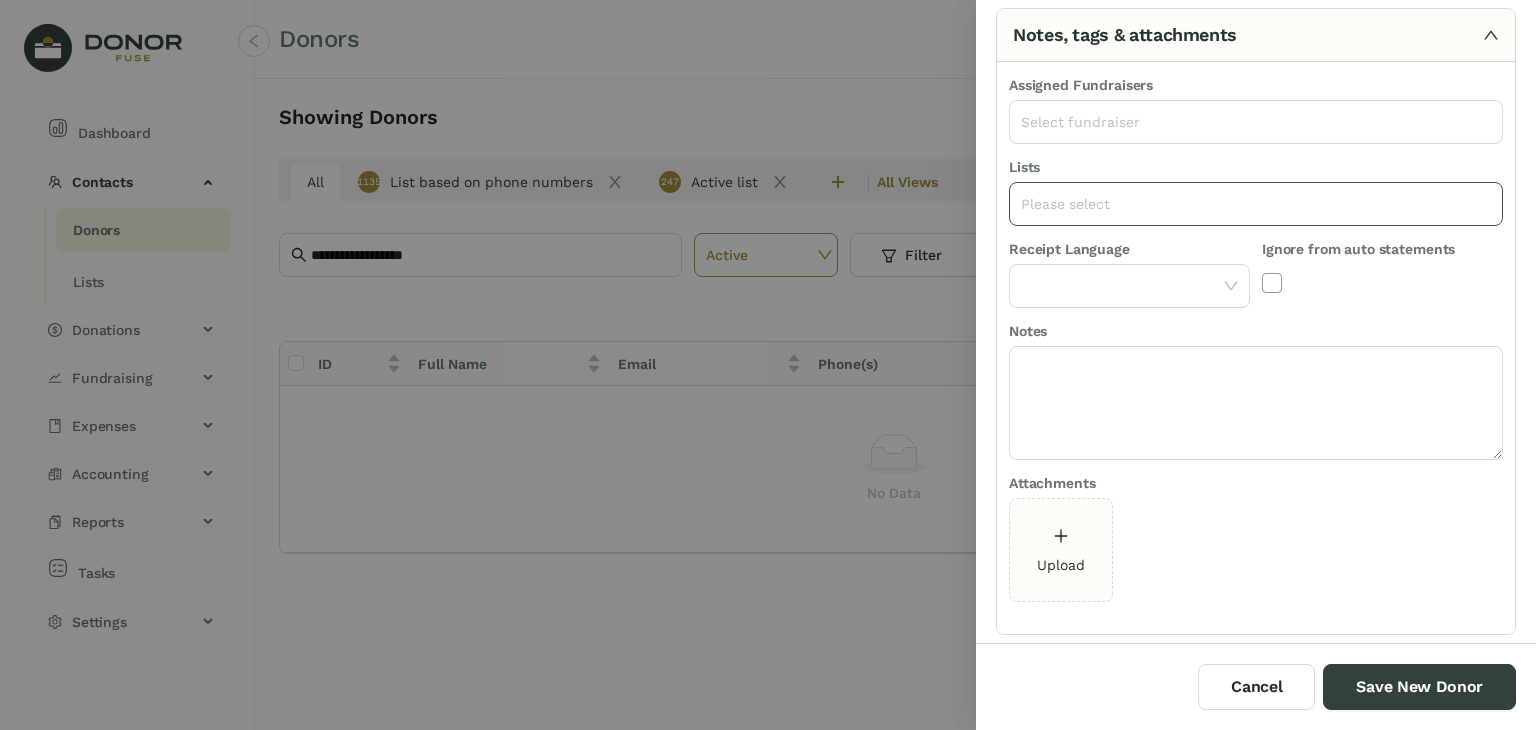 click on "Please select" 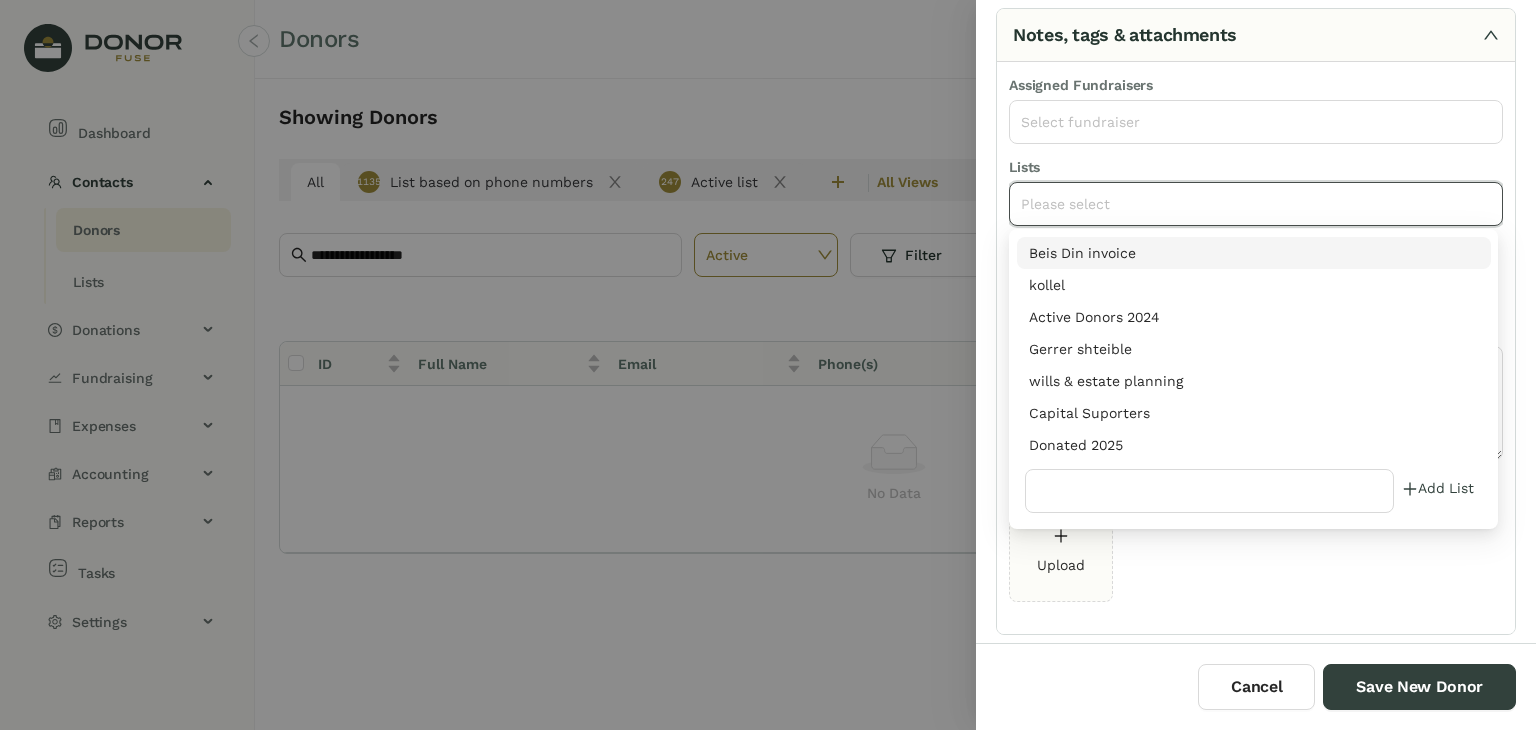 click on "Donated 2025" at bounding box center (1254, 445) 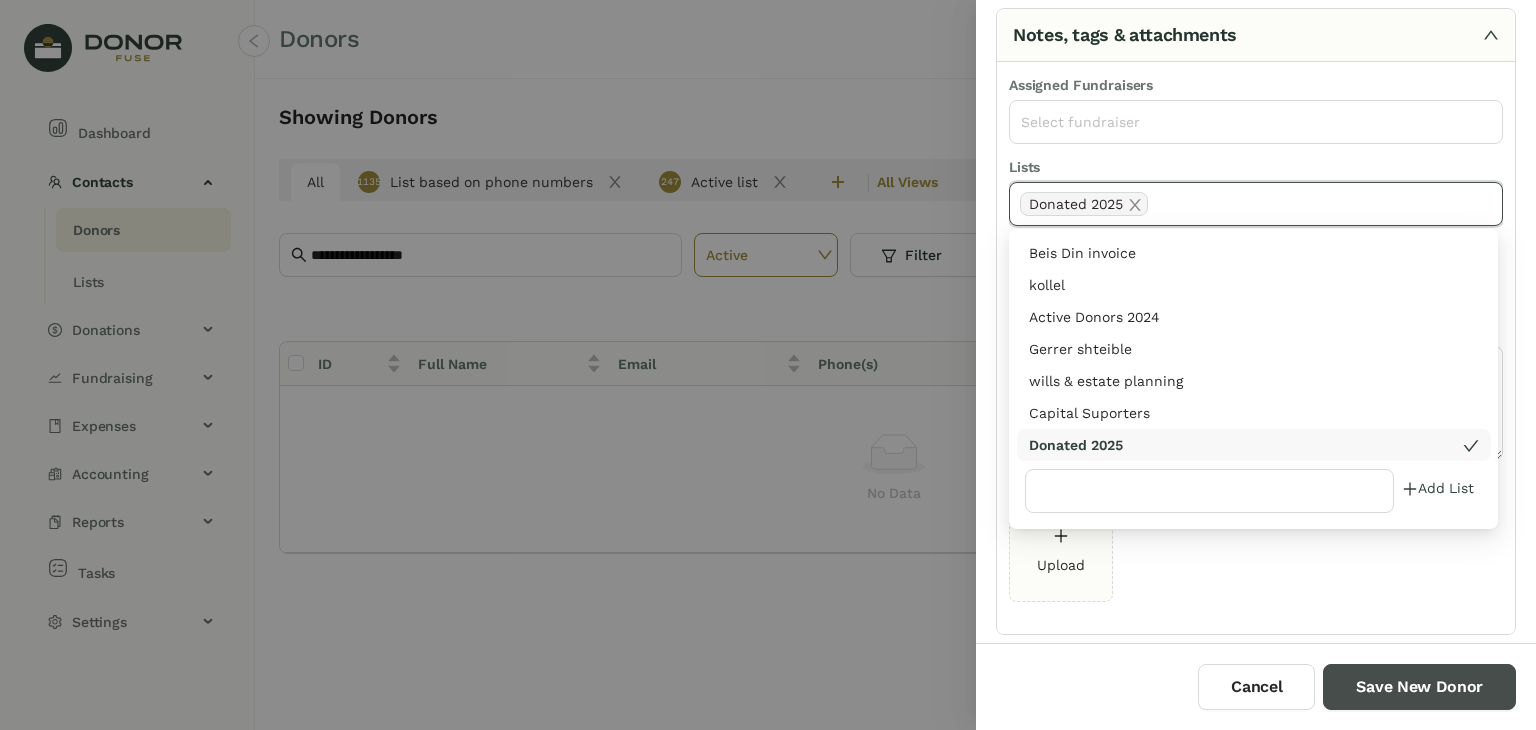 click on "Save New Donor" at bounding box center [1419, 687] 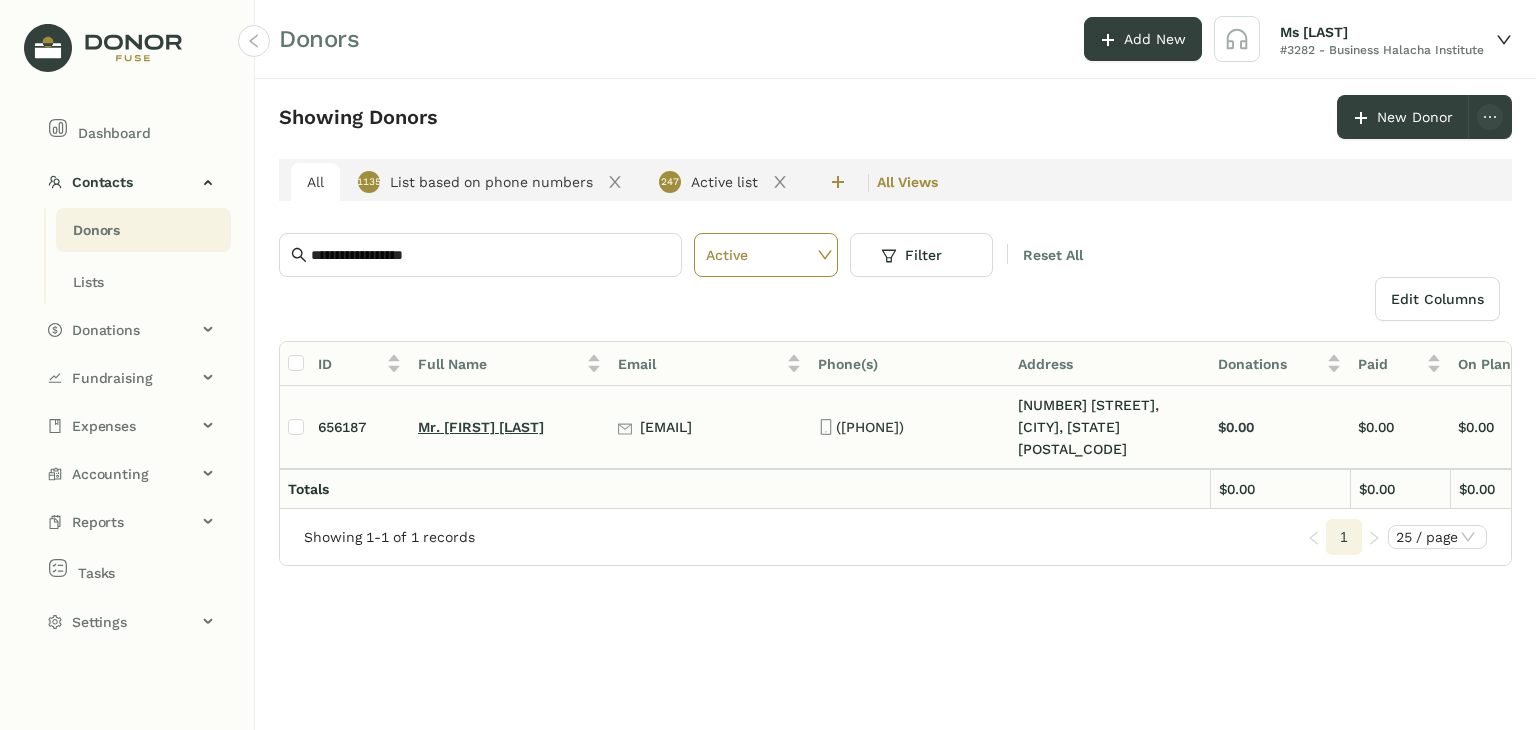 click on "Mr. [FIRST] [LAST]" 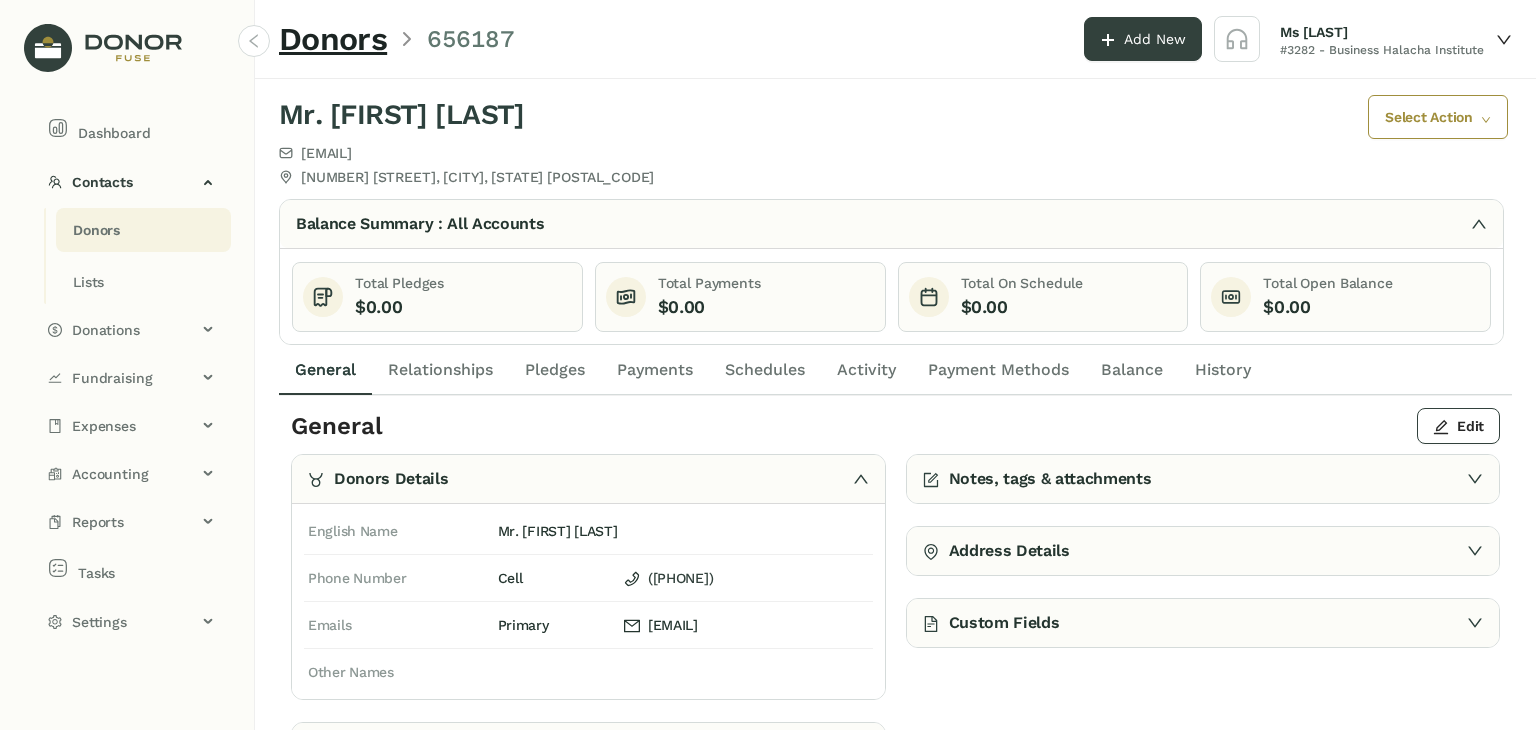 click on "Payments" 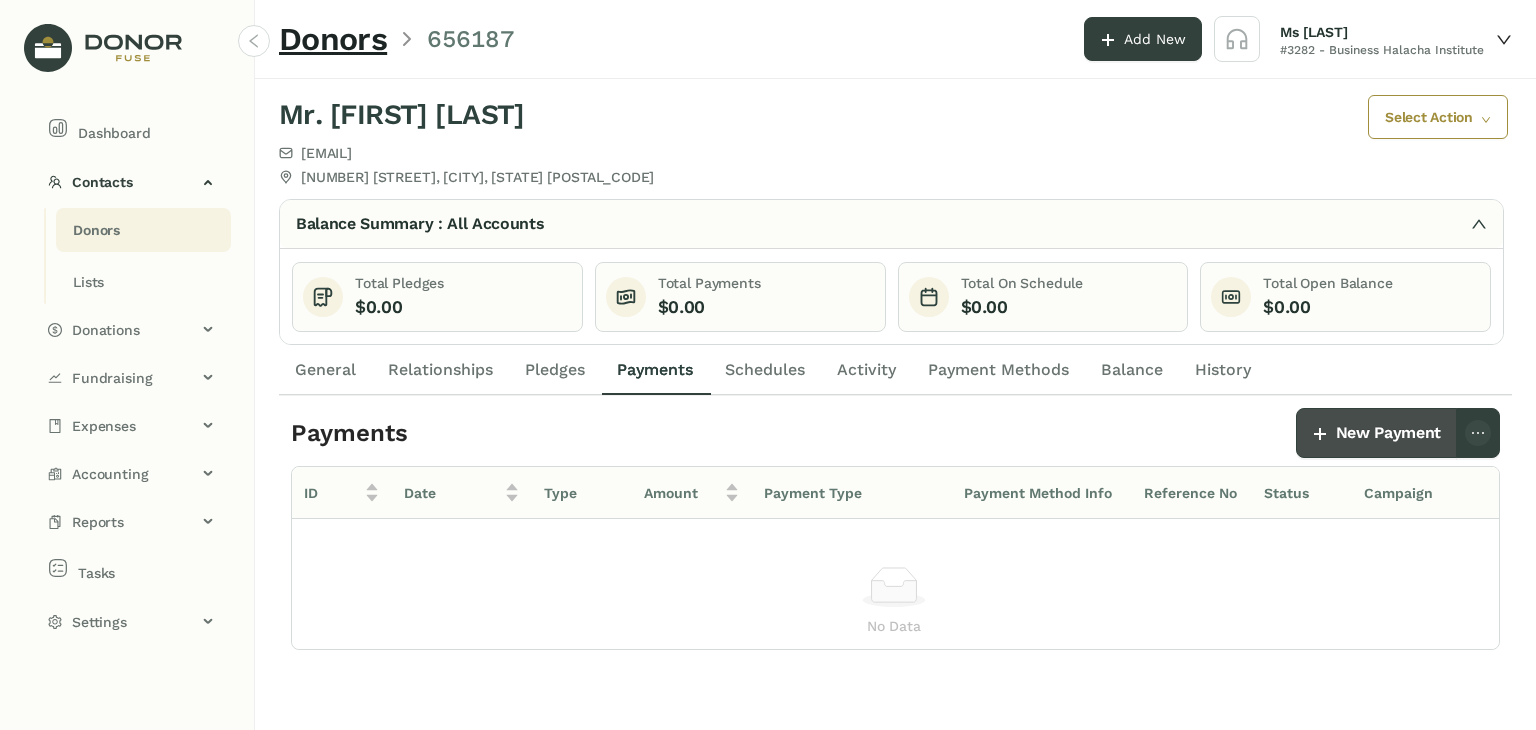 click on "New Payment" 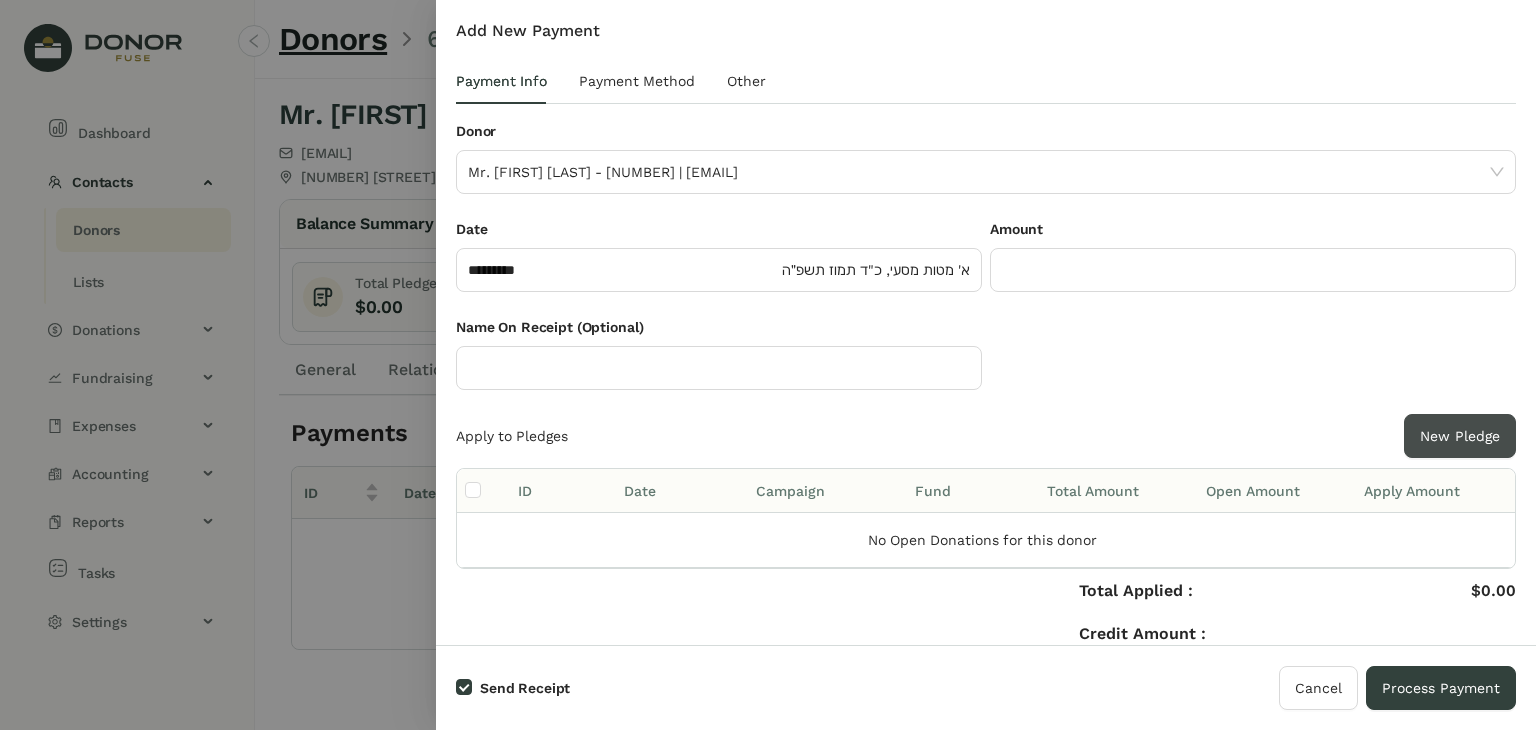 click on "New Pledge" at bounding box center [1460, 436] 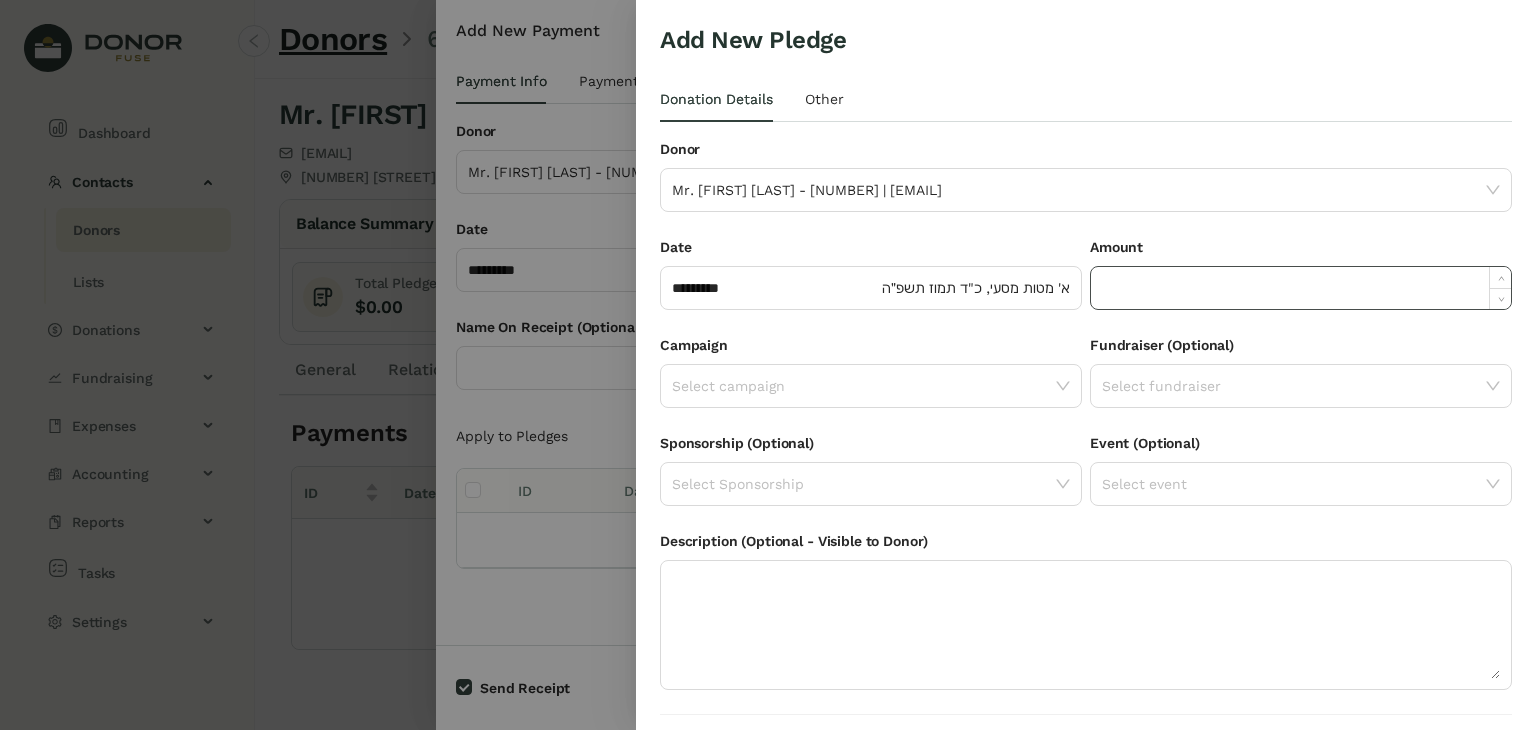 click 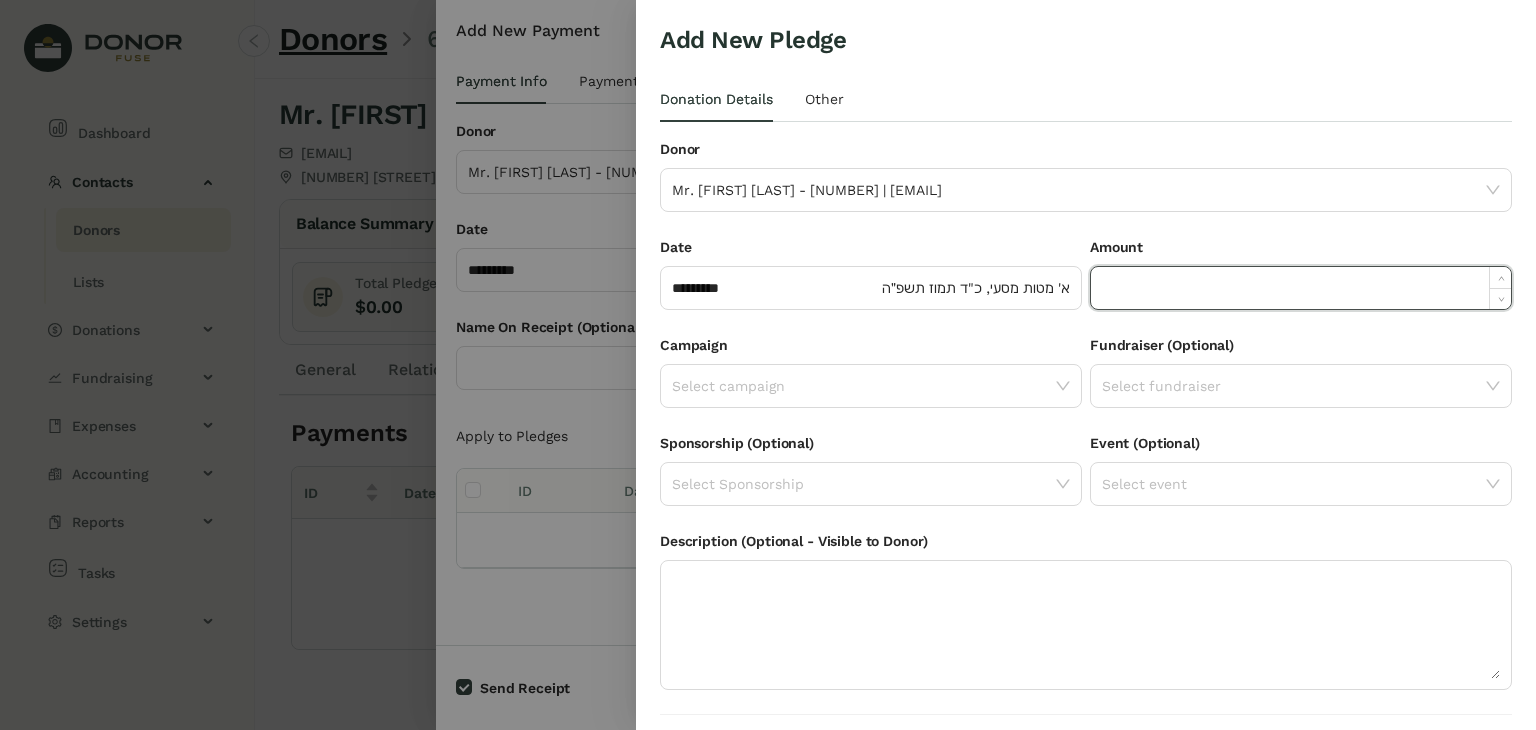 paste on "*****" 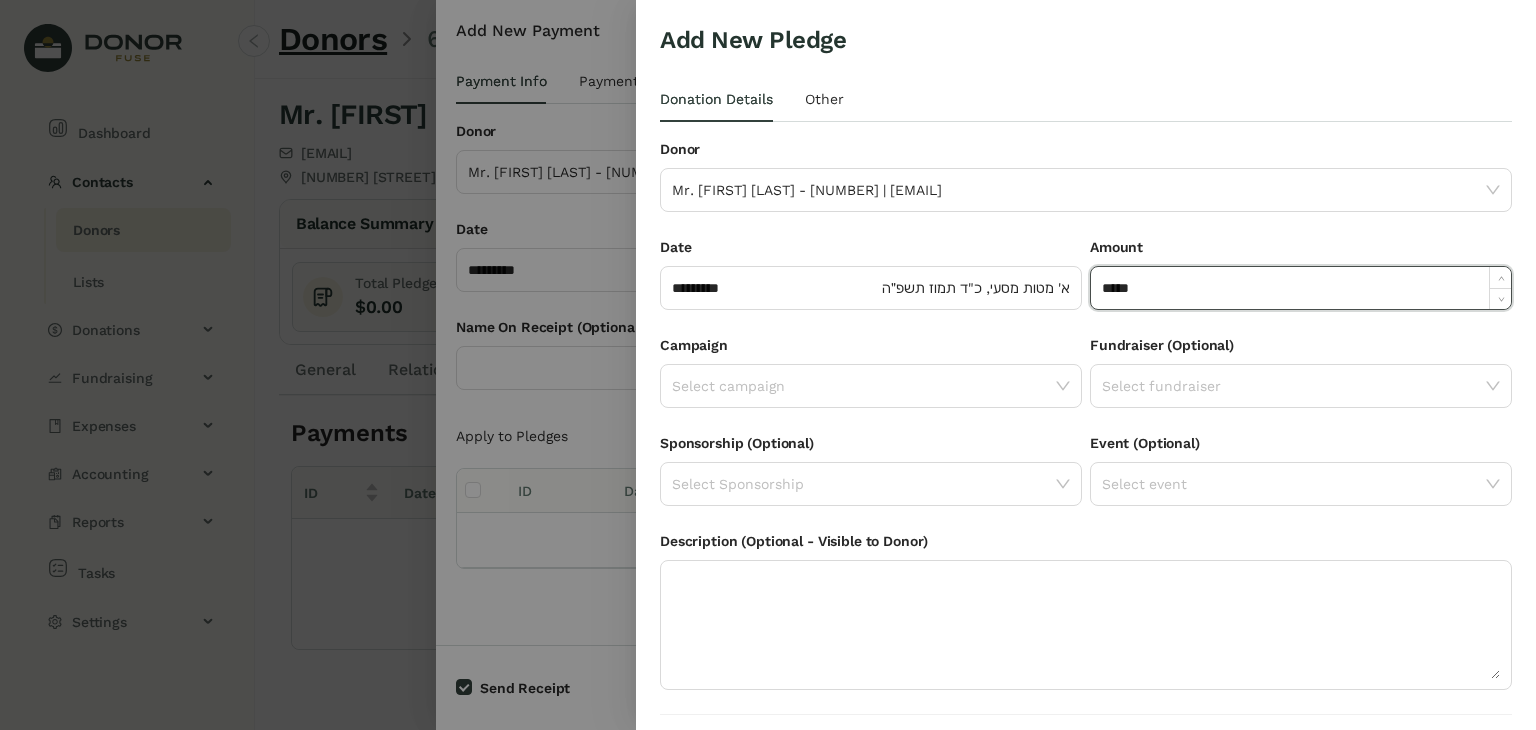 type on "******" 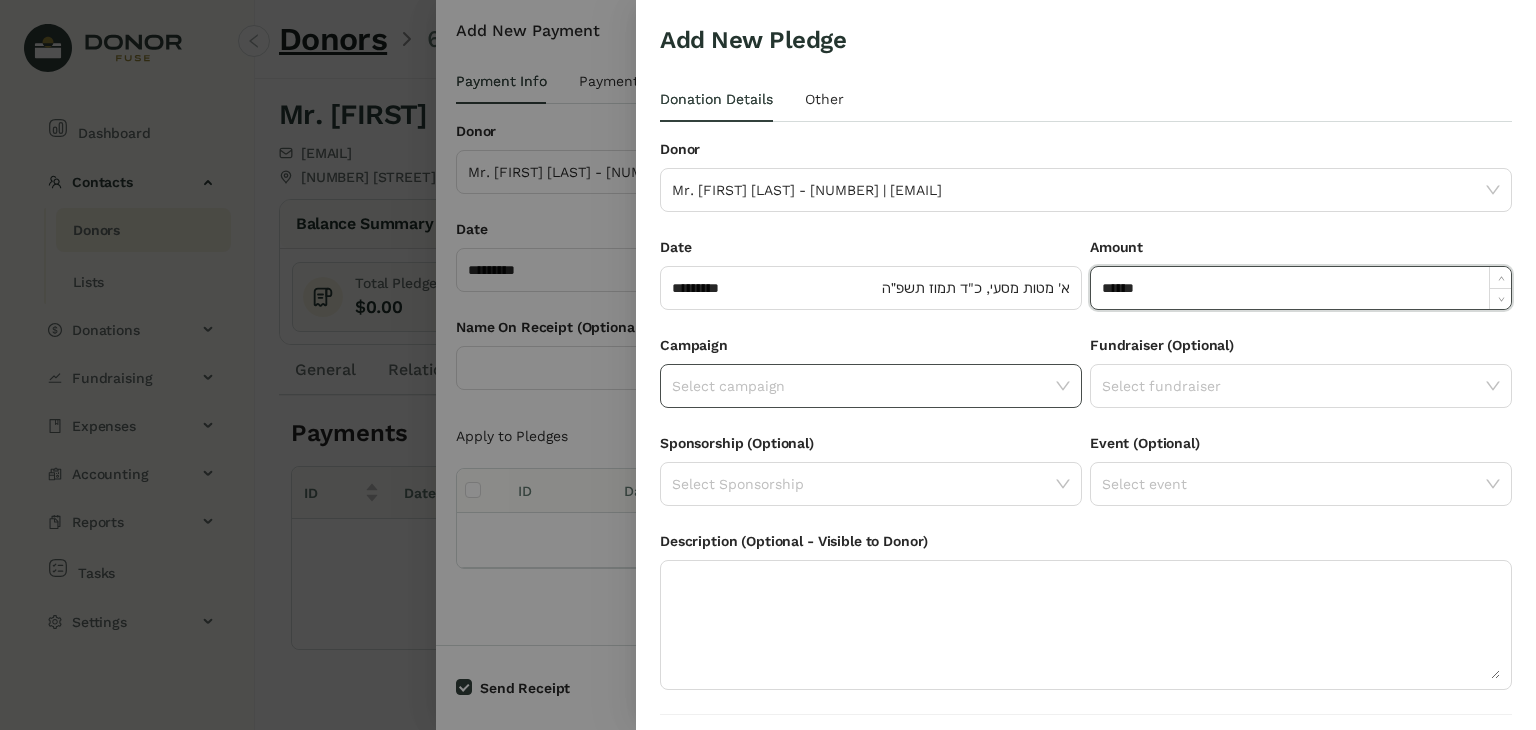 click on "Select campaign" 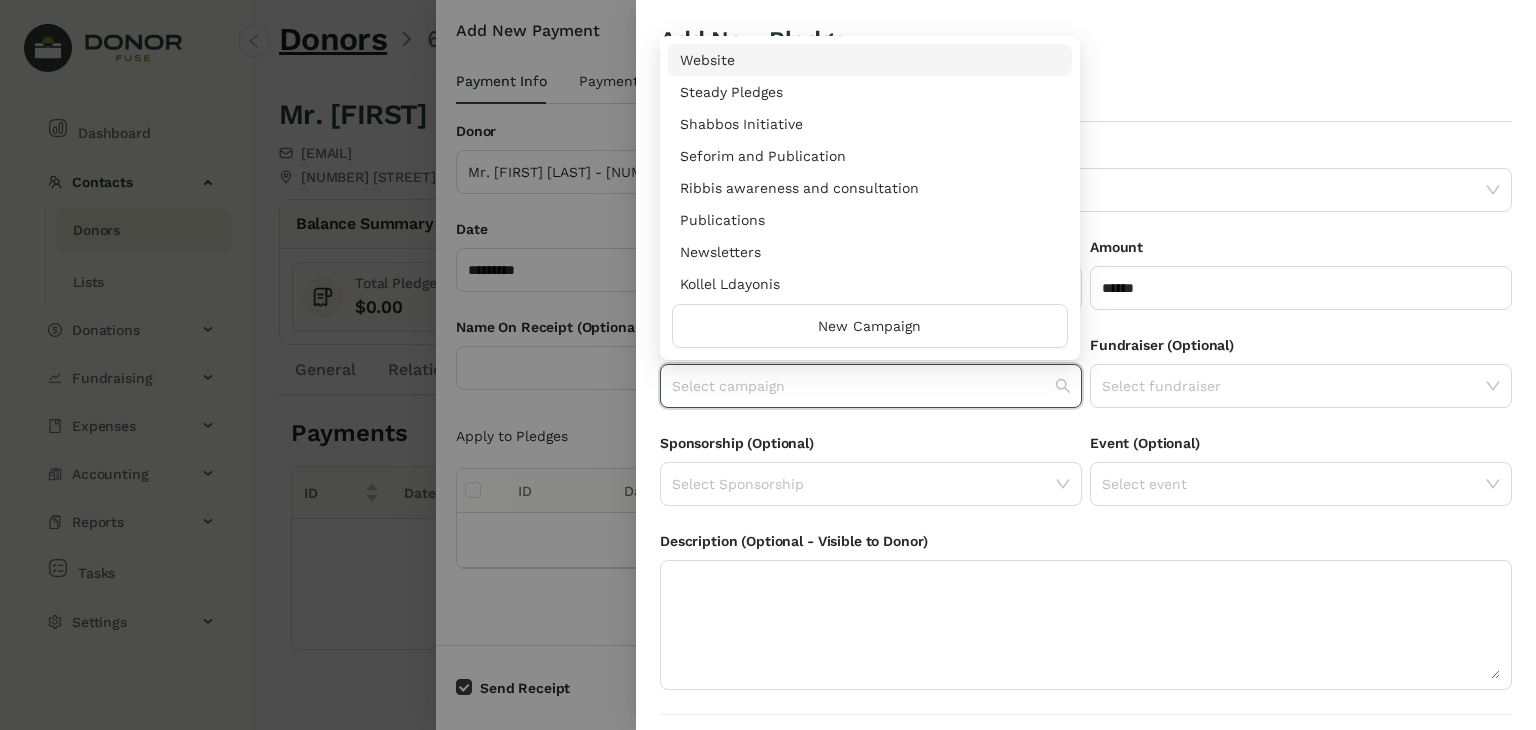 scroll, scrollTop: 960, scrollLeft: 0, axis: vertical 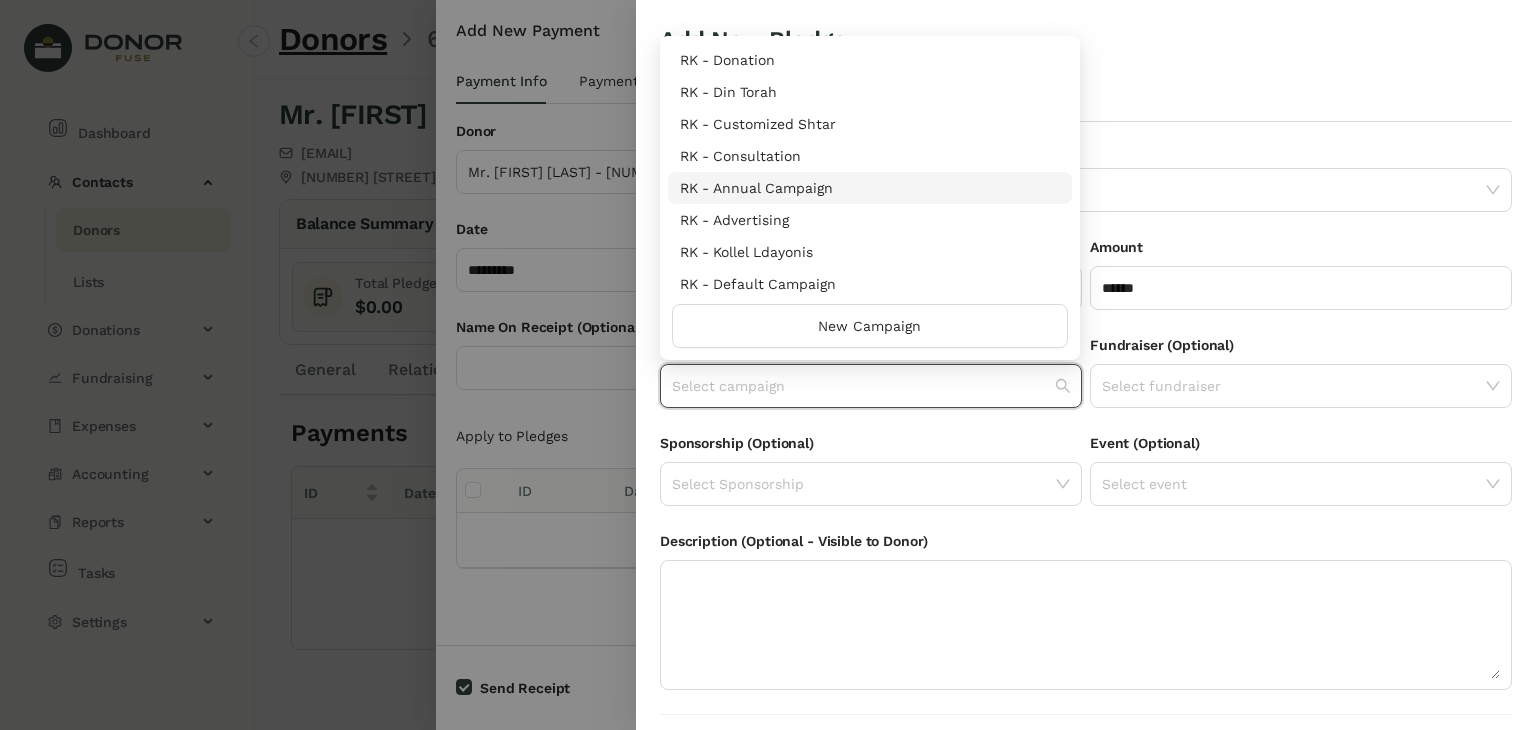 click on "RK - Annual Campaign" at bounding box center (870, 188) 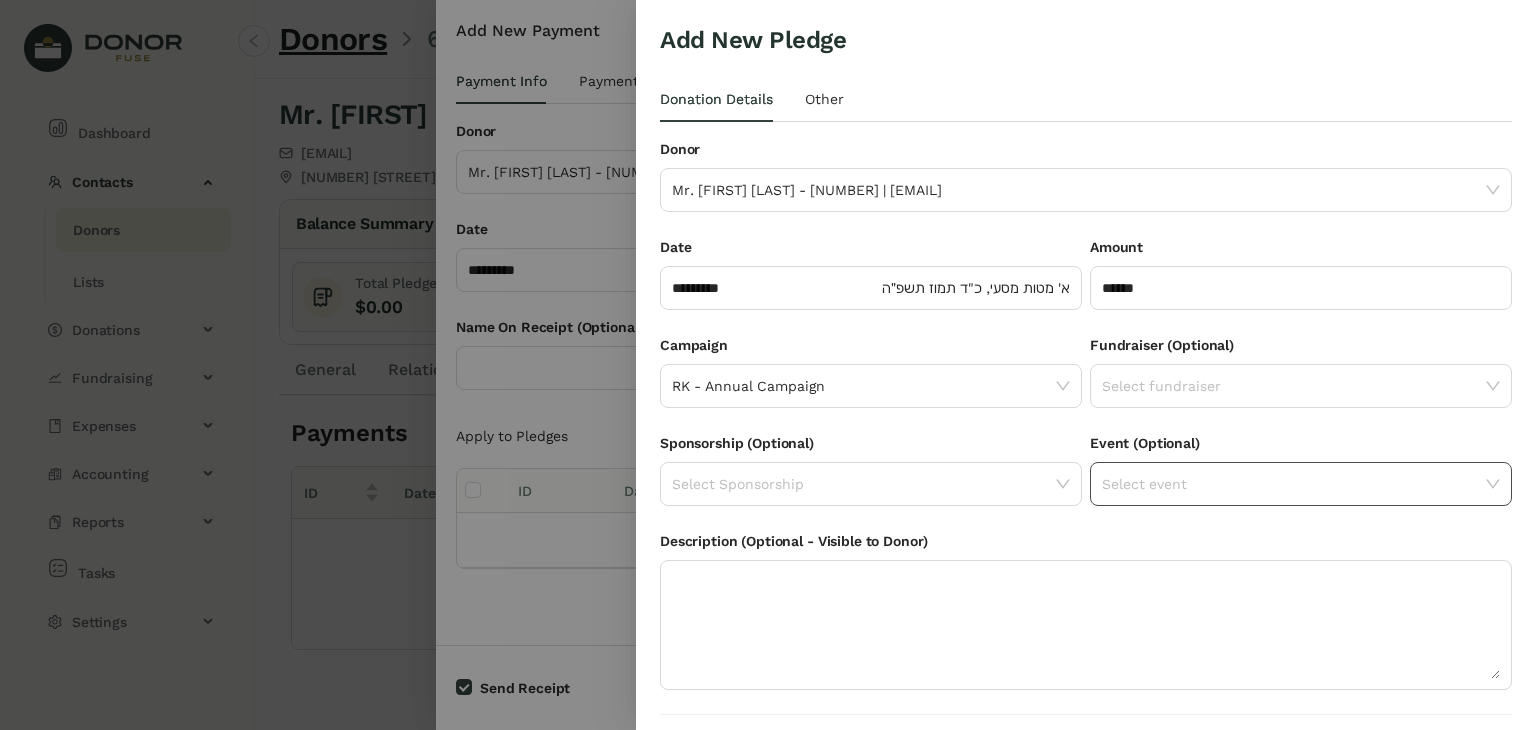 scroll, scrollTop: 54, scrollLeft: 0, axis: vertical 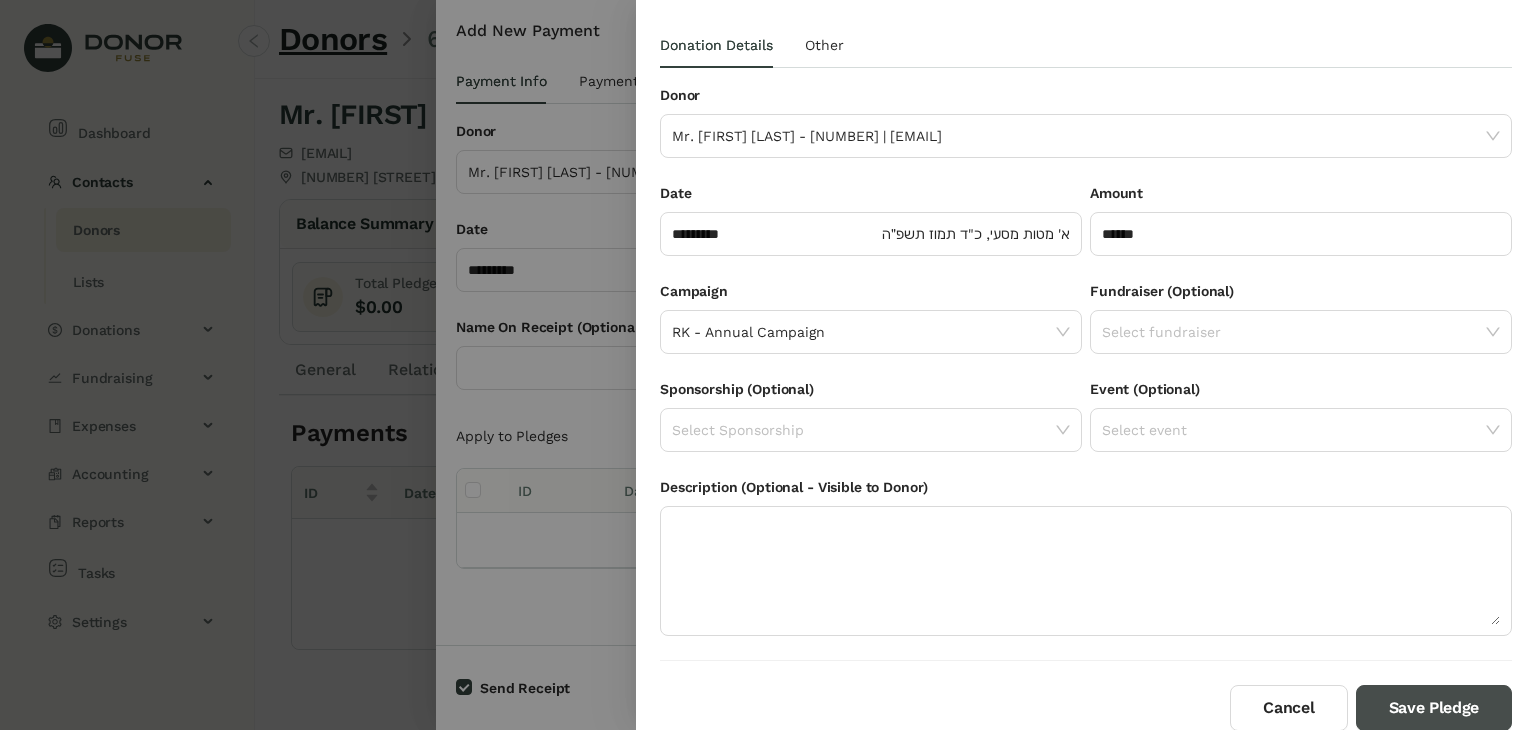 click on "Save Pledge" at bounding box center (1434, 708) 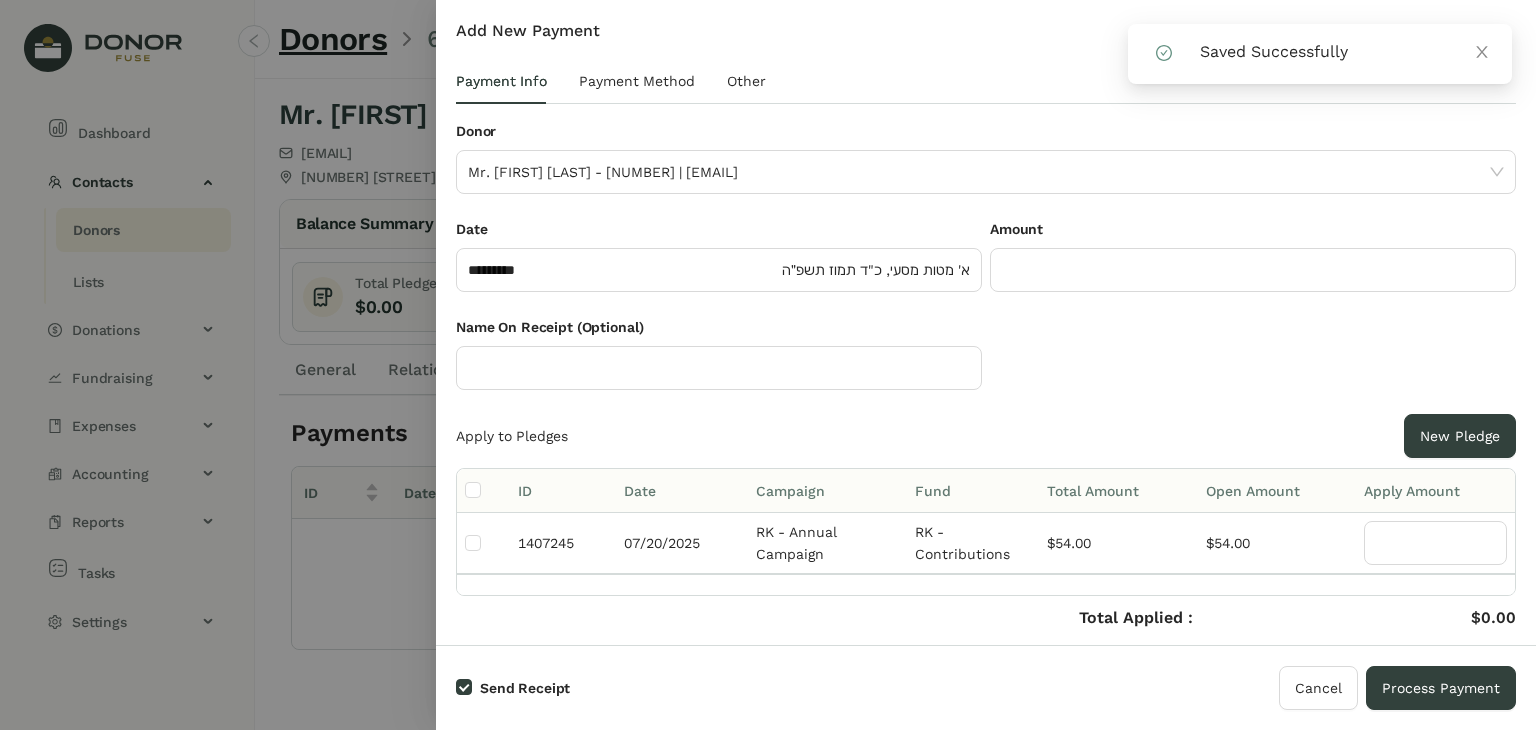 click 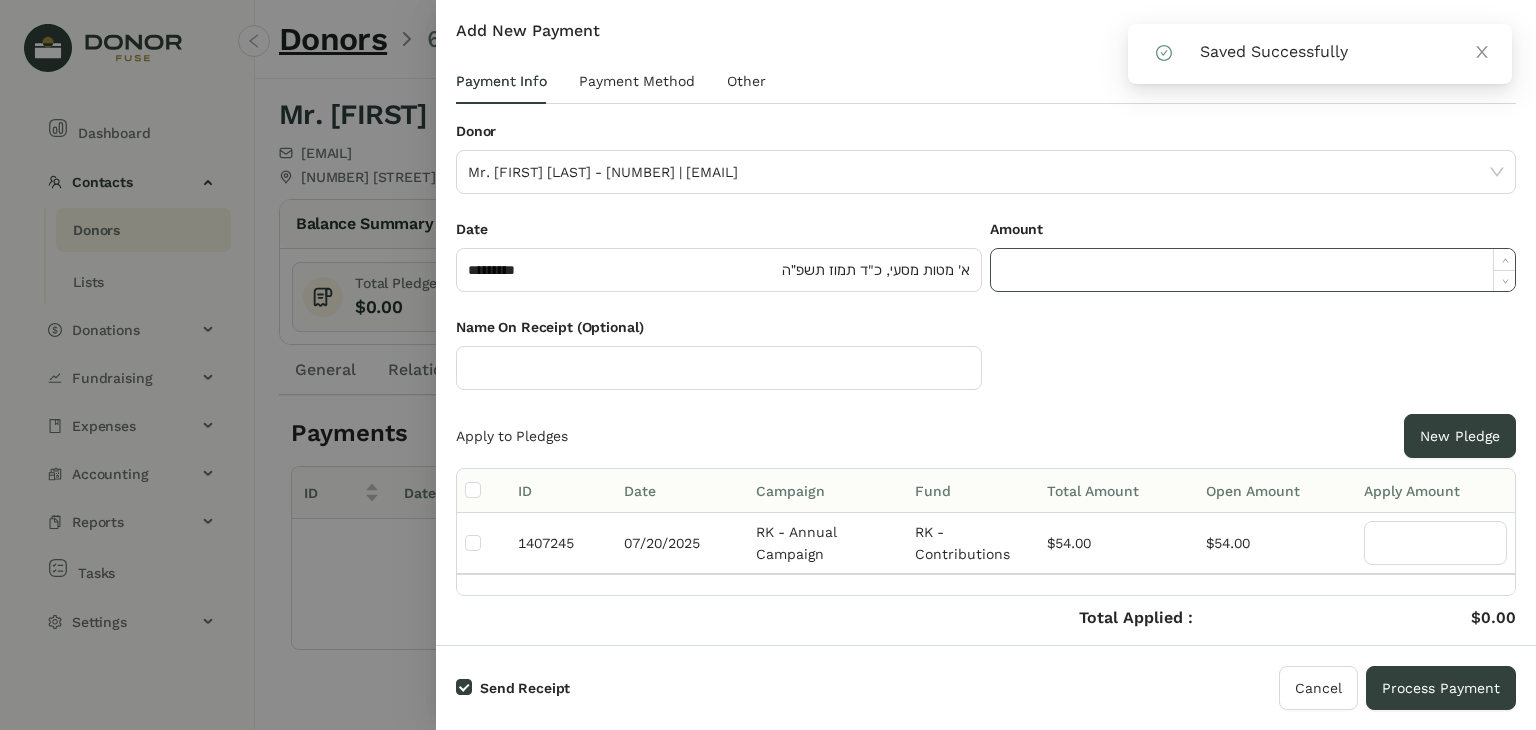 click 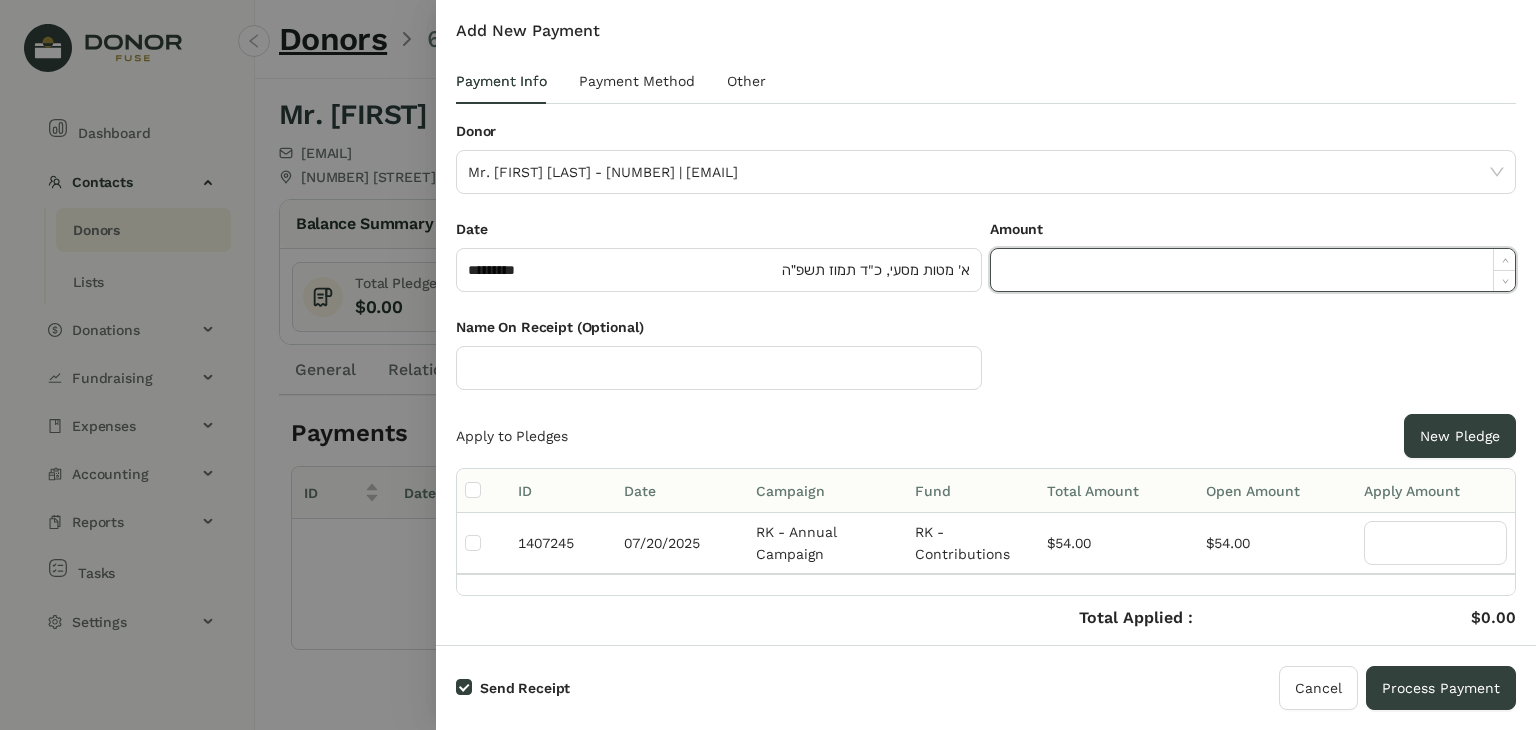 type on "*" 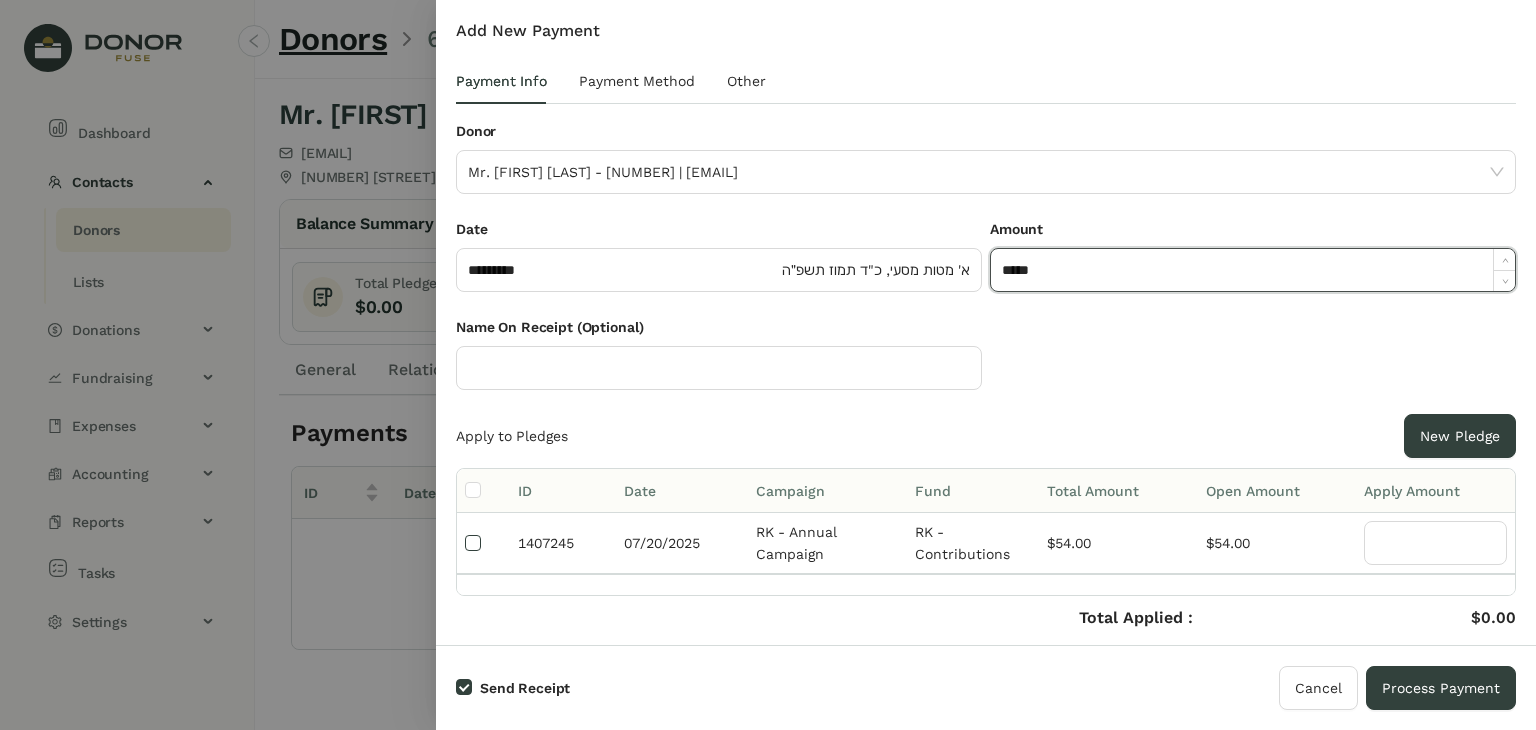 type on "******" 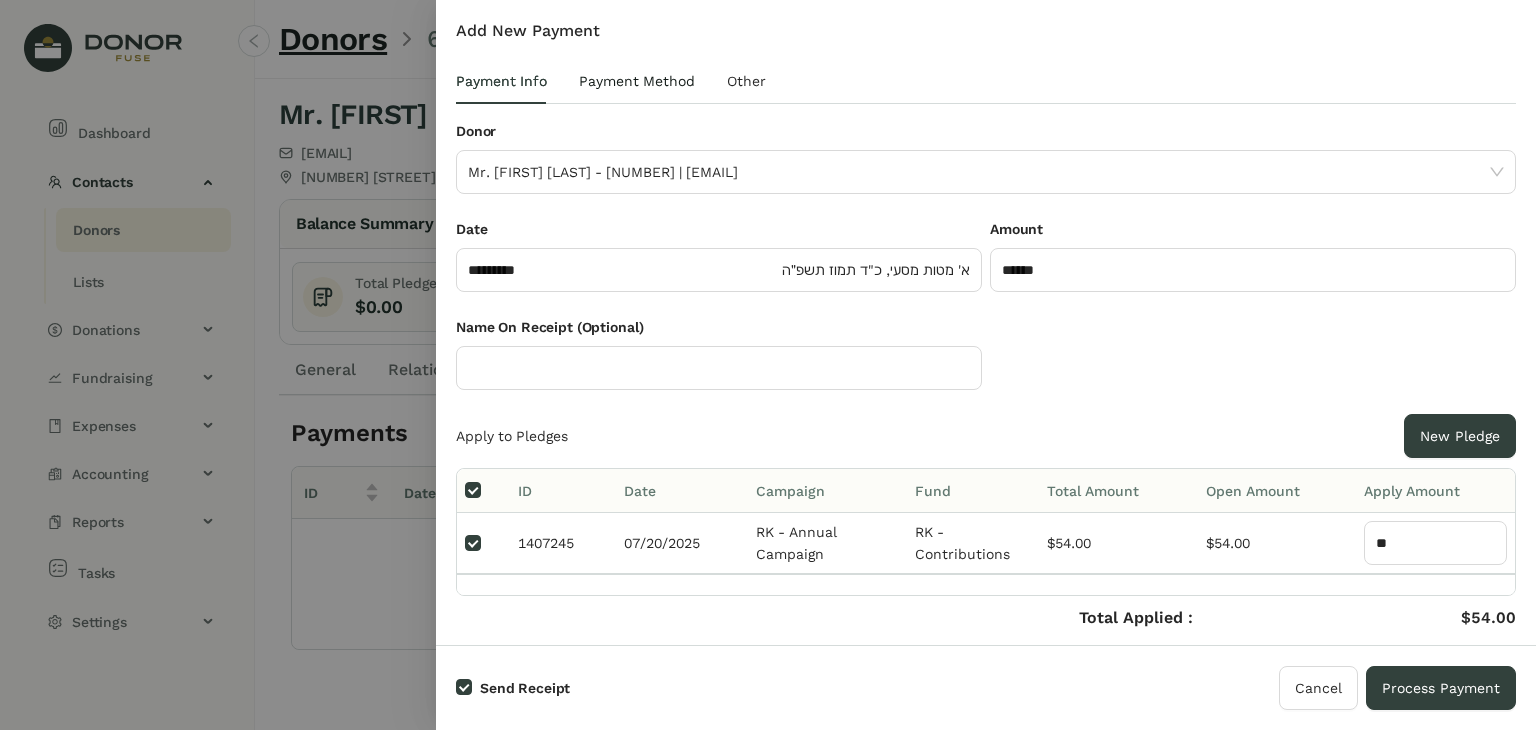 click on "Payment Method" at bounding box center [637, 81] 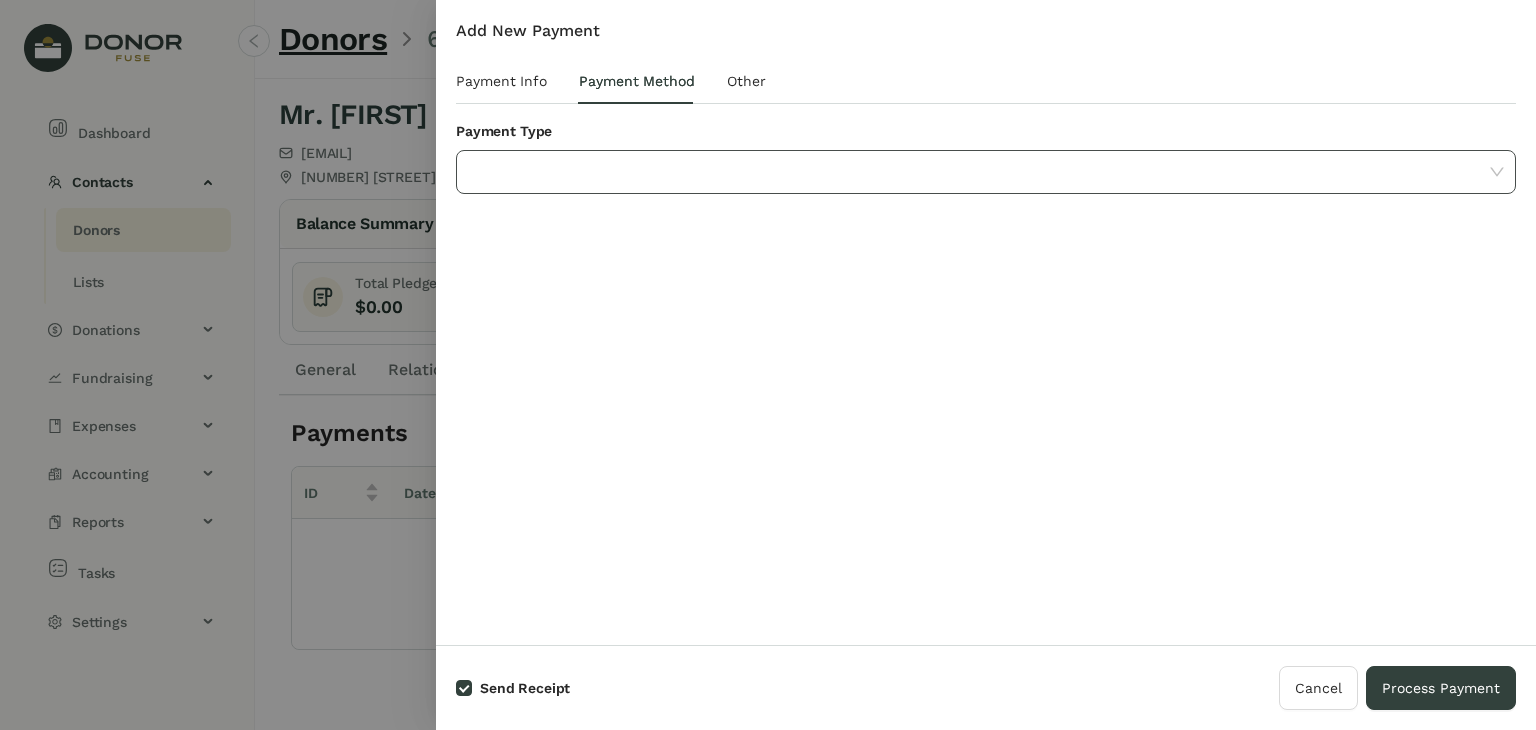 click 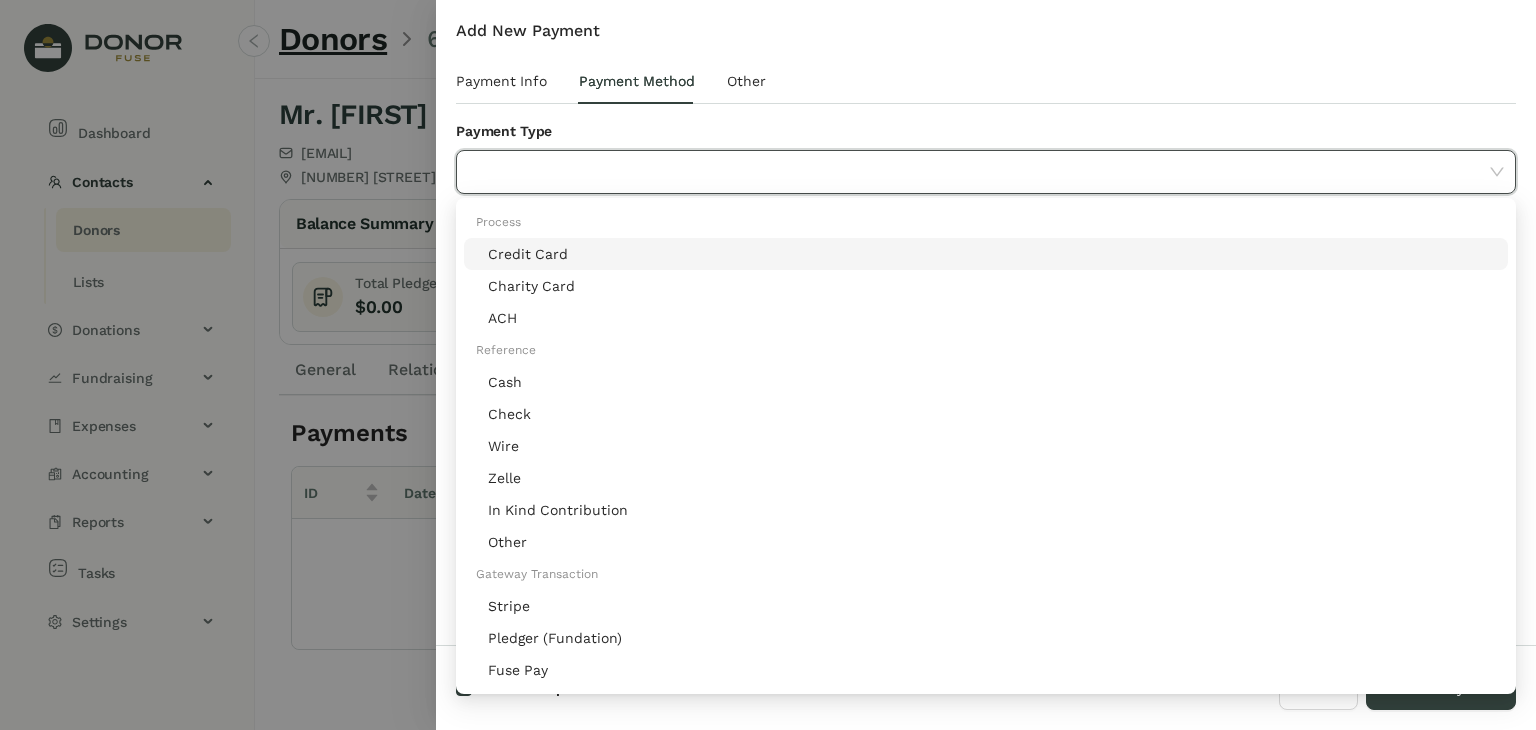 click on "Stripe" 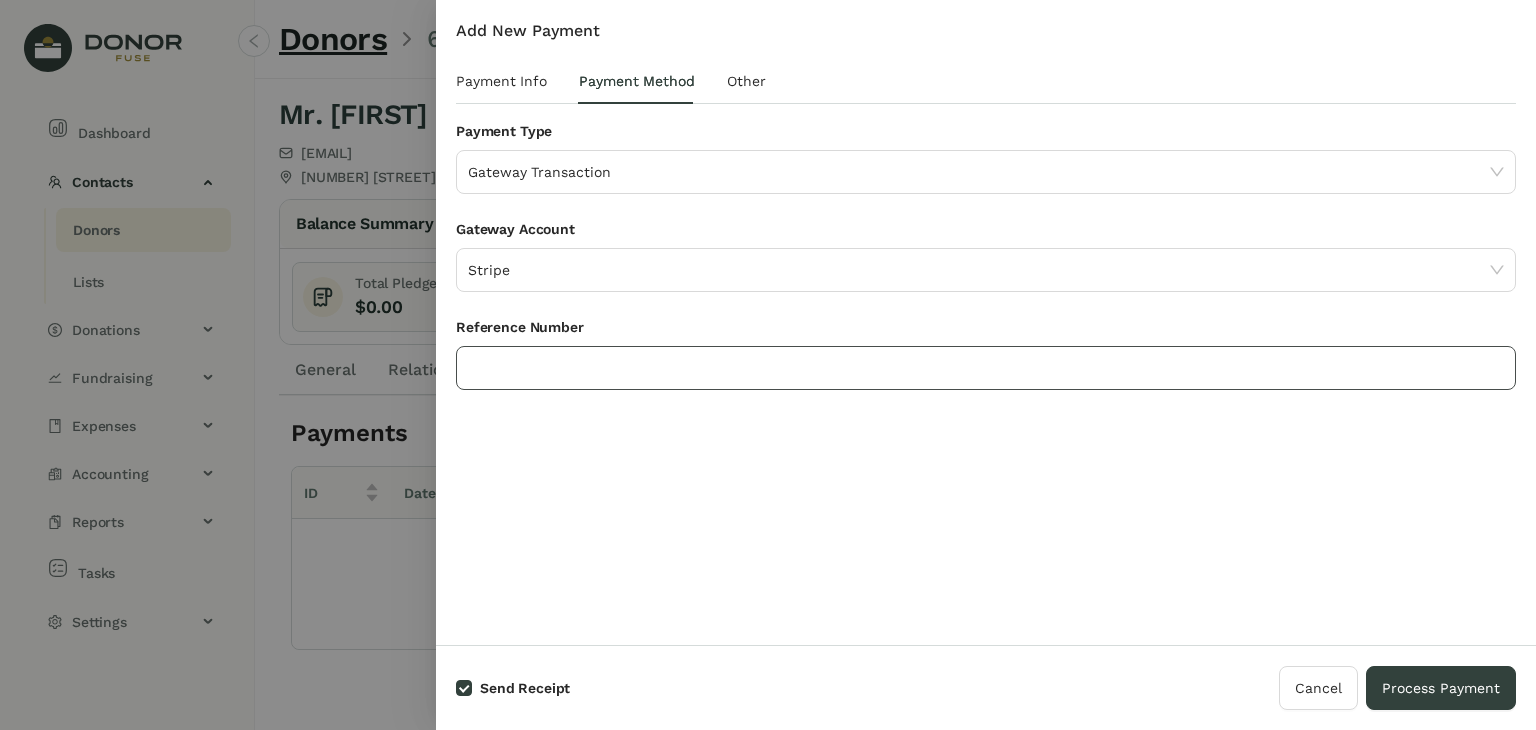 click 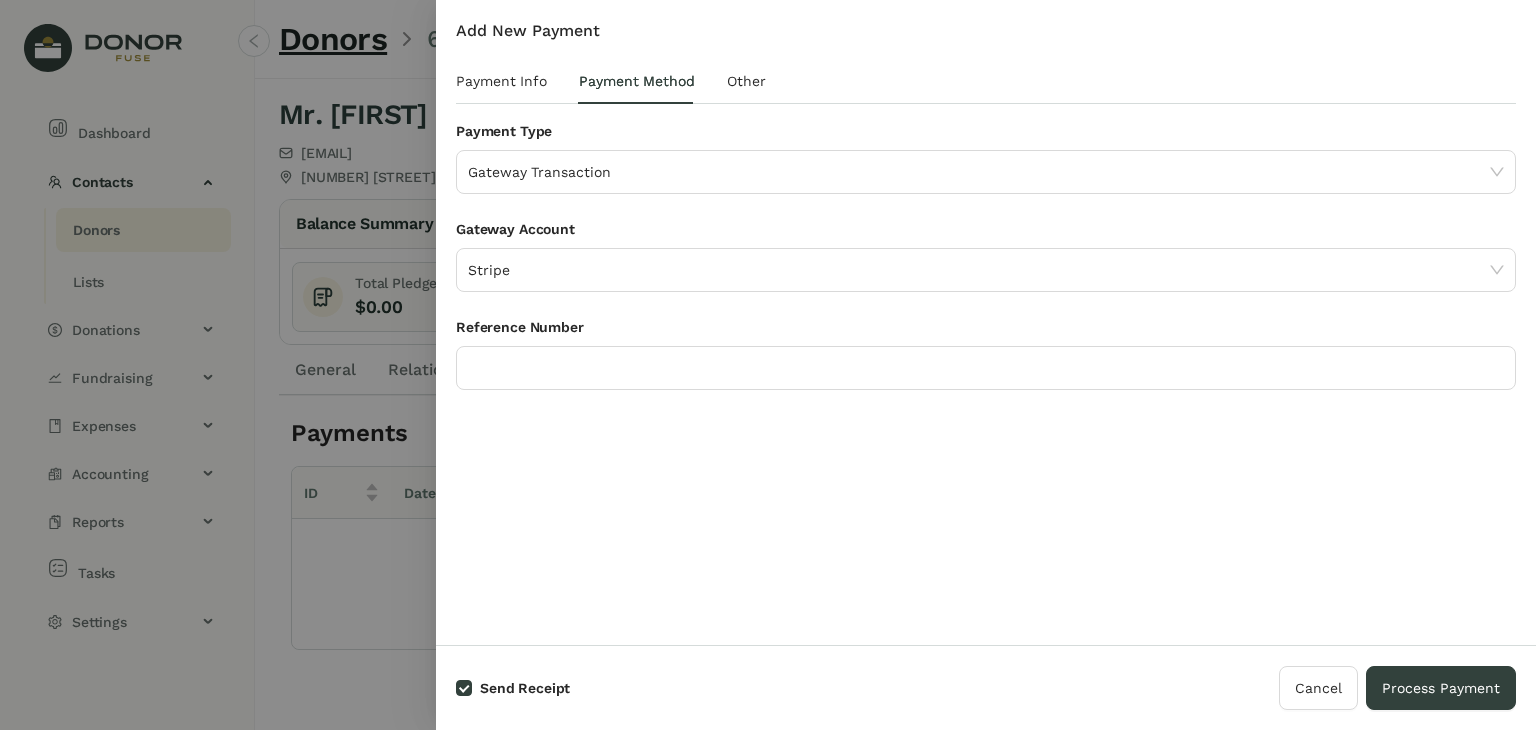 click on "Add New Payment  Payment Info Payment Method Other Donor Mr. [FIRST] [LAST] - [NUMBER] | [EMAIL] Date ********* א' מטות מסעי, כ"ד תמוז תשפ״ה Amount ****** Name On Receipt (Optional) Apply to Pledges    New Pledge ID Date Campaign Fund Total Amount Open Amount Apply Amount [NUMBER] [DATE] RK - Annual Campaign RK - Contributions $54.00 $54.00 ** Total Applied :    Credit Amount :    $54.00    $0.00    Save Credit Payment Type Gateway Transaction Gateway Account Stripe Reference Number Override Template Group (Optional)  Select Template Group  Tags    Please select  Notes Attachments Upload Deposit Id Date Account  No Data  Time User Field Old Value New Value  No Data  Account Amount Debit Amount Credit Fund  No Data" at bounding box center (986, 322) 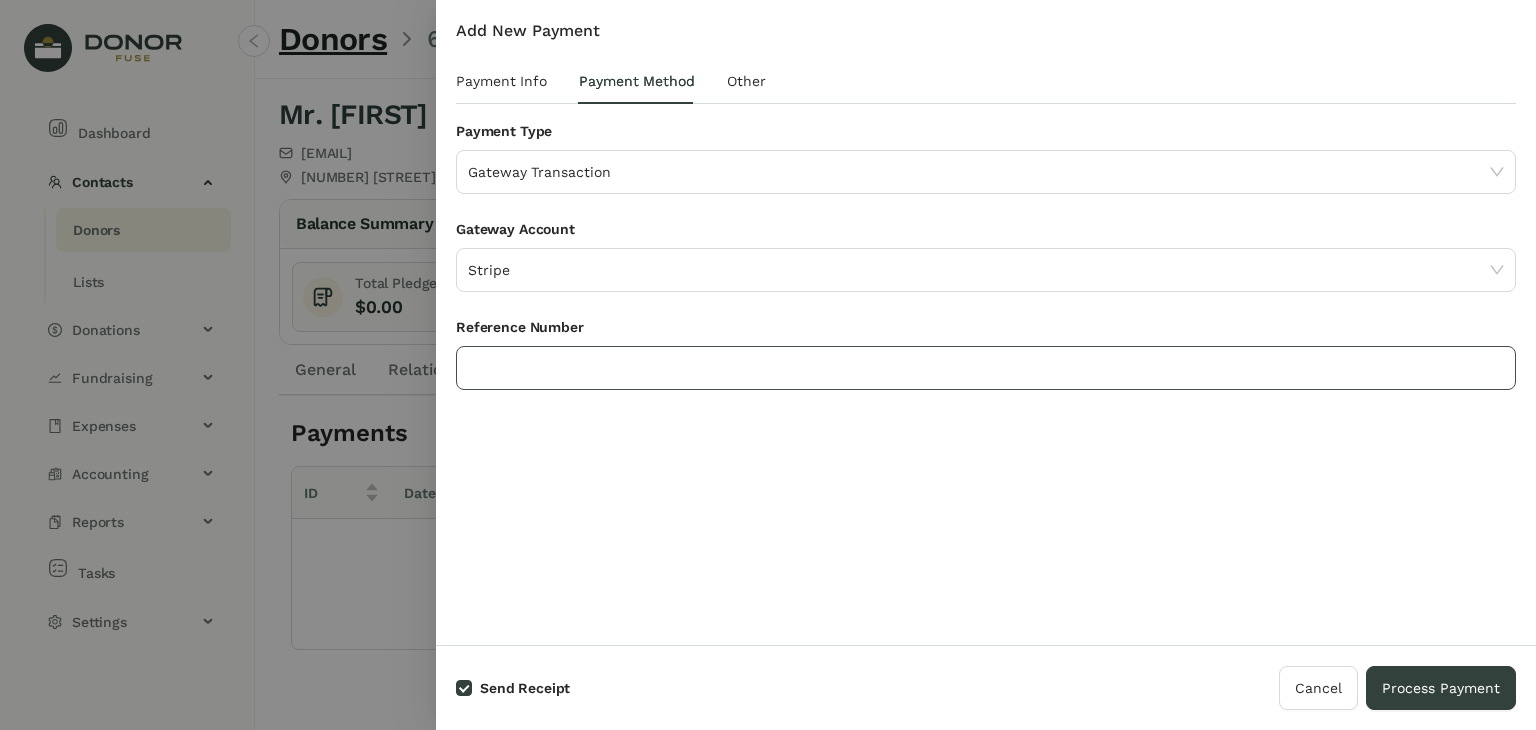 click 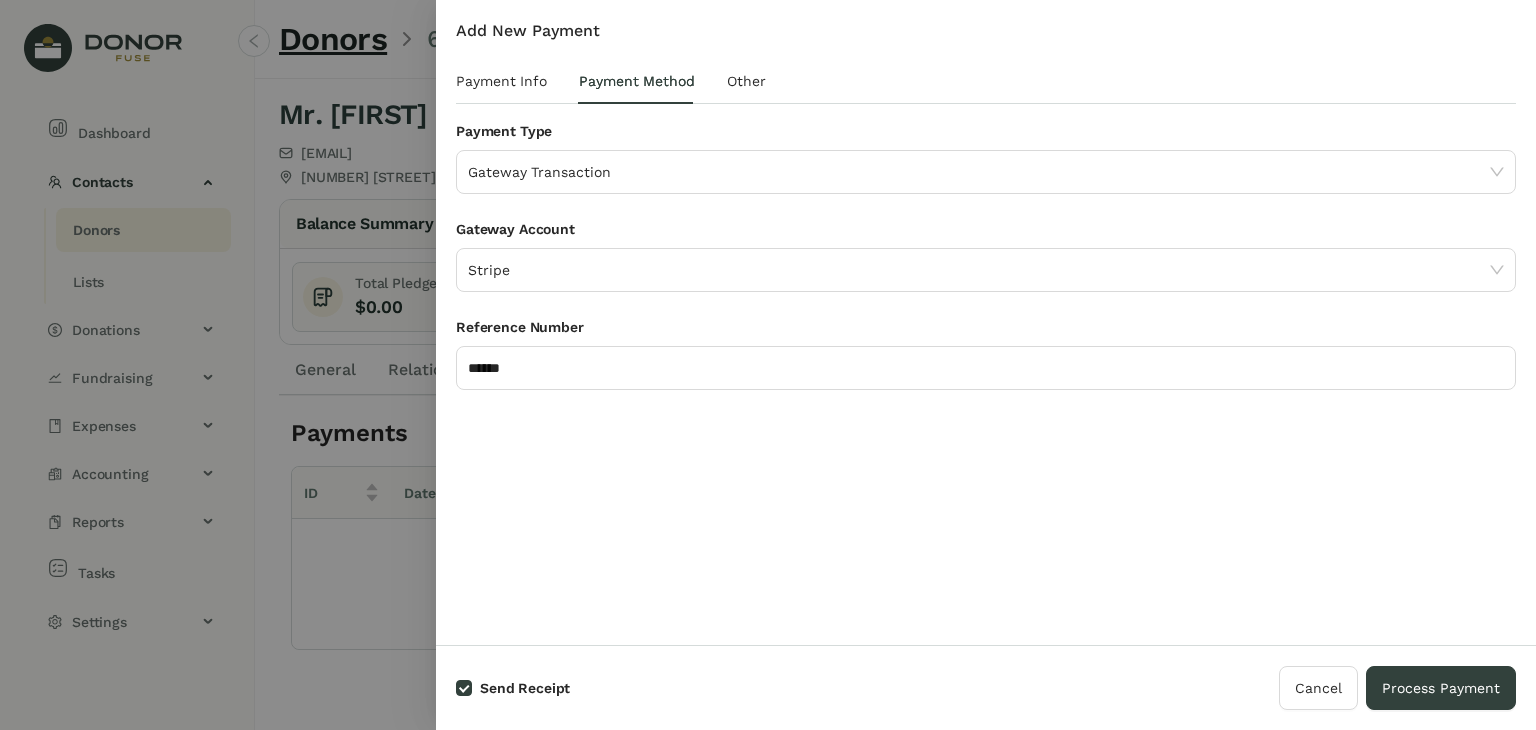 click on "Payment Info Payment Method Other Donor Mr. [FIRST] [LAST] - [NUMBER] | [EMAIL] Date ********* [DATE] Amount ****** Name On Receipt (Optional) Apply to Pledges    New Pledge ID Date Campaign Fund Total Amount Open Amount Apply Amount 1407245 [DATE] RK - Annual Campaign RK - Contributions $54.00 $54.00 ** Total Applied :    Credit Amount :    $54.00    $0.00    Save Credit Payment Type Gateway Transaction Gateway Account Stripe Reference Number ****** Override Template Group (Optional)  Select Template Group  Tags    Please select  Notes Attachments Upload Deposit Id Date Account  No Data  Time User Field Old Value New Value  No Data  Account Amount Debit Amount Credit Fund  No Data" at bounding box center [986, 322] 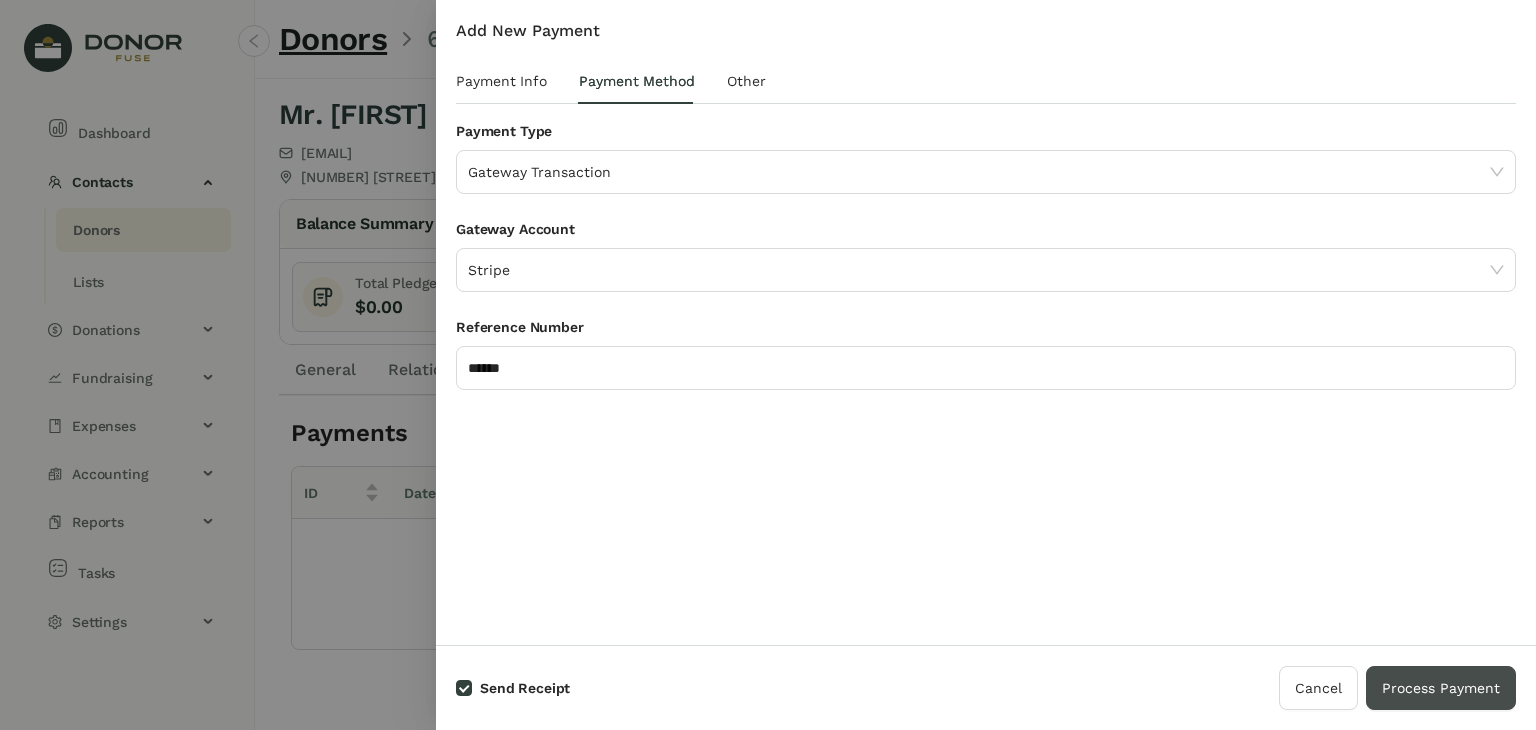 click on "Process Payment" at bounding box center (1441, 688) 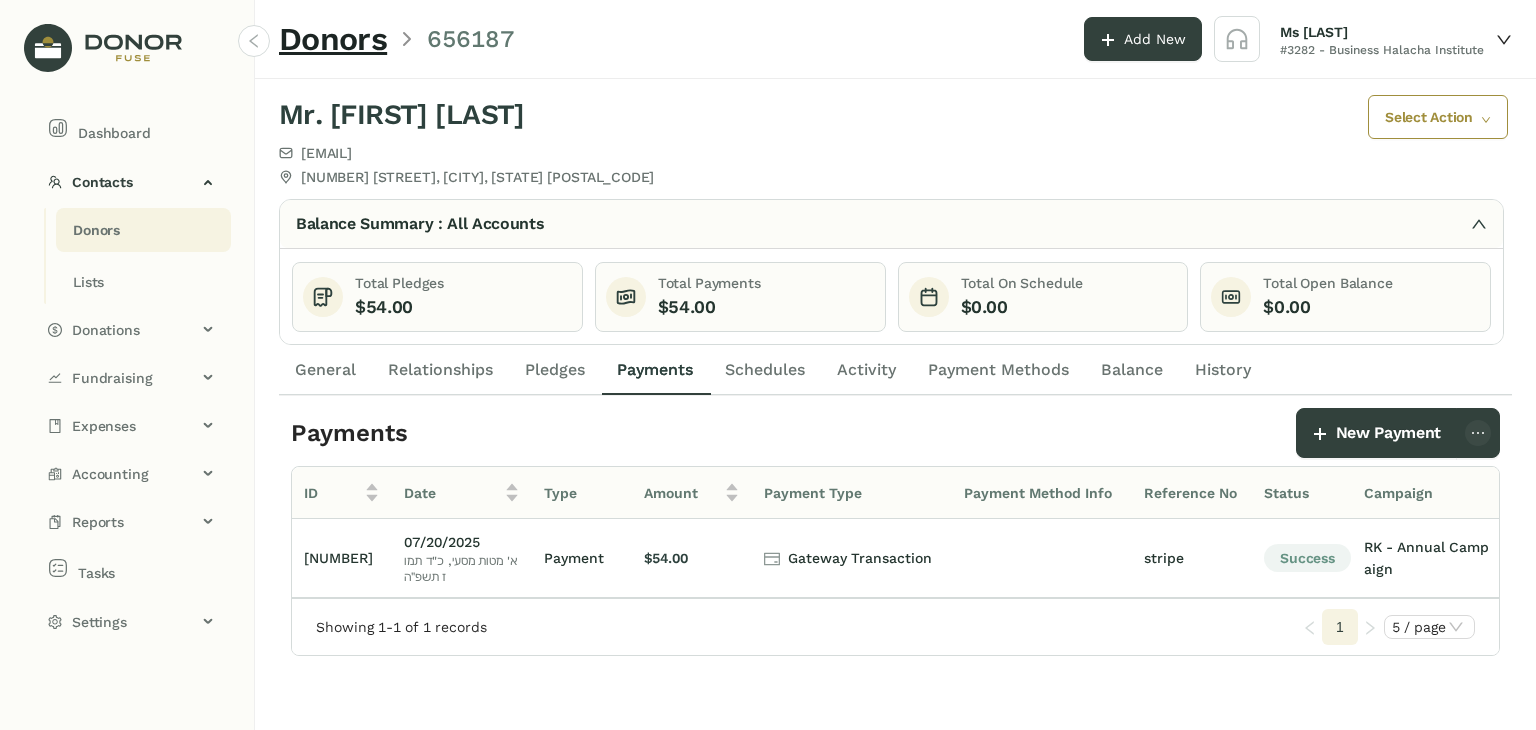 click on "Donors" 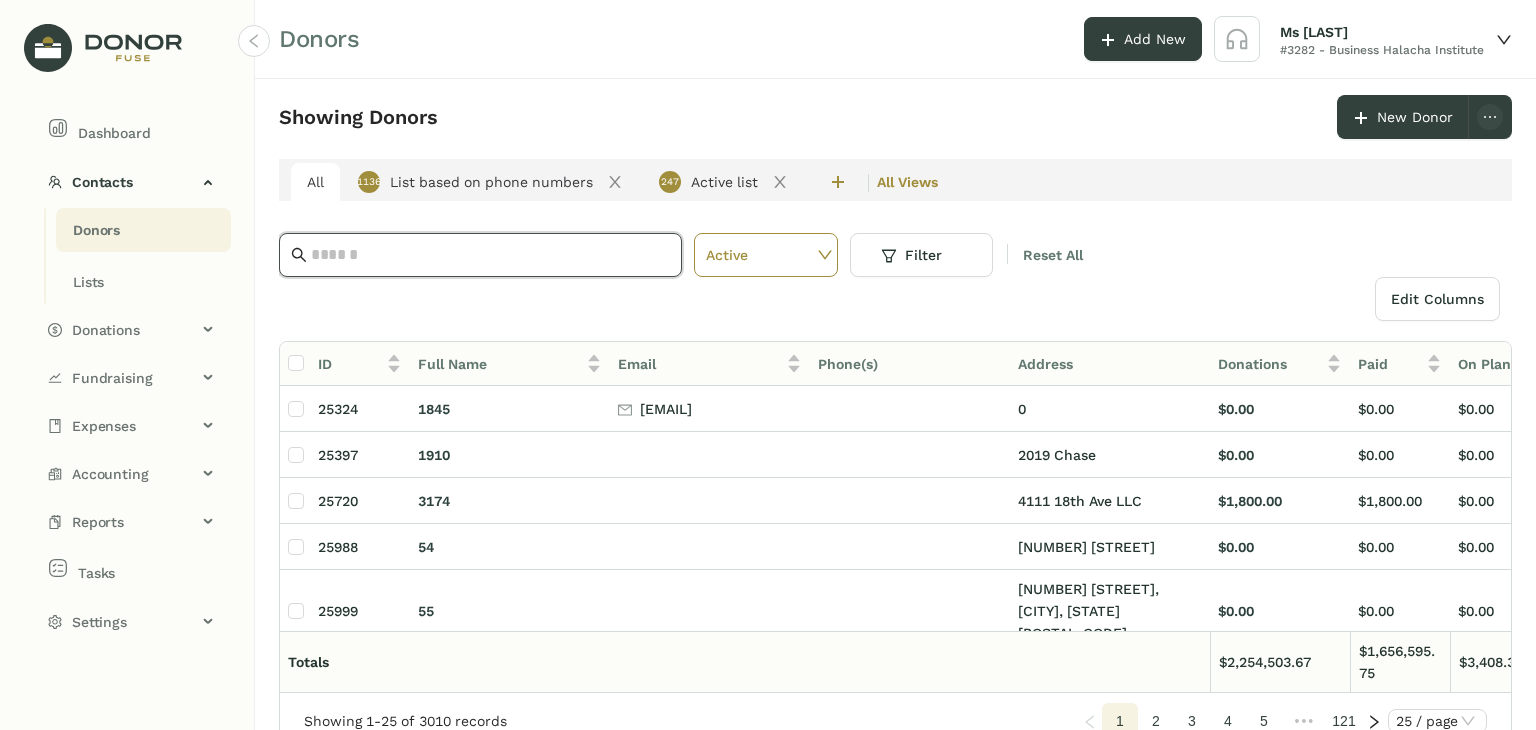 click 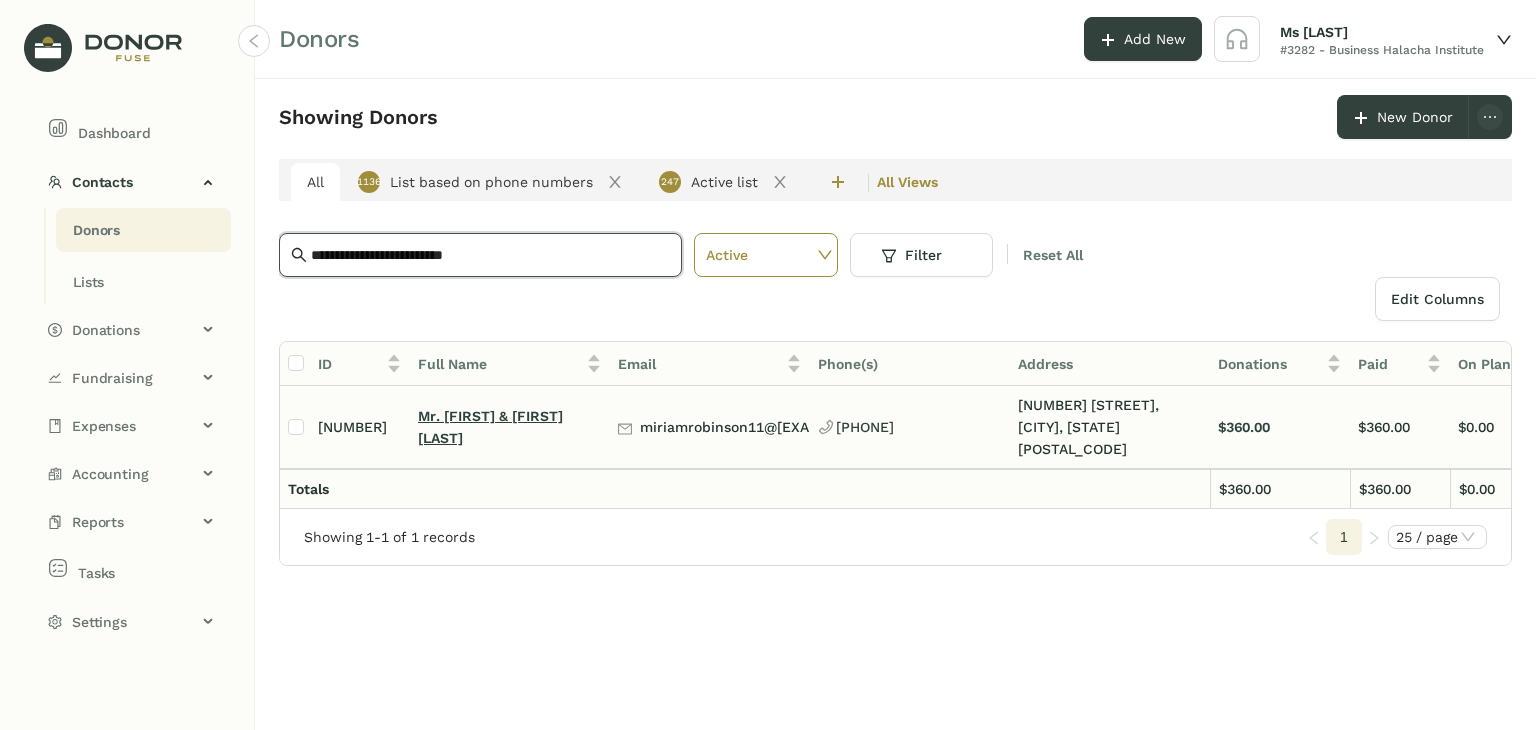 type on "**********" 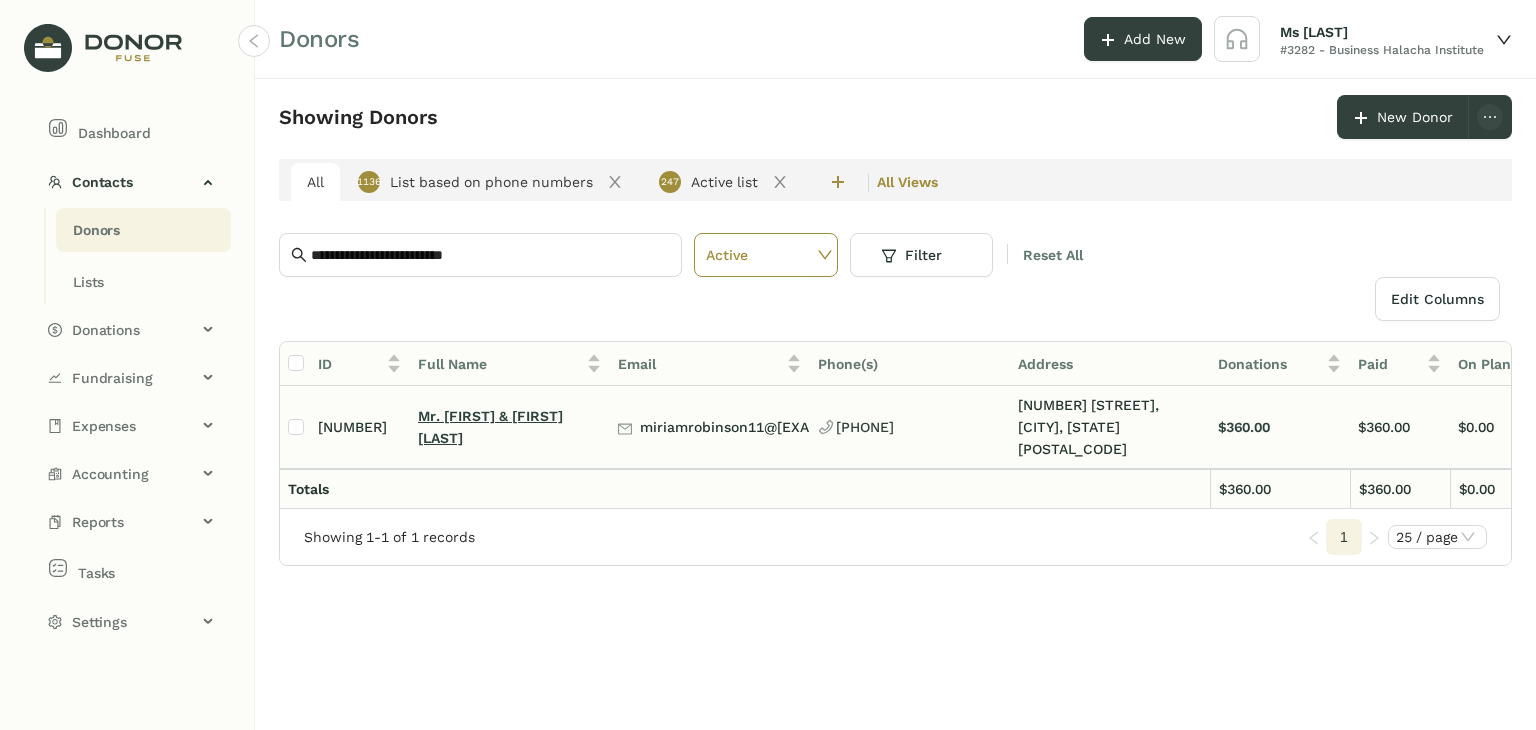 click on "Mr. [FIRST] & [FIRST] [LAST]" 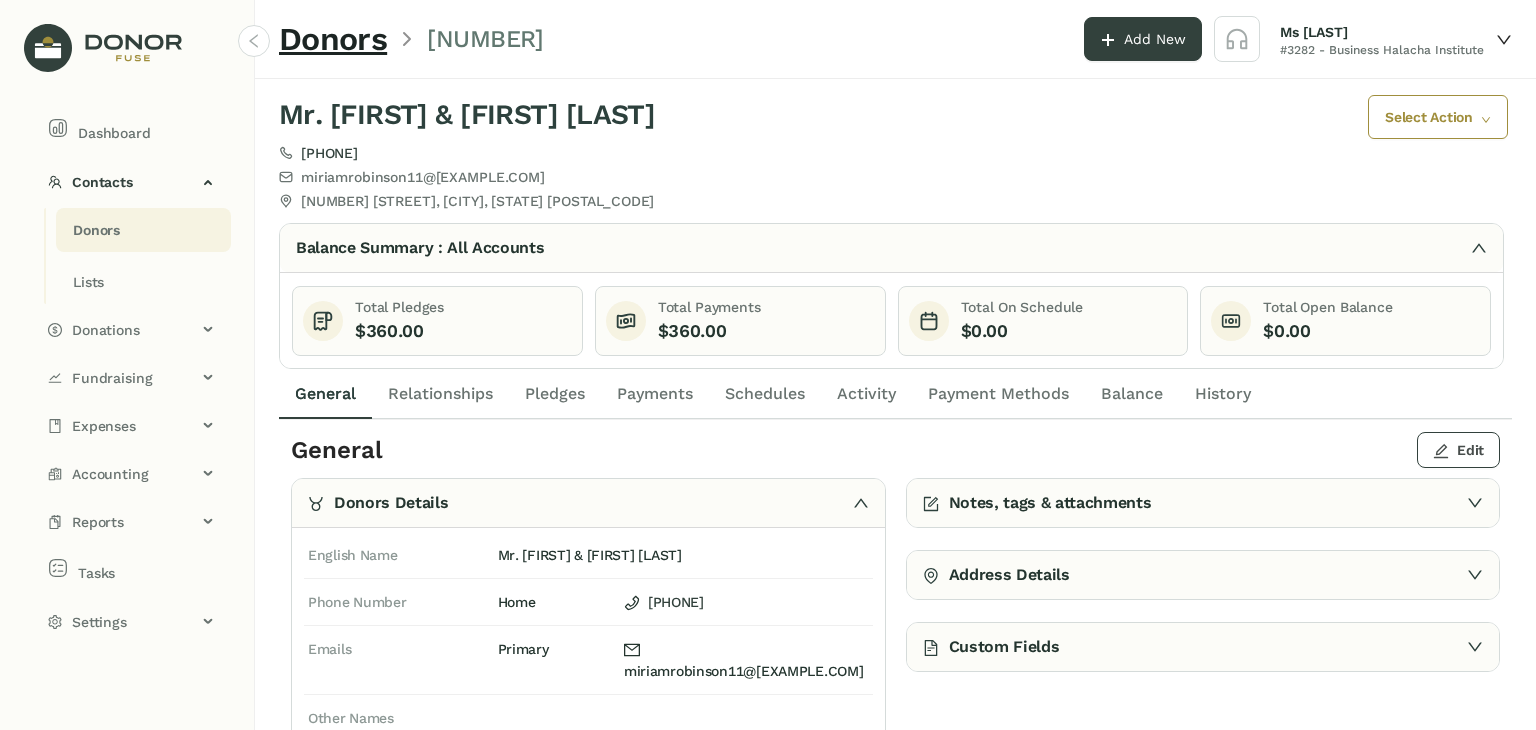 click on "Edit" 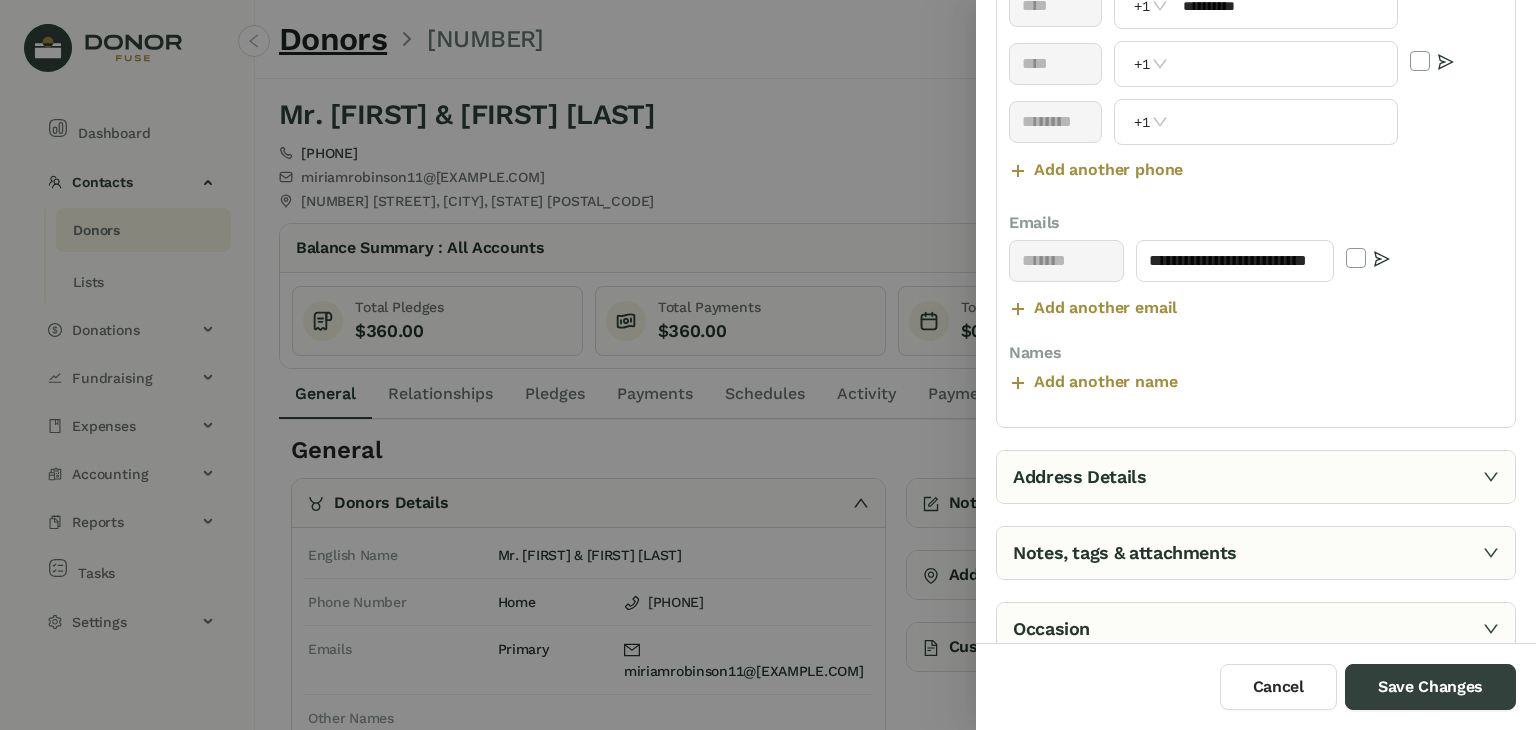 click on "Address Details" at bounding box center [1256, 477] 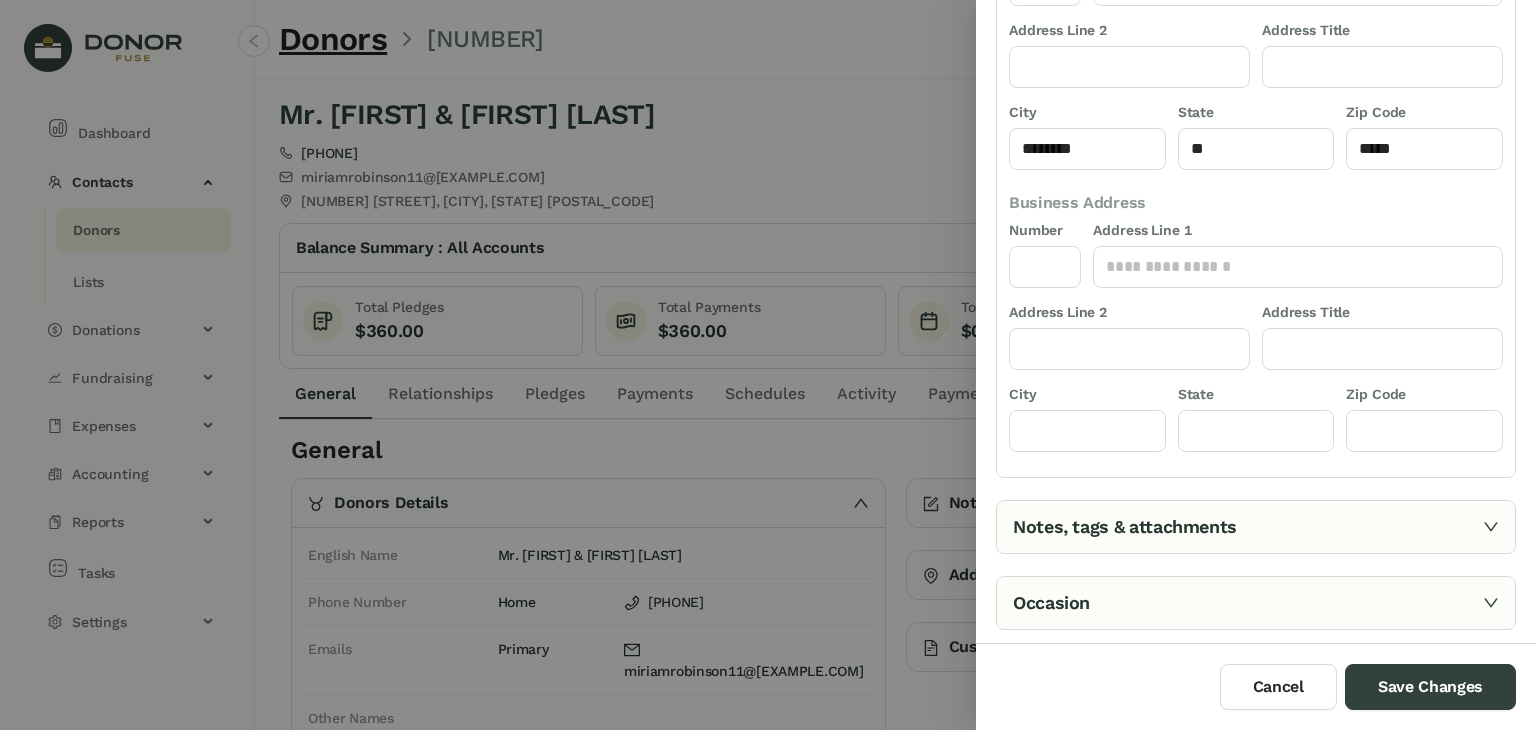 scroll, scrollTop: 284, scrollLeft: 0, axis: vertical 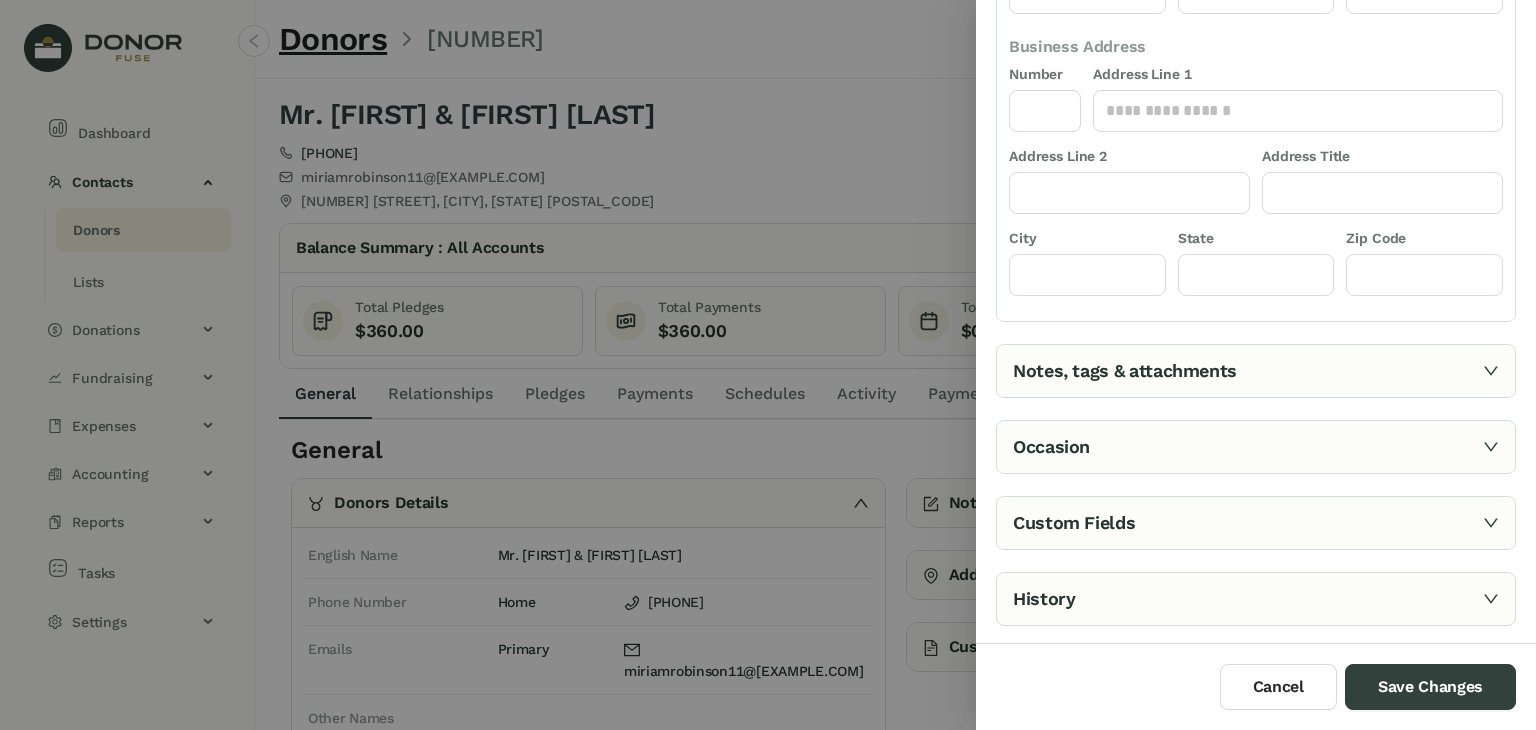 click on "Notes, tags & attachments" at bounding box center [1256, 371] 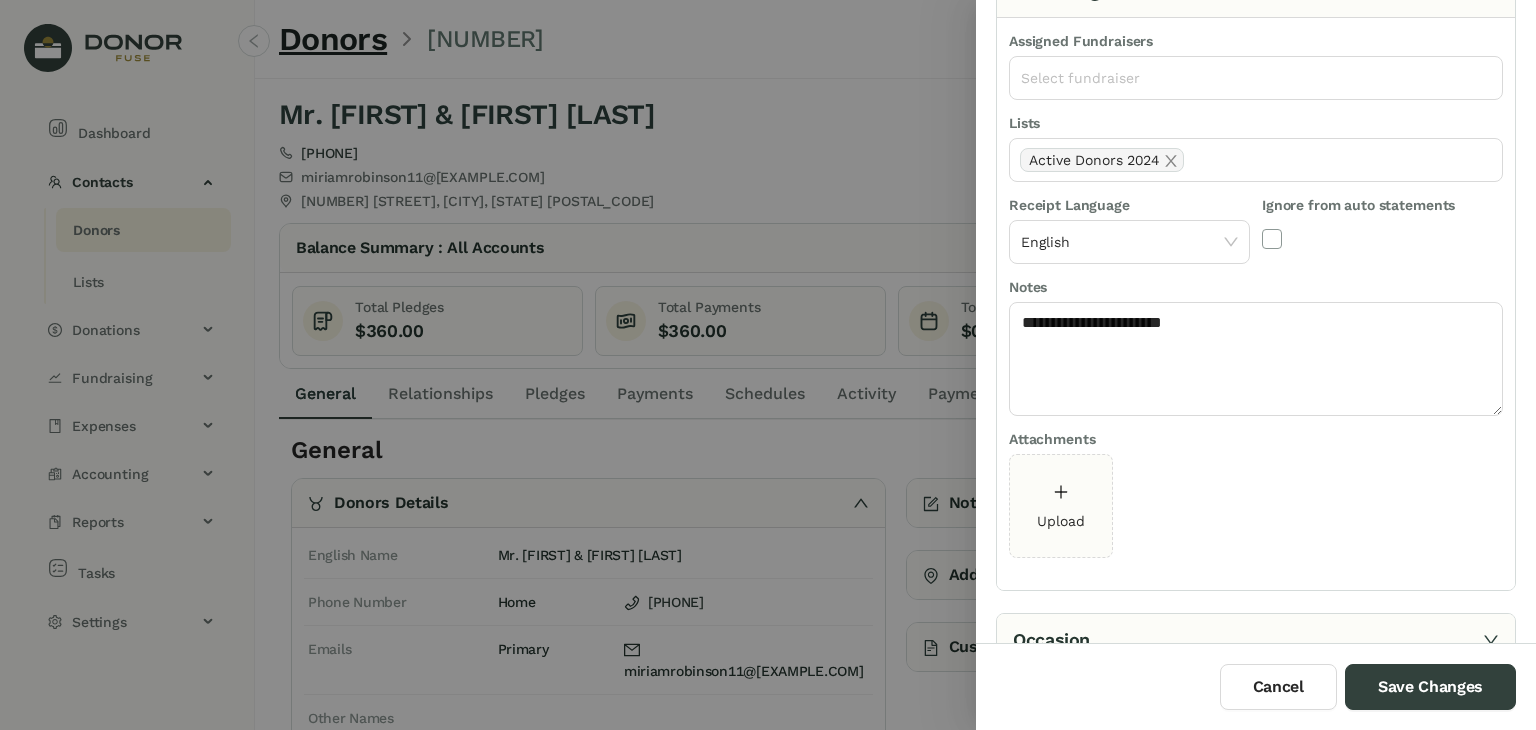 scroll, scrollTop: 260, scrollLeft: 0, axis: vertical 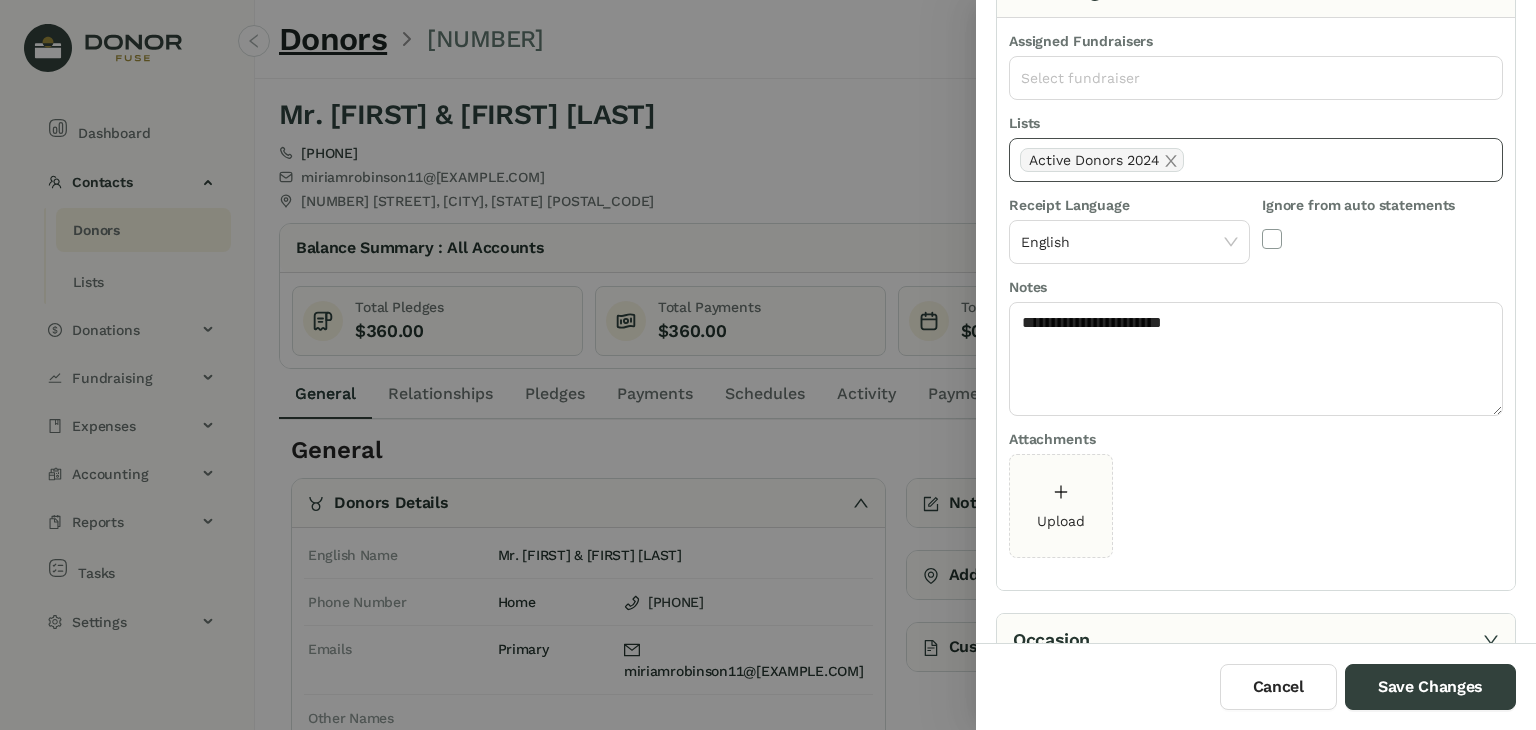 click on "Active Donors 2024" 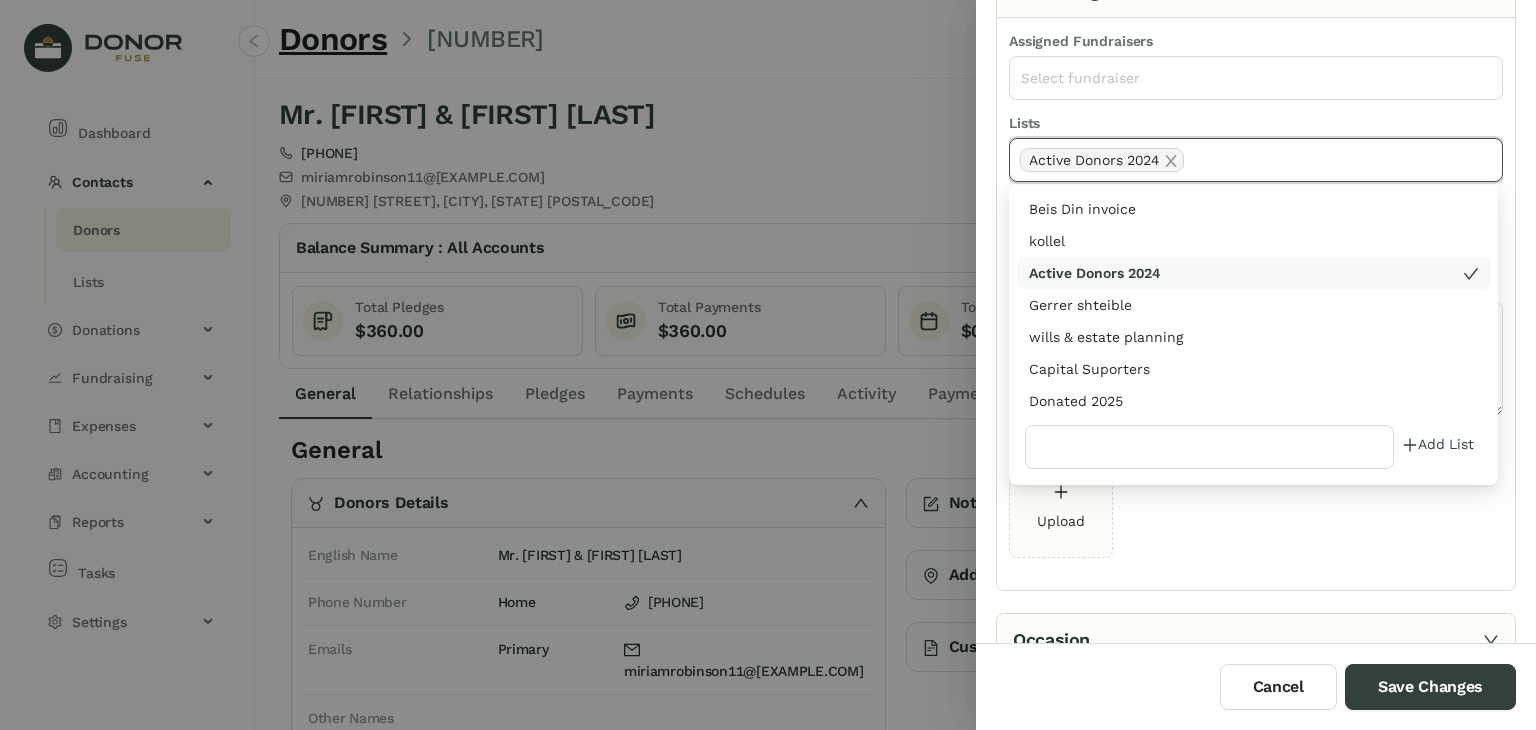 click on "Donated 2025" at bounding box center (1254, 401) 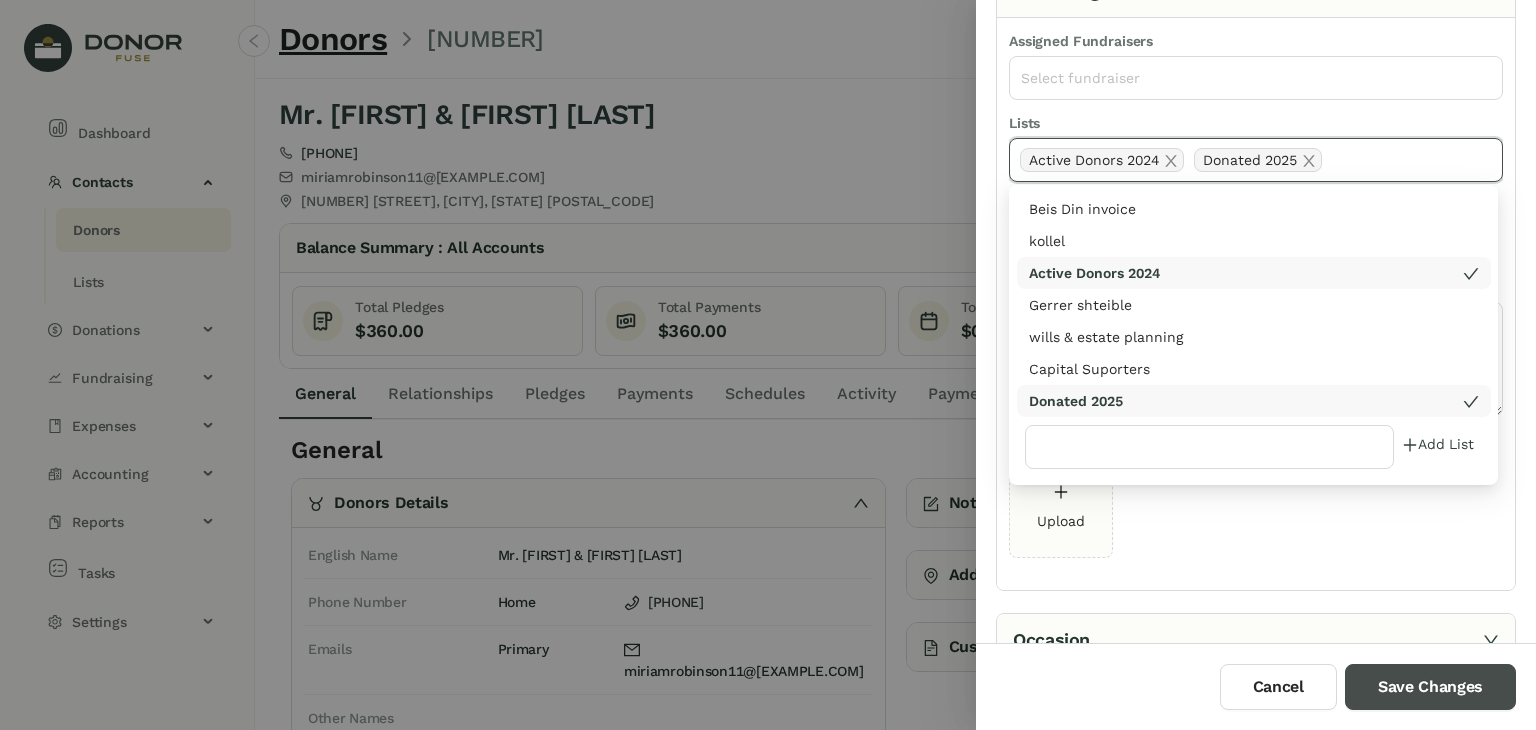 click on "Save Changes" at bounding box center (1430, 687) 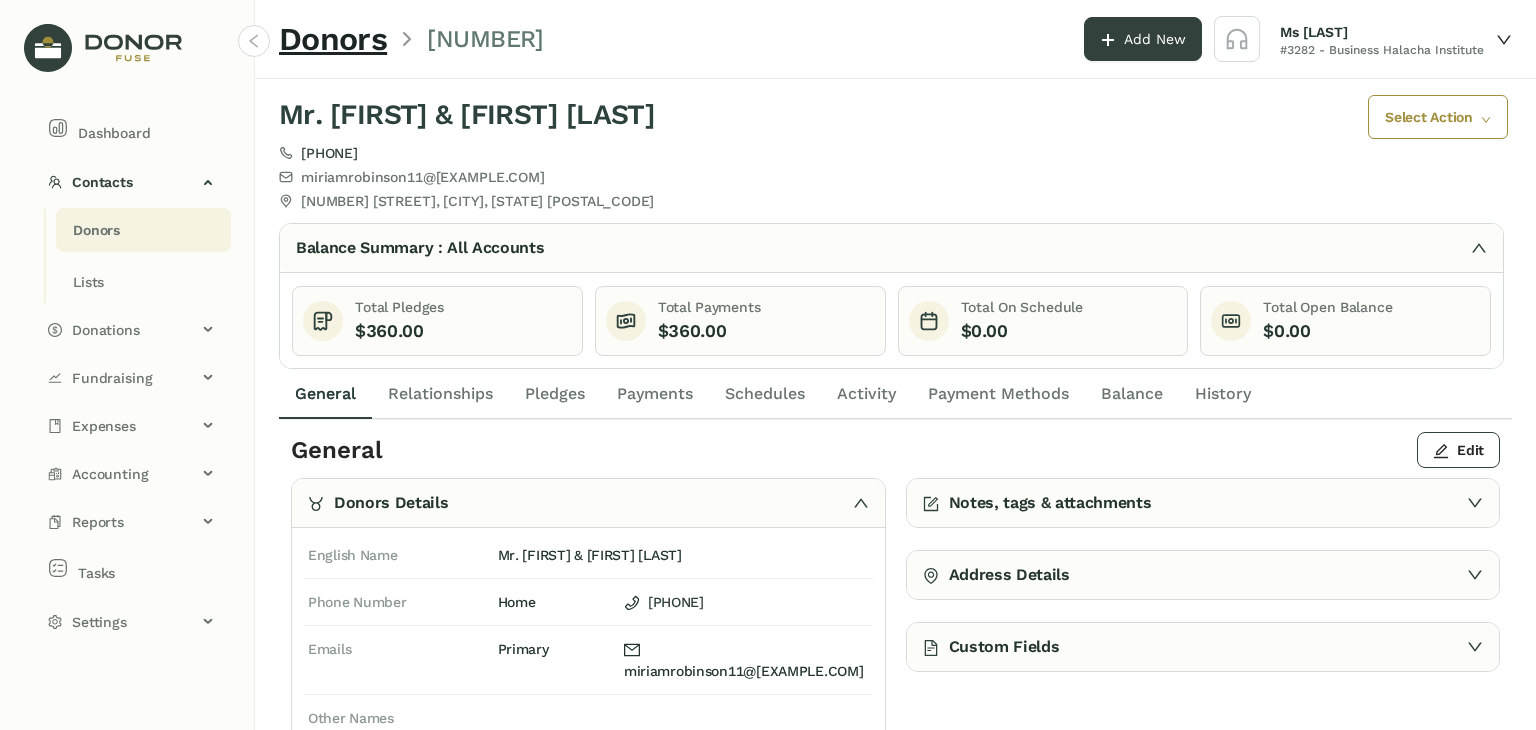click on "Payments" 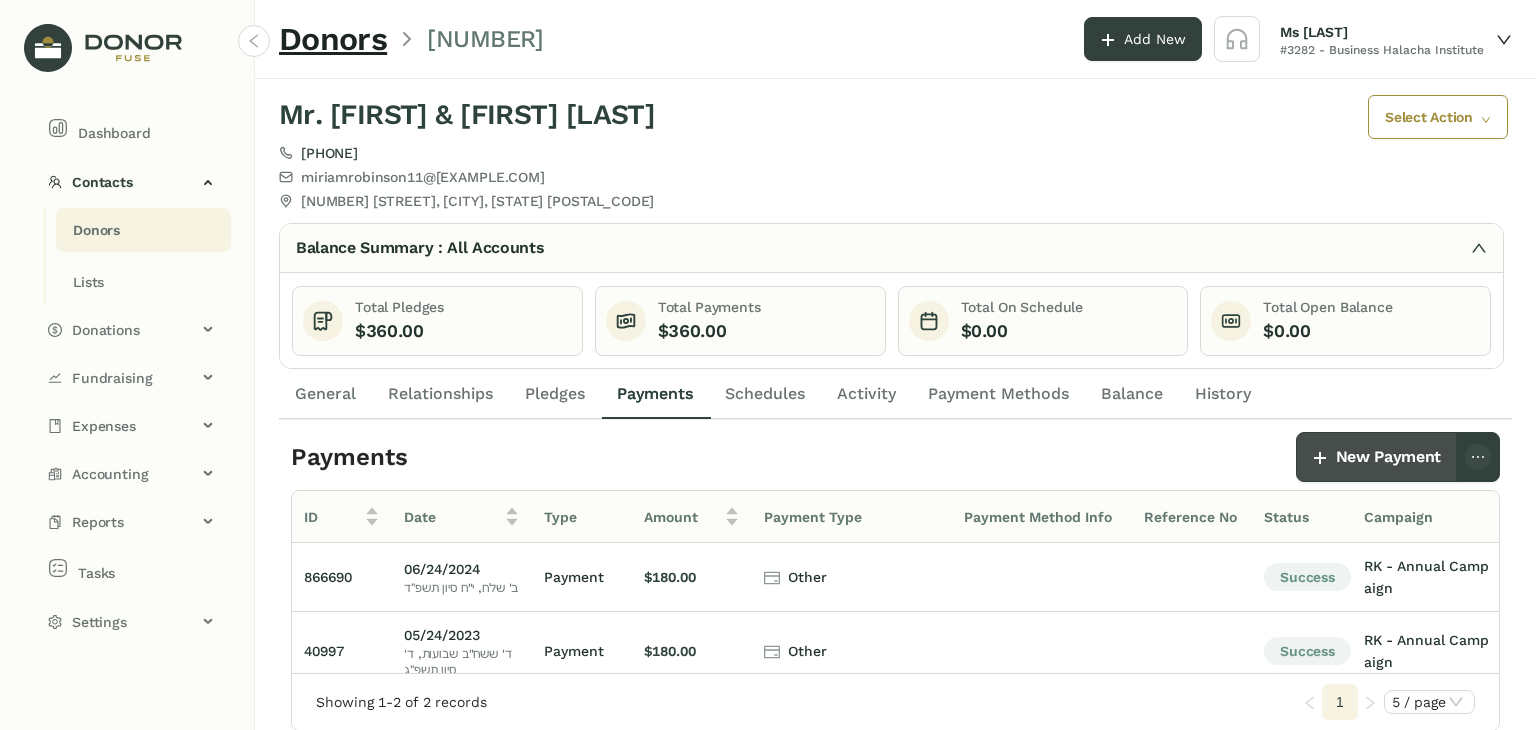 click on "New Payment" 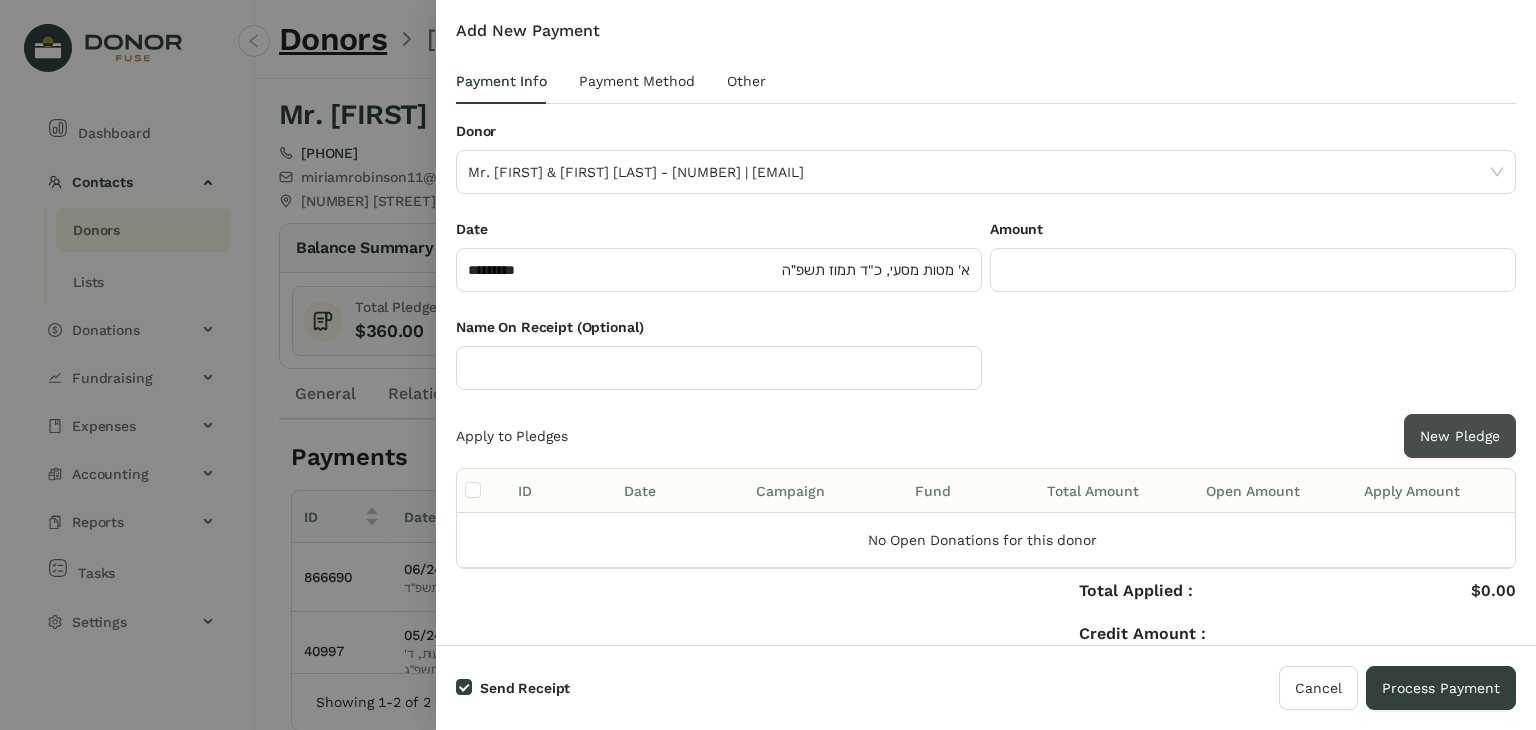 click on "New Pledge" at bounding box center [1460, 436] 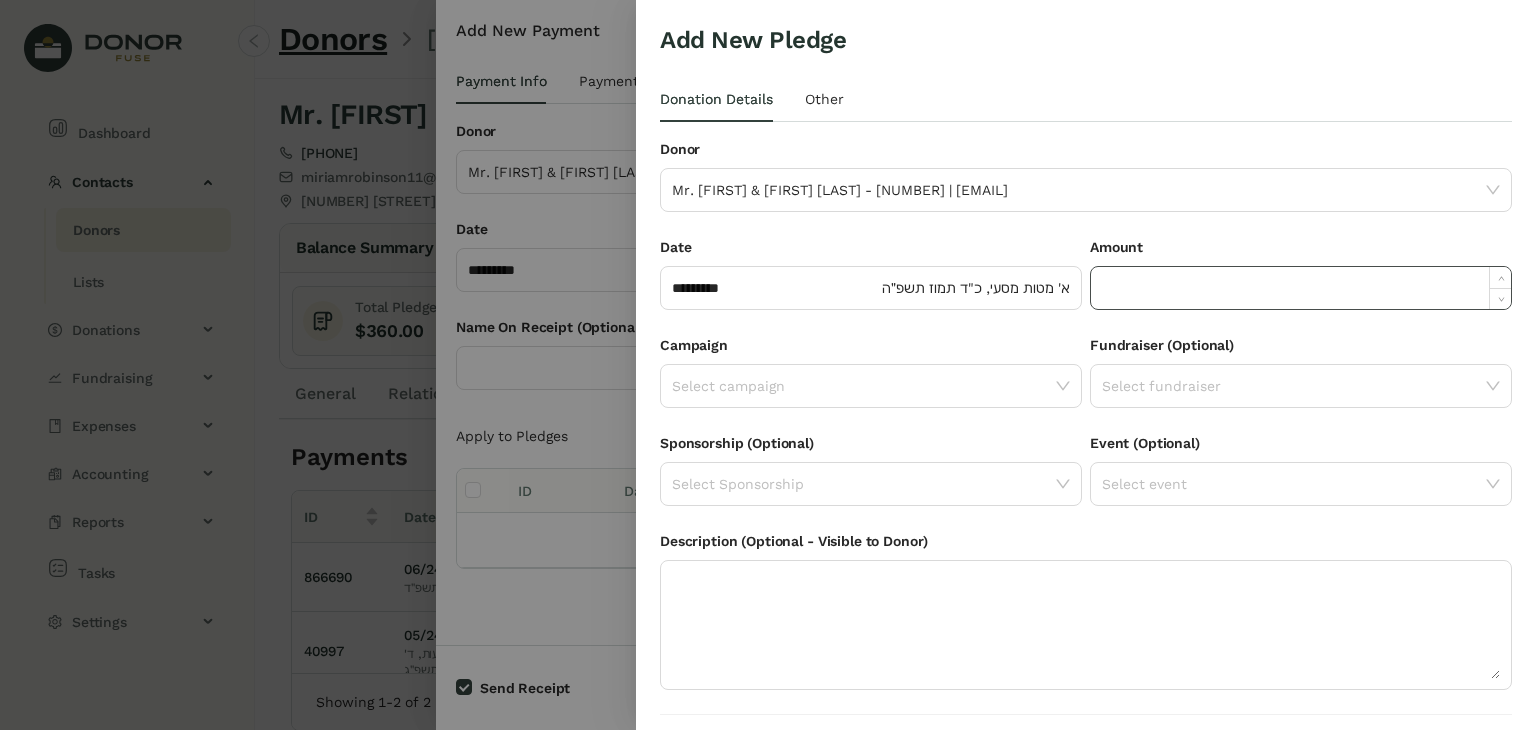 click 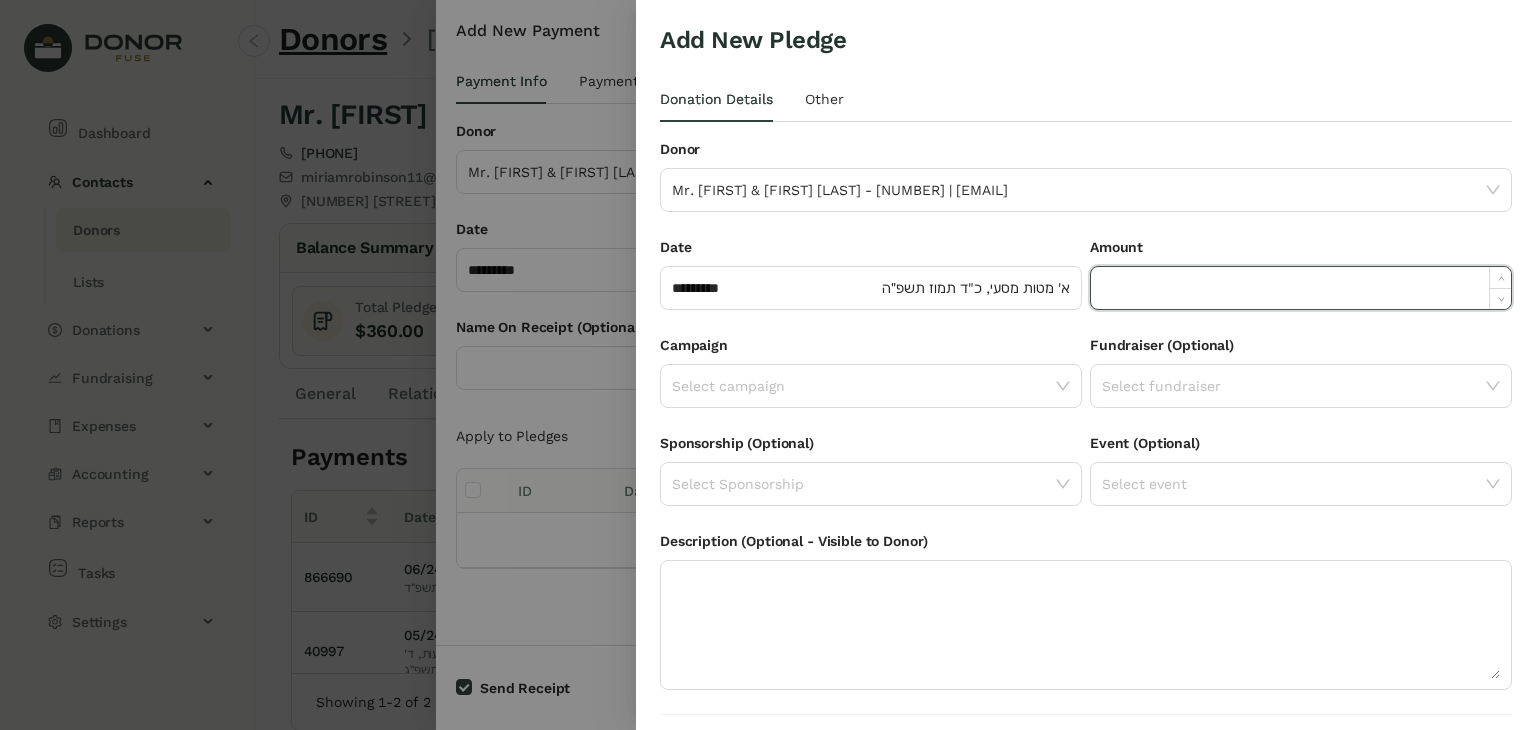 paste on "******" 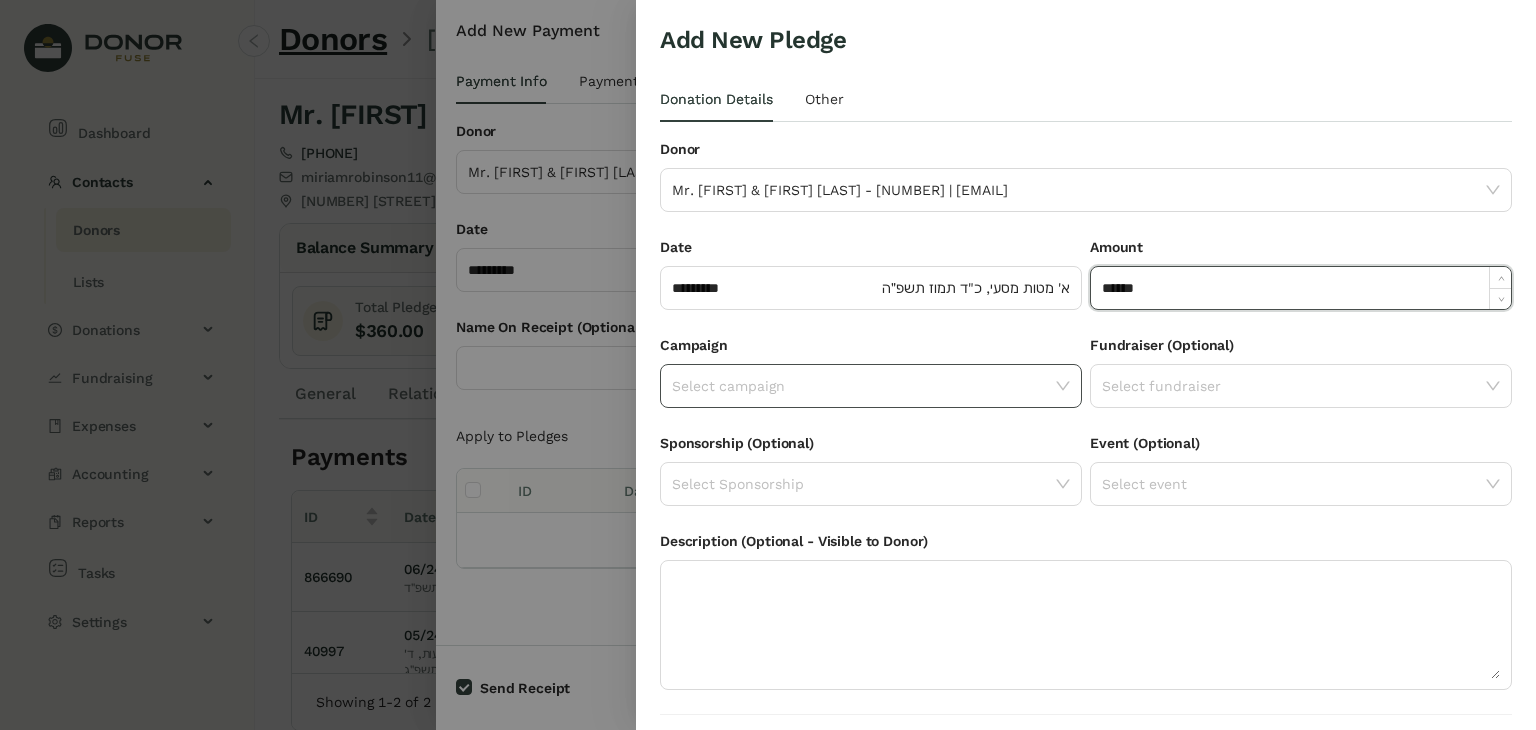 type on "*******" 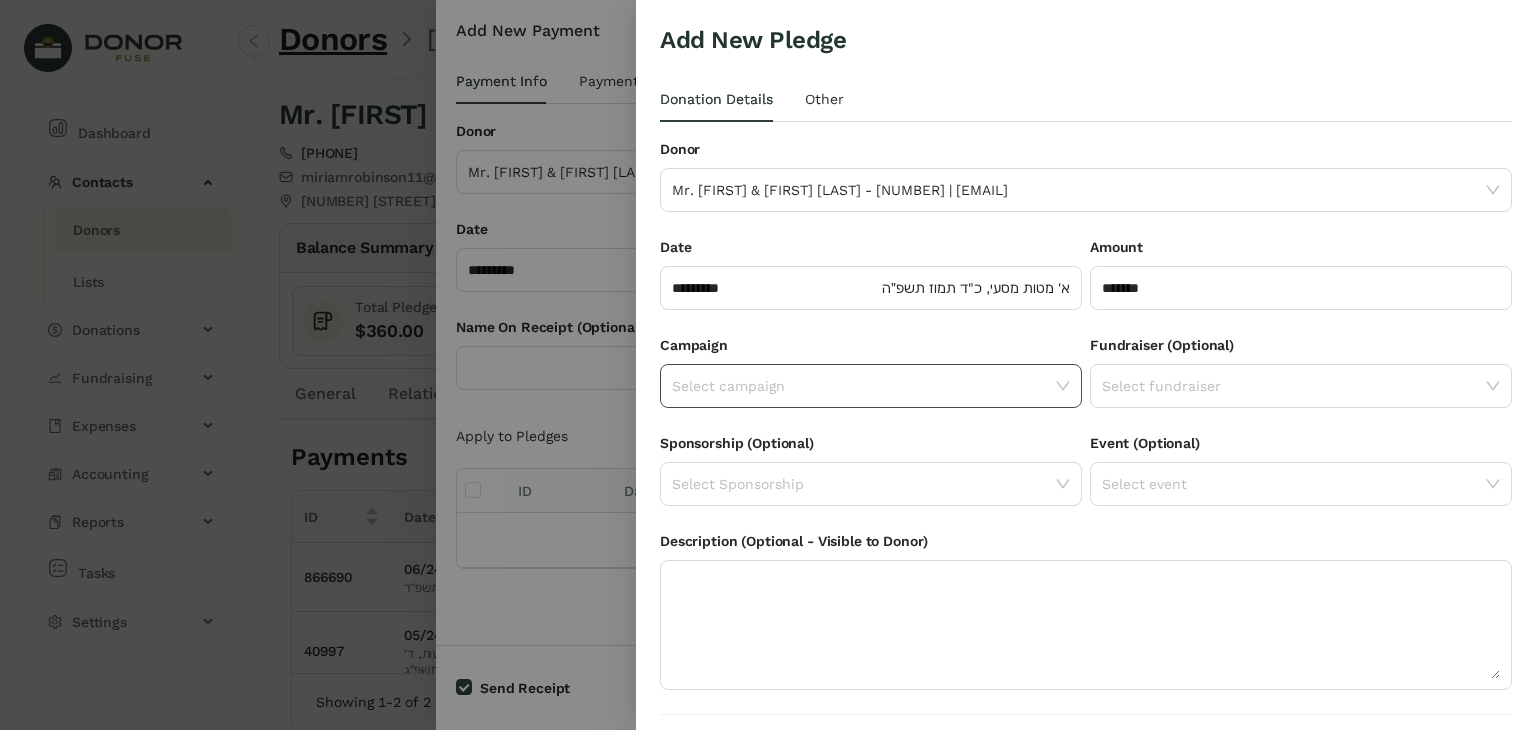 click 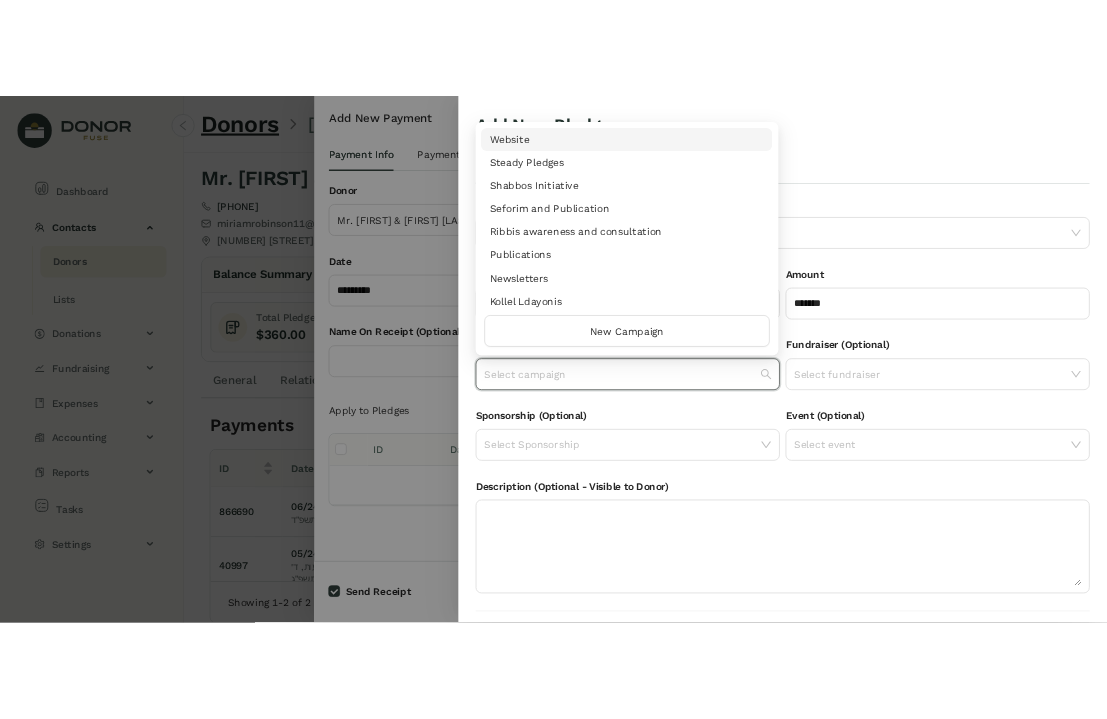 scroll, scrollTop: 960, scrollLeft: 0, axis: vertical 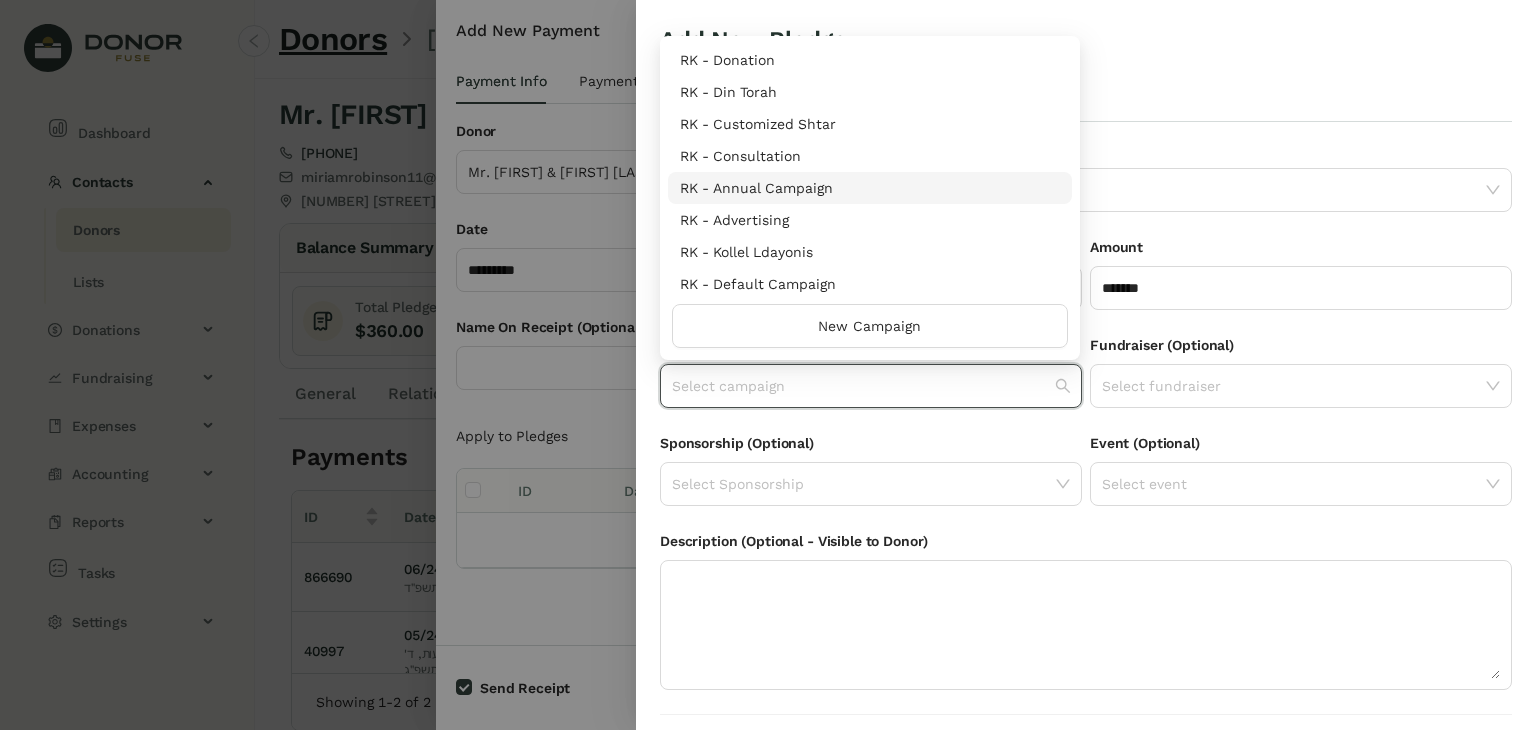 click on "RK - Annual Campaign" at bounding box center (870, 188) 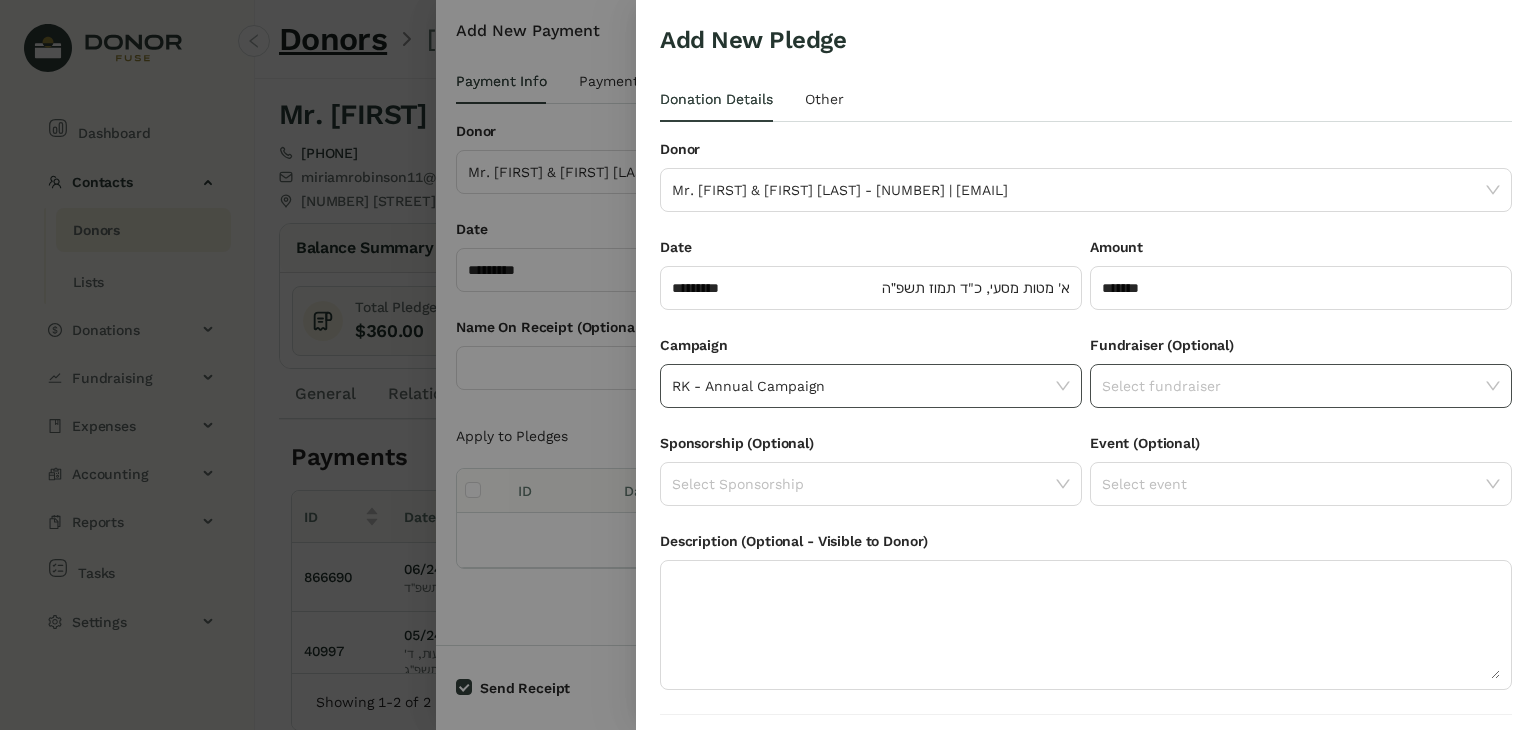 click 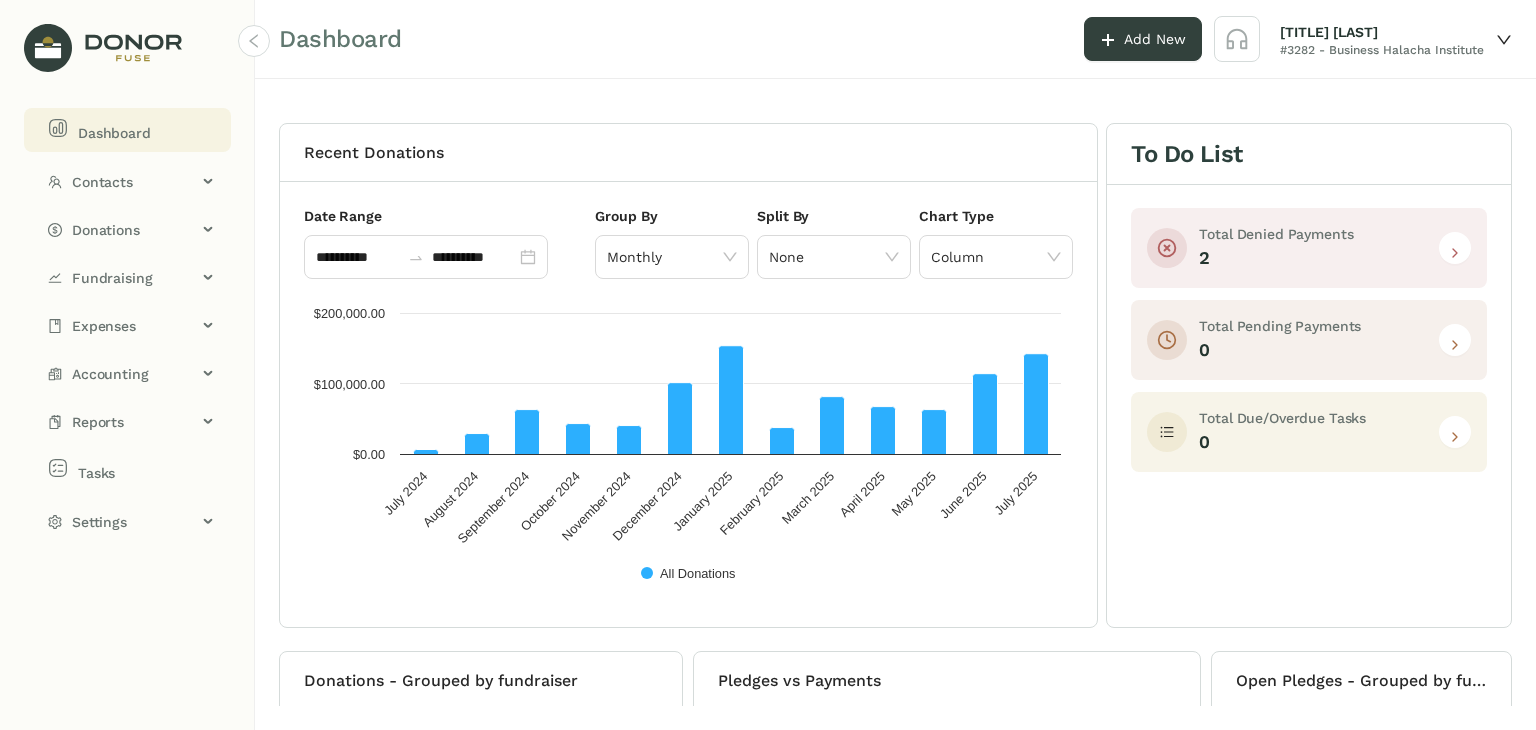scroll, scrollTop: 0, scrollLeft: 0, axis: both 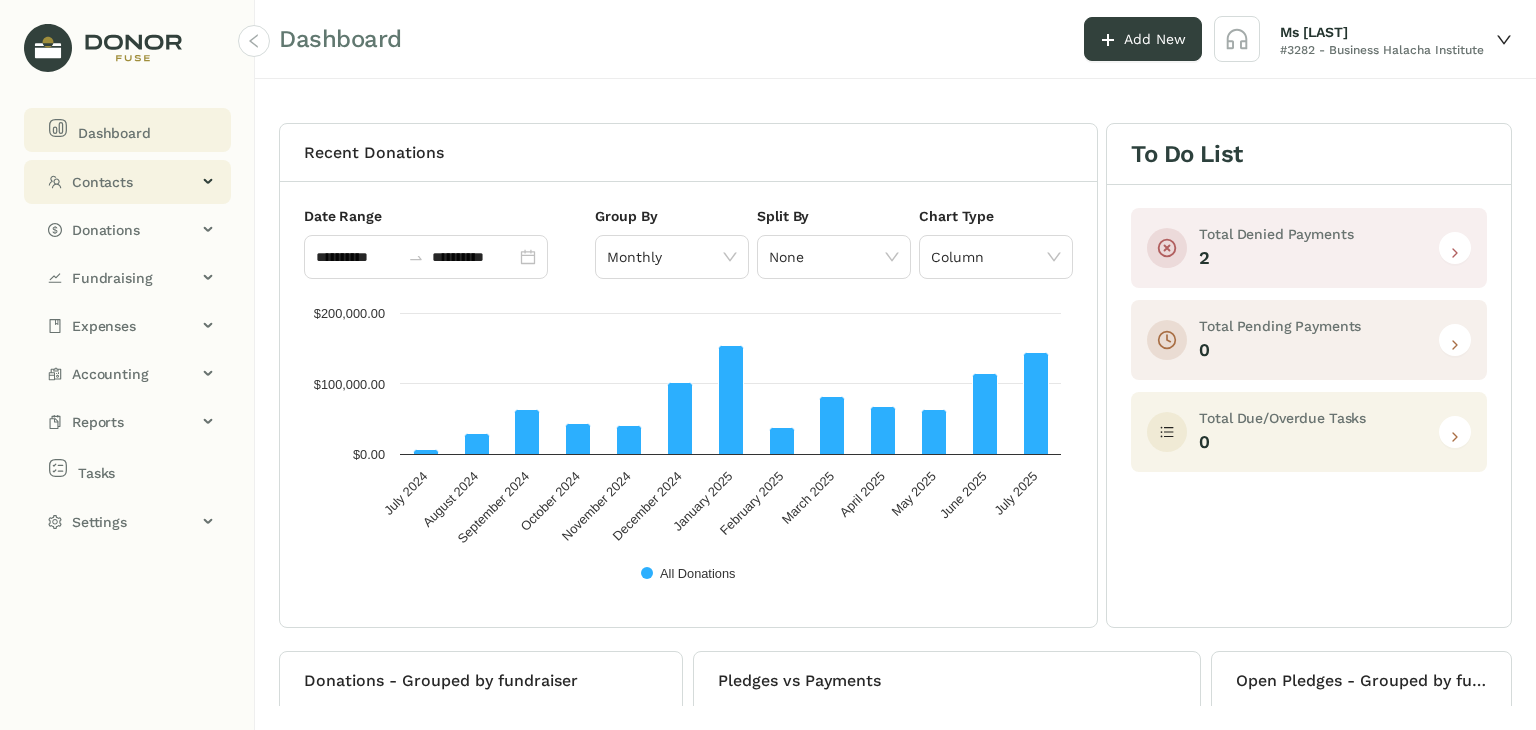 click on "Contacts" 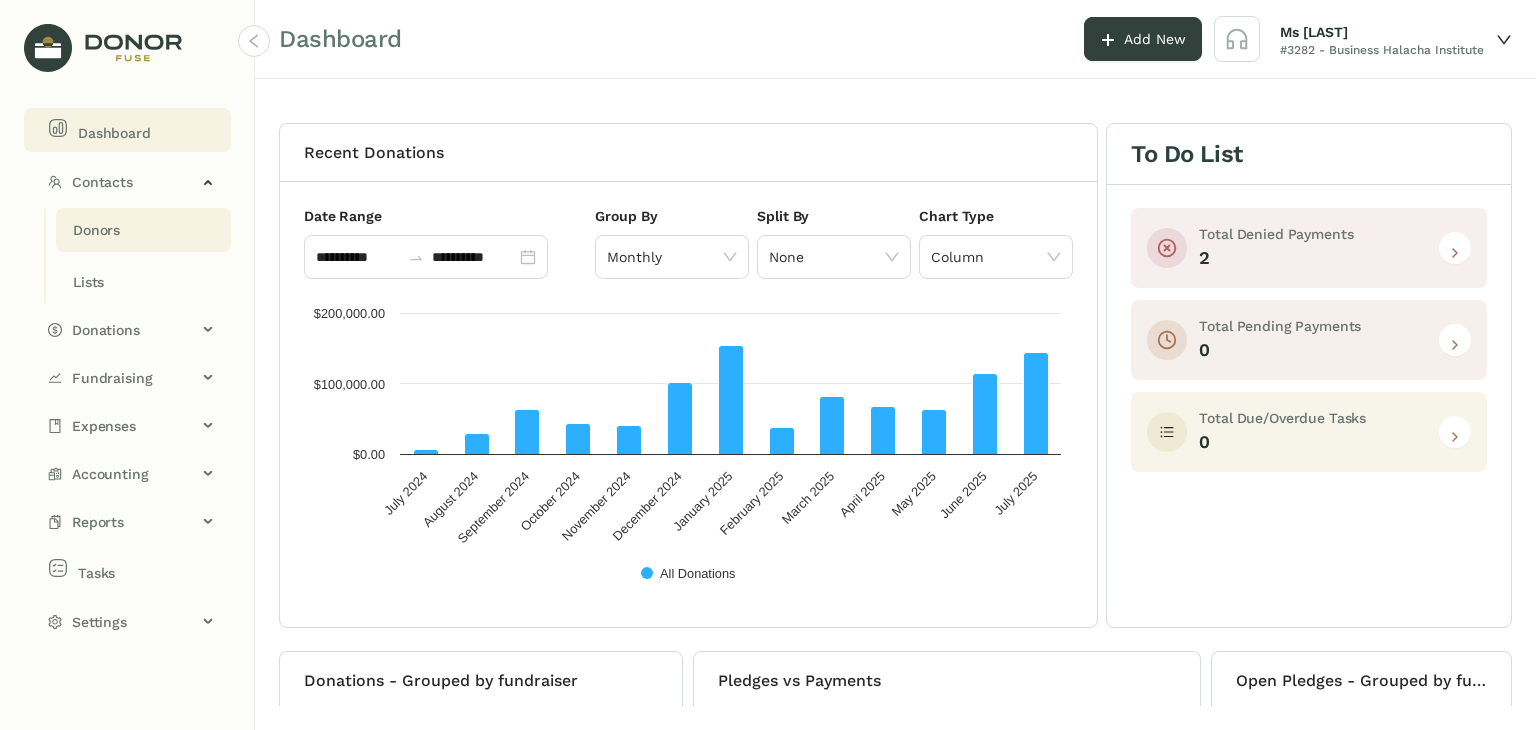 click on "Donors" 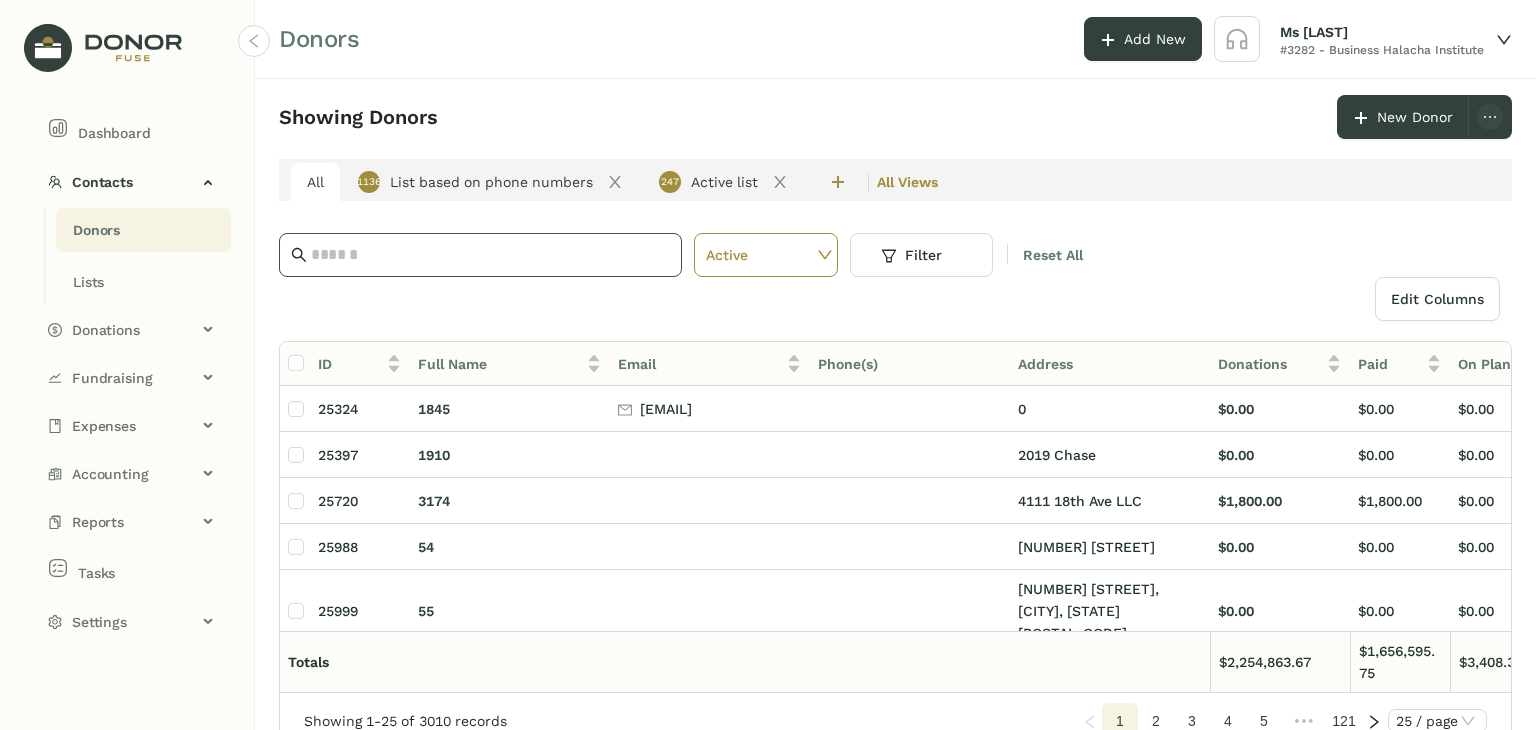 click 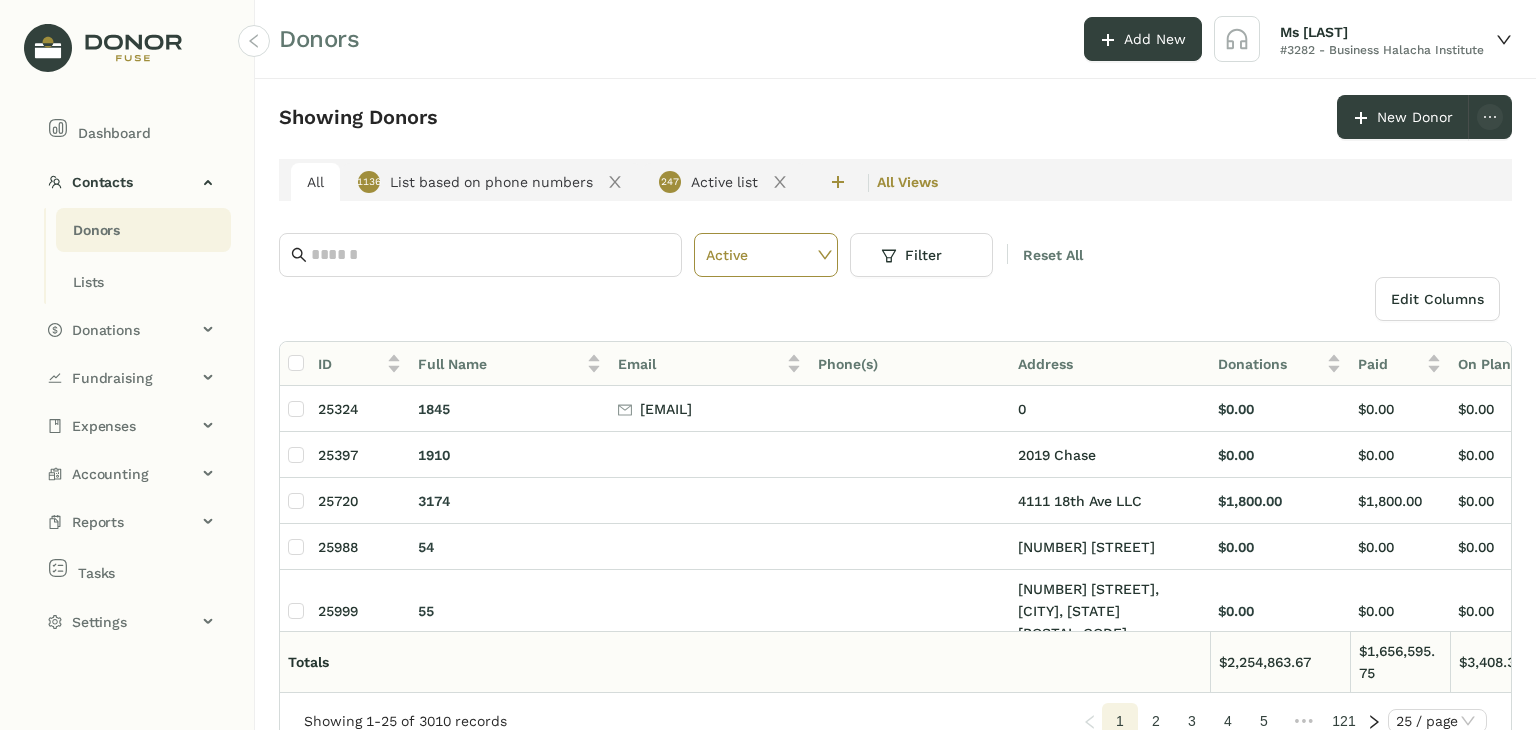 click 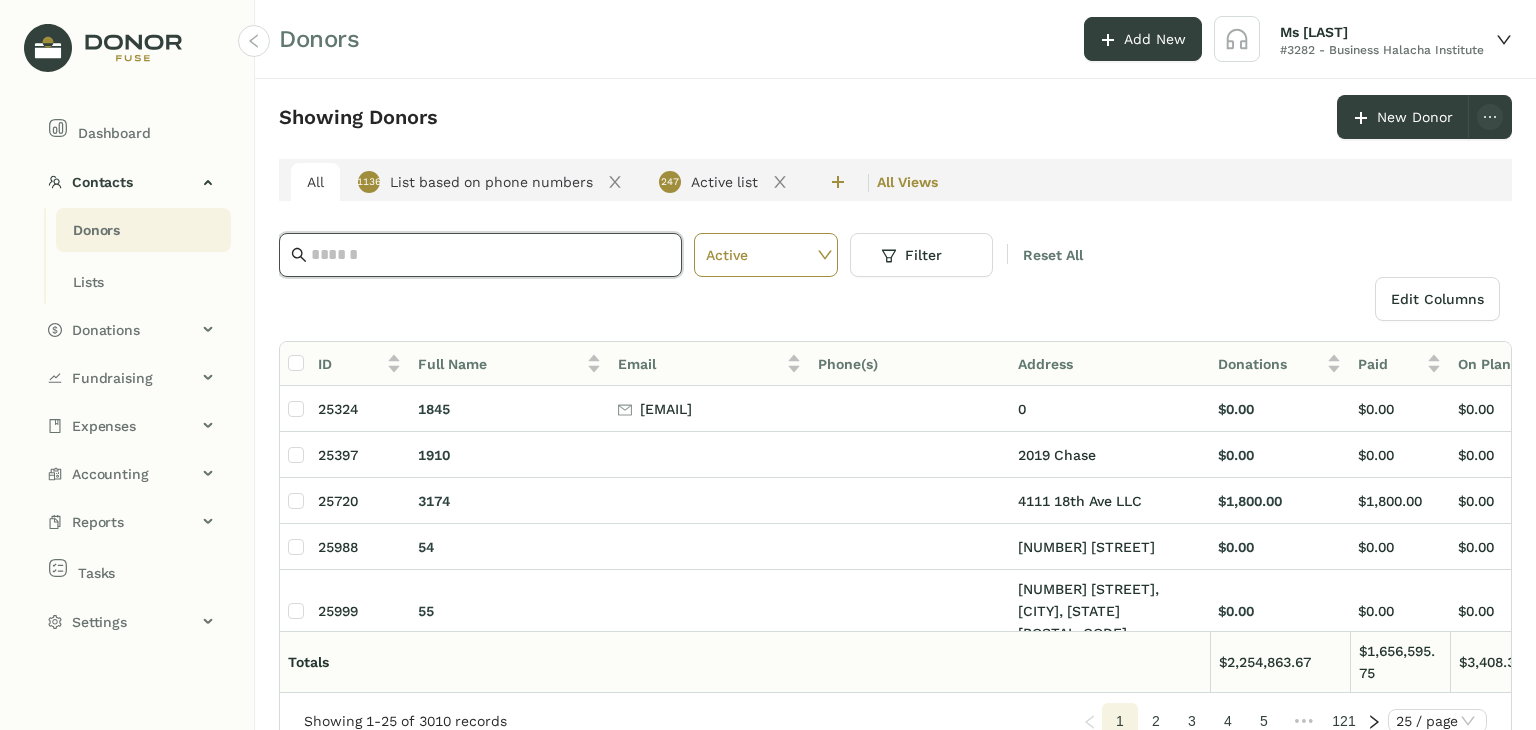 click 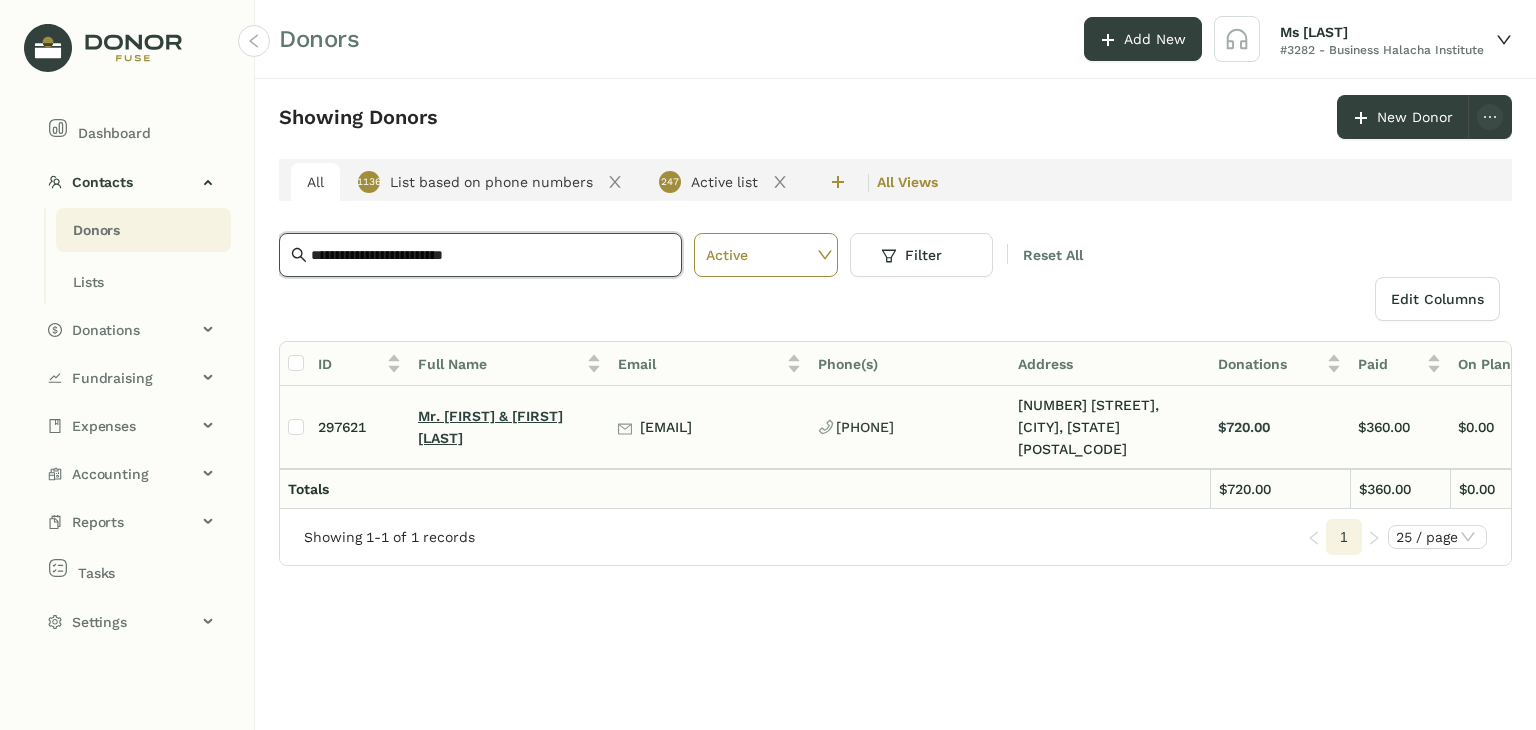 type on "**********" 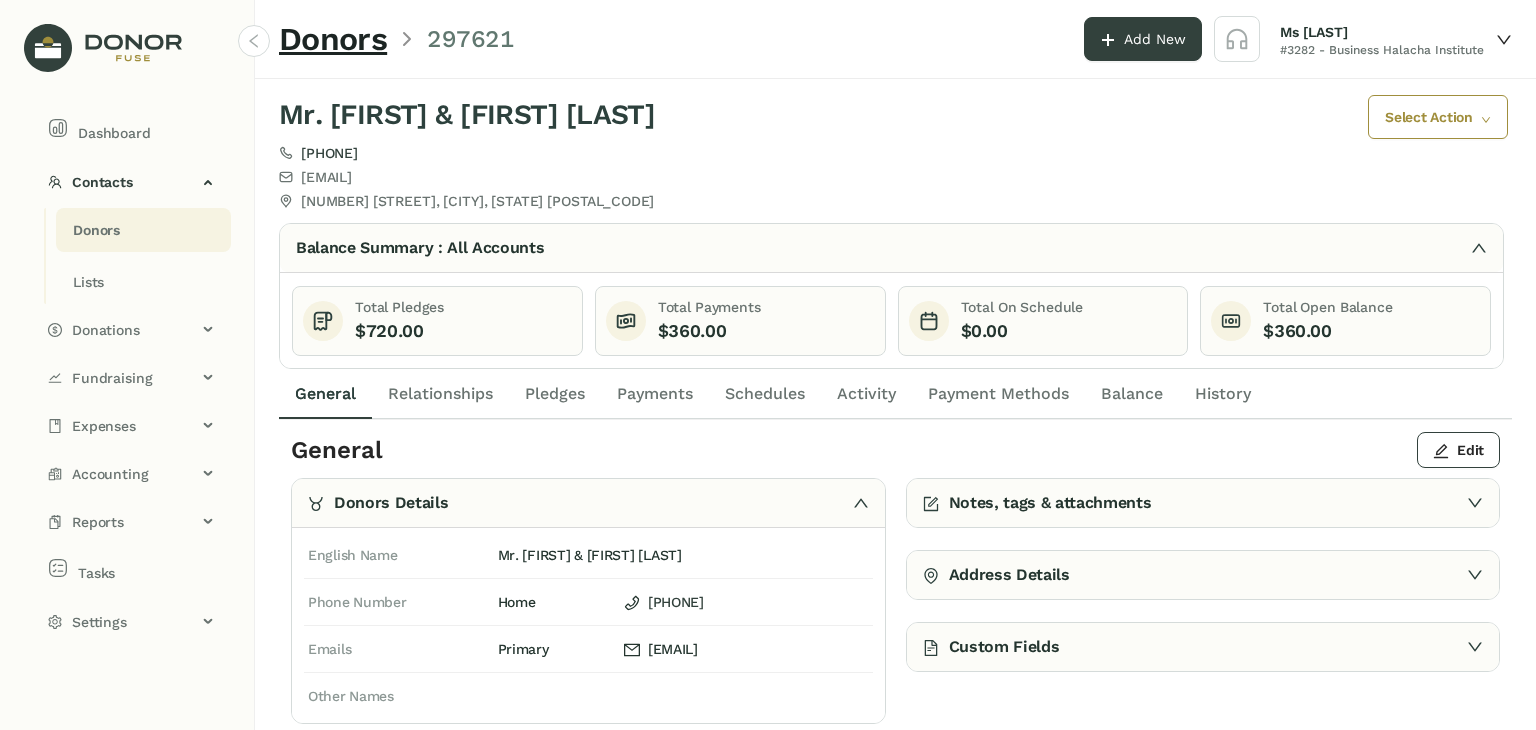 click on "Payments" 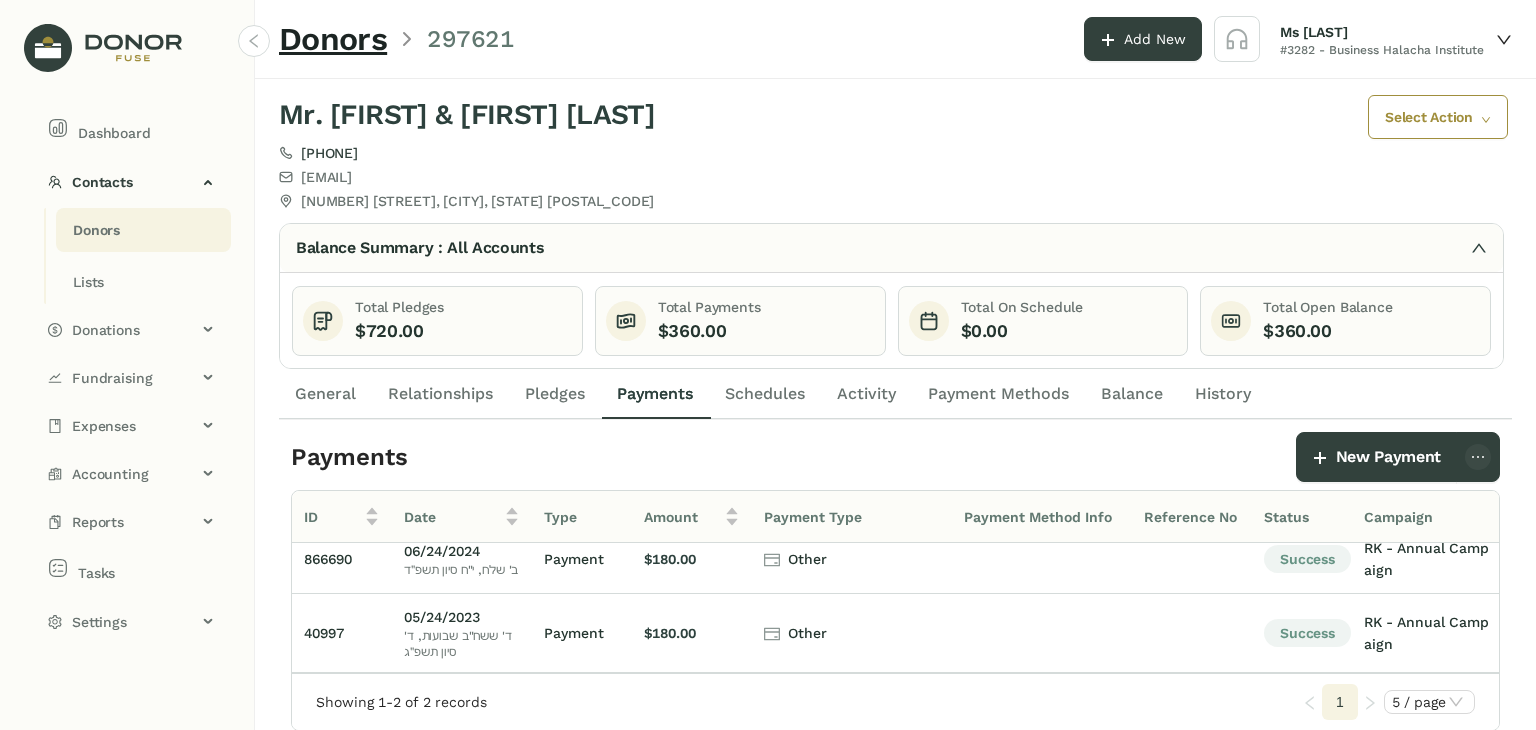 scroll, scrollTop: 0, scrollLeft: 0, axis: both 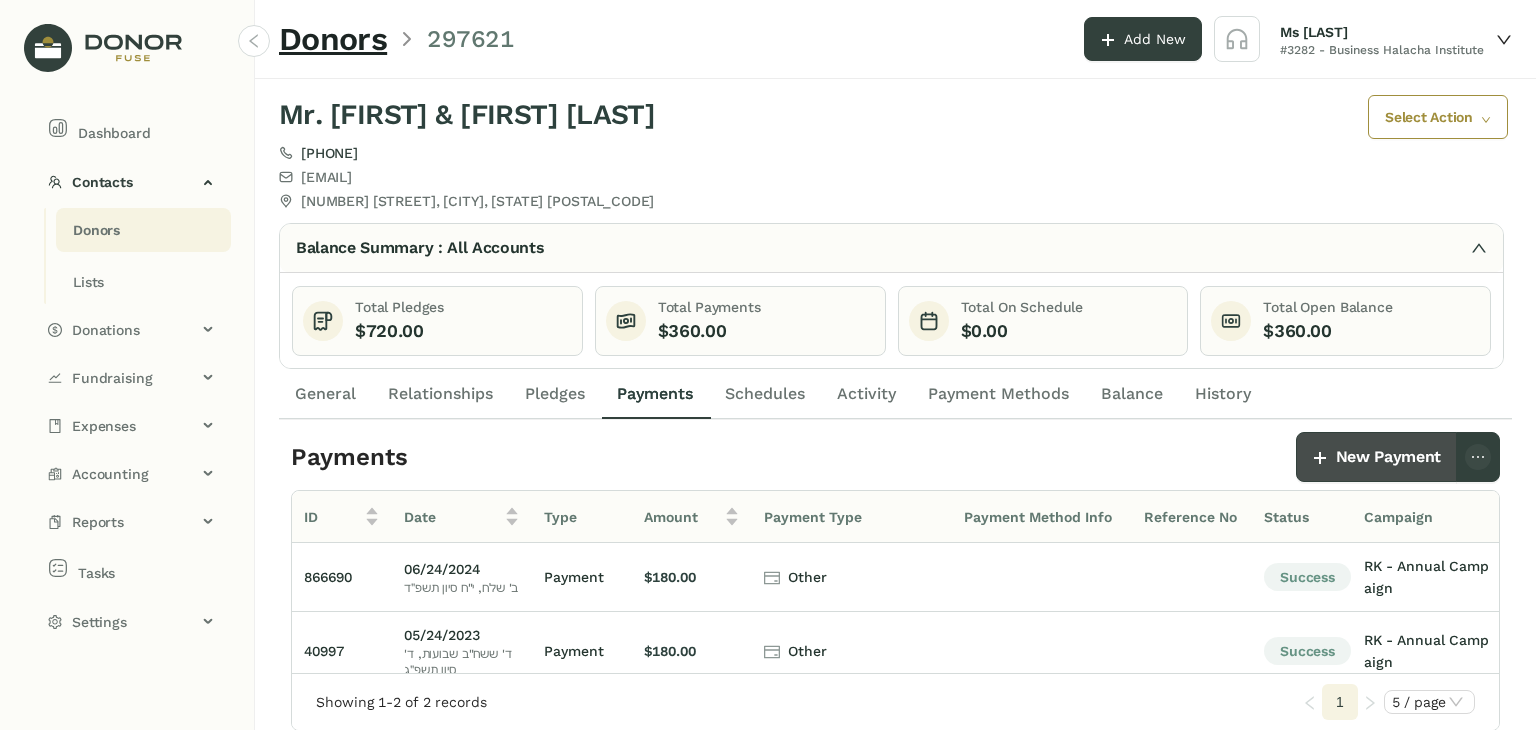 click on "New Payment" 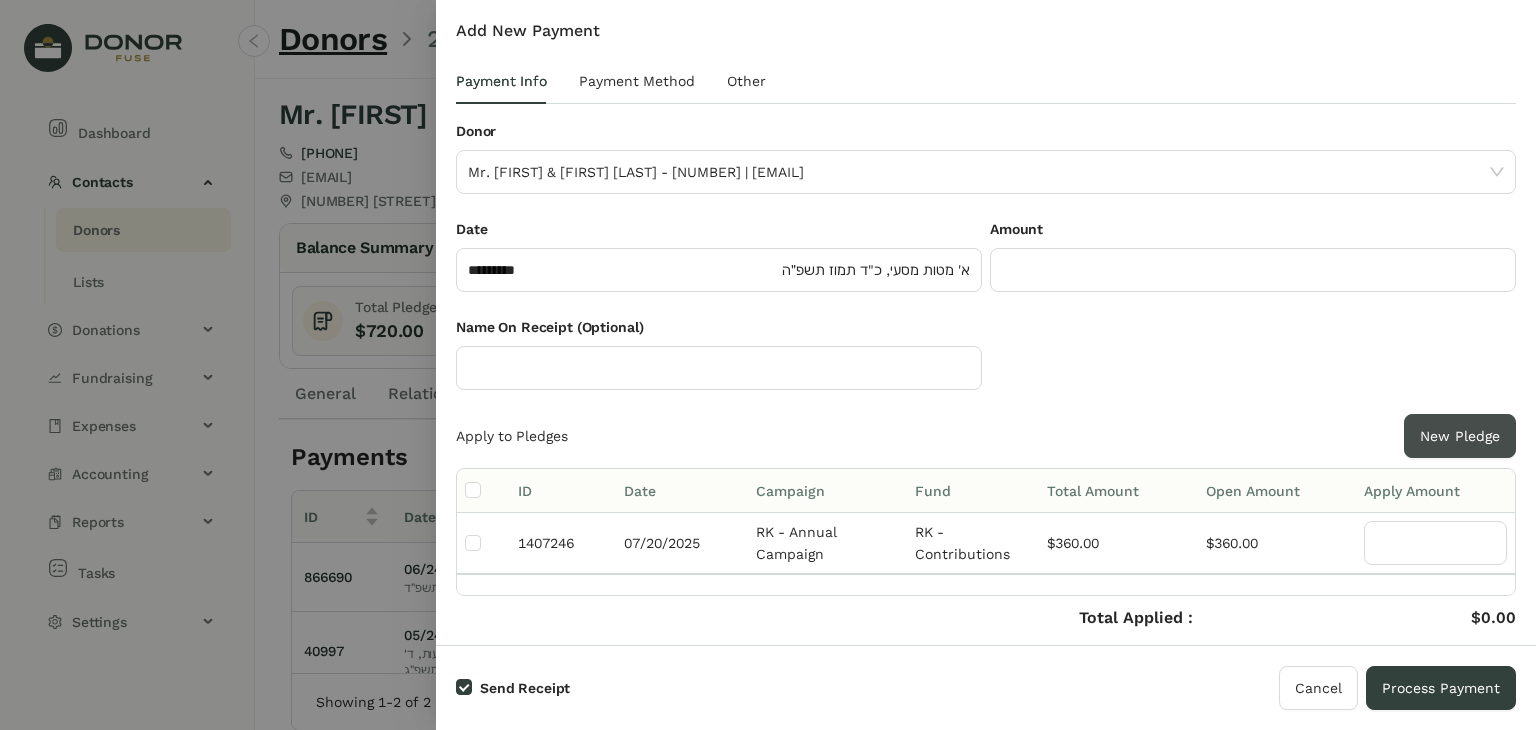 click on "New Pledge" at bounding box center (1460, 436) 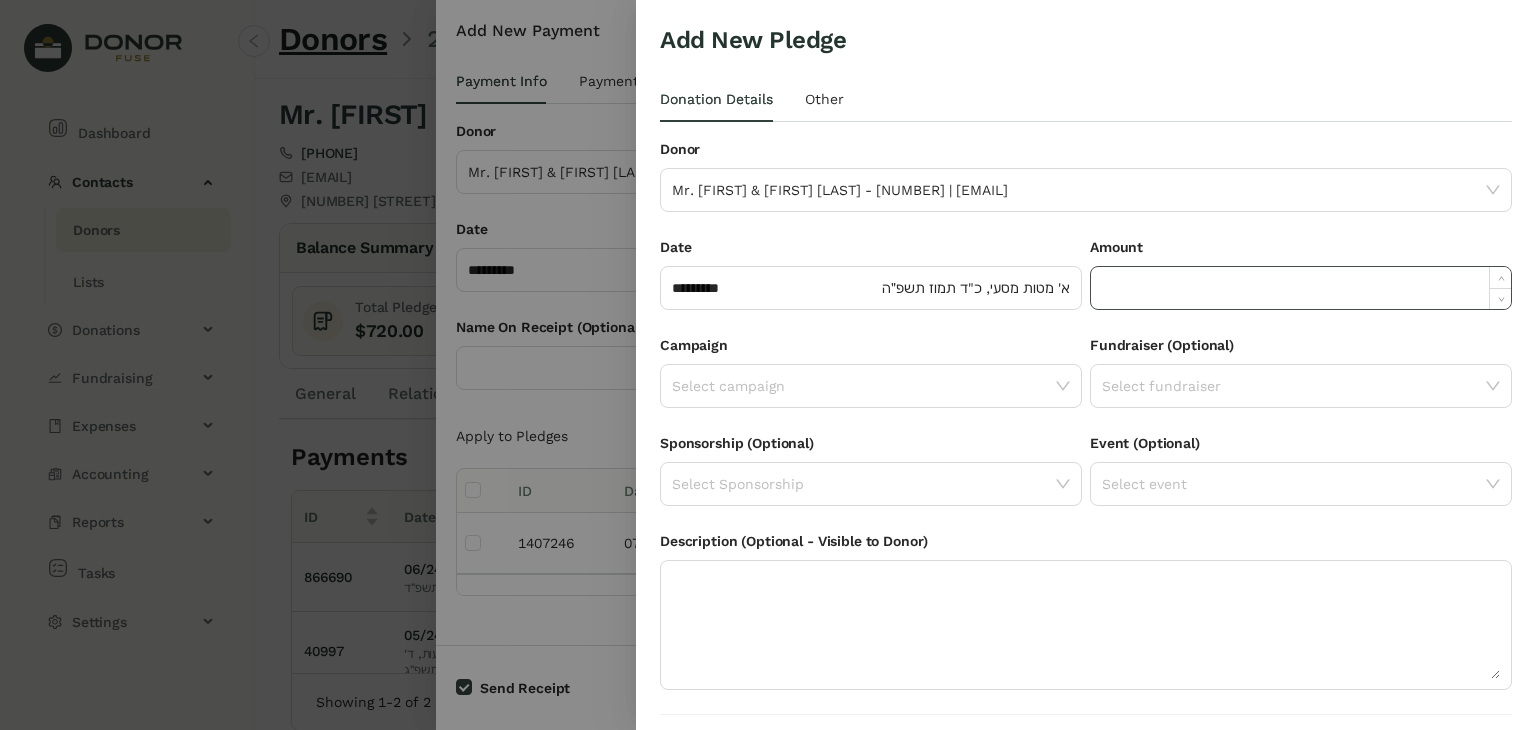 click 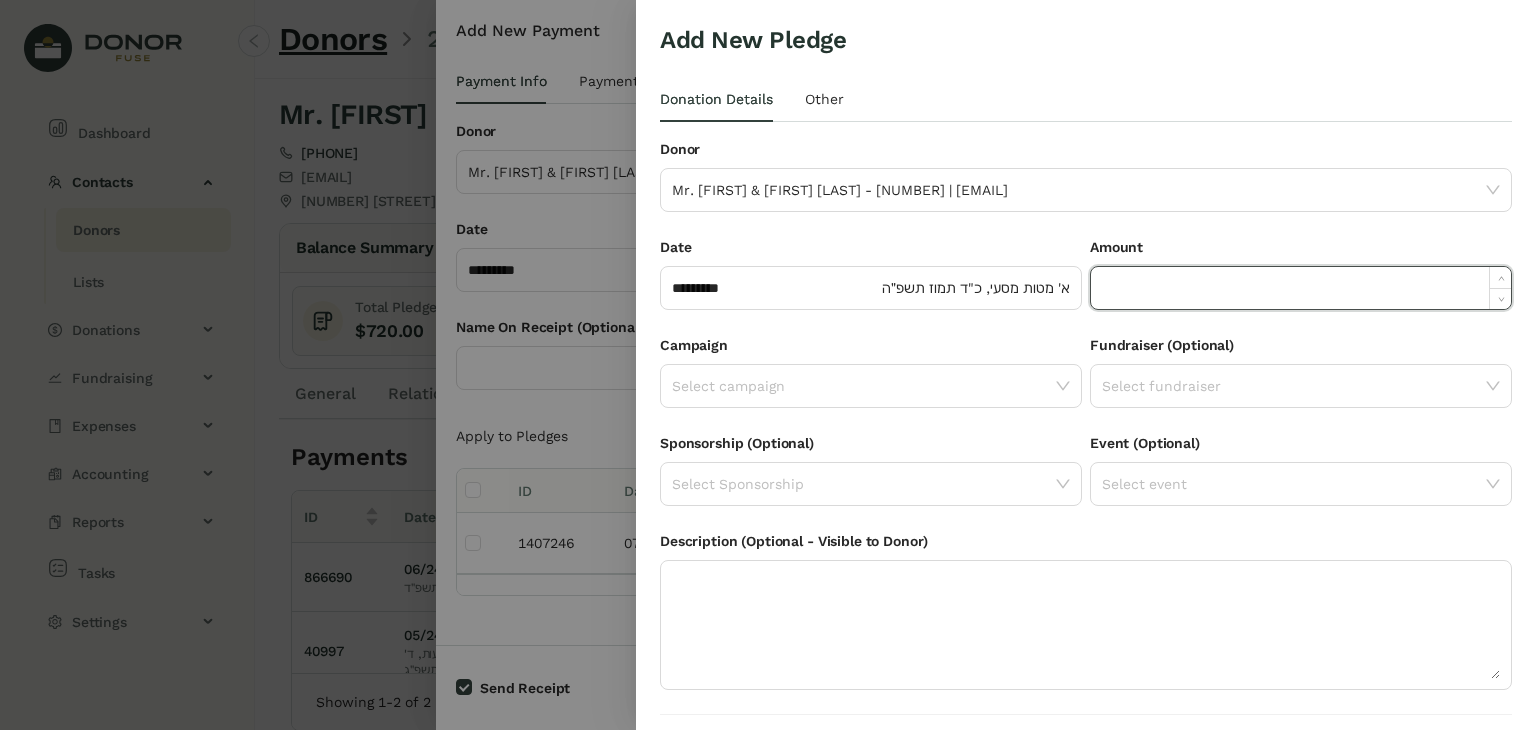 paste on "**********" 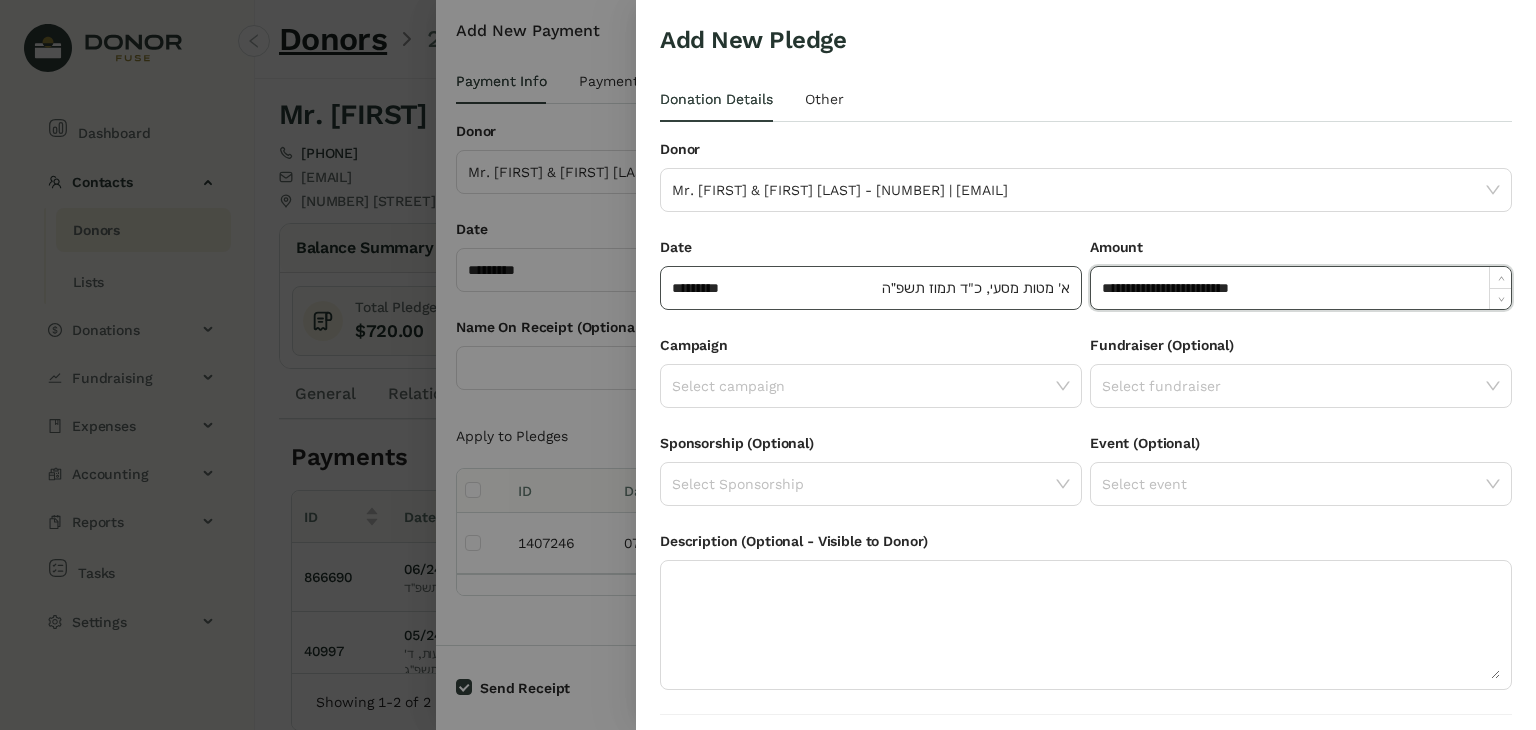 drag, startPoint x: 1303, startPoint y: 272, endPoint x: 1036, endPoint y: 292, distance: 267.74802 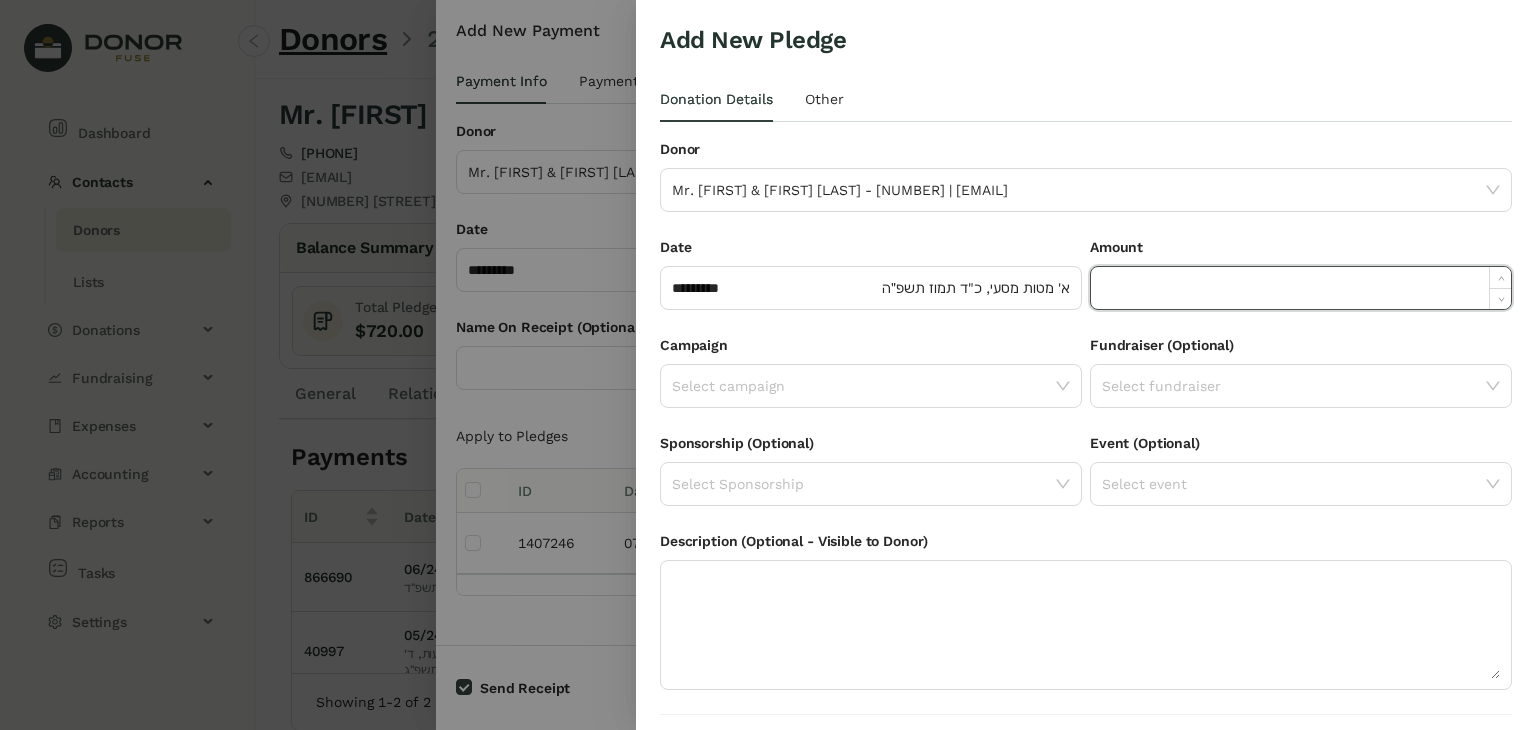 paste on "******" 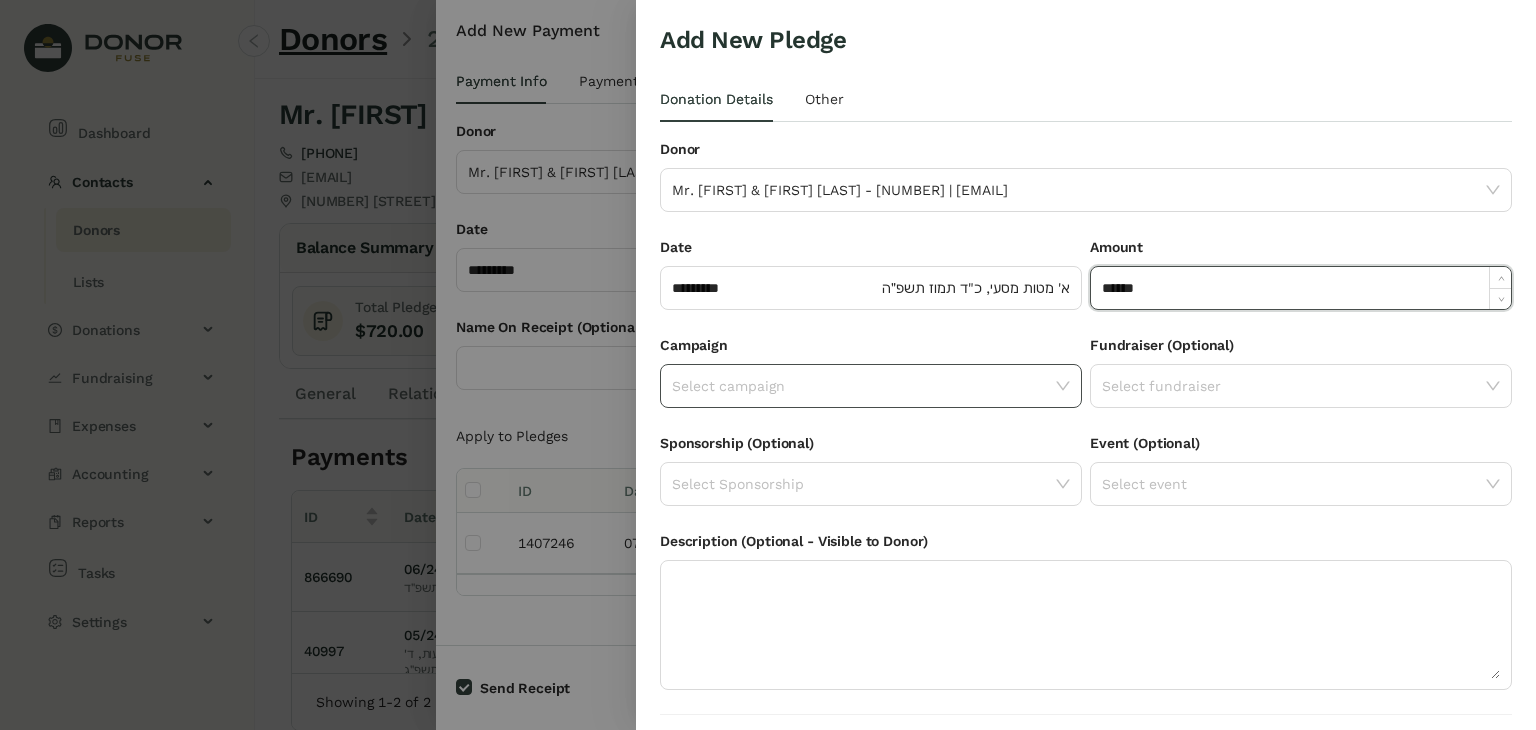 click 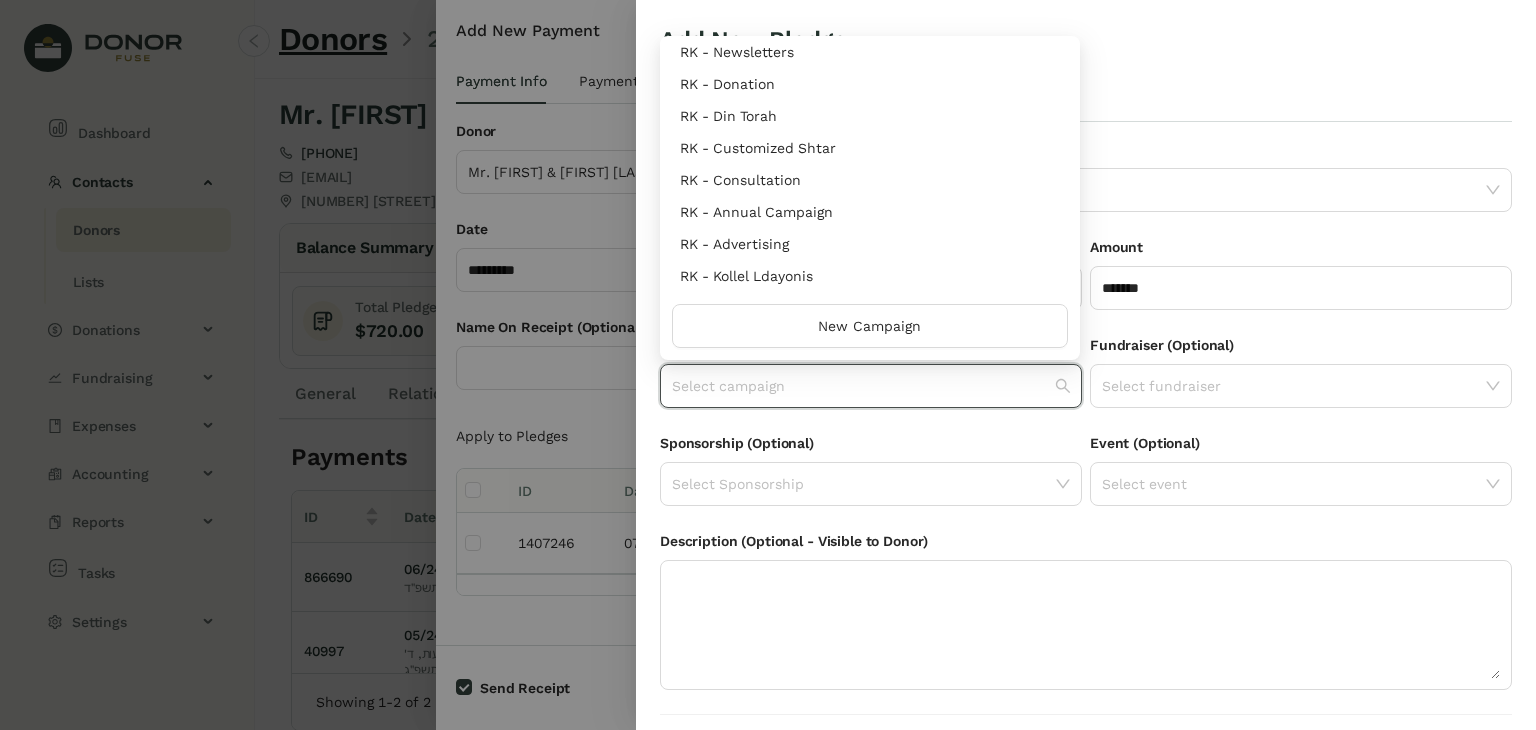 scroll, scrollTop: 960, scrollLeft: 0, axis: vertical 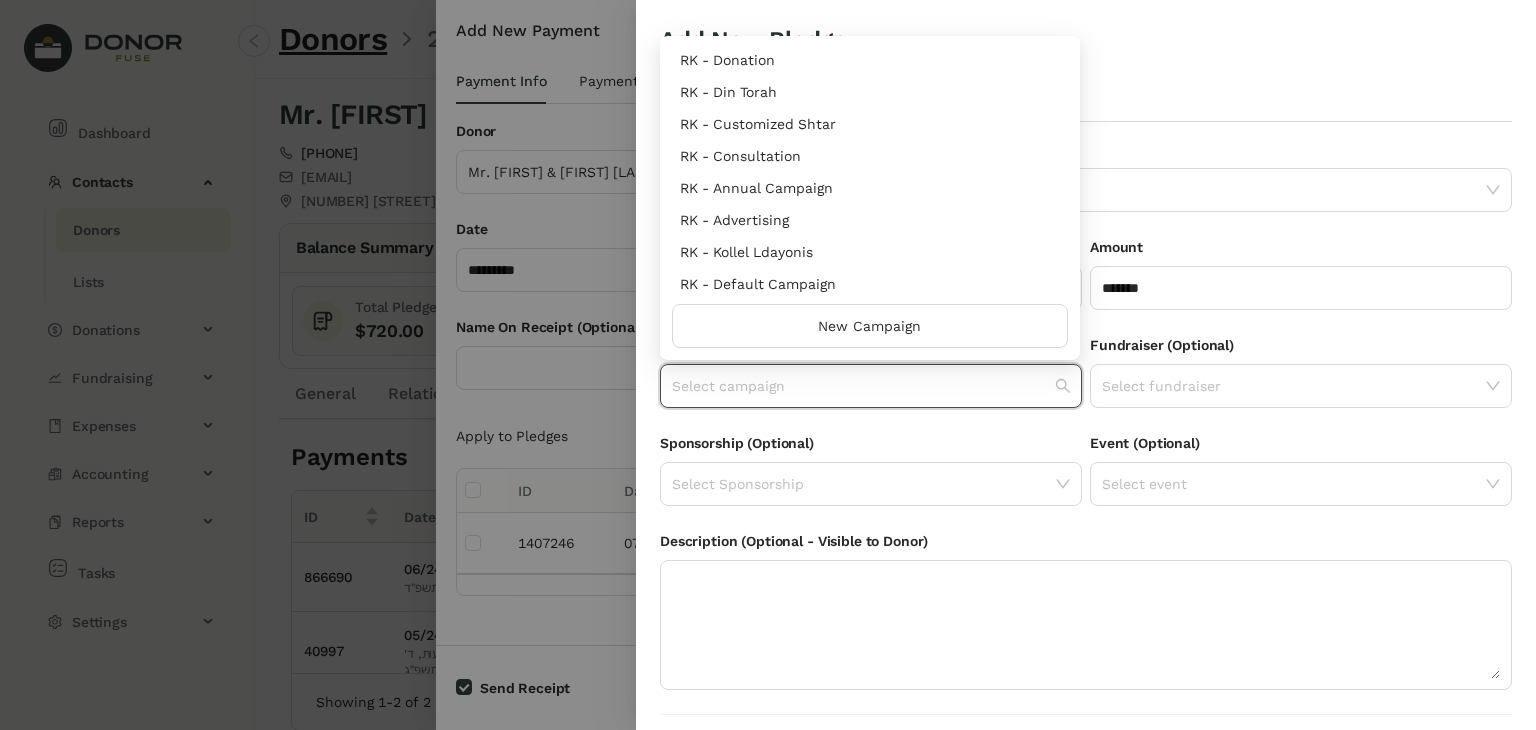 click on "RK - Annual Campaign" at bounding box center [870, 188] 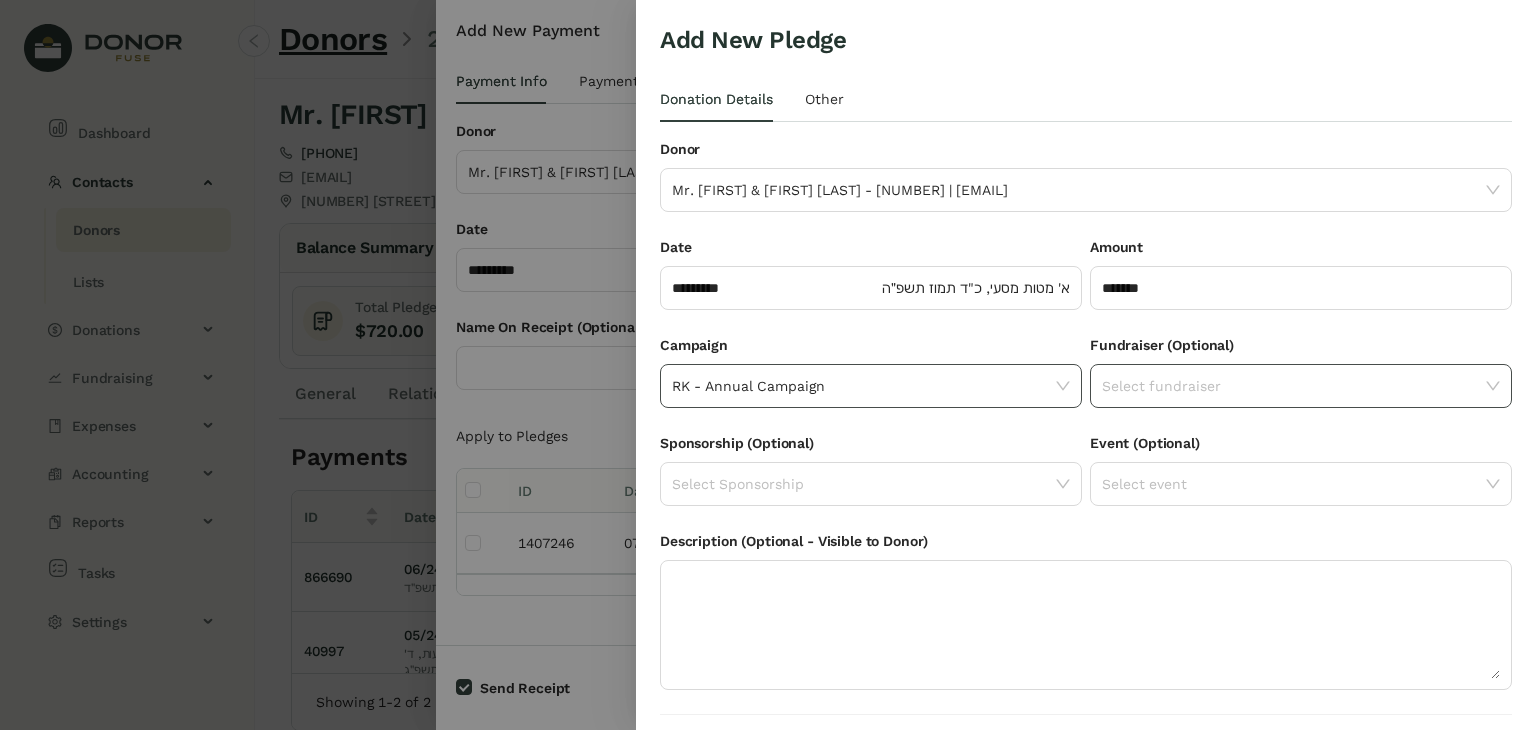 click on "Select fundraiser" 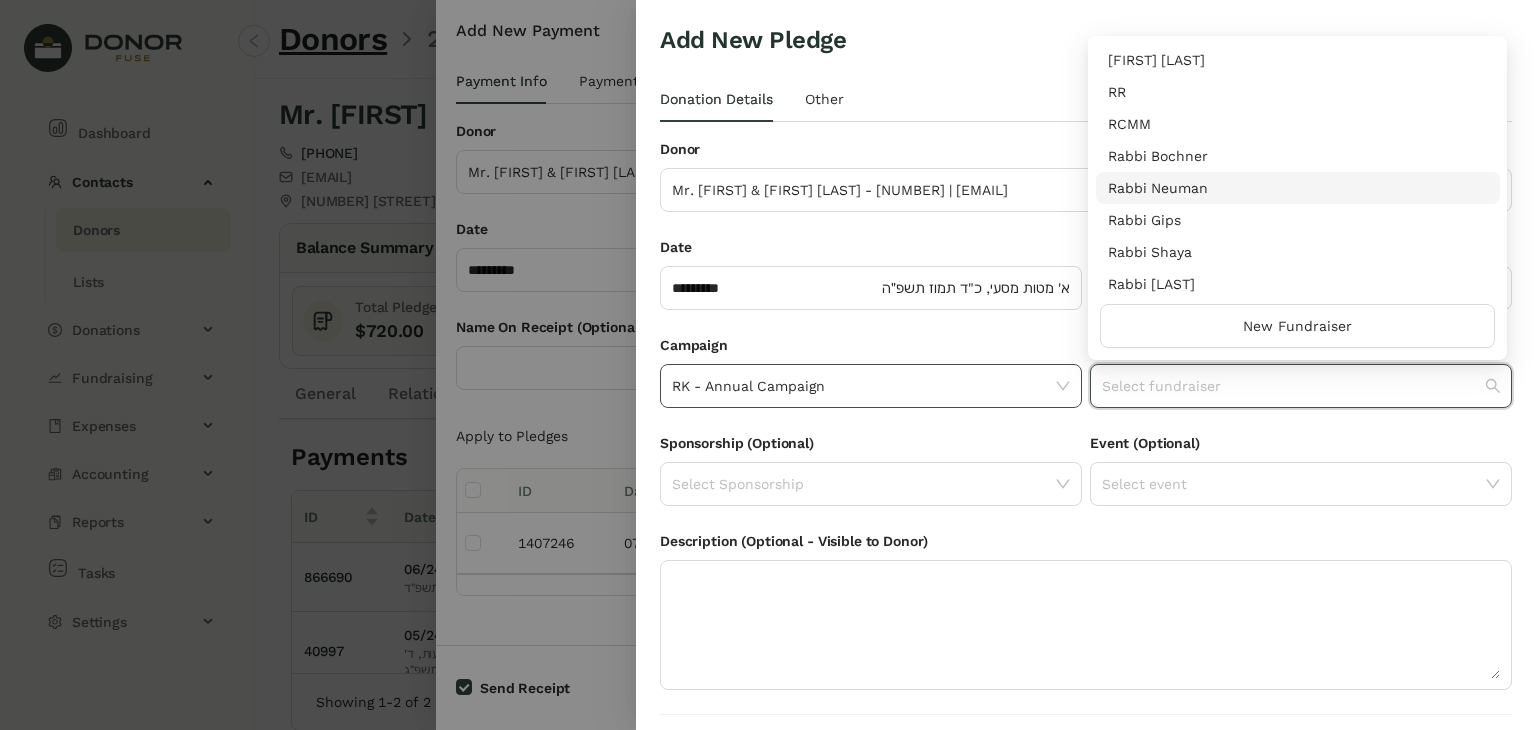 click on "Rabbi Neuman" at bounding box center (1298, 188) 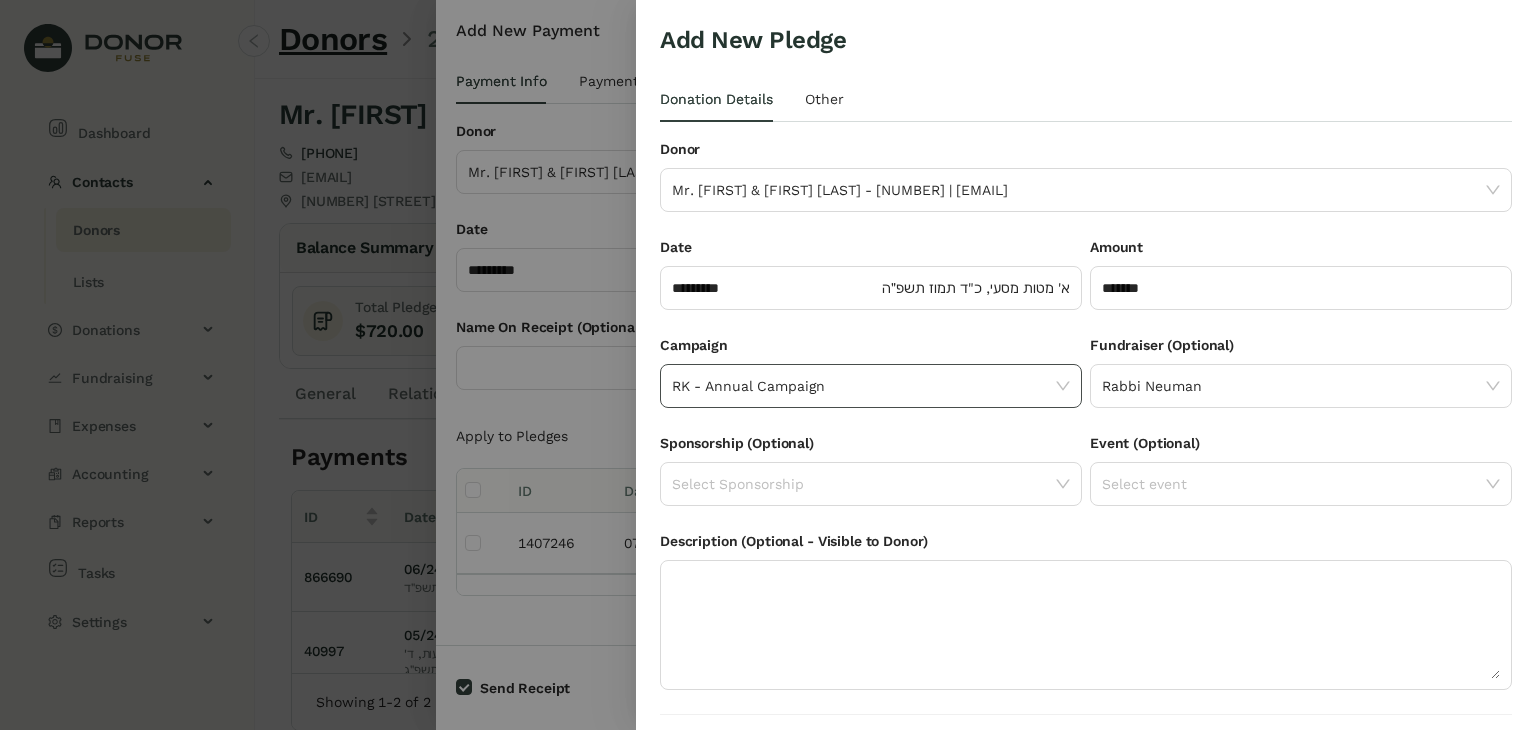 scroll, scrollTop: 54, scrollLeft: 0, axis: vertical 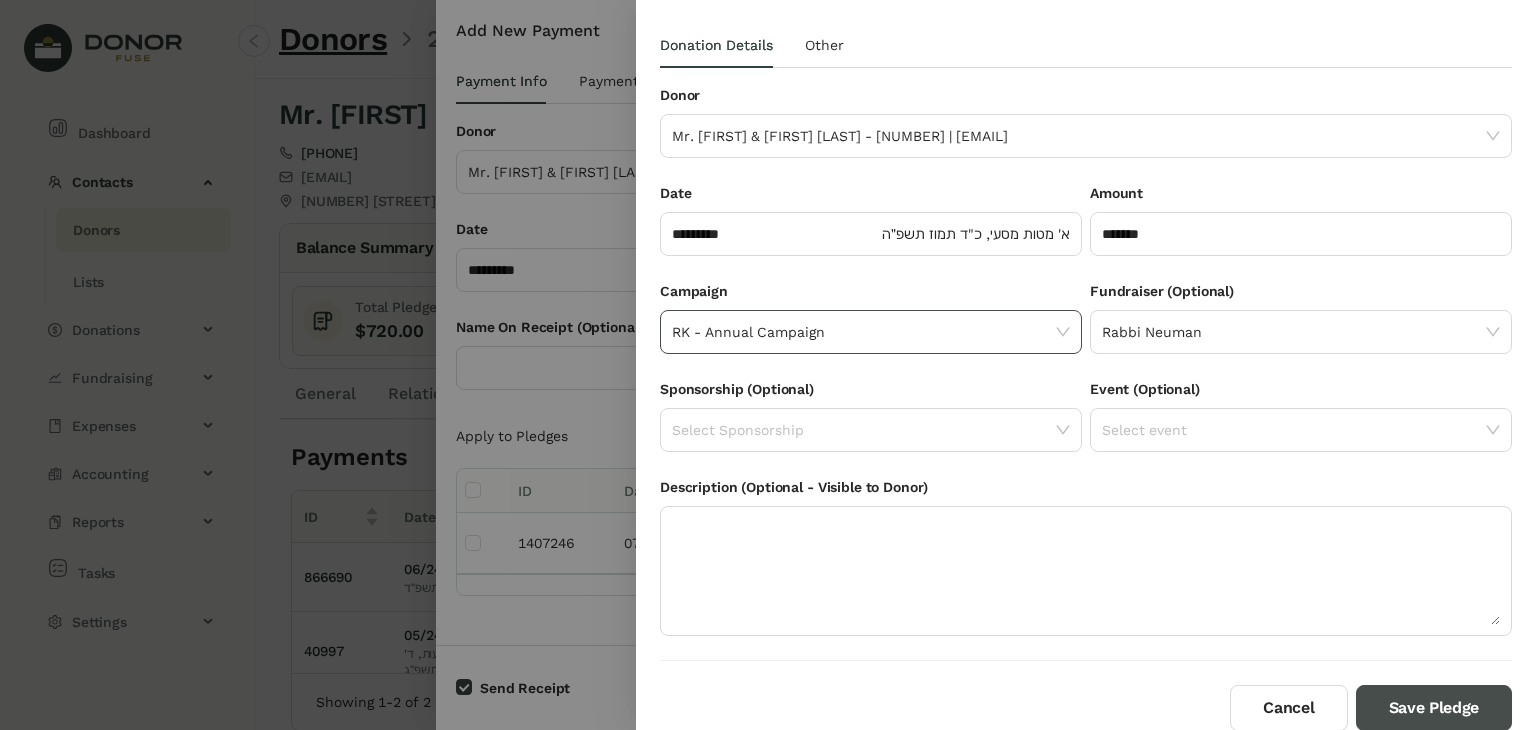 click on "Save Pledge" at bounding box center (1434, 708) 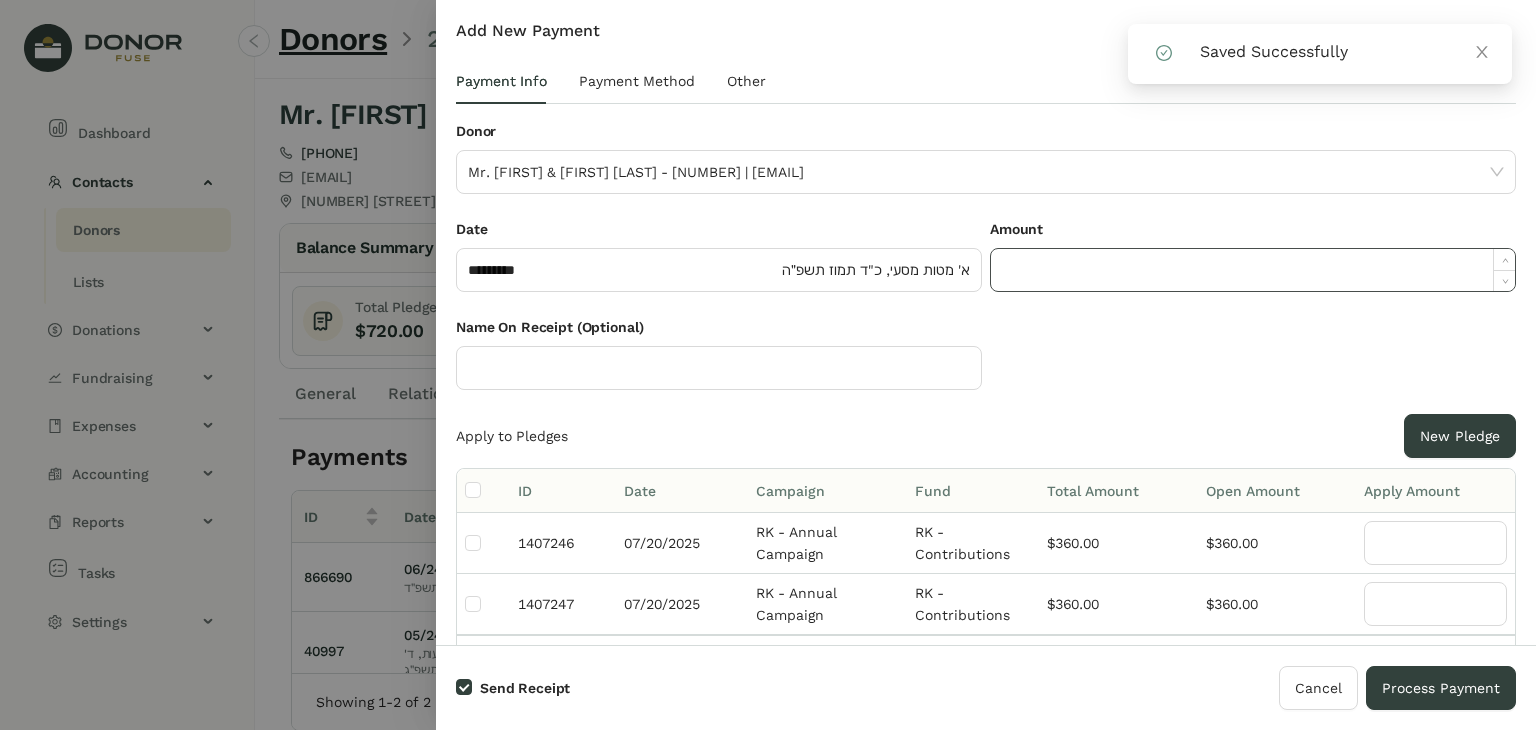 click 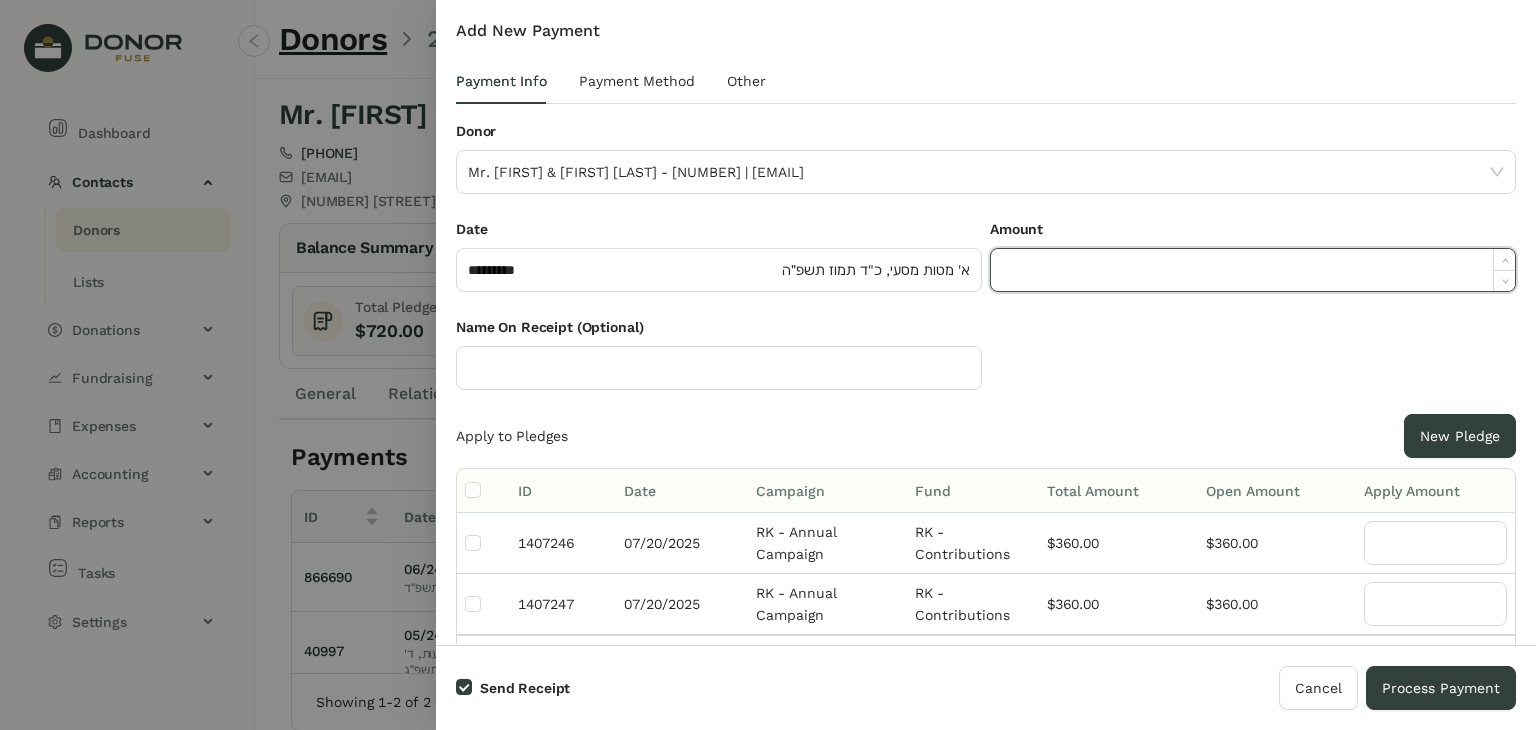 paste on "******" 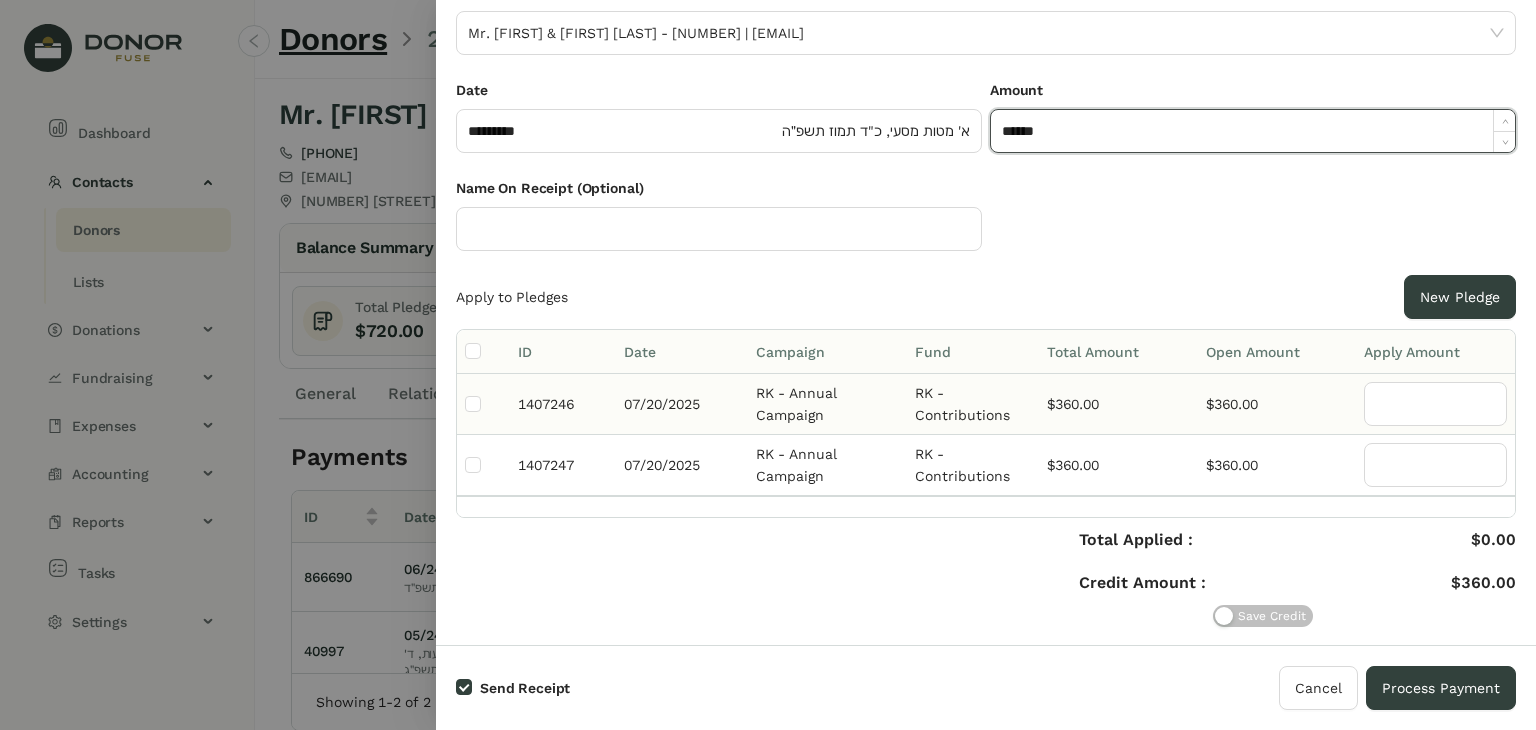 scroll, scrollTop: 0, scrollLeft: 0, axis: both 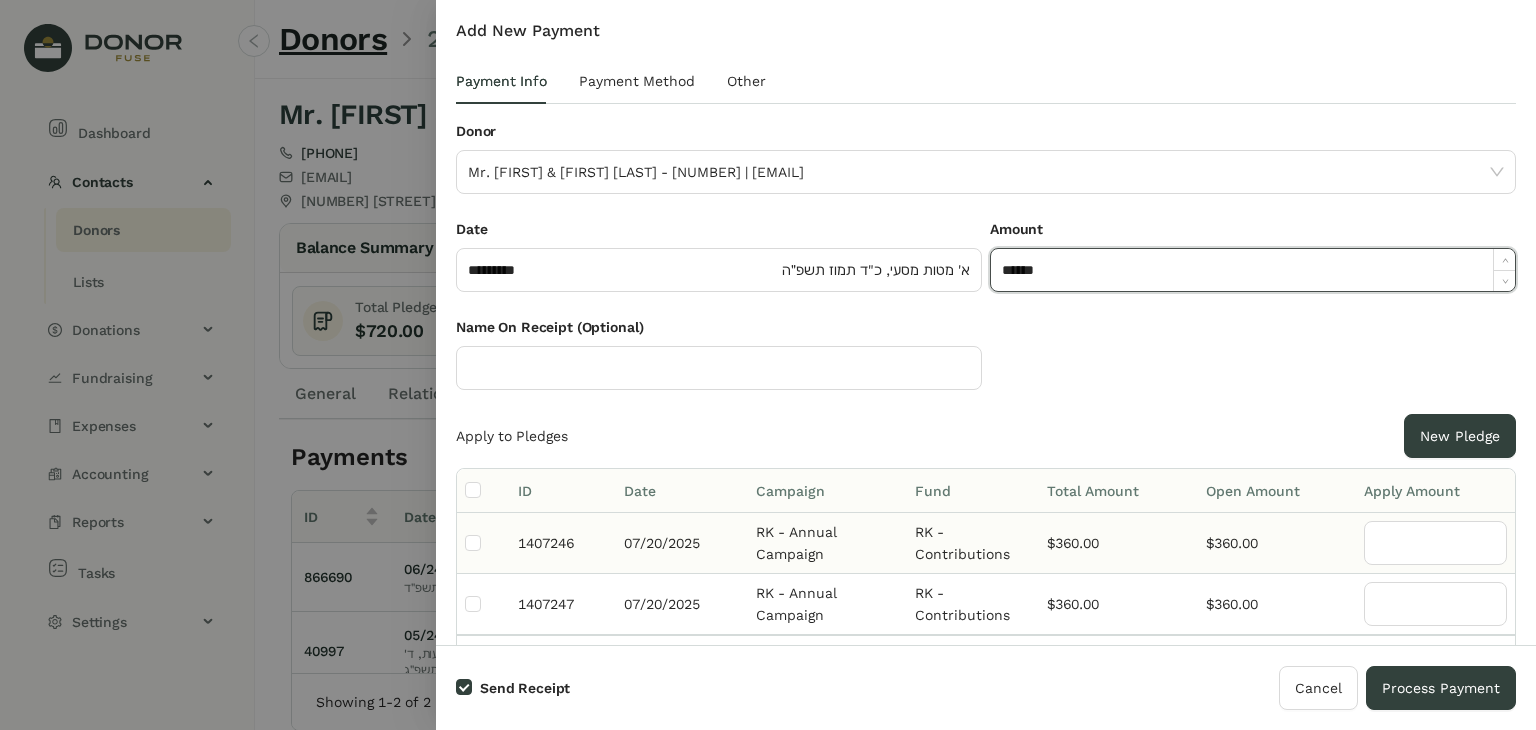 type on "*******" 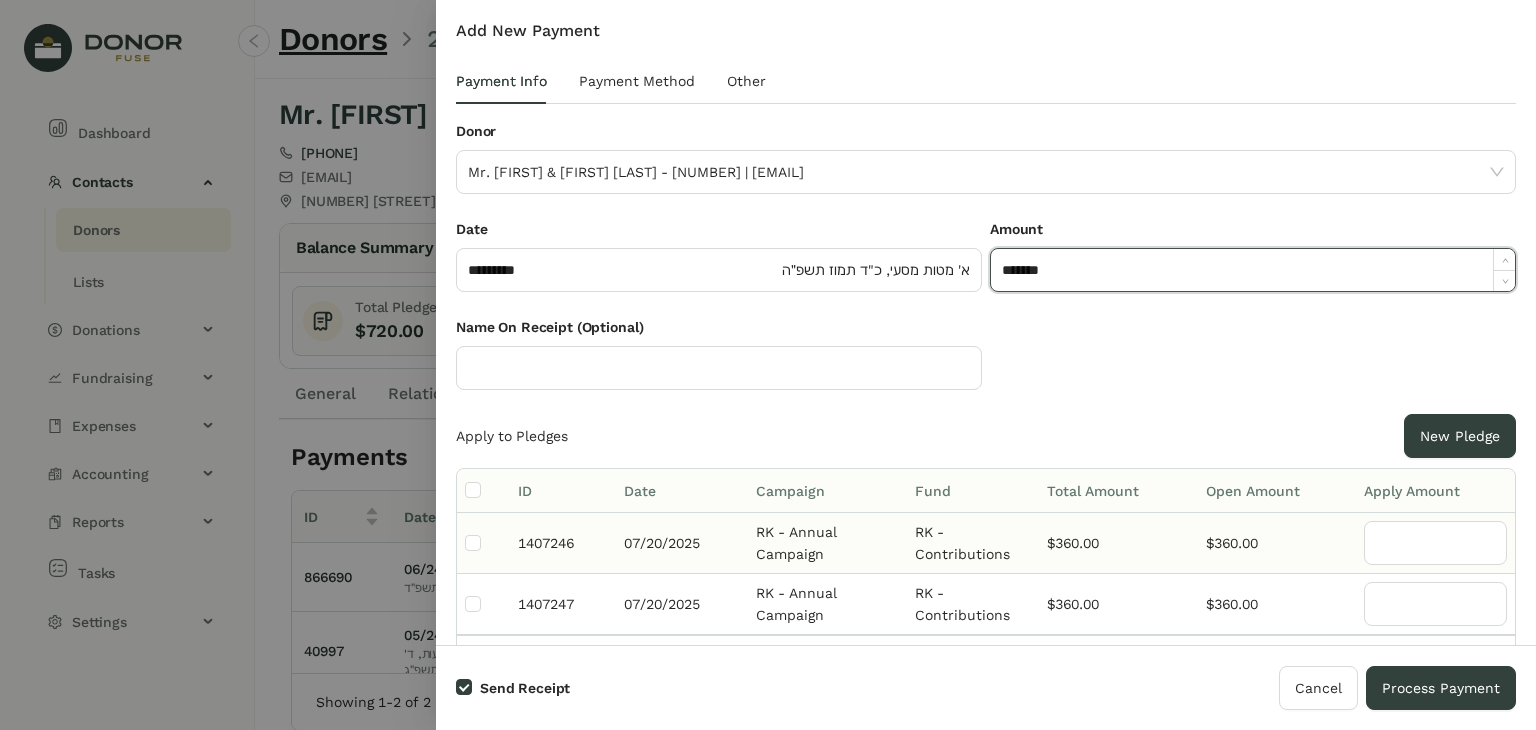 click at bounding box center [483, 543] 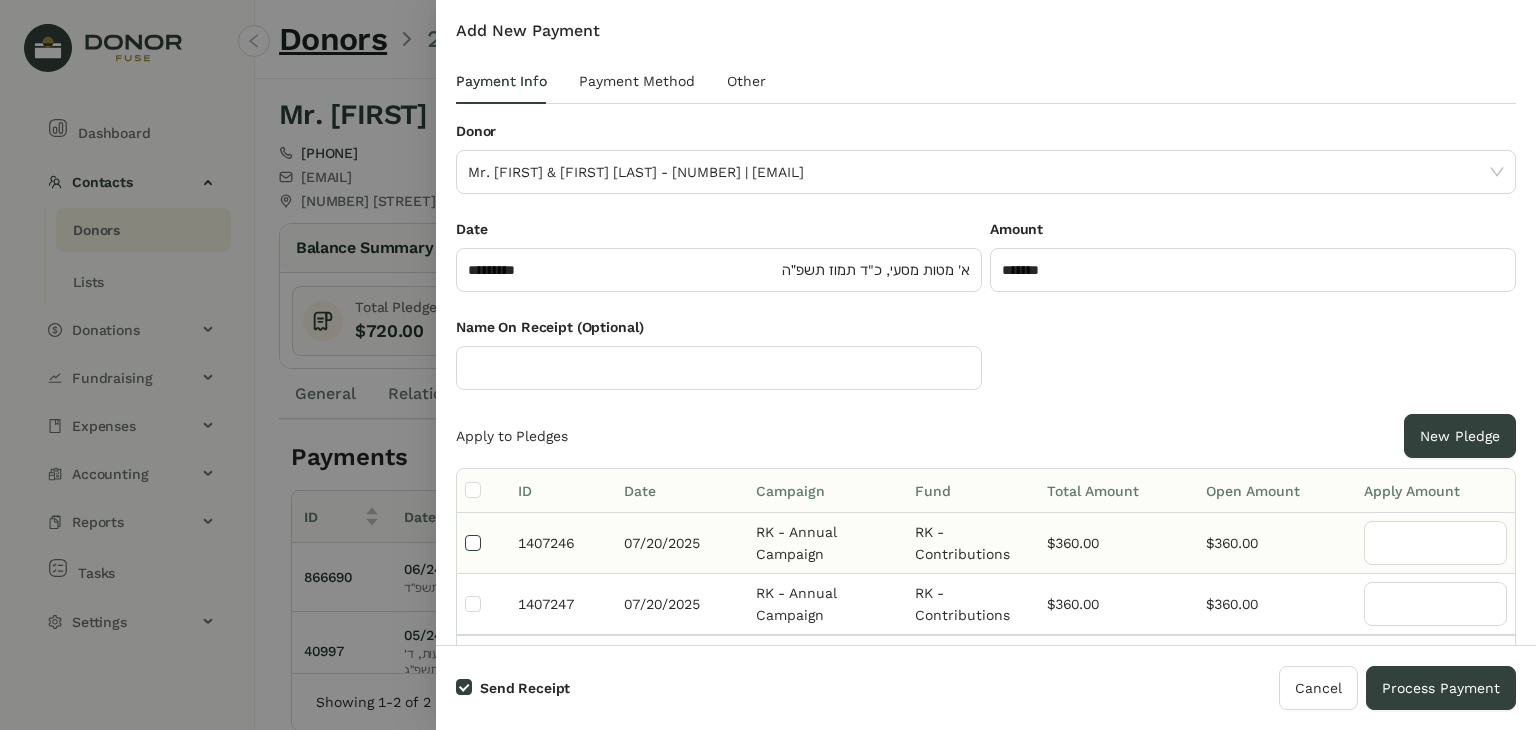 type on "***" 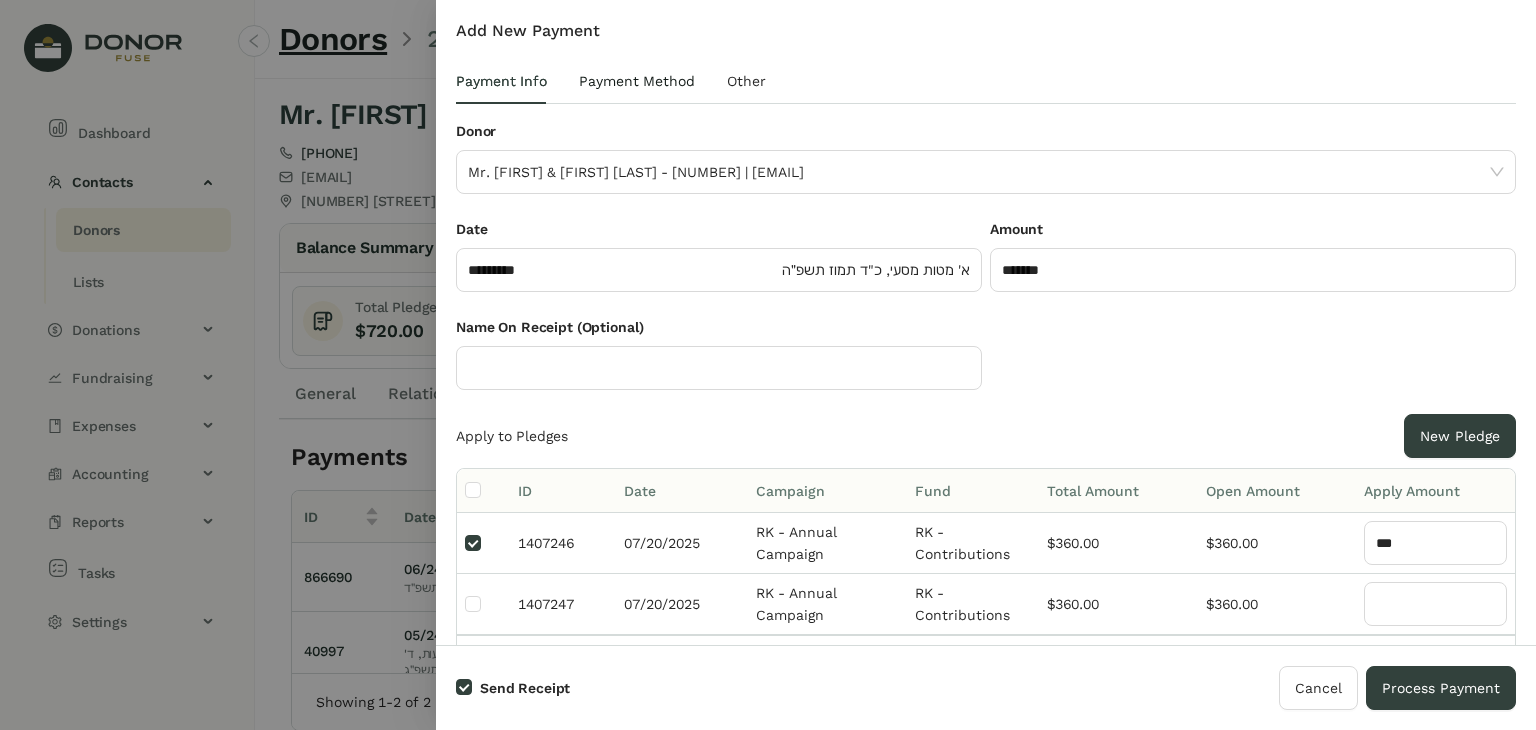 click on "Payment Method" at bounding box center [637, 81] 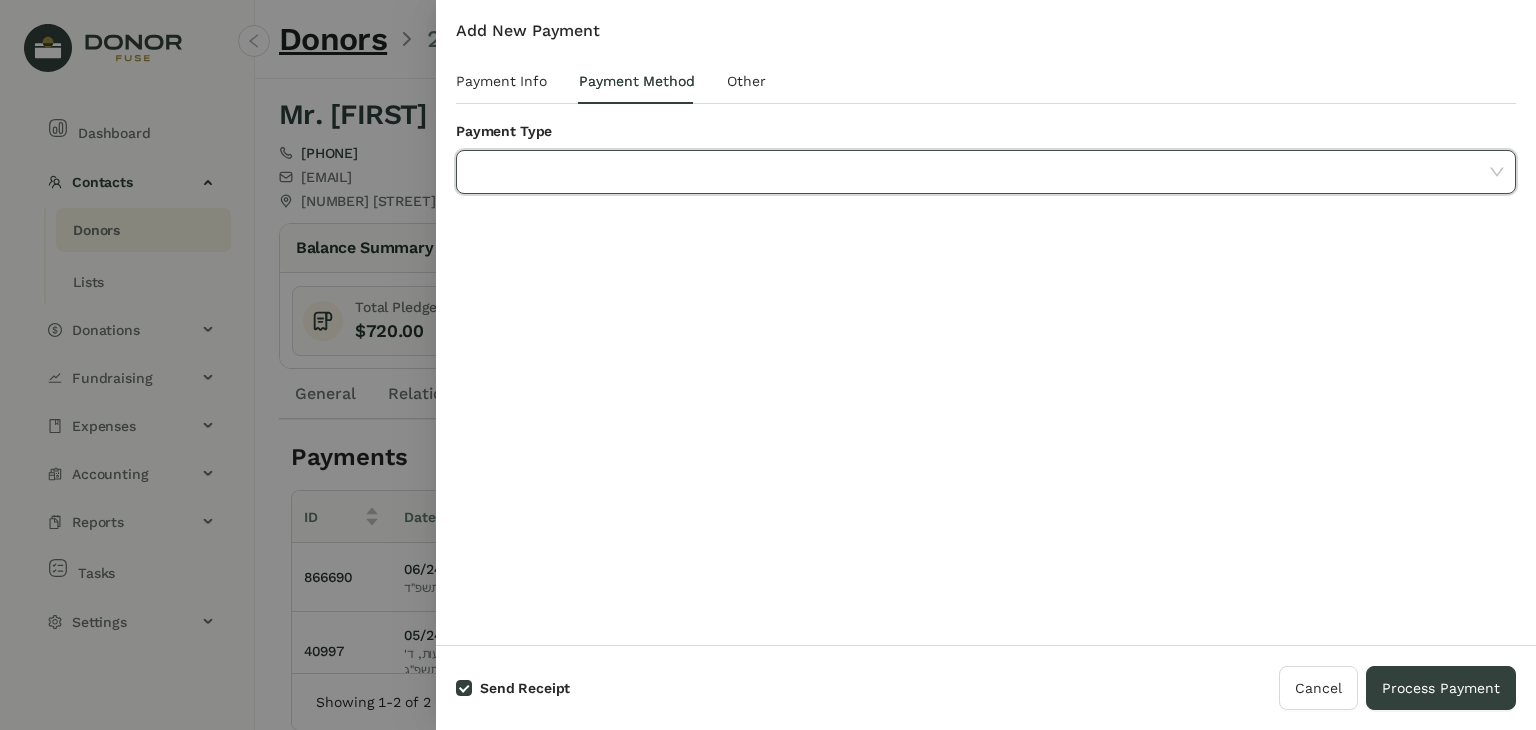 click 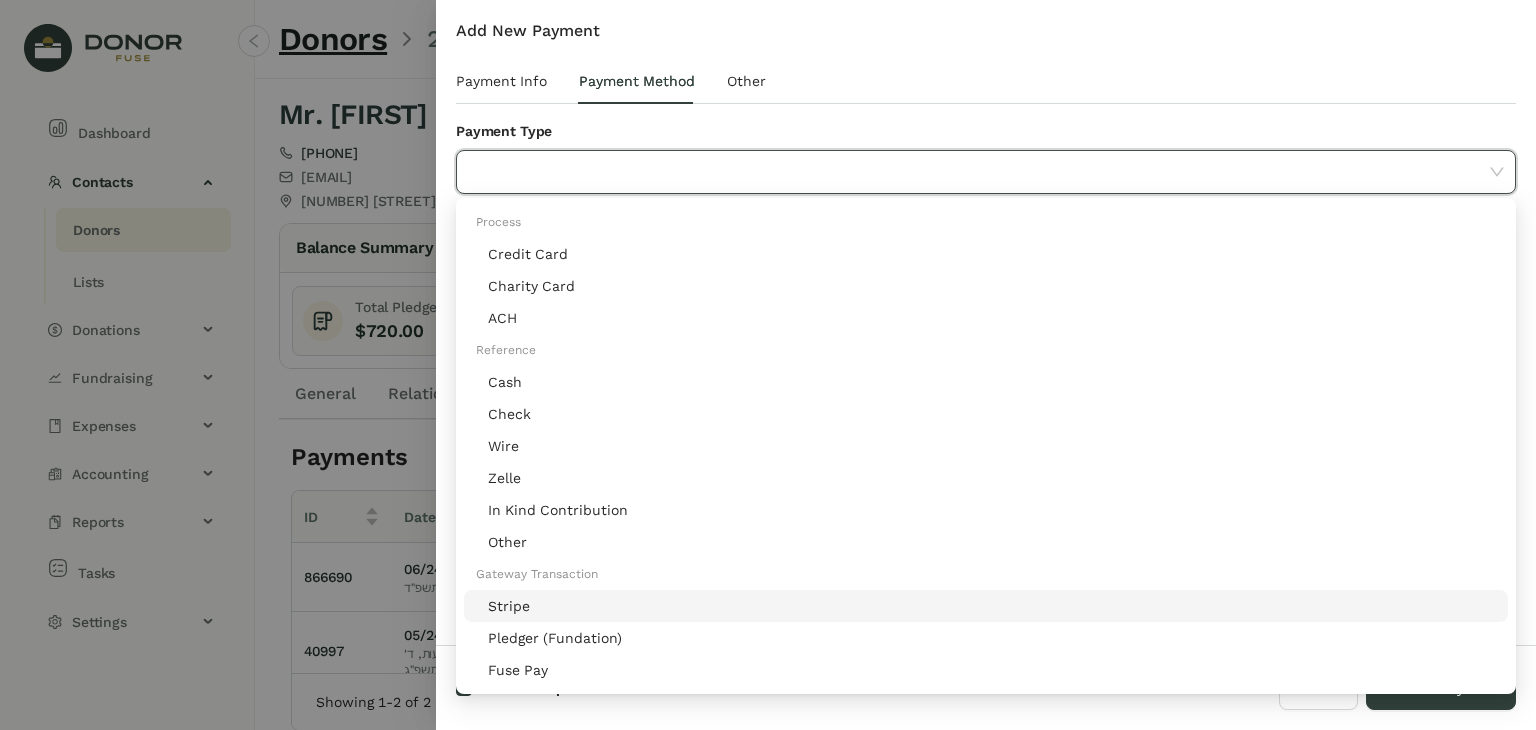 click on "Stripe" 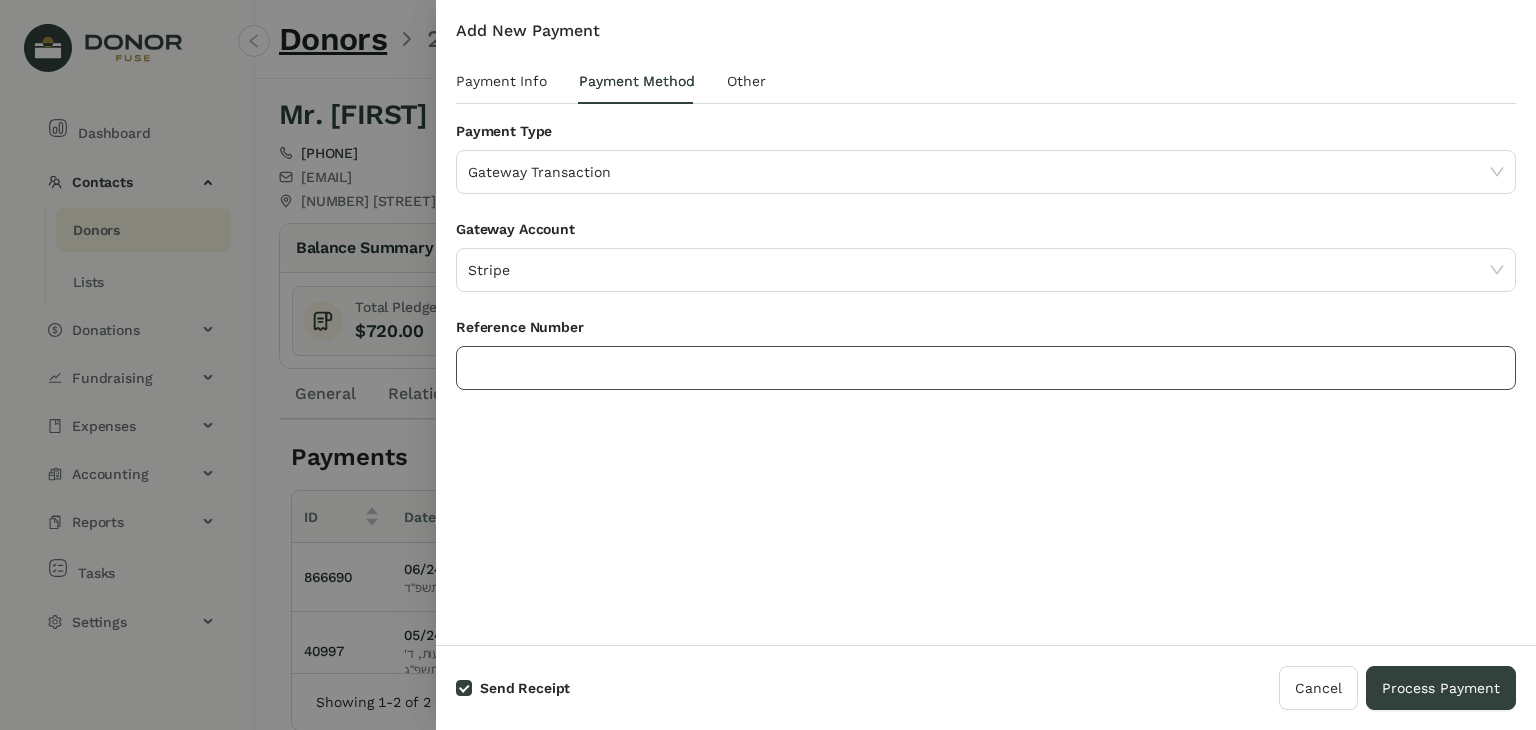 click 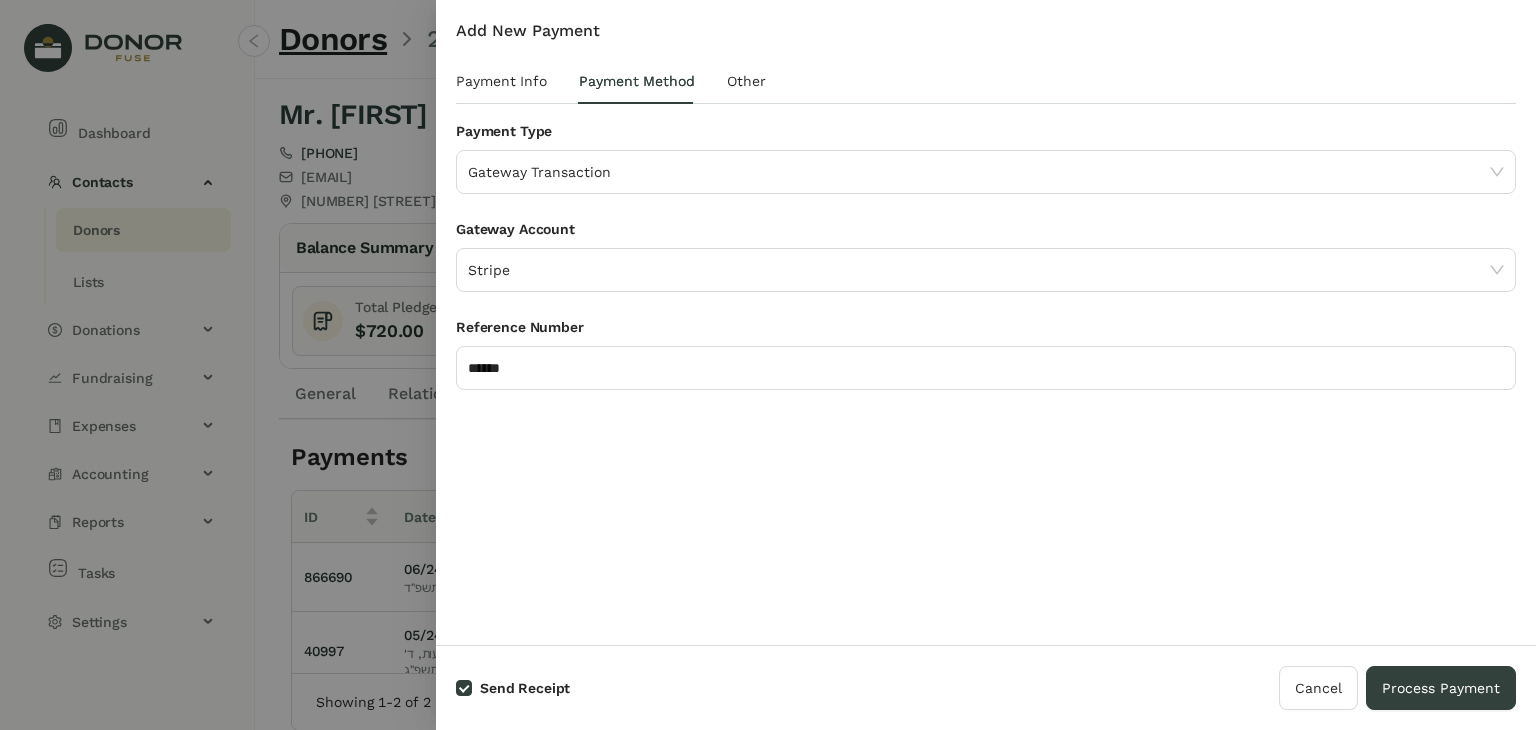 click on "Add New Payment  Payment Info Payment Method Other Donor Mr. Michoel & Miriam Robinson - 297621 | miriamrobinson11@gmail.com Date ********* א' מטות מסעי, כ"ד תמוז תשפ״ה Amount ******* Name On Receipt (Optional) Apply to Pledges    New Pledge ID Date Campaign Fund Total Amount Open Amount Apply Amount 1407246 07/20/2025 RK - Annual Campaign RK - Contributions $360.00 $360.00 *** 1407247 07/20/2025 RK - Annual Campaign RK - Contributions $360.00 $360.00 Total Applied :    Credit Amount :    $360.00    $0.00    Save Credit Payment Type Gateway Transaction Gateway Account Stripe Reference Number ****** Override Template Group (Optional)  Select Template Group  Tags    Please select  Notes Attachments Upload Deposit Id Date Account  No Data  Time User Field Old Value New Value  No Data  Account Amount Debit Amount Credit Fund  No Data" at bounding box center [986, 322] 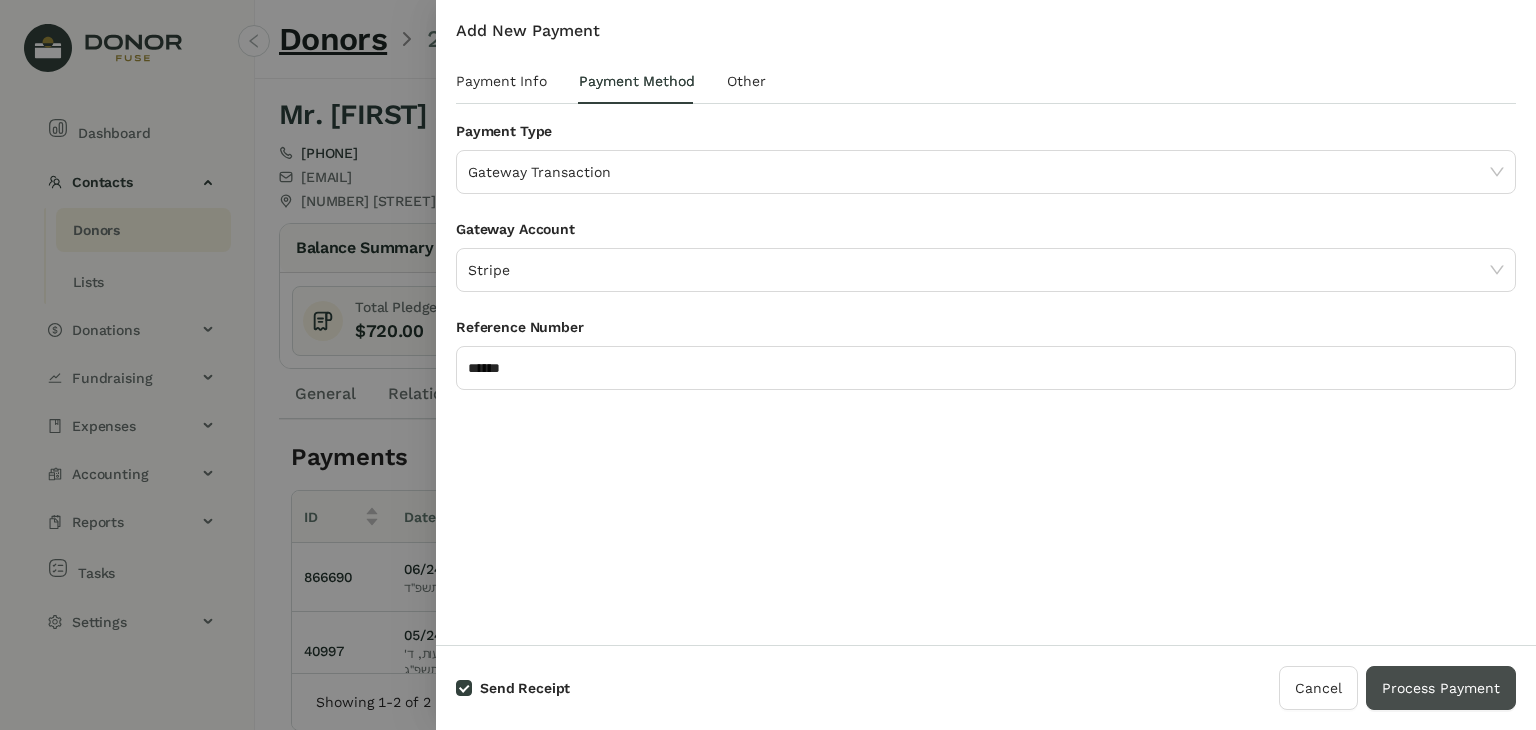 click on "Process Payment" at bounding box center (1441, 688) 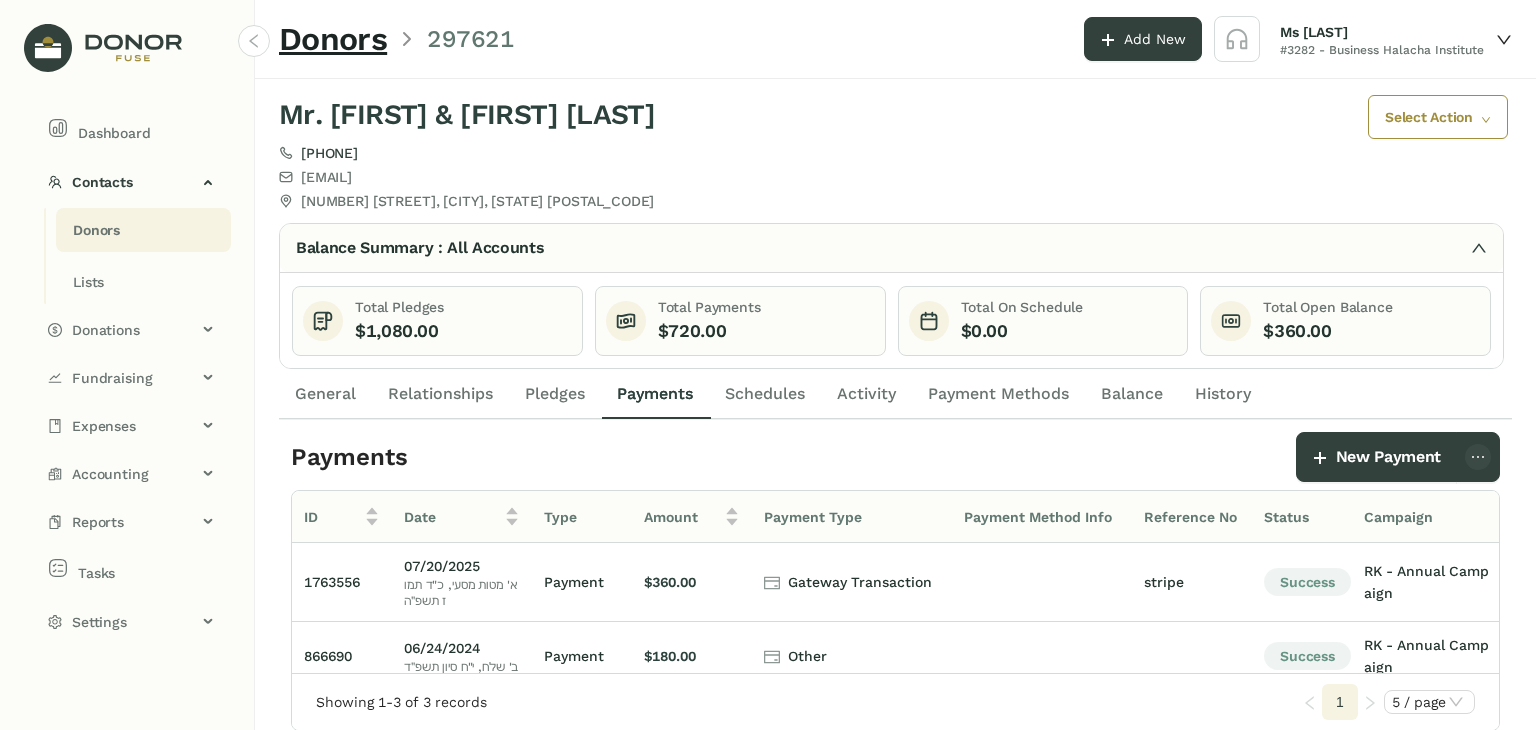 click on "Donors" 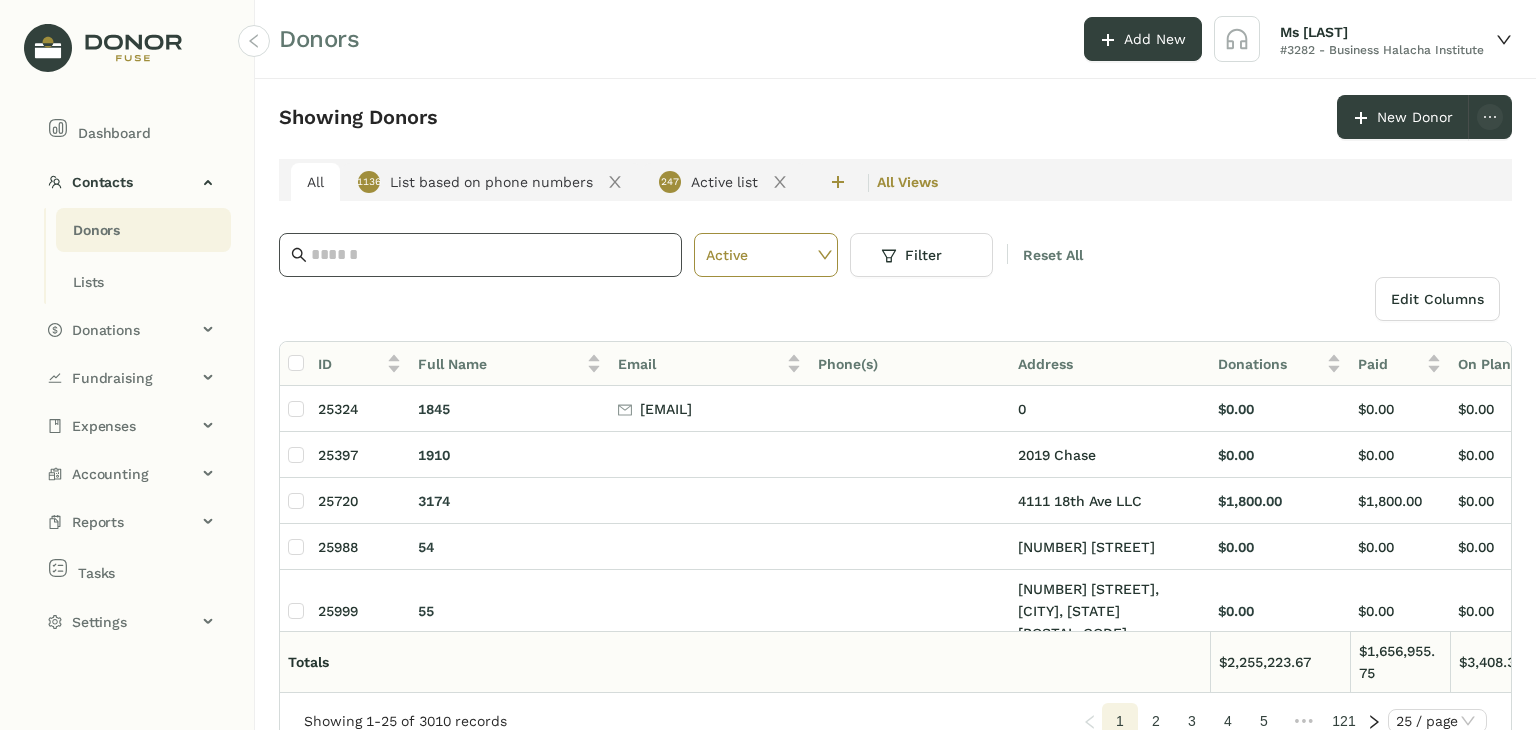 click 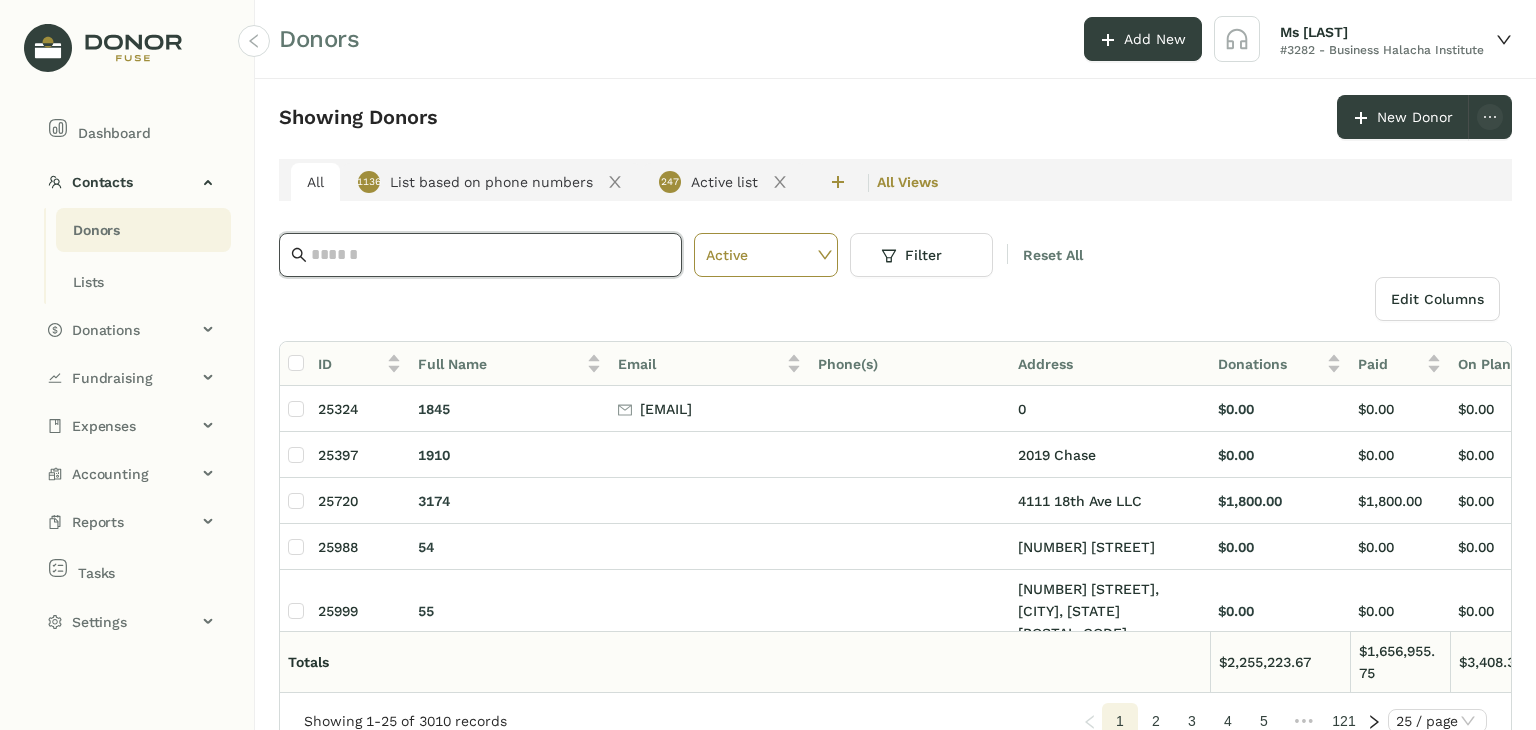 paste on "**********" 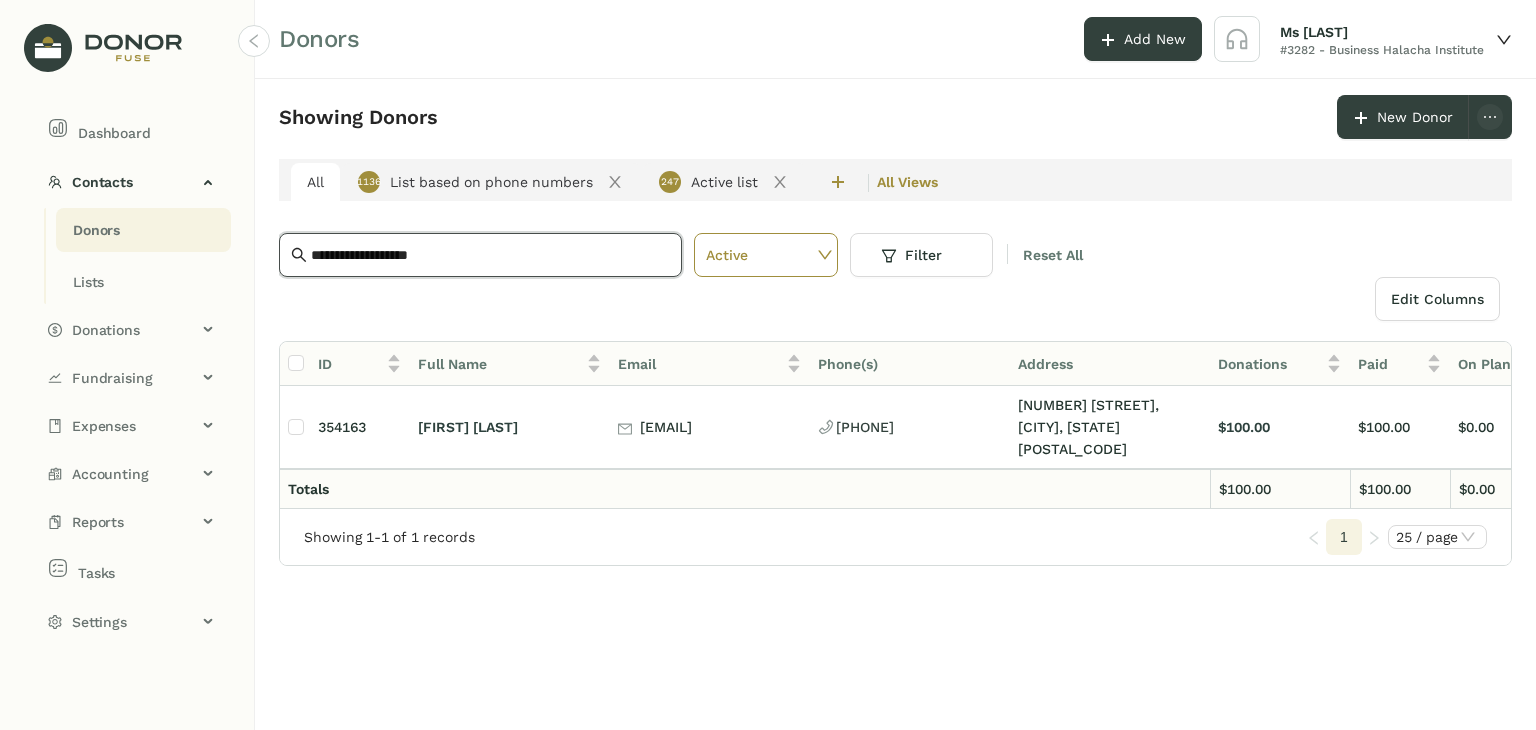 type on "**********" 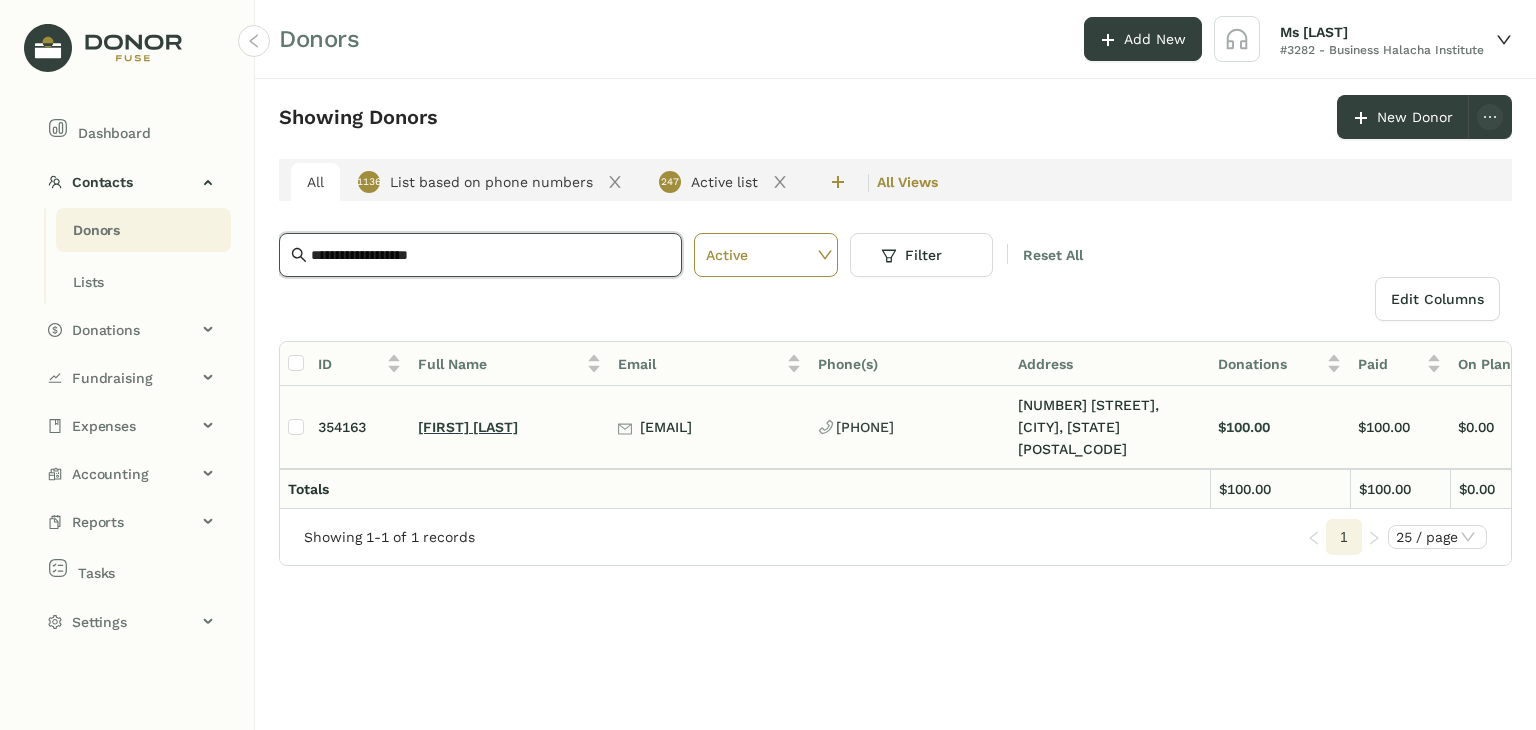 click on "David Glaser" 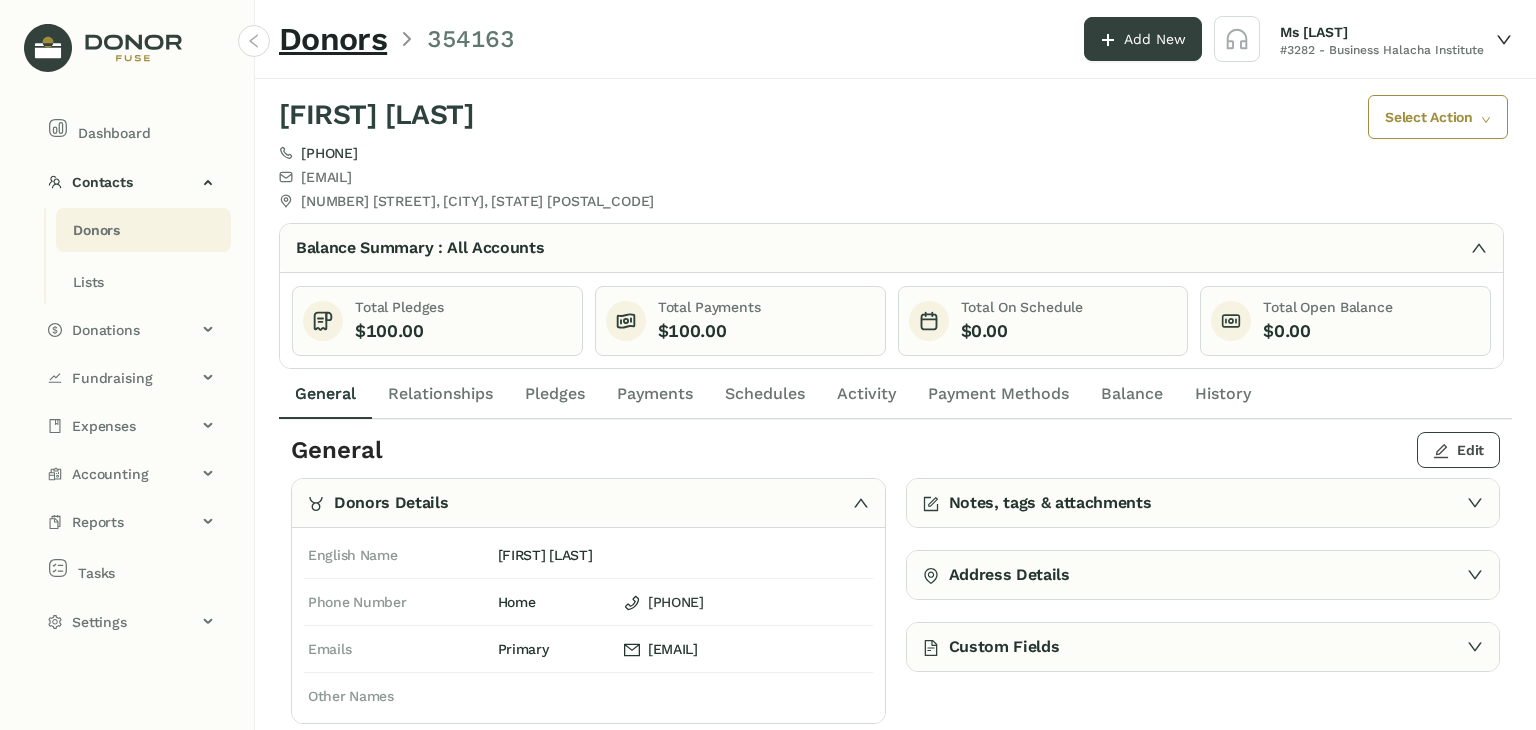 click on "Edit" 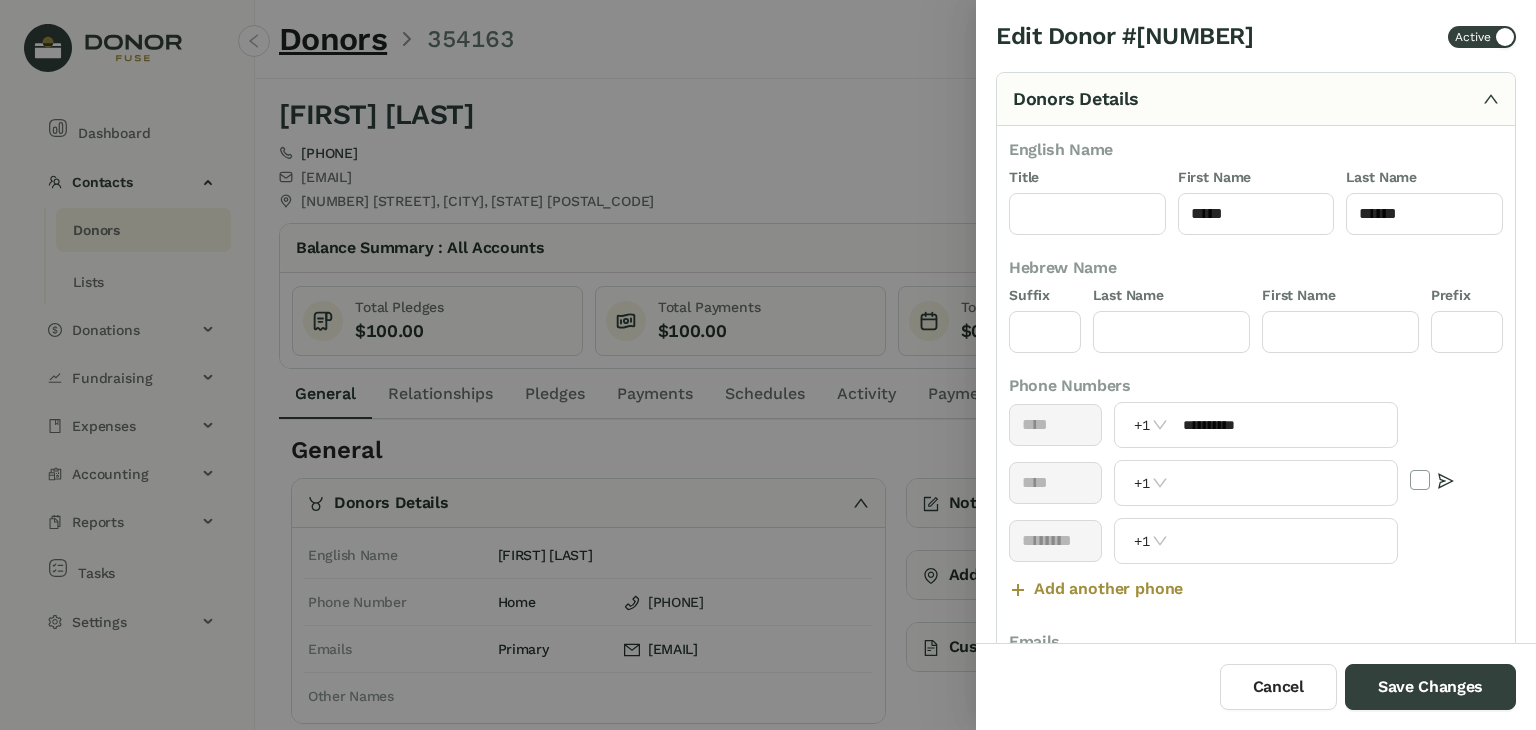 click on "Title" at bounding box center (1087, 207) 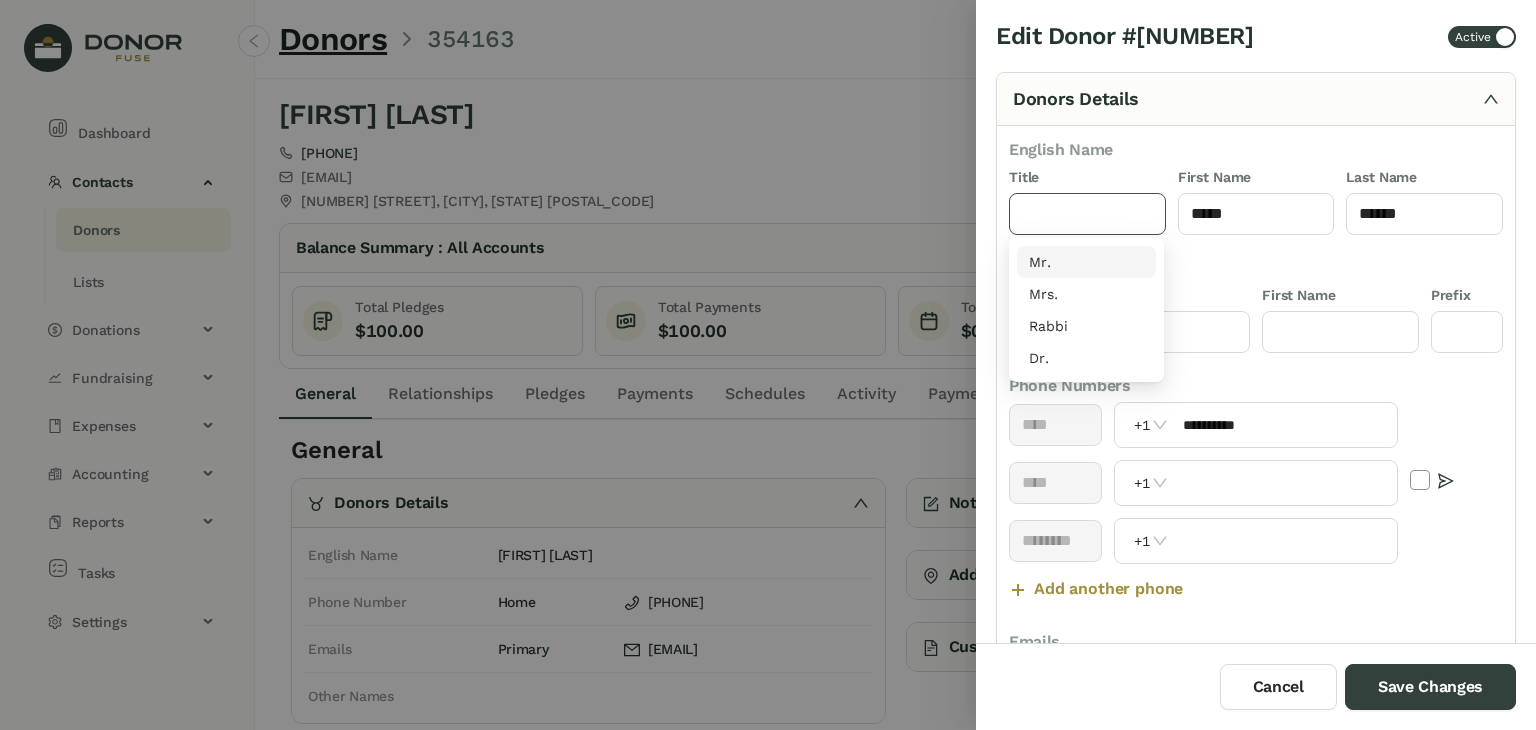 click 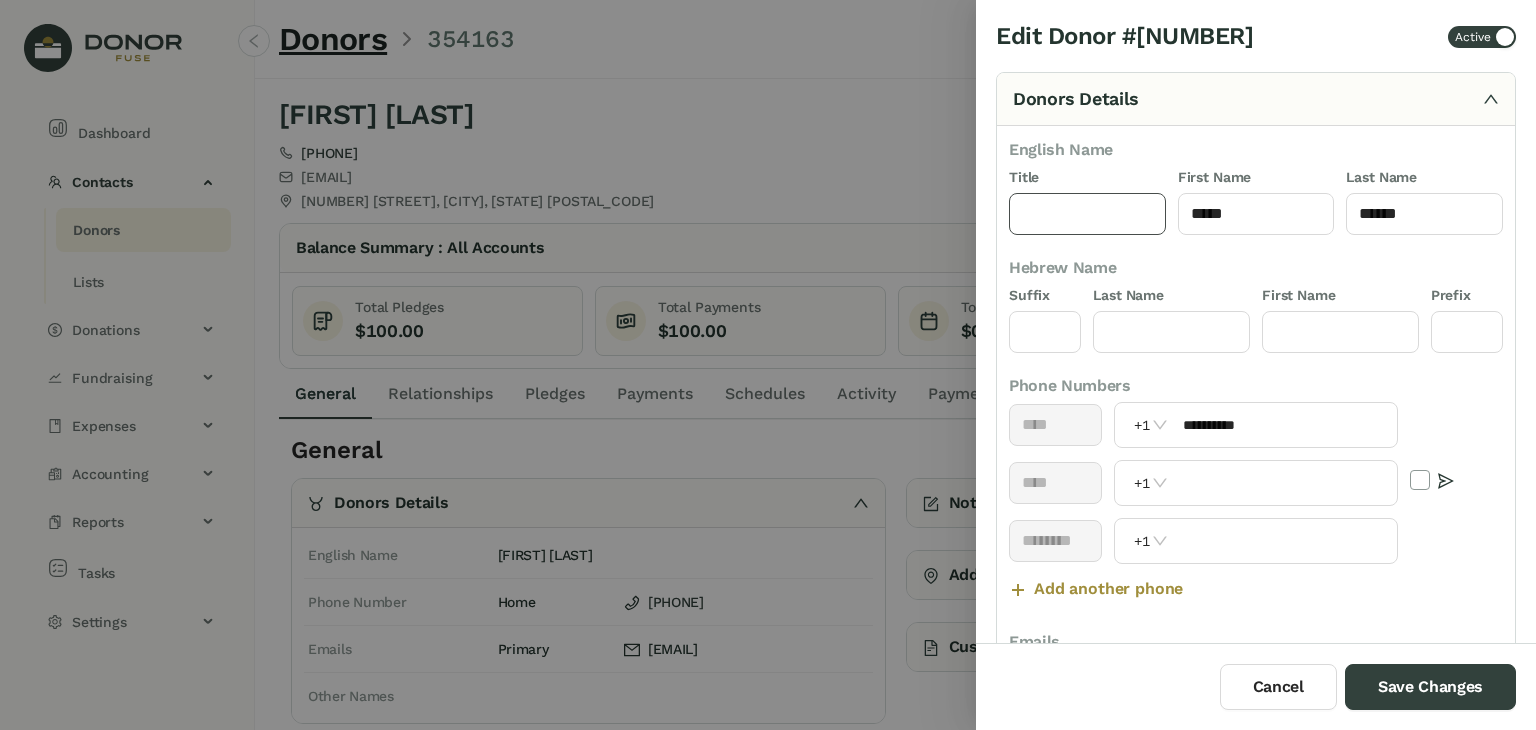type on "***" 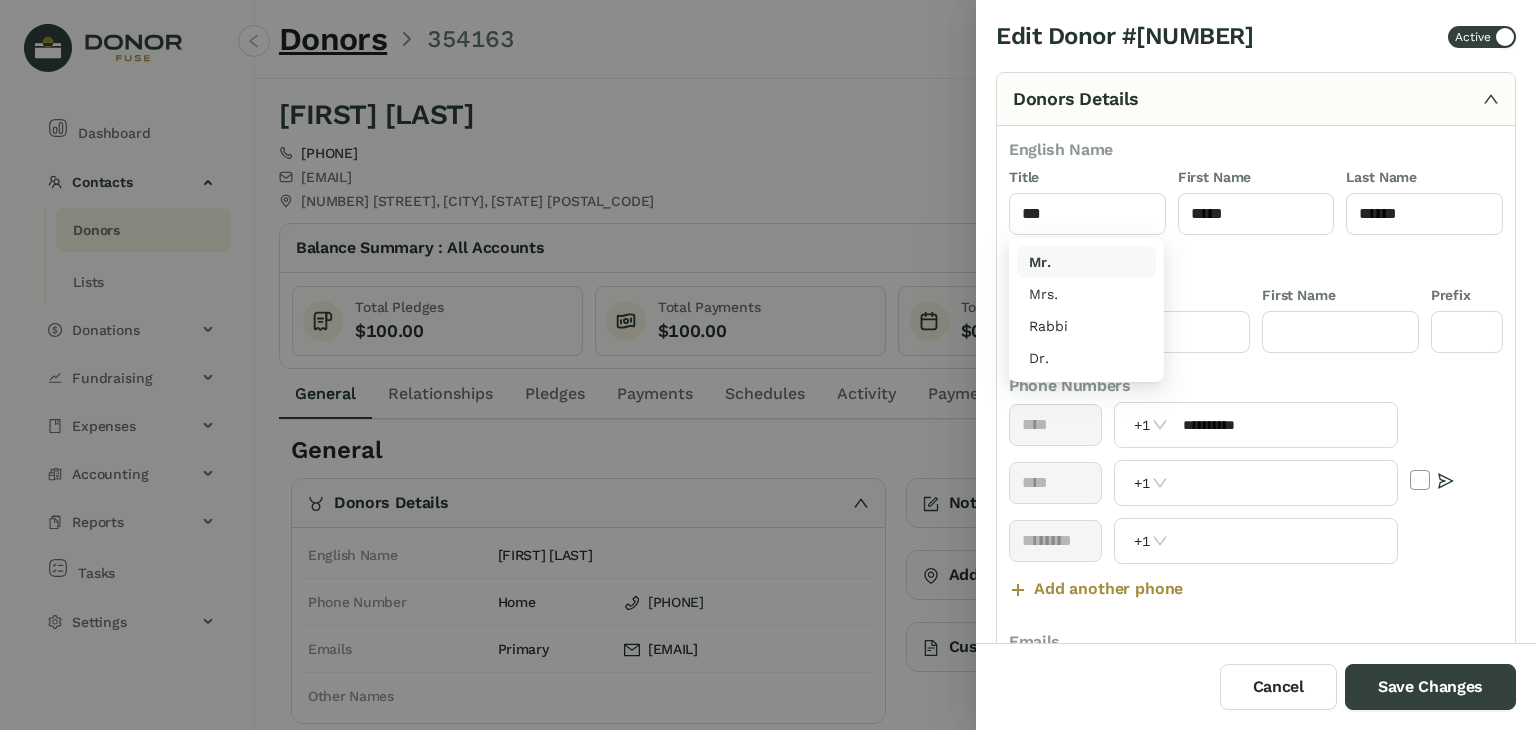 click on "**********" at bounding box center (1256, 512) 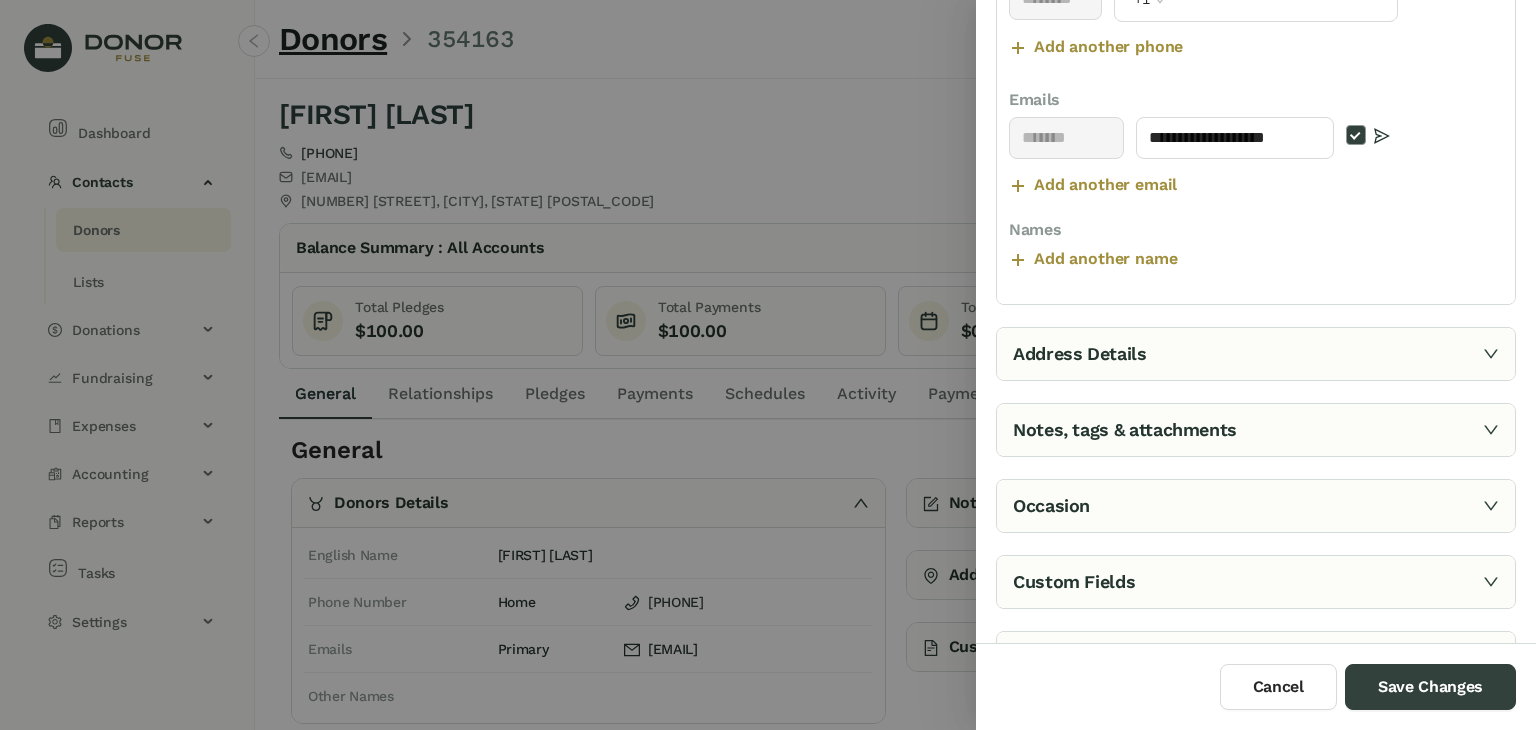 click on "Address Details" at bounding box center [1256, 354] 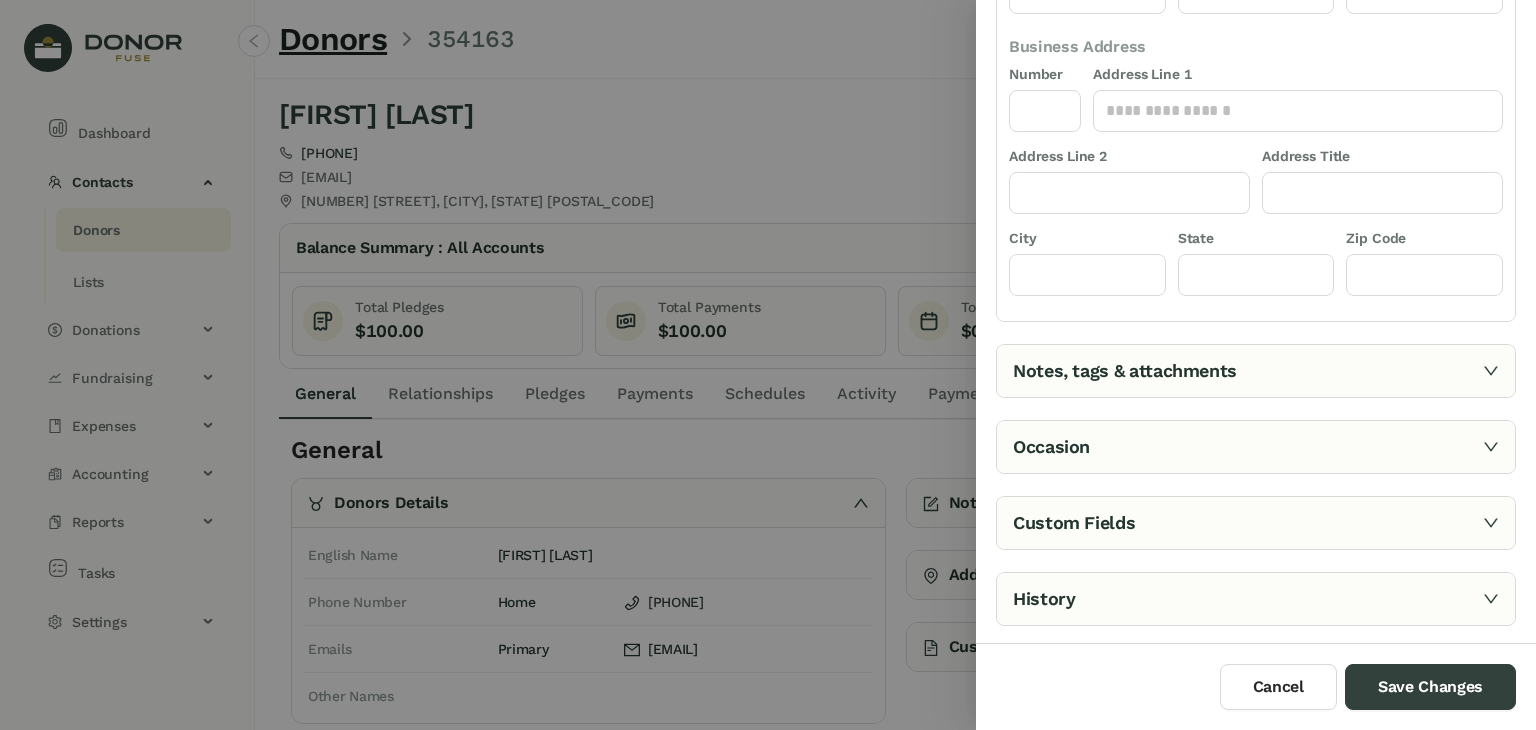 click on "Notes, tags & attachments" at bounding box center (1256, 371) 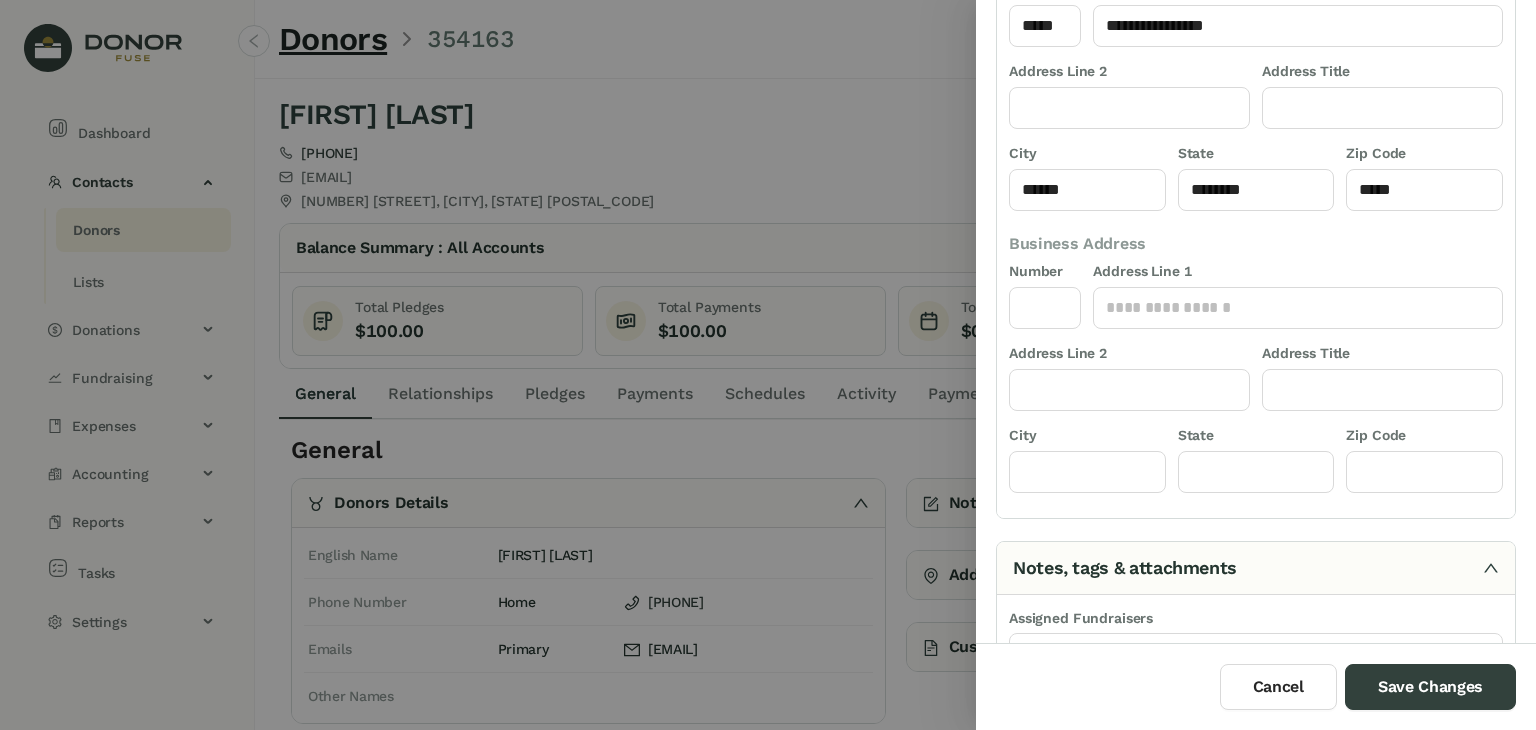 scroll, scrollTop: 258, scrollLeft: 0, axis: vertical 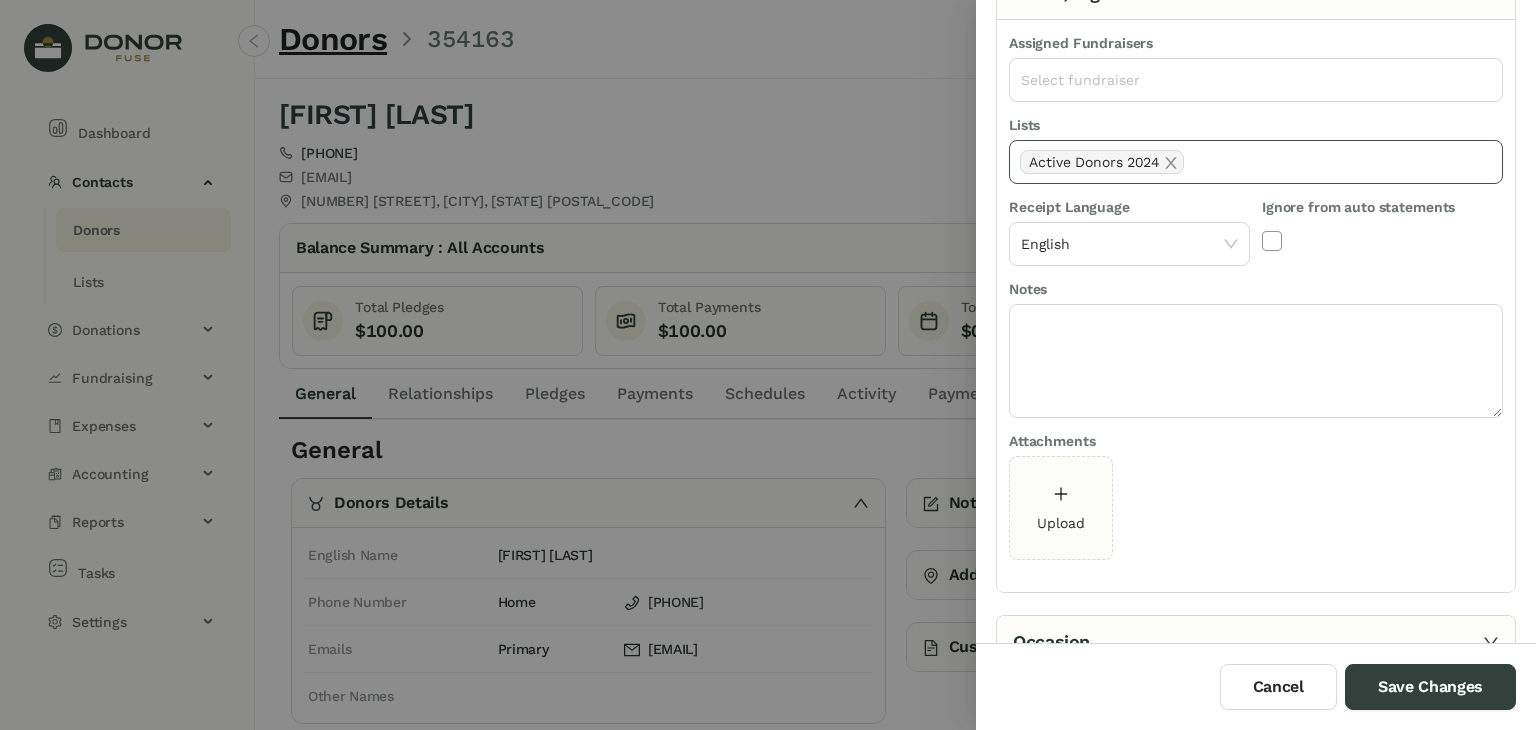 click on "Active Donors 2024" 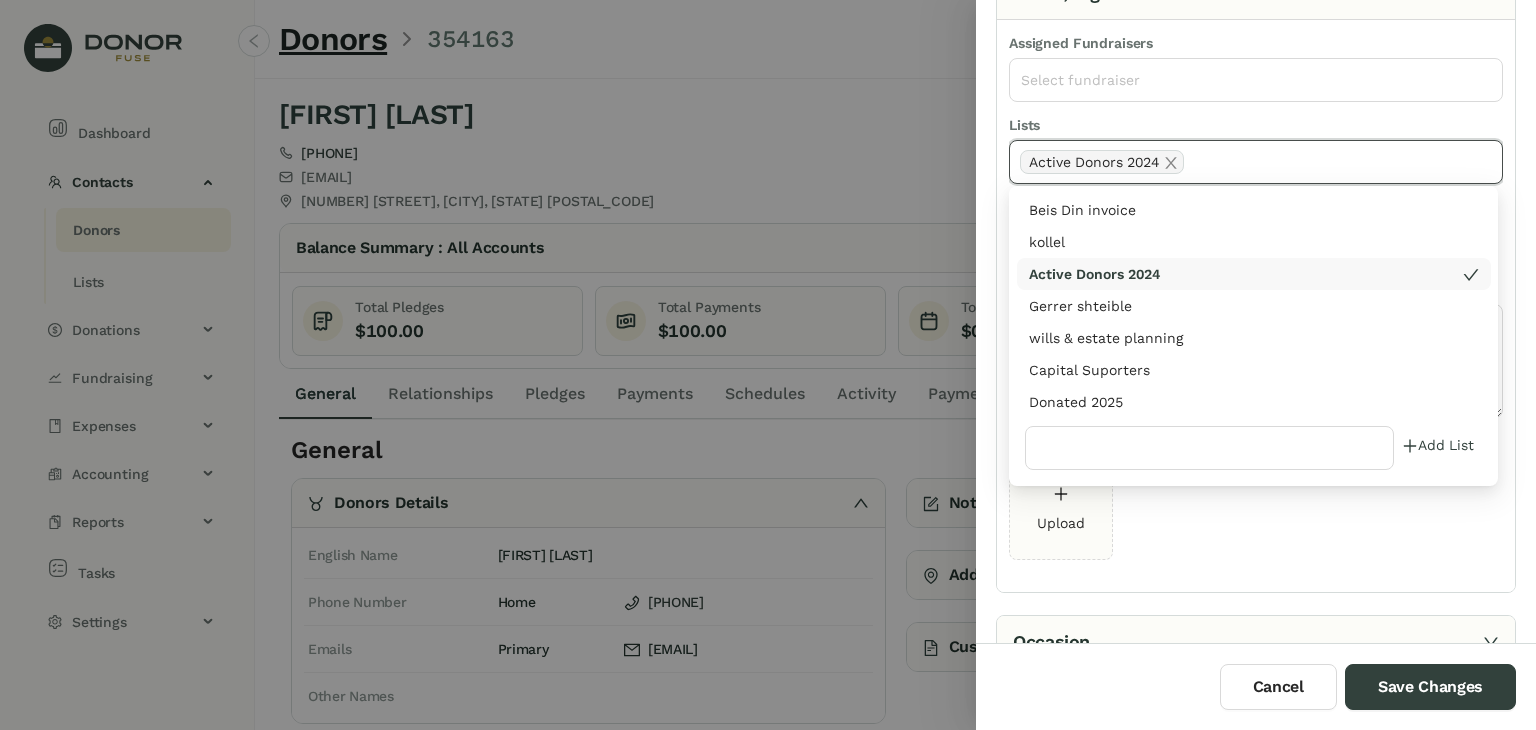 click on "Donated 2025" at bounding box center (1254, 402) 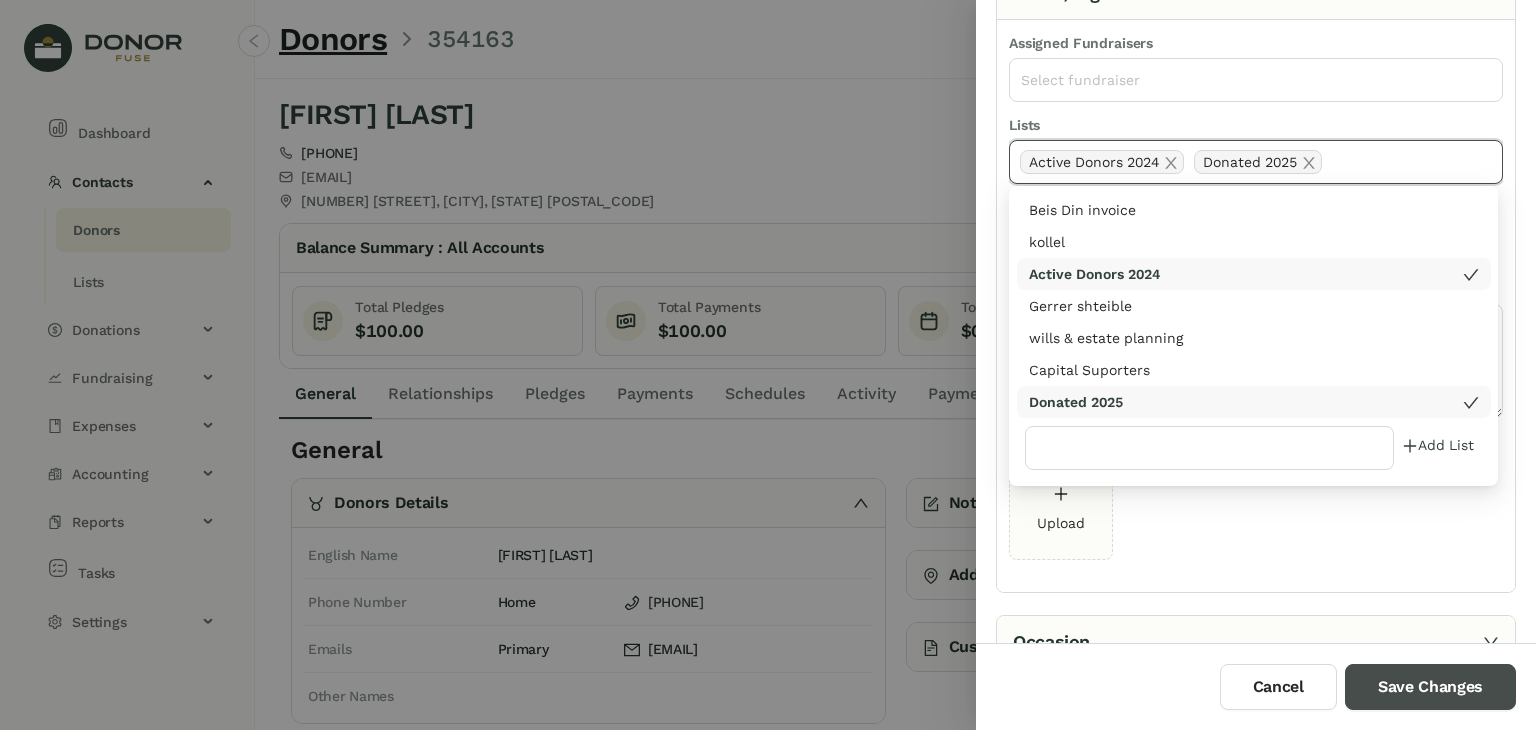 click on "Save Changes" at bounding box center (1430, 687) 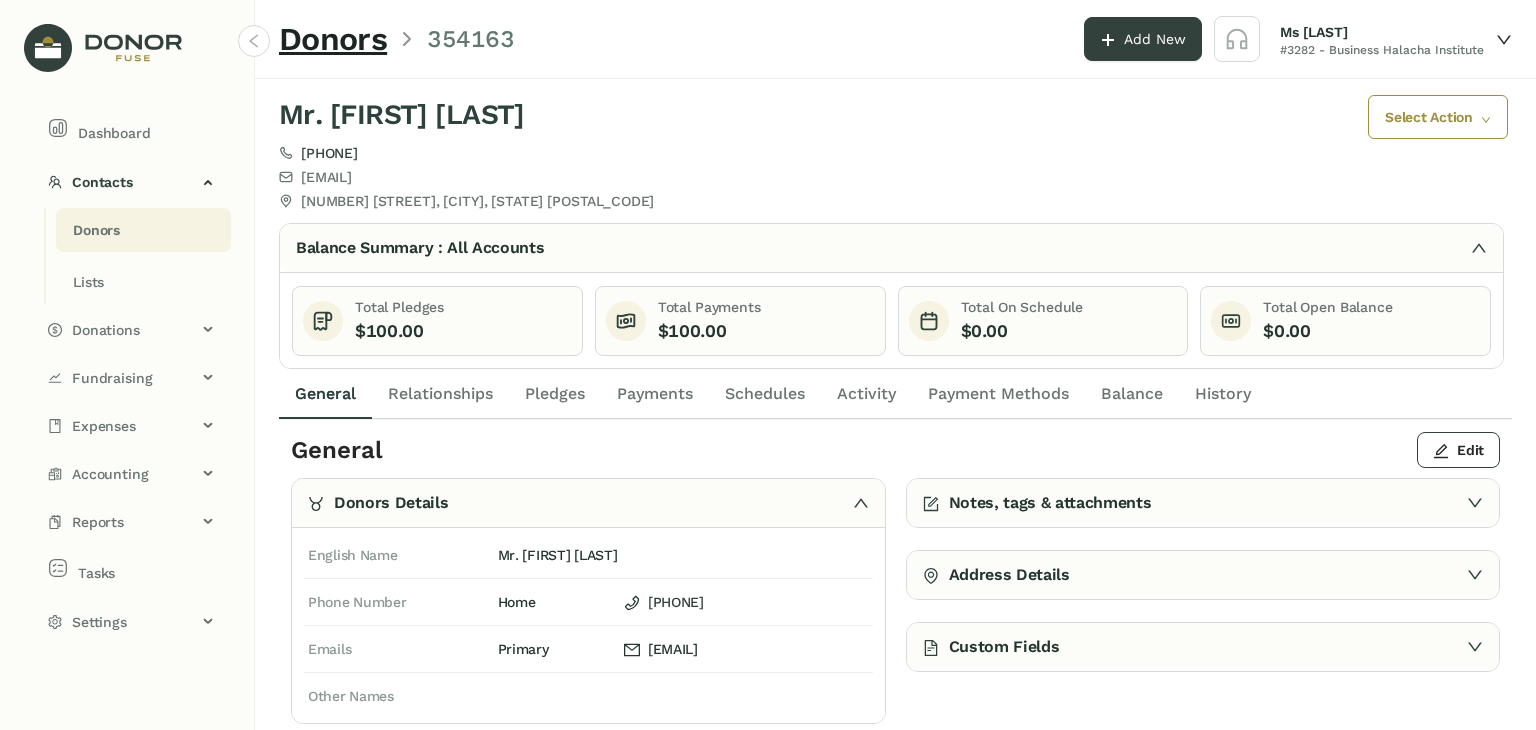 click on "Payments" 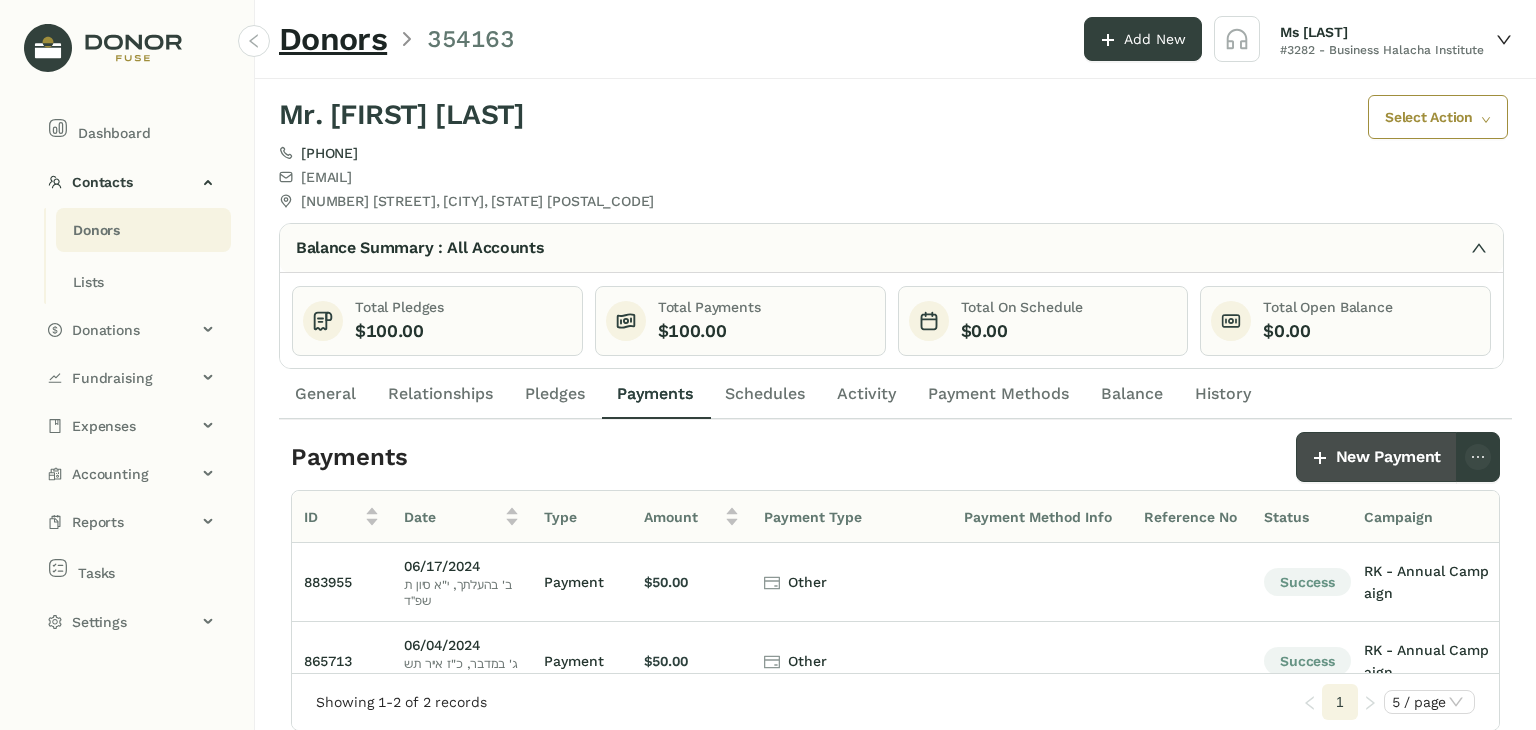 click on "New Payment" 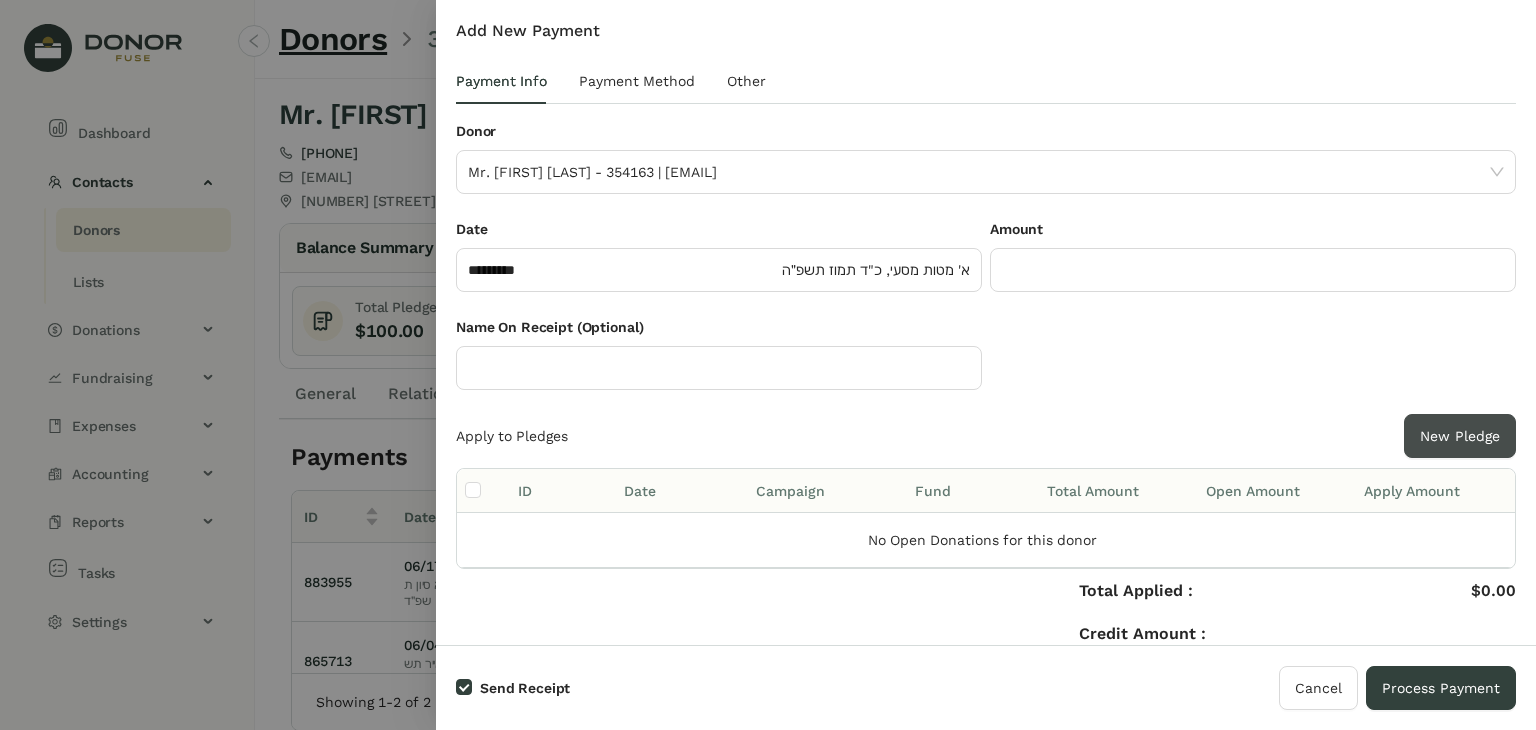 click on "New Pledge" at bounding box center [1460, 436] 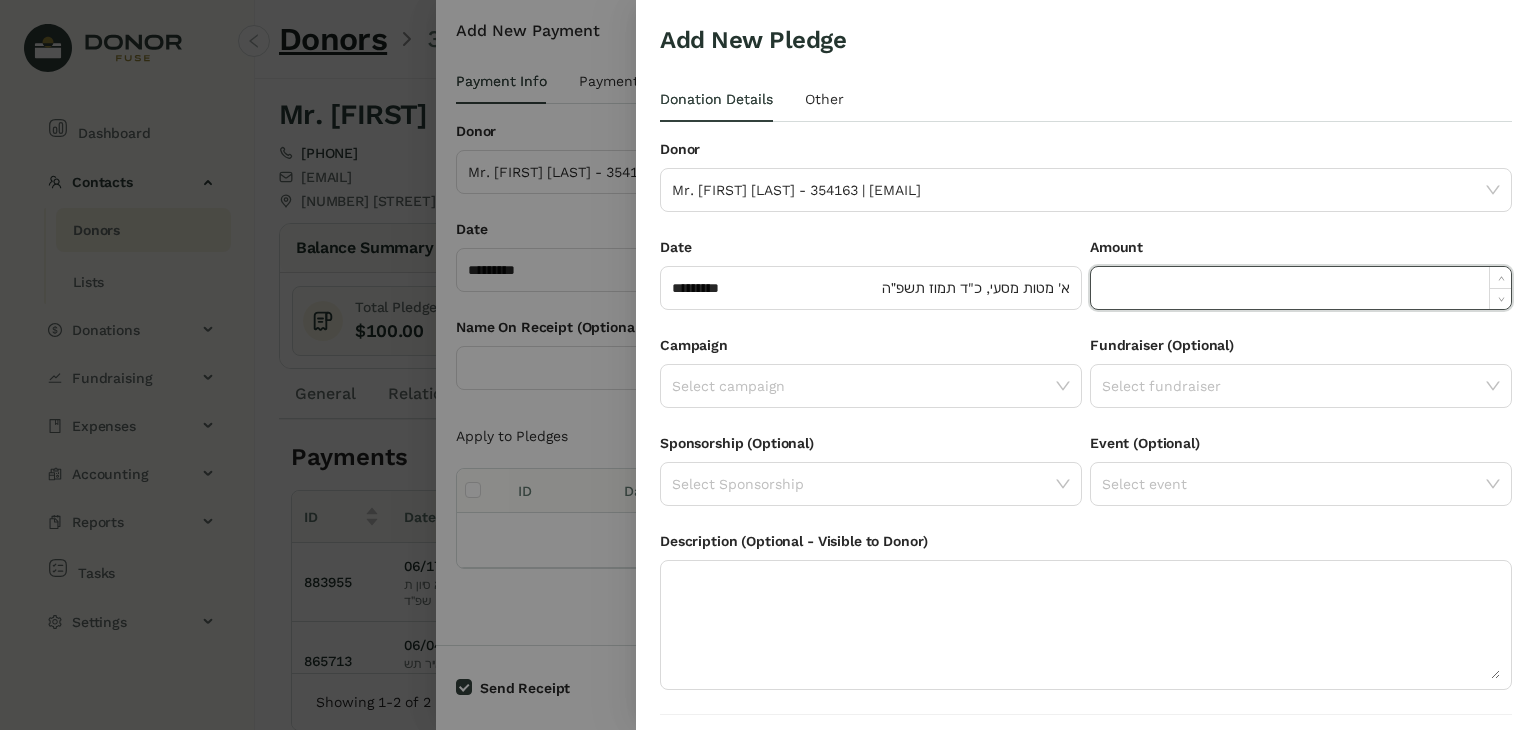 click 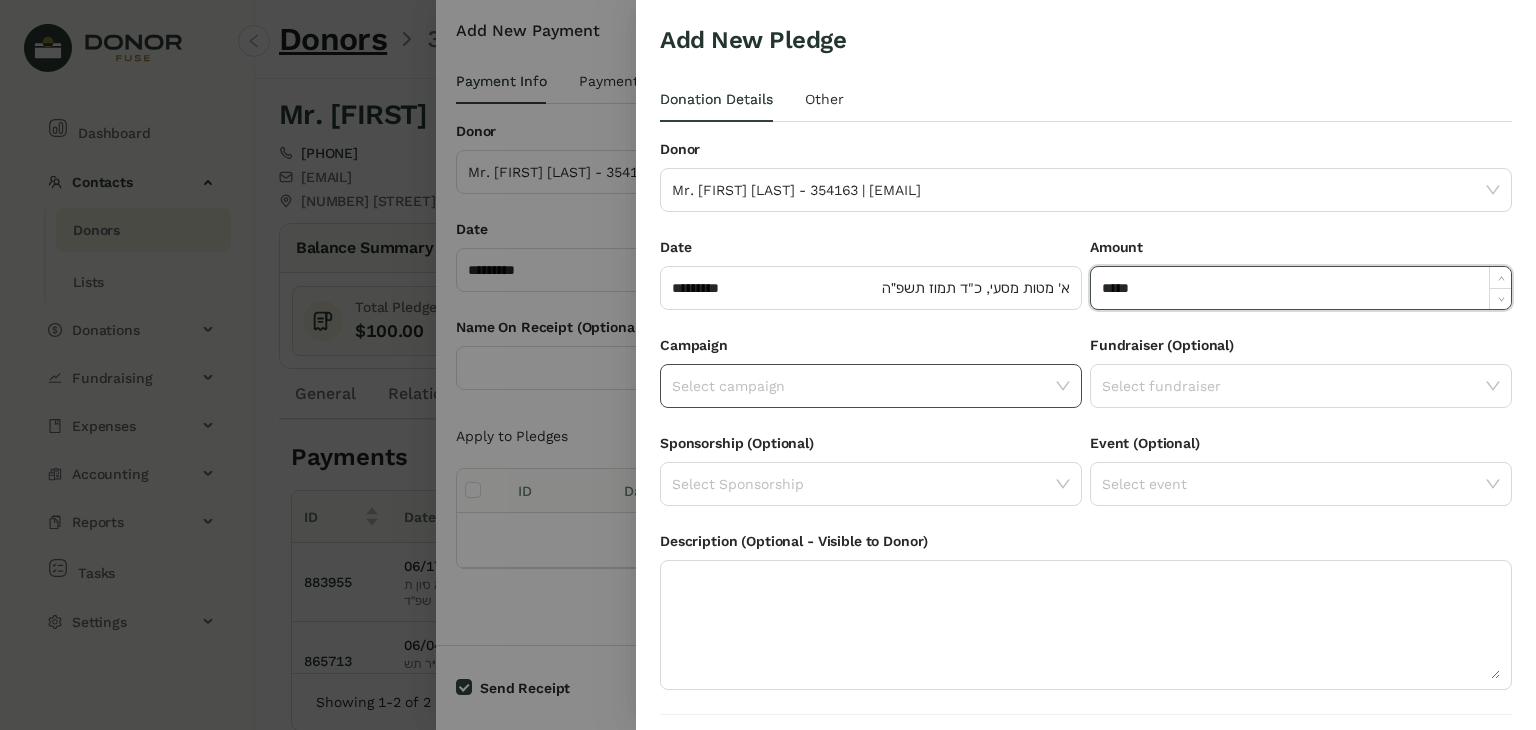 type on "******" 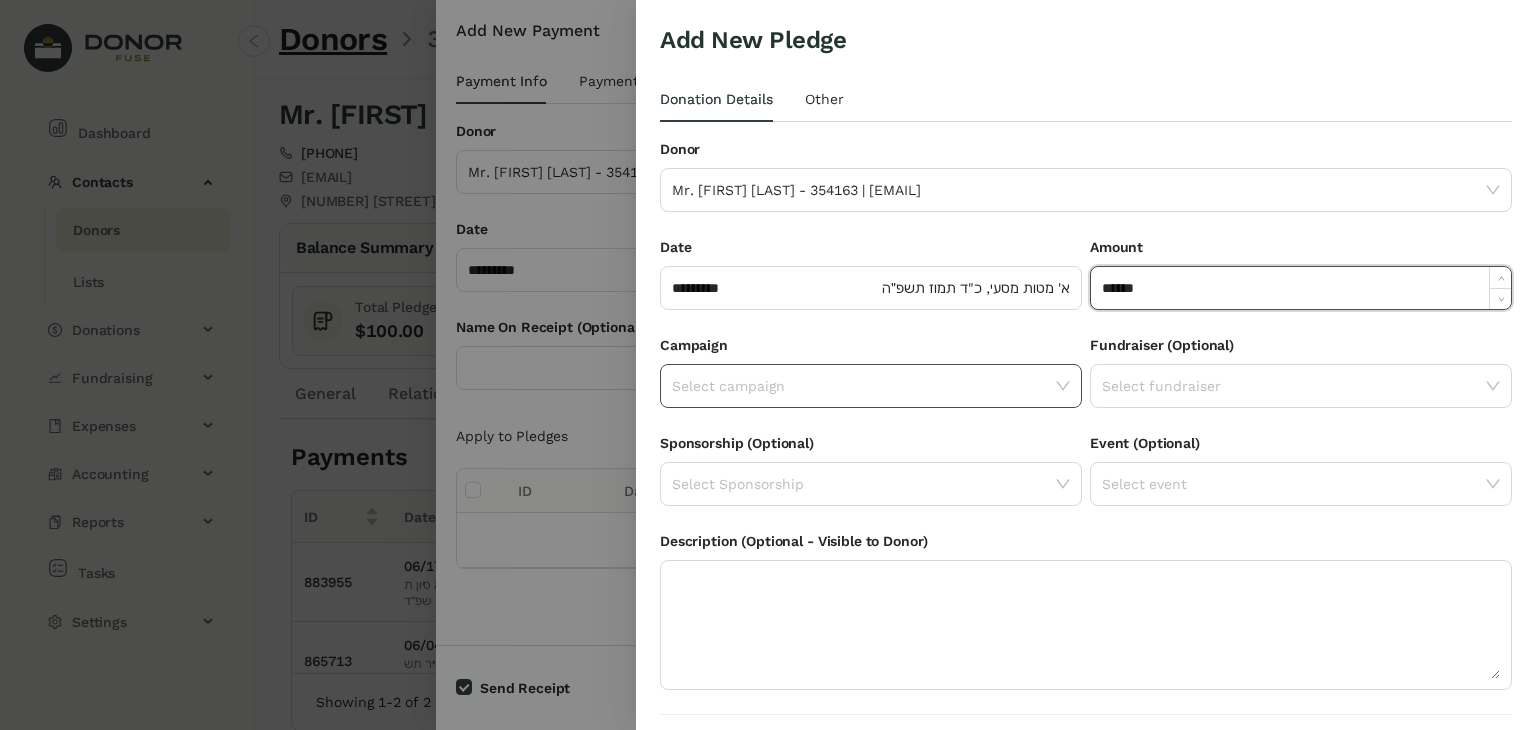 click on "Select campaign" 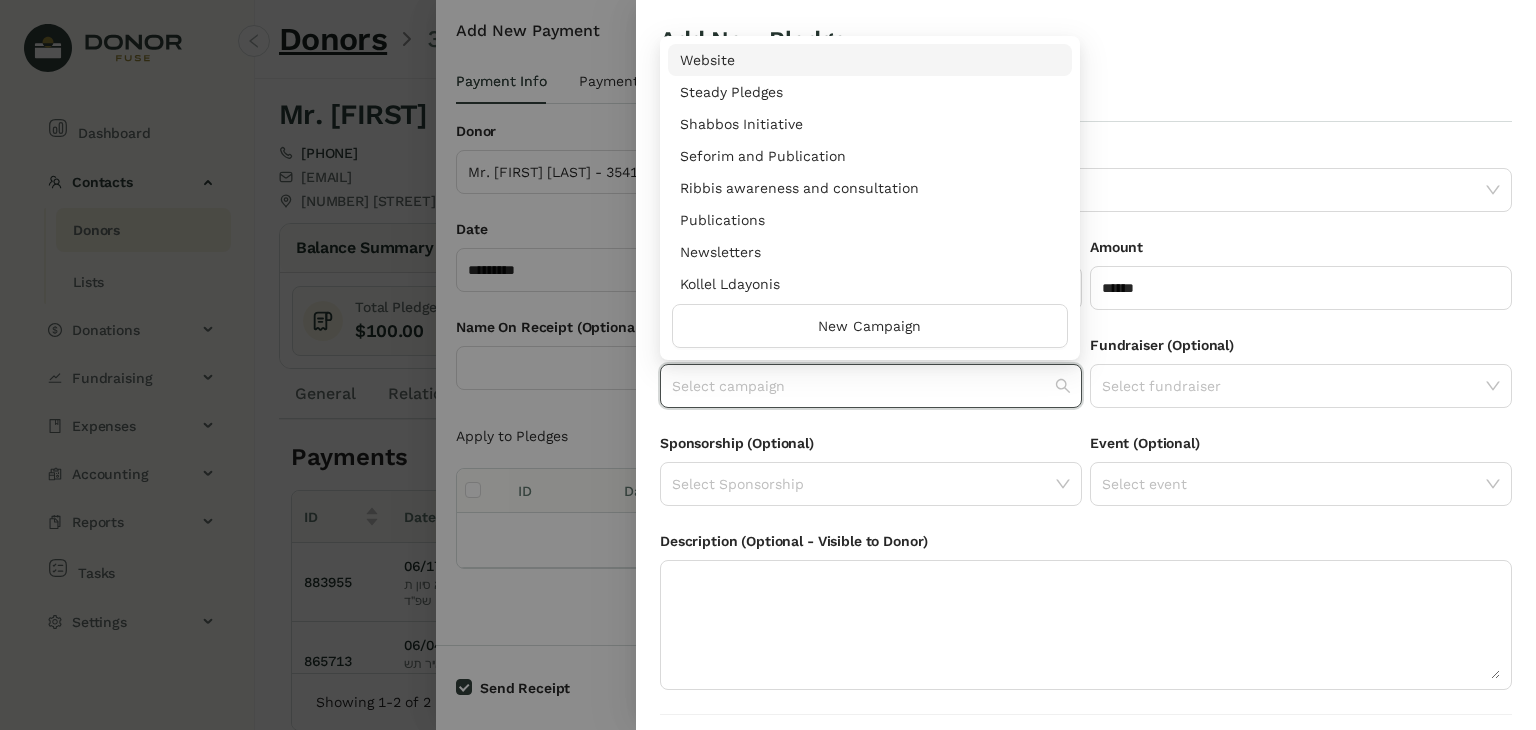 scroll, scrollTop: 960, scrollLeft: 0, axis: vertical 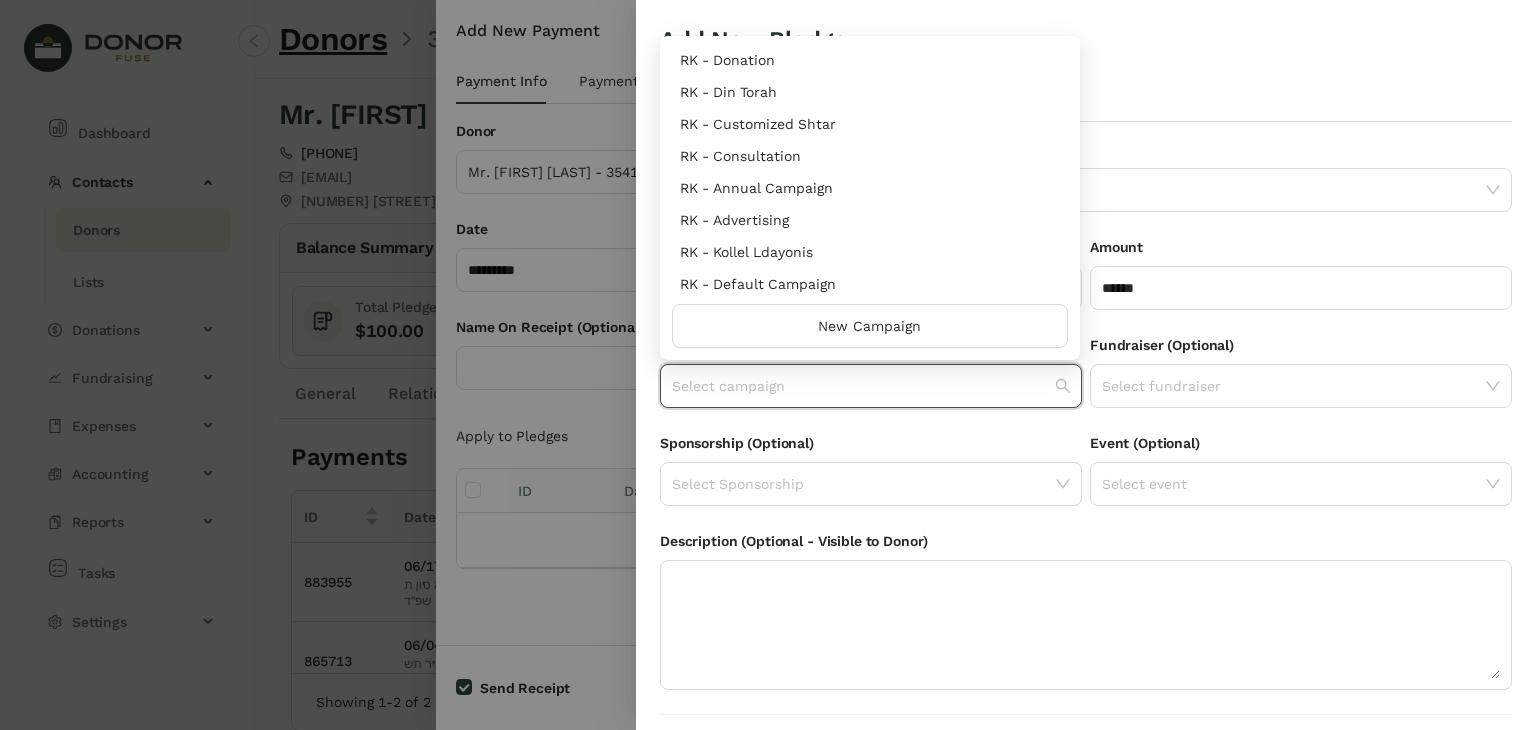 drag, startPoint x: 1067, startPoint y: 74, endPoint x: 1156, endPoint y: 768, distance: 699.6835 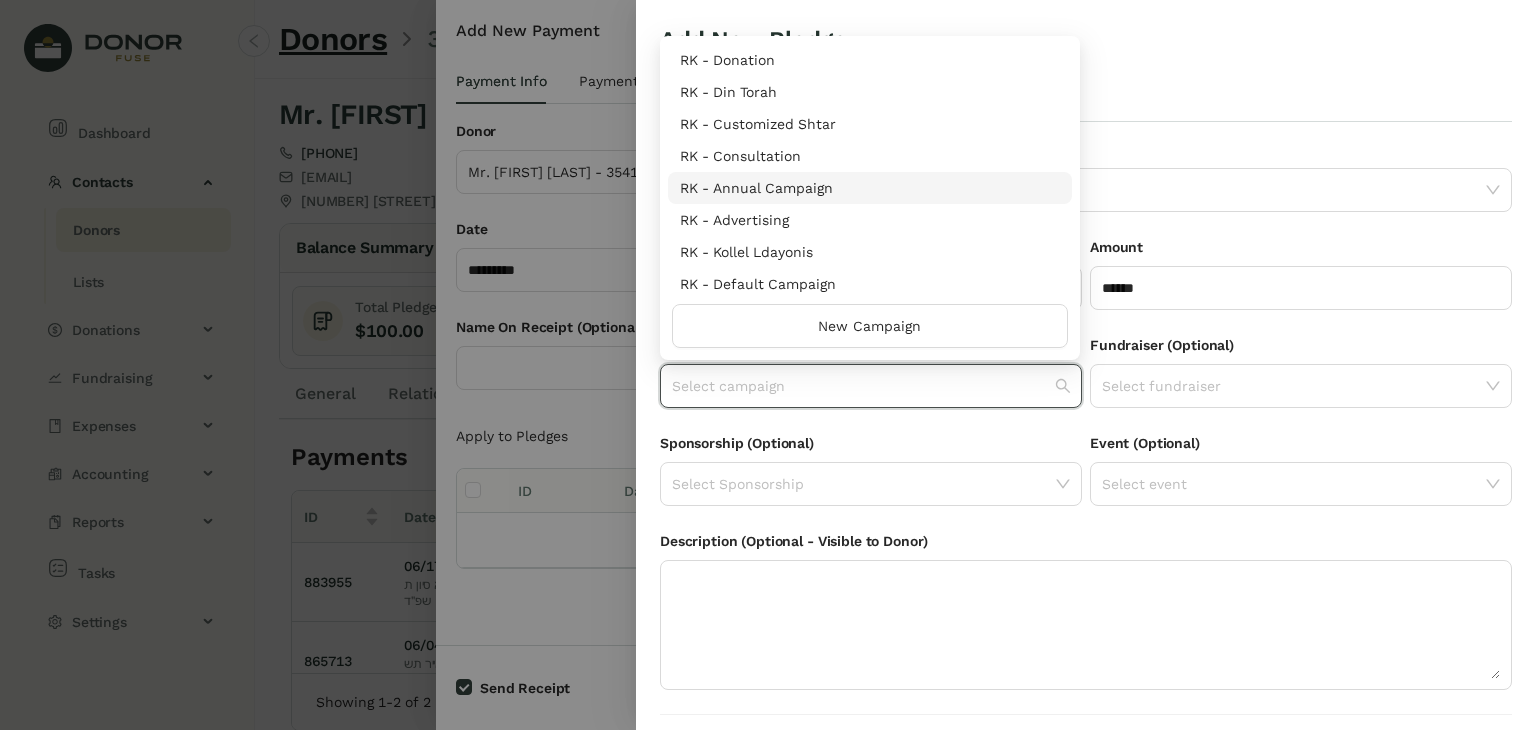 click on "RK - Annual Campaign" at bounding box center [870, 188] 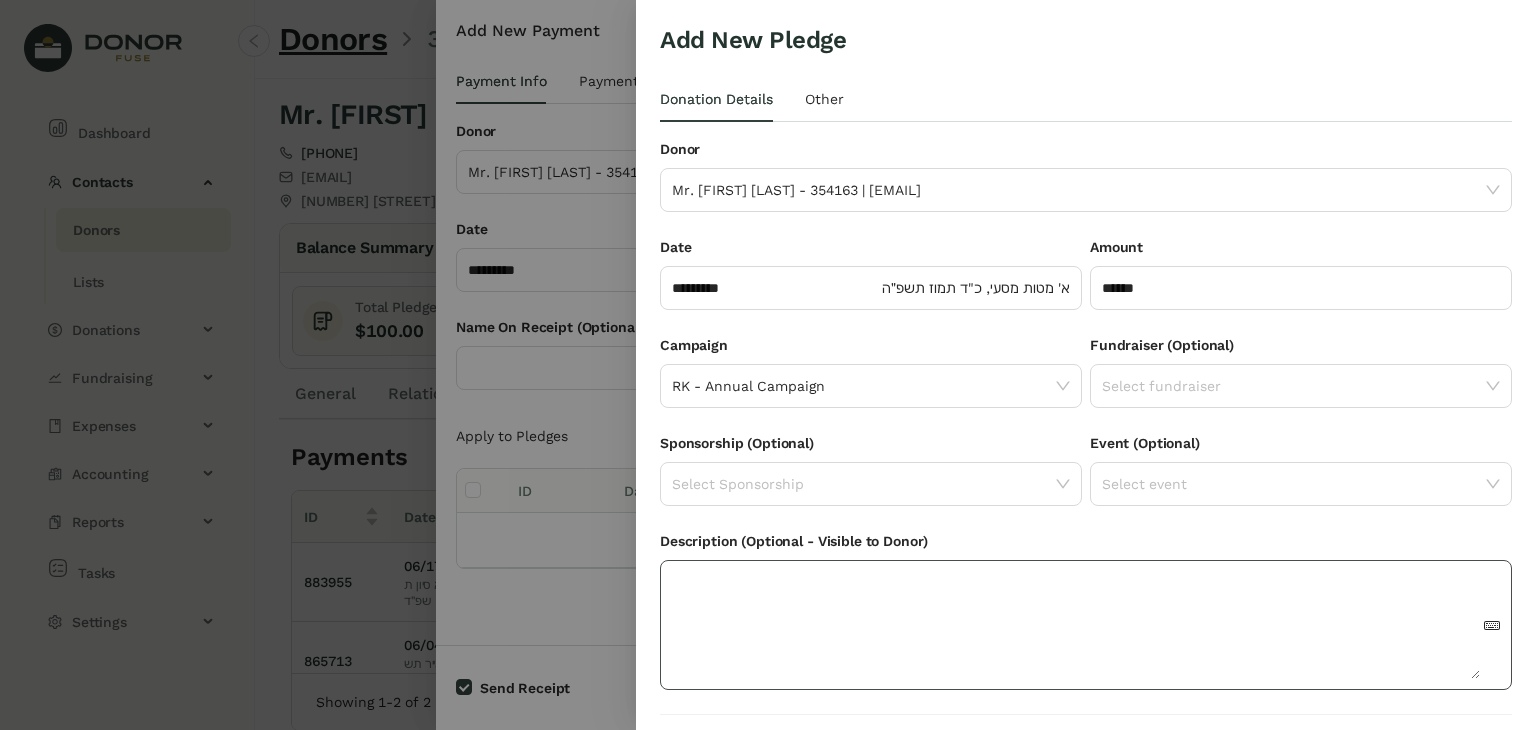 scroll, scrollTop: 54, scrollLeft: 0, axis: vertical 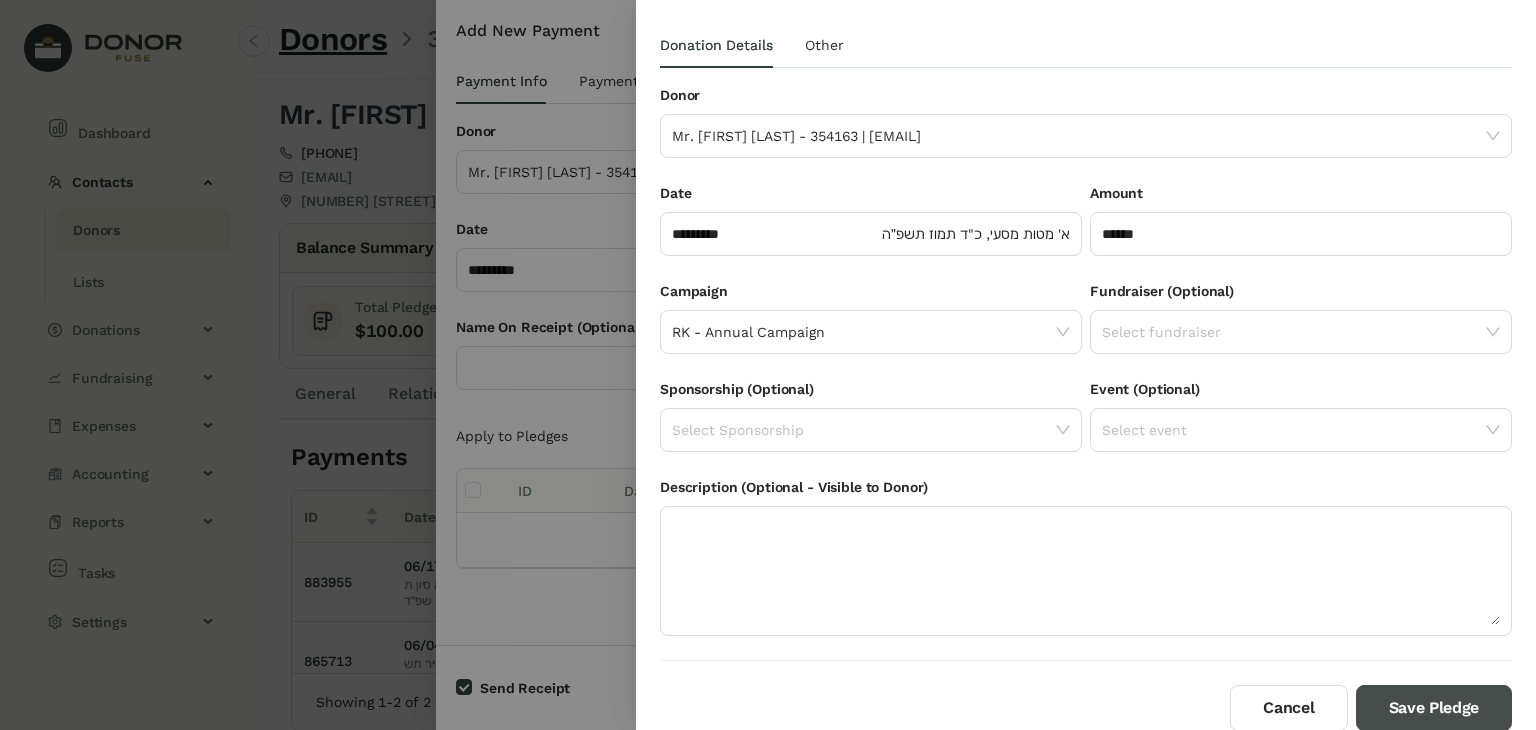 click on "Save Pledge" at bounding box center [1434, 708] 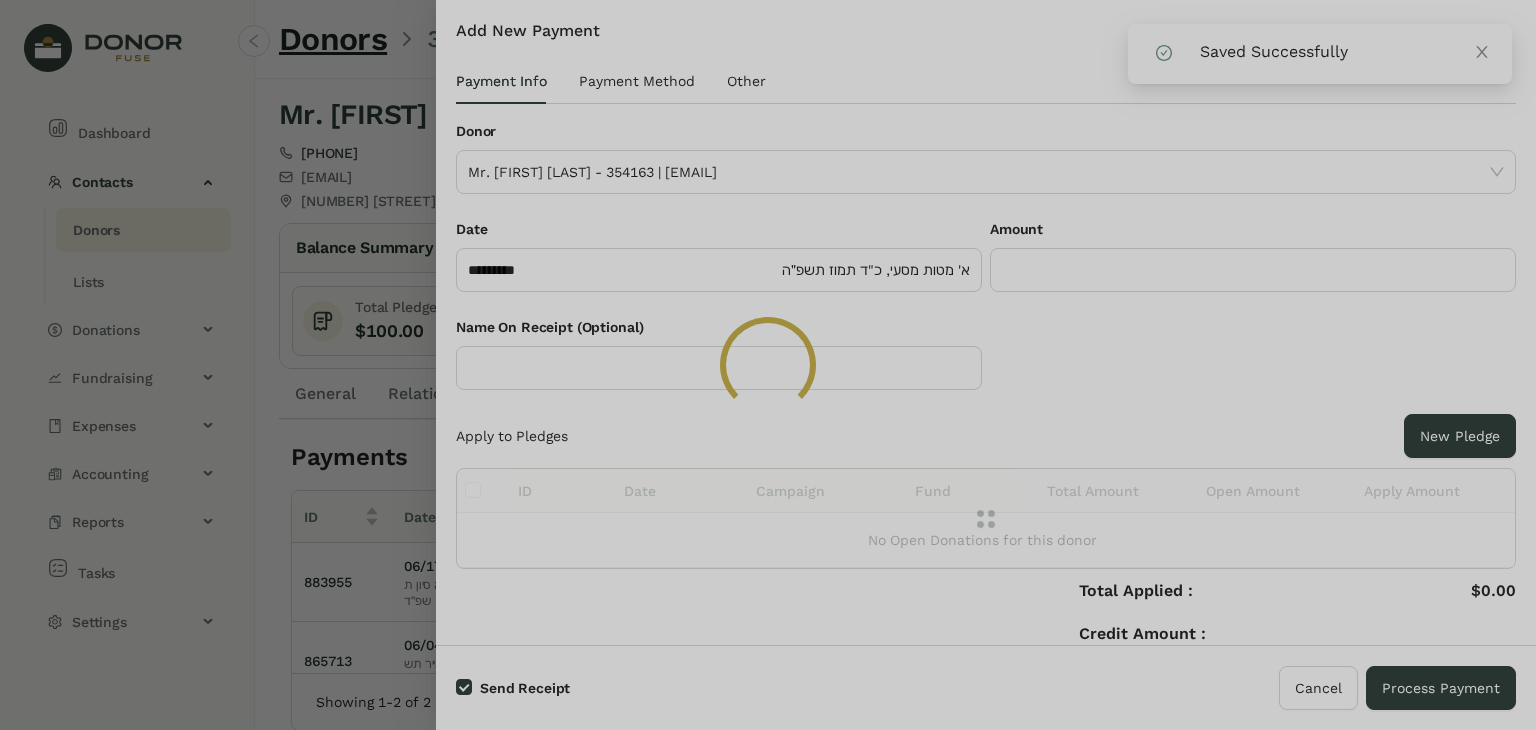 click 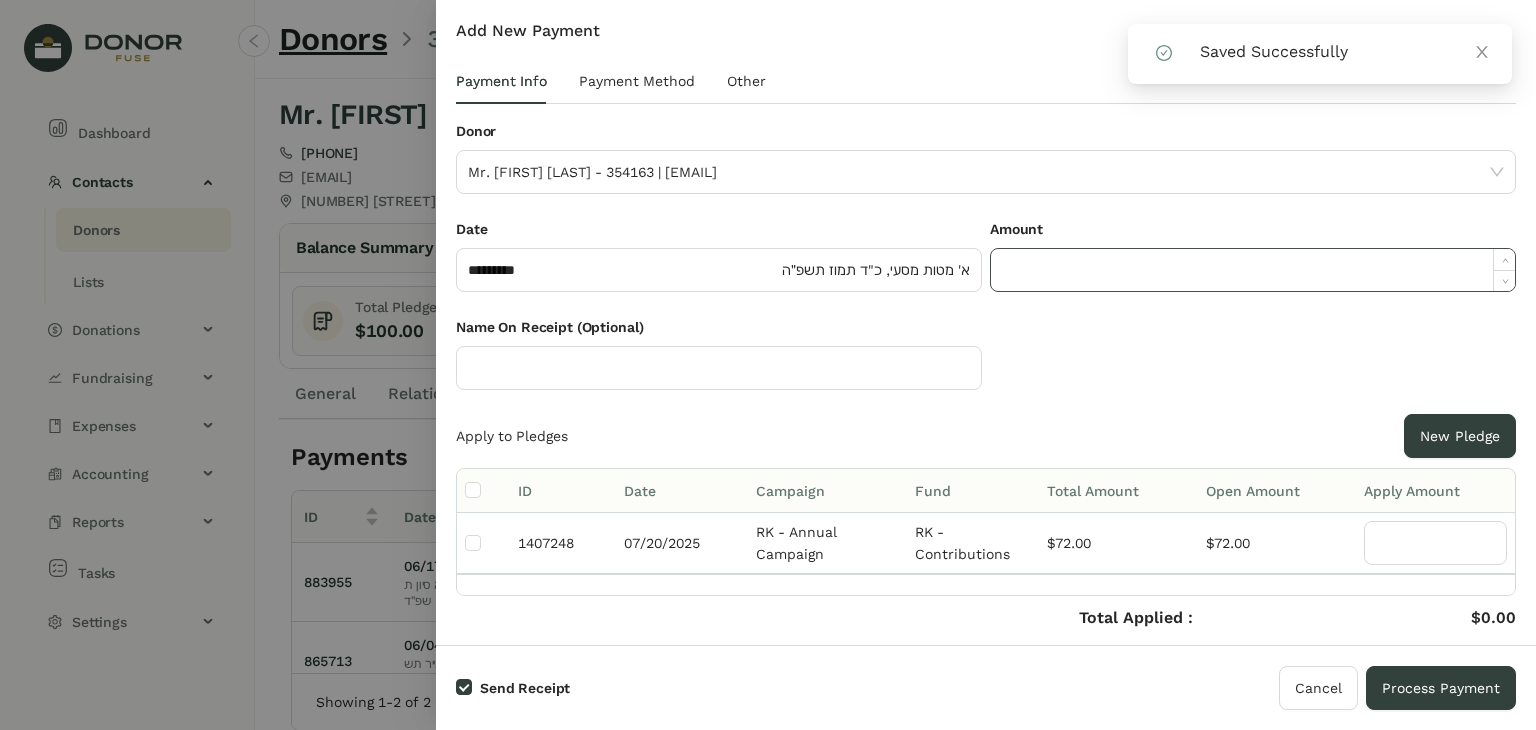 click 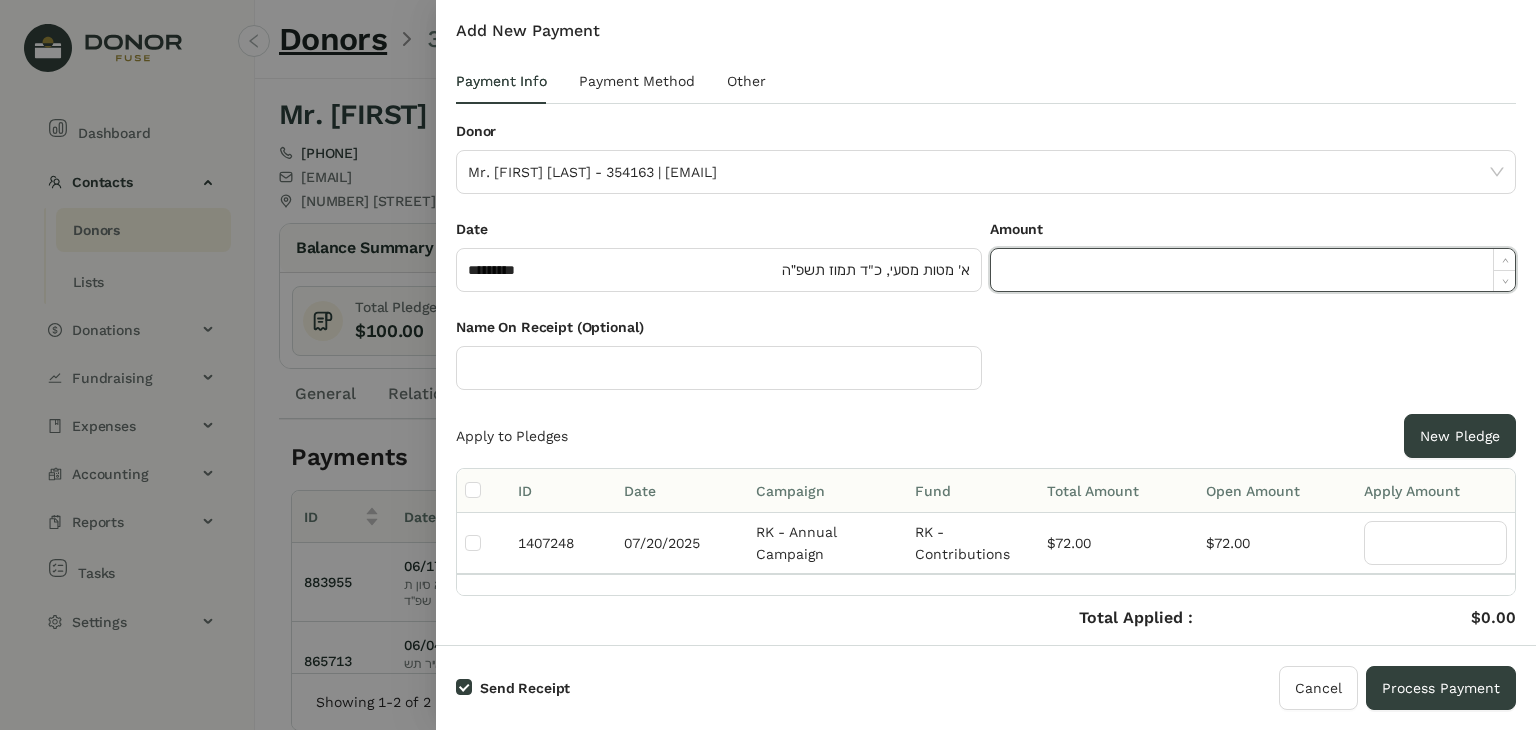 paste on "*****" 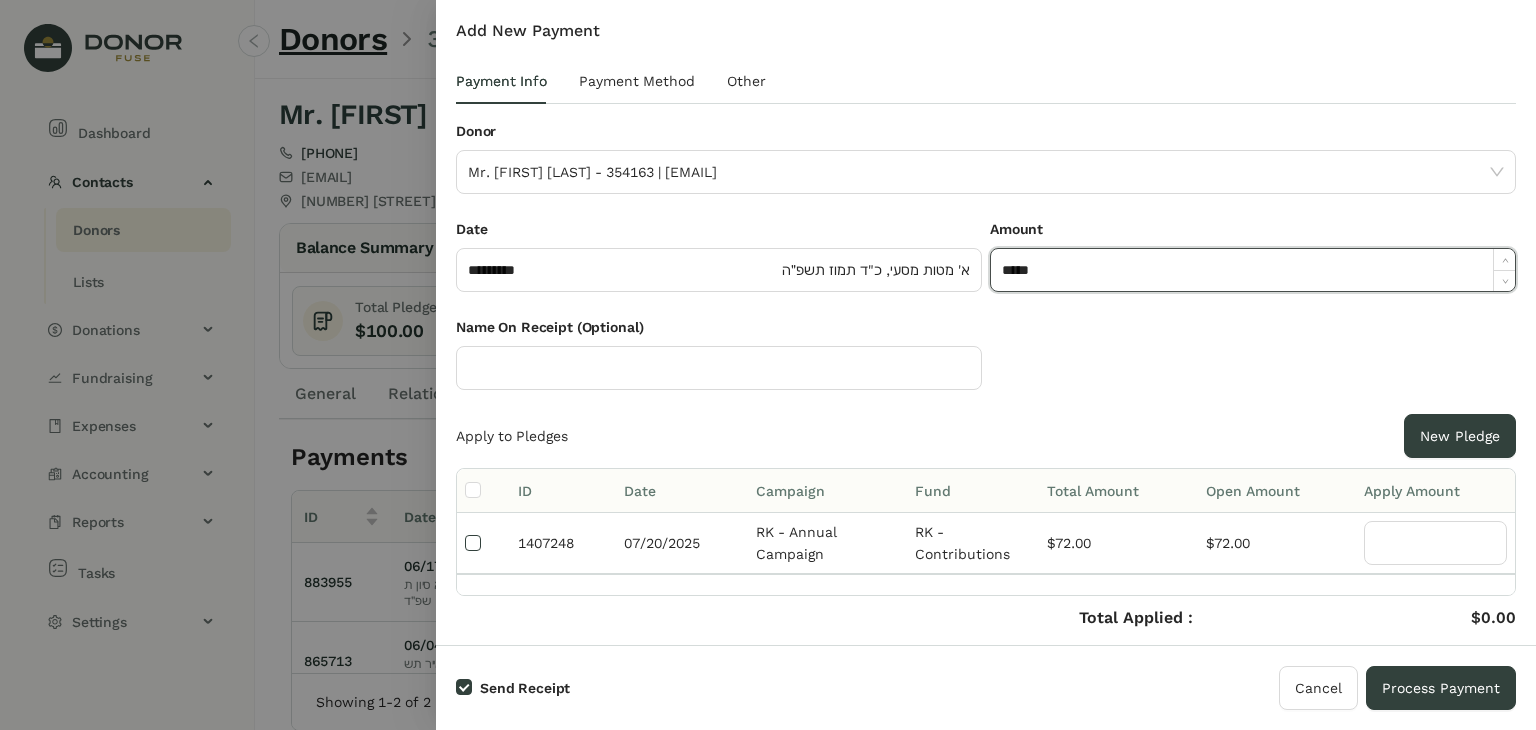 type on "******" 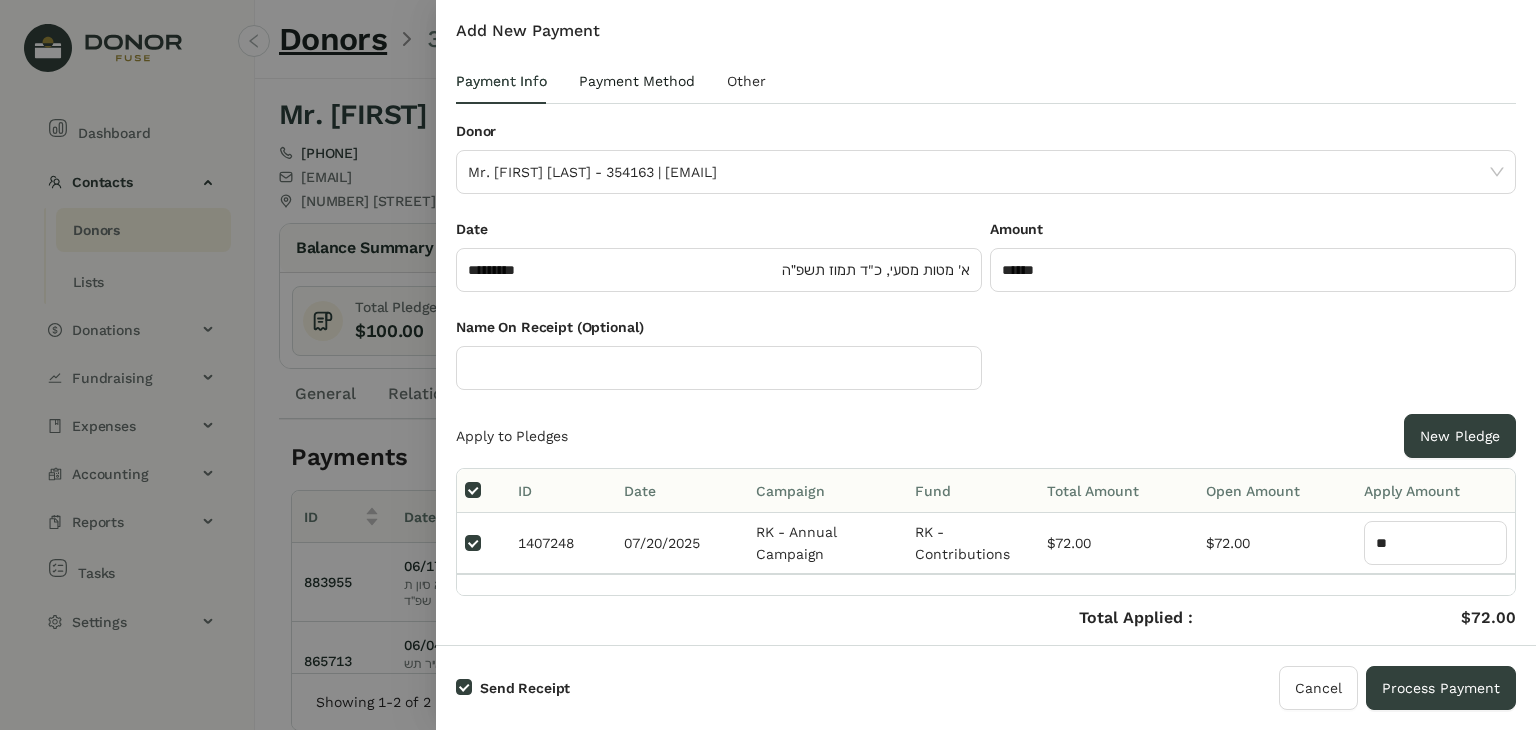 click on "Payment Method" at bounding box center [637, 81] 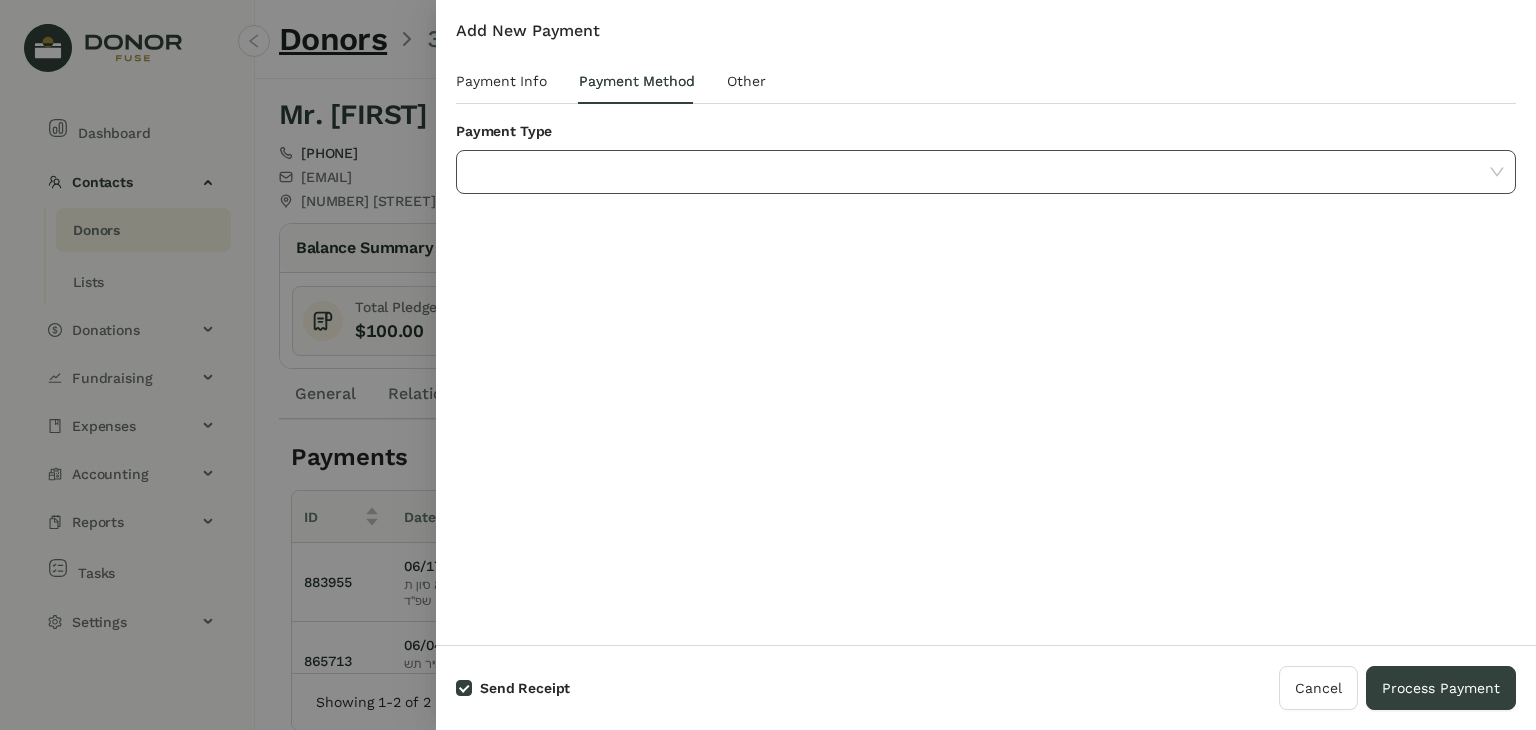click 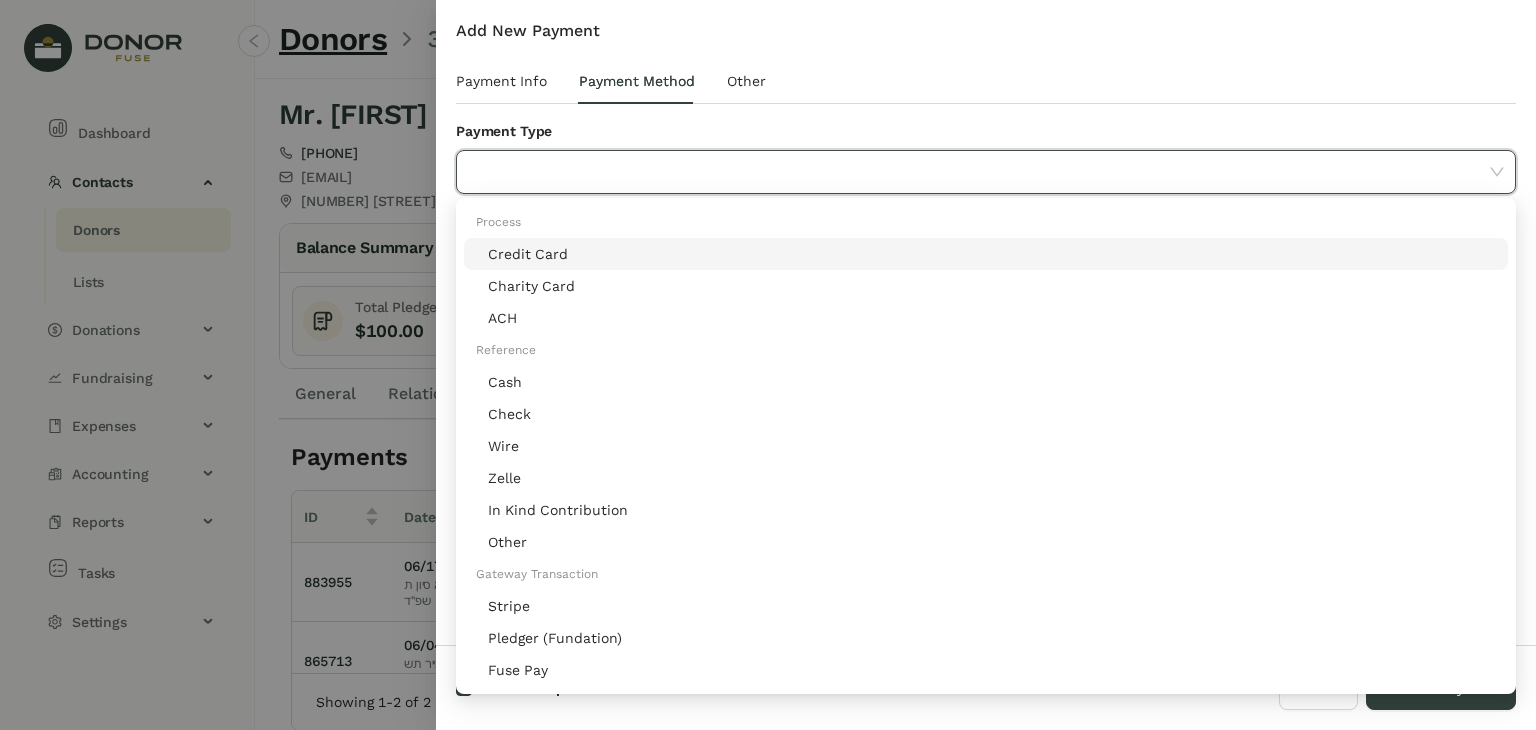 click on "Stripe" 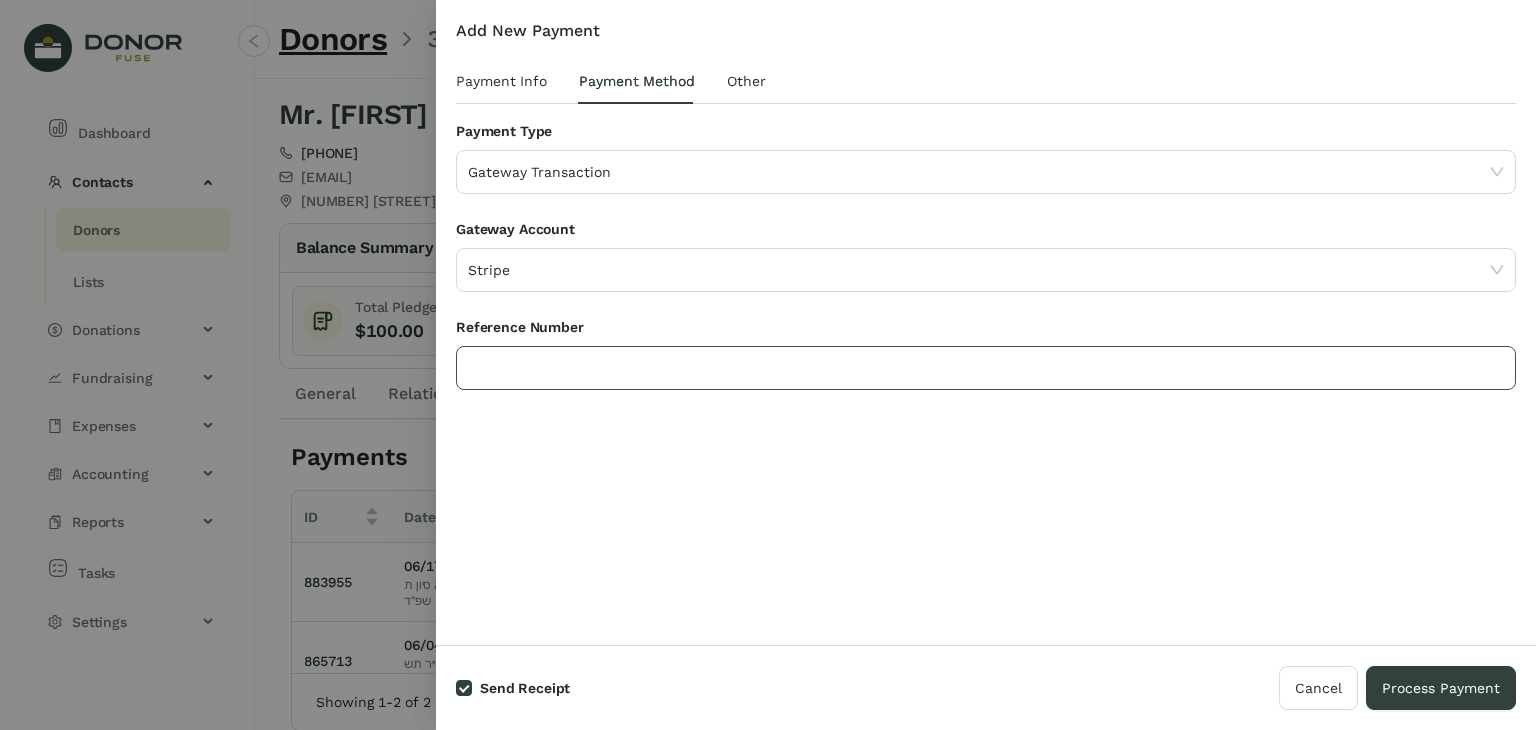 click 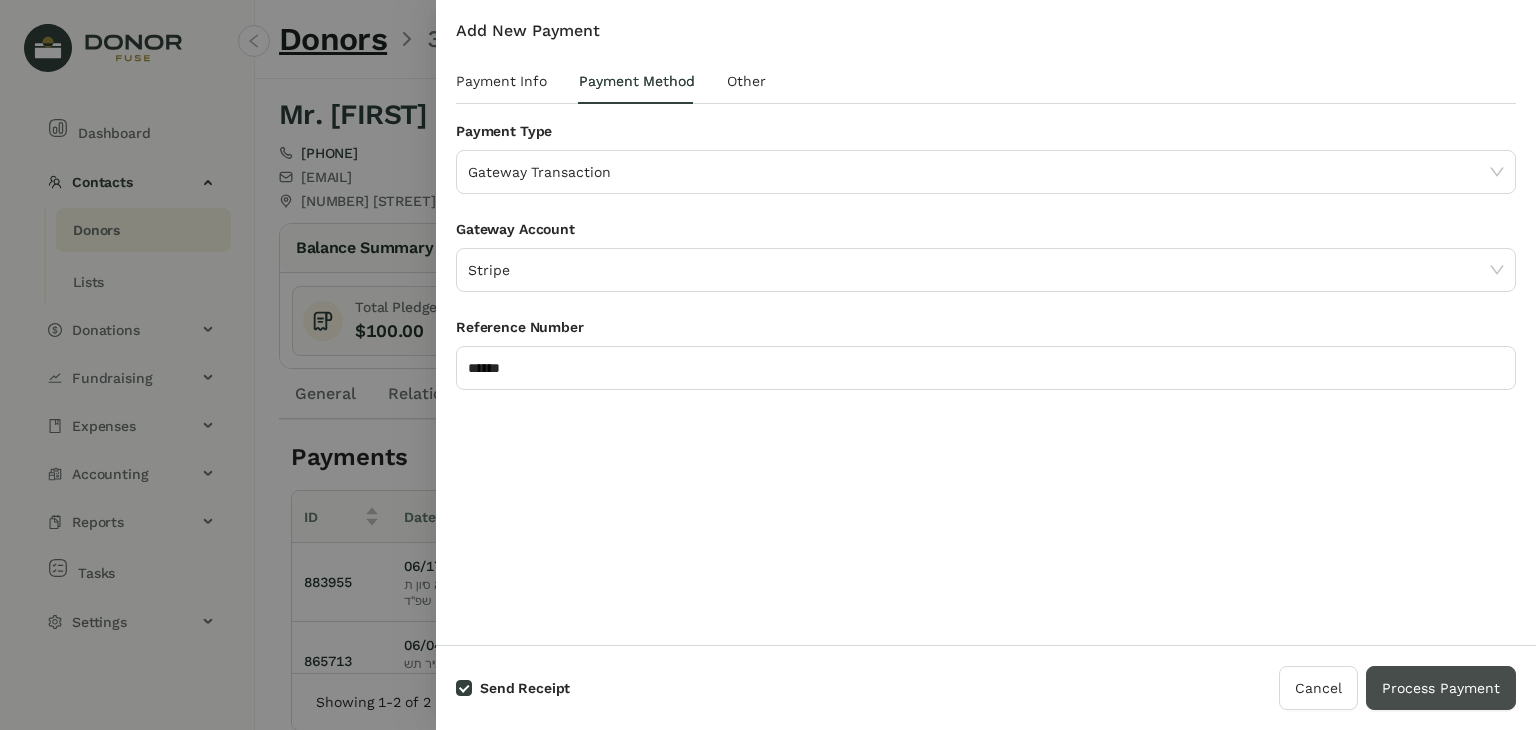 click on "Process Payment" at bounding box center [1441, 688] 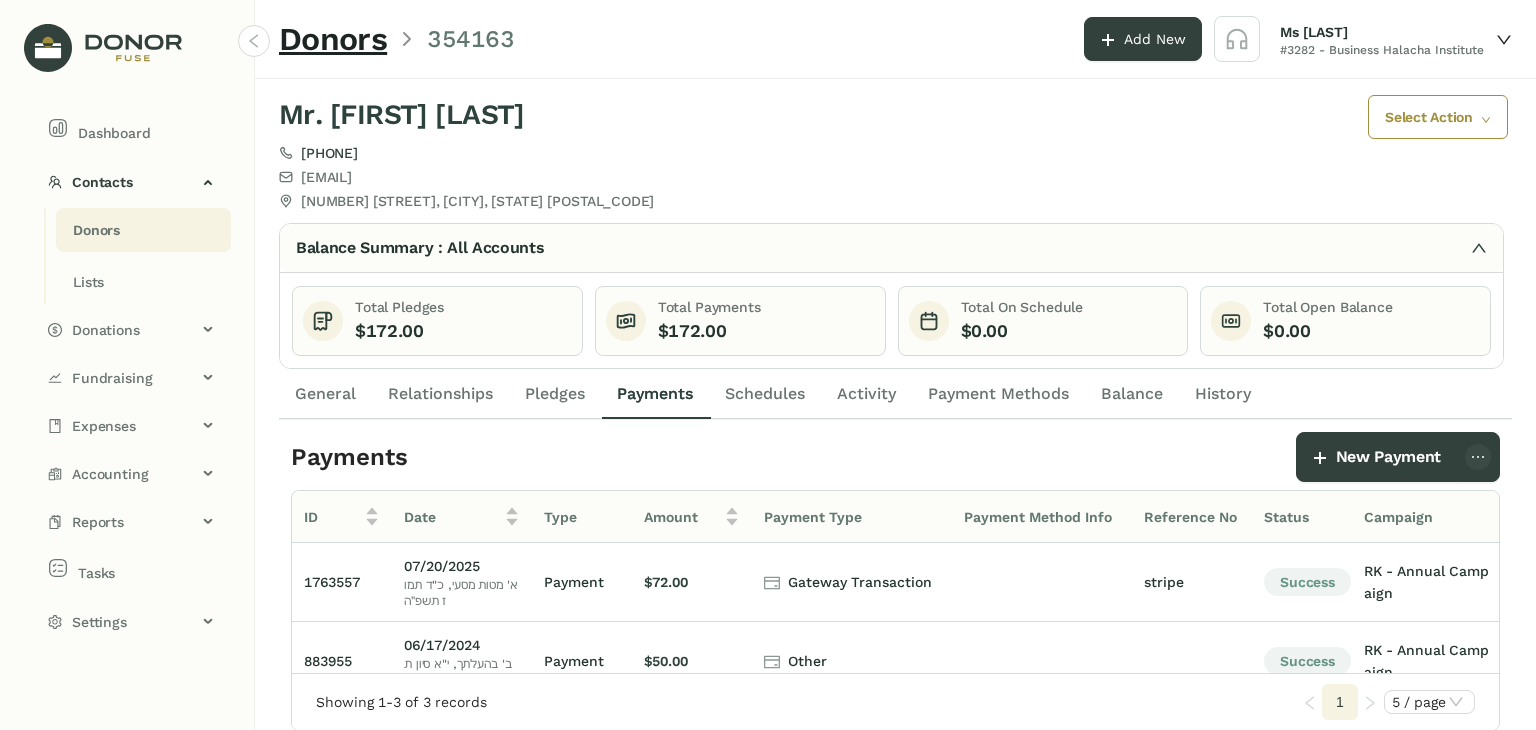 click on "Donors" 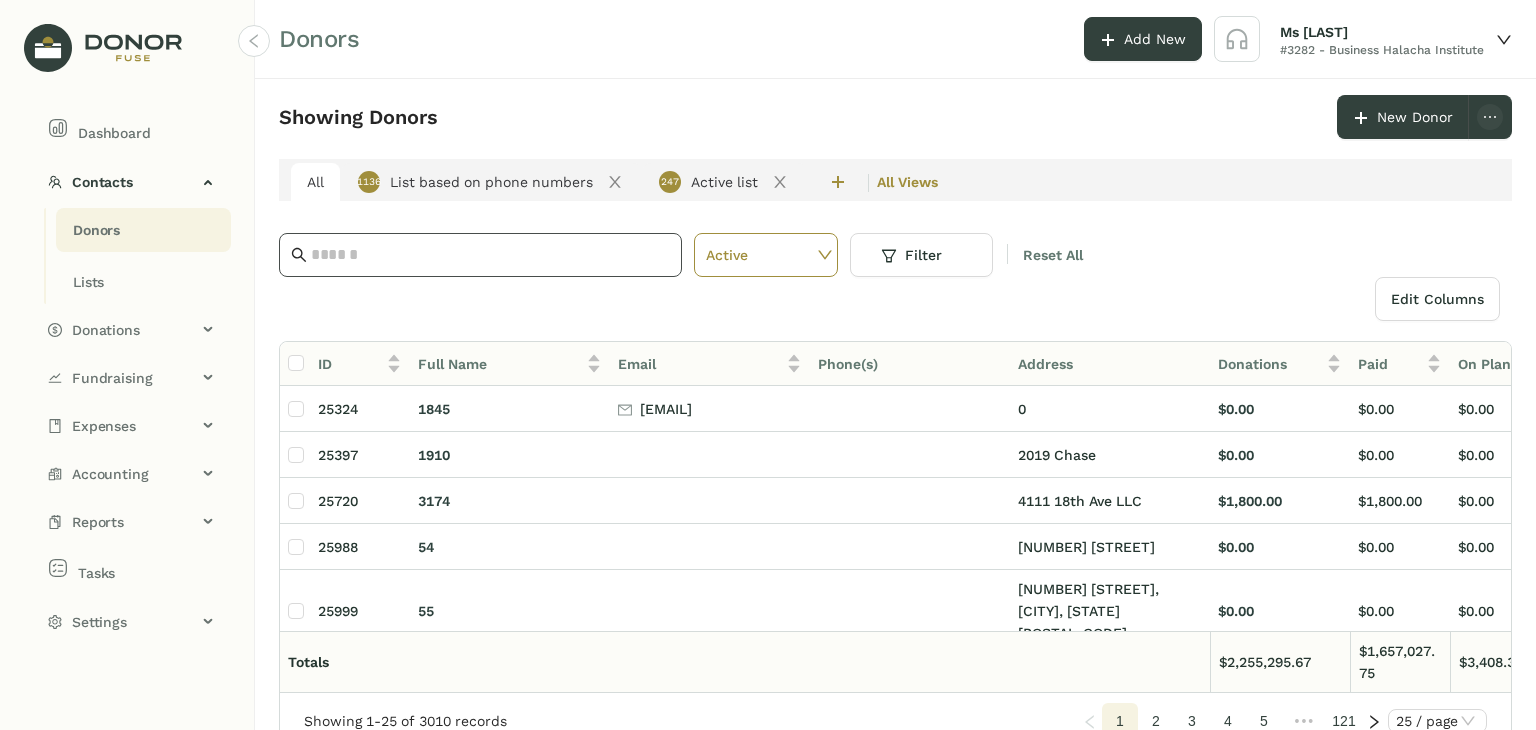 click 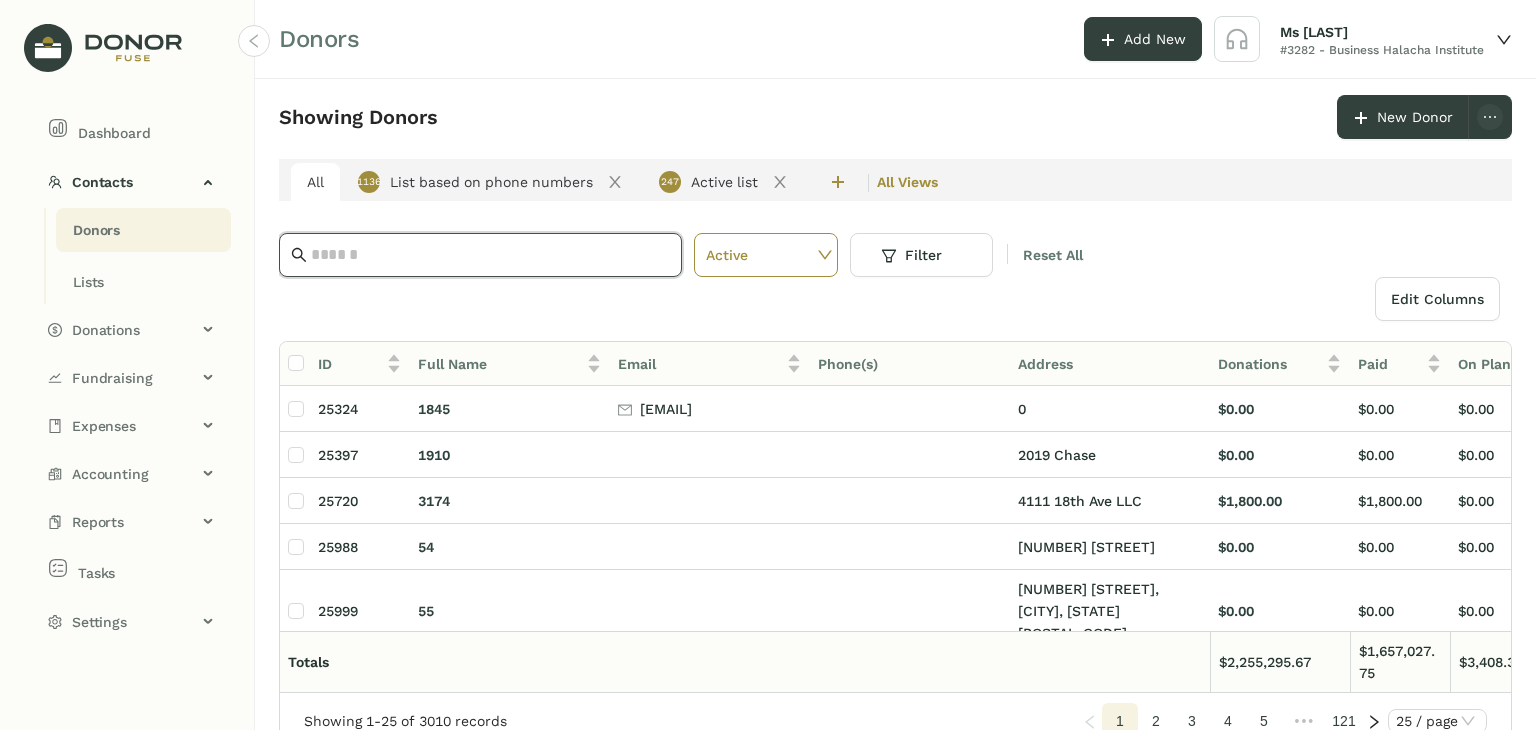 paste on "**********" 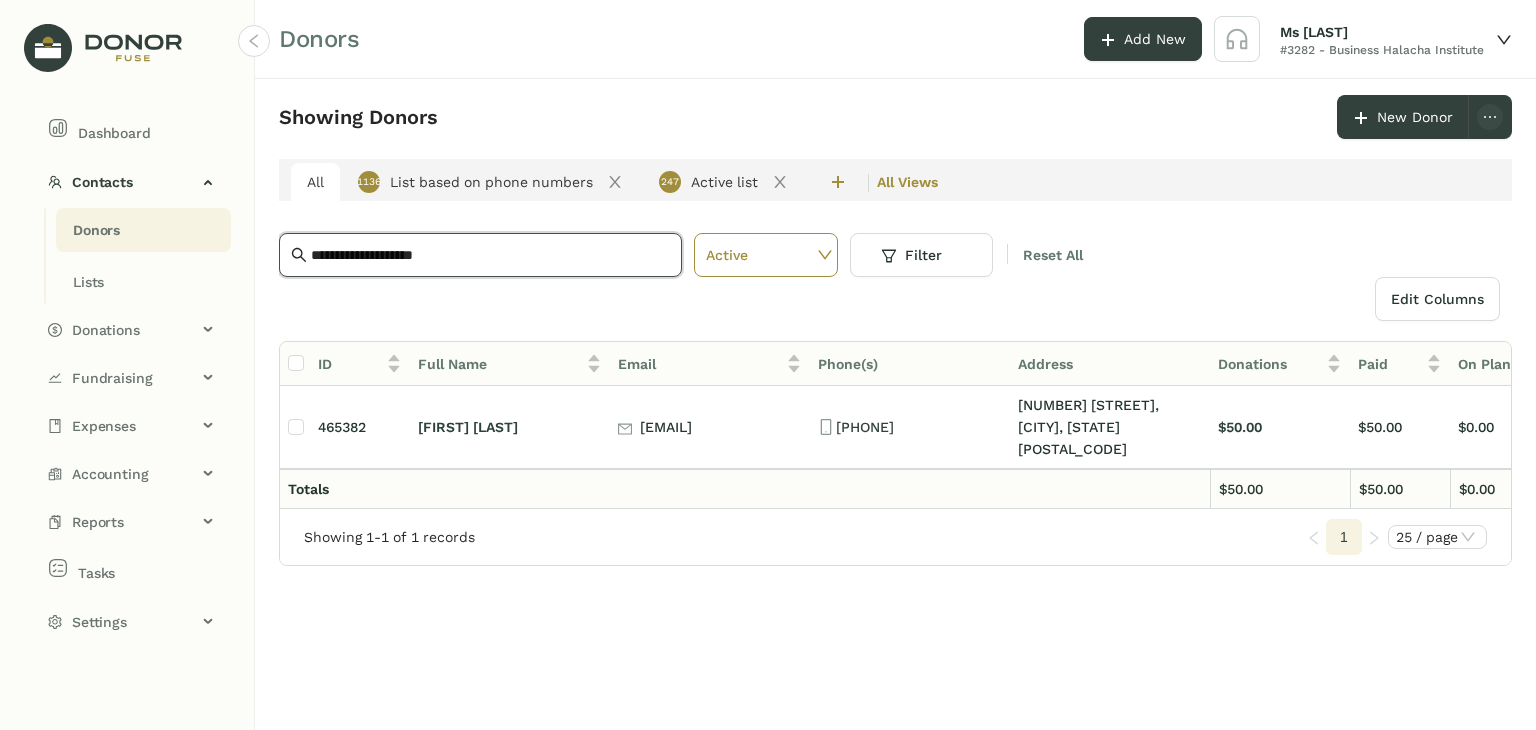 type on "**********" 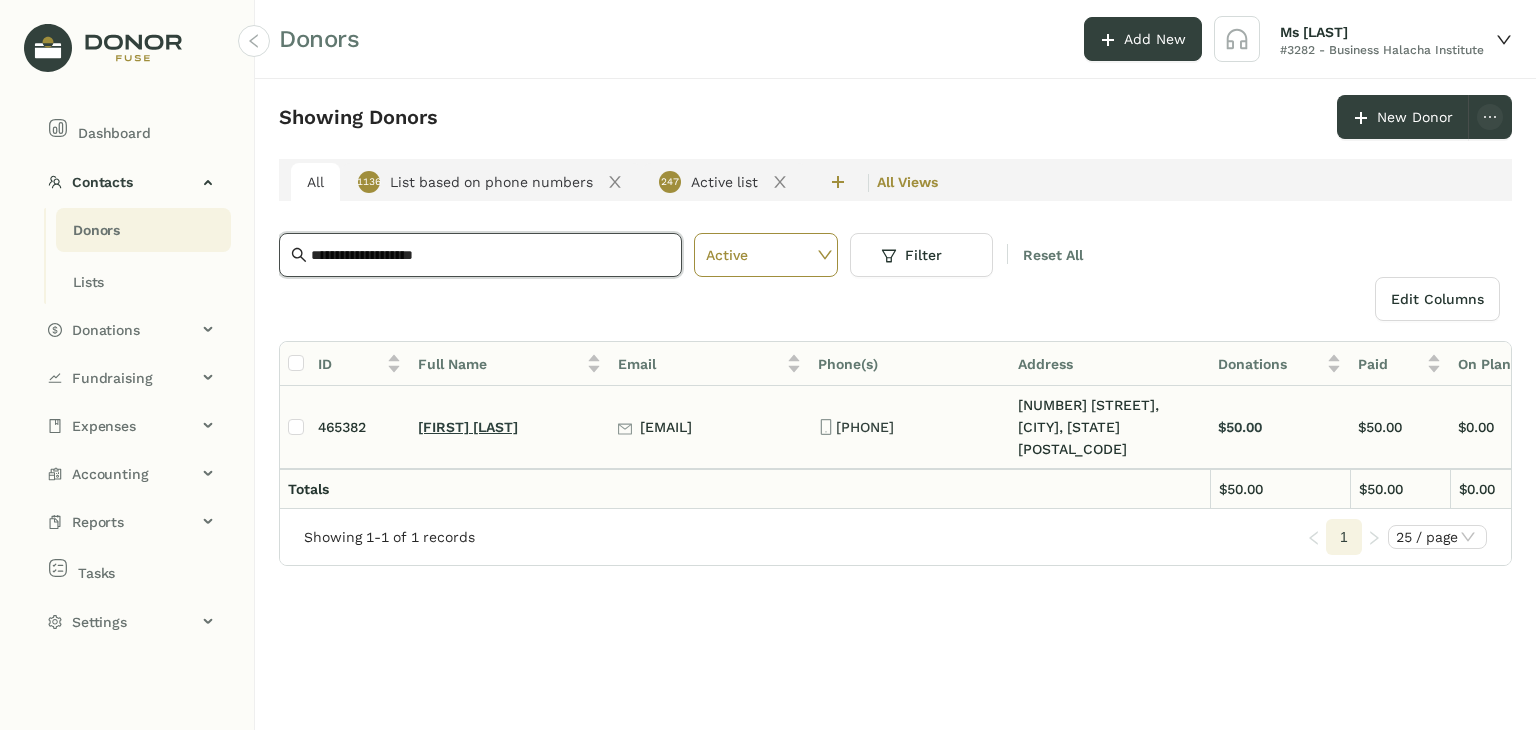 click on "Baruch Goldman" 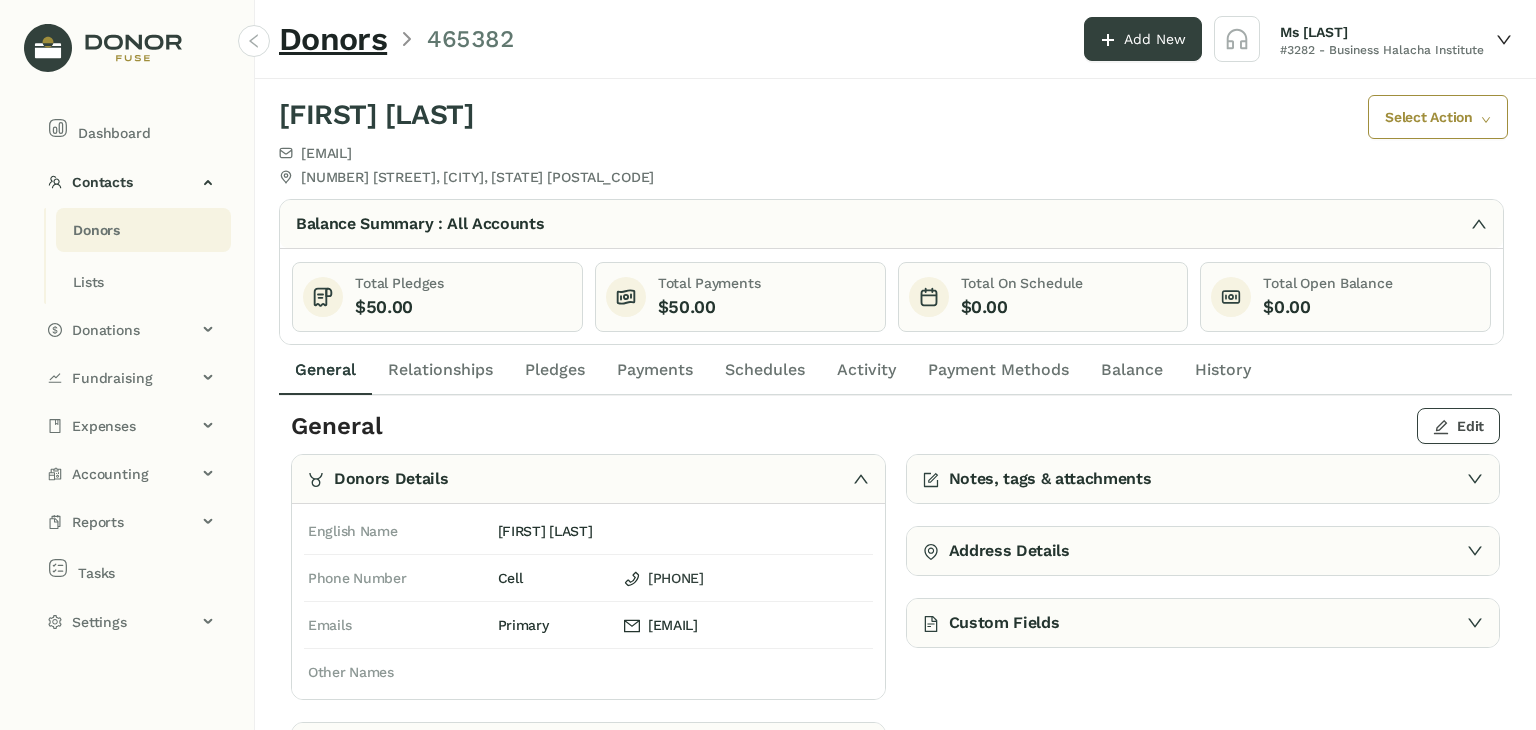 click on "Edit" 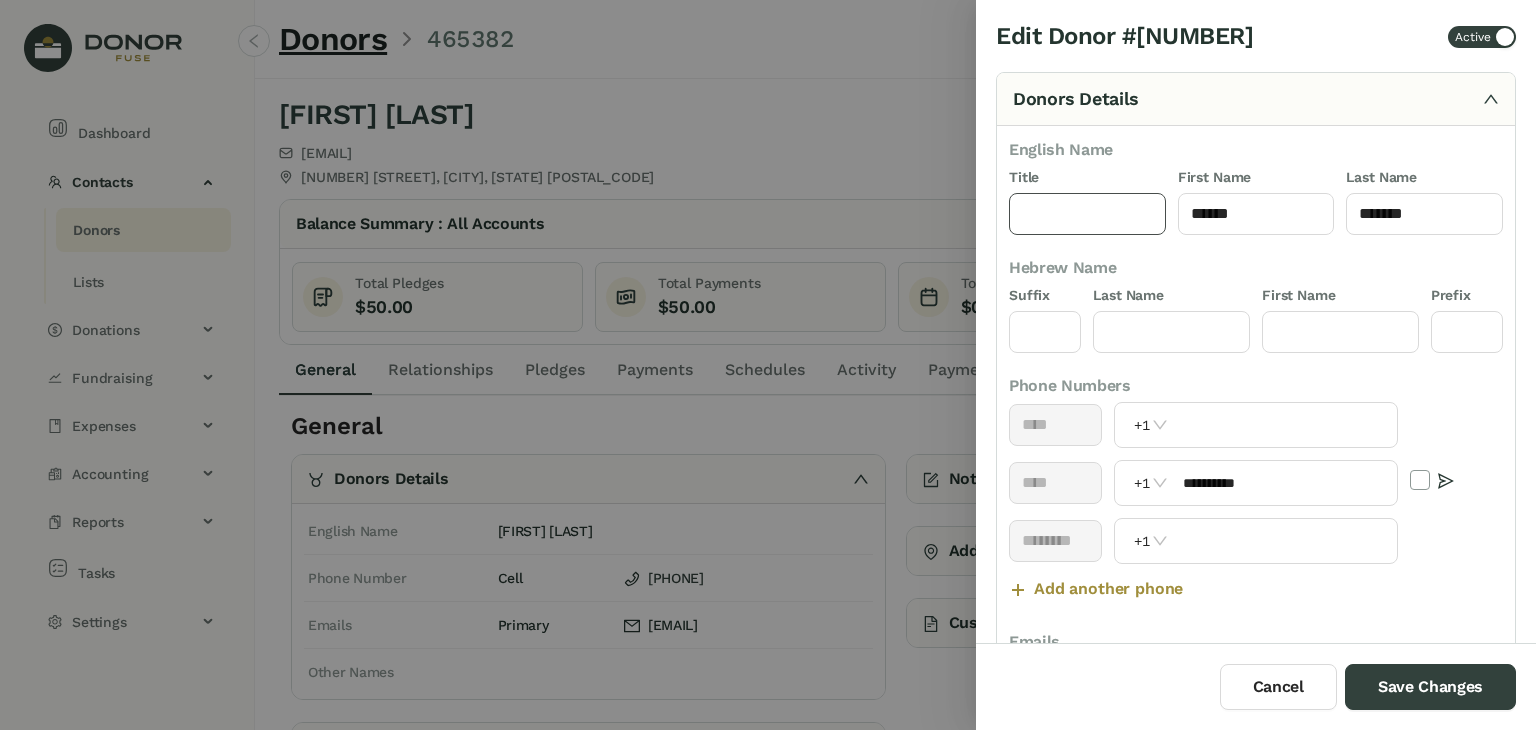 click 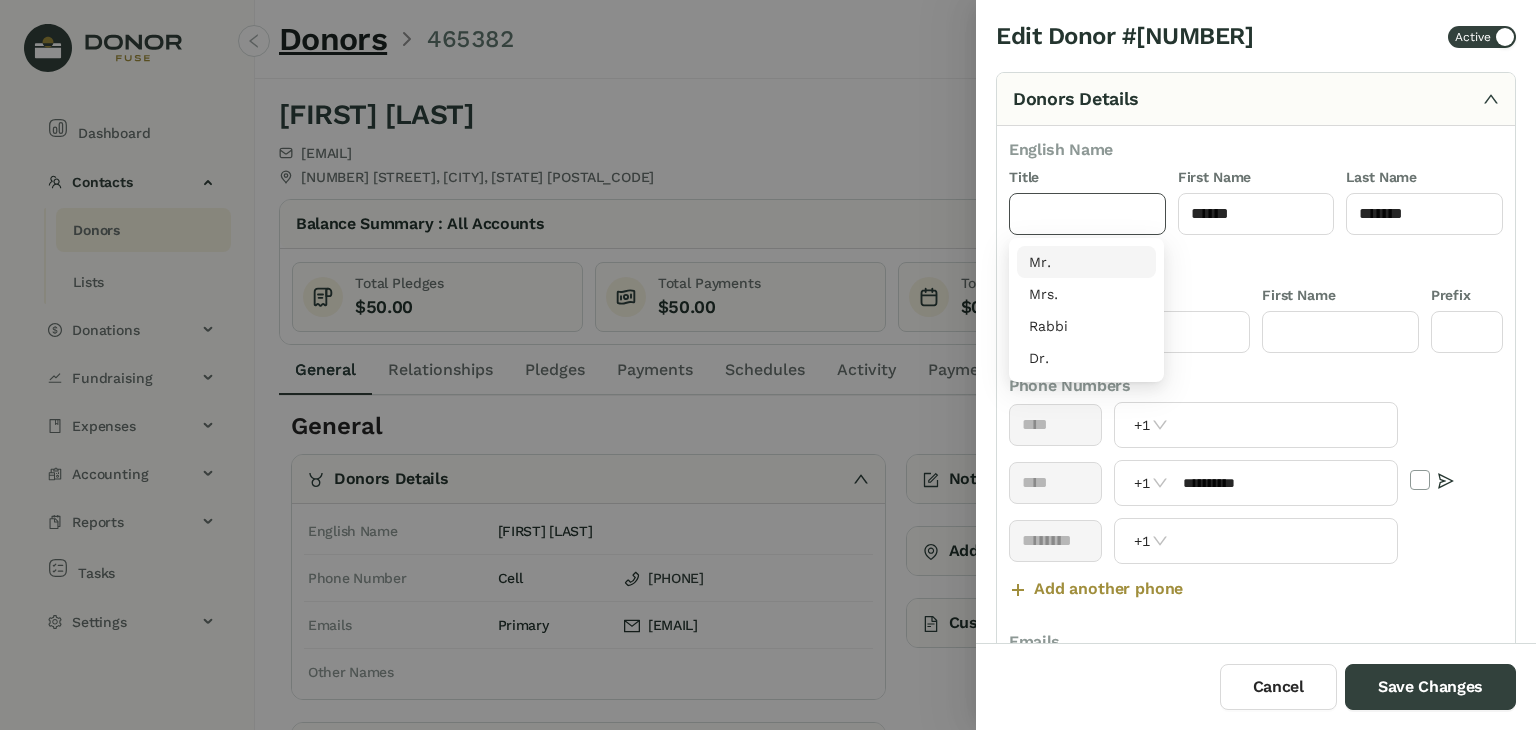 click on "Mr." at bounding box center [1086, 262] 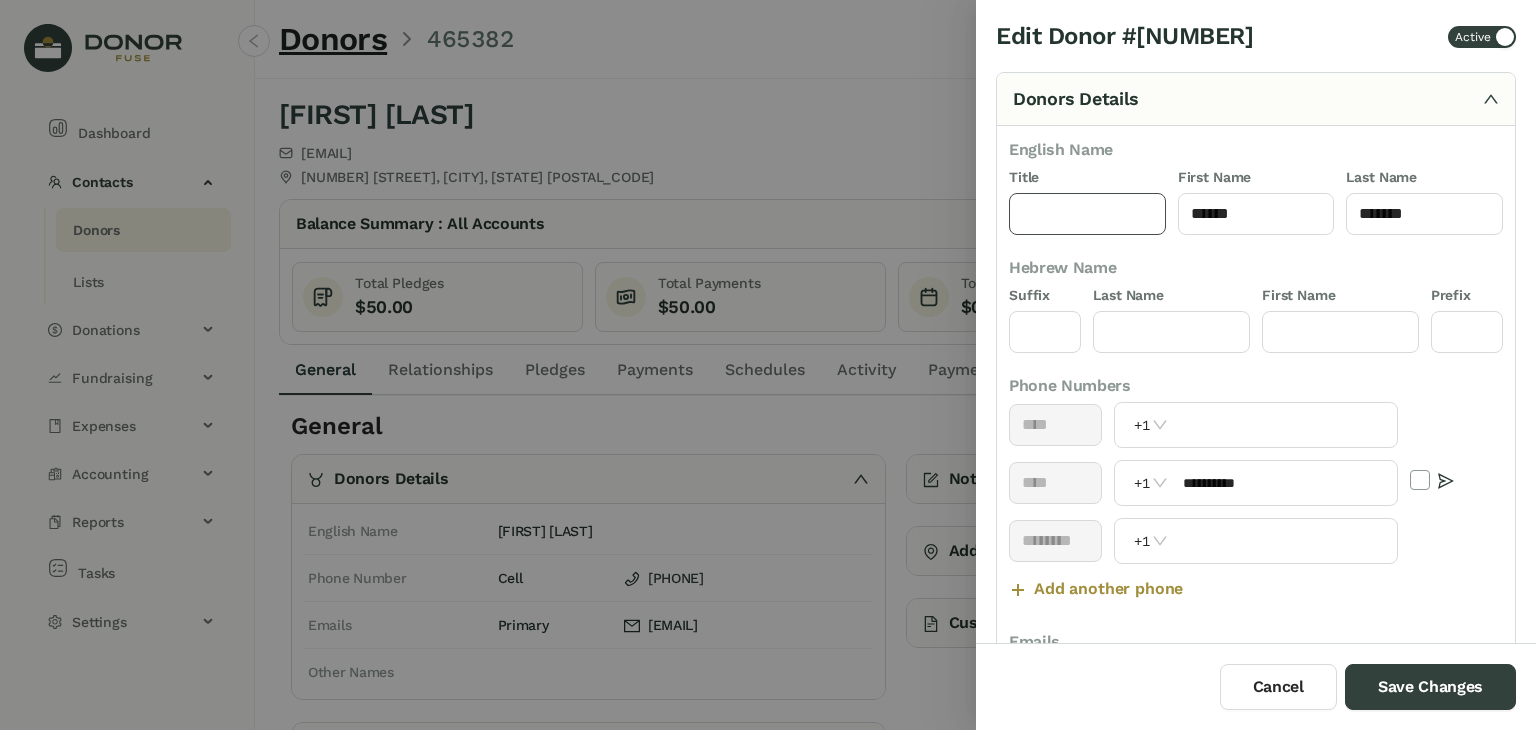 type on "***" 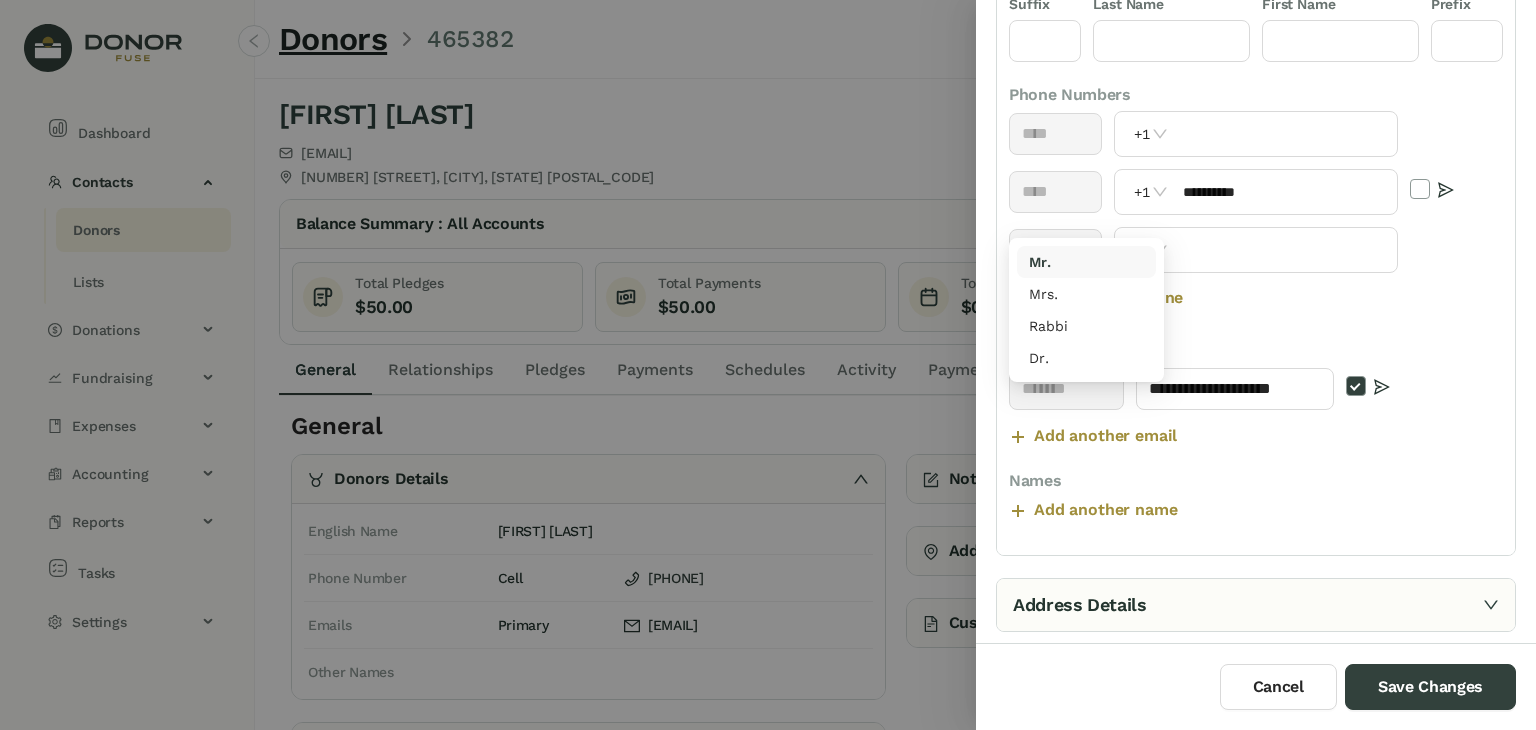 click on "Add another name" at bounding box center (1256, 510) 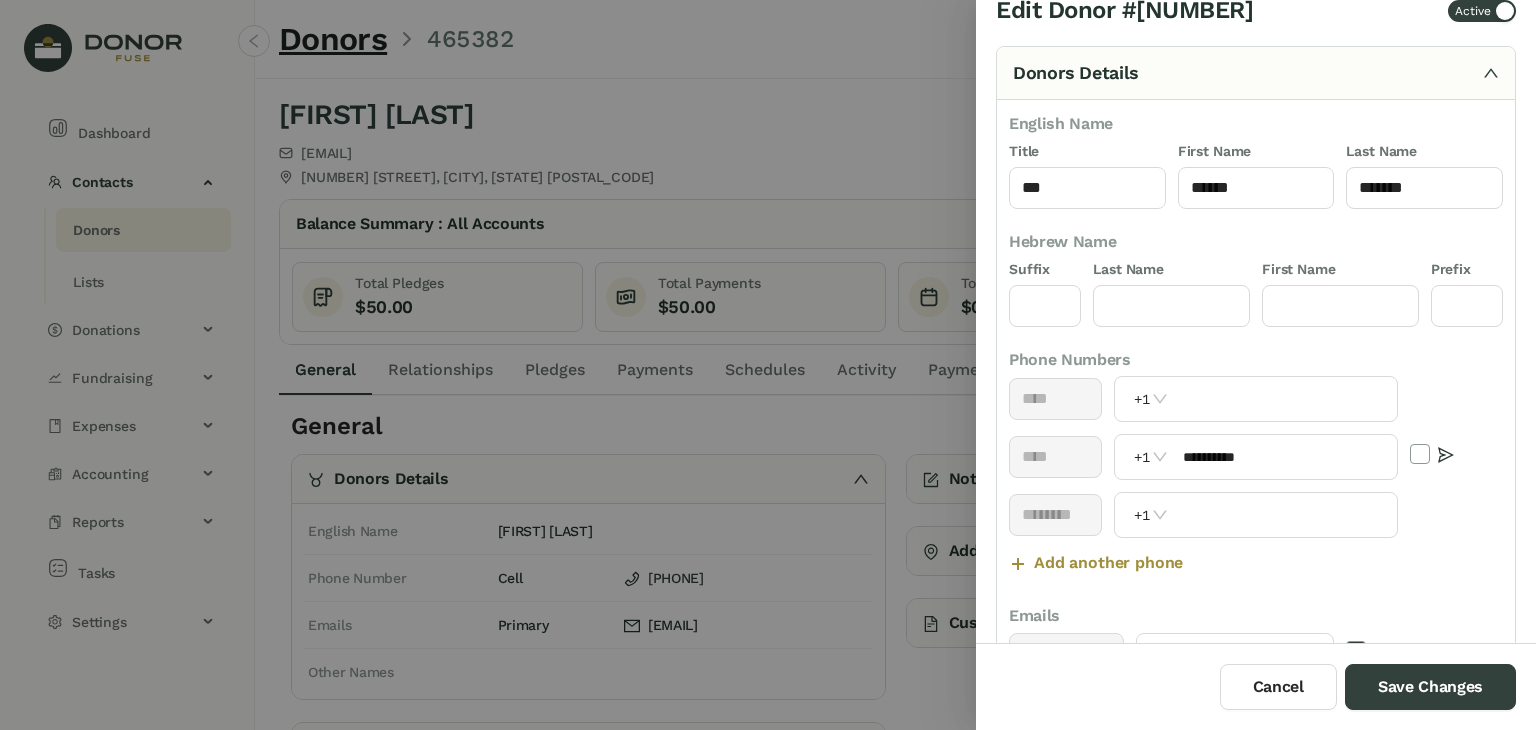 scroll, scrollTop: 0, scrollLeft: 0, axis: both 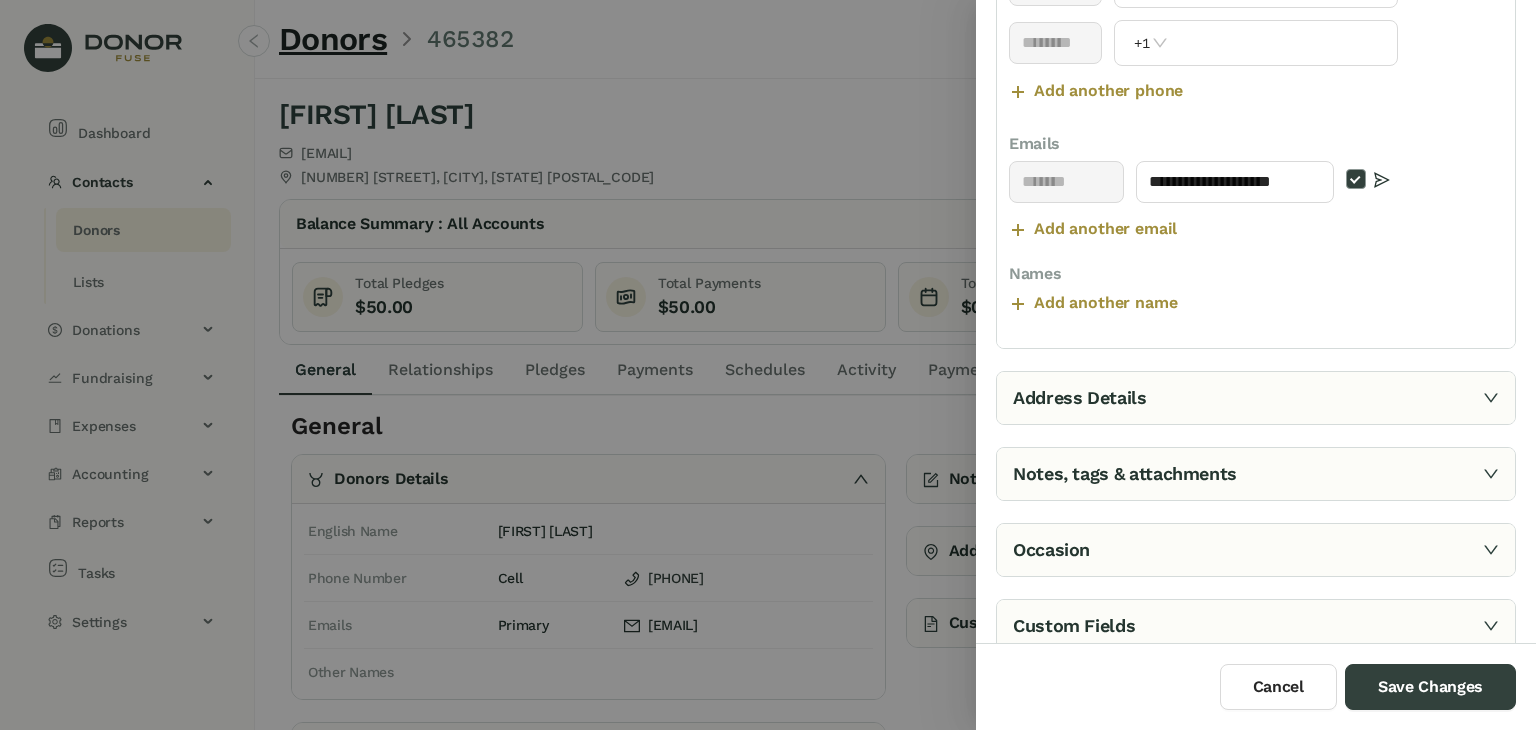 click on "Address Details" at bounding box center (1256, 398) 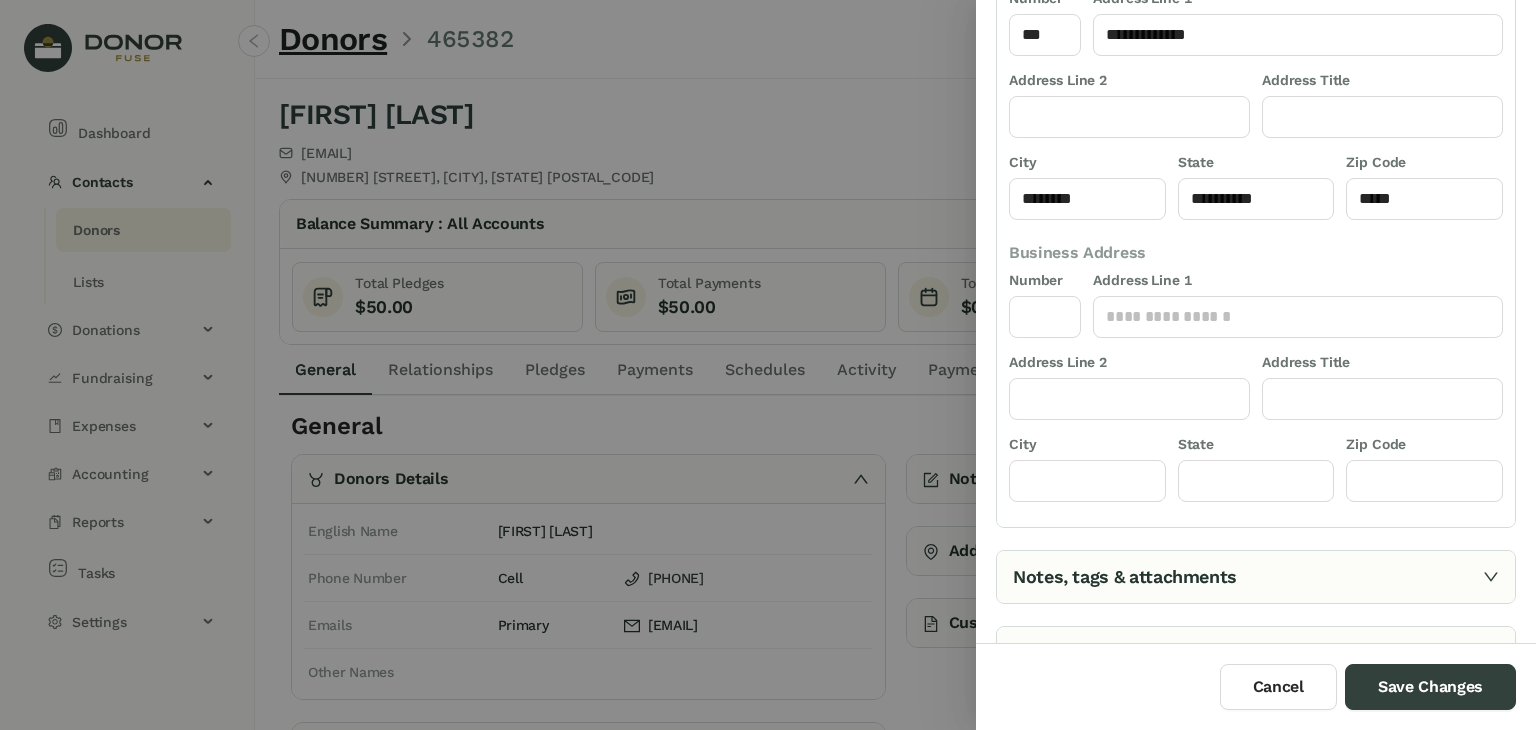 scroll, scrollTop: 461, scrollLeft: 0, axis: vertical 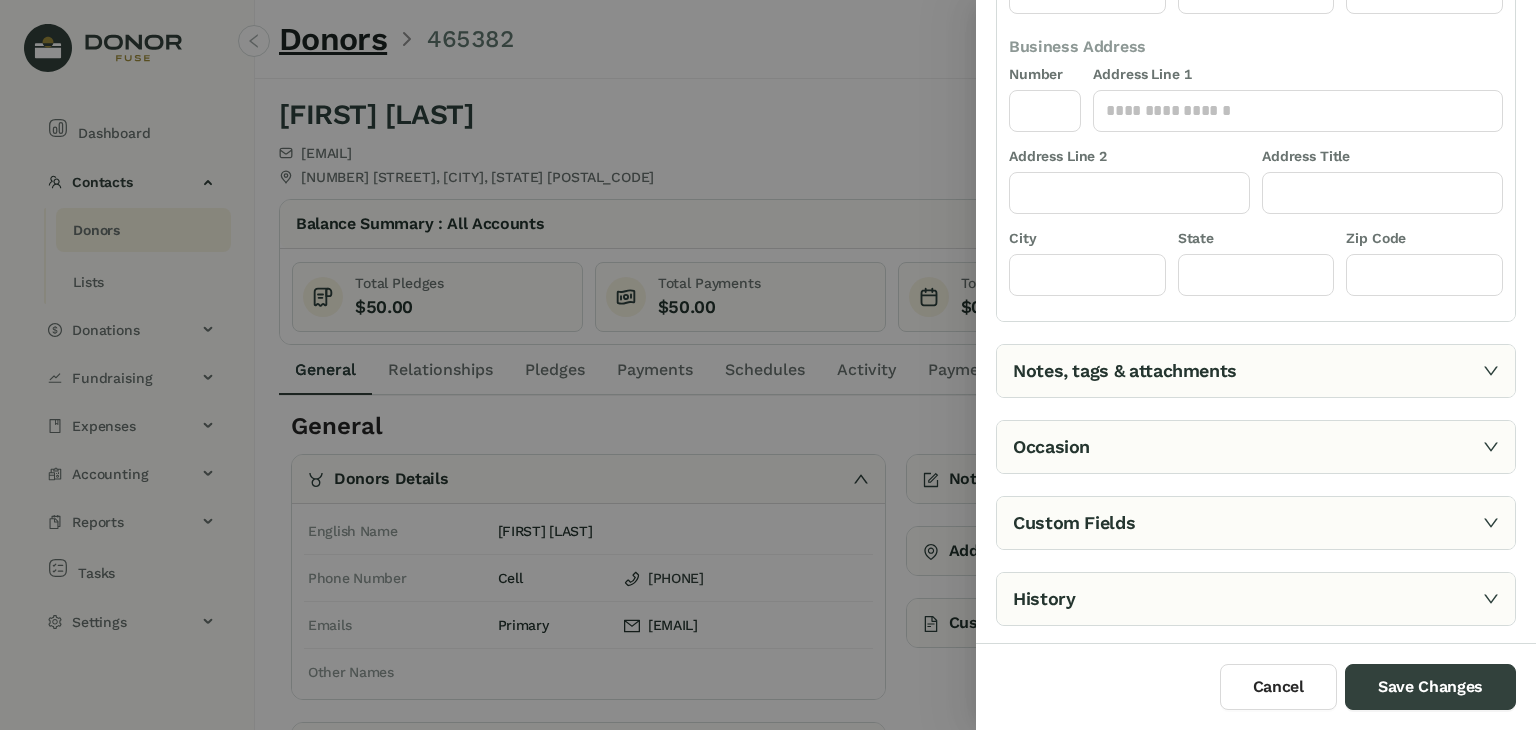 click on "Notes, tags & attachments" at bounding box center [1256, 371] 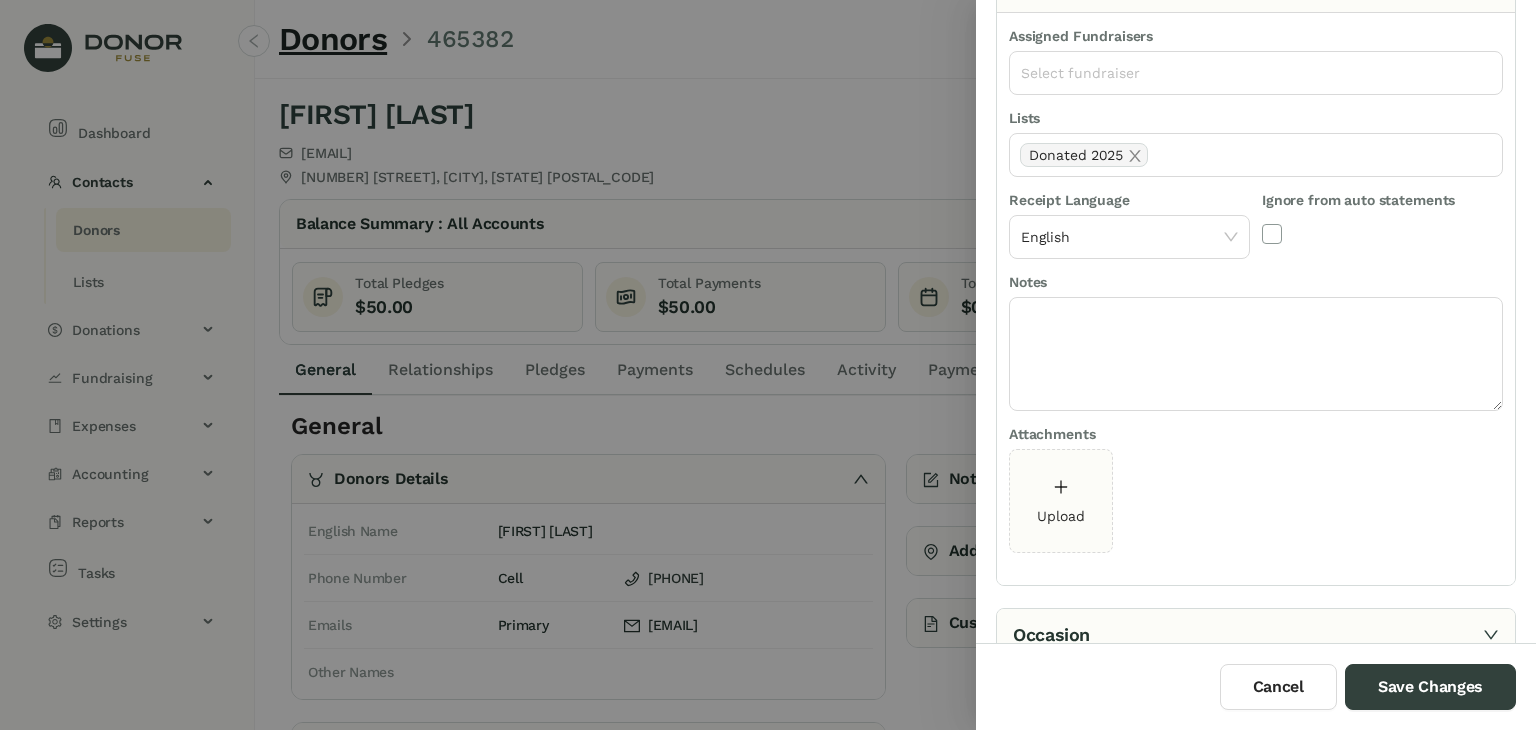 scroll, scrollTop: 259, scrollLeft: 0, axis: vertical 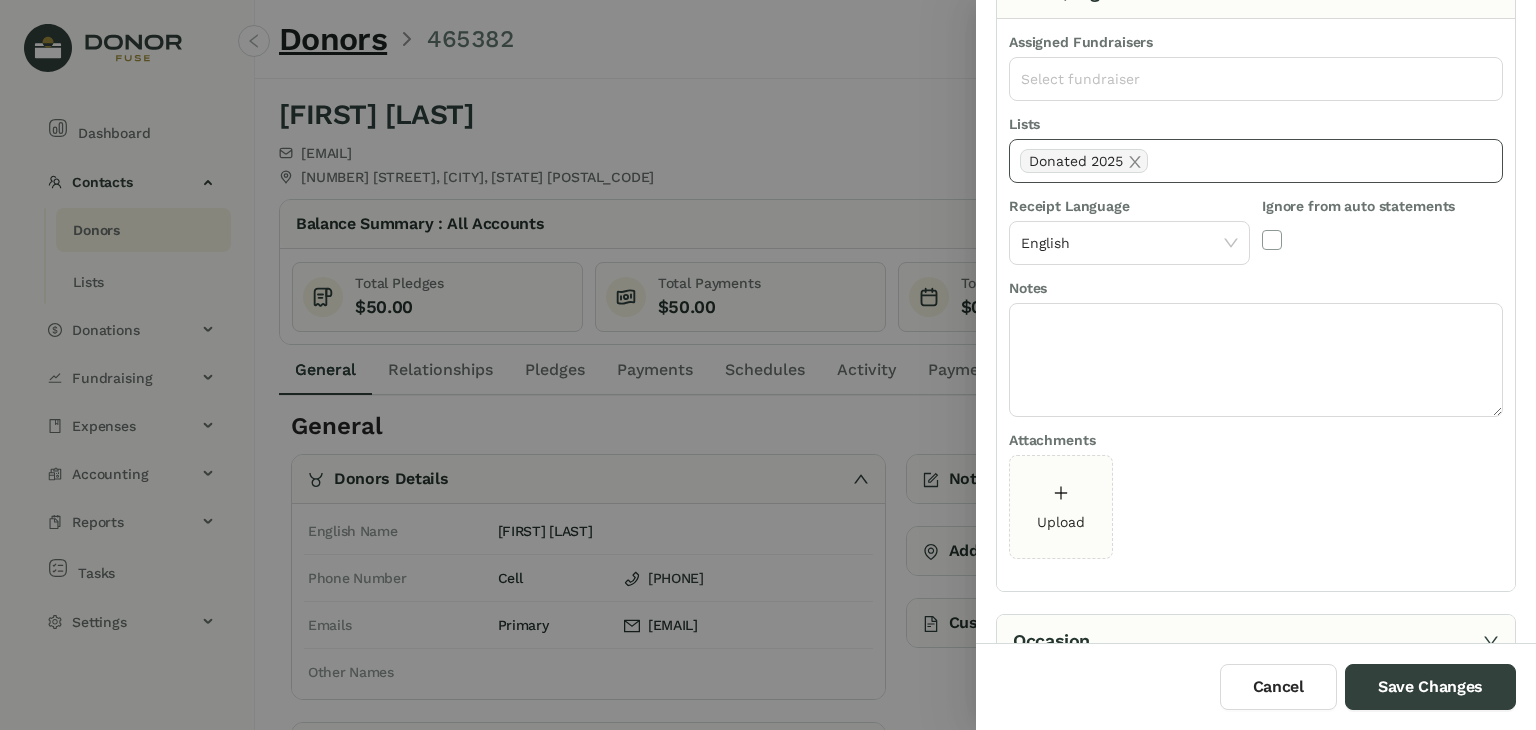 click on "Donated 2025" 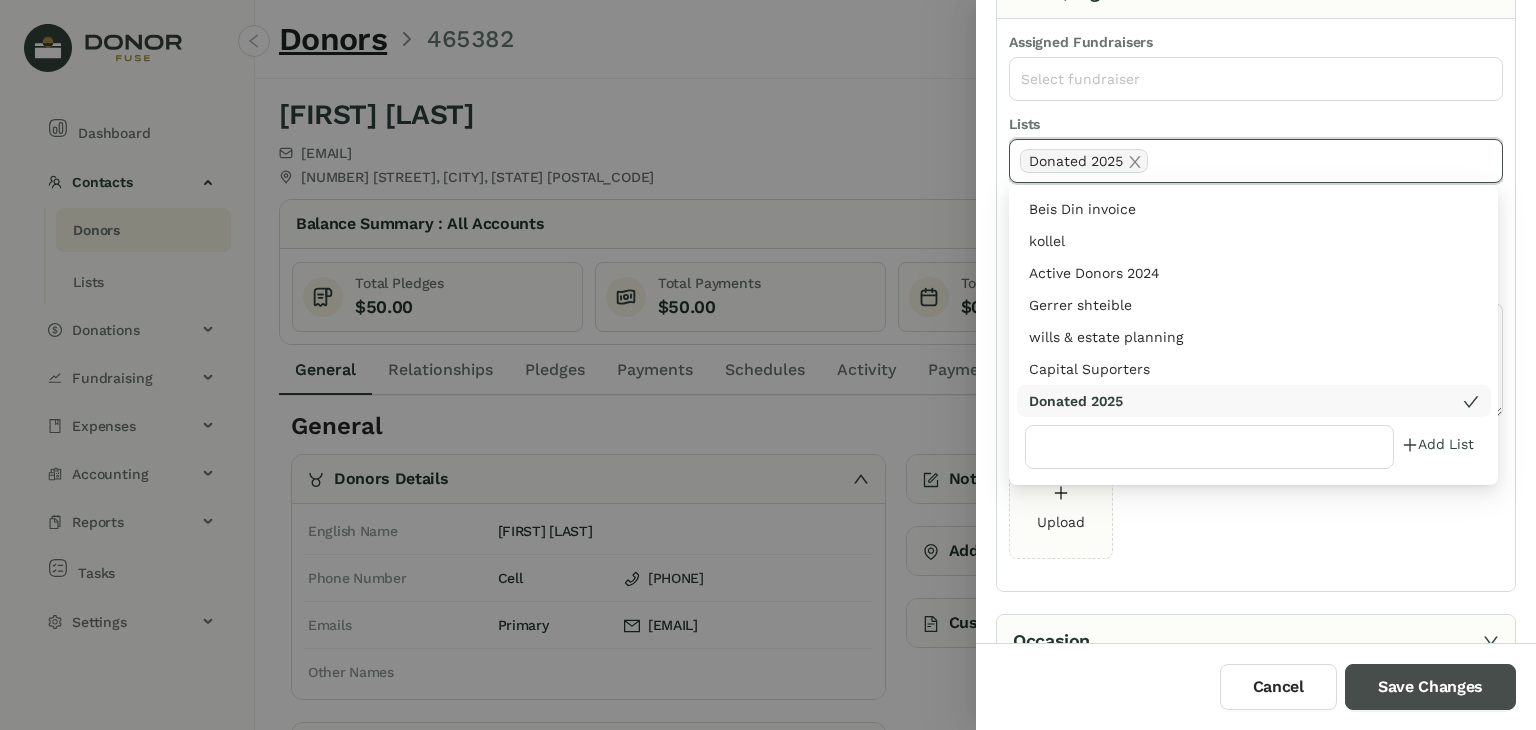 click on "Save Changes" at bounding box center (1430, 687) 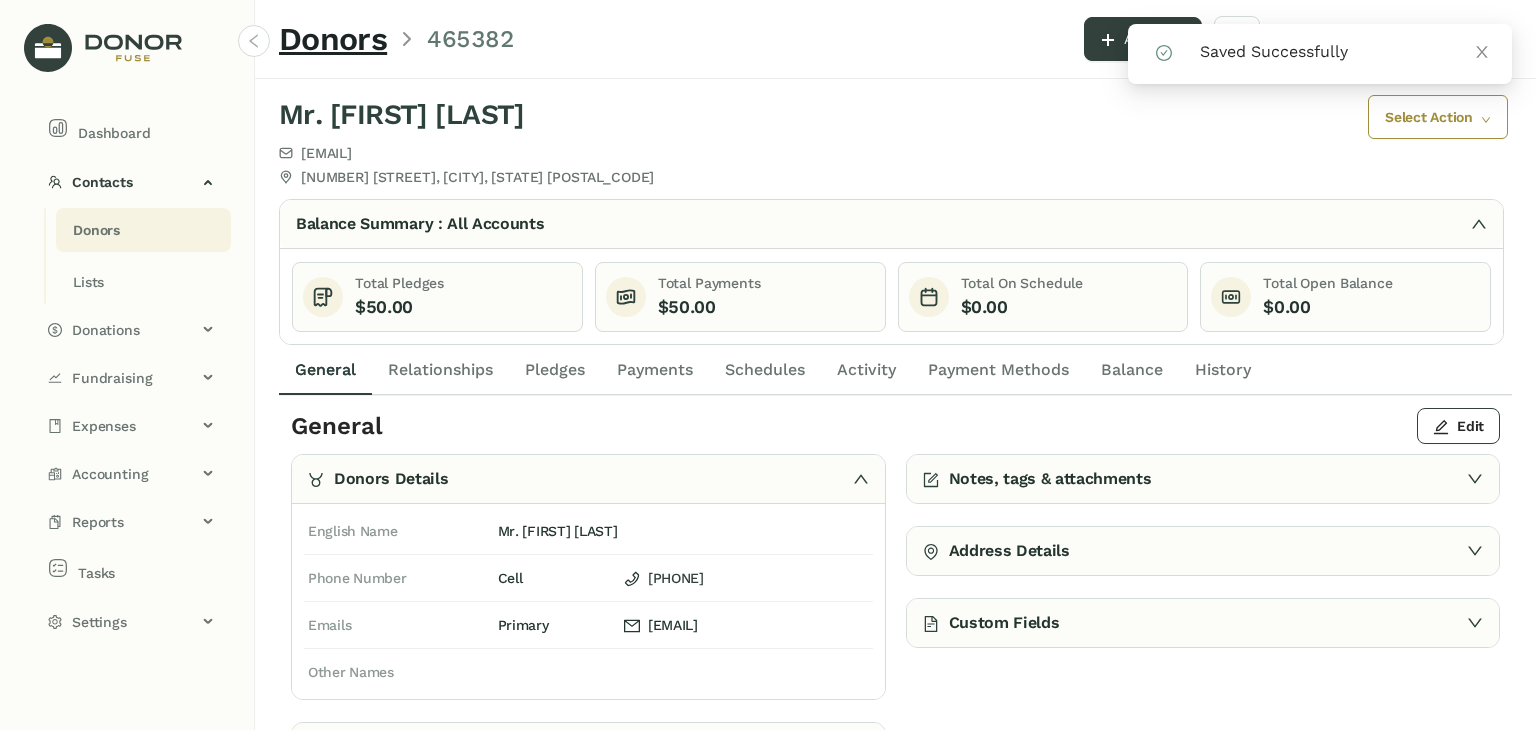 click on "Payments" 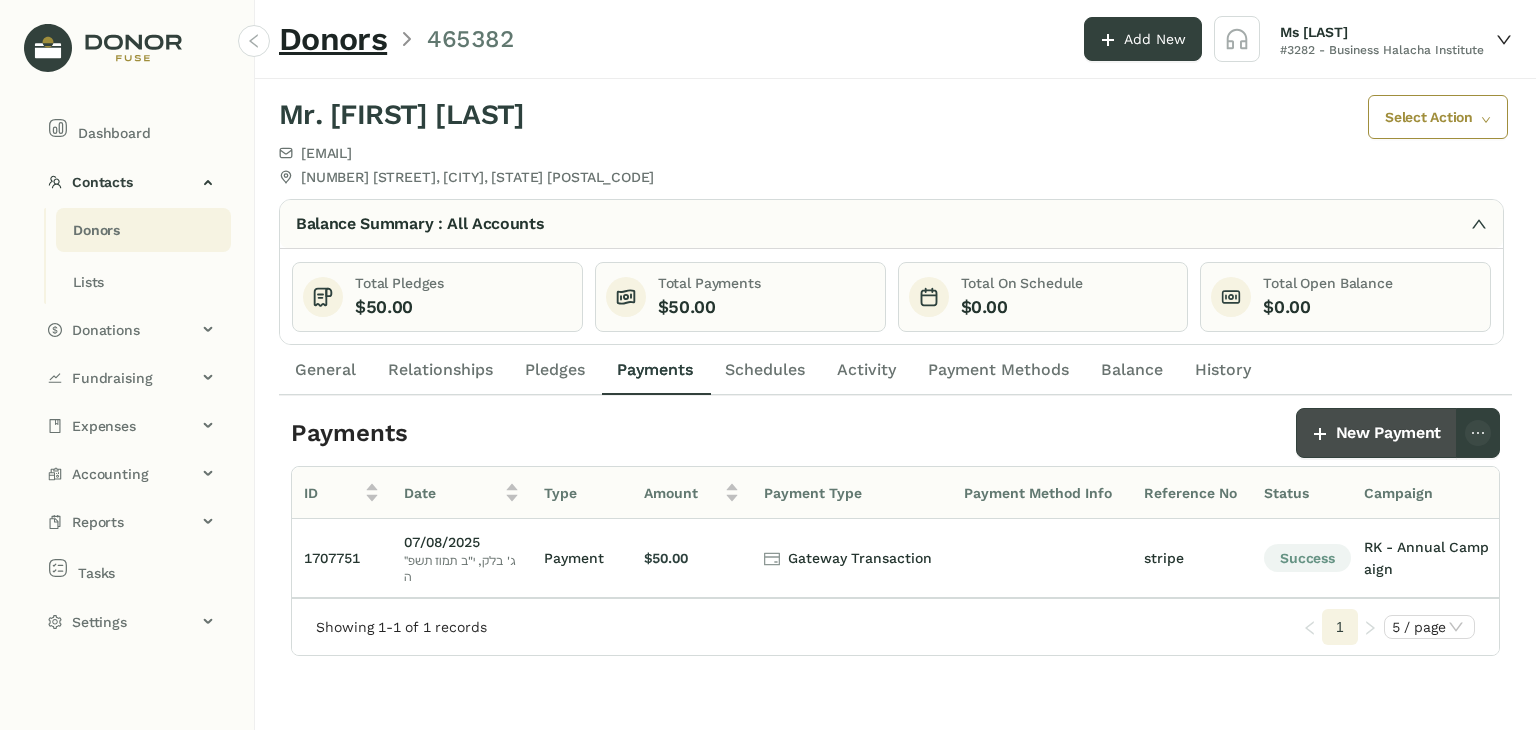 click on "New Payment" 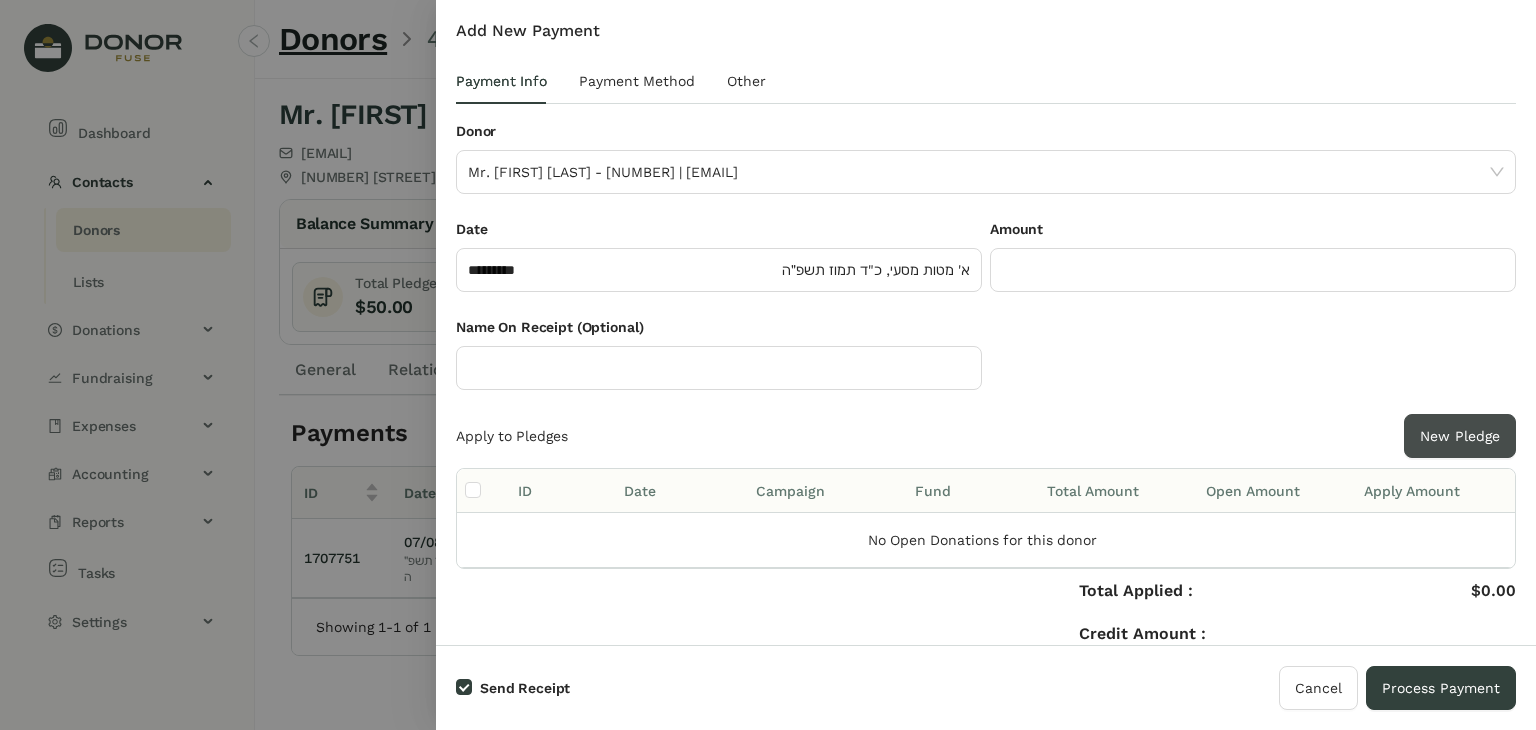 click on "New Pledge" at bounding box center [1460, 436] 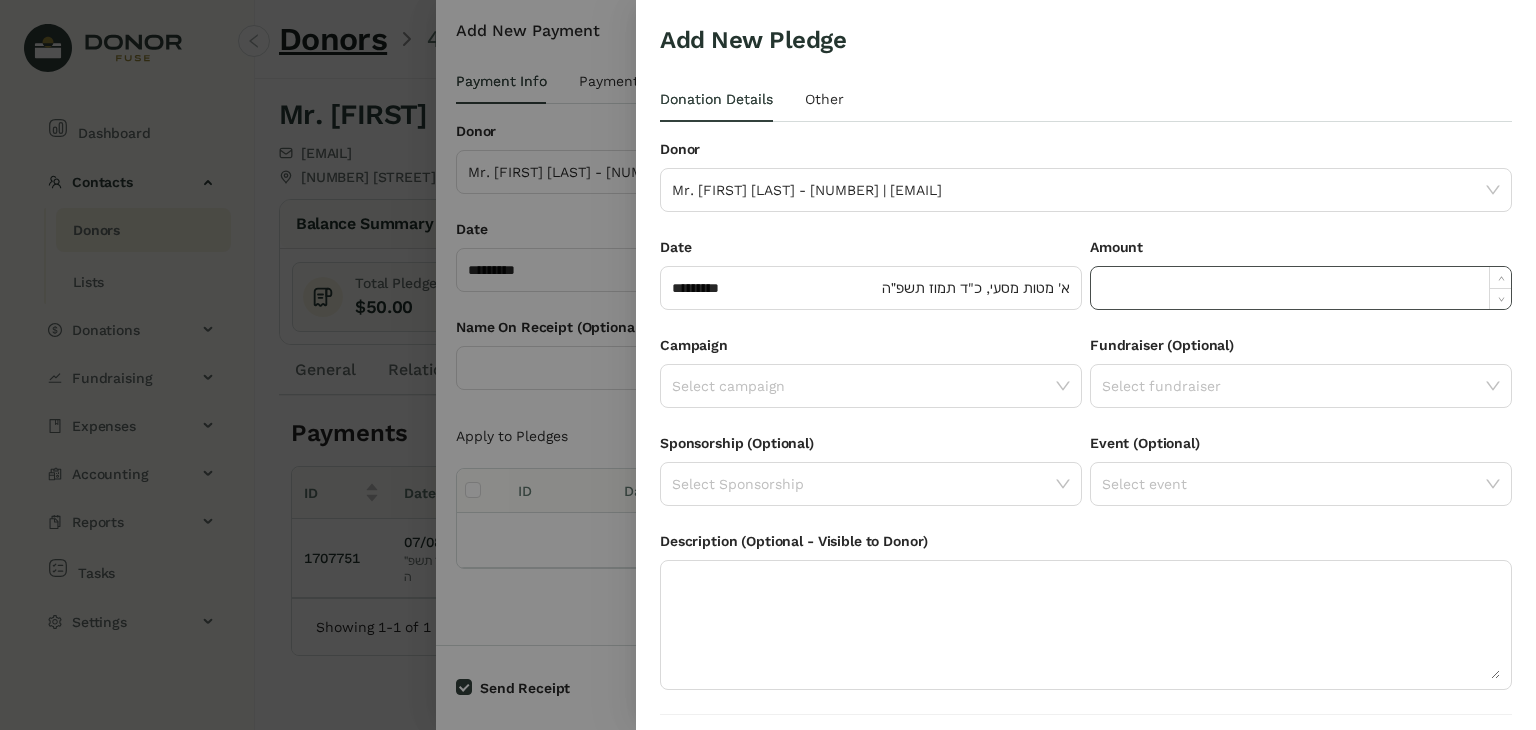 click 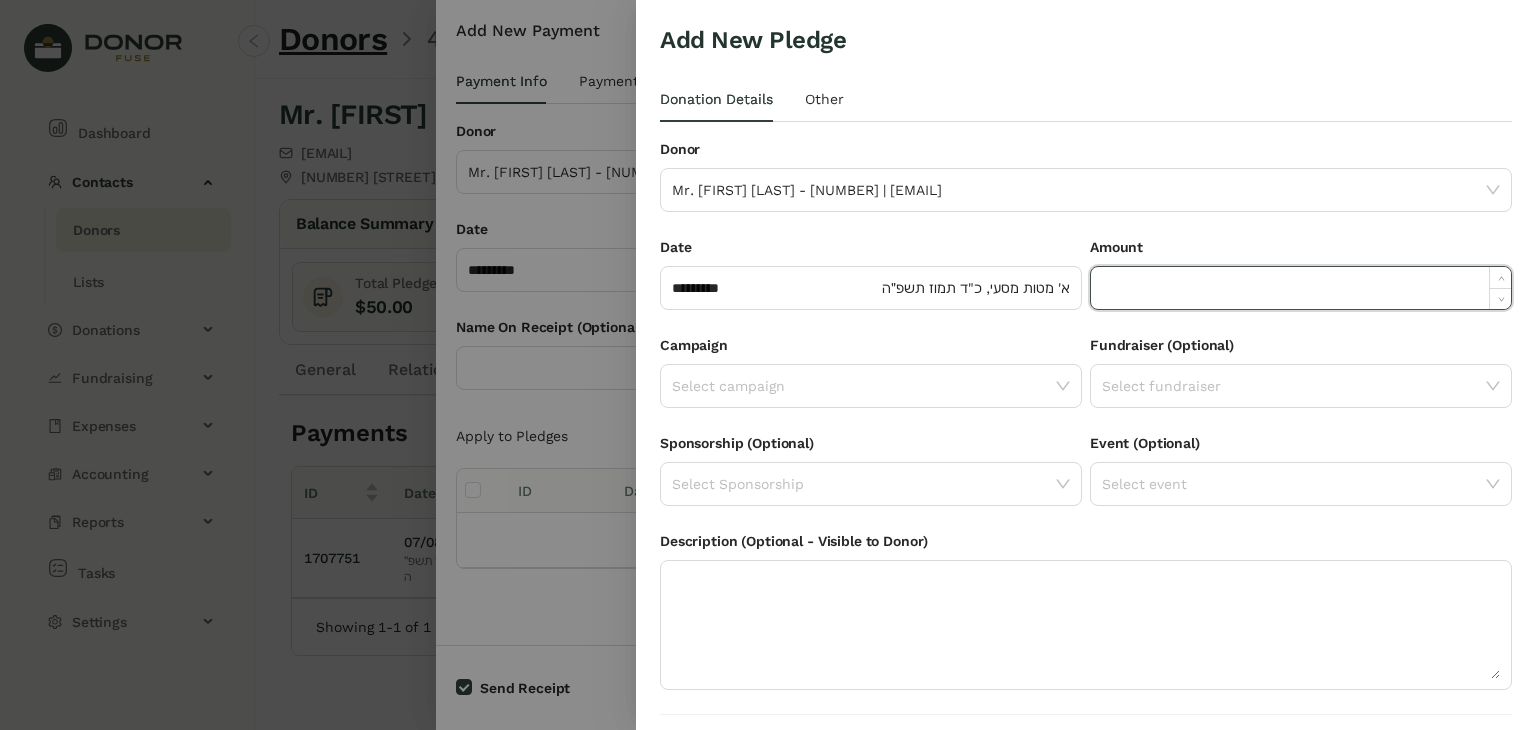 paste on "******" 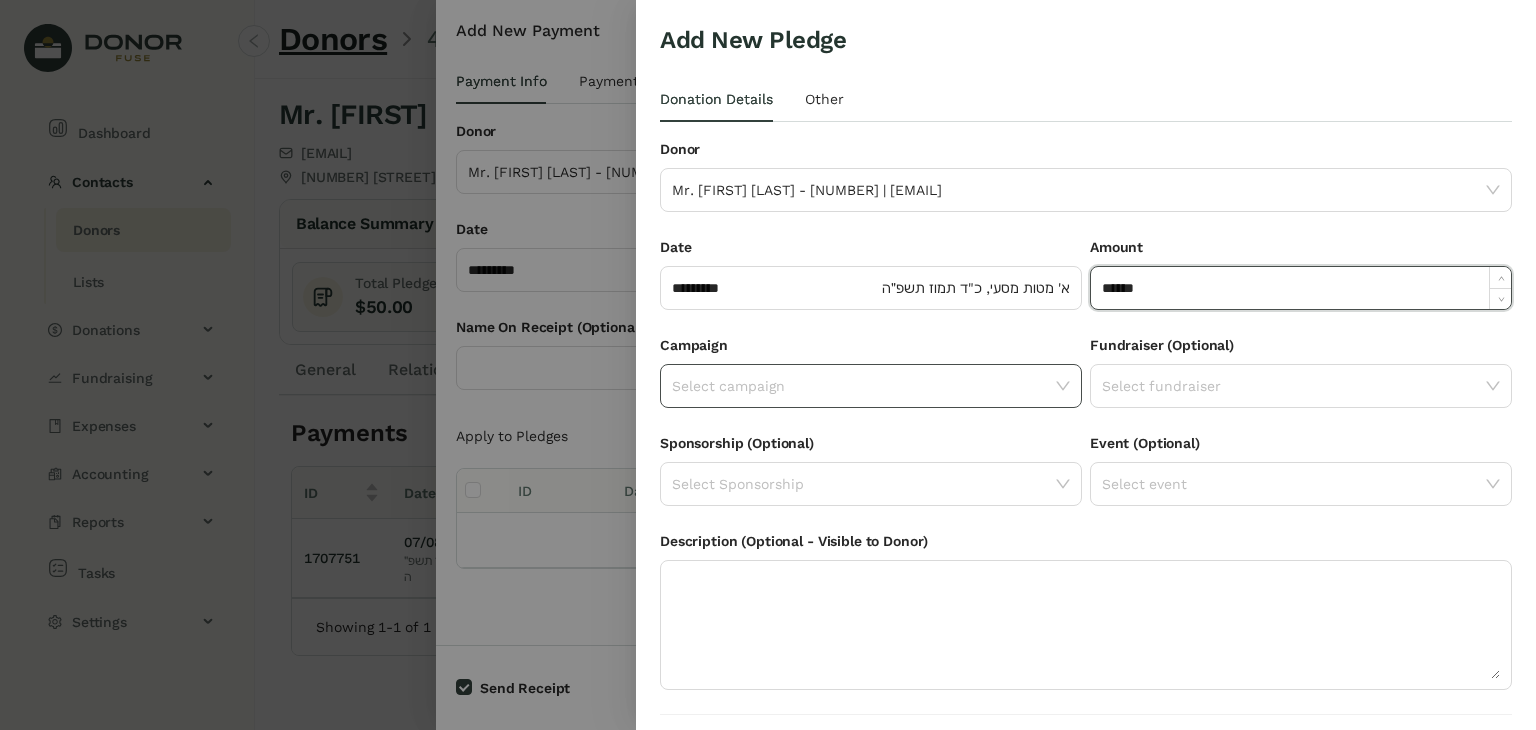 type on "*******" 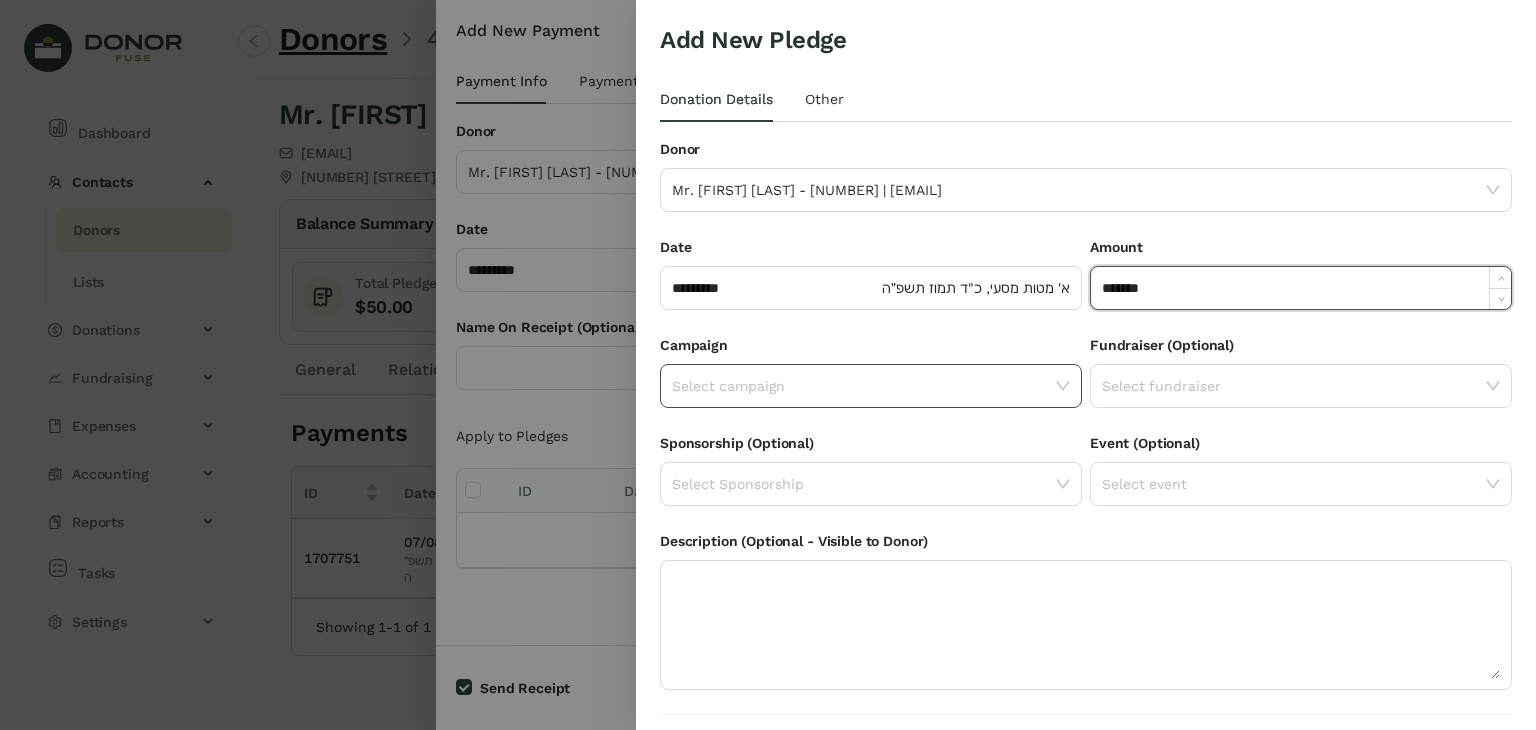 click on "Select campaign" 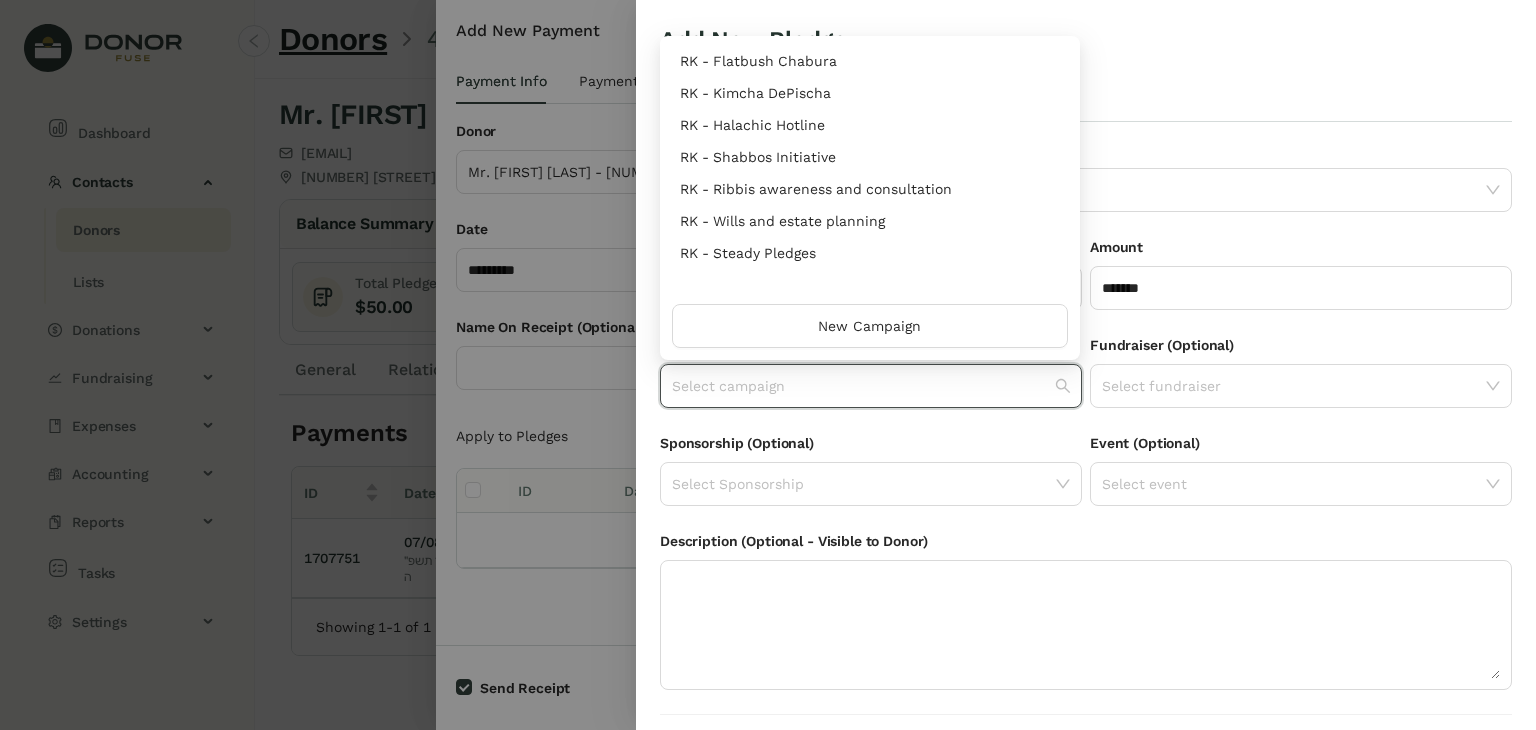 scroll, scrollTop: 960, scrollLeft: 0, axis: vertical 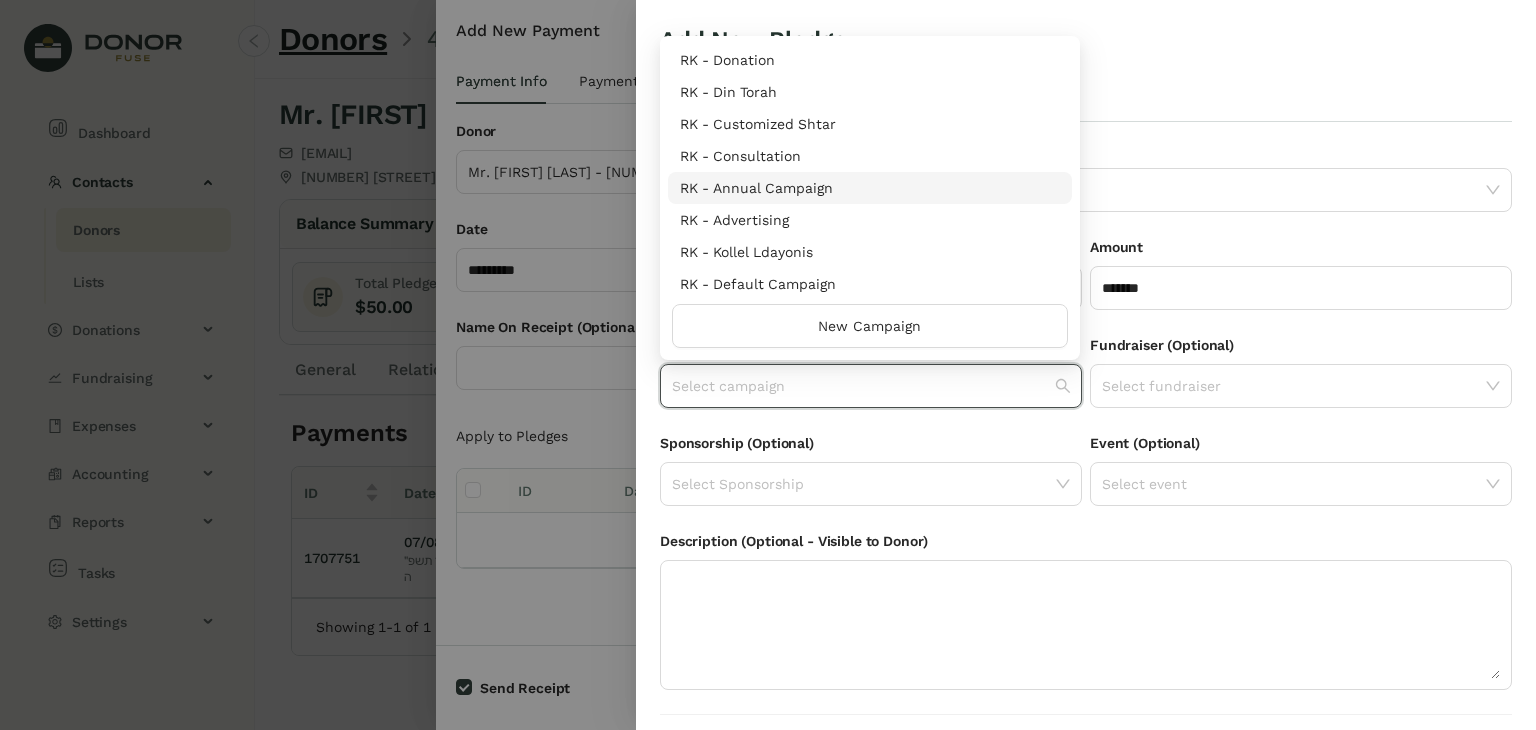 click on "RK - Annual Campaign" at bounding box center [870, 188] 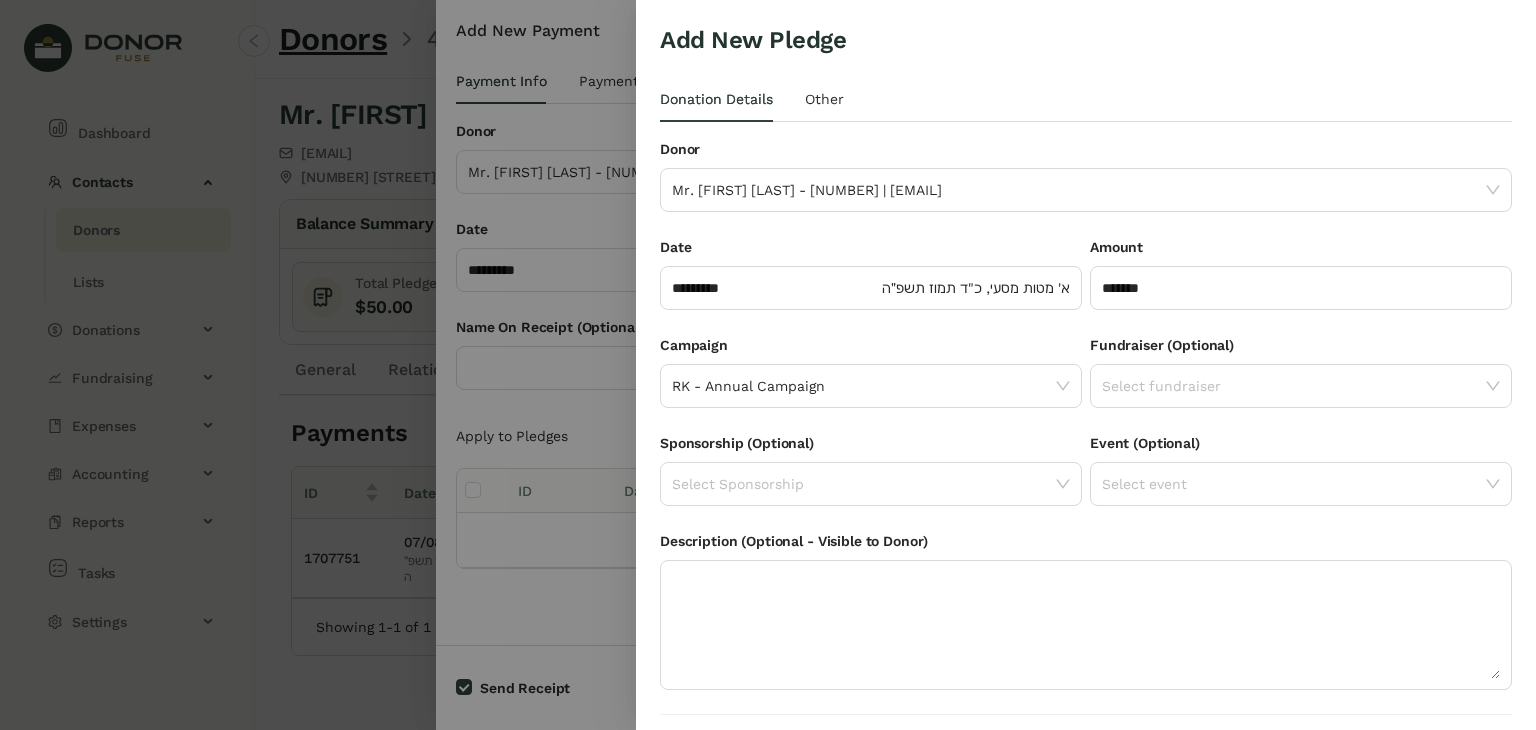 scroll, scrollTop: 54, scrollLeft: 0, axis: vertical 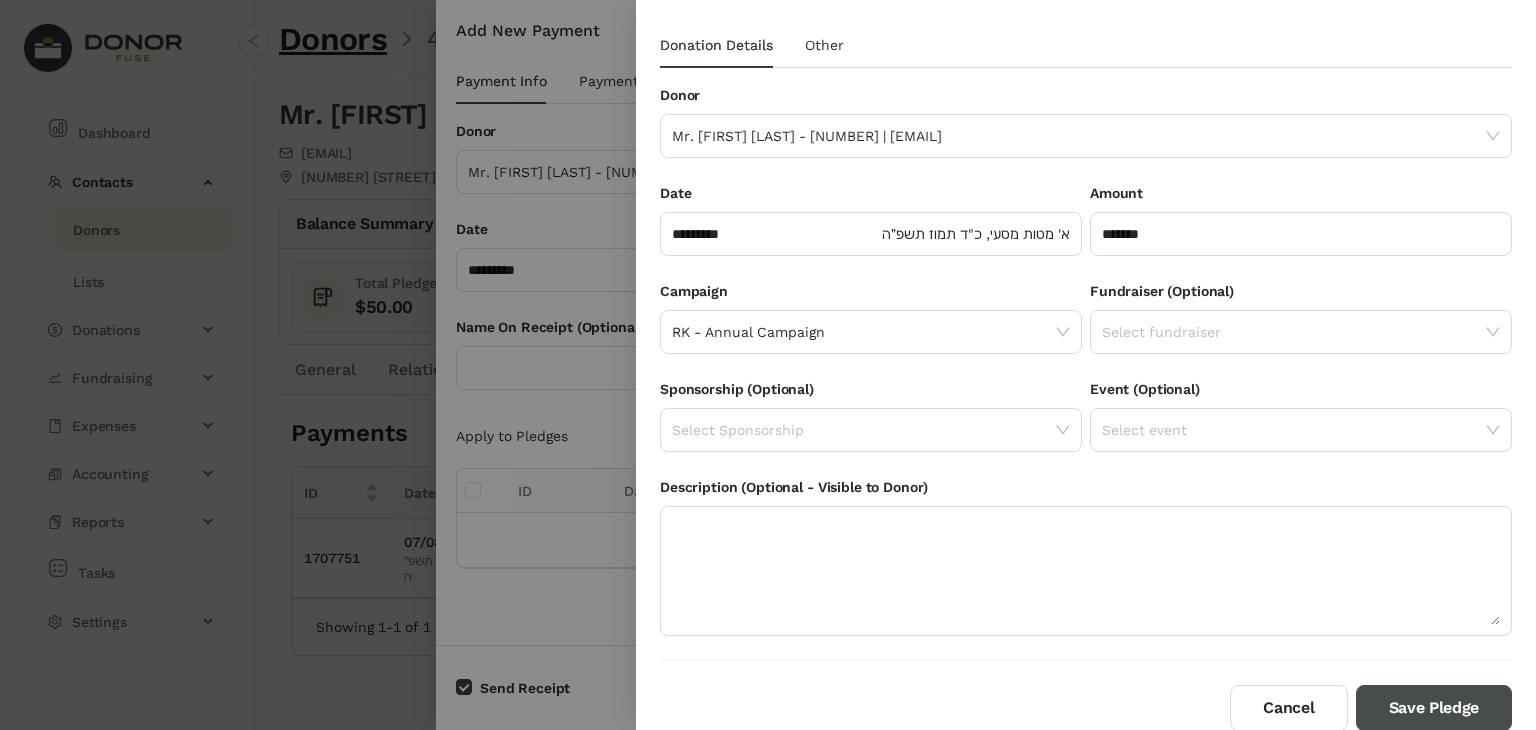 click on "Save Pledge" at bounding box center (1434, 708) 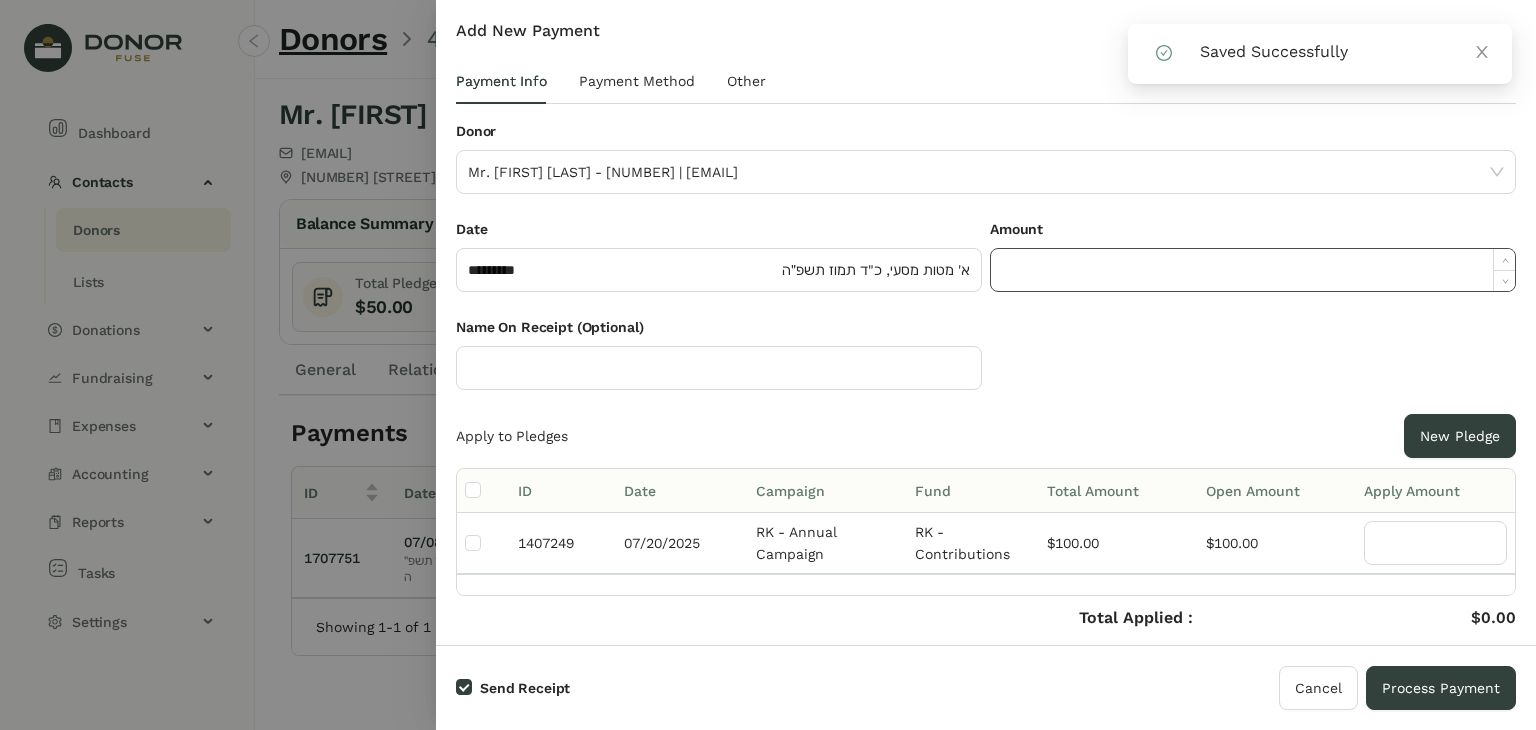 click 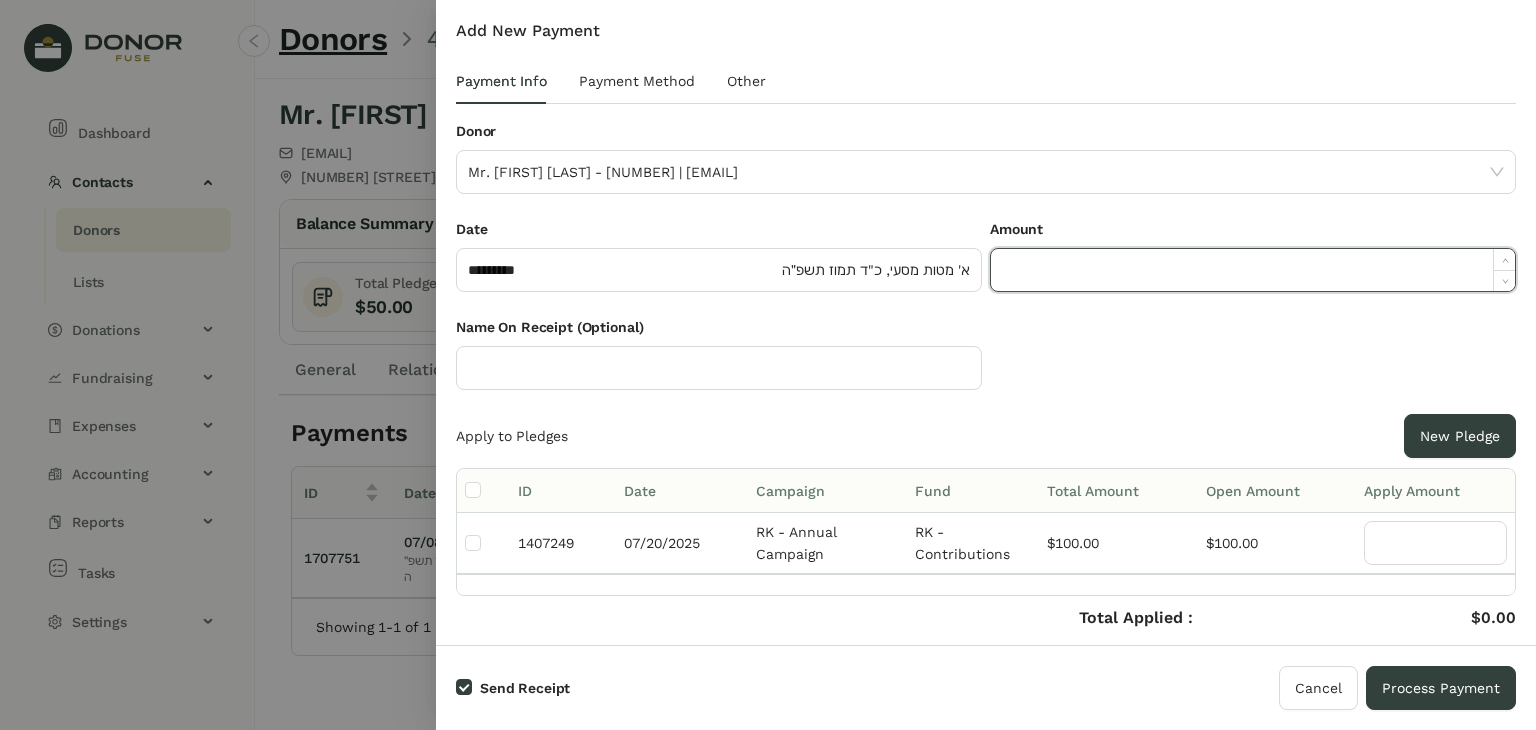 paste on "******" 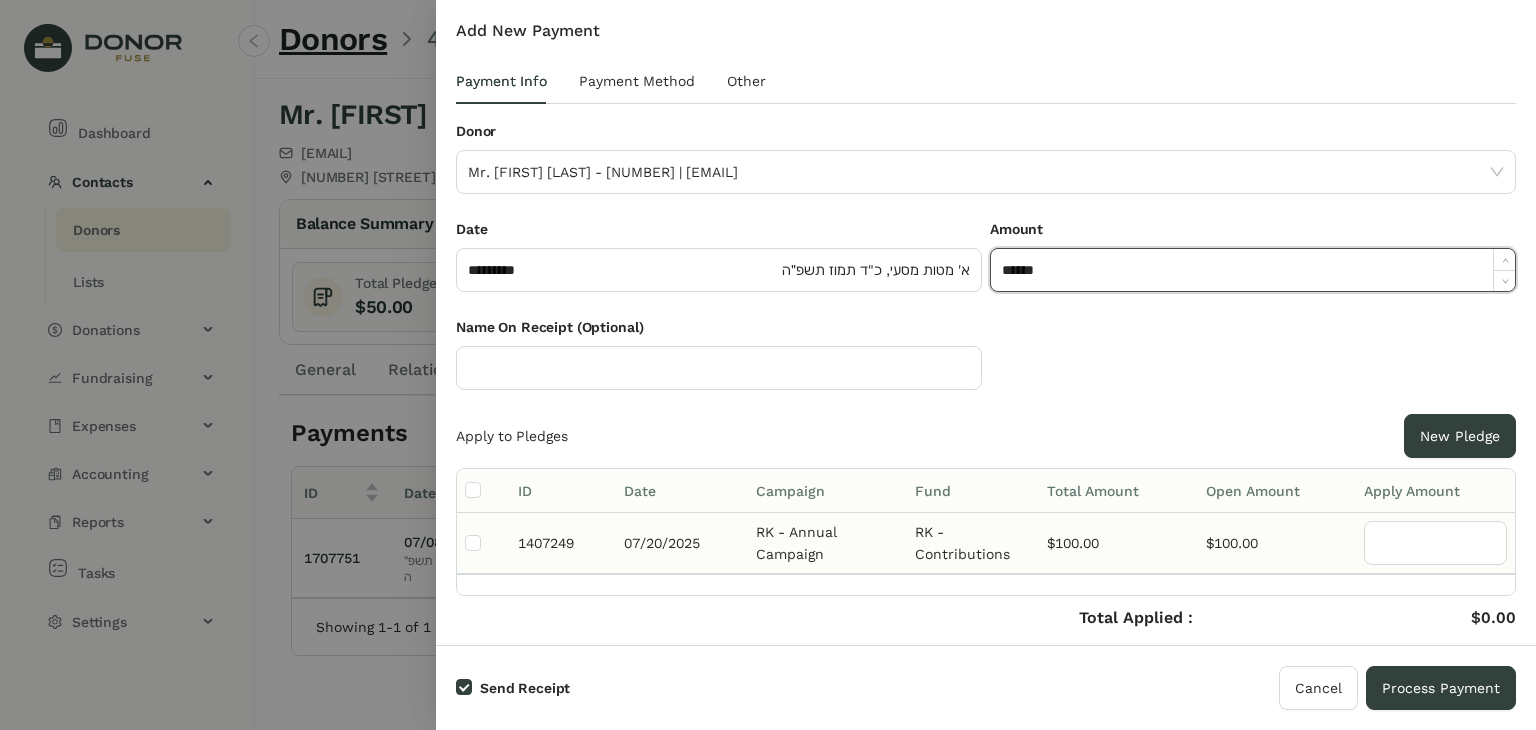 type on "*******" 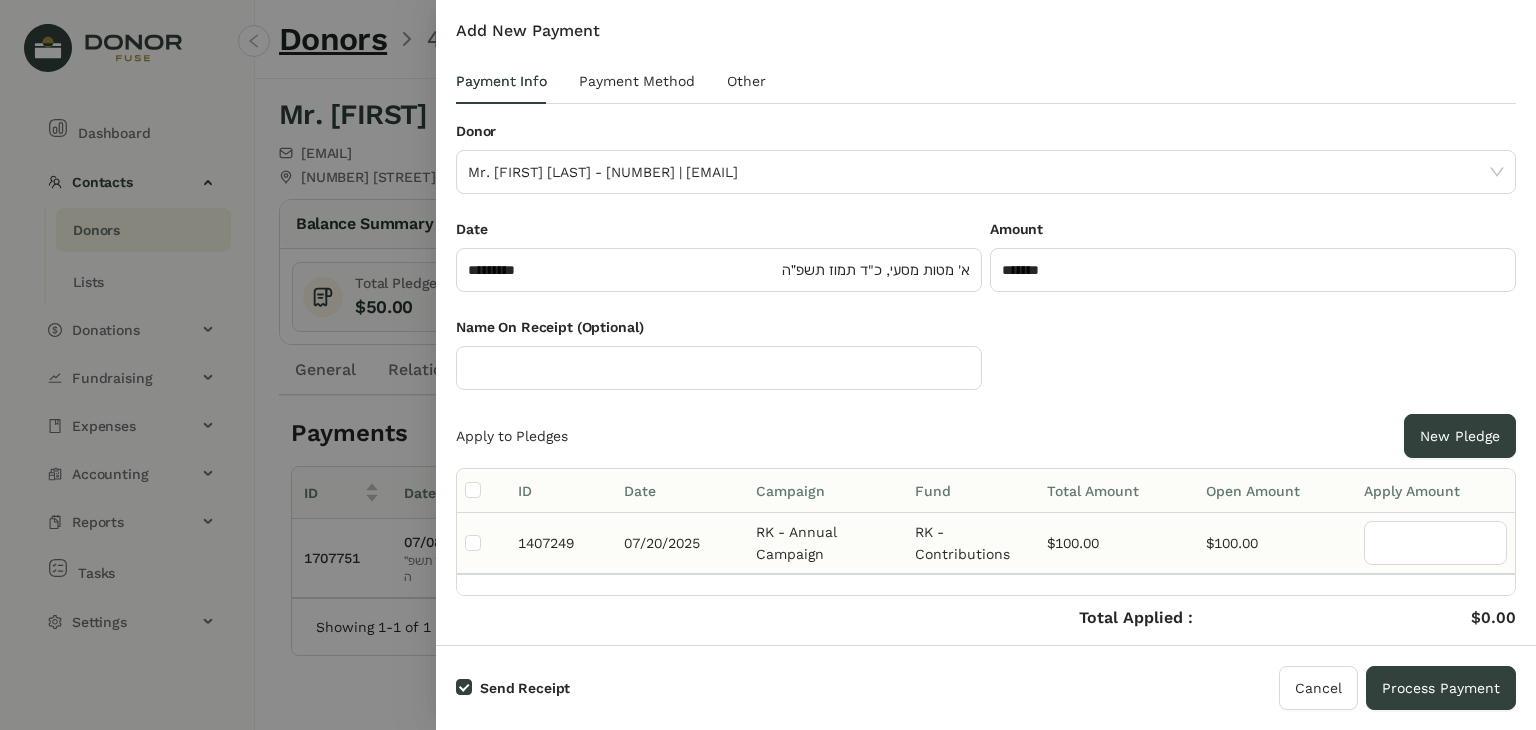 click at bounding box center [483, 543] 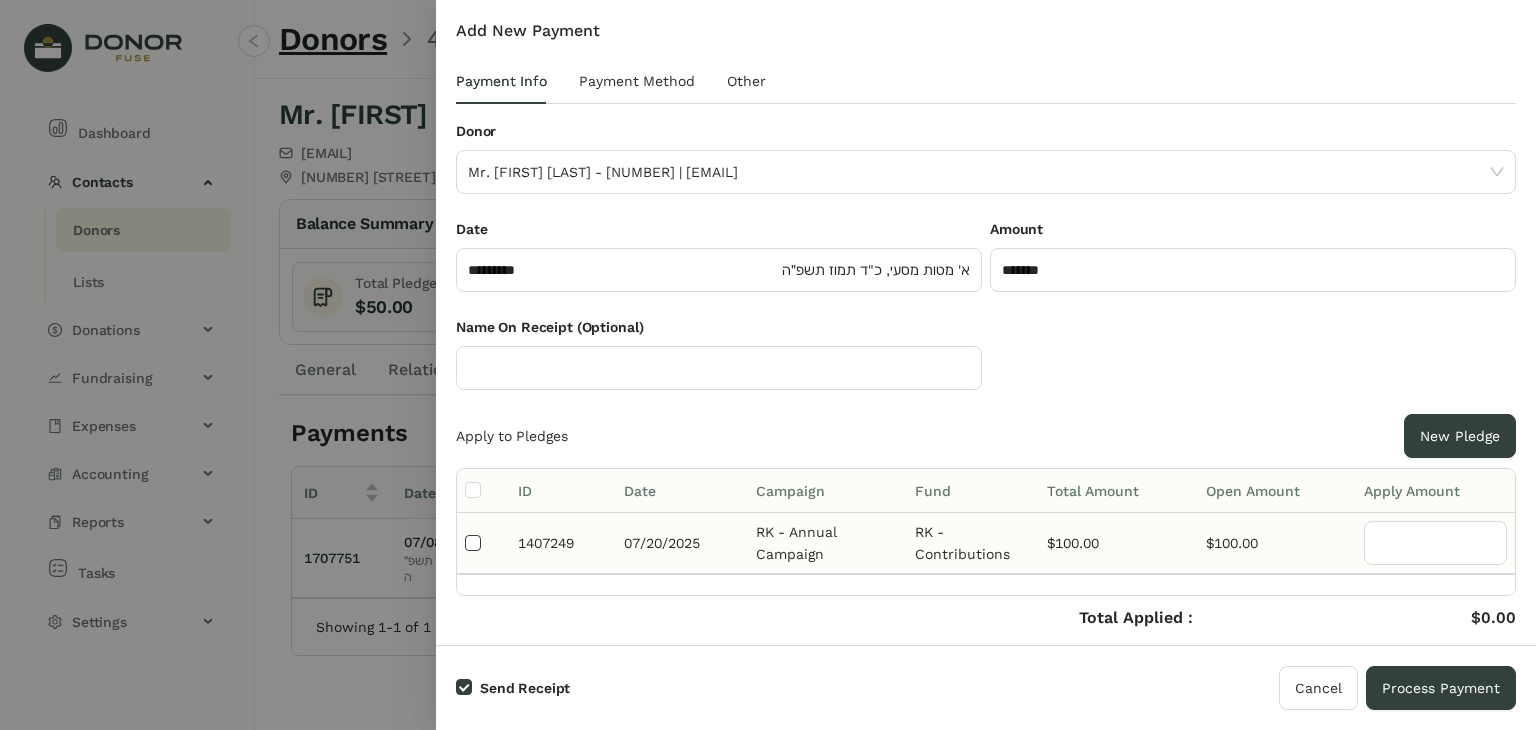 type on "***" 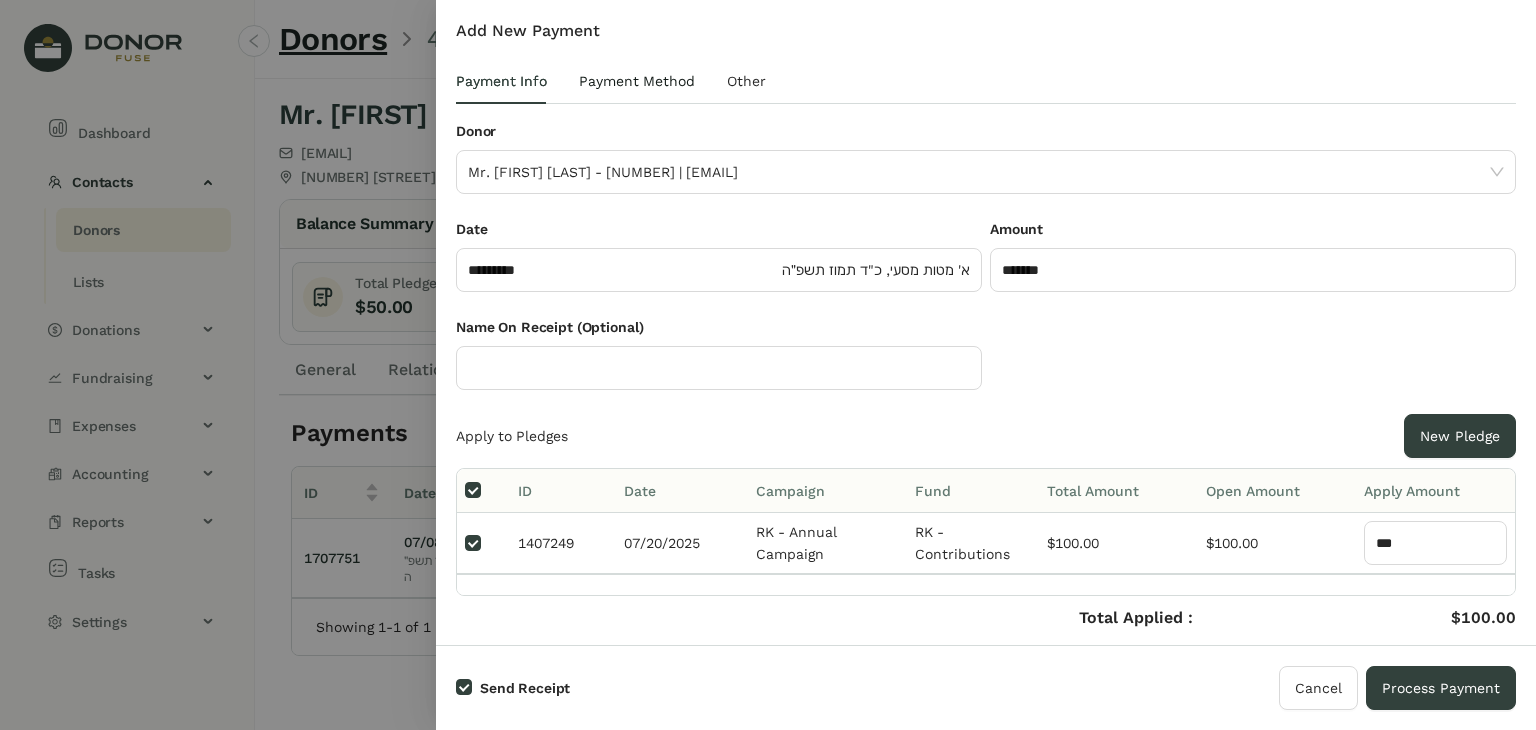 click on "Payment Method" at bounding box center [637, 81] 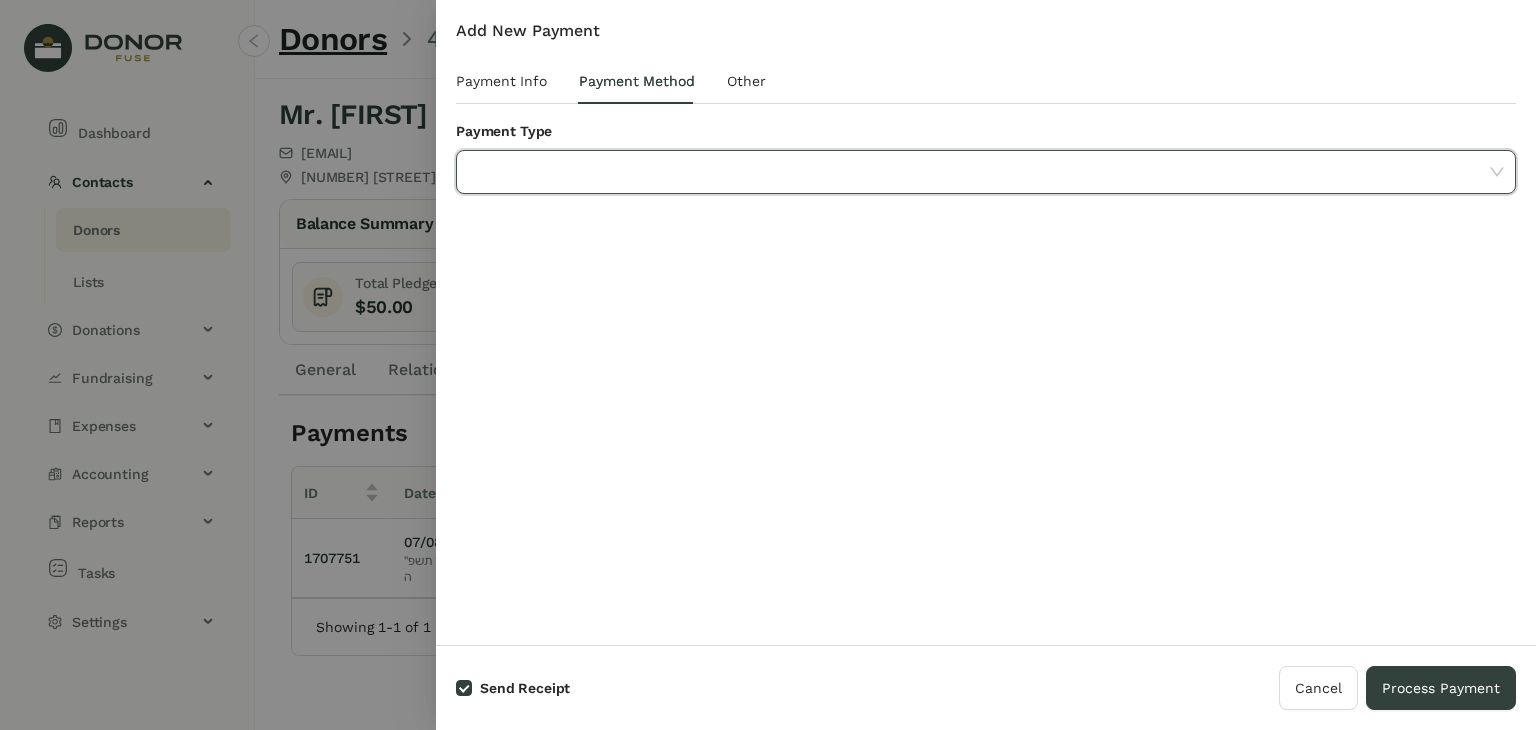 click 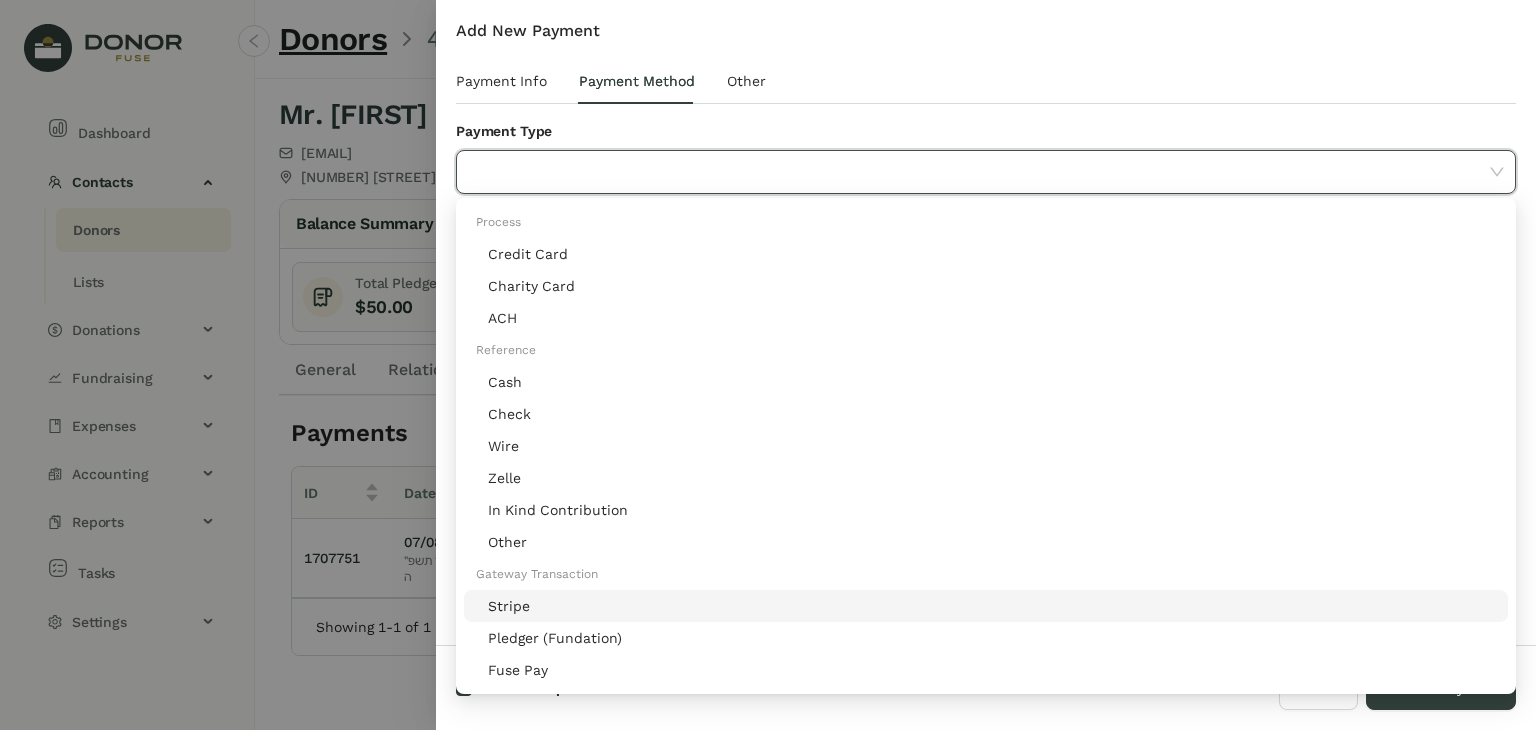 click on "Stripe" 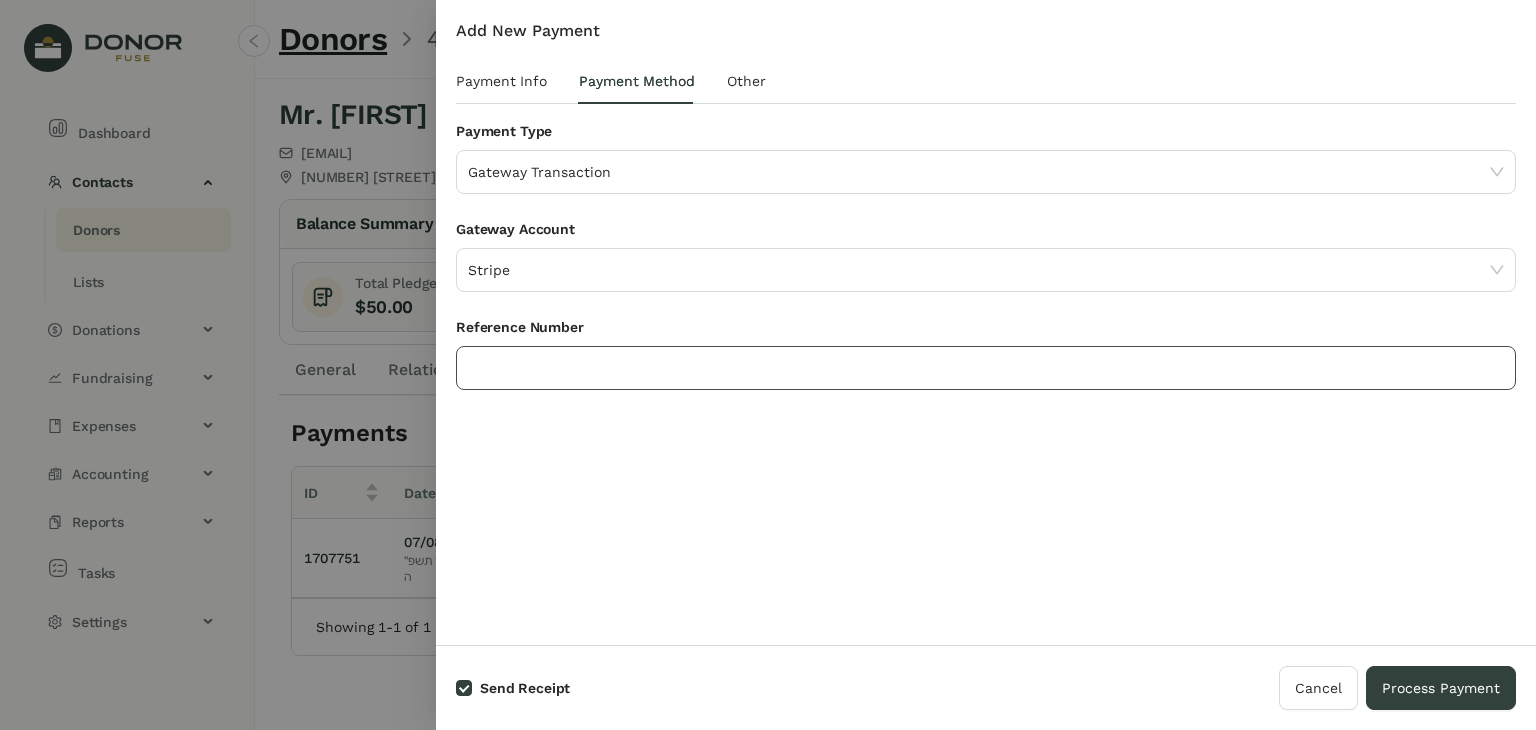 click 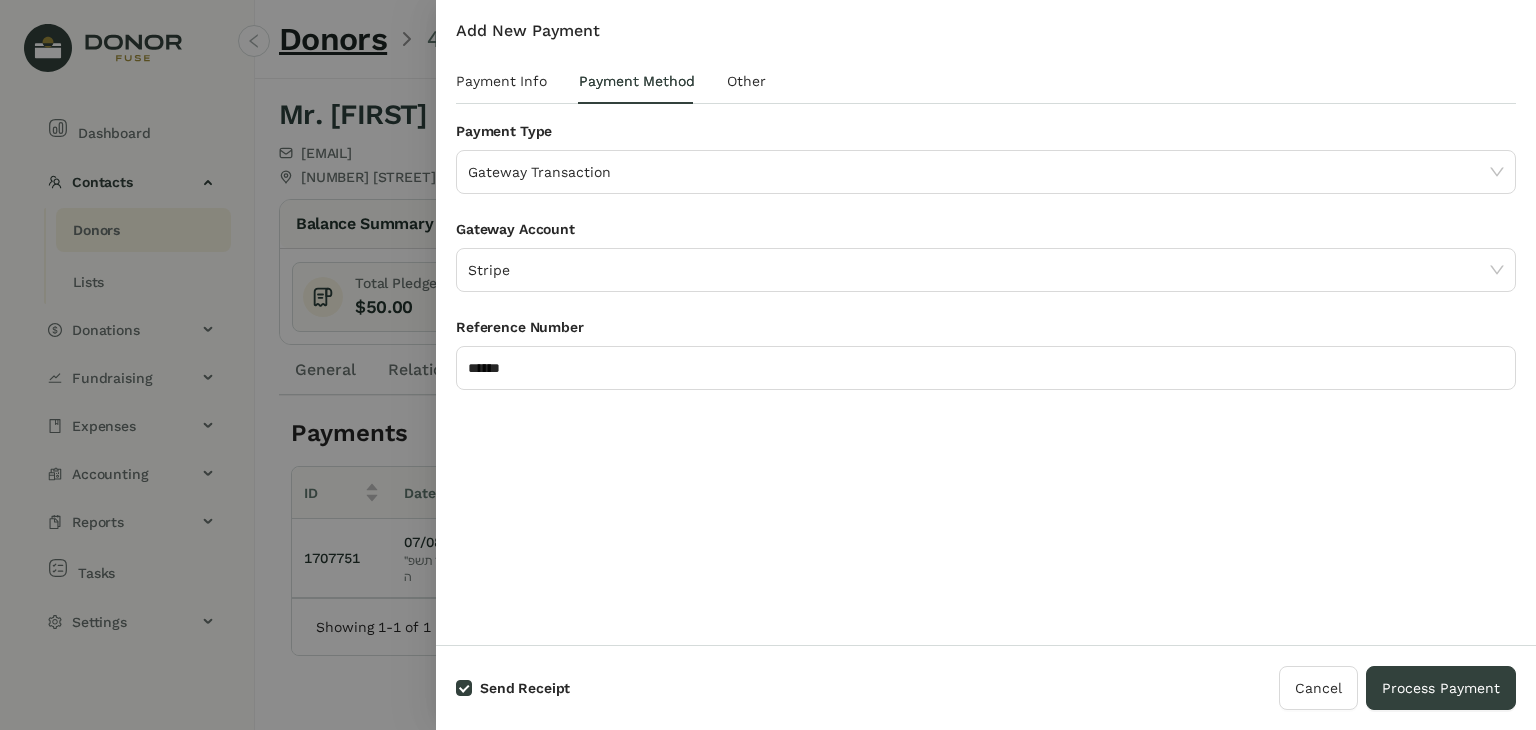 click on "Add New Payment  Payment Info Payment Method Other Donor Mr. Baruch Goldman - 465382 | barpingold@gmail.com Date ********* א' מטות מסעי, כ"ד תמוז תשפ״ה Amount ******* Name On Receipt (Optional) Apply to Pledges    New Pledge ID Date Campaign Fund Total Amount Open Amount Apply Amount 1407249 07/20/2025 RK - Annual Campaign RK - Contributions $100.00 $100.00 *** Total Applied :    Credit Amount :    $100.00    $0.00    Save Credit Payment Type Gateway Transaction Gateway Account Stripe Reference Number ****** Override Template Group (Optional)  Select Template Group  Tags    Please select  Notes Attachments Upload Deposit Id Date Account  No Data  Time User Field Old Value New Value  No Data  Account Amount Debit Amount Credit Fund  No Data" at bounding box center [986, 322] 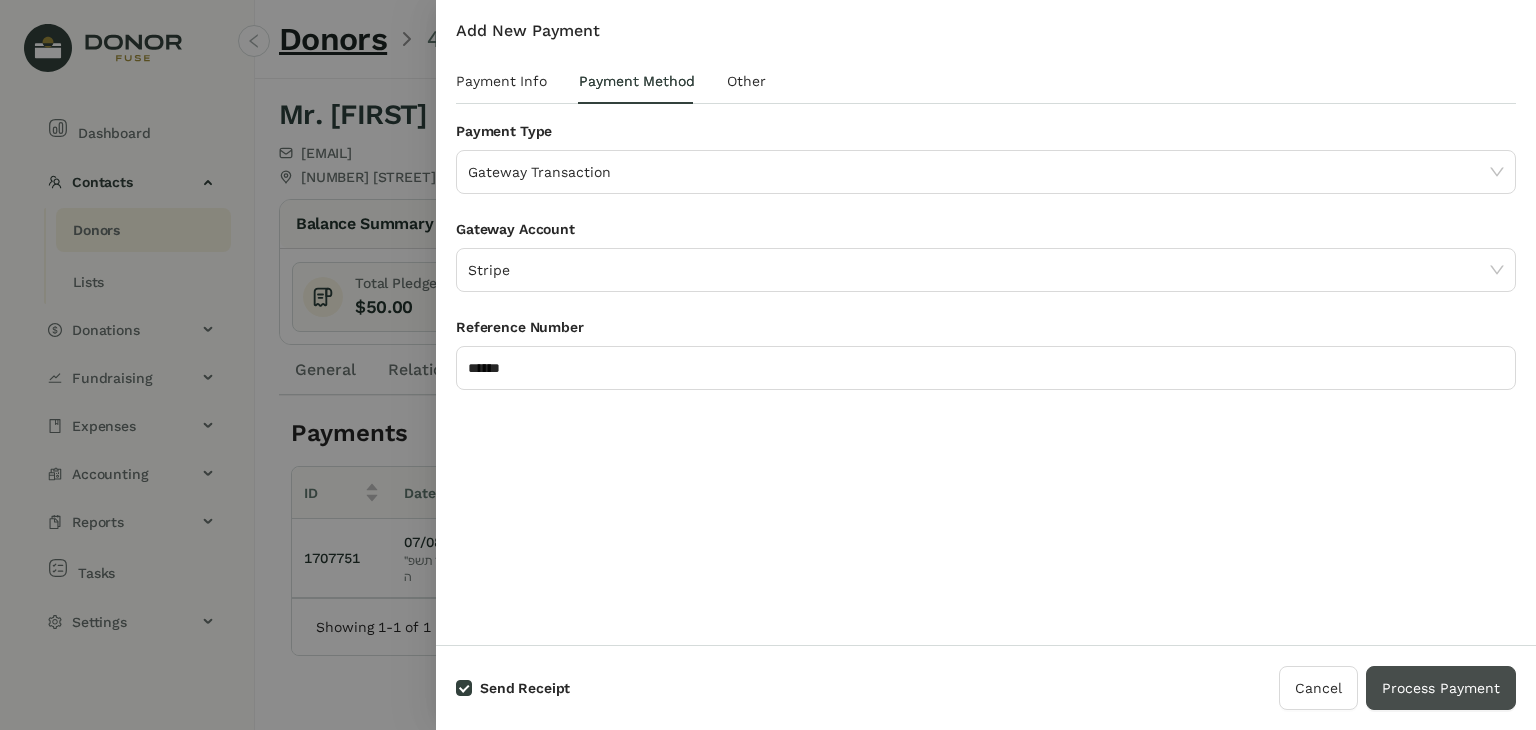 click on "Process Payment" at bounding box center (1441, 688) 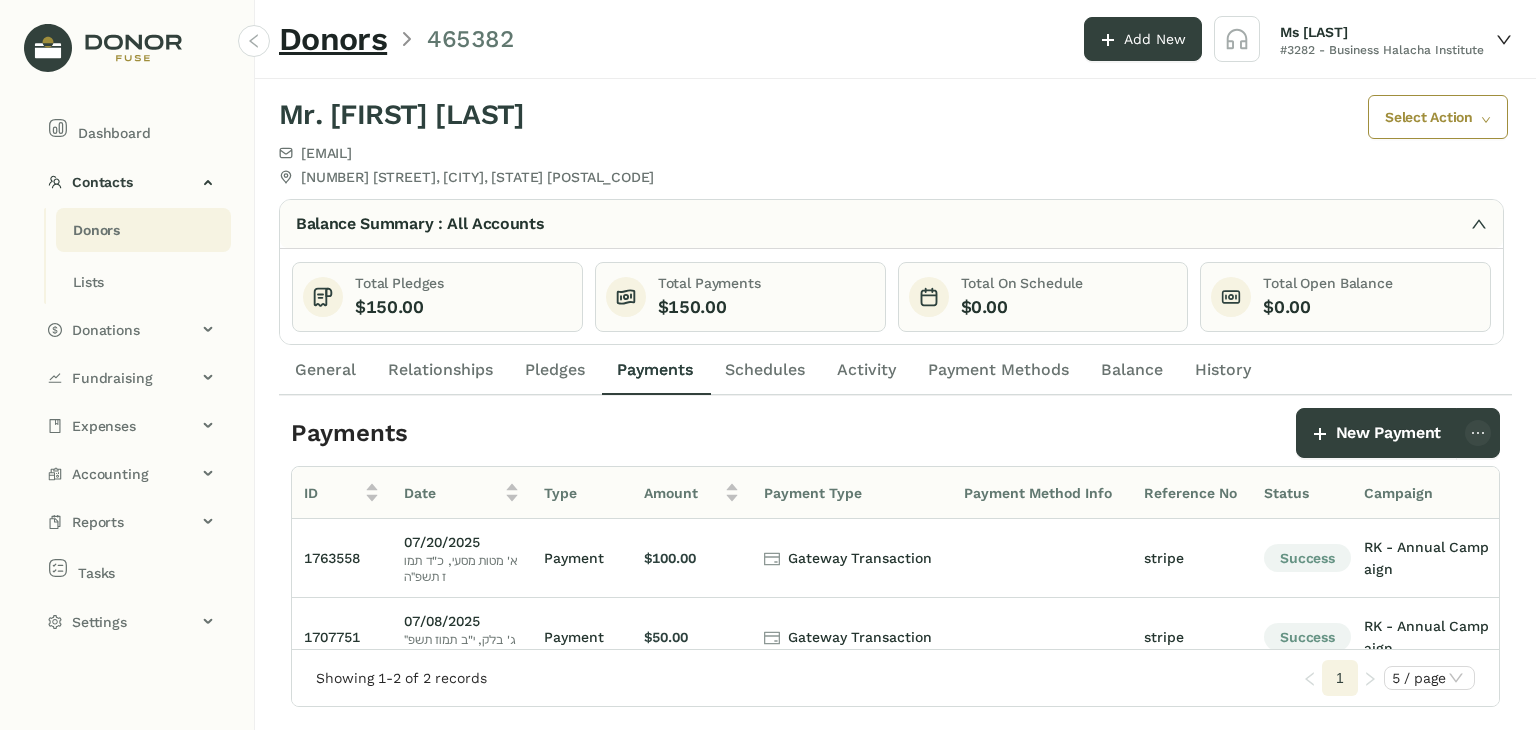 click on "Donors" 